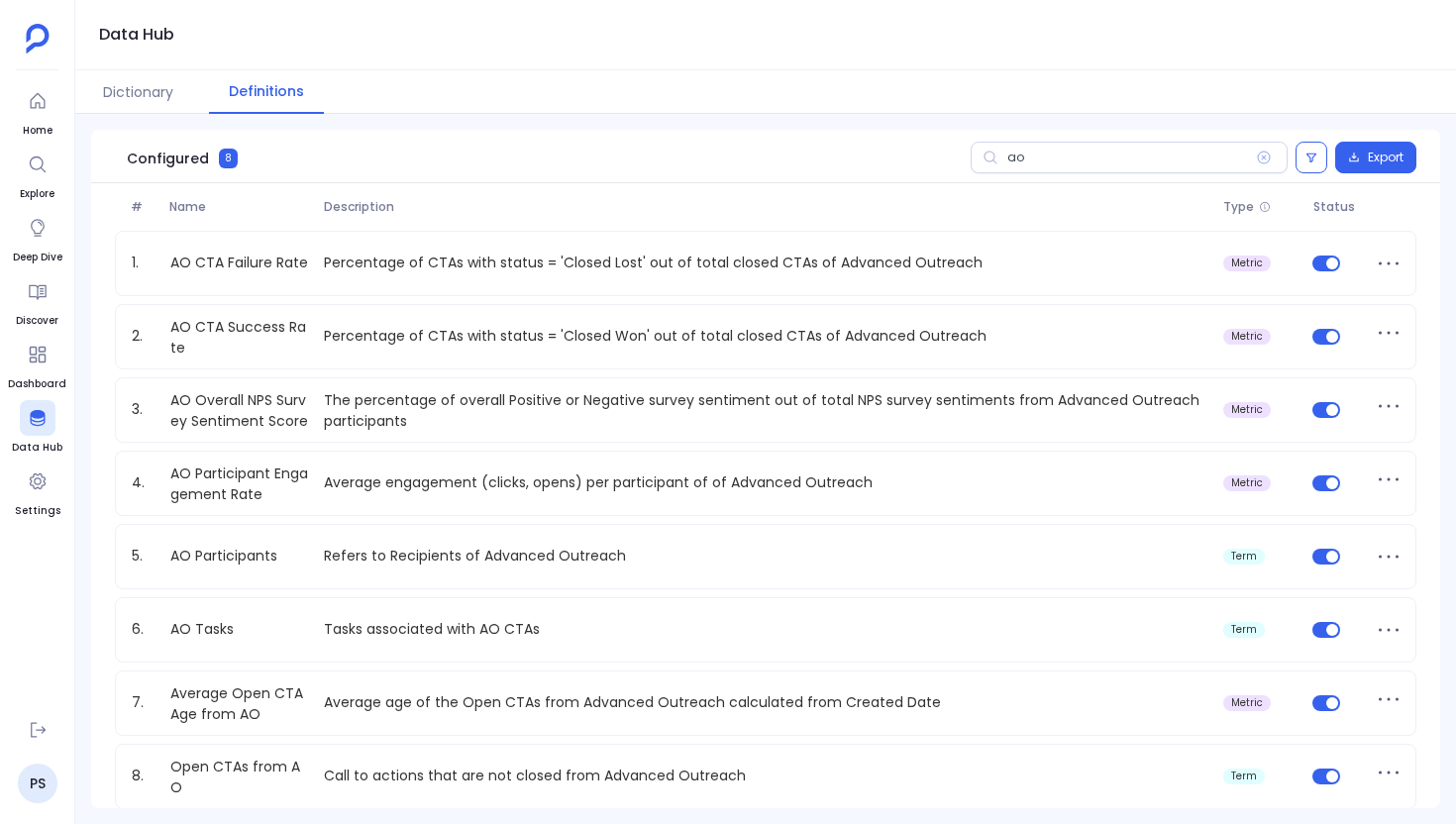 scroll, scrollTop: 0, scrollLeft: 0, axis: both 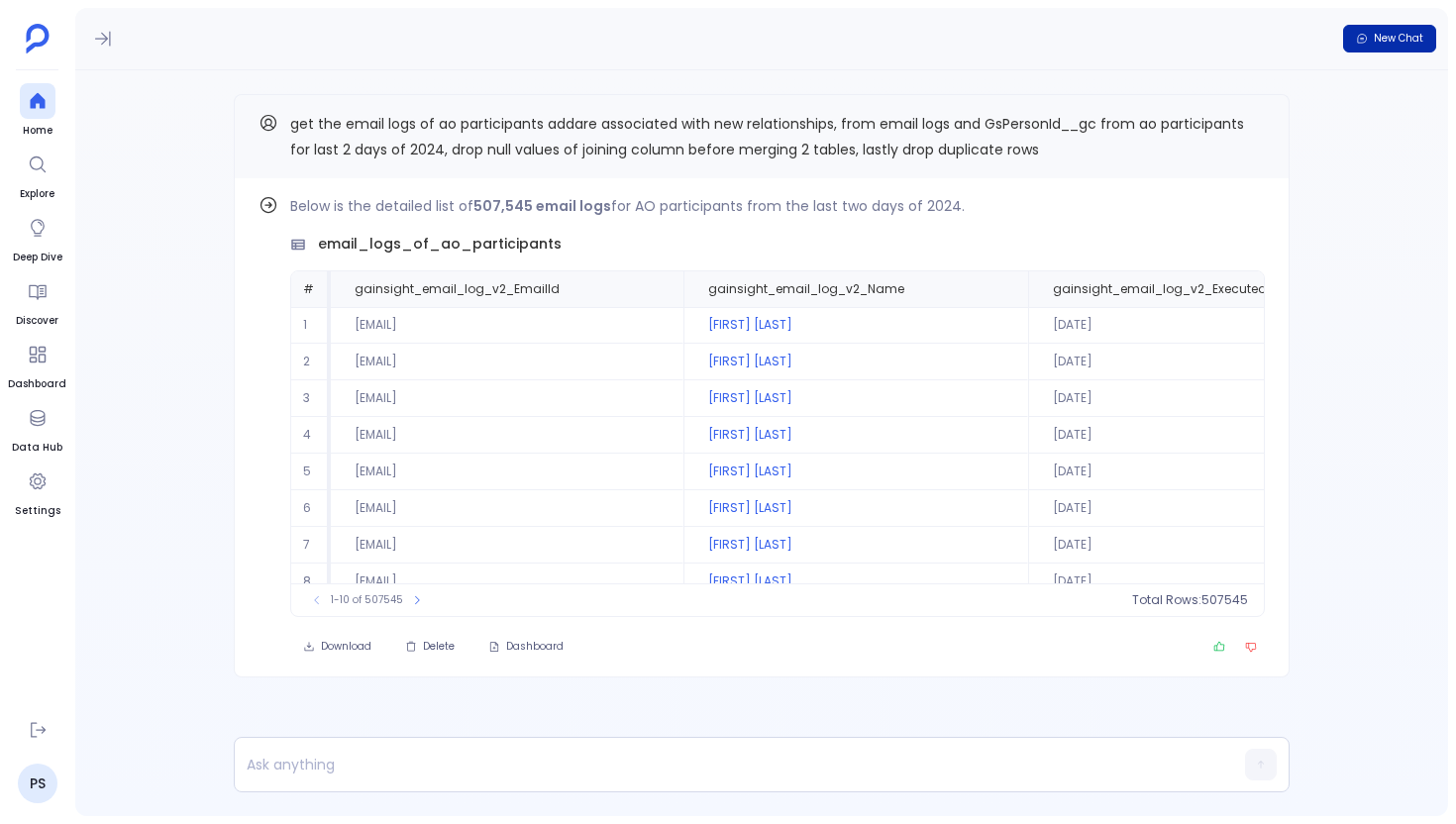 click on "New Chat" at bounding box center (1390, 39) 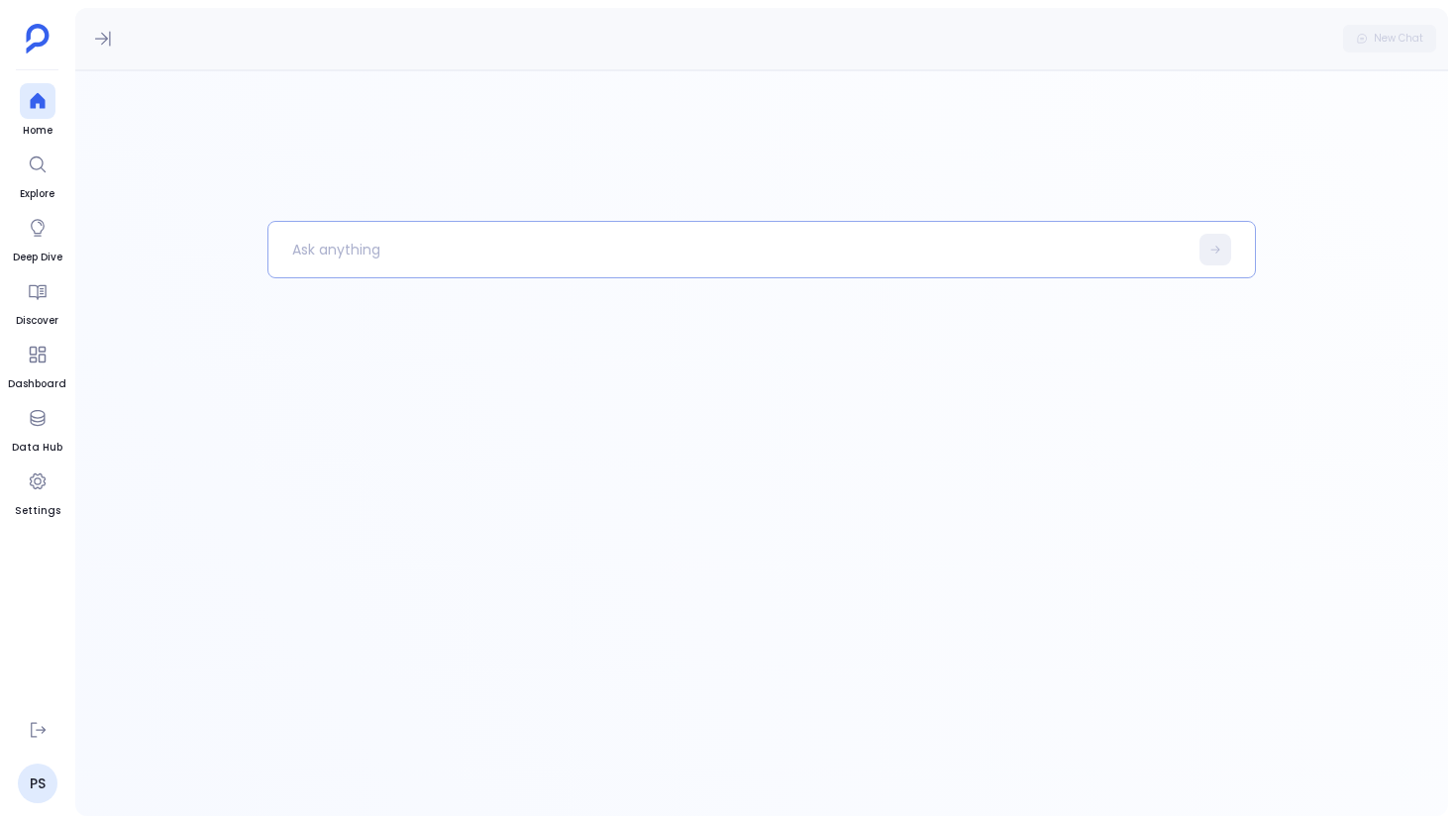 click at bounding box center (728, 250) 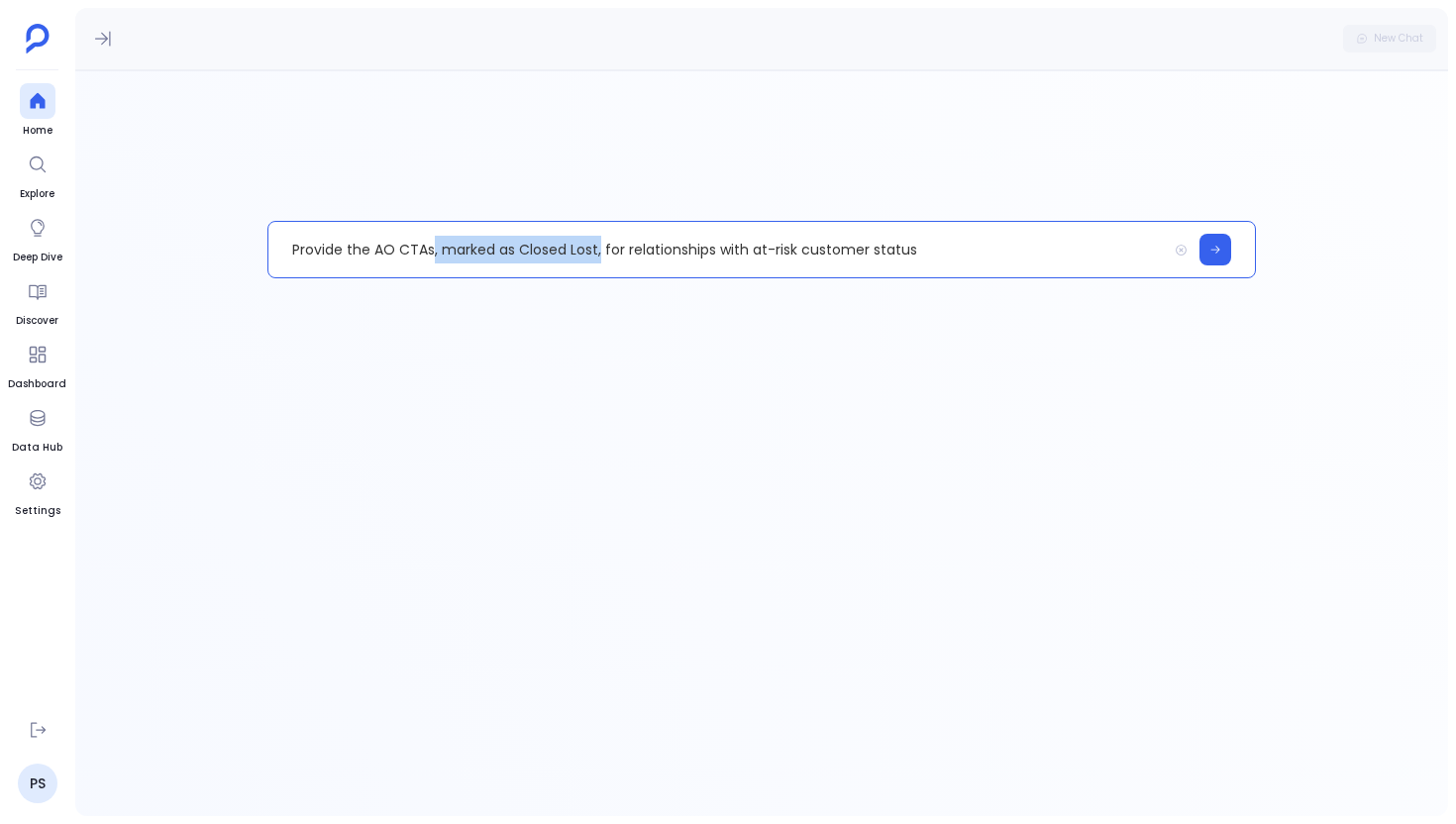 drag, startPoint x: 432, startPoint y: 251, endPoint x: 597, endPoint y: 258, distance: 165.14842 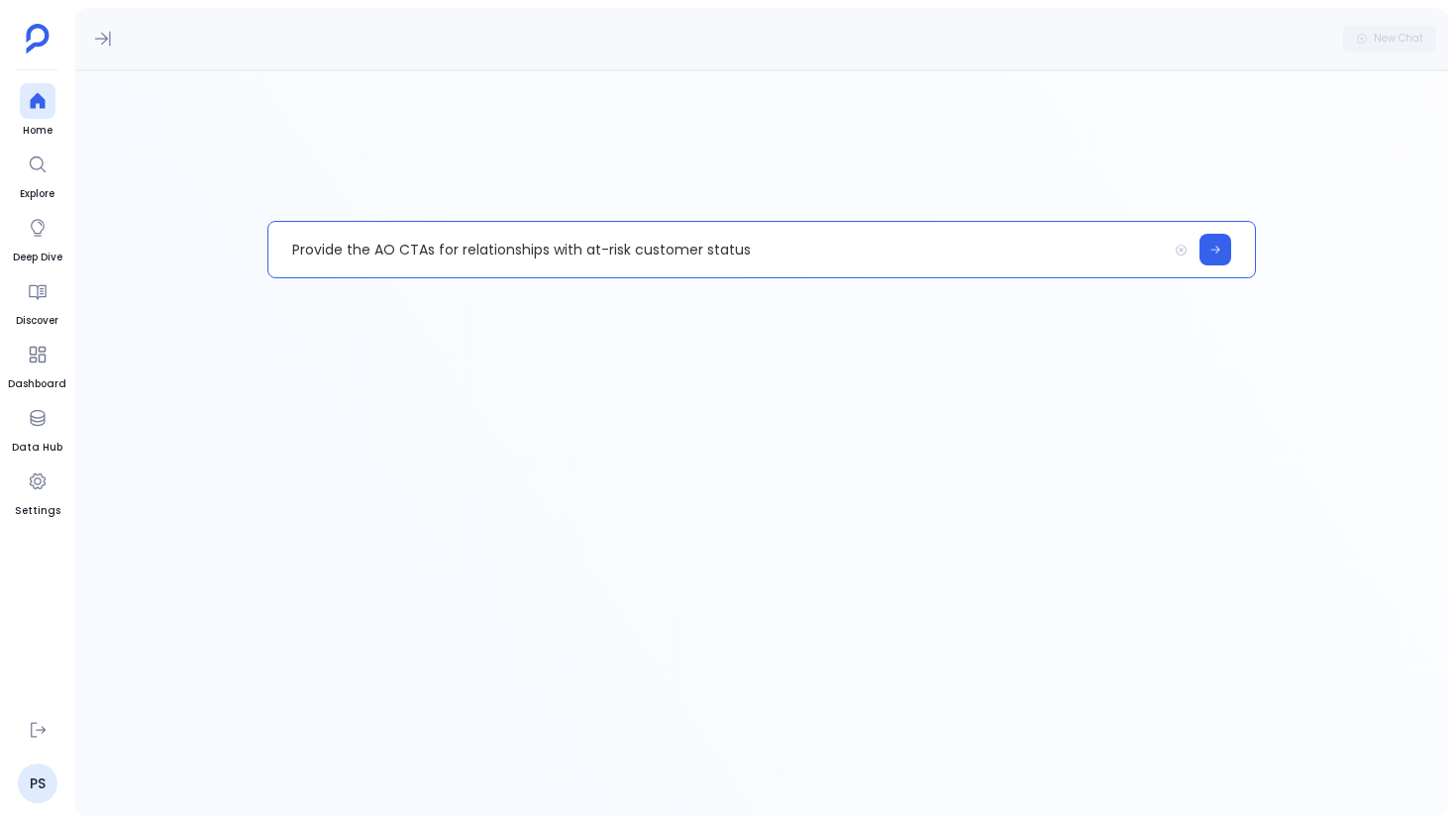 click on "Provide the AO CTAs for relationships with at-risk customer status" at bounding box center [717, 250] 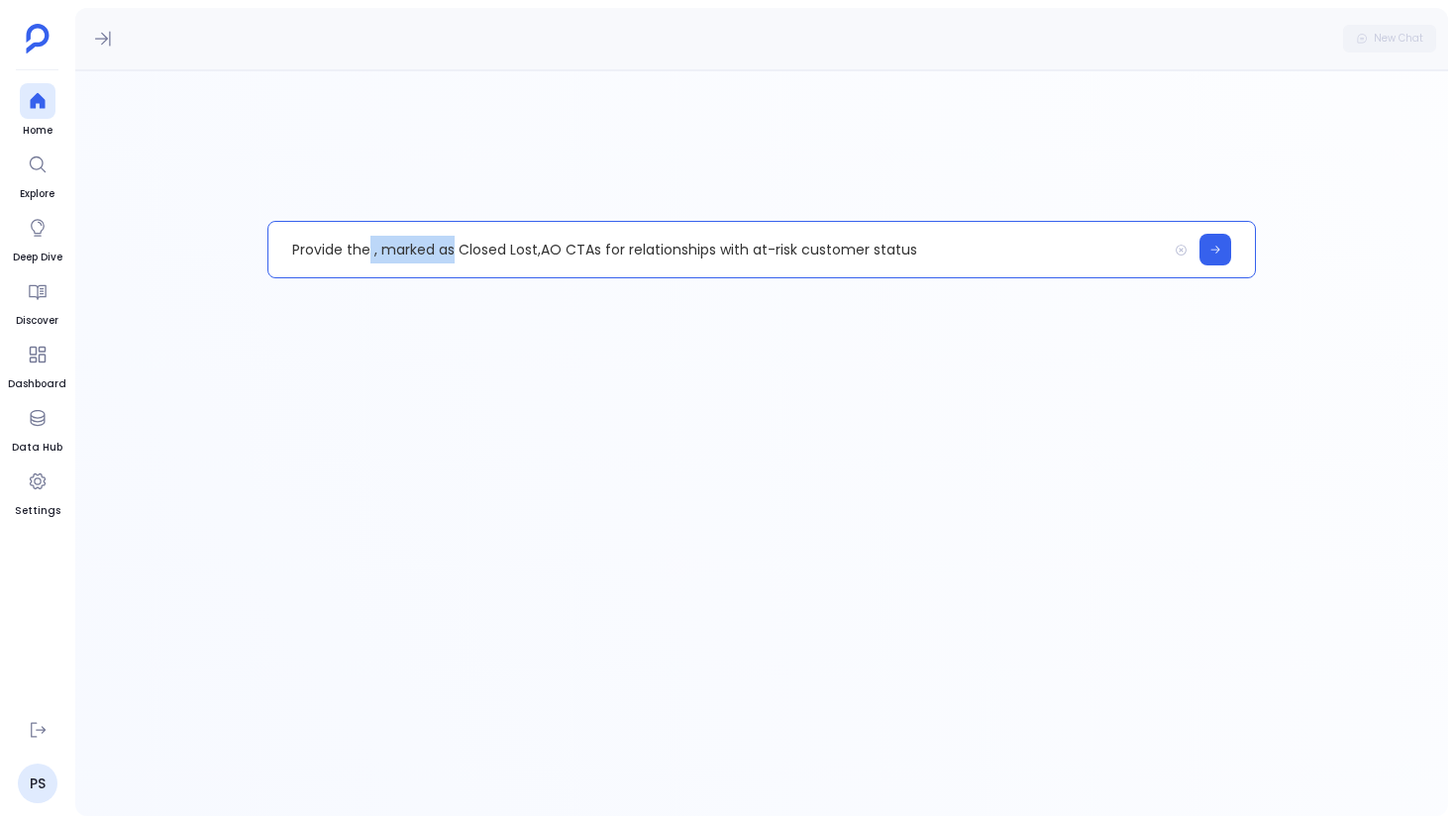 drag, startPoint x: 453, startPoint y: 253, endPoint x: 369, endPoint y: 255, distance: 84.0238 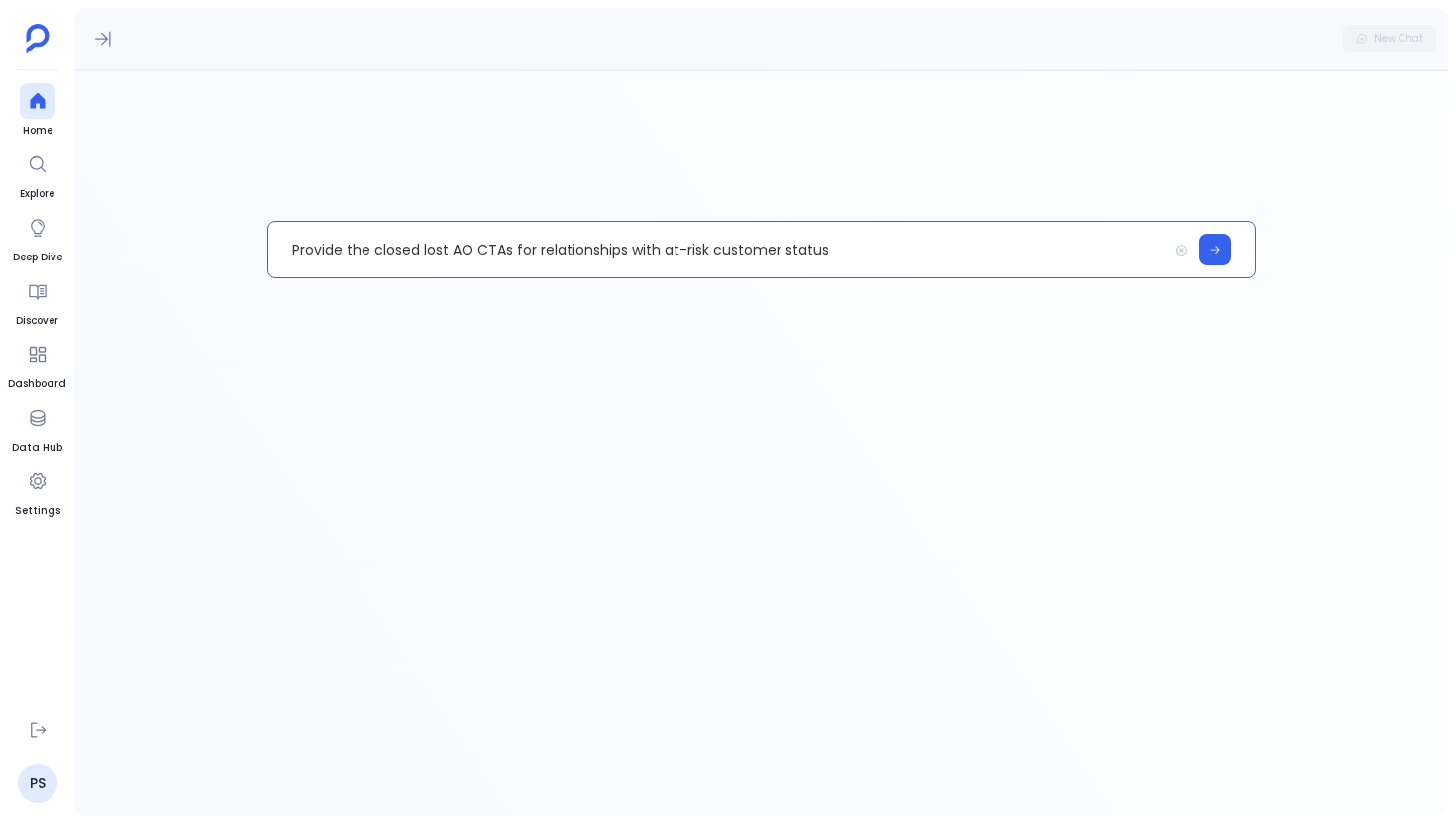 click on "Provide the closed lost AO CTAs for relationships with at-risk customer status" at bounding box center [717, 250] 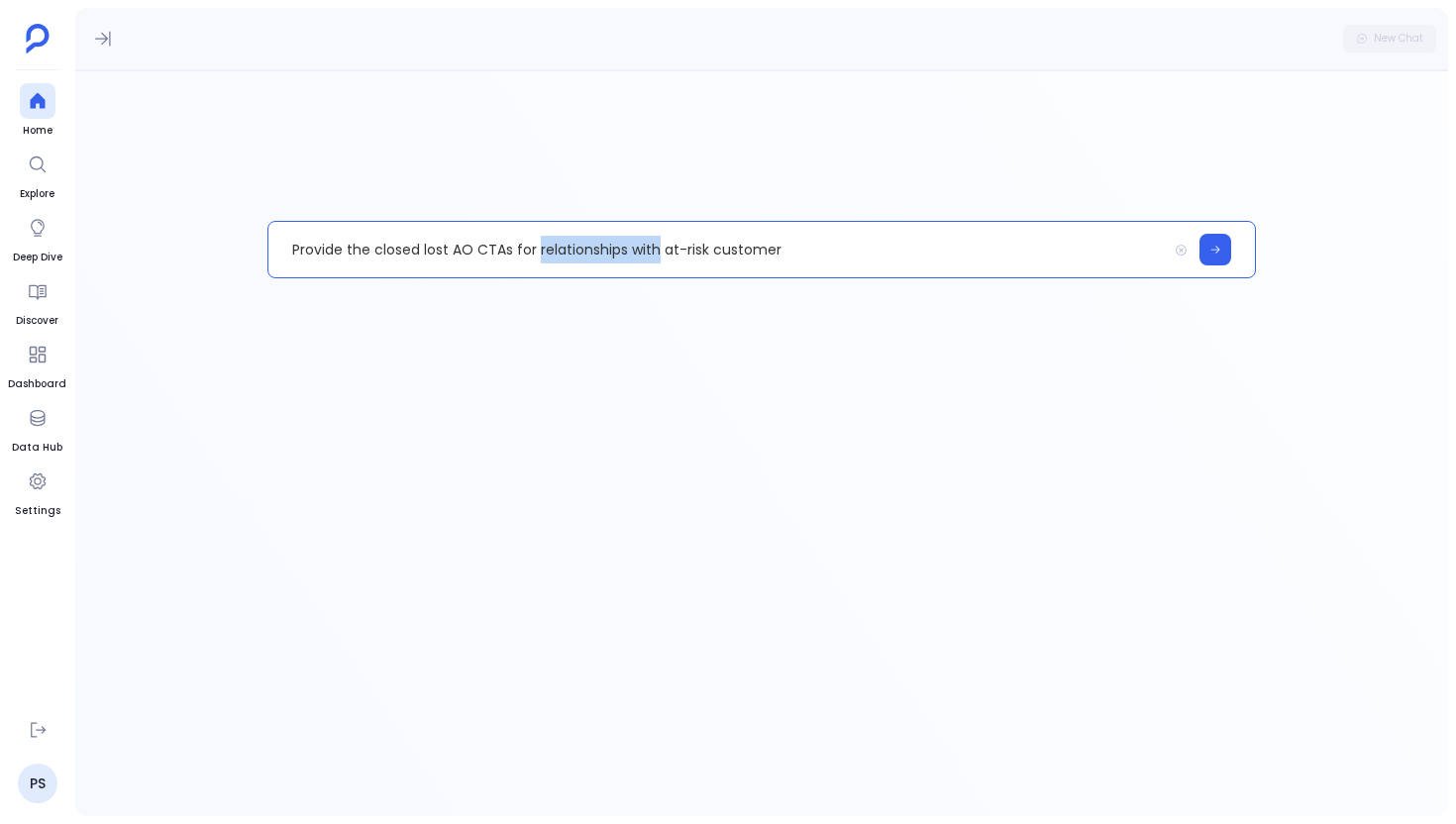 drag, startPoint x: 658, startPoint y: 254, endPoint x: 537, endPoint y: 261, distance: 121.20231 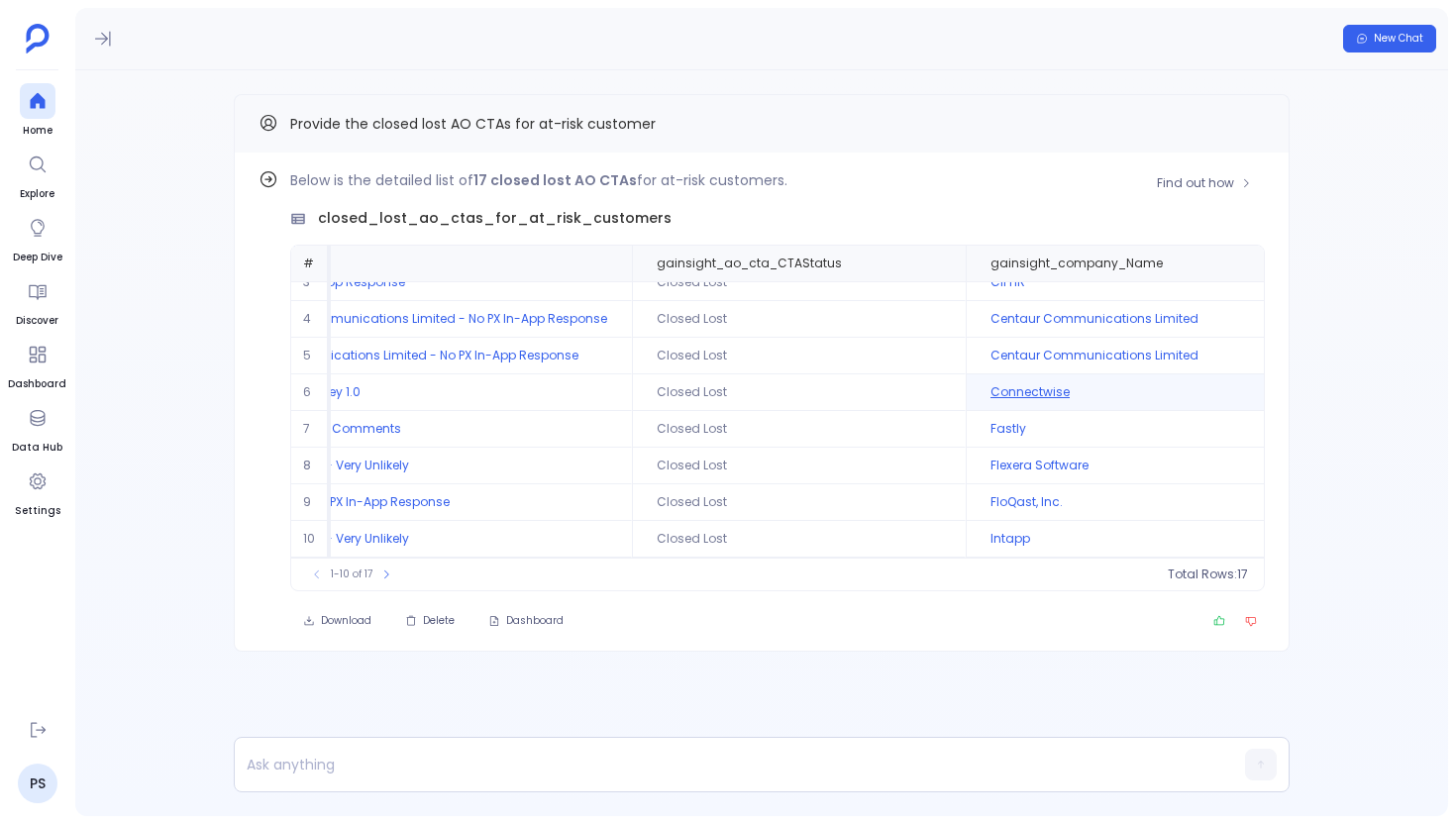 scroll, scrollTop: 0, scrollLeft: 575, axis: horizontal 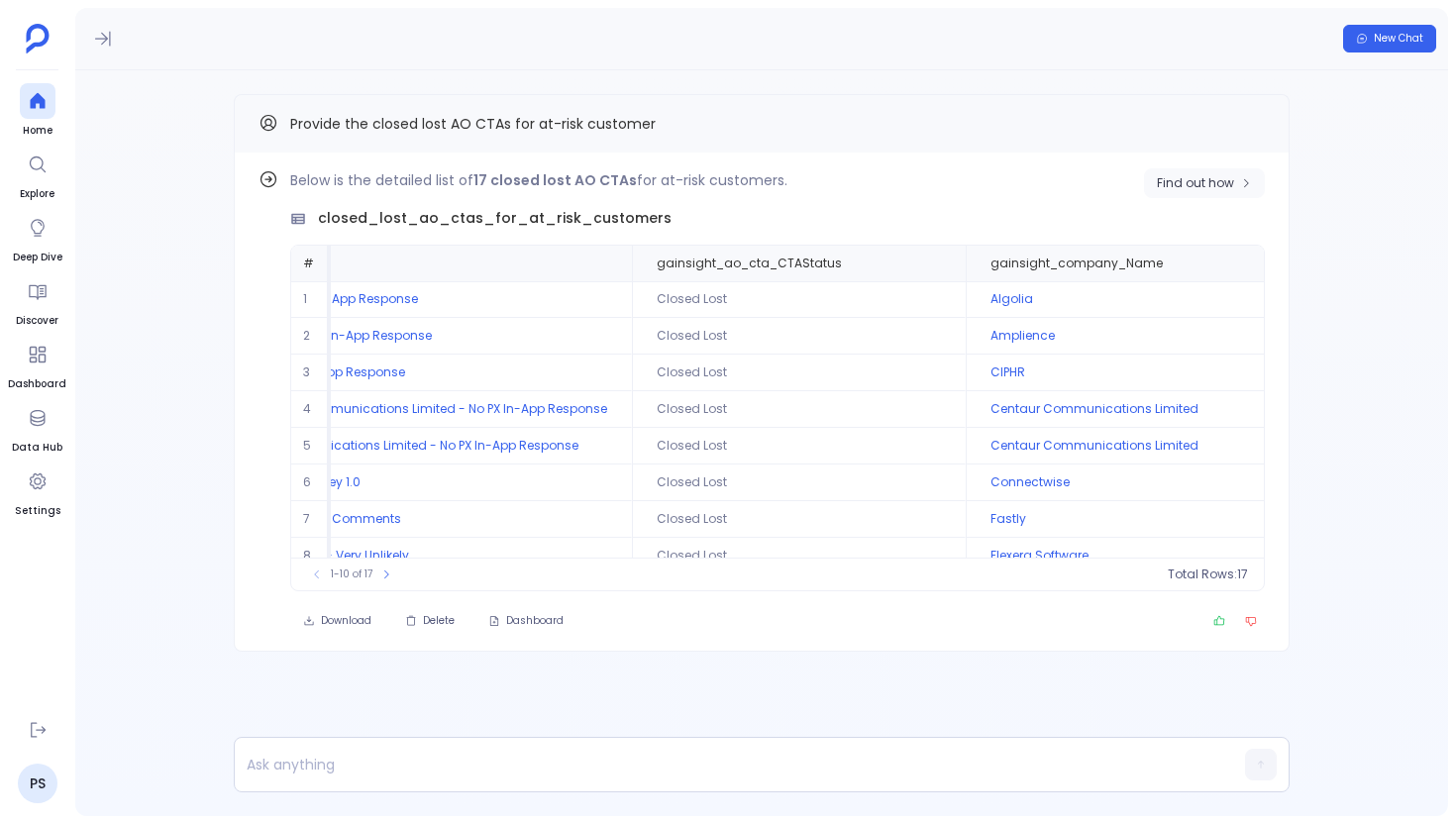 click on "Find out how" at bounding box center [1196, 183] 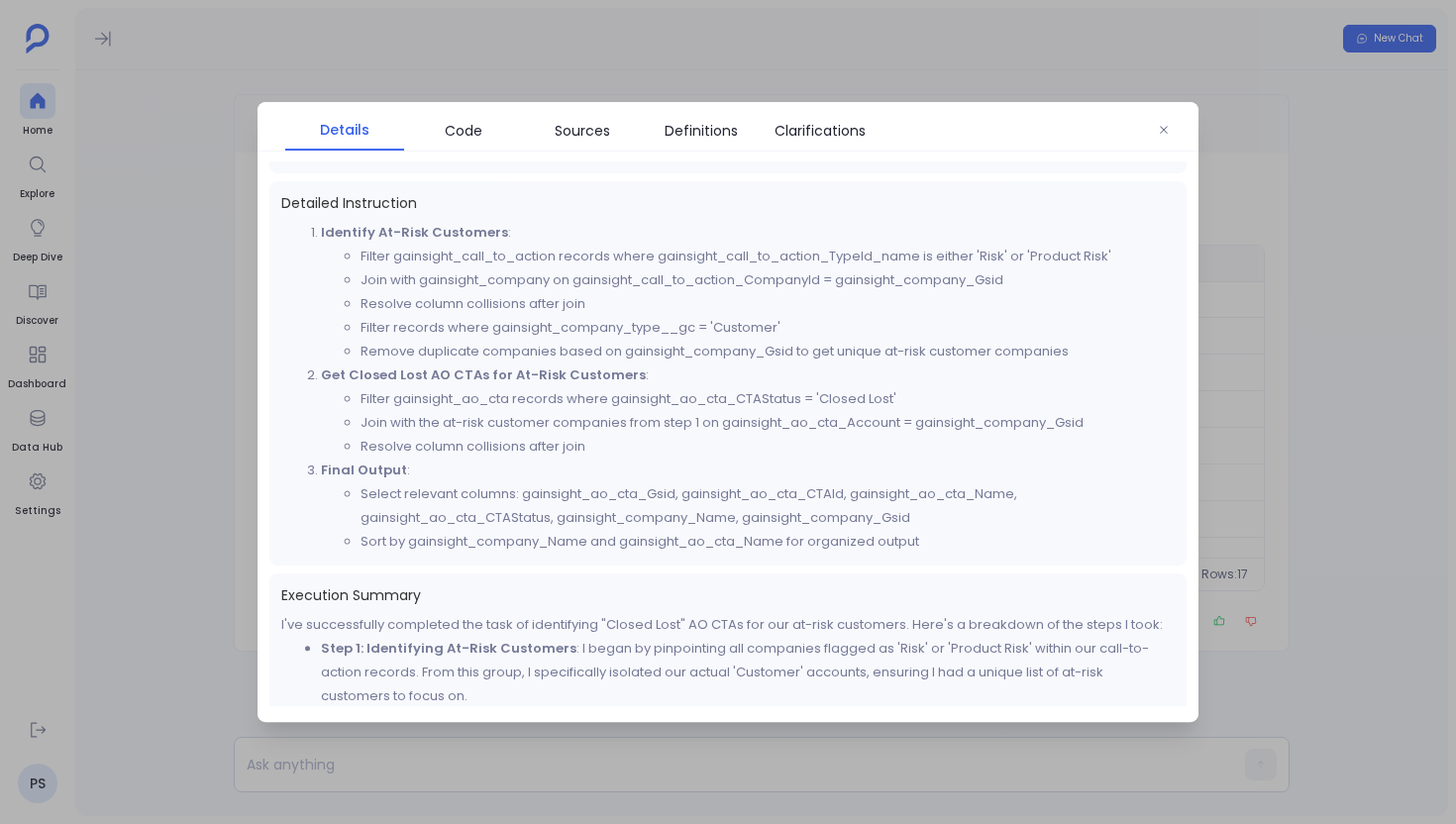 scroll, scrollTop: 876, scrollLeft: 0, axis: vertical 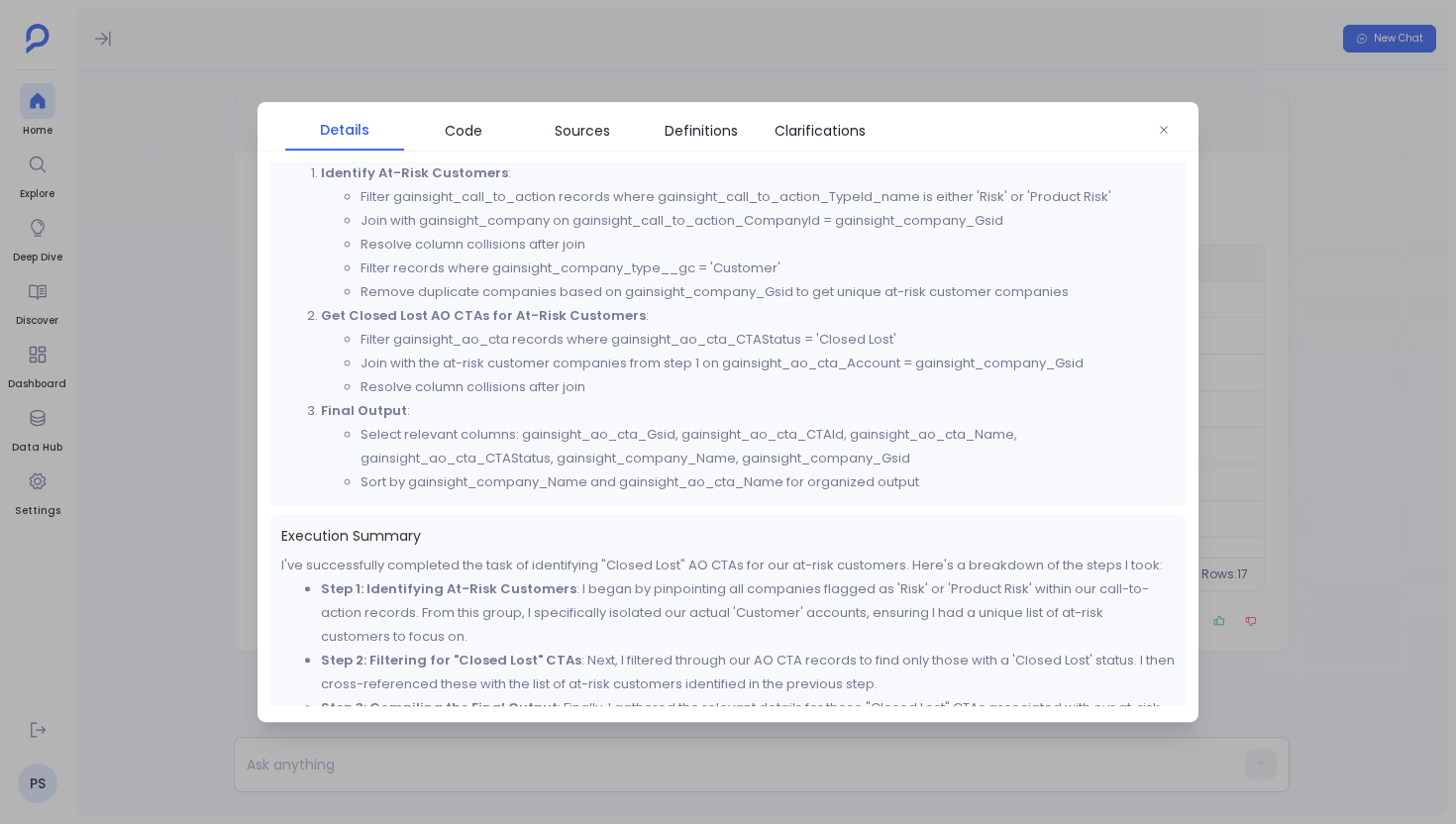 click at bounding box center (728, 412) 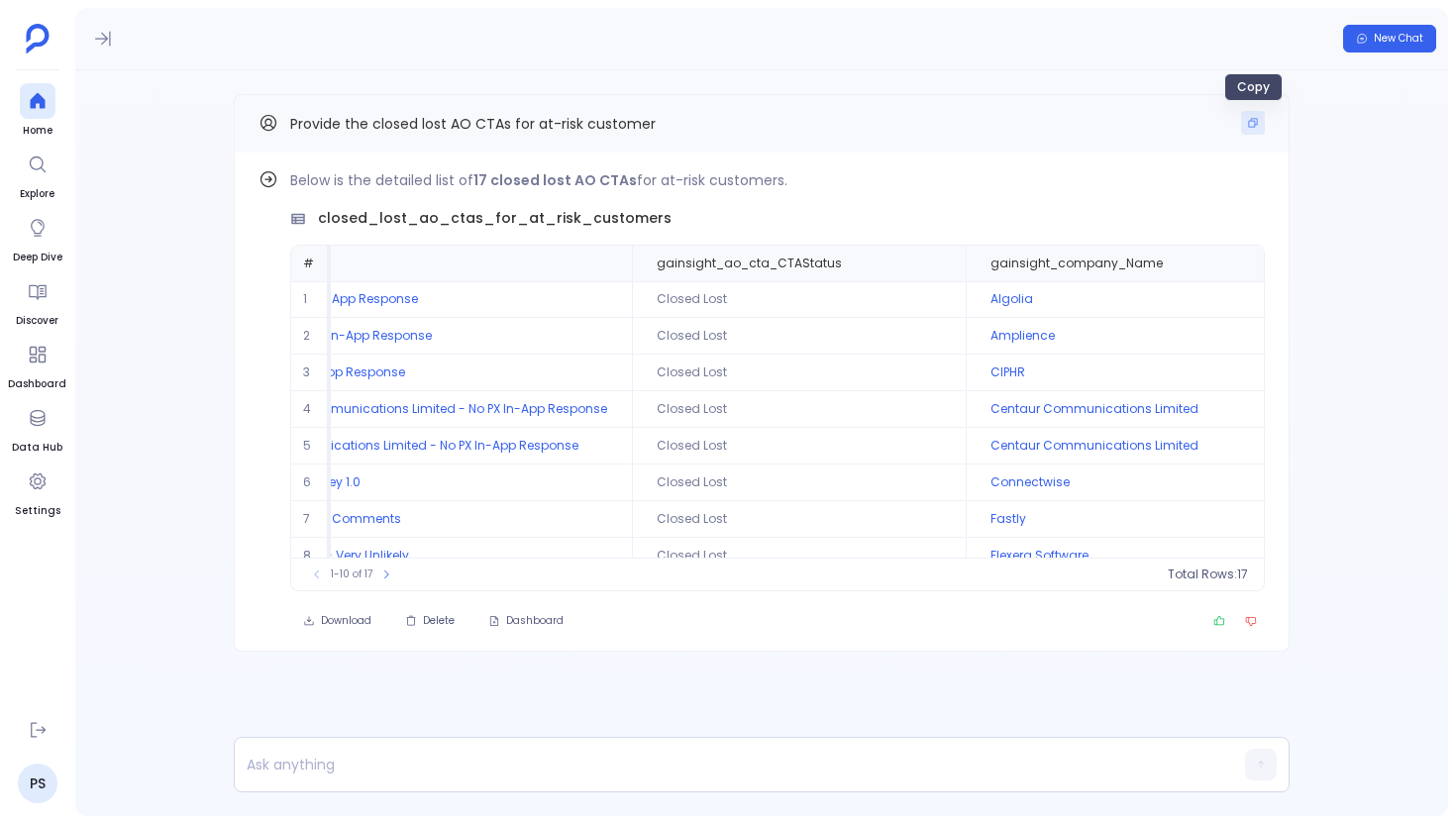 click 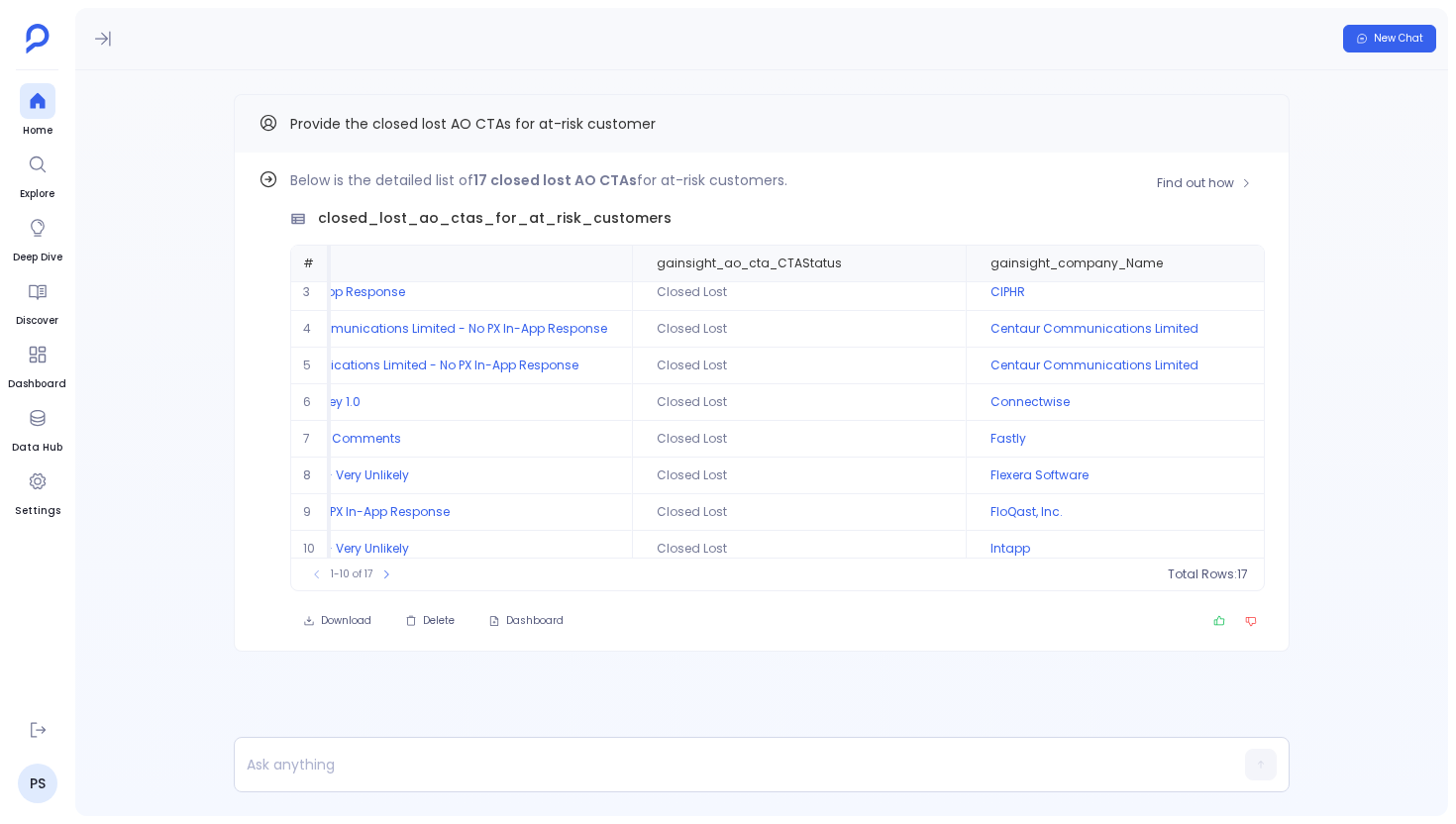 scroll, scrollTop: 95, scrollLeft: 575, axis: both 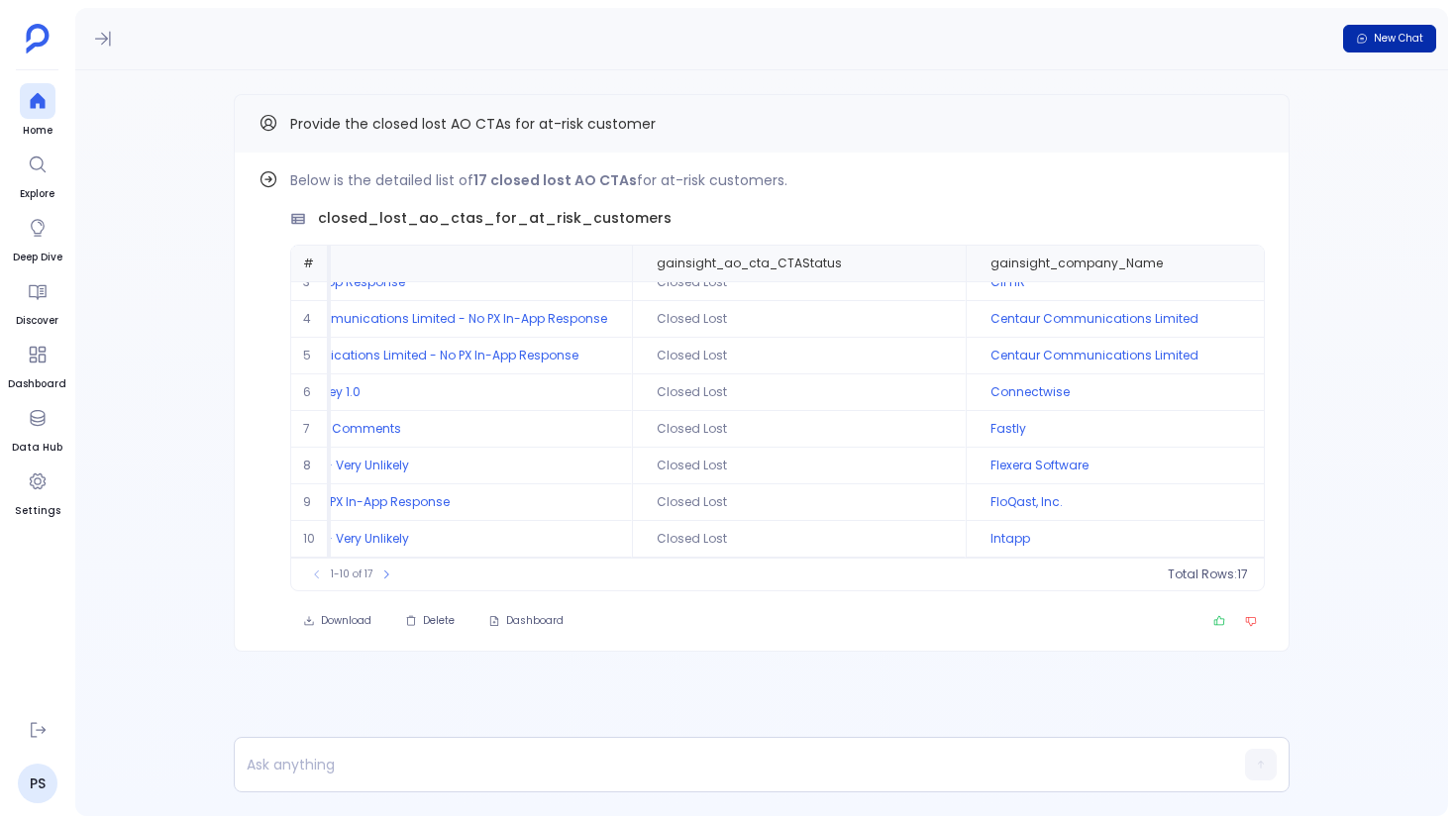 click on "New Chat" at bounding box center (1390, 39) 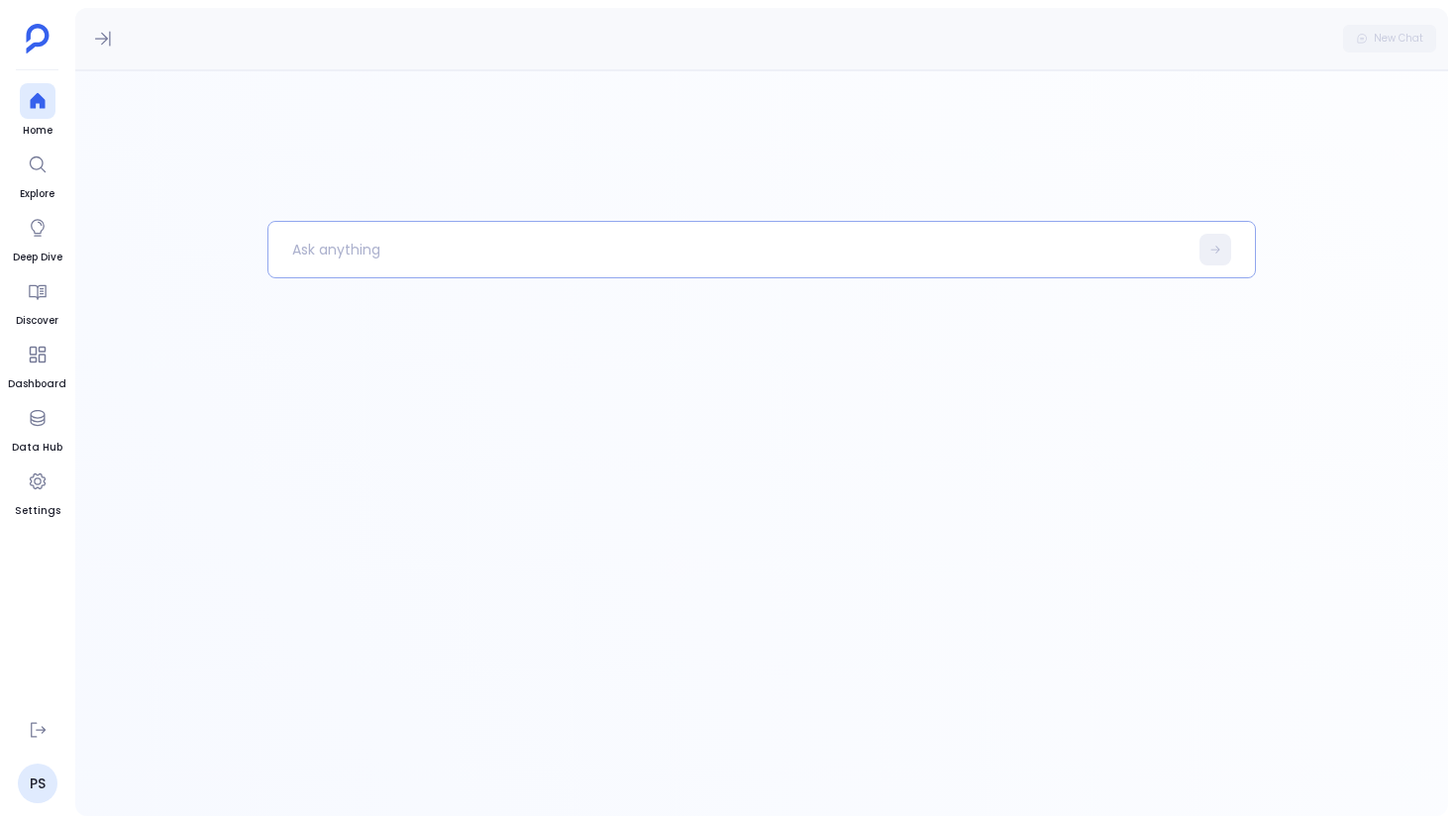 click at bounding box center [728, 250] 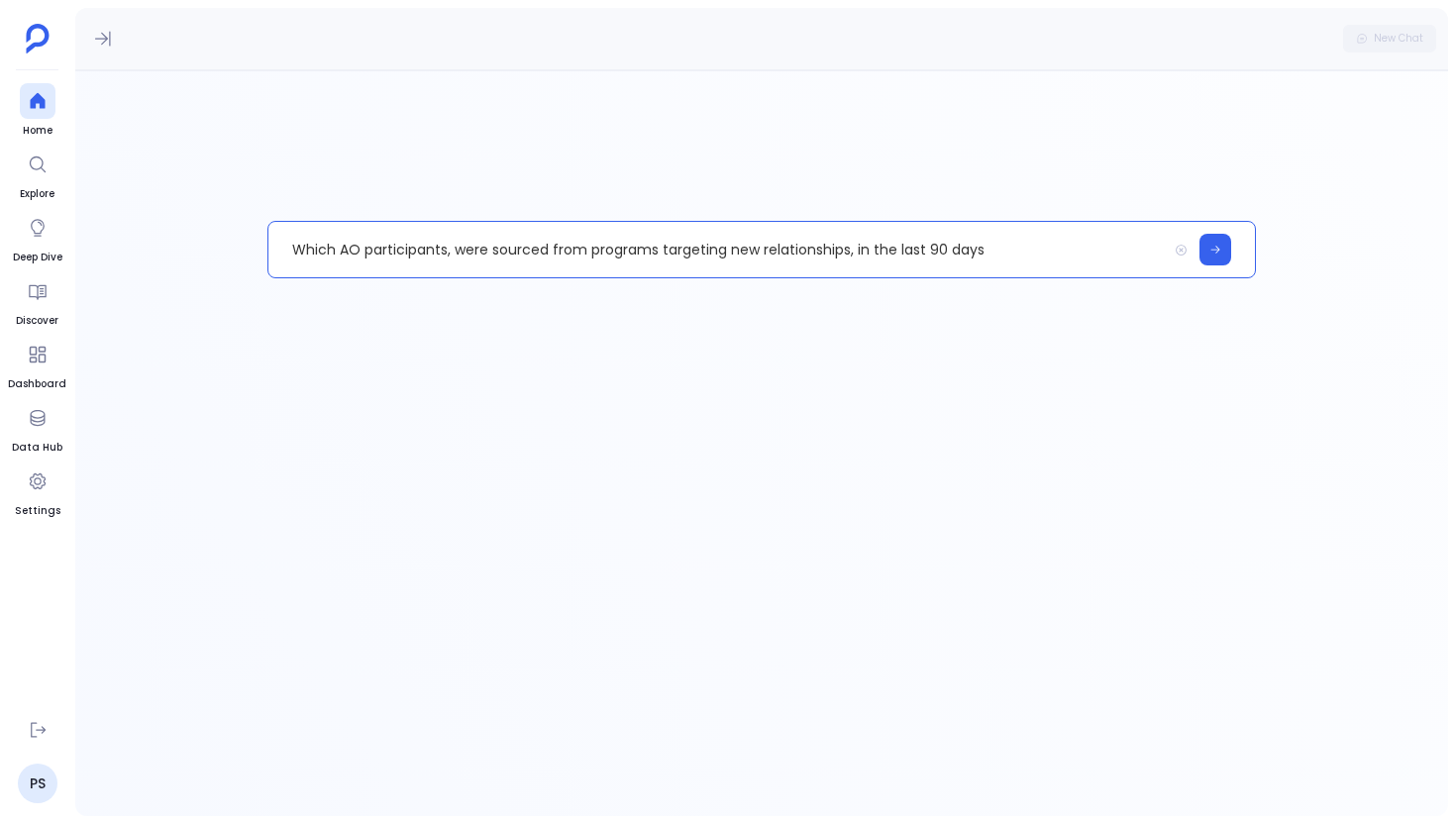 click on "Which AO participants, were sourced from programs targeting new relationships, in the last 90 days" at bounding box center [717, 250] 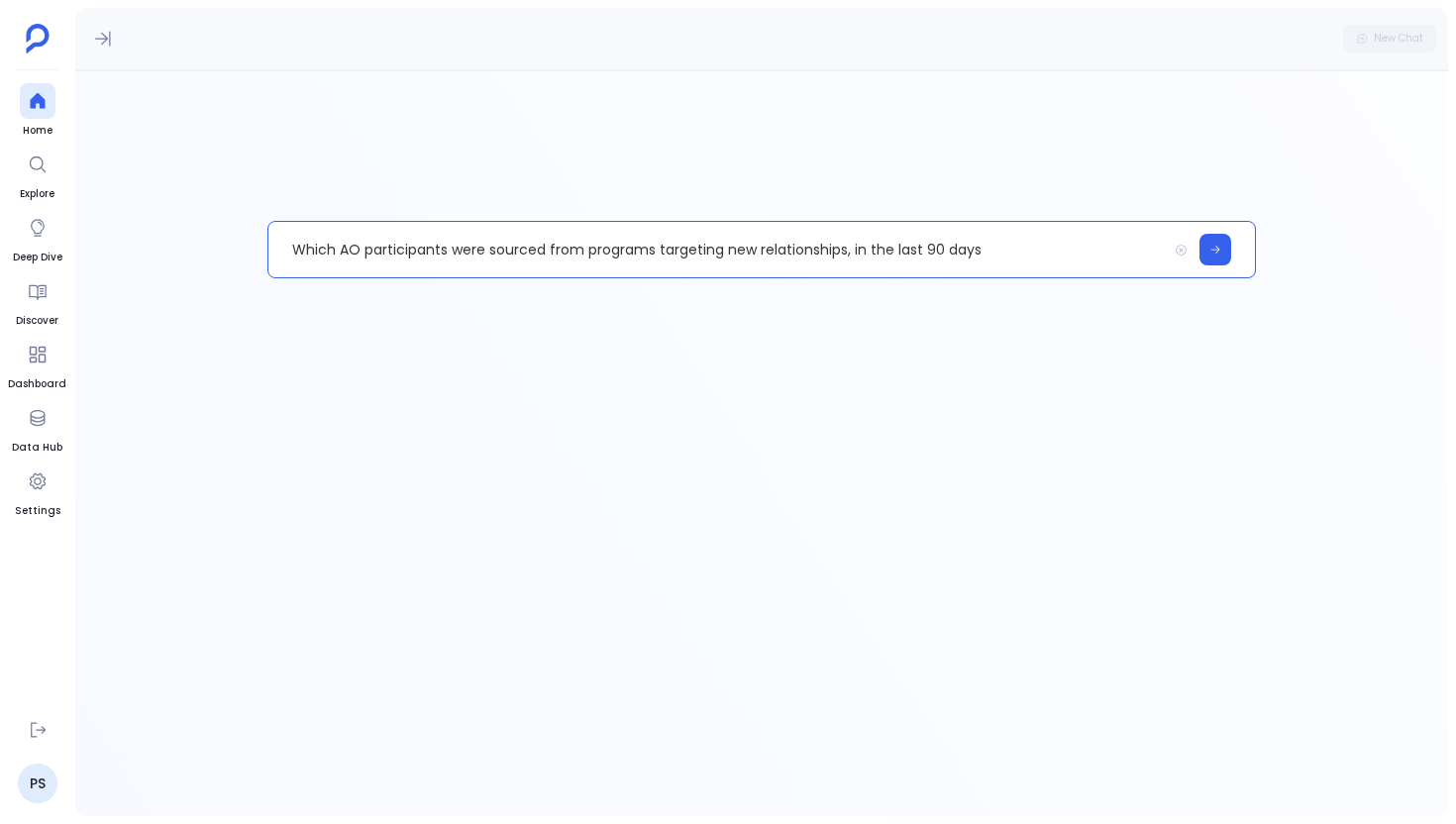 click on "Which AO participants were sourced from programs targeting new relationships, in the last 90 days" at bounding box center (717, 250) 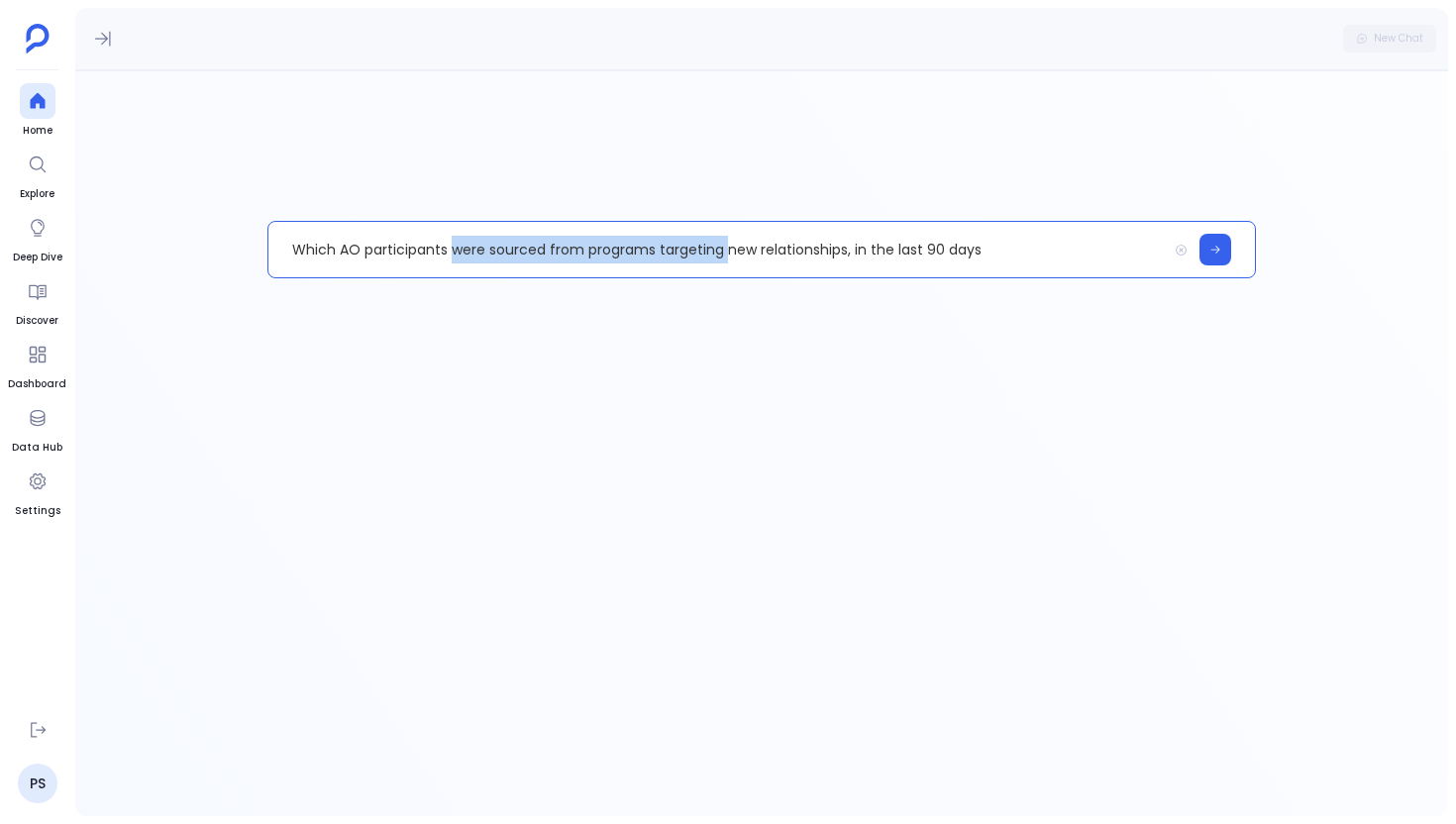 drag, startPoint x: 451, startPoint y: 250, endPoint x: 726, endPoint y: 253, distance: 275.01636 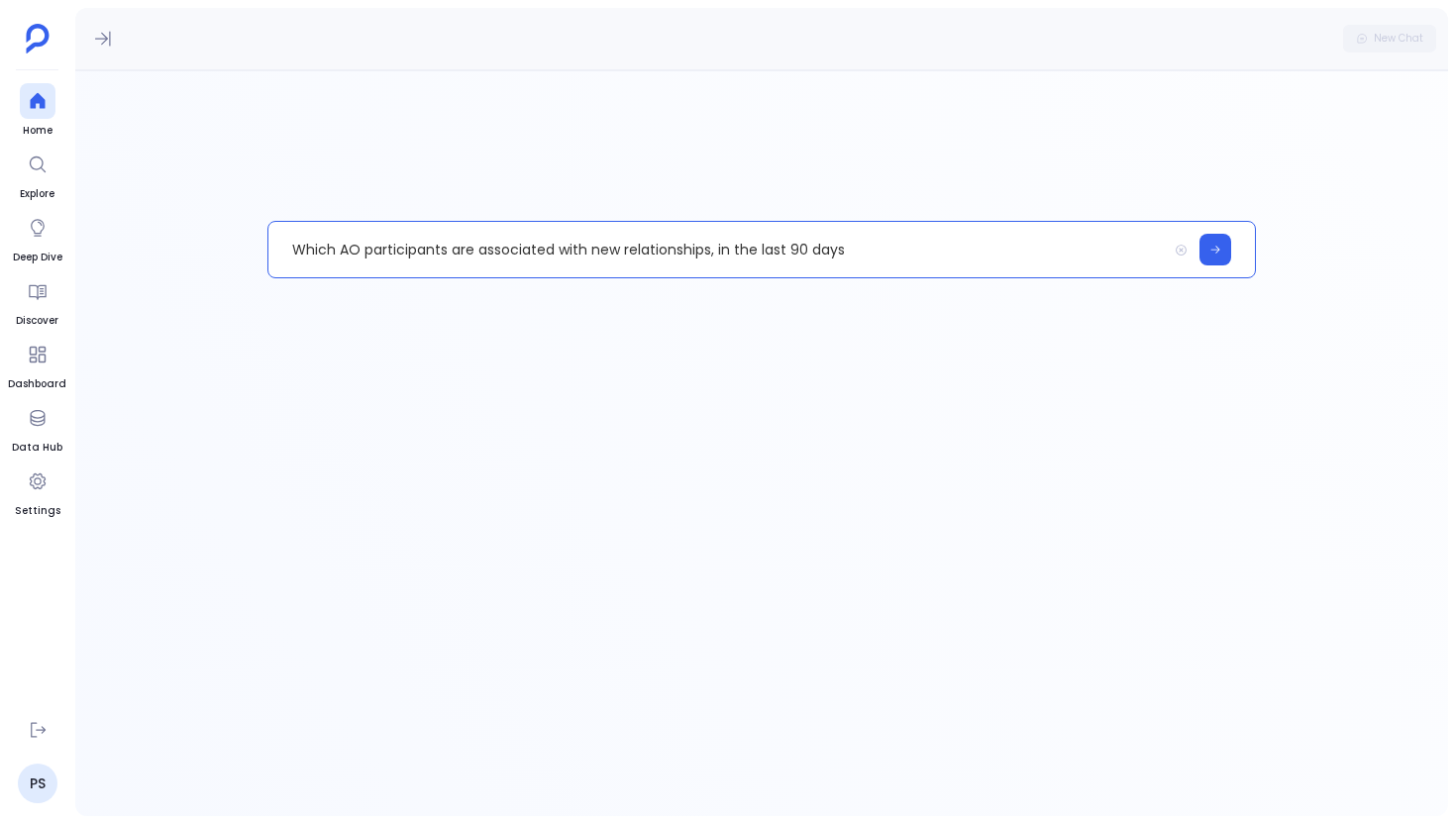 click on "Which AO participants are associated with new relationships, in the last 90 days" at bounding box center (717, 250) 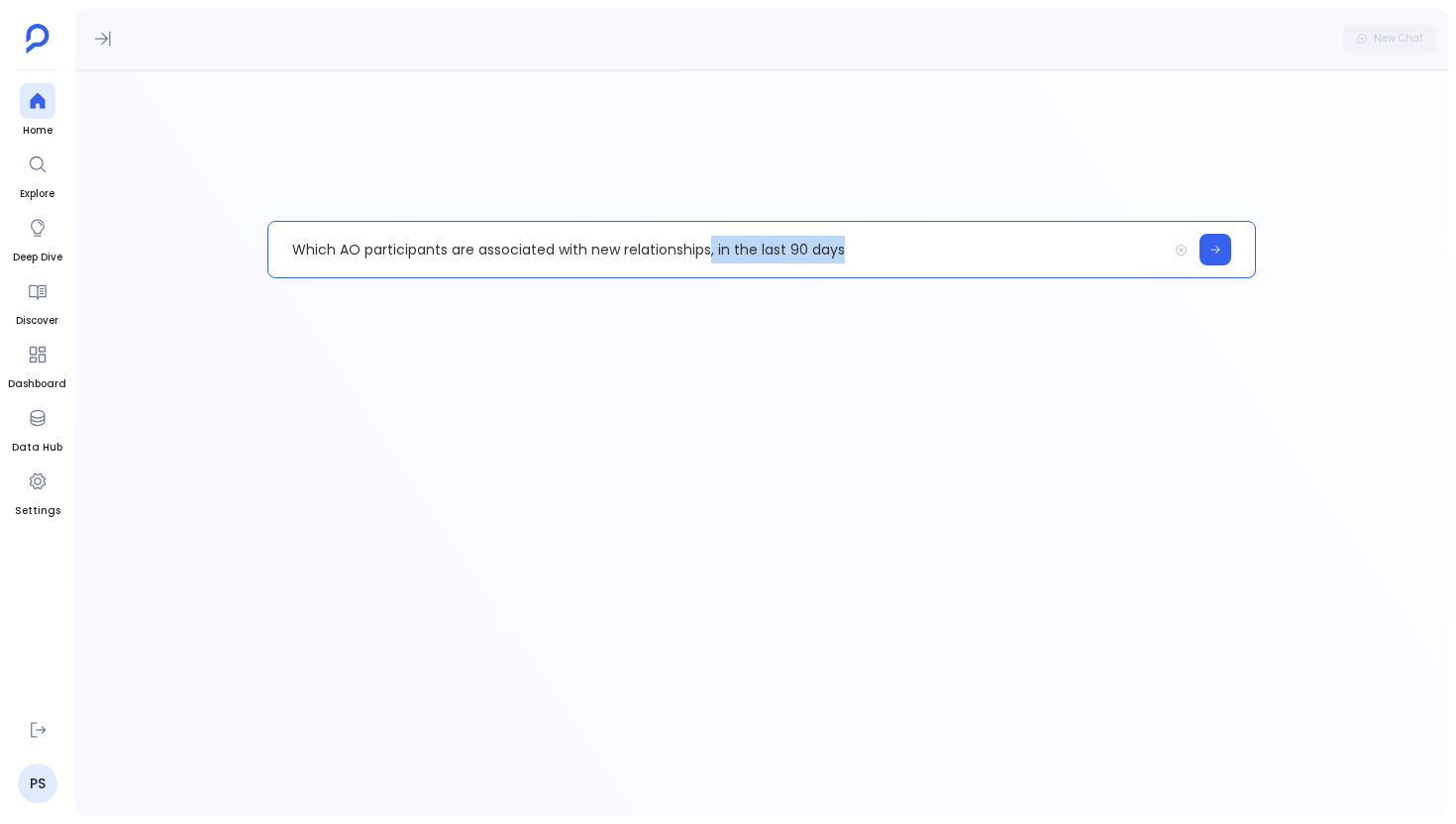 drag, startPoint x: 884, startPoint y: 250, endPoint x: 710, endPoint y: 256, distance: 174.10342 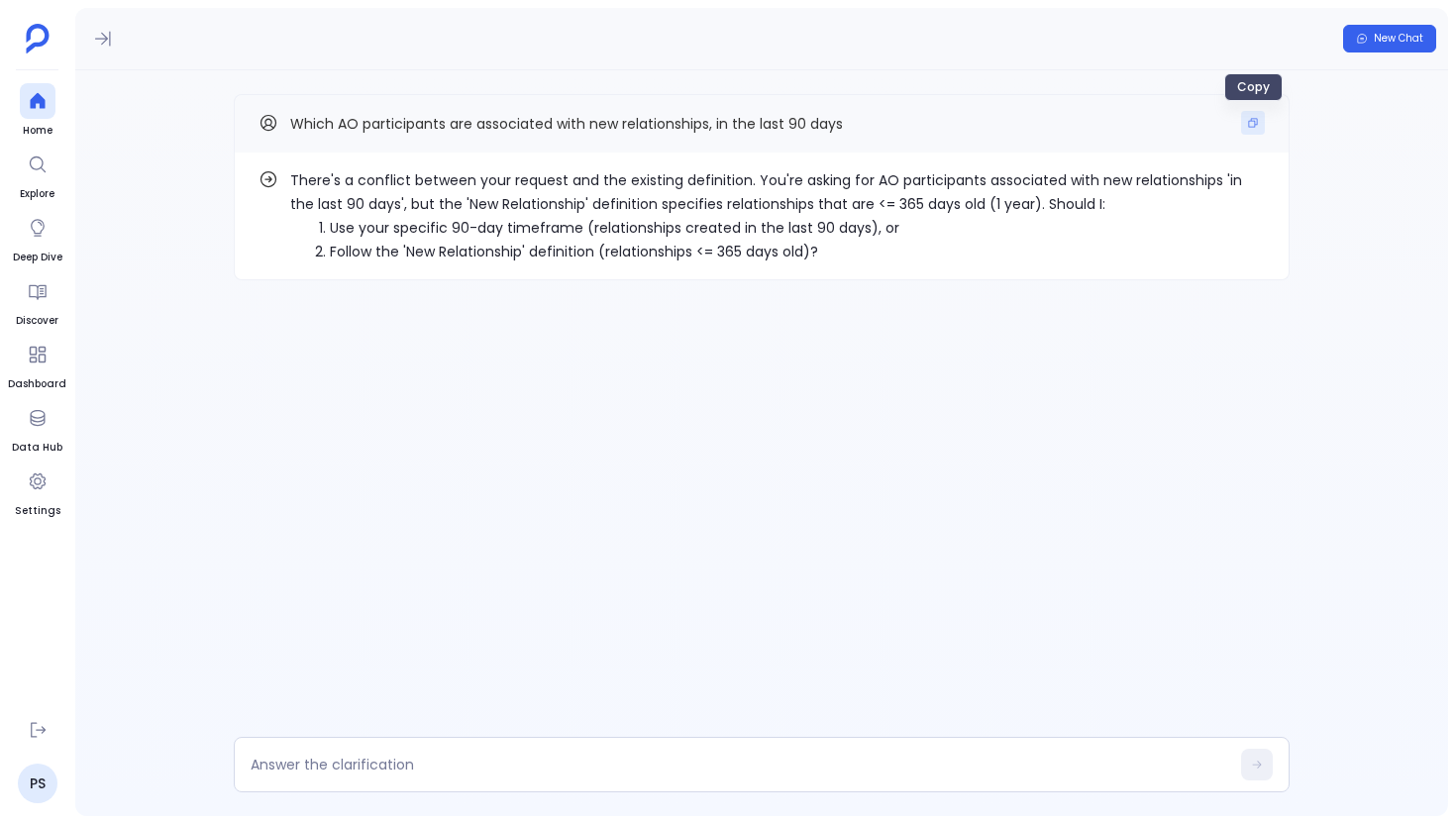 click 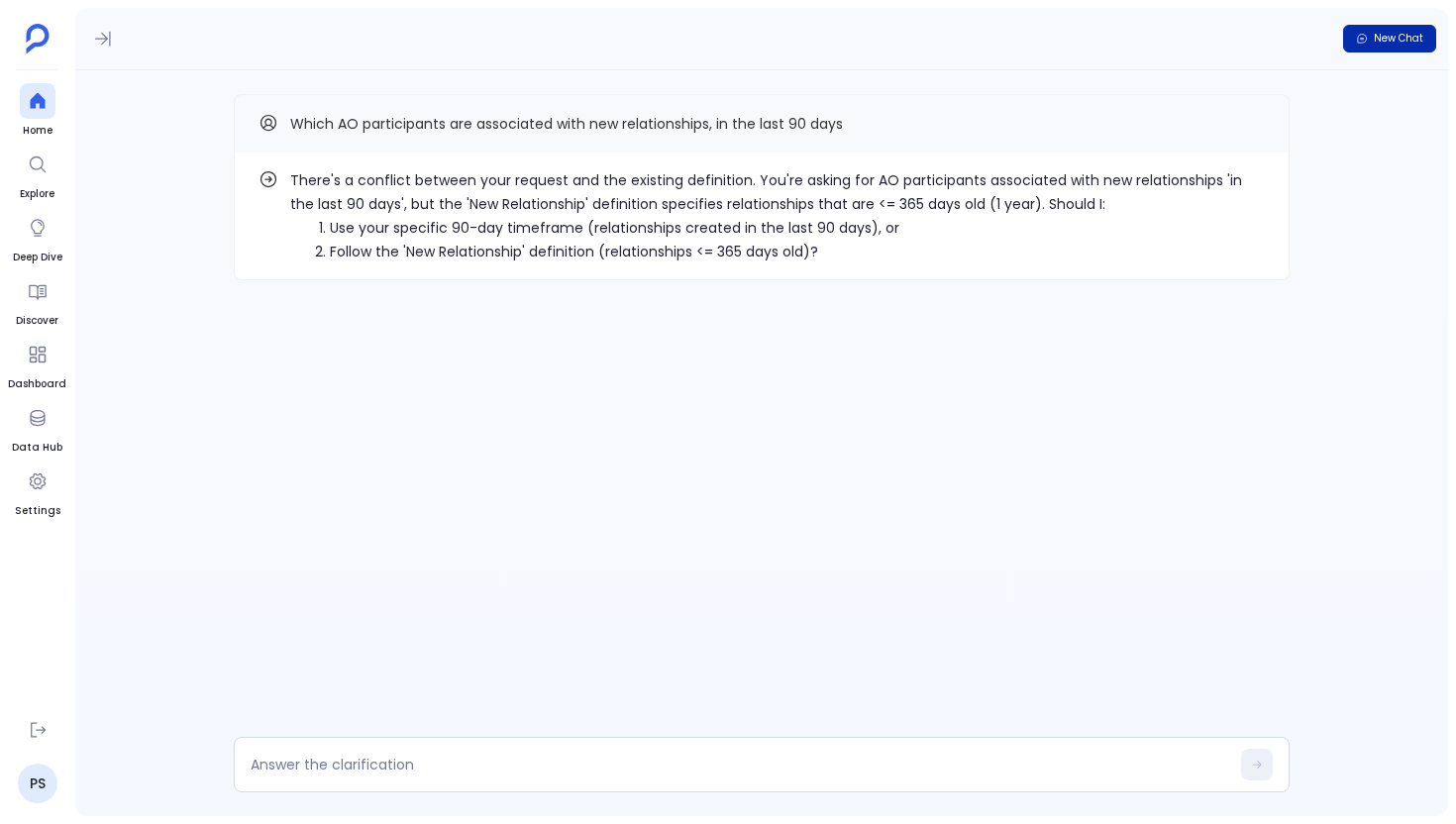 click on "New Chat" at bounding box center [1390, 39] 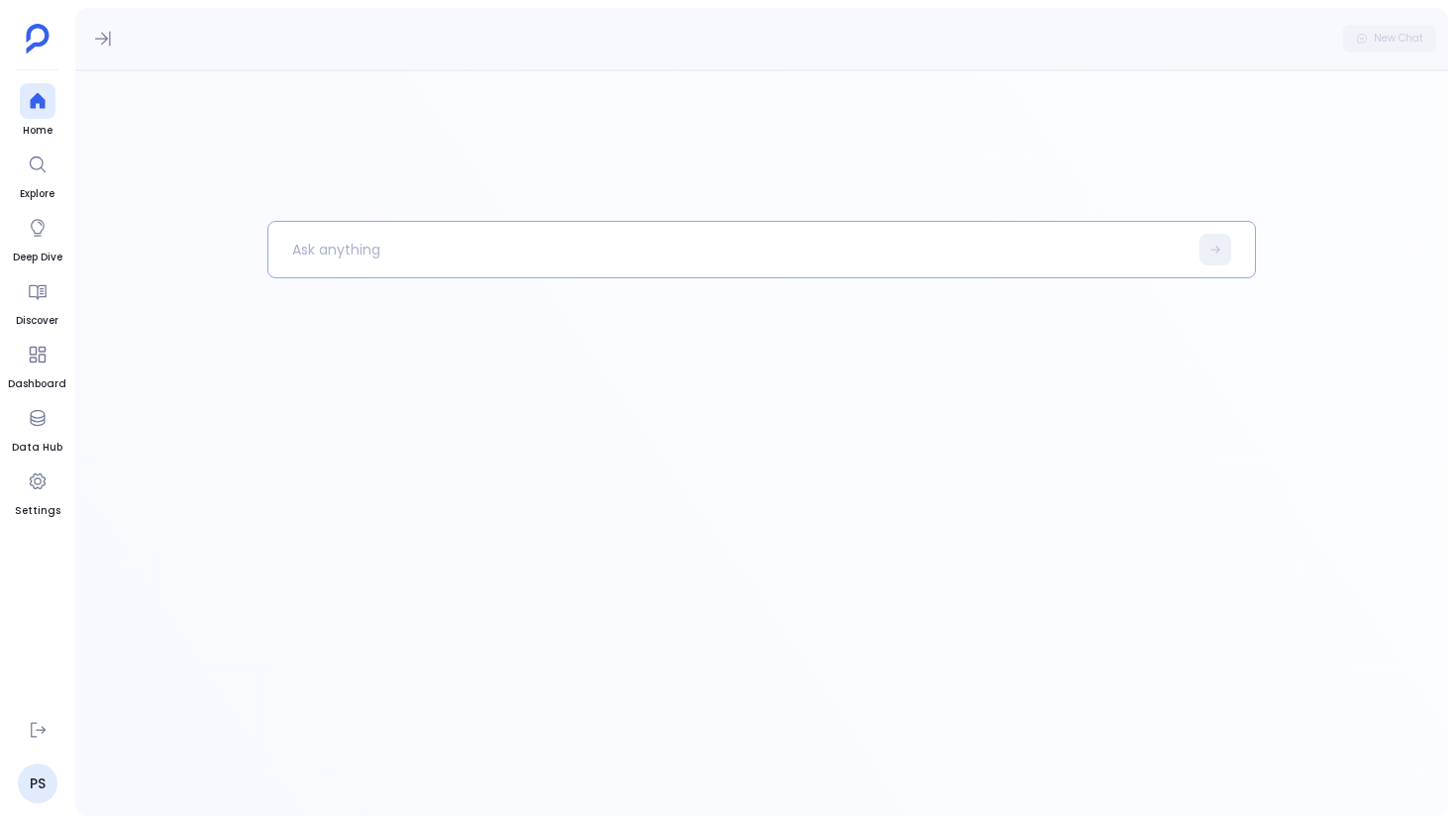 click at bounding box center [728, 250] 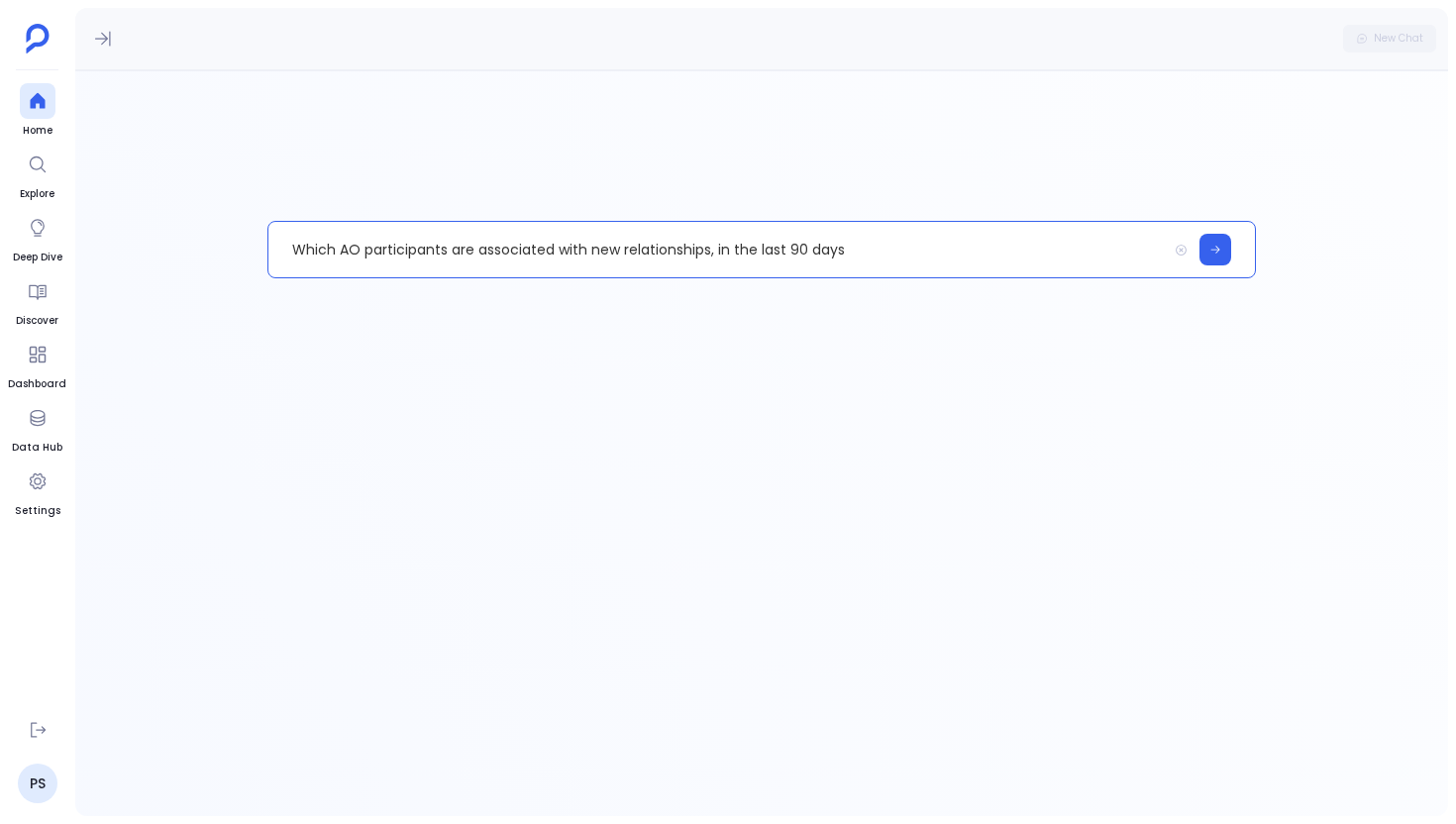 click on "Which AO participants are associated with new relationships, in the last 90 days" at bounding box center (717, 250) 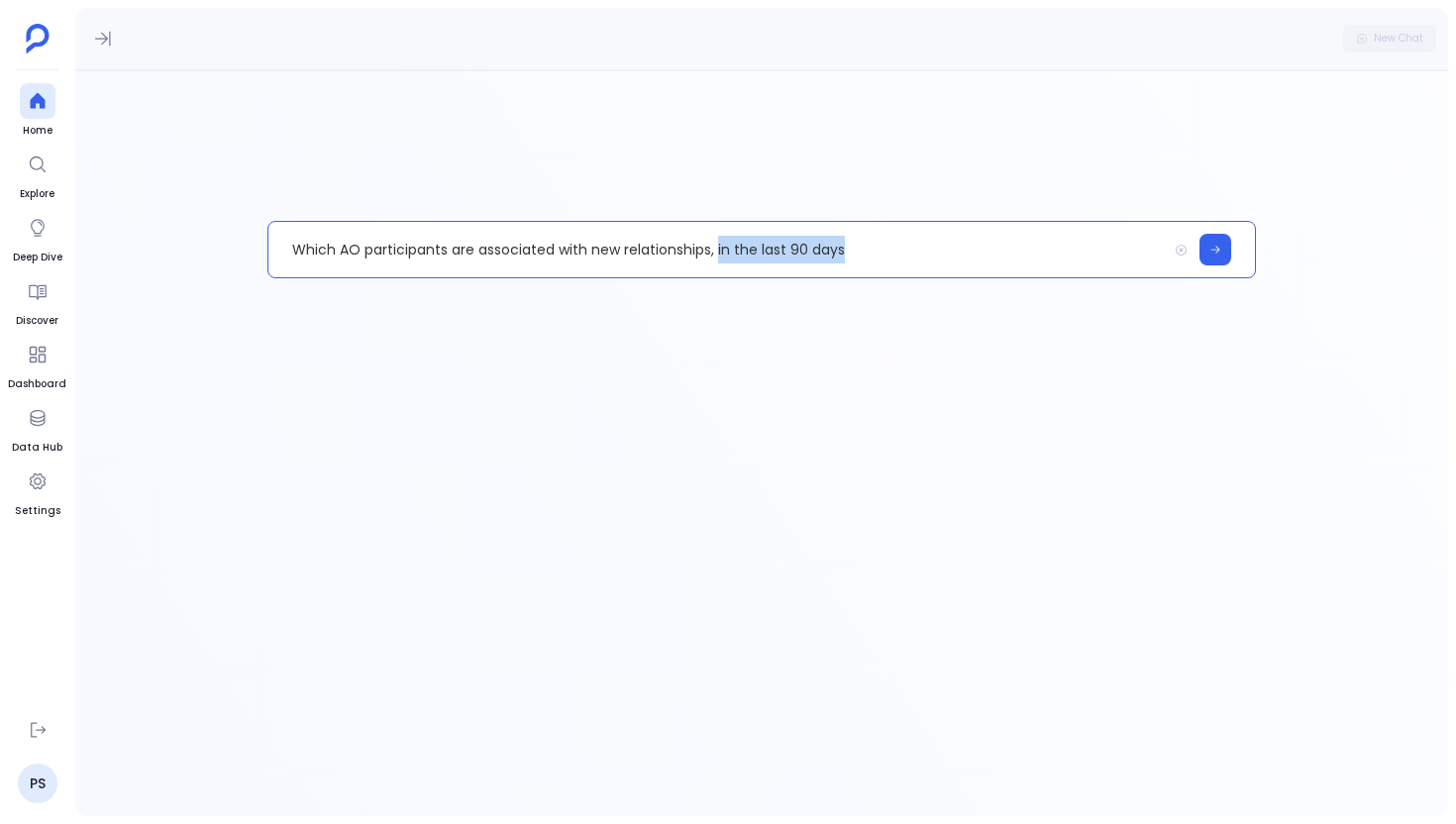 drag, startPoint x: 847, startPoint y: 250, endPoint x: 718, endPoint y: 254, distance: 129.062 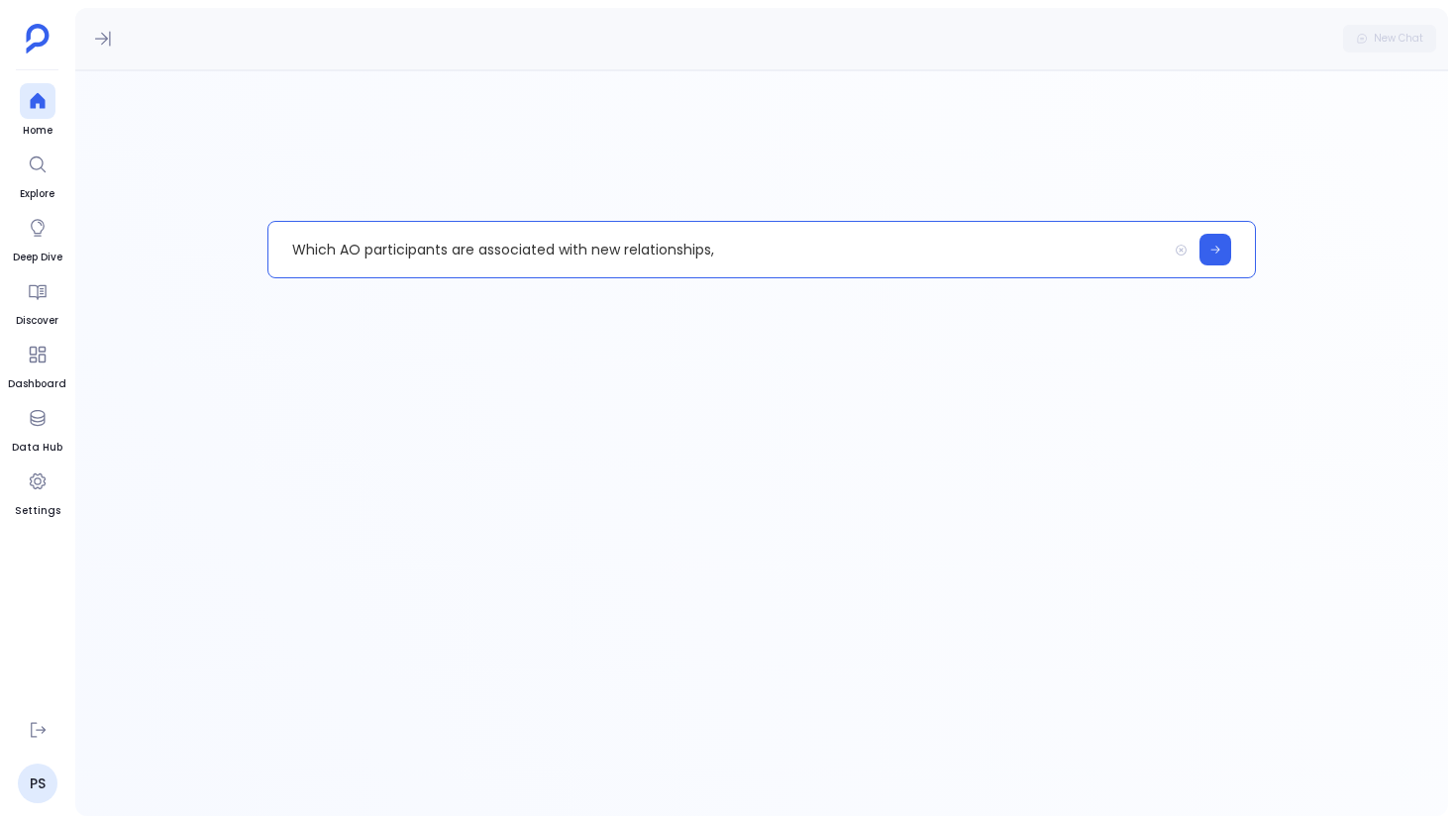 click on "Which AO participants are associated with new relationships," at bounding box center [717, 250] 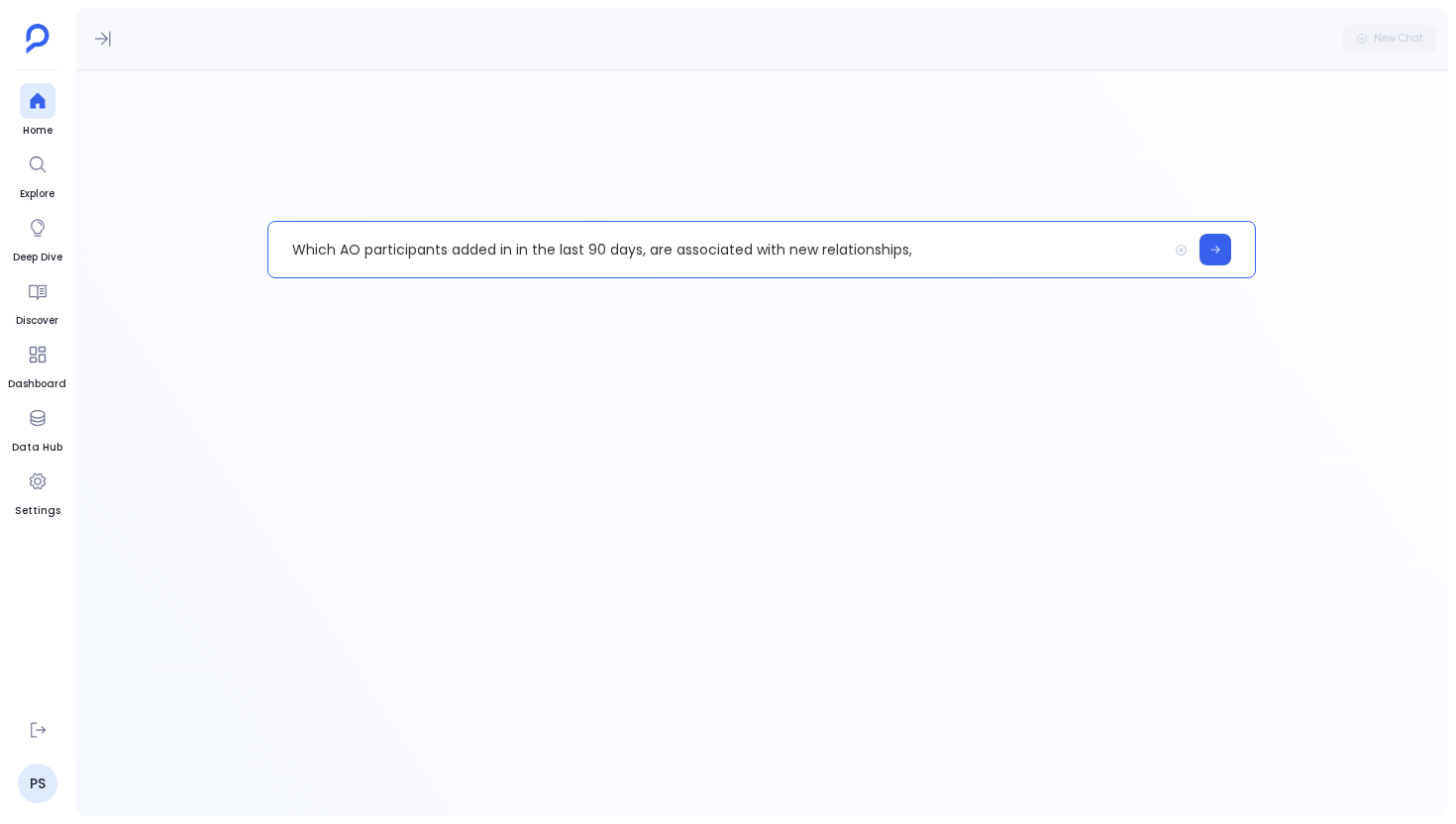 click on "Which AO participants added in in the last 90 days, are associated with new relationships," at bounding box center [717, 250] 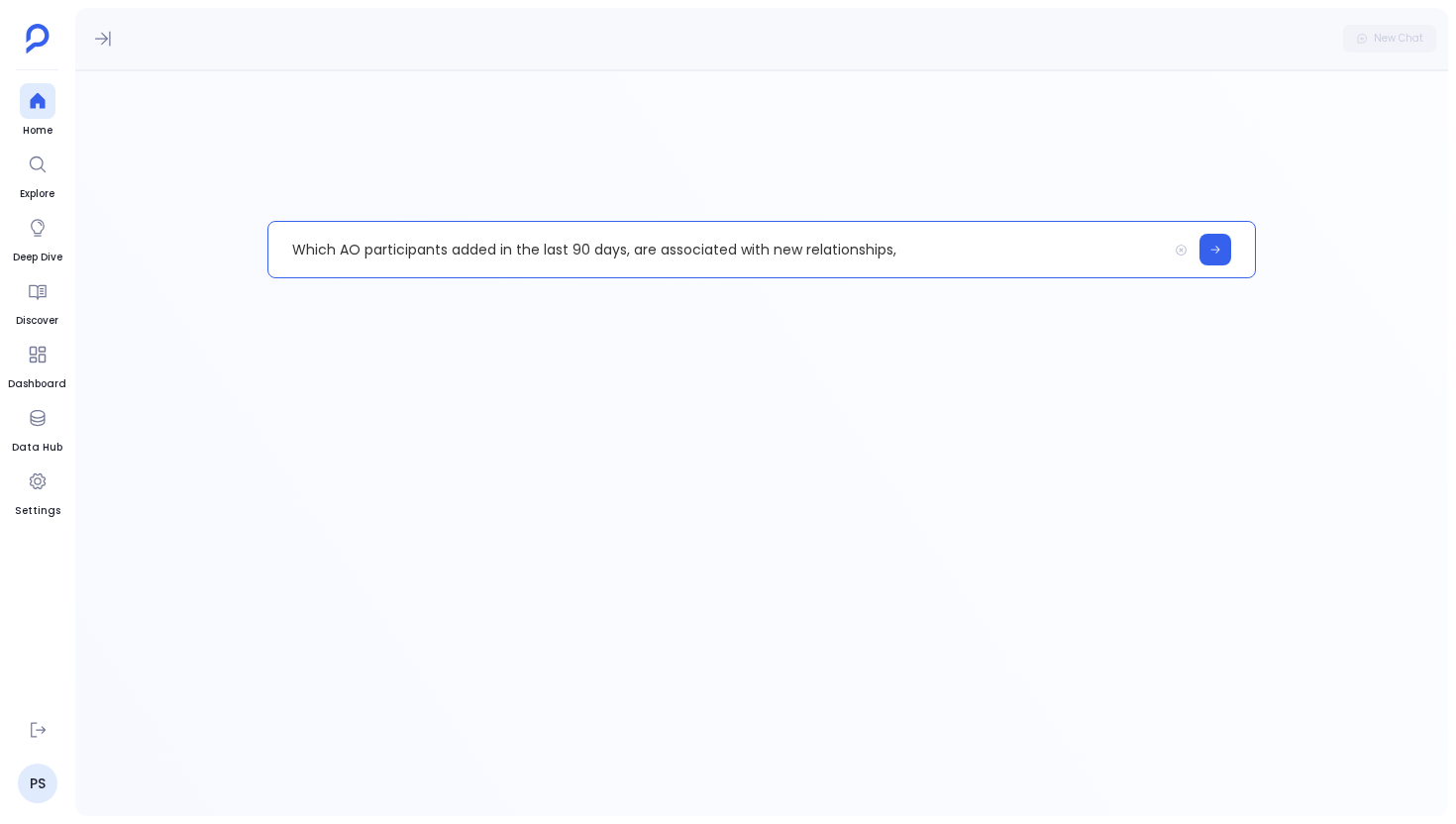 click on "Which AO participants added in the last 90 days, are associated with new relationships," at bounding box center (717, 250) 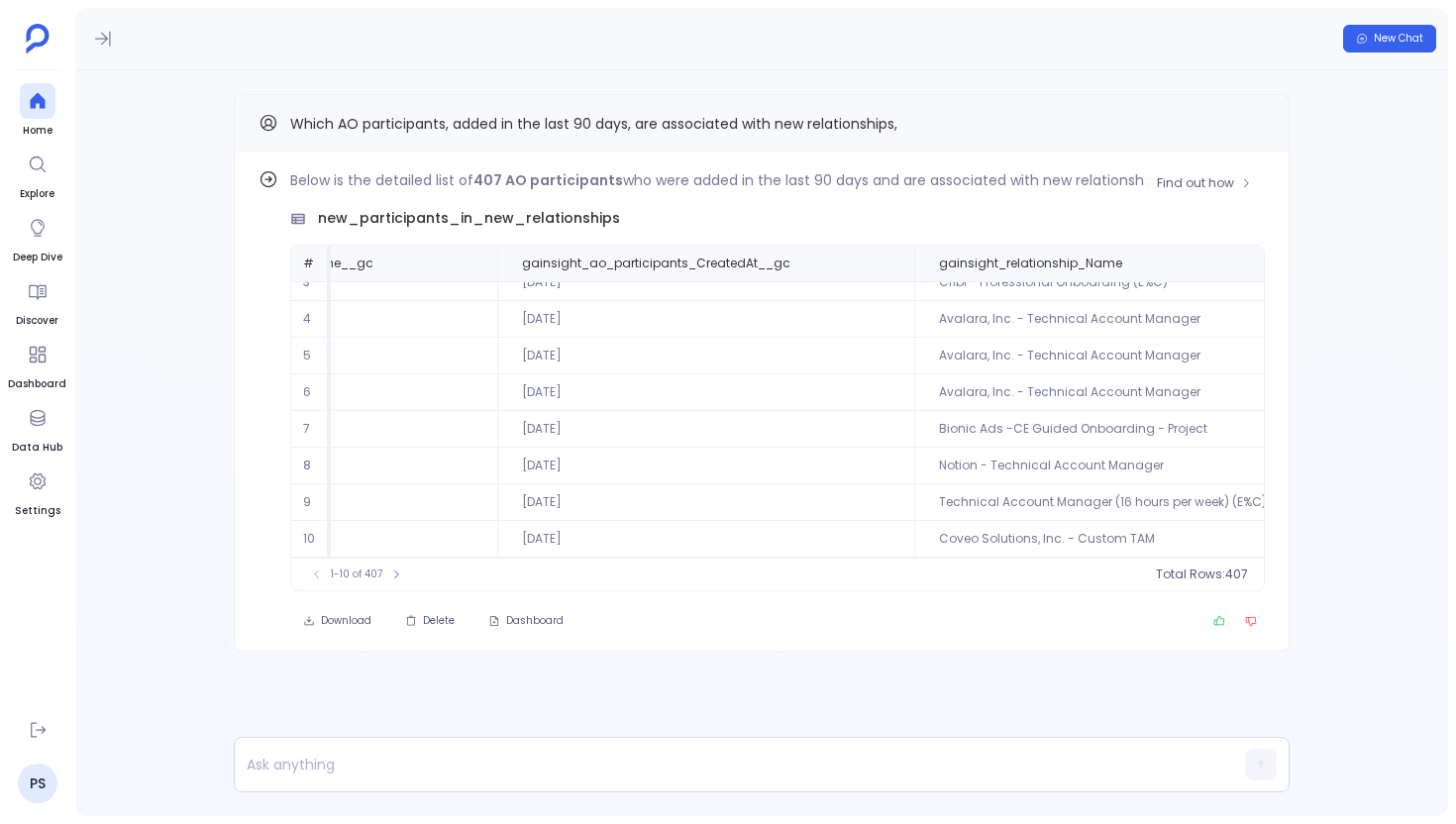 scroll, scrollTop: 95, scrollLeft: 1077, axis: both 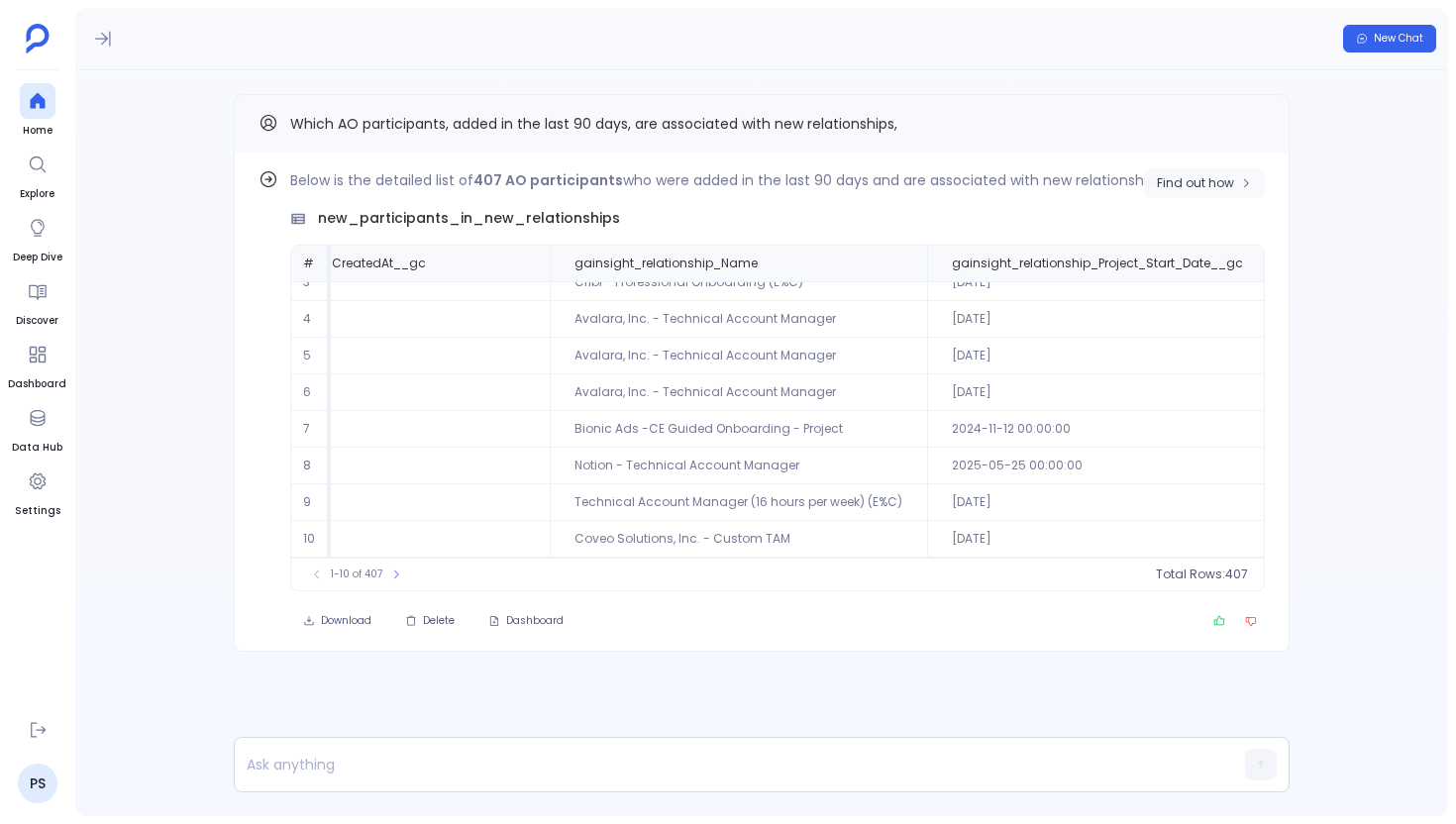 click 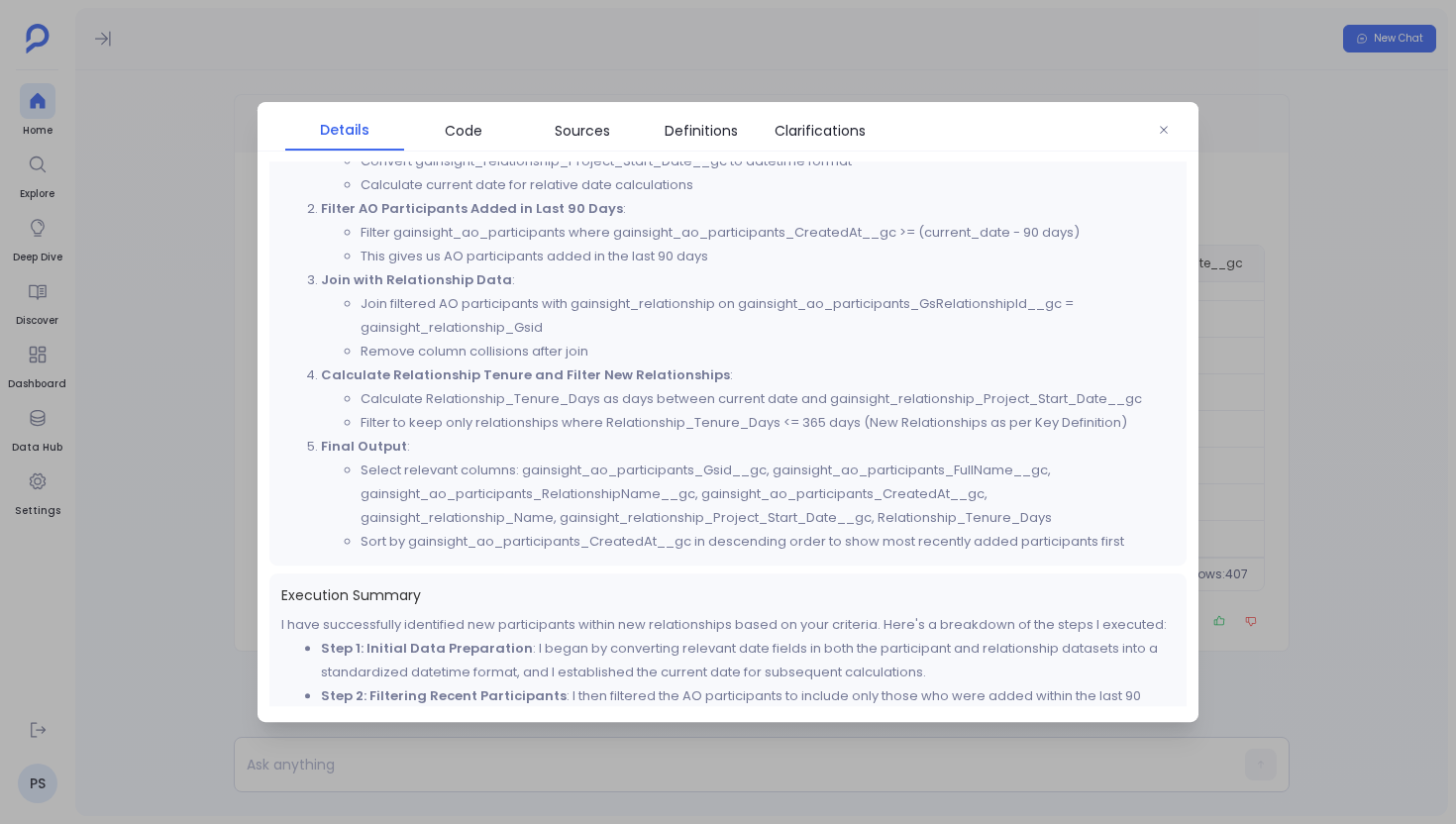scroll, scrollTop: 548, scrollLeft: 0, axis: vertical 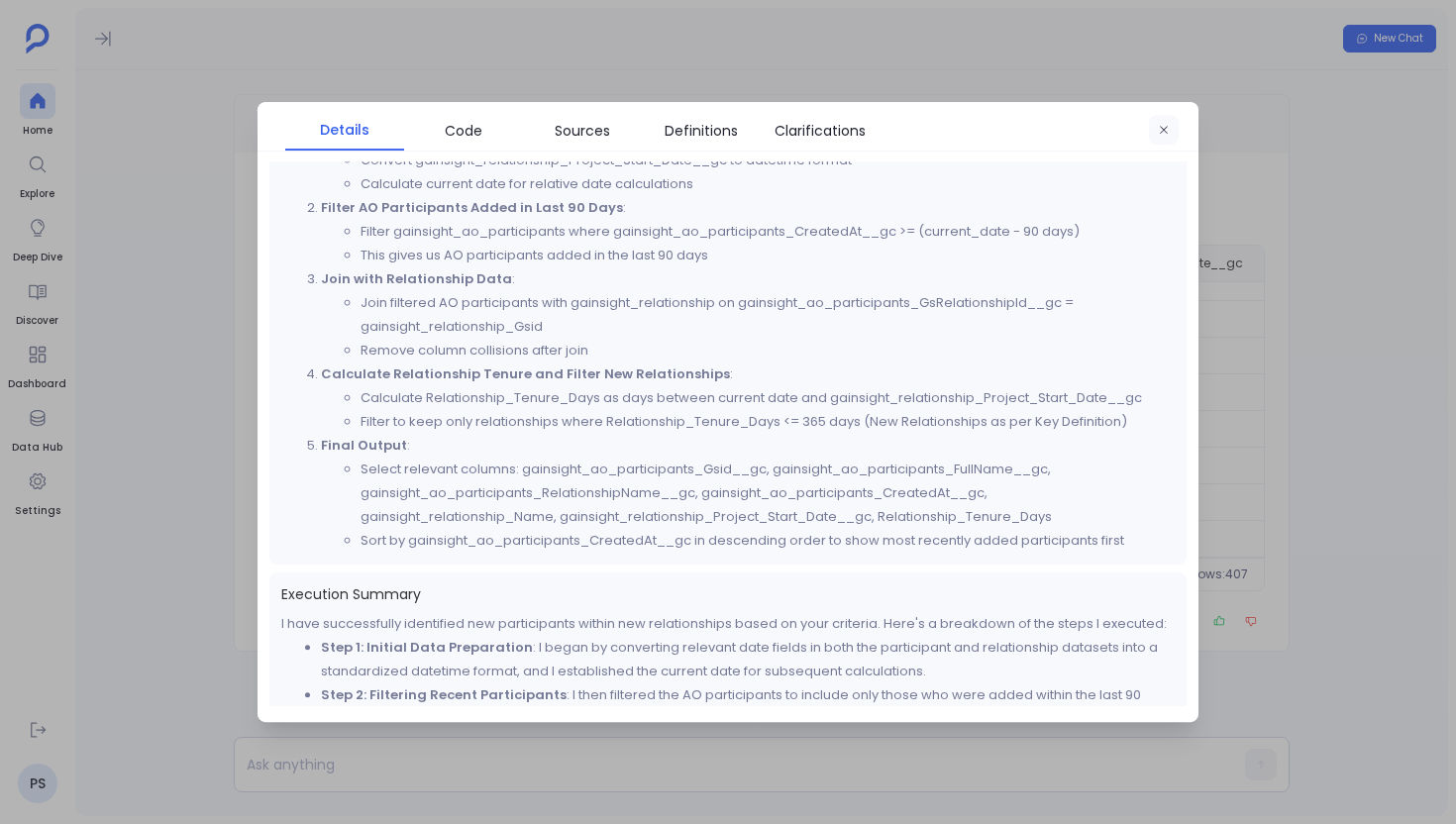 click at bounding box center [1164, 131] 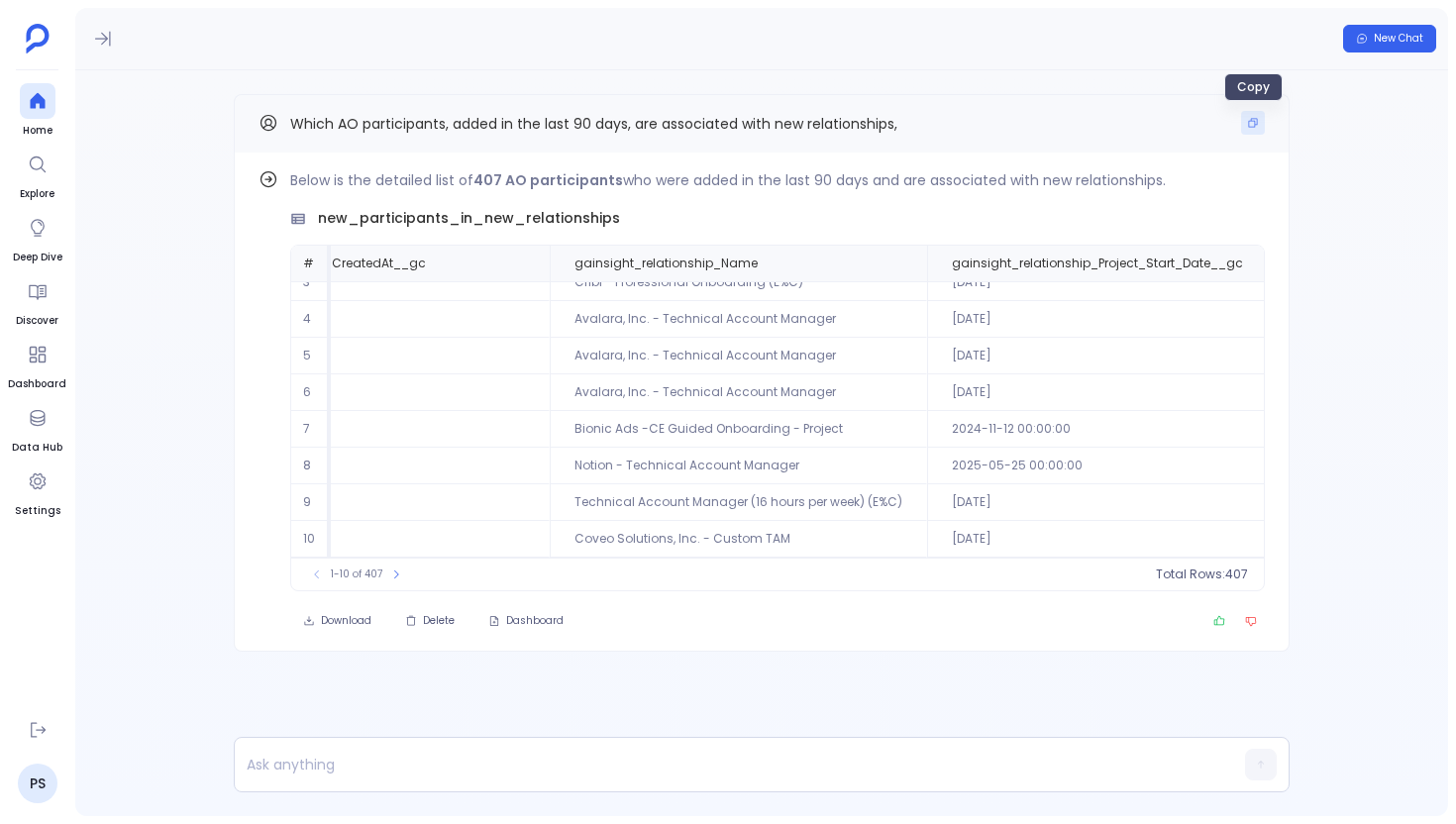 click at bounding box center [1253, 123] 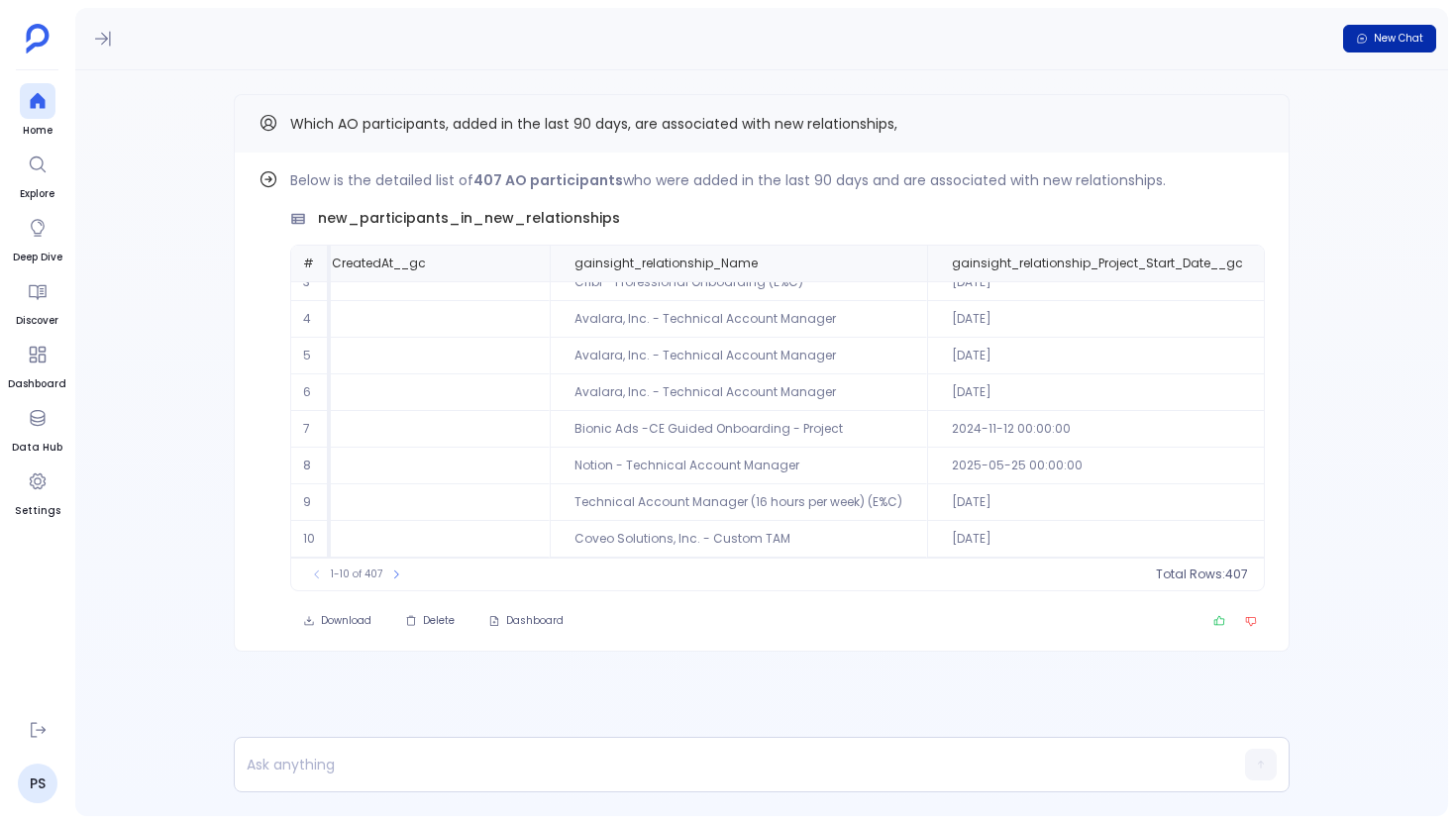 click on "New Chat" at bounding box center (1390, 39) 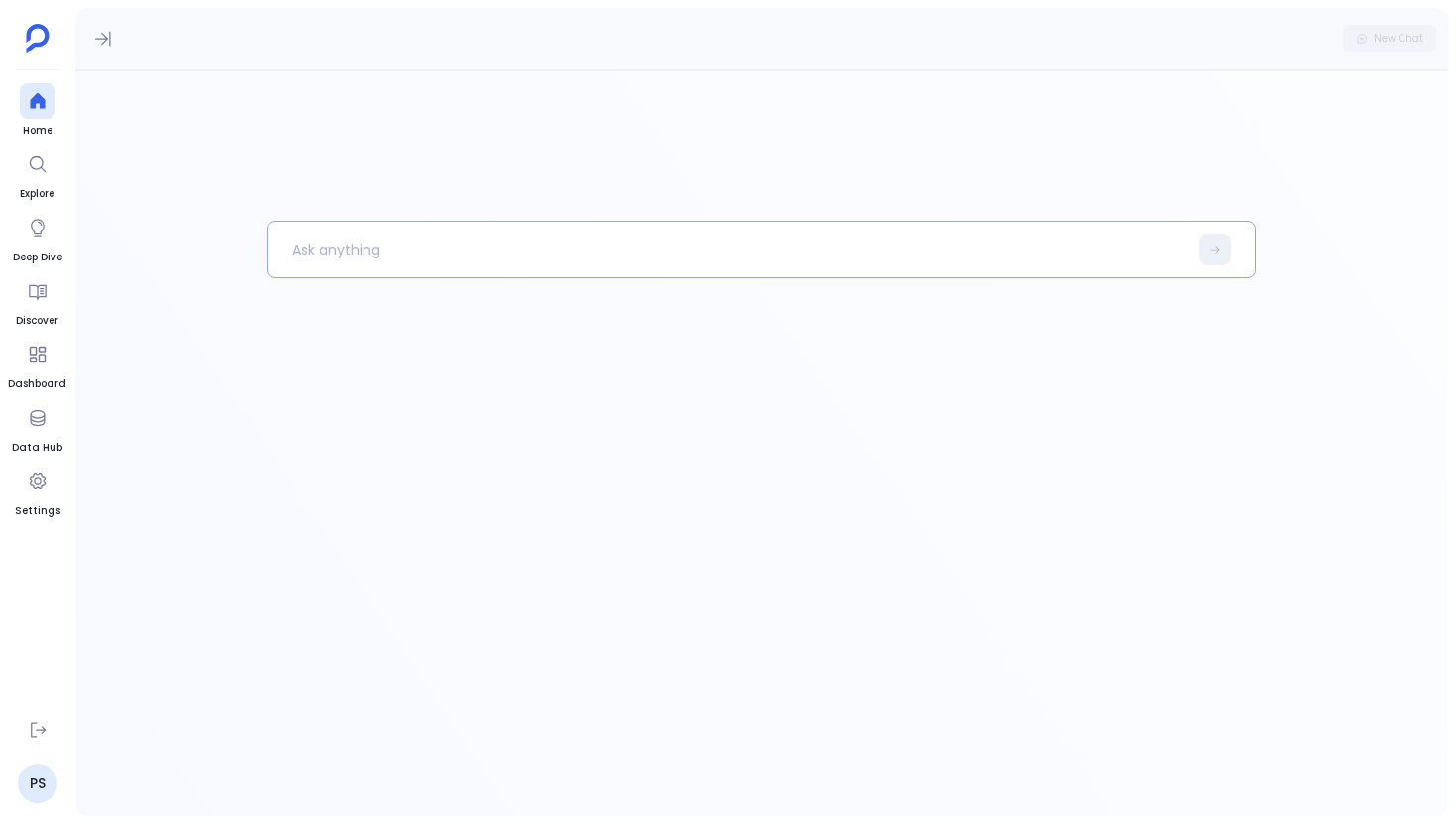 click at bounding box center [728, 250] 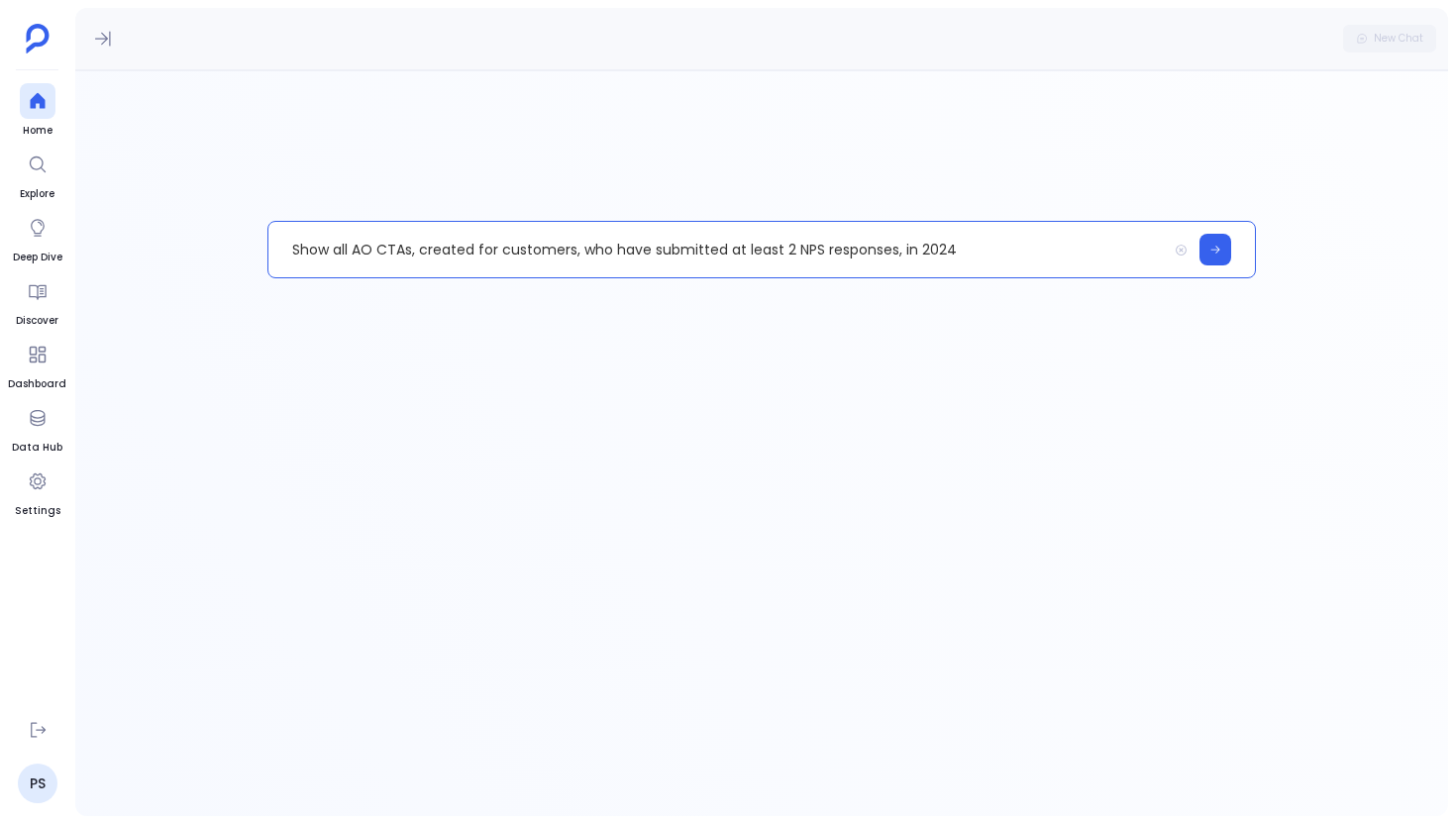 click on "Show all AO CTAs, created for customers, who have submitted at least 2 NPS responses, in 2024" at bounding box center [717, 250] 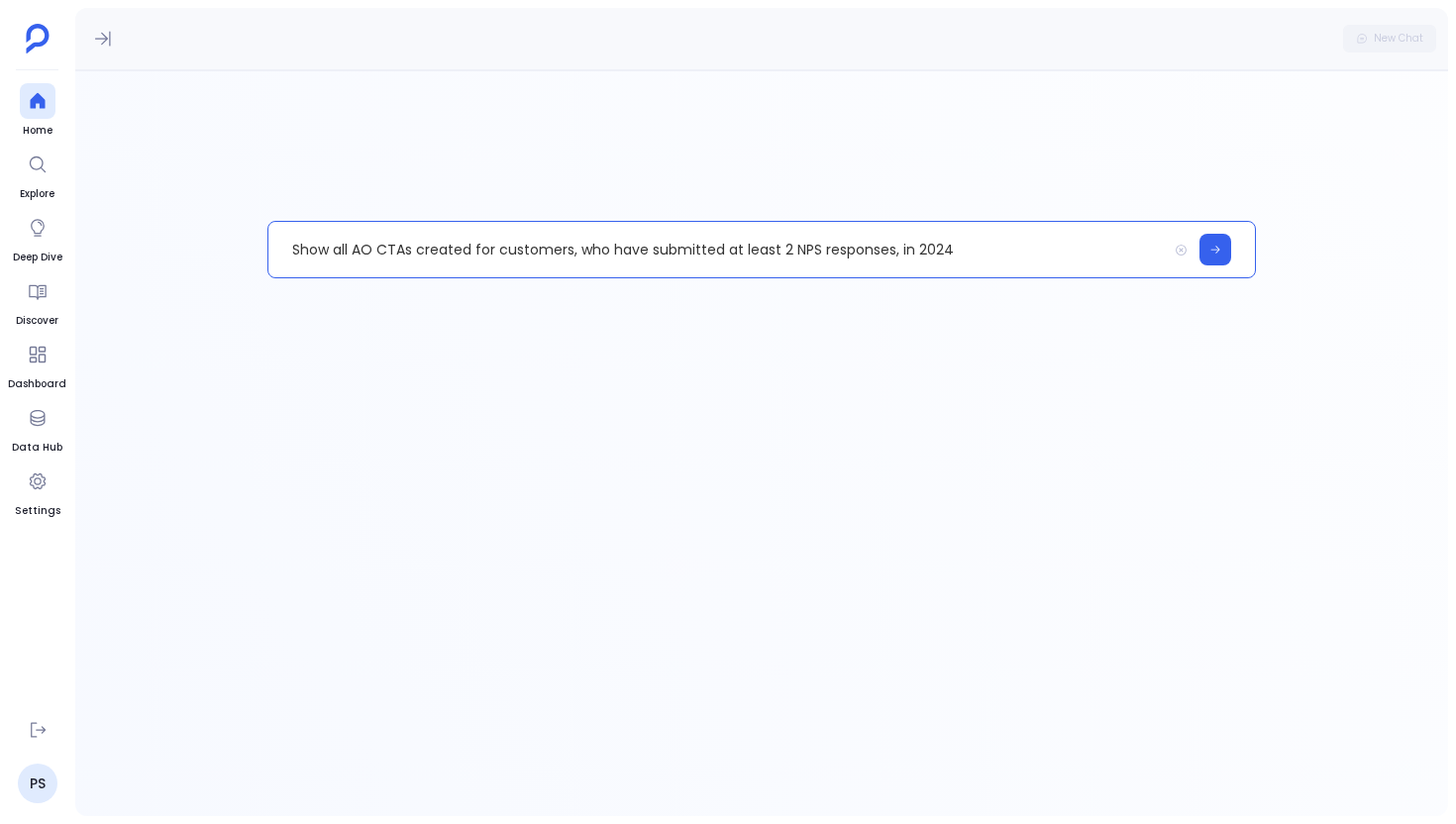 click on "Show all AO CTAs created for customers, who have submitted at least 2 NPS responses, in 2024" at bounding box center [717, 250] 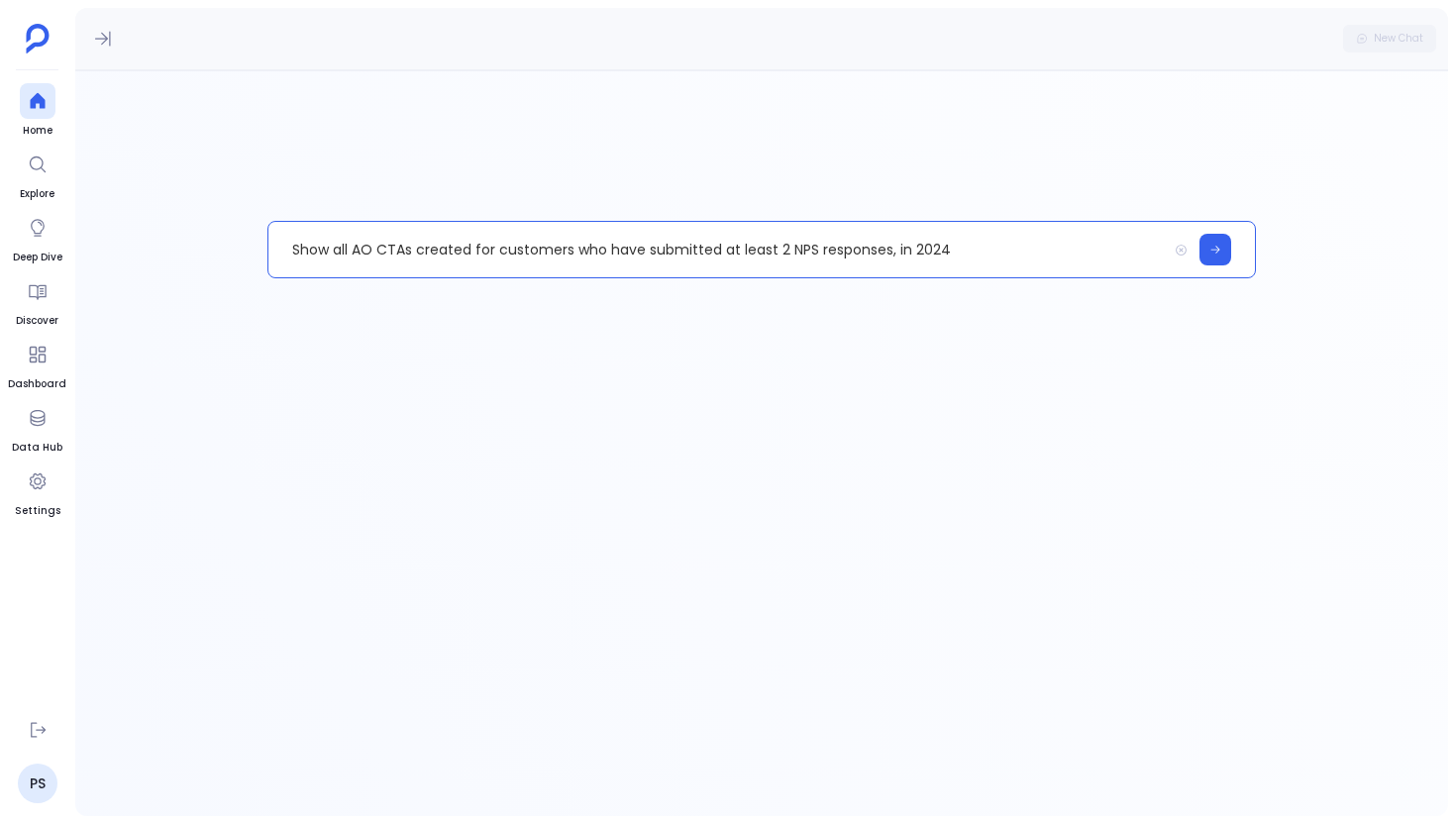 click on "Show all AO CTAs created for customers who have submitted at least 2 NPS responses, in 2024" at bounding box center (717, 250) 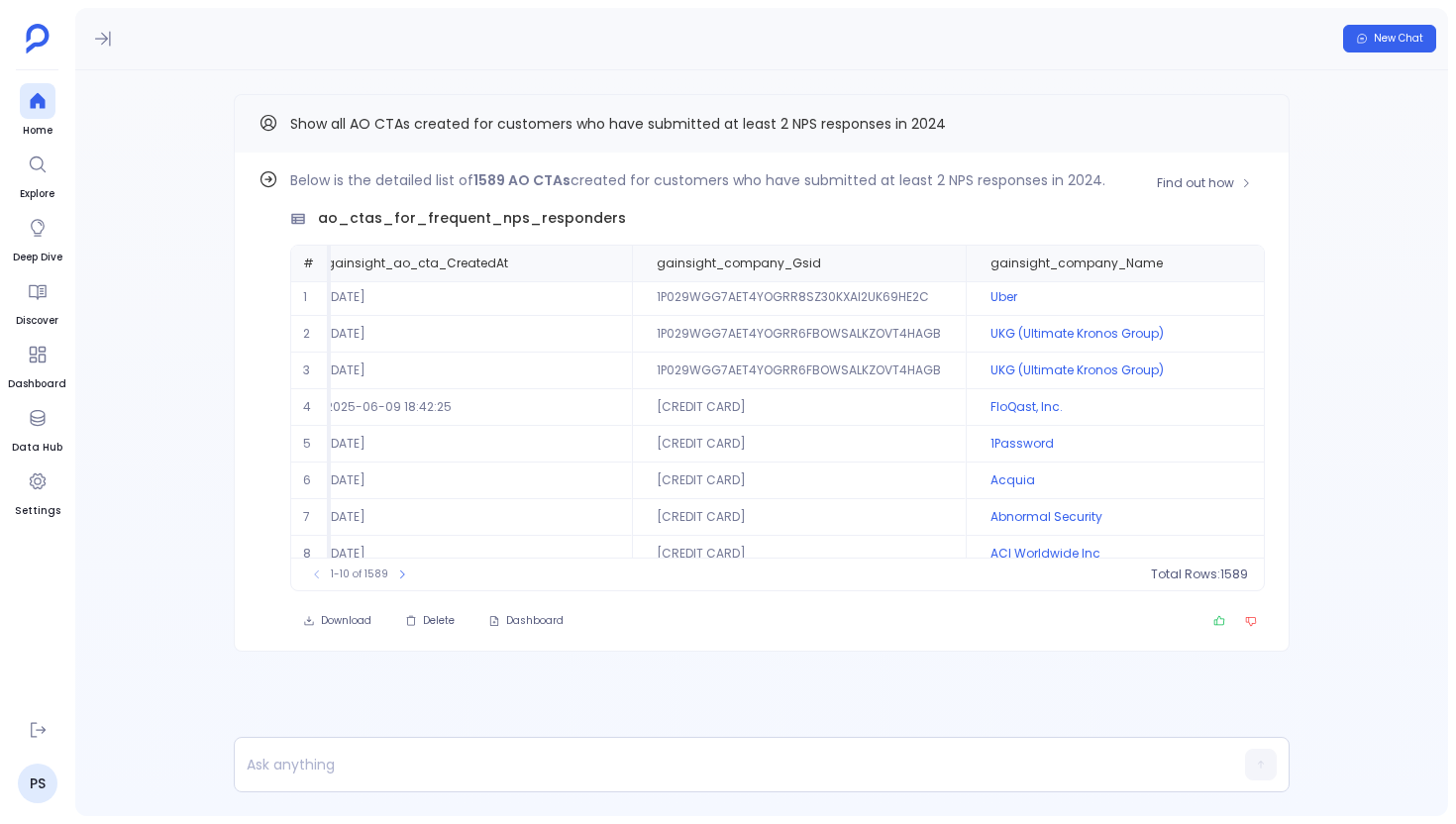 scroll, scrollTop: 2, scrollLeft: 1457, axis: both 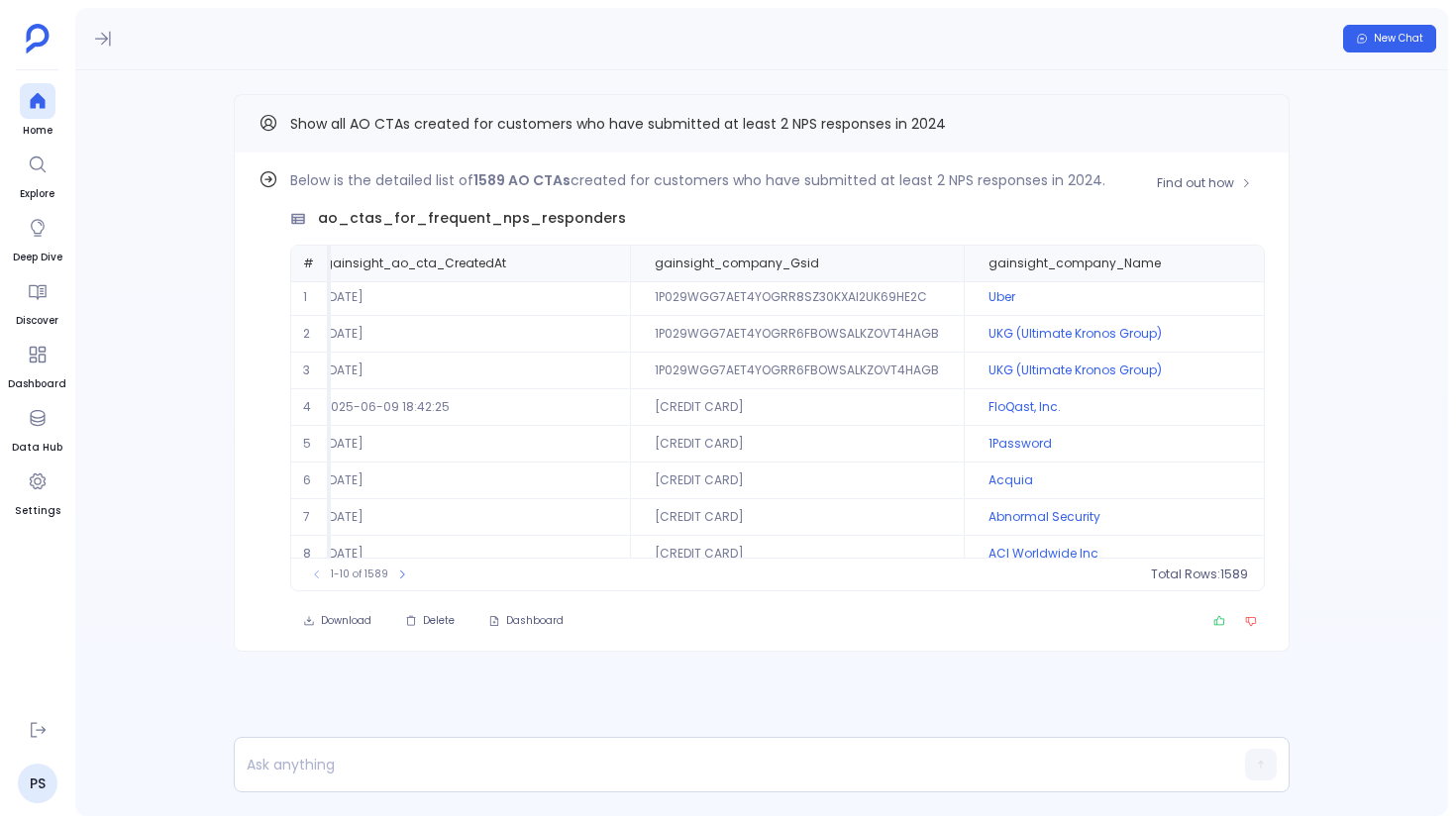 click on "Find out how Below is the detailed list of  1589 AO CTAs  created for customers who have submitted at least 2 NPS responses in 2024. ao_ctas_for_frequent_nps_responders # gainsight_ao_cta_Gsid gainsight_ao_cta_CTAId gainsight_ao_cta_Name gainsight_ao_cta_CTAStatus gainsight_ao_cta_CreatedAt gainsight_company_Gsid gainsight_company_Name 1 1I002DU56OZORRMJ790Z4664DWDZQQTKSTFI 1S01UGP3GLT9G8ZPY3IOAILK1V39U6II0PAU Promoter response for PS Pulse Survey from jsiudzinski@uber.com Open 2025-06-25 17:49:26 1P029WGG7AET4YOGRR8SZ30KXAI2UK69HE2C Uber 2 1I002DU56OZORRMJ79GH4A8FK8T021CZ0YU6 1S01UGP3GLT9G8ZPY3DWEA7LZB4J2KRCHCL2 Promoter response for PS Pulse Survey from dana.dezoort@ukg.com Open 2025-06-24 18:08:06 1P029WGG7AET4YOGRR6FBOWSALKZOVT4HAGB UKG (Ultimate Kronos Group) 3 1I002DU56OZORRMJ79PKZDTH2XCJFH28BWVX 1S01UGP3GLT9G8ZPY37XJVG0FLXC40QIBYWZ Promoter response for PS Pulse Survey from gilbert.lhotka@ukg.com Open 2025-06-19 18:06:46 1P029WGG7AET4YOGRR6FBOWSALKZOVT4HAGB UKG (Ultimate Kronos Group) 4 Open 5 Open 6 7" at bounding box center [762, 402] 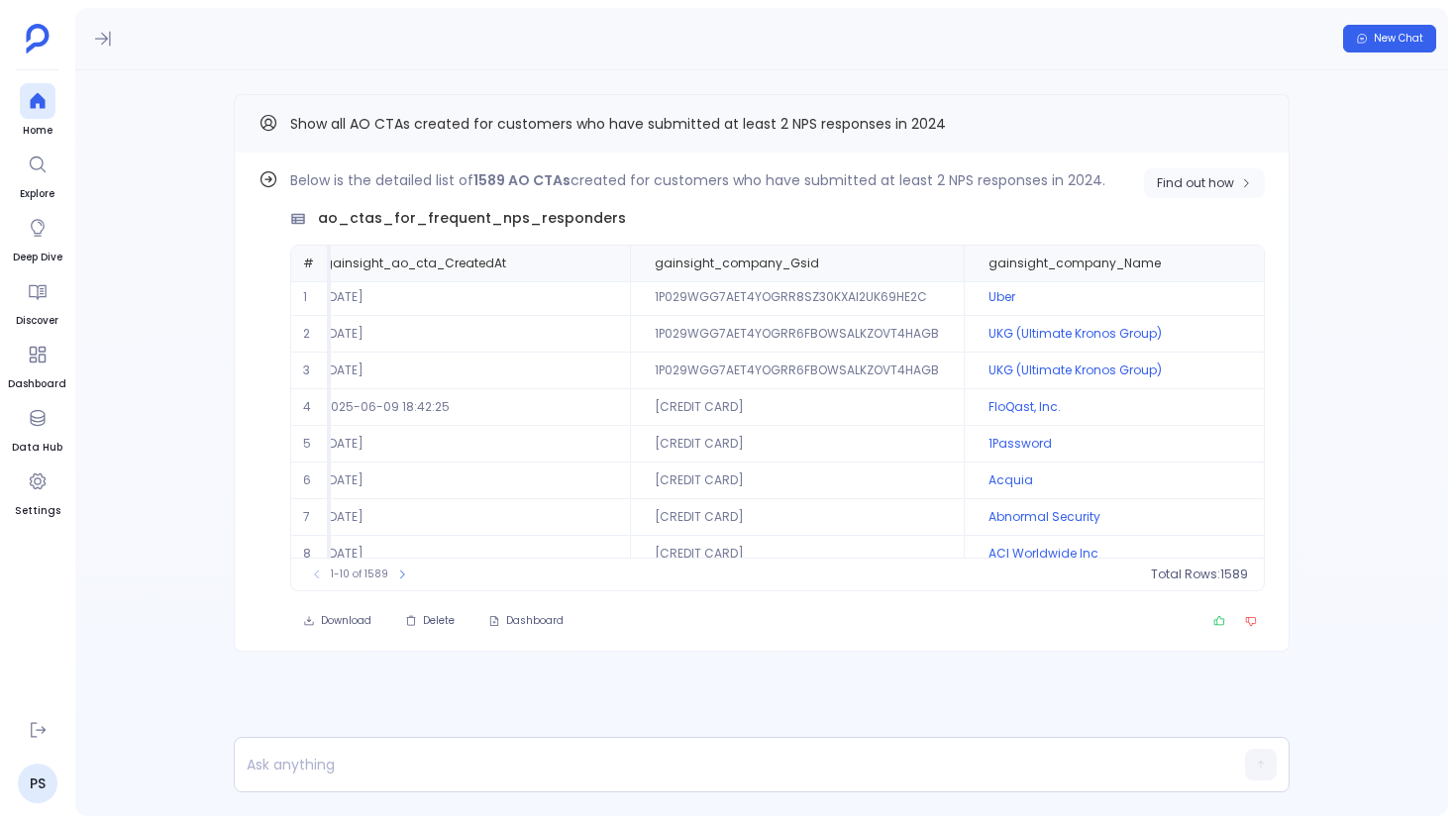 click on "Find out how" at bounding box center [1196, 183] 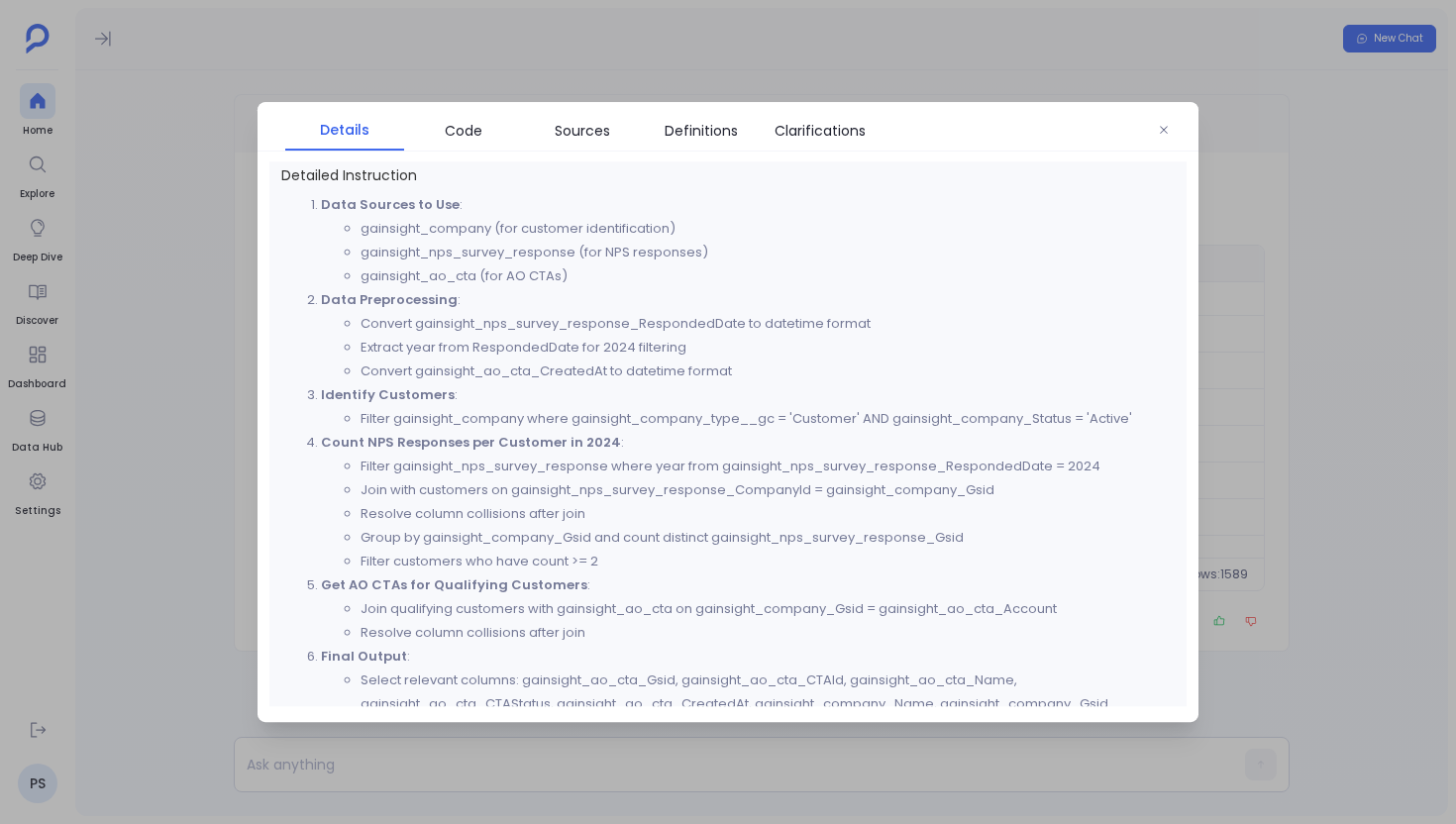 scroll, scrollTop: 607, scrollLeft: 0, axis: vertical 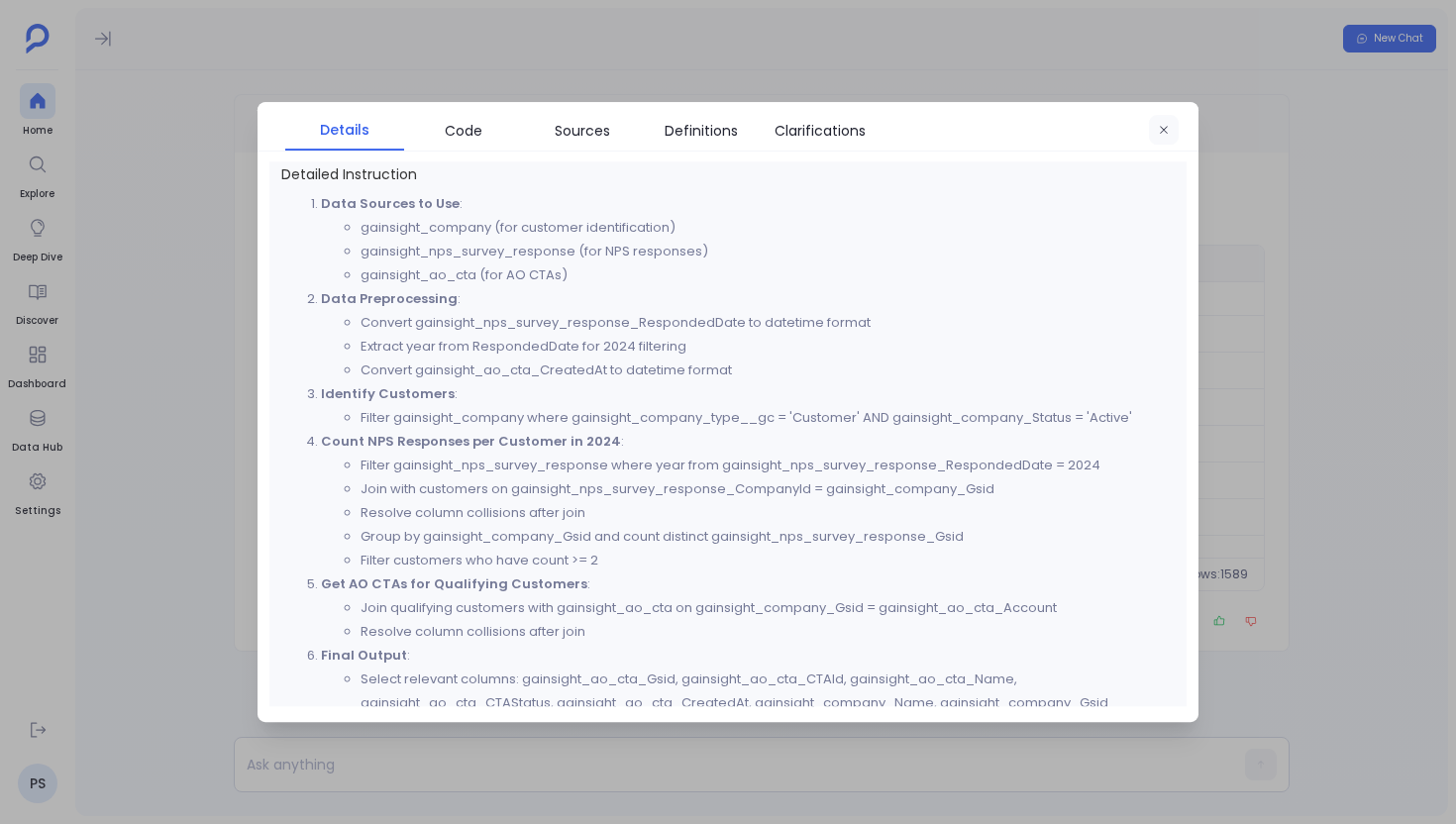 click at bounding box center (1164, 131) 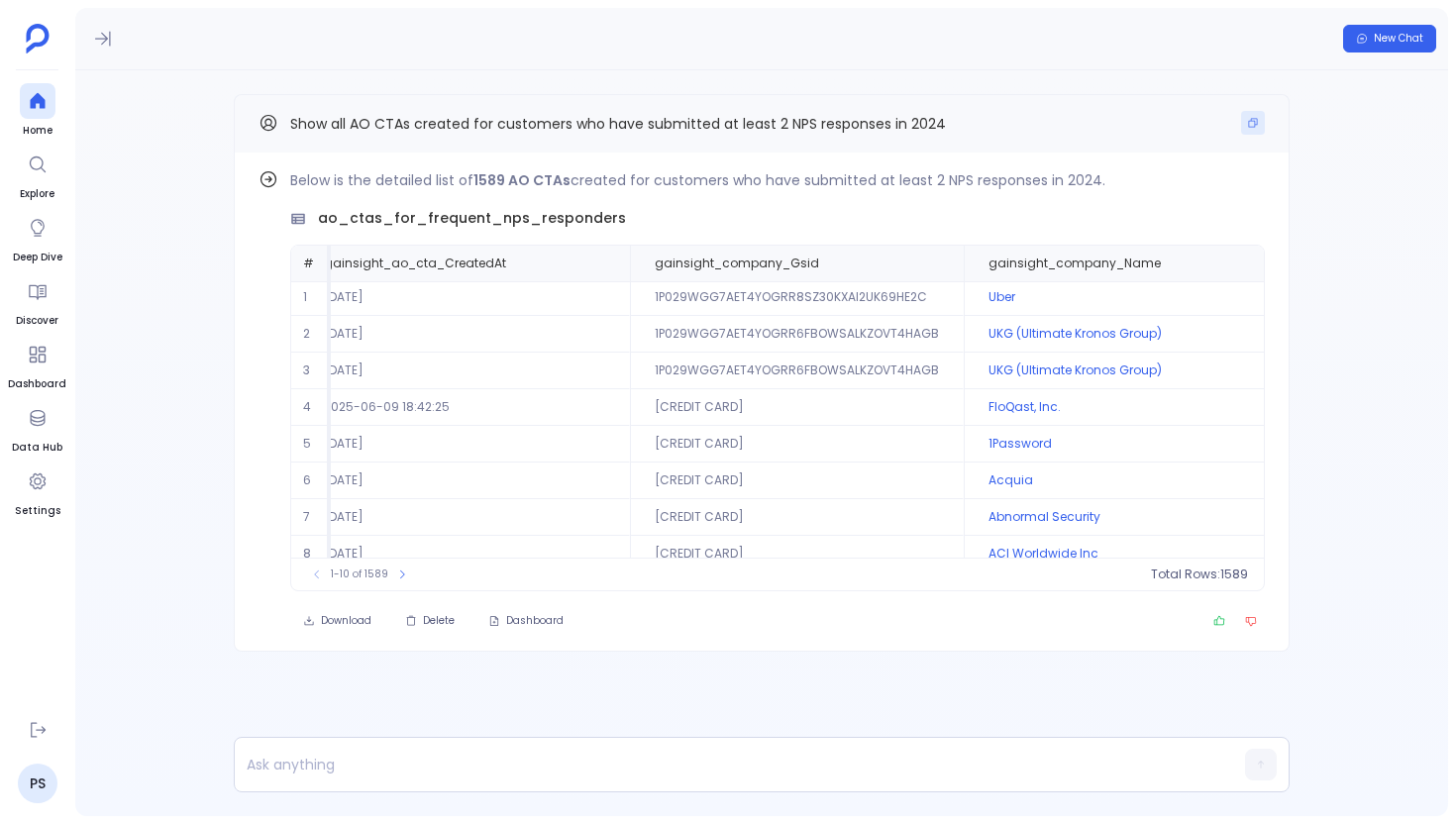 click at bounding box center [1253, 123] 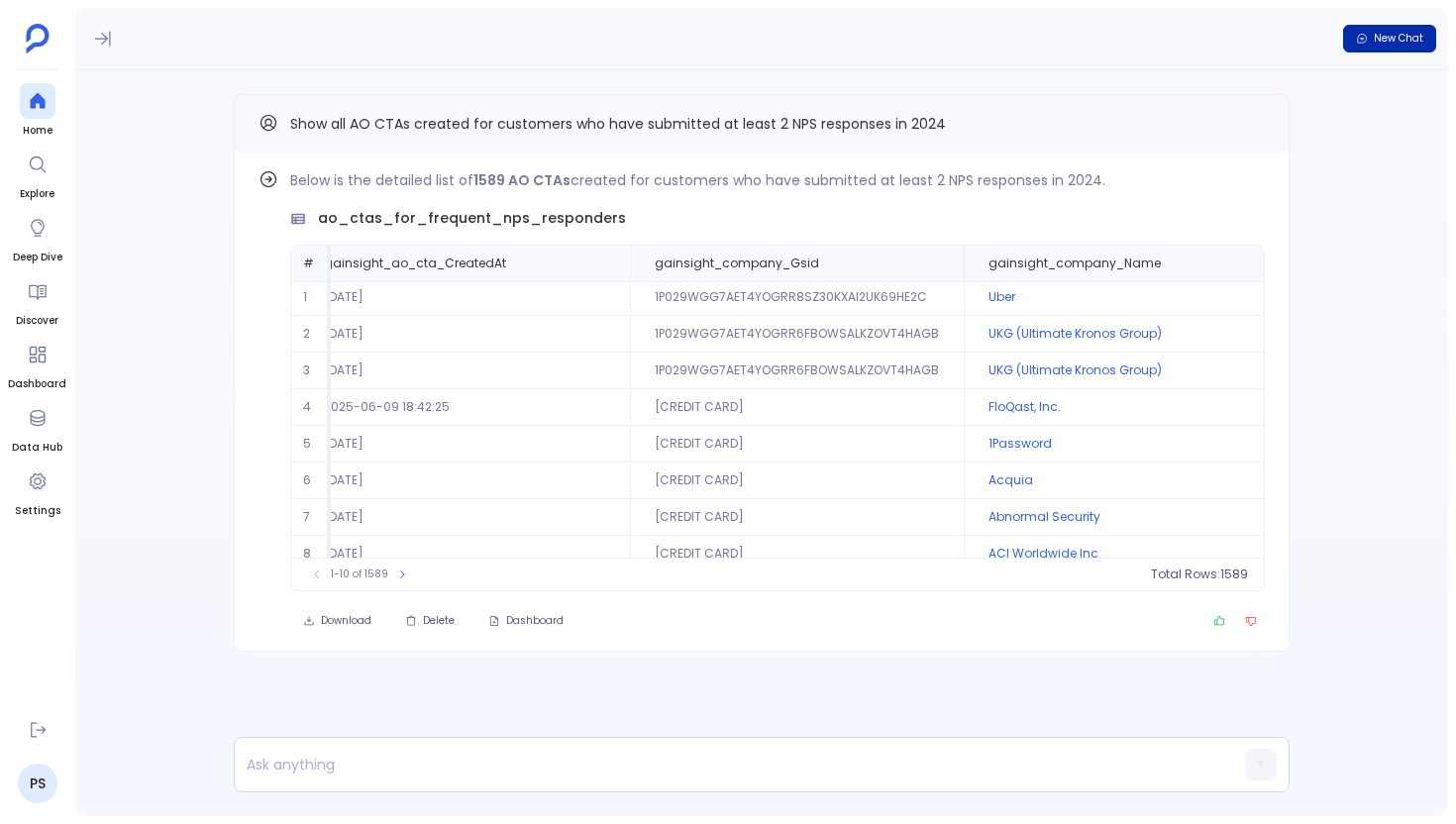 click on "New Chat" at bounding box center [1390, 39] 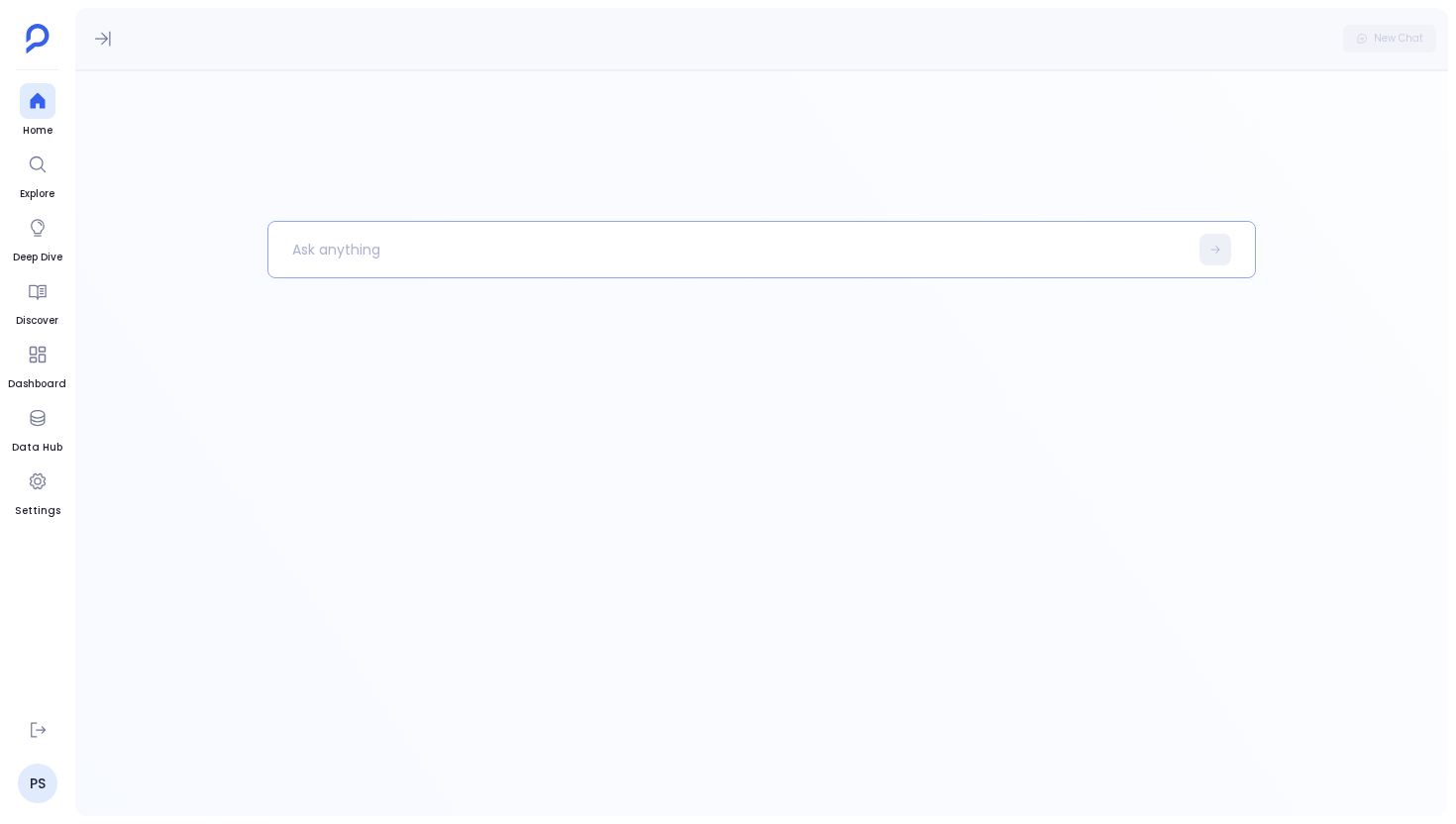 click at bounding box center [728, 250] 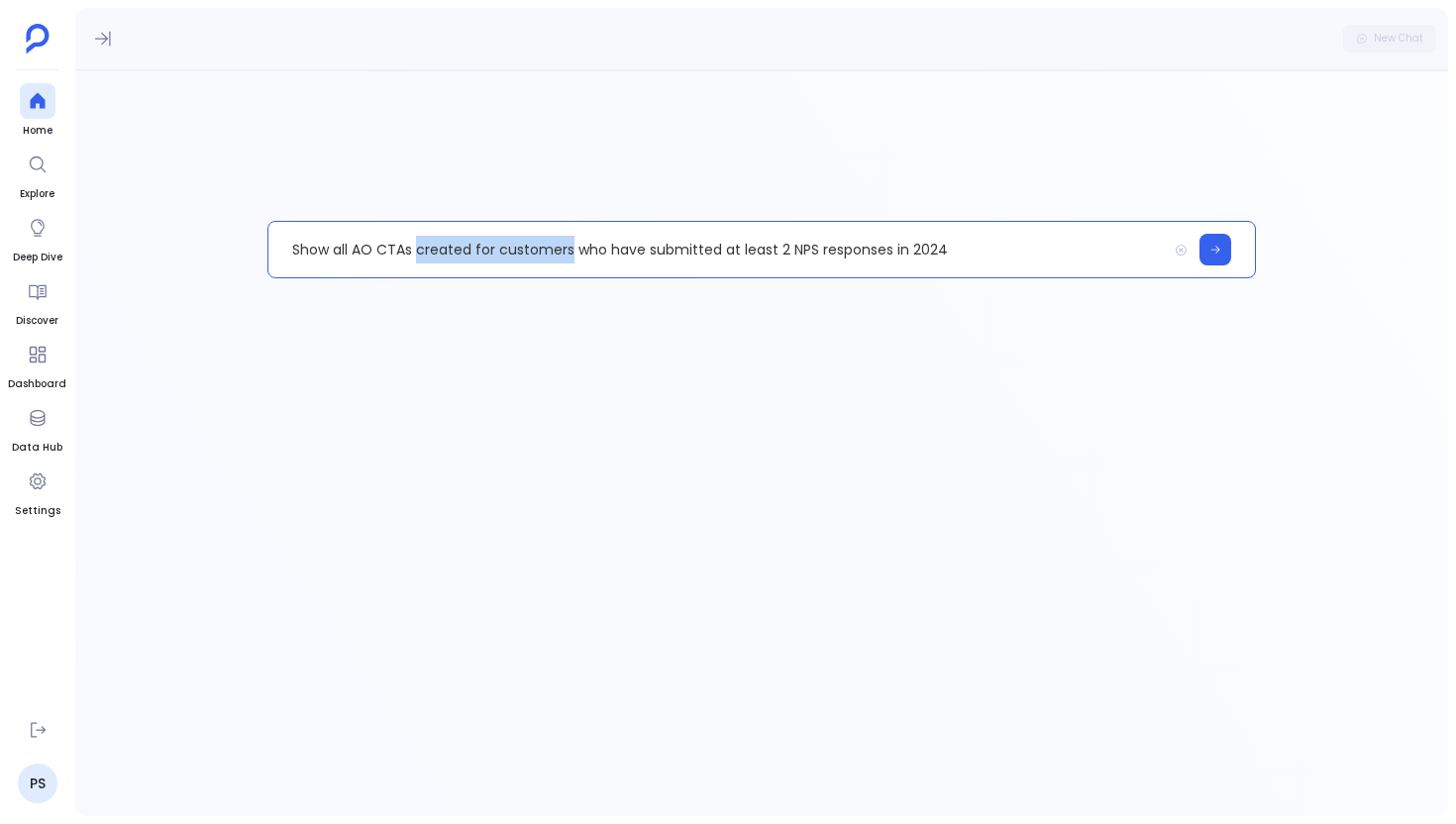 drag, startPoint x: 567, startPoint y: 251, endPoint x: 417, endPoint y: 250, distance: 150.00333 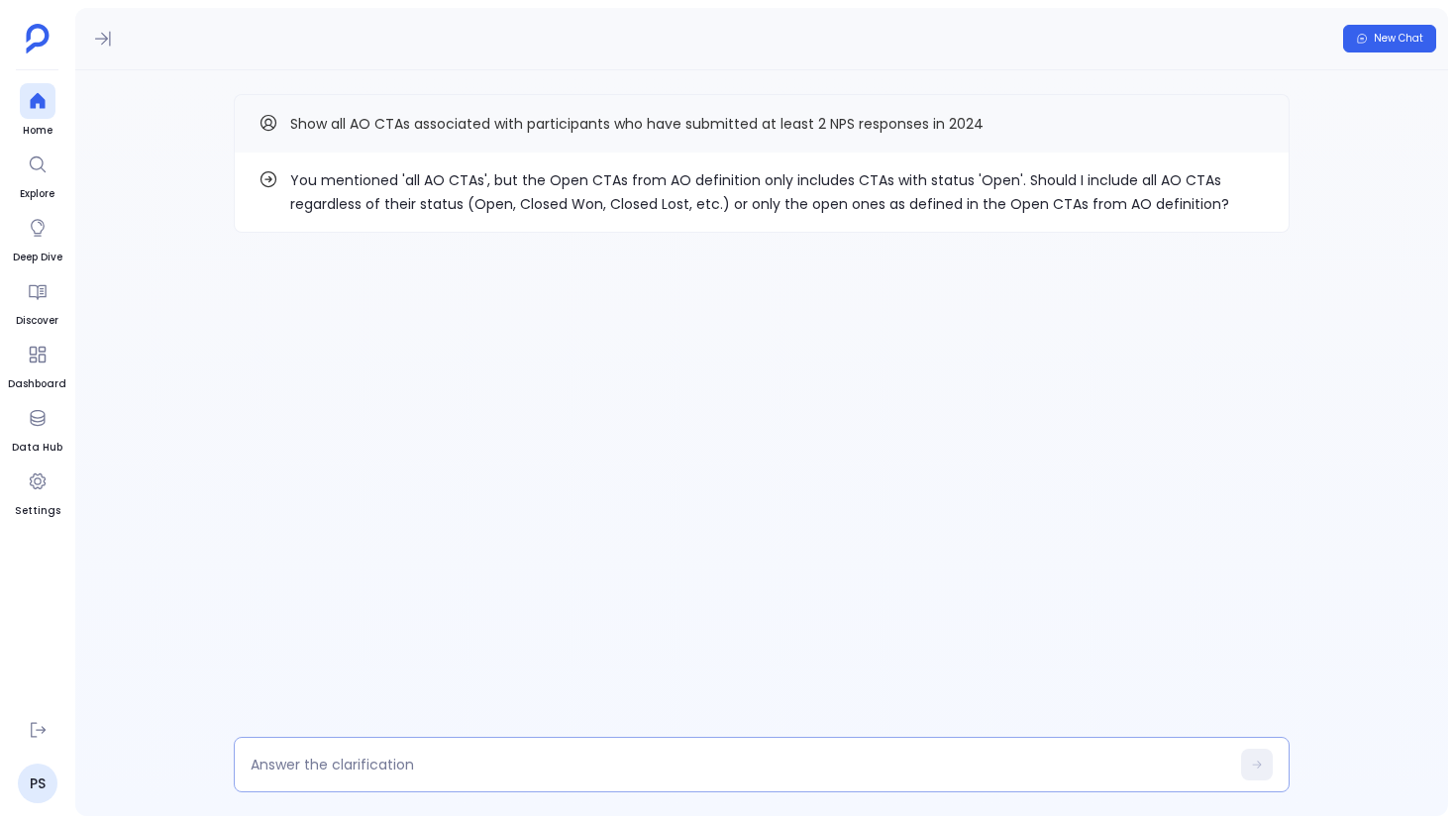 click at bounding box center (740, 765) 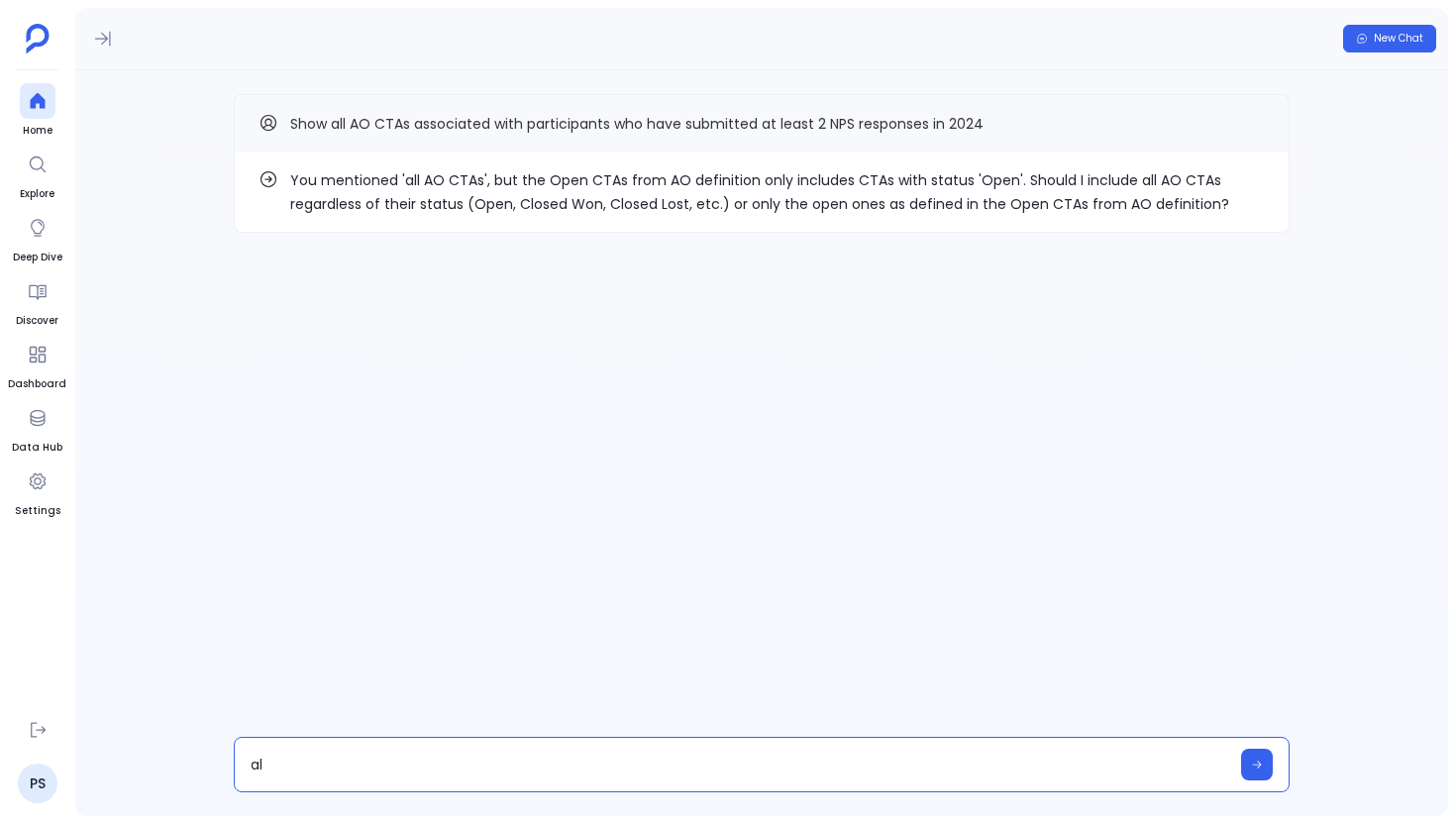 type on "all" 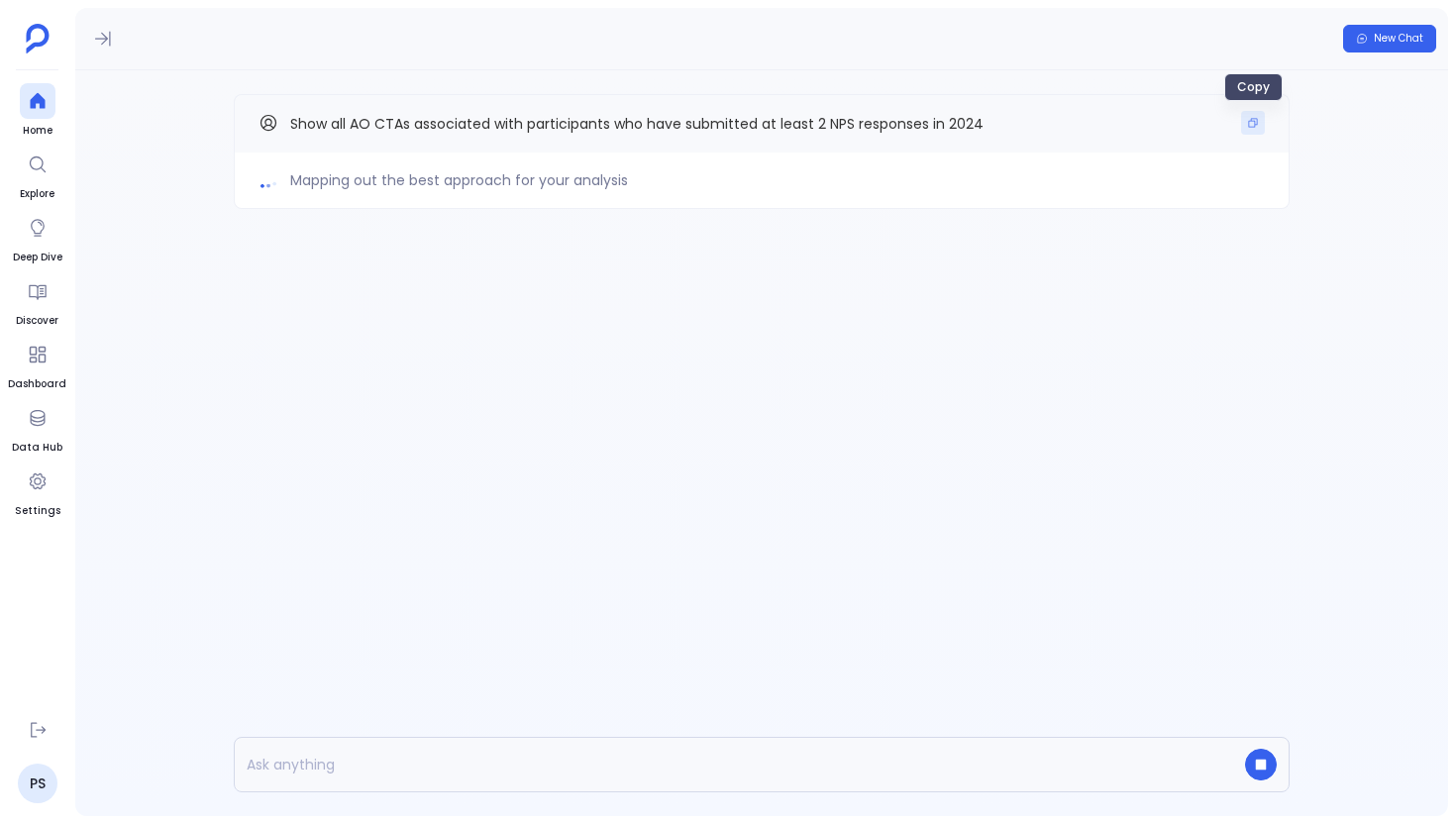 click at bounding box center [1253, 123] 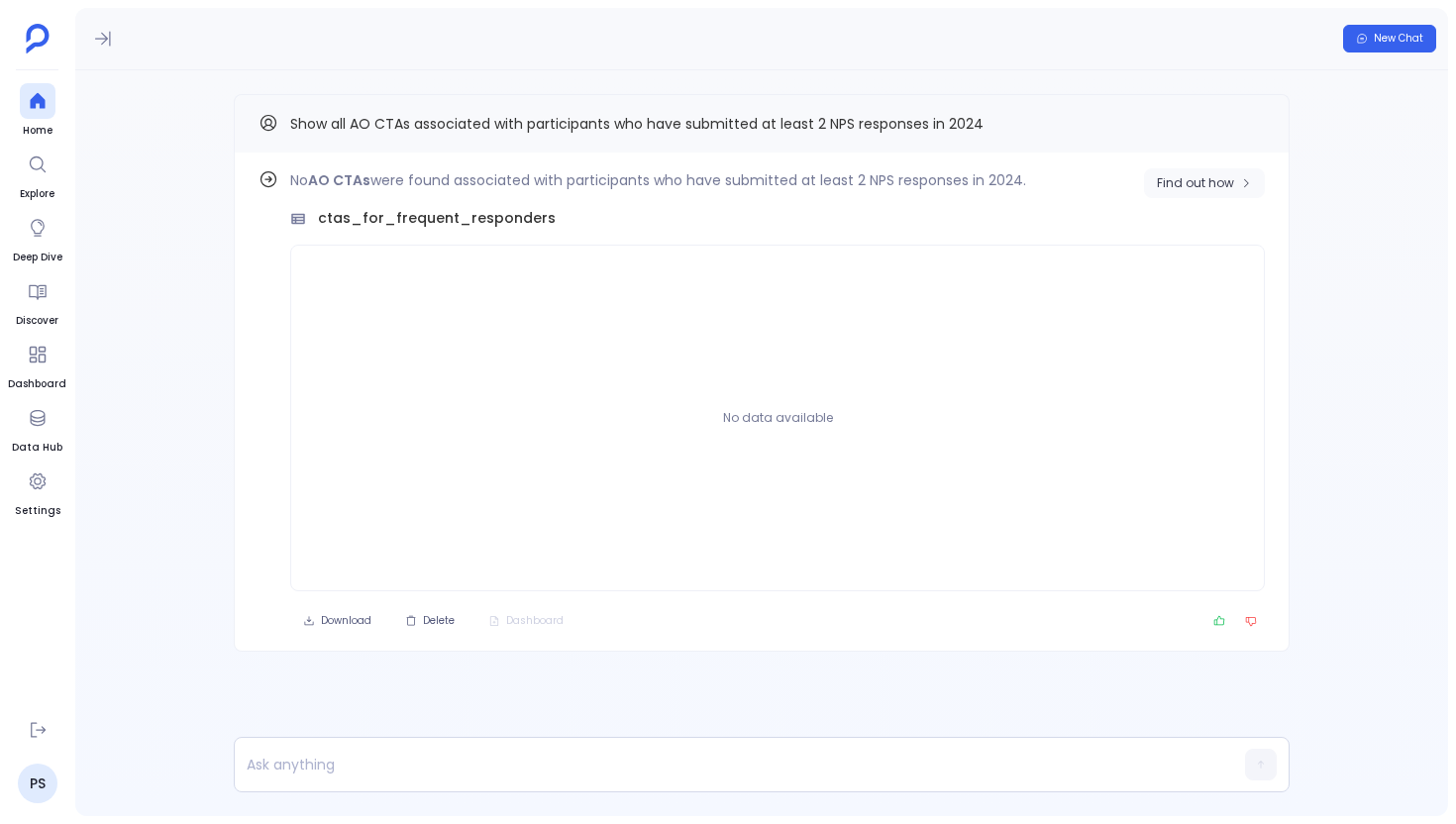 click on "Find out how" at bounding box center (1204, 183) 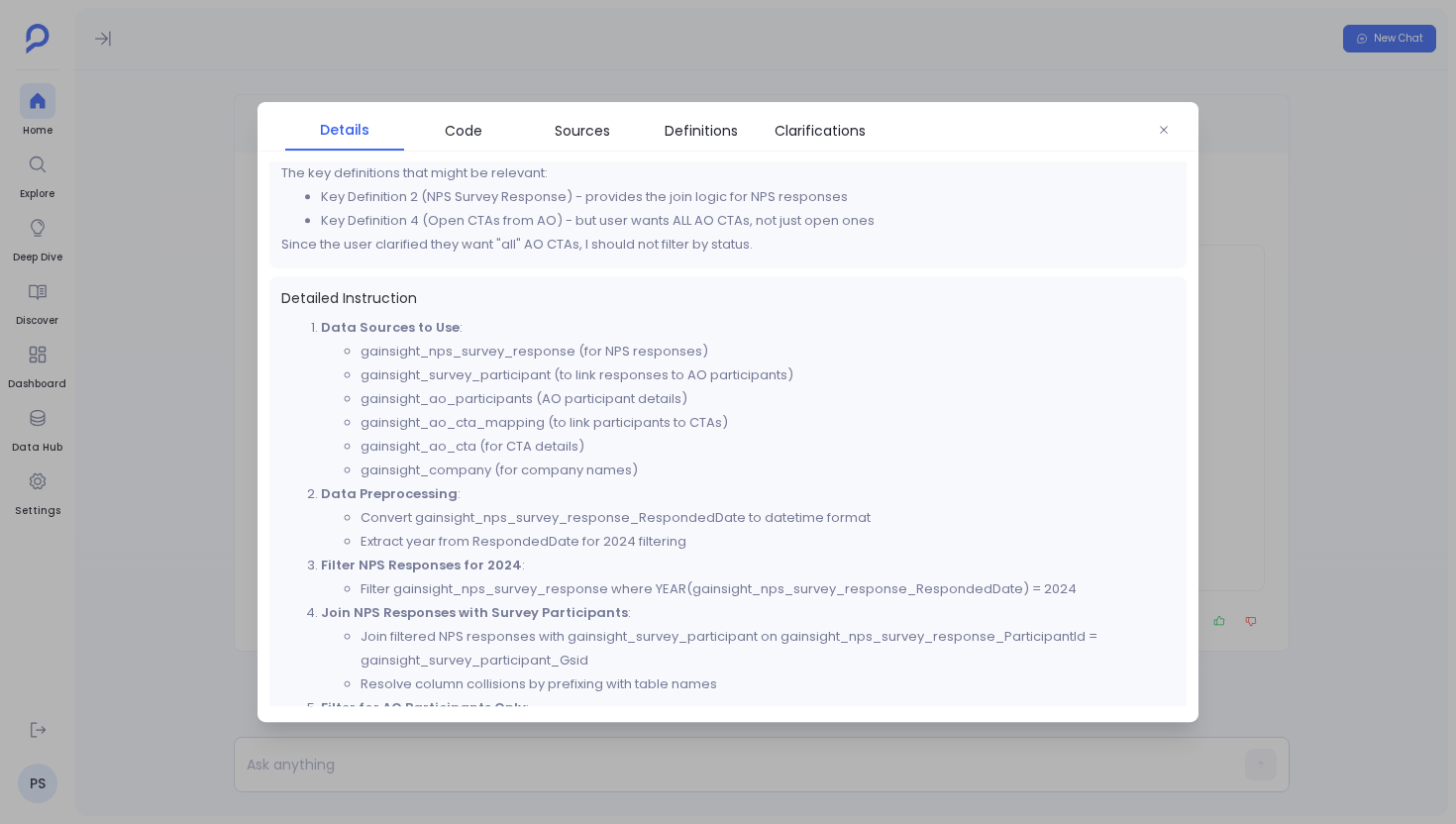 scroll, scrollTop: 694, scrollLeft: 0, axis: vertical 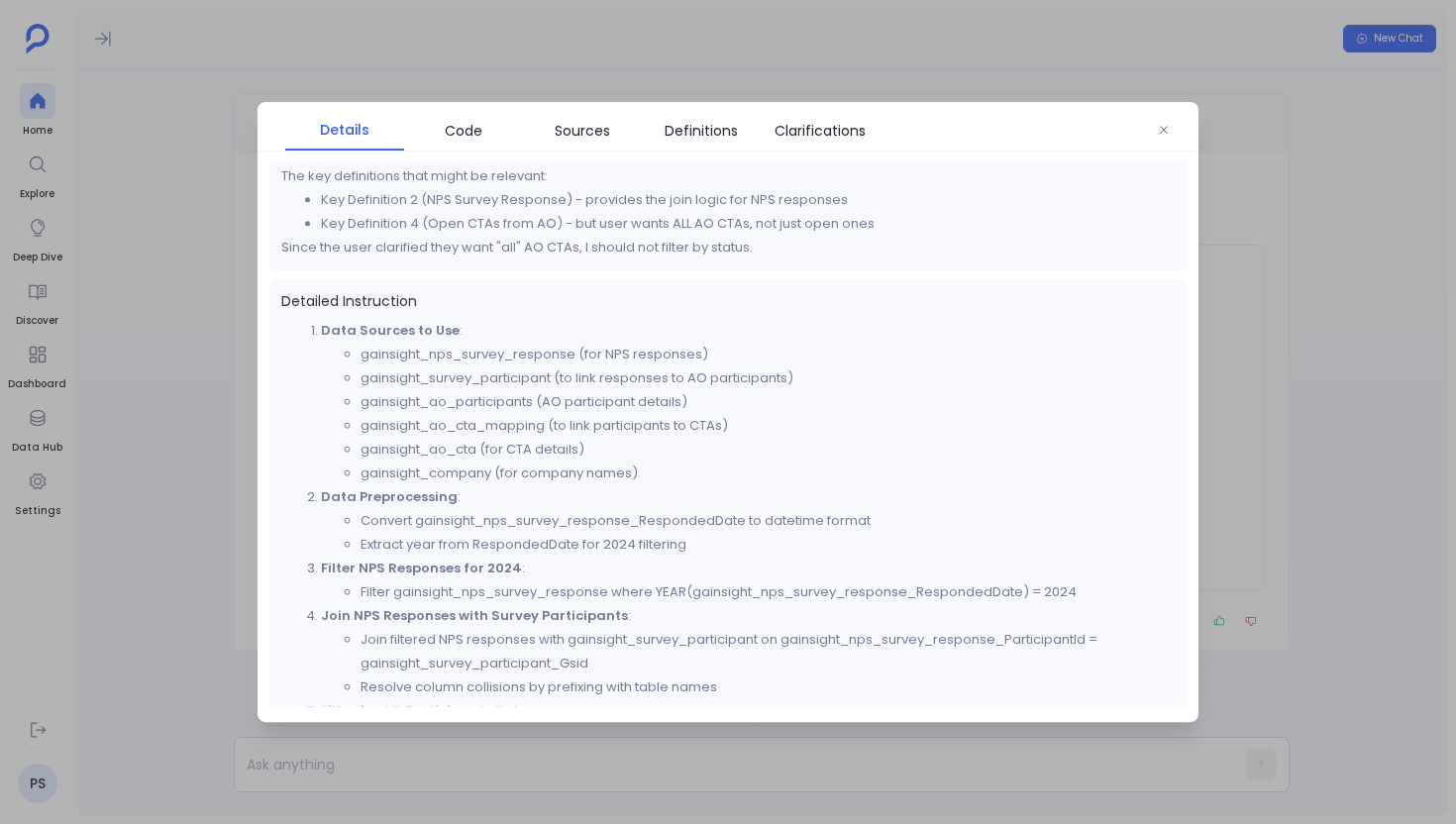 click at bounding box center (728, 412) 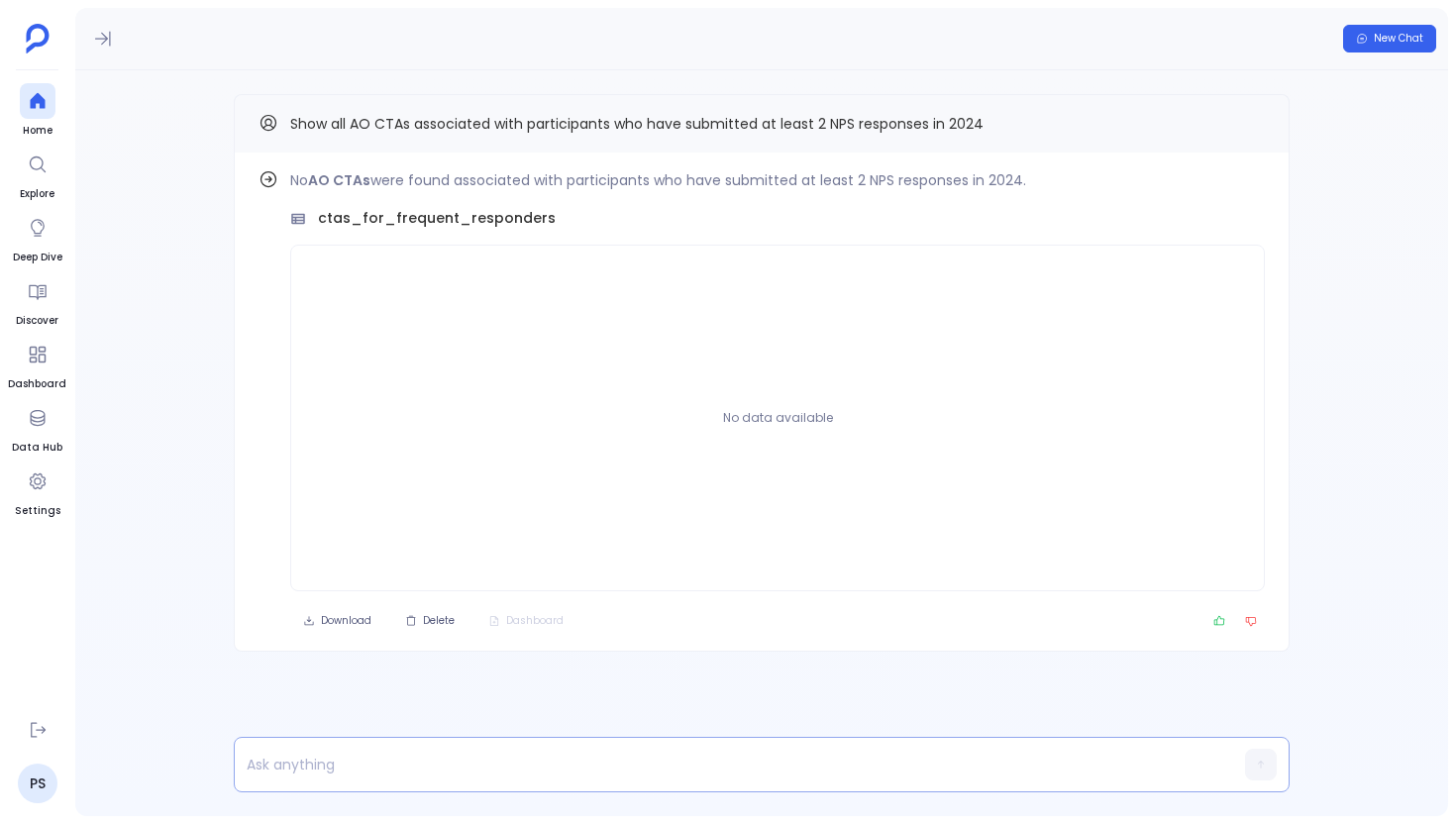 click at bounding box center (723, 765) 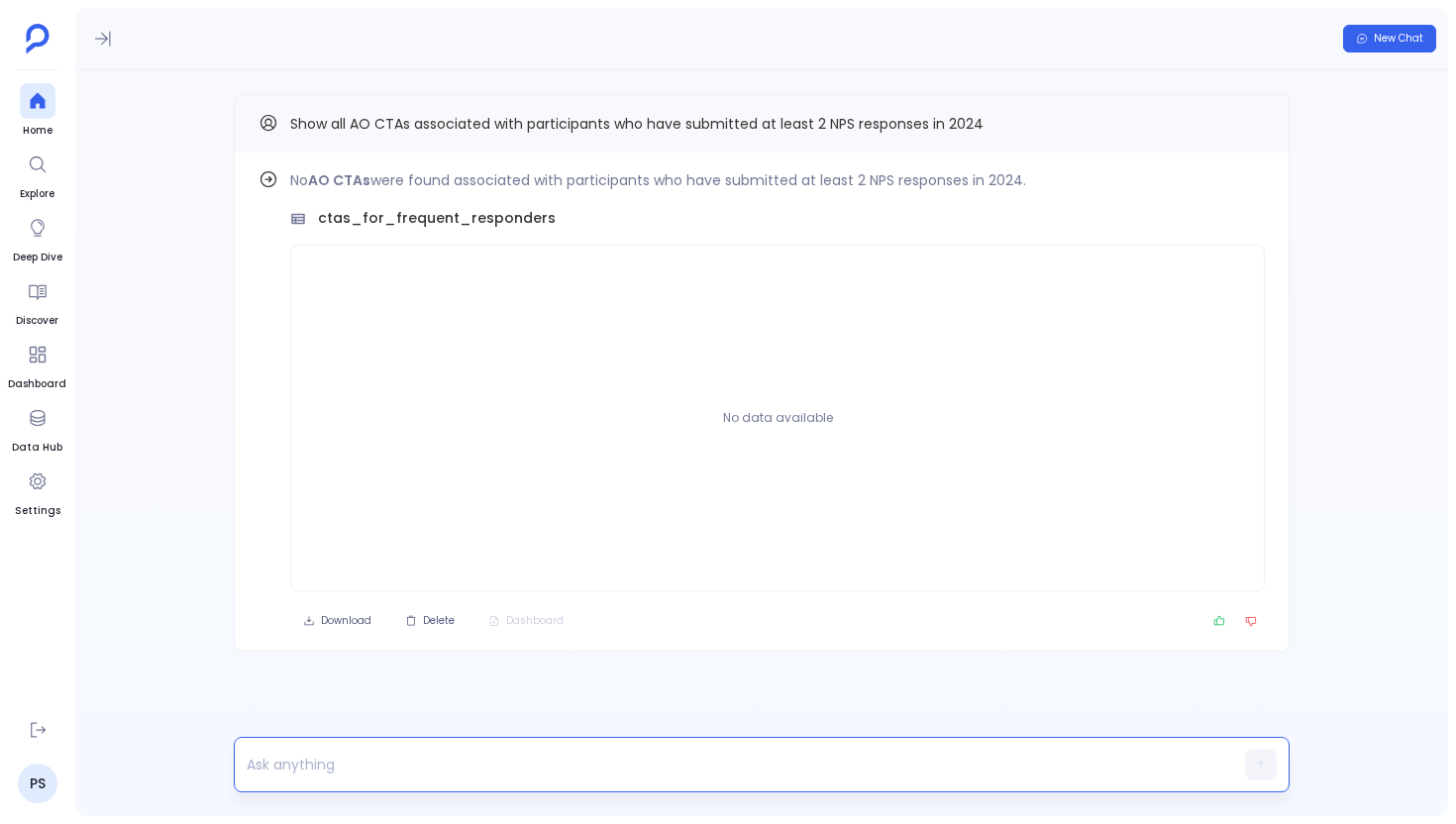 type 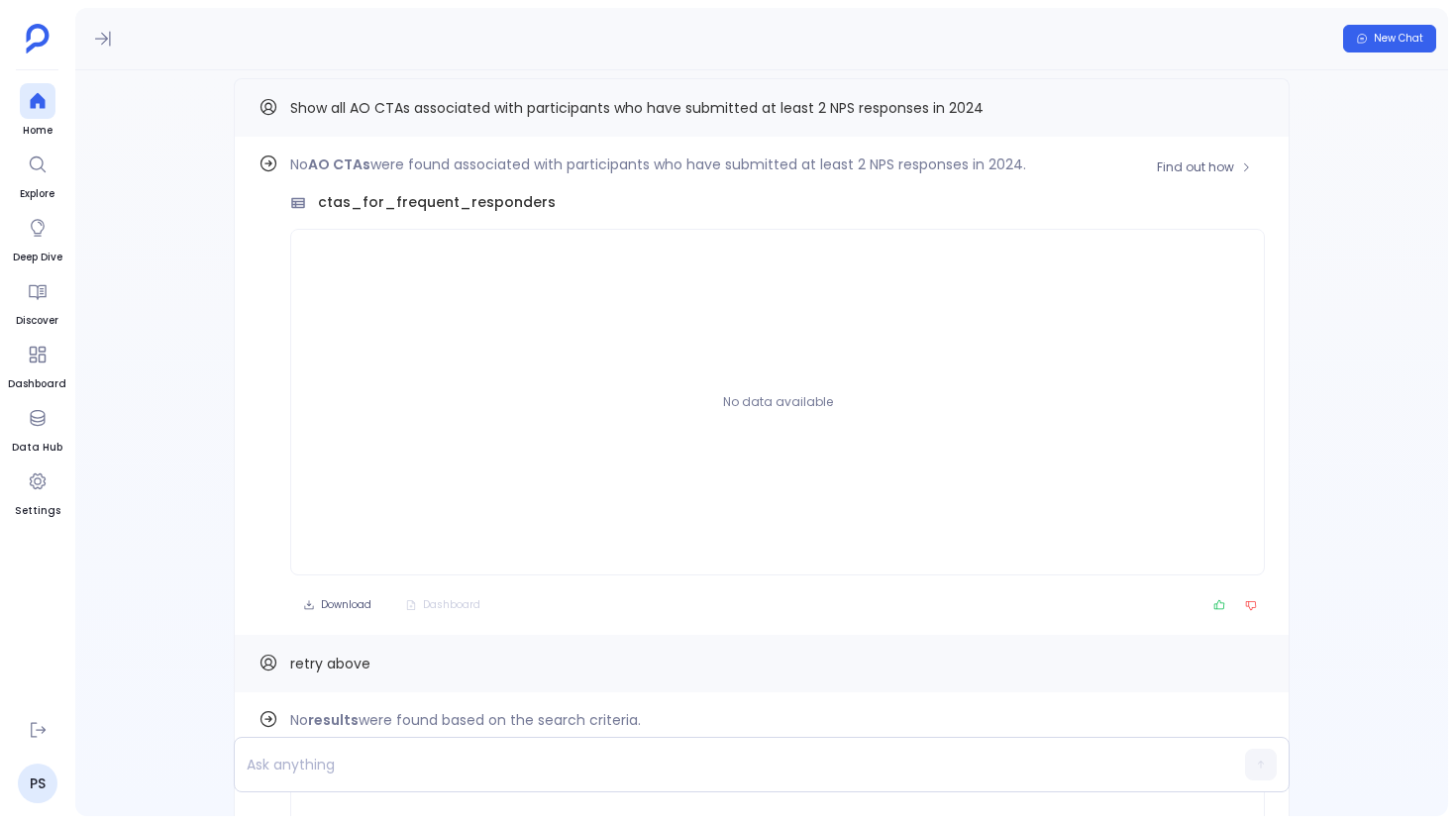 scroll, scrollTop: -494, scrollLeft: 0, axis: vertical 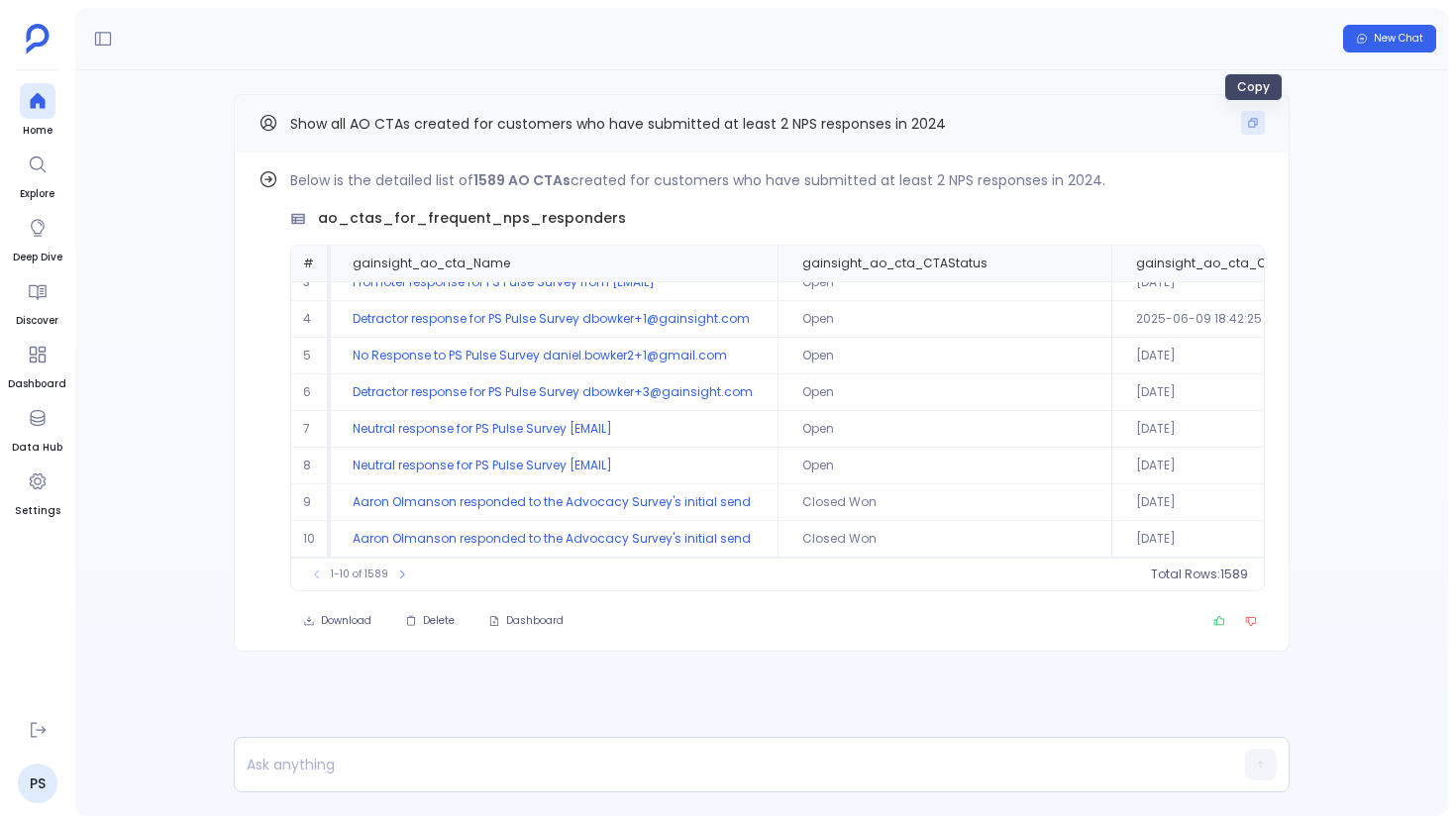 click at bounding box center [1253, 123] 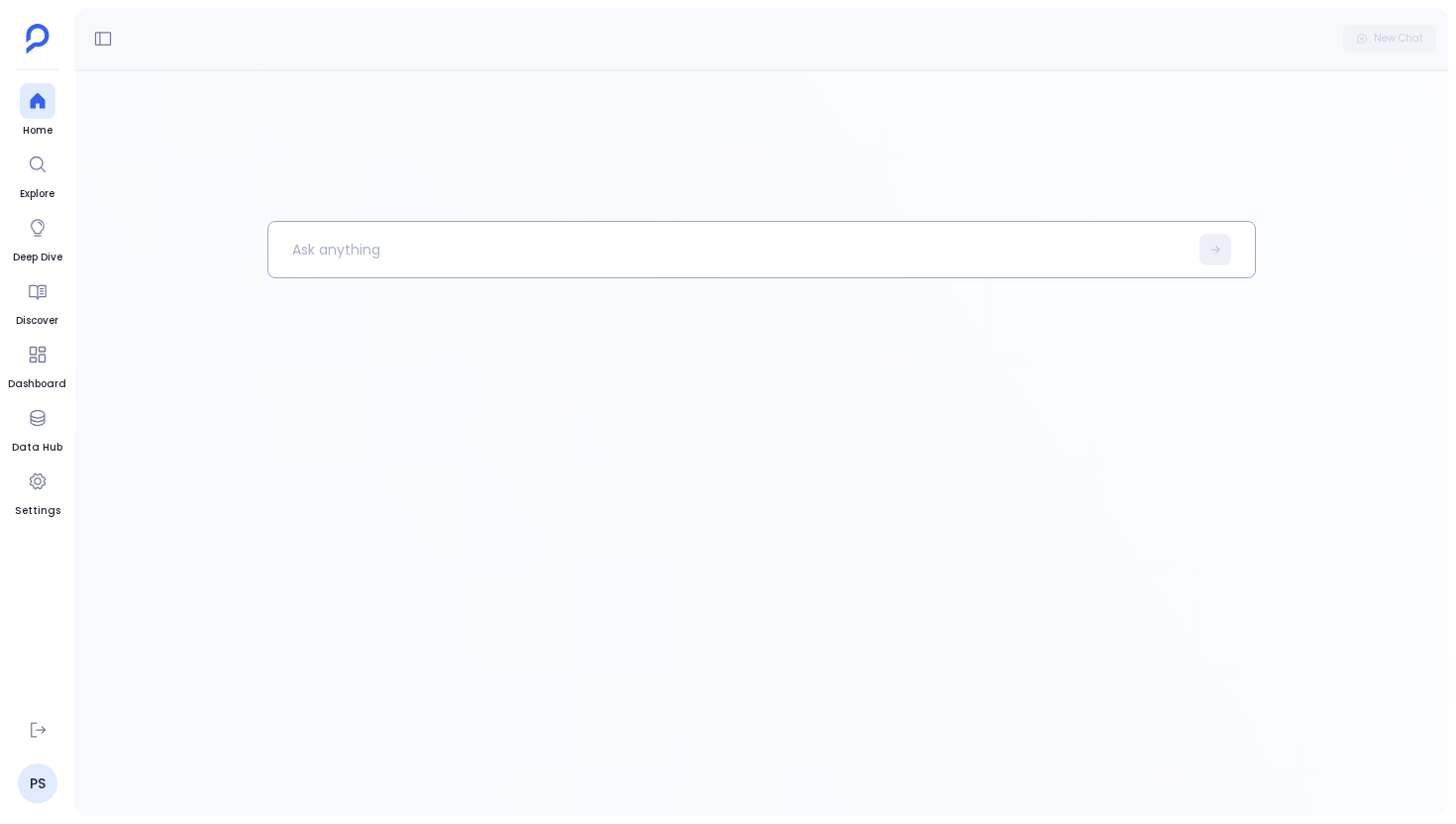 click at bounding box center [728, 250] 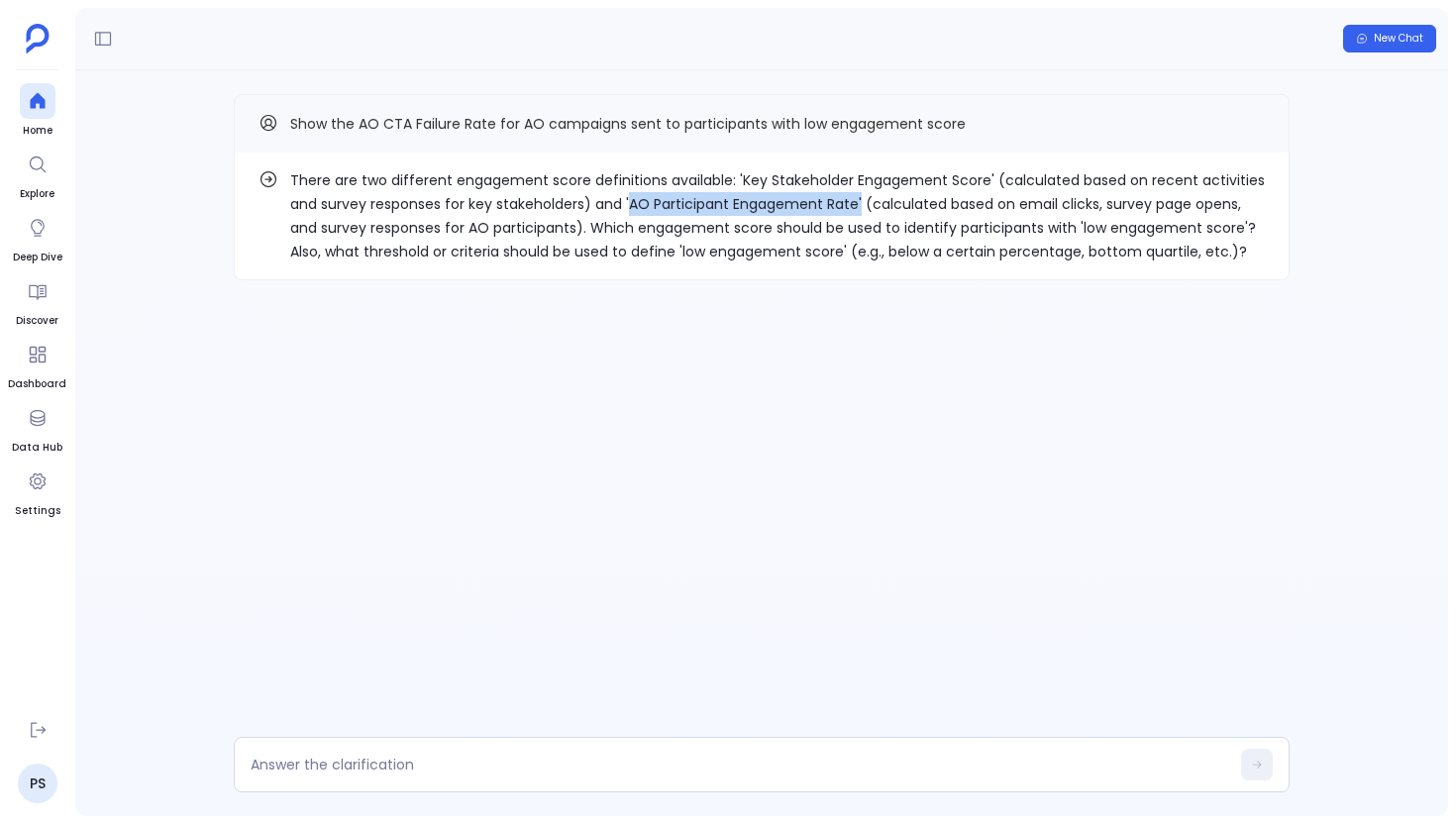drag, startPoint x: 628, startPoint y: 206, endPoint x: 860, endPoint y: 210, distance: 232.03448 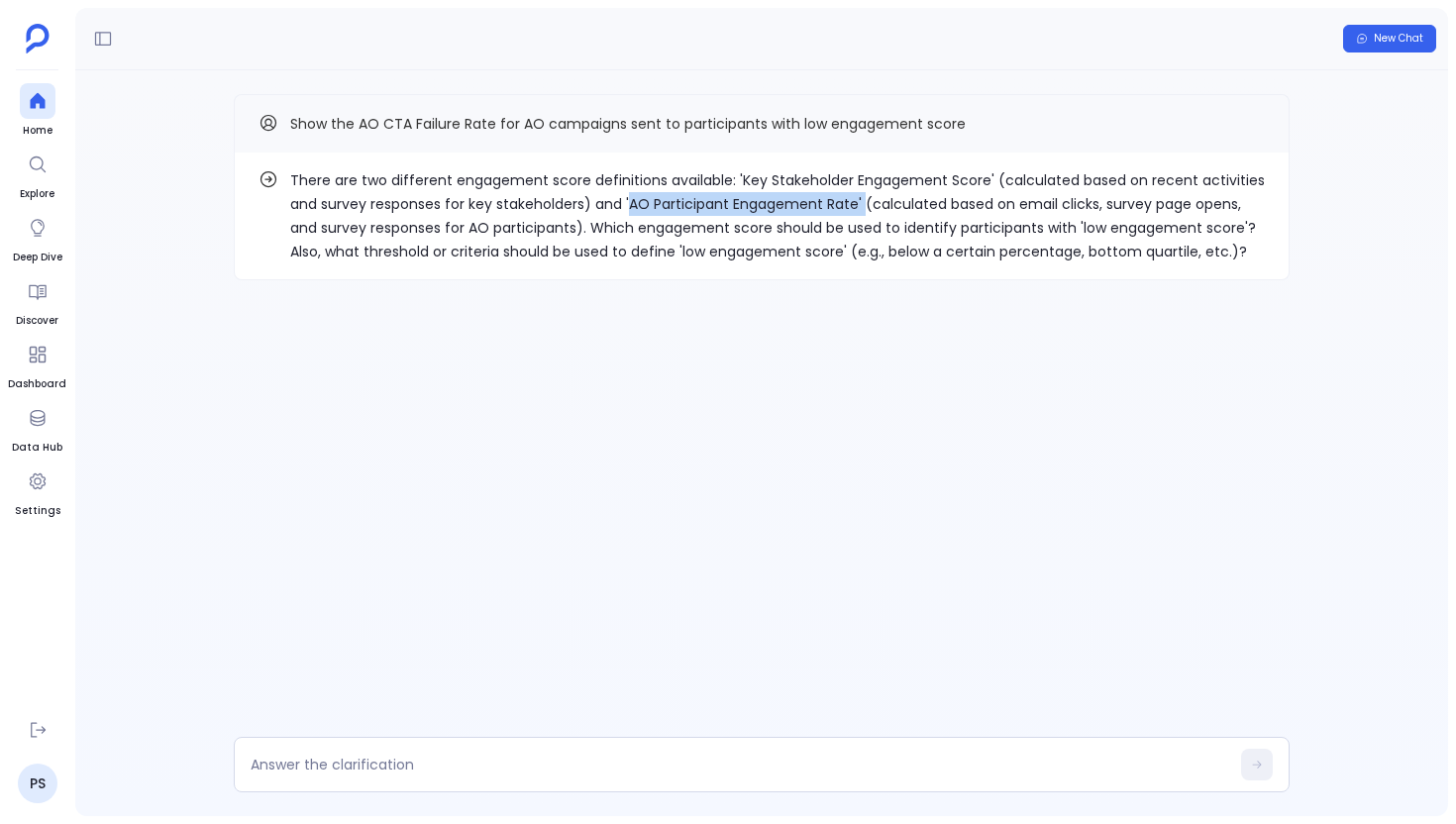 copy on "AO Participant Engagement Rate'" 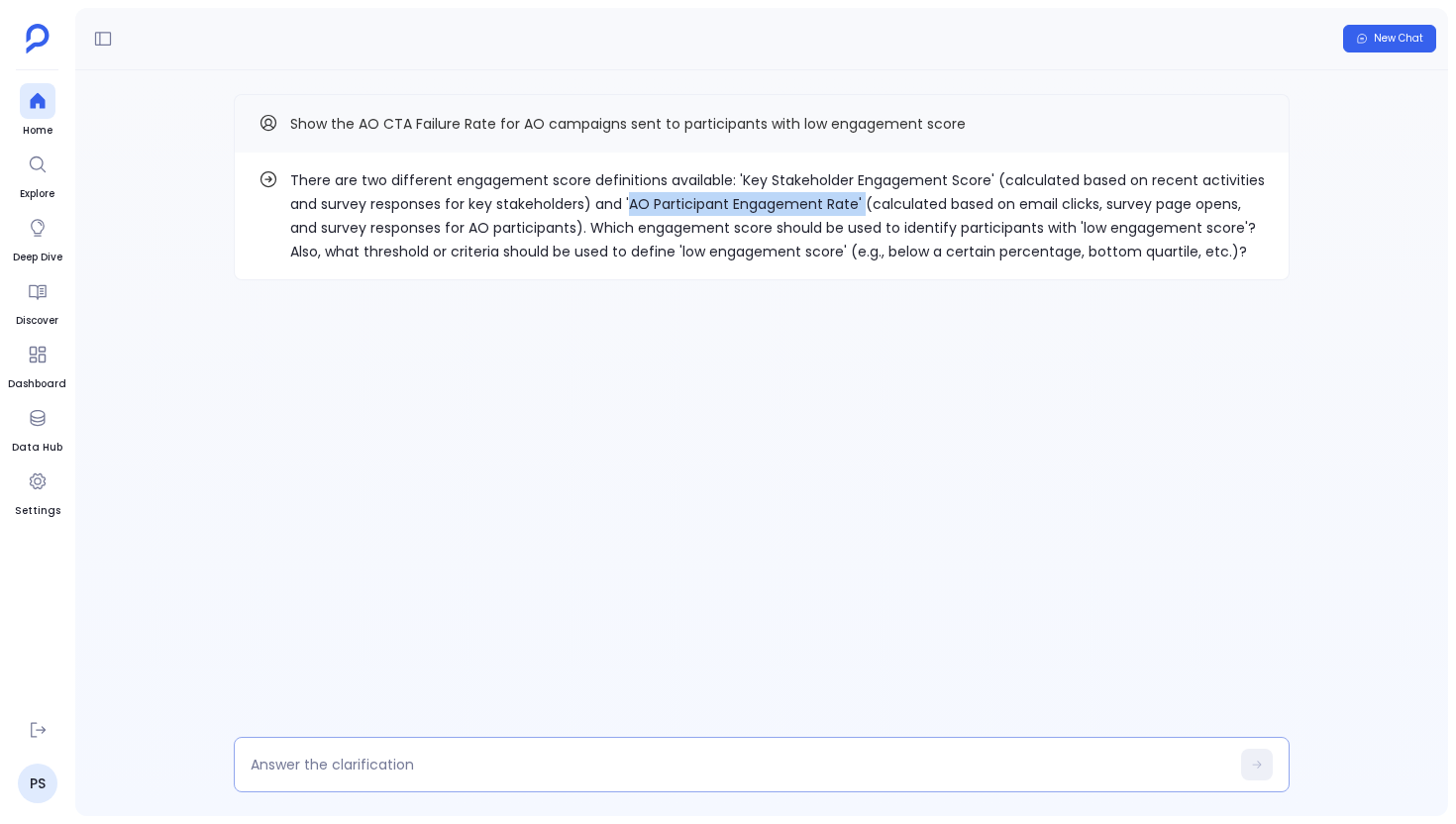 click at bounding box center [762, 765] 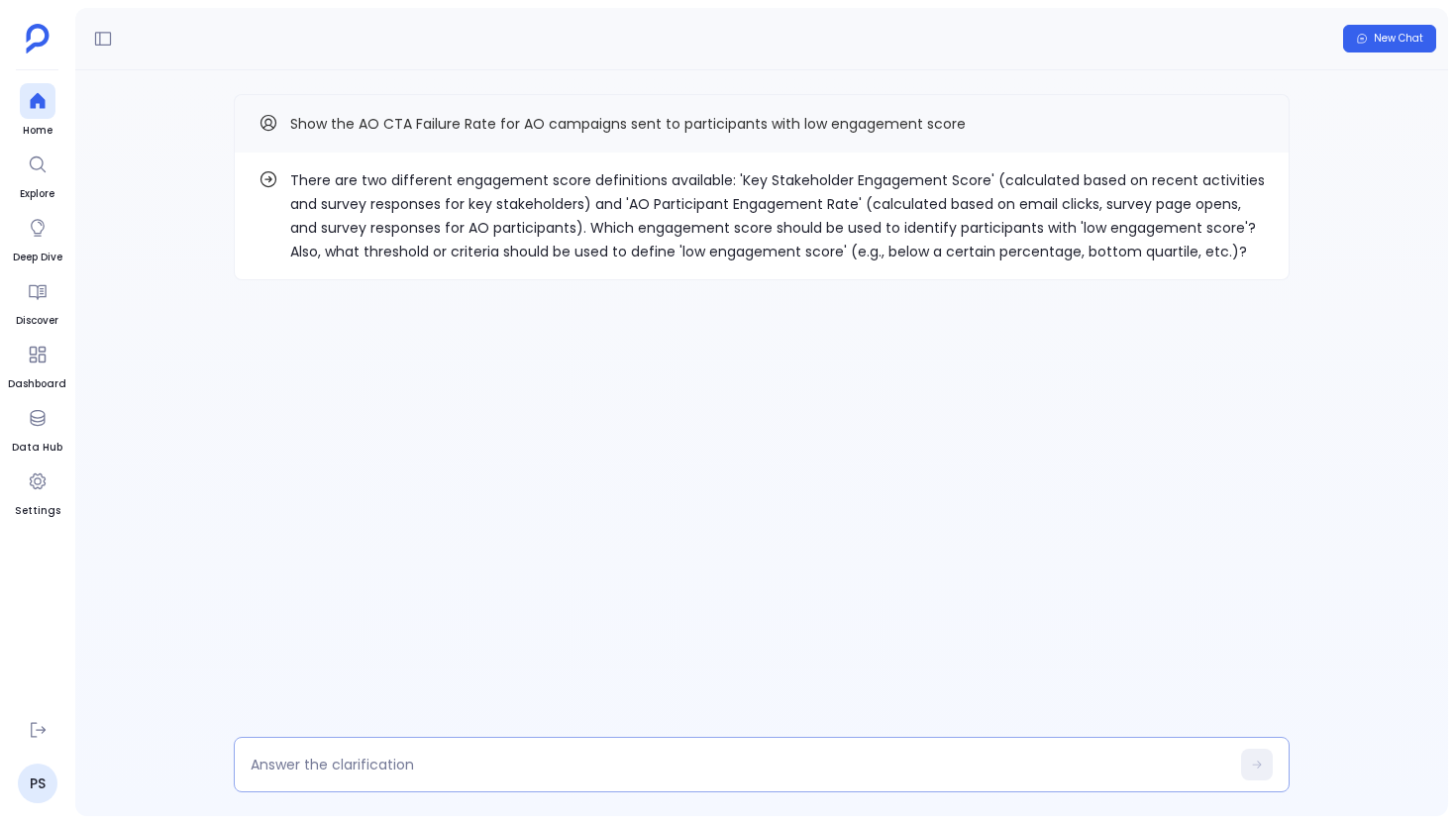 click at bounding box center (740, 765) 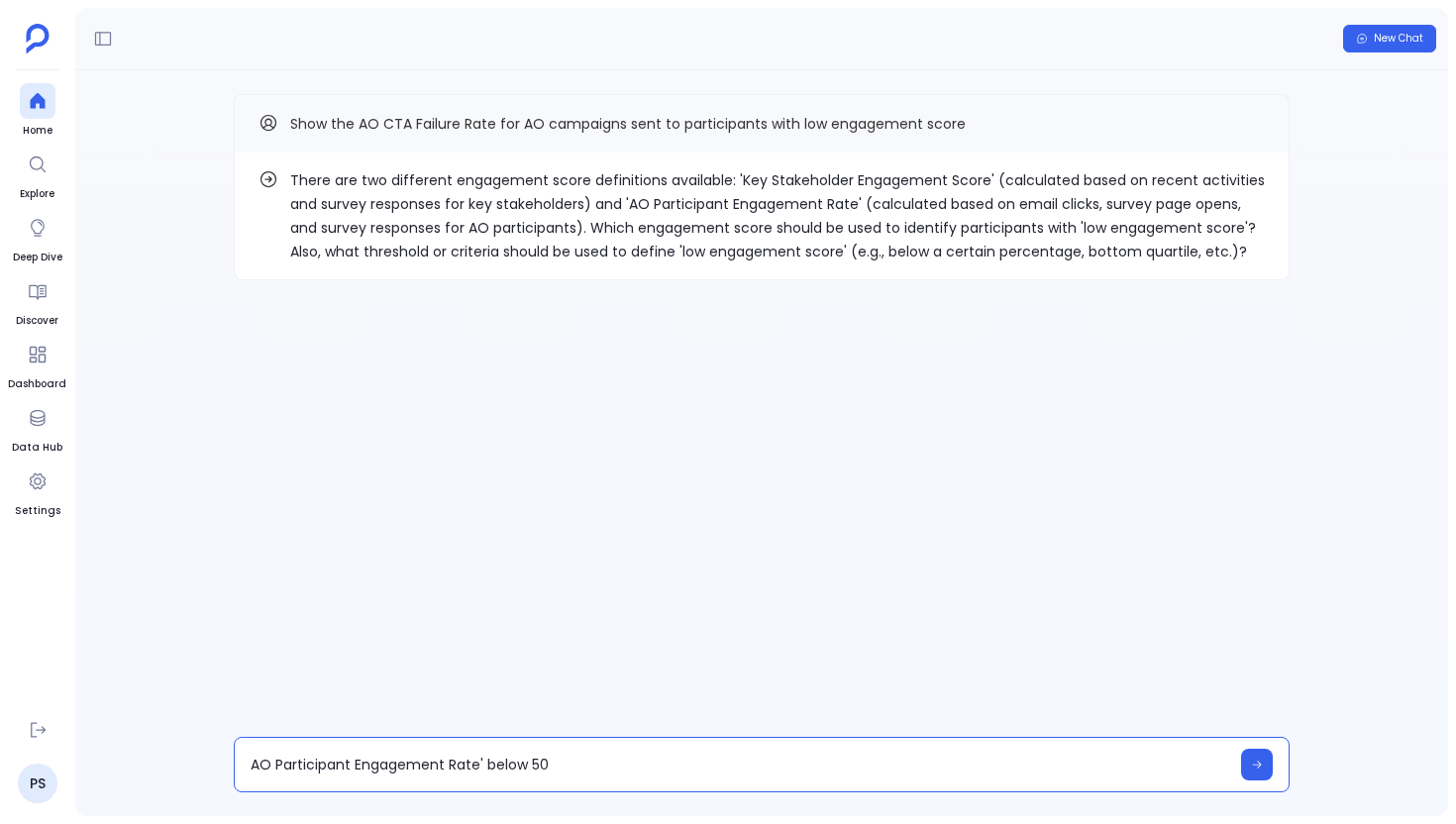 type on "AO Participant Engagement Rate' below 50%" 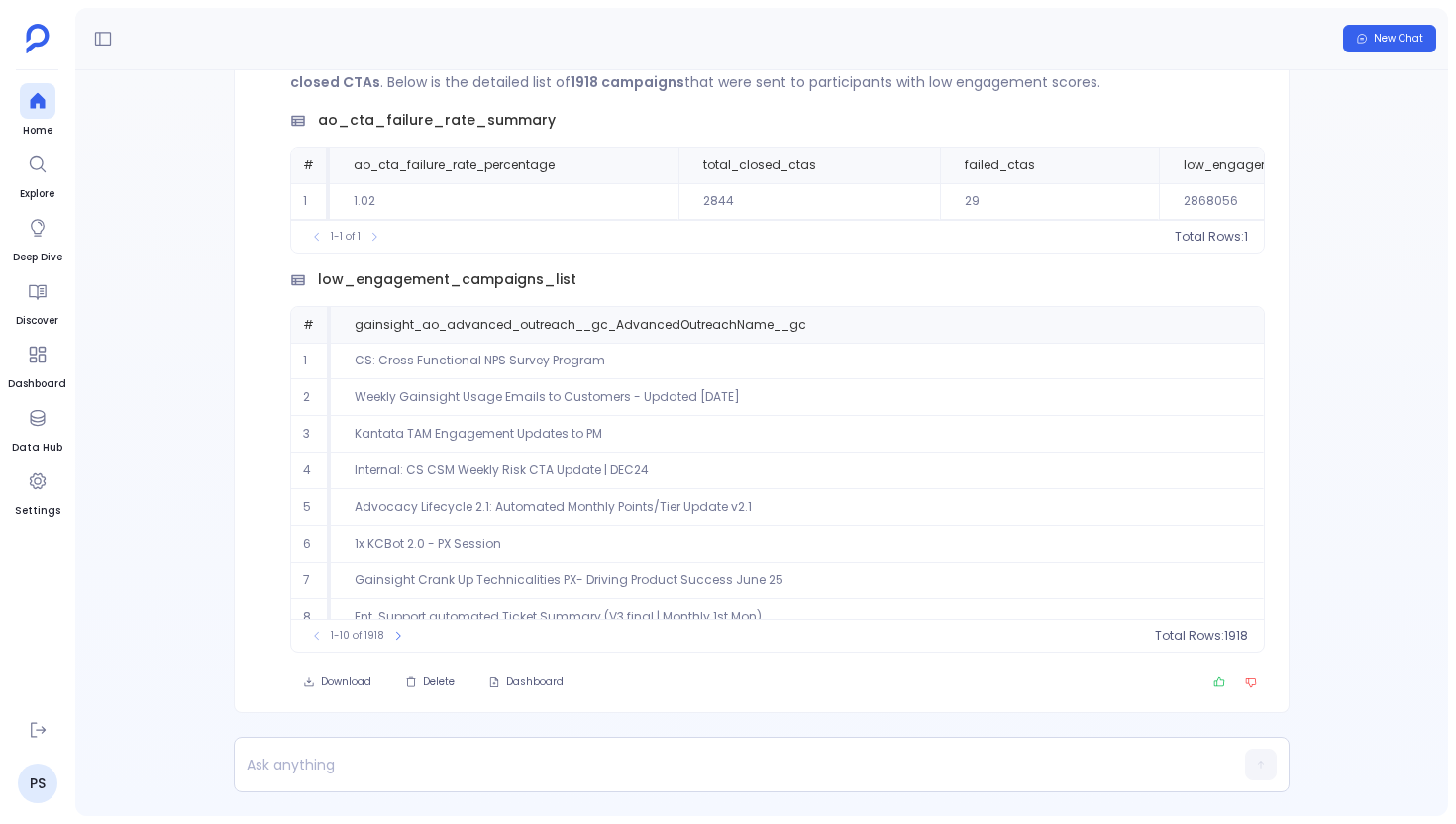 scroll, scrollTop: -127, scrollLeft: 0, axis: vertical 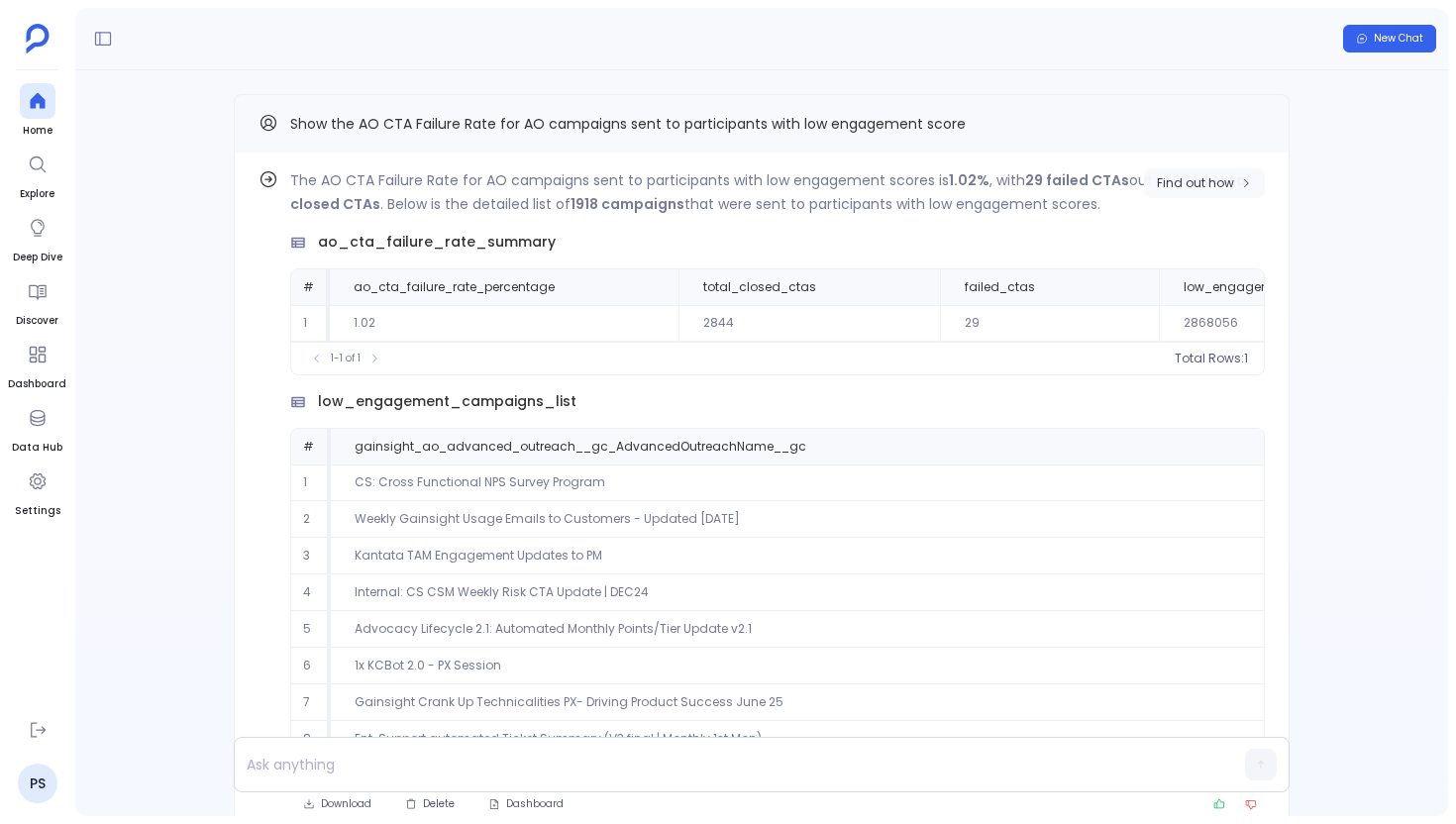 click on "Find out how" at bounding box center [1204, 183] 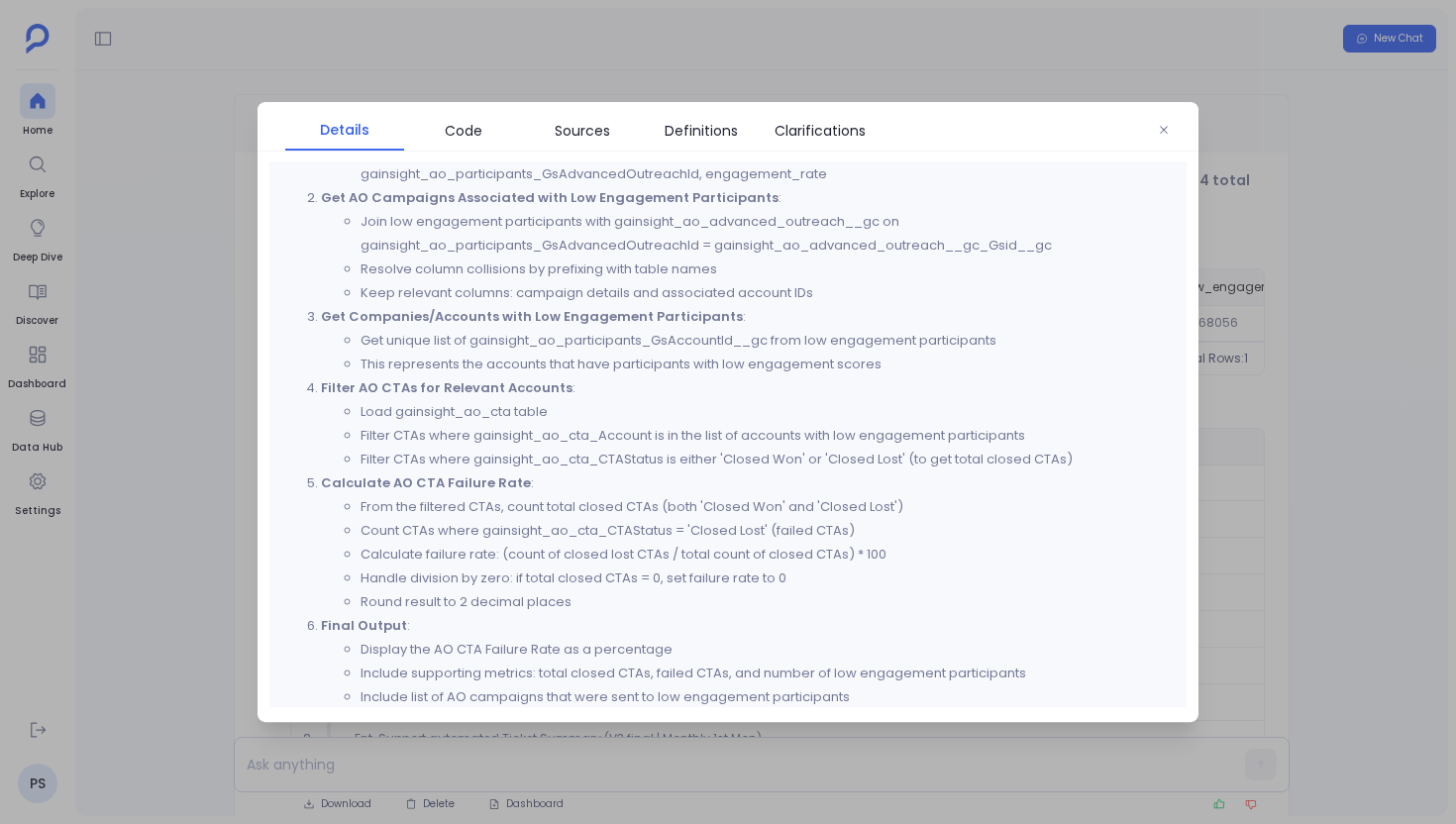 scroll, scrollTop: 1146, scrollLeft: 0, axis: vertical 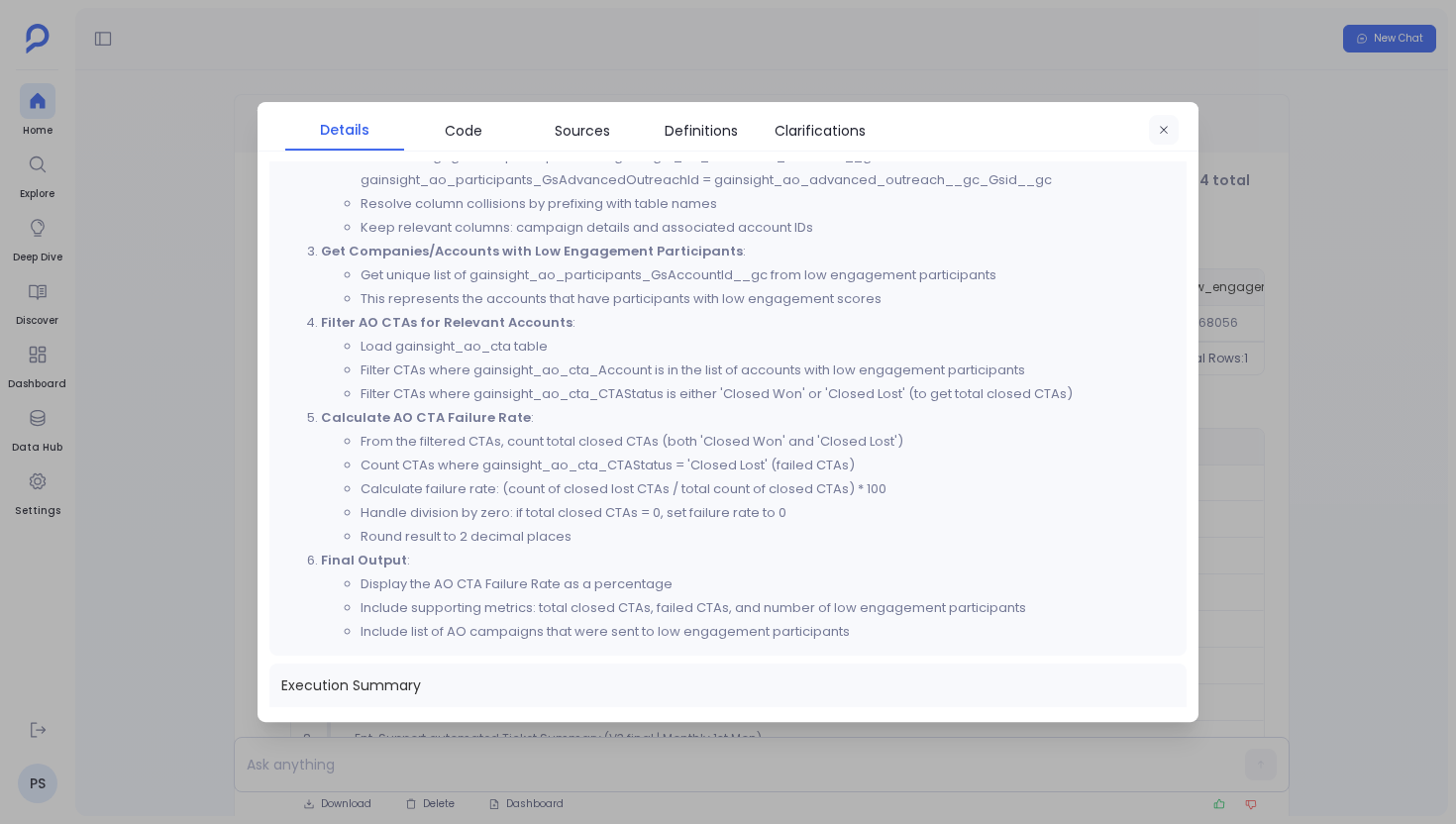 click 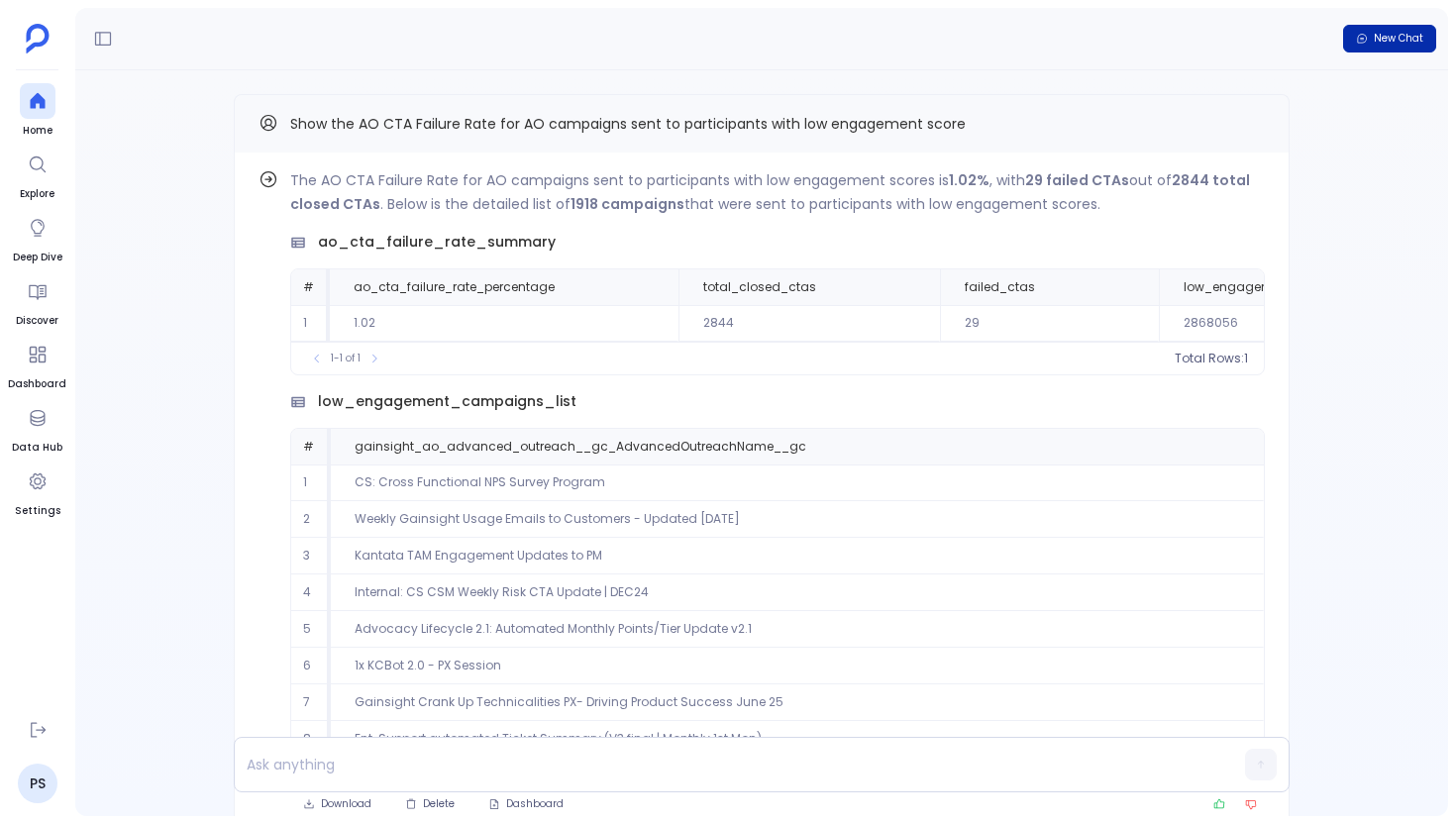 click on "New Chat" at bounding box center [1390, 39] 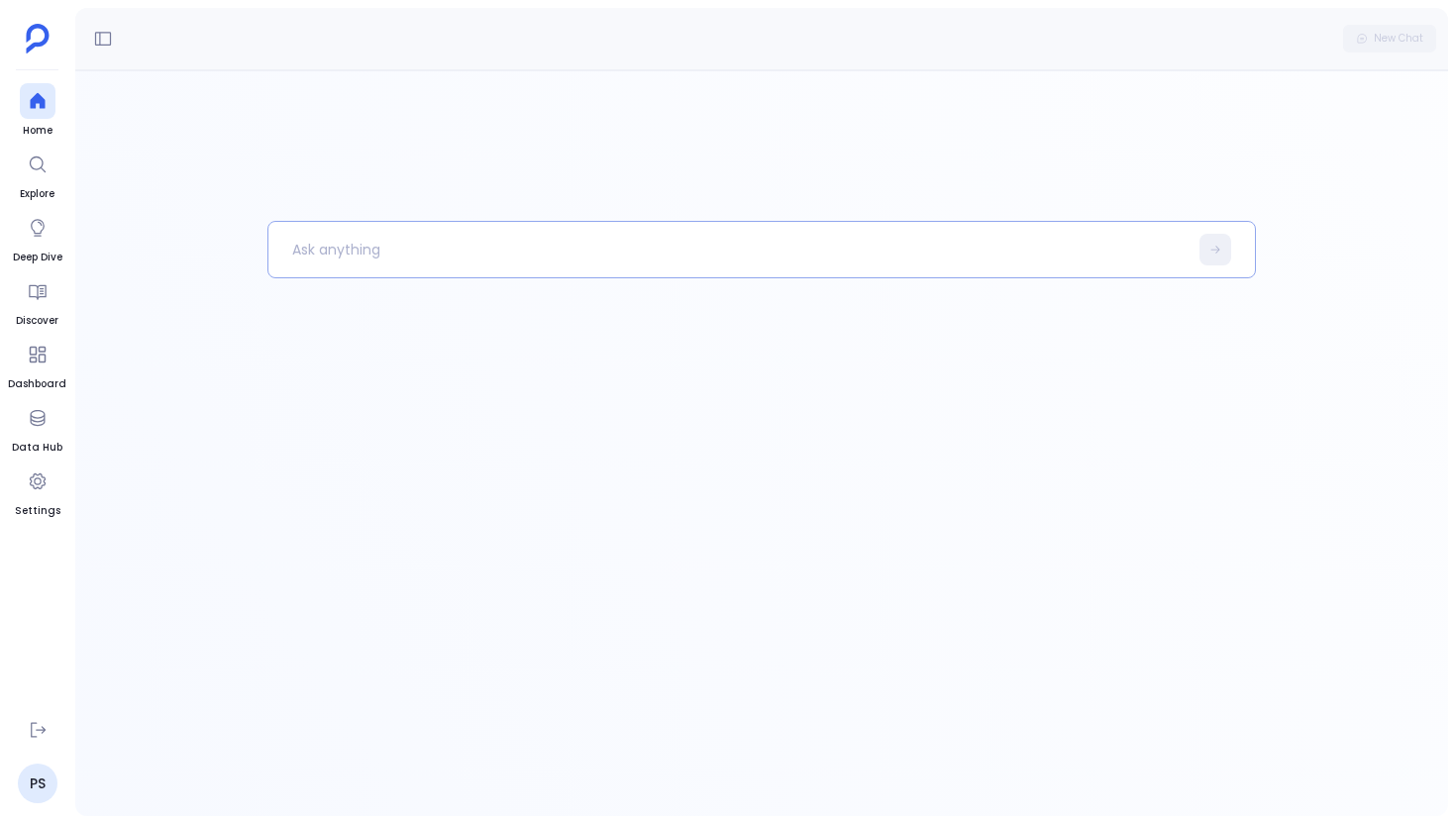 click at bounding box center [728, 250] 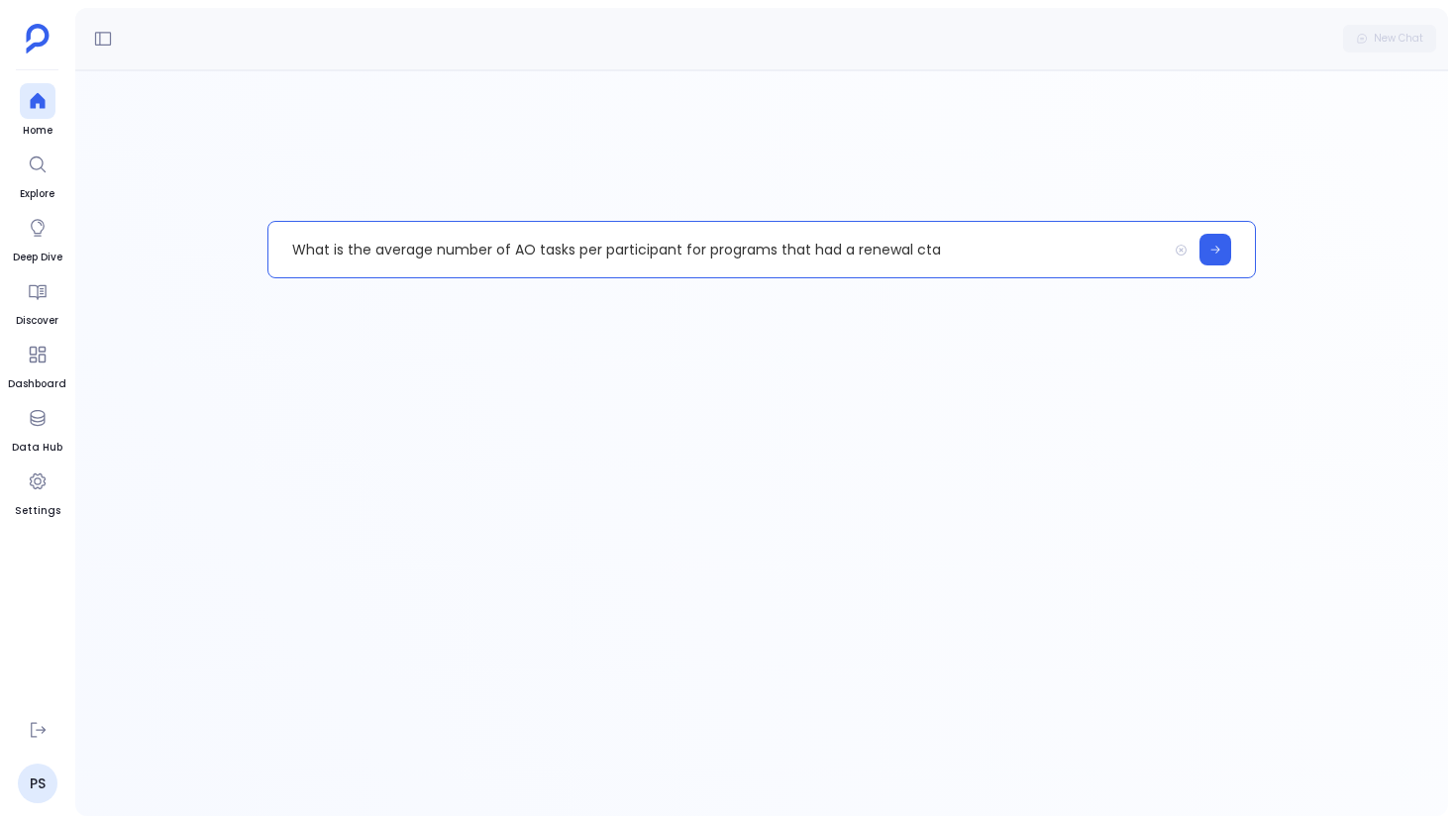 click on "What is the average number of AO tasks per participant for programs that had a renewal cta" at bounding box center [717, 250] 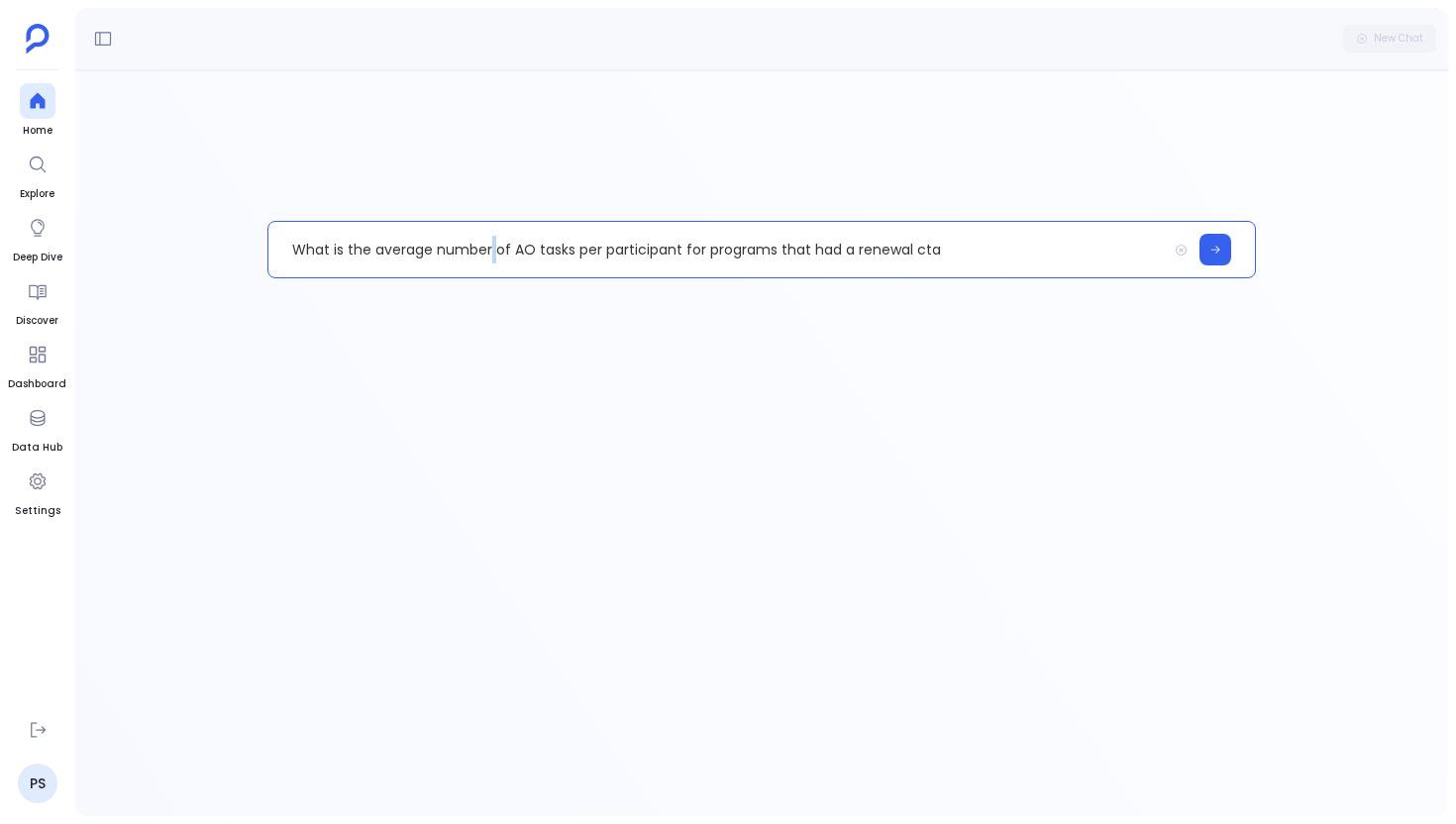 click on "What is the average number of AO tasks per participant for programs that had a renewal cta" at bounding box center [717, 250] 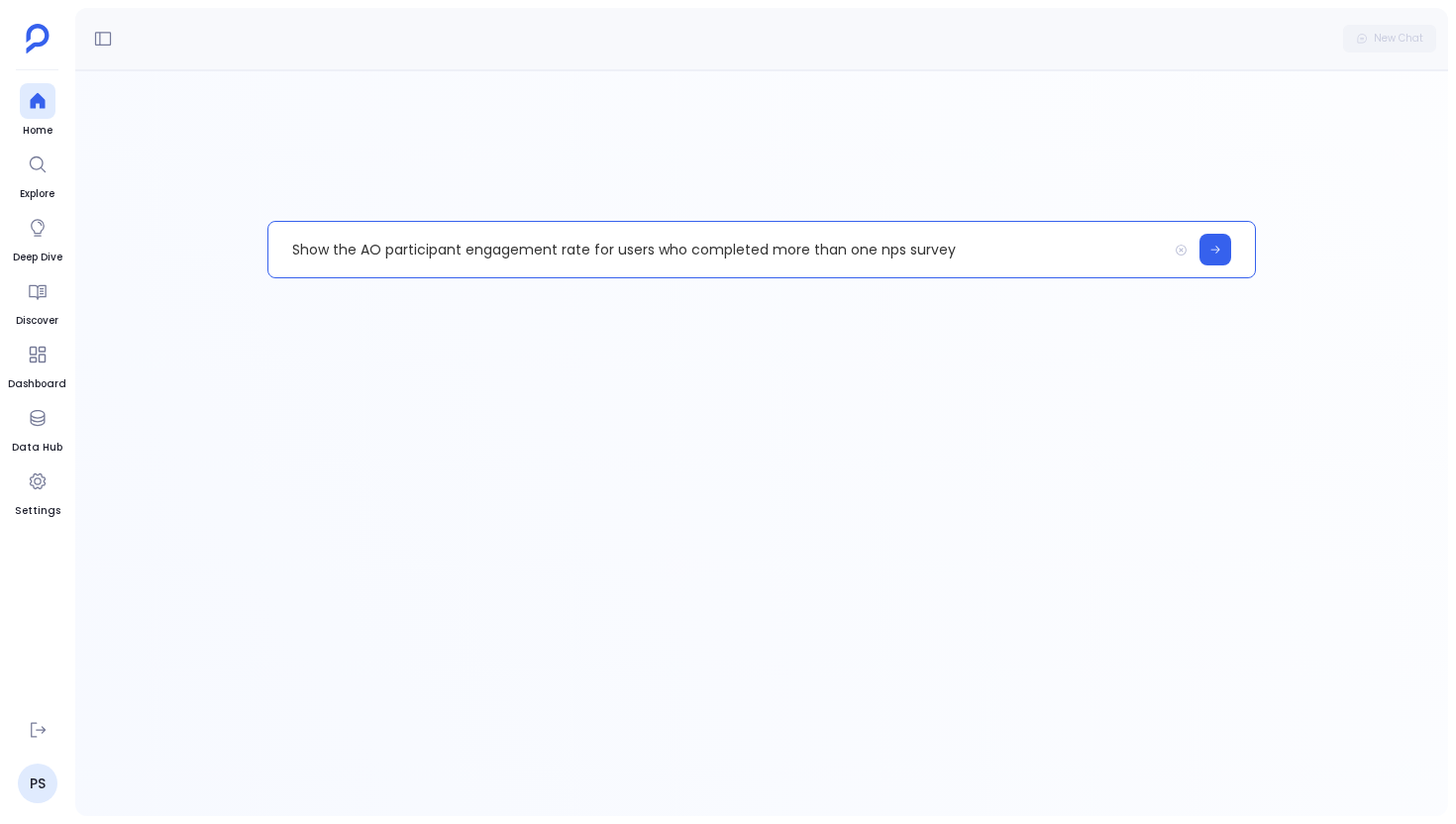 click on "Show the AO participant engagement rate for users who completed more than one nps survey" at bounding box center (717, 250) 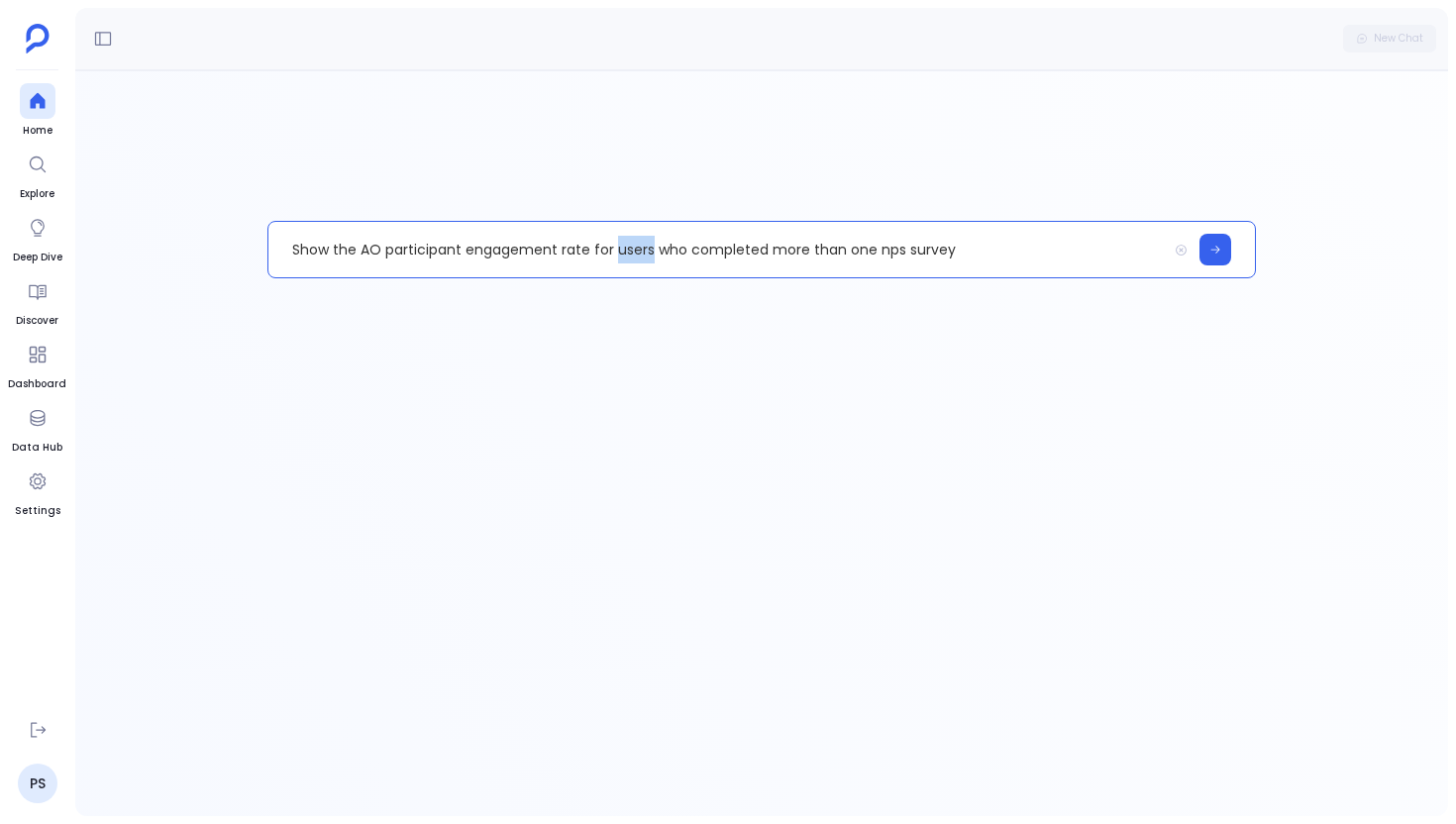 click on "Show the AO participant engagement rate for users who completed more than one nps survey" at bounding box center (717, 250) 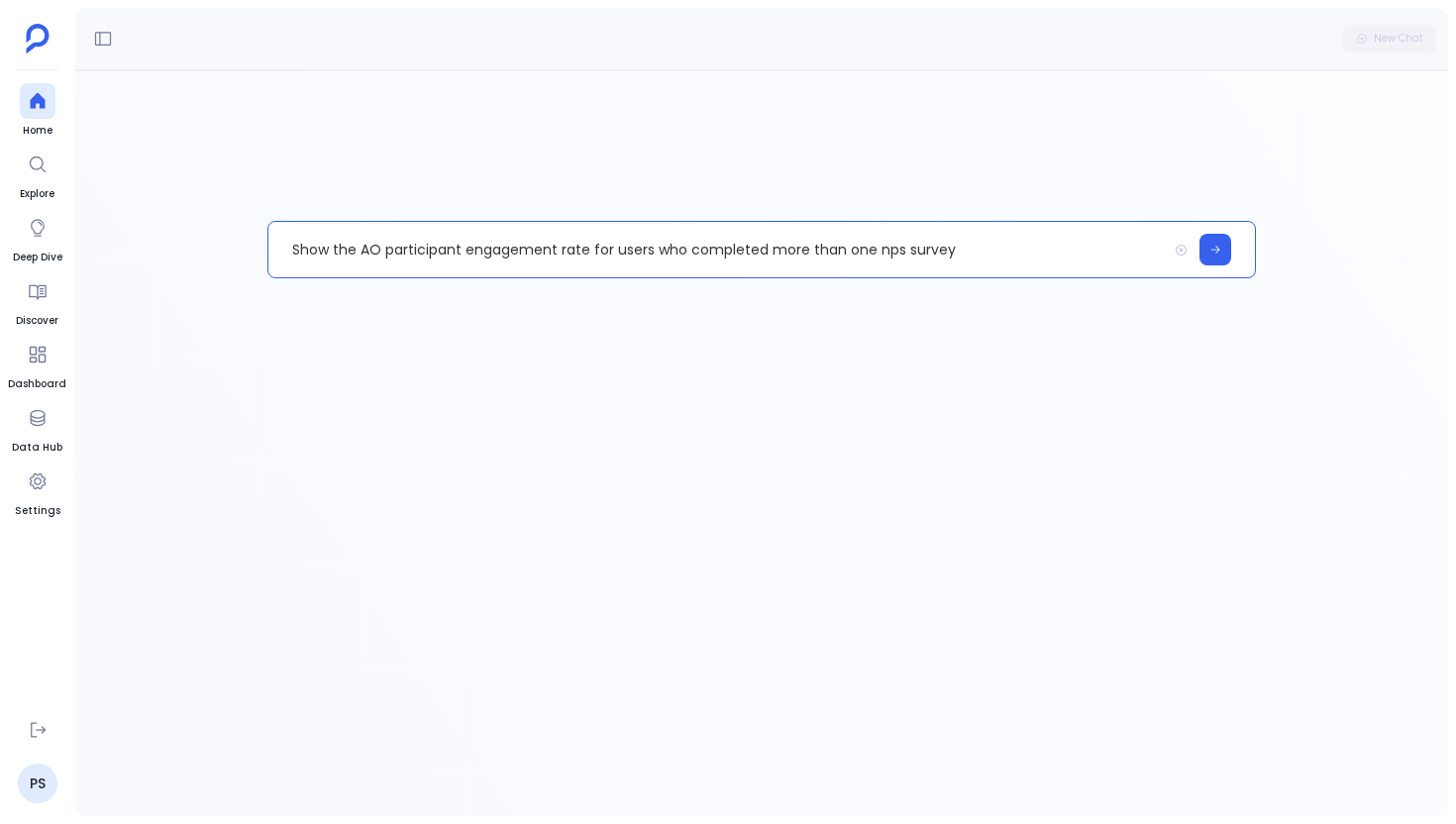 click on "Show the AO participant engagement rate for users who completed more than one nps survey" at bounding box center [717, 250] 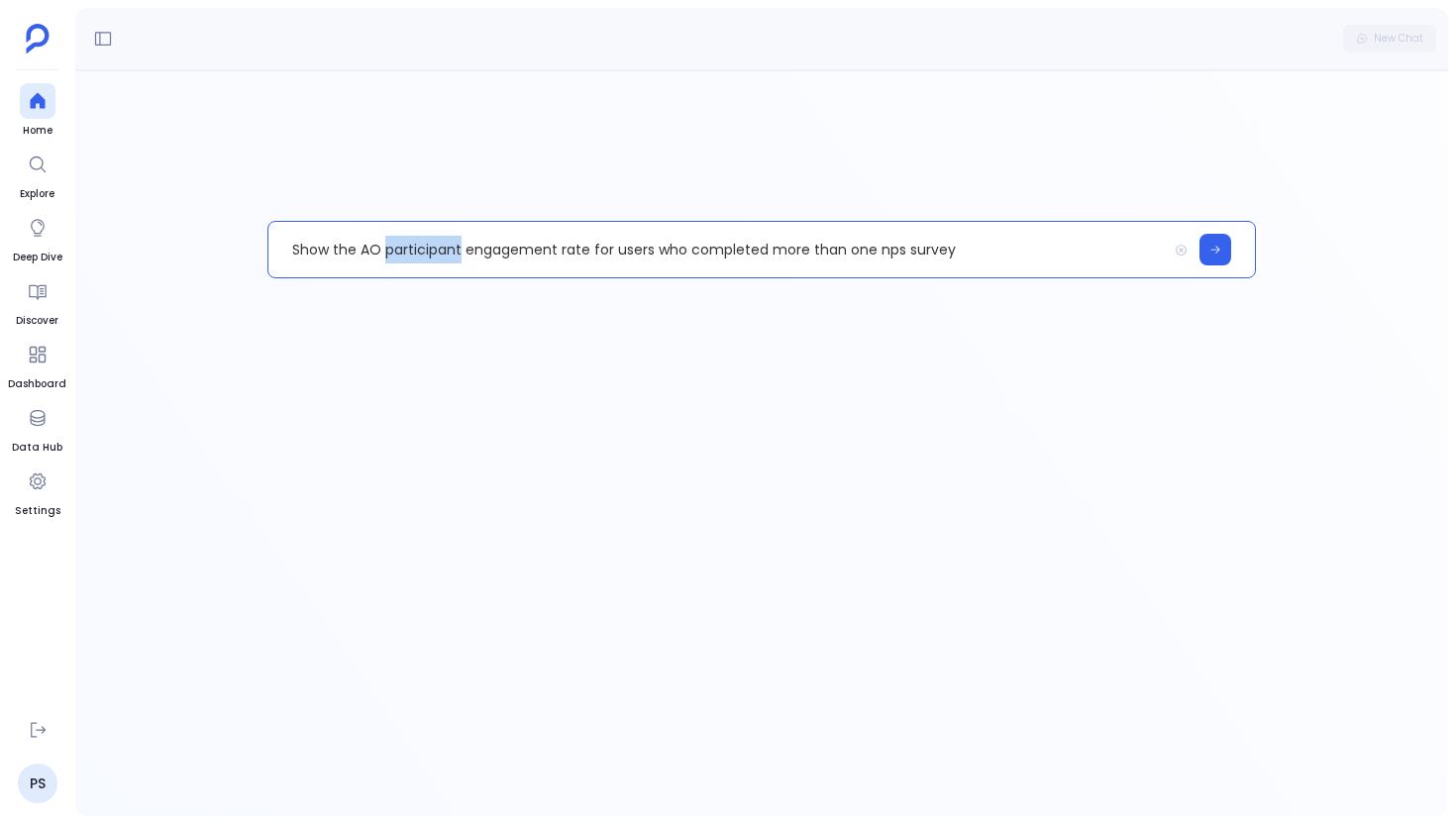 copy on "participant" 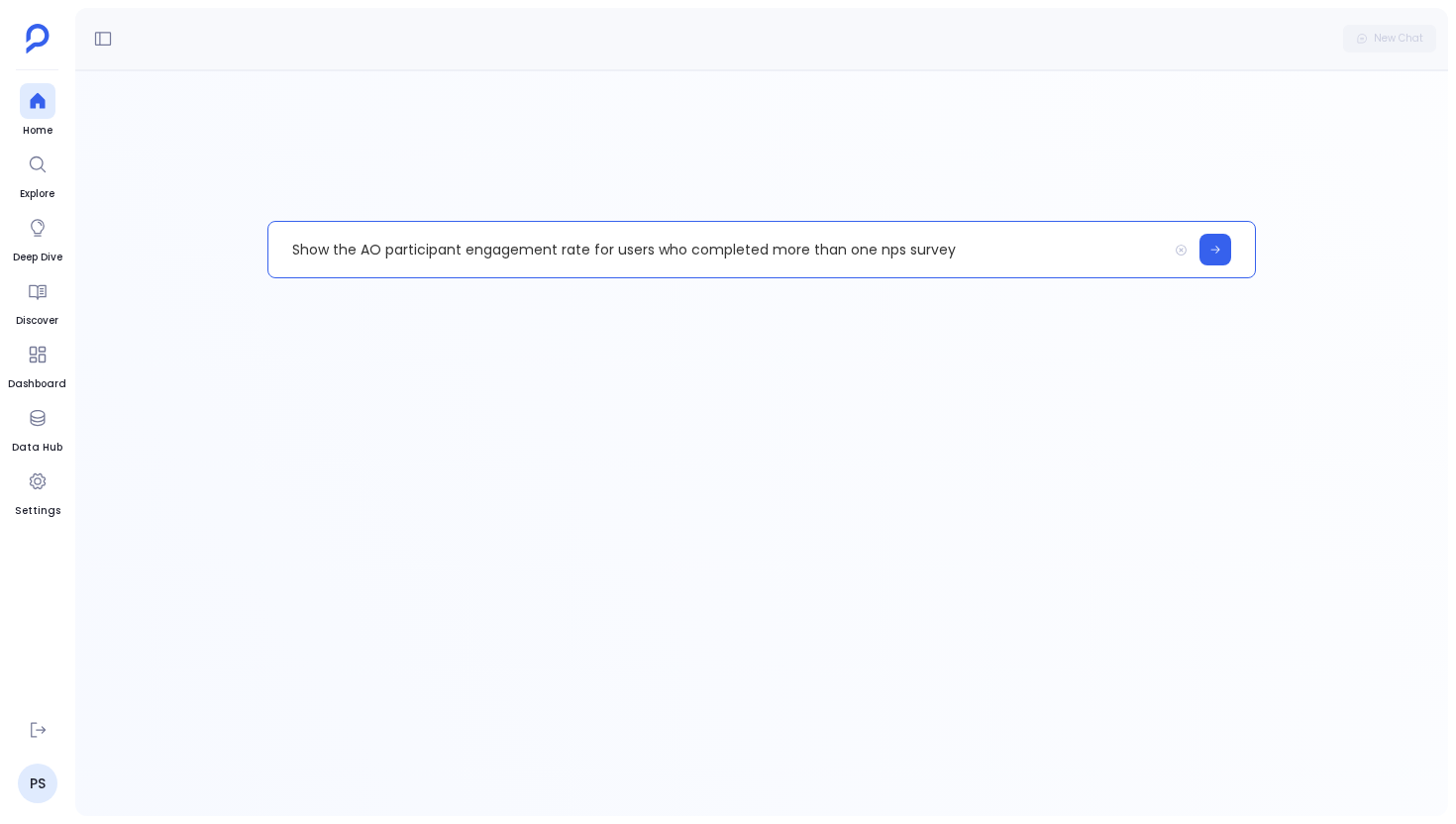 click on "Show the AO participant engagement rate for users who completed more than one nps survey" at bounding box center (717, 250) 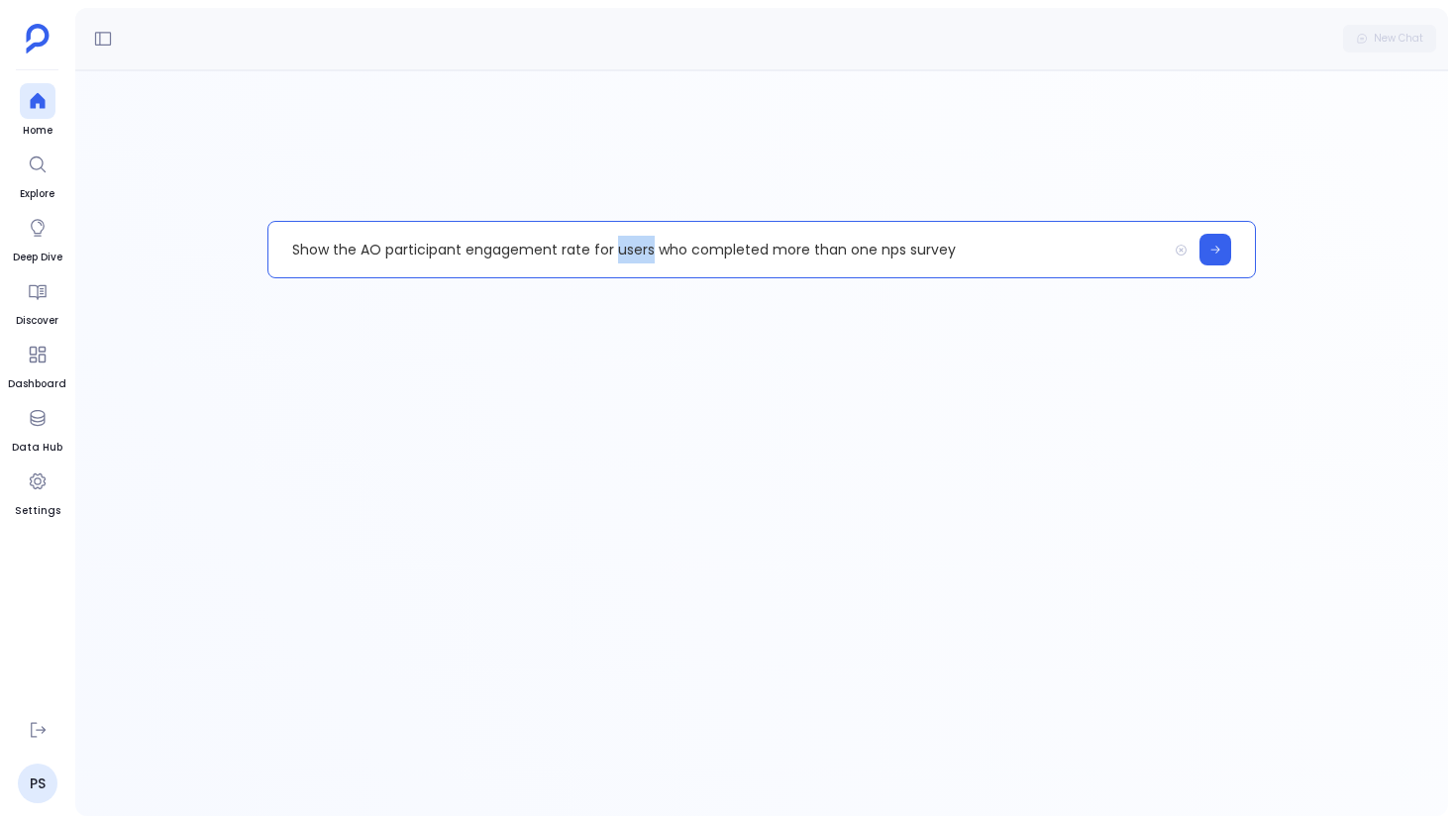 paste 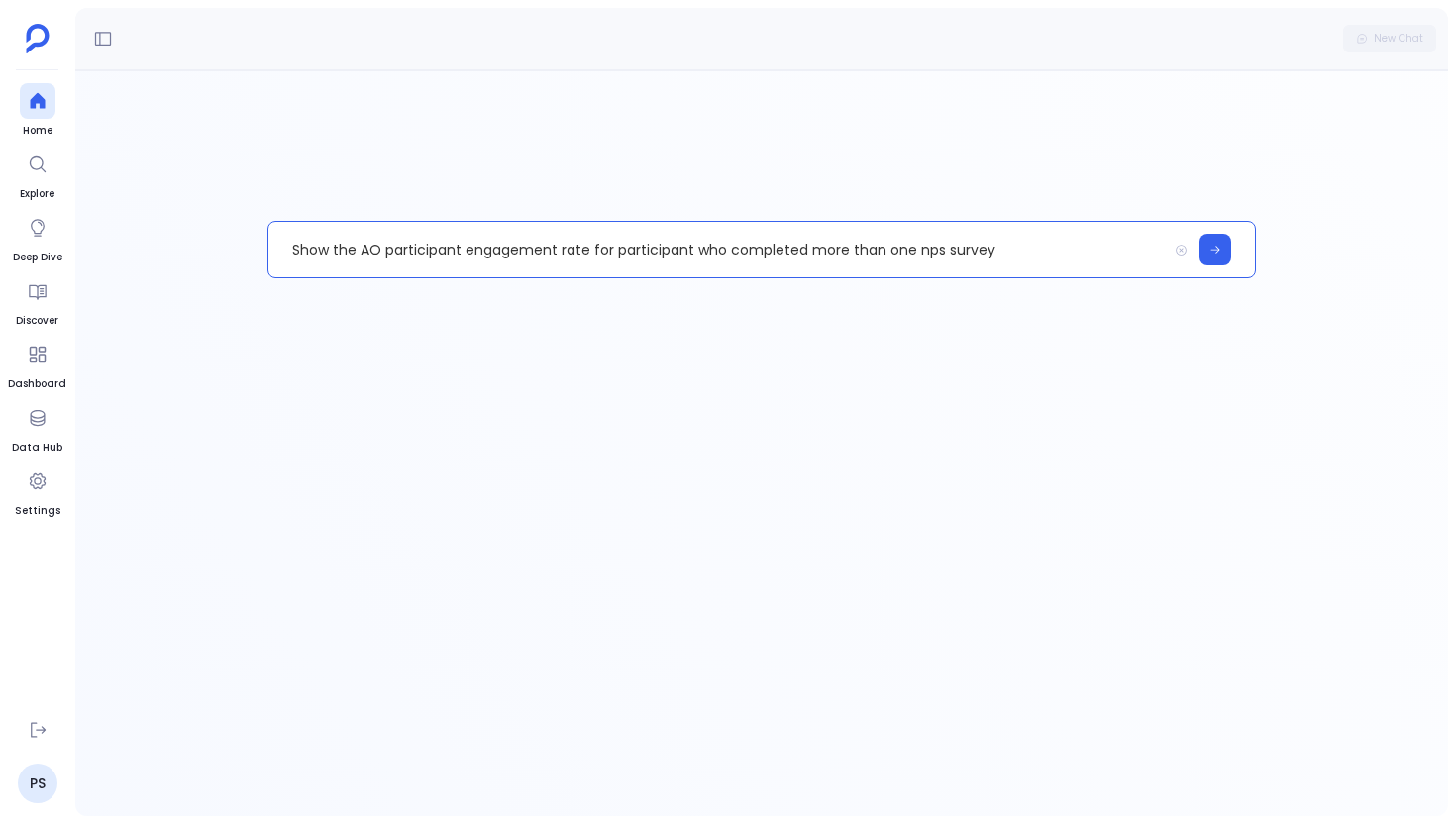 type 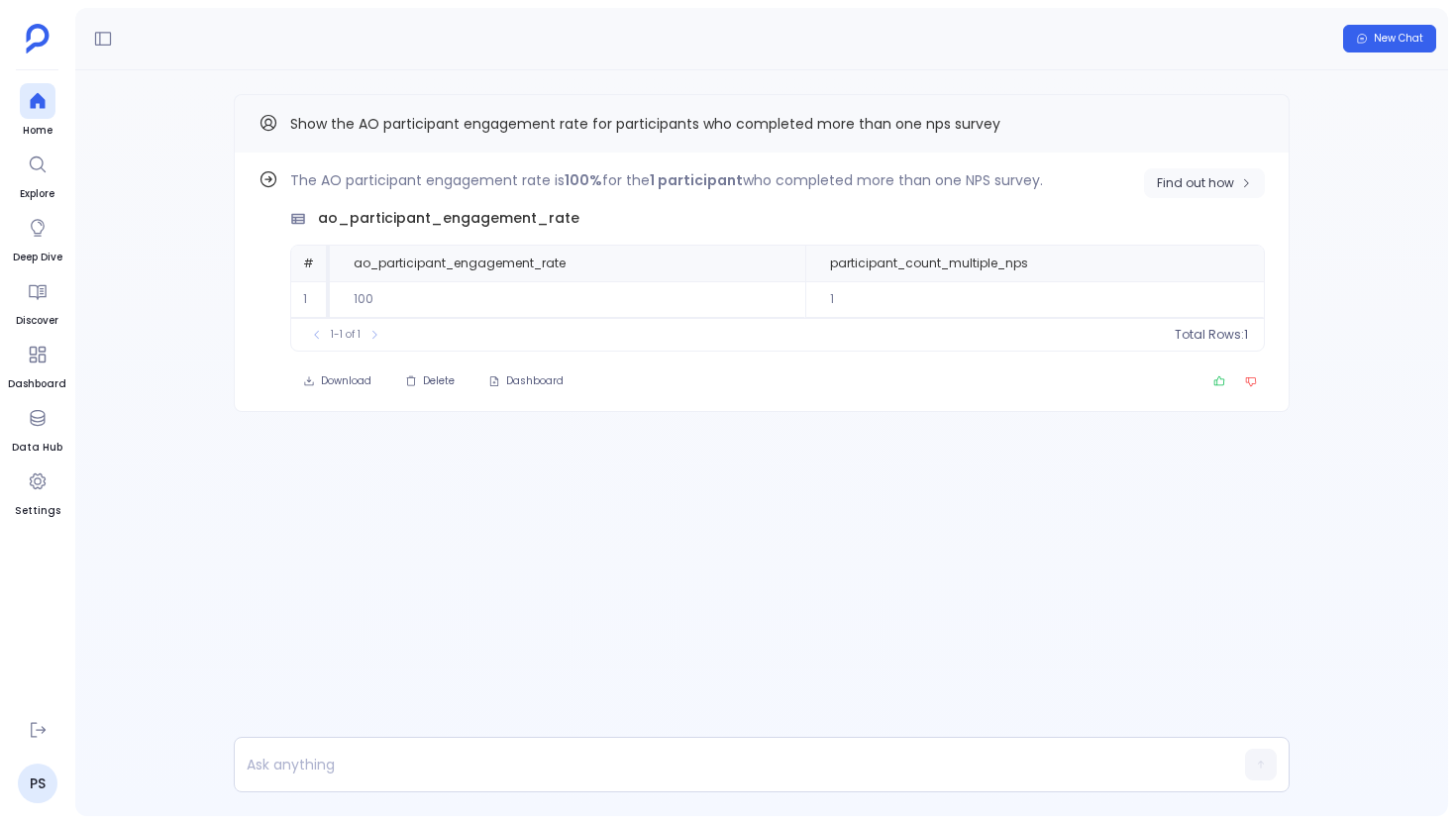 click on "Find out how" at bounding box center (1196, 183) 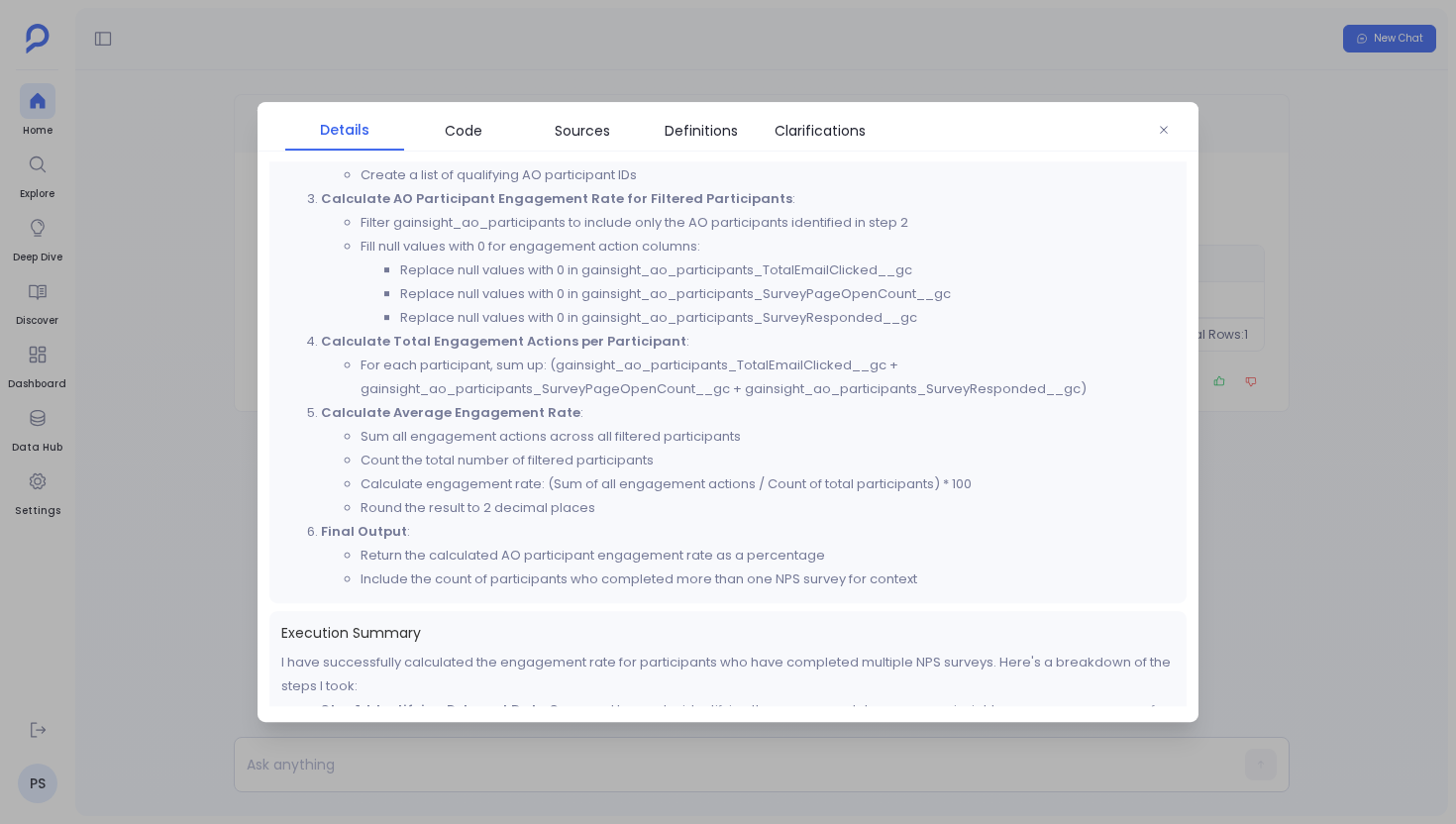 scroll, scrollTop: 1136, scrollLeft: 0, axis: vertical 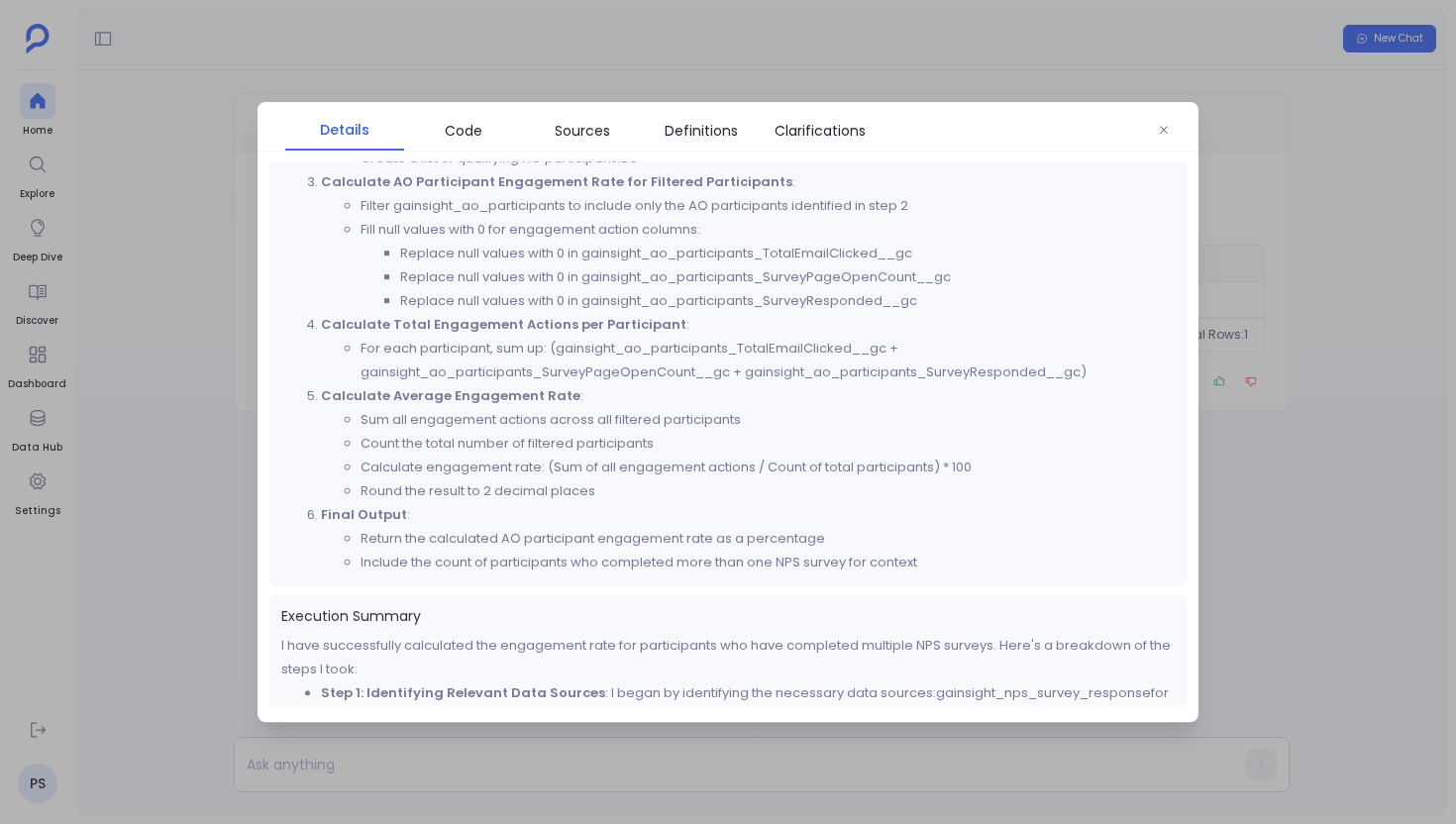 click at bounding box center [728, 412] 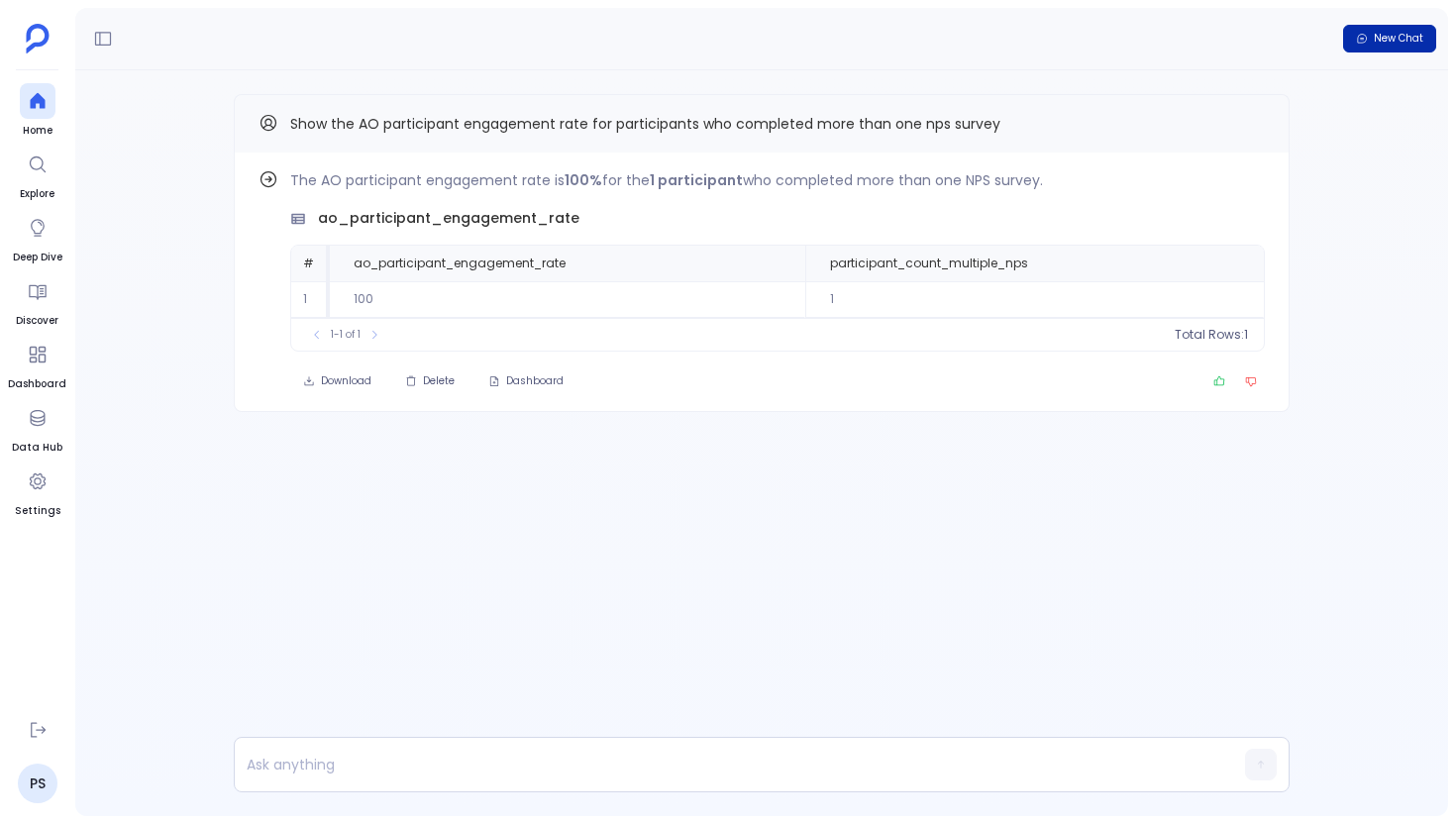 click on "New Chat" at bounding box center (1399, 39) 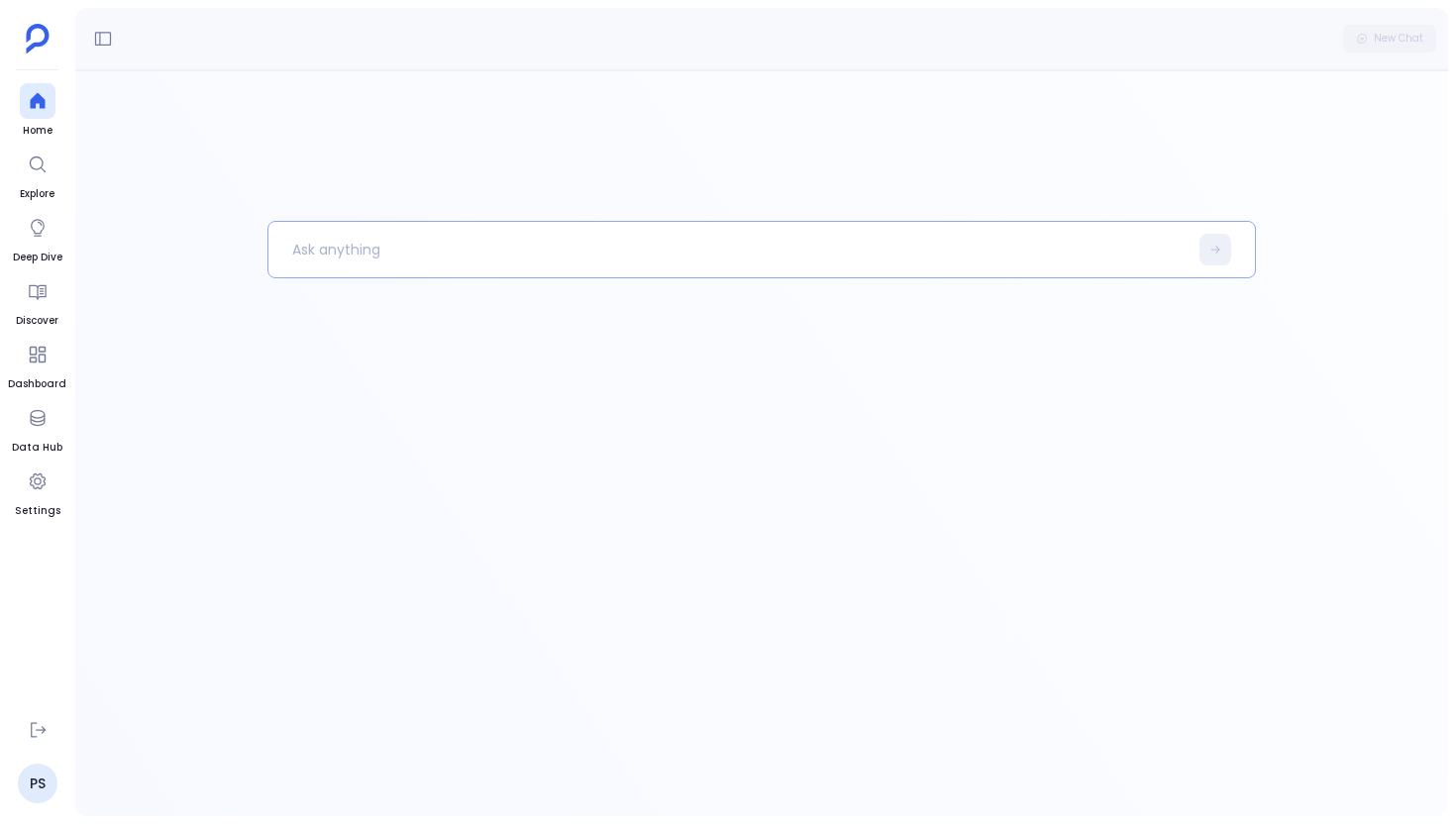 click at bounding box center [728, 250] 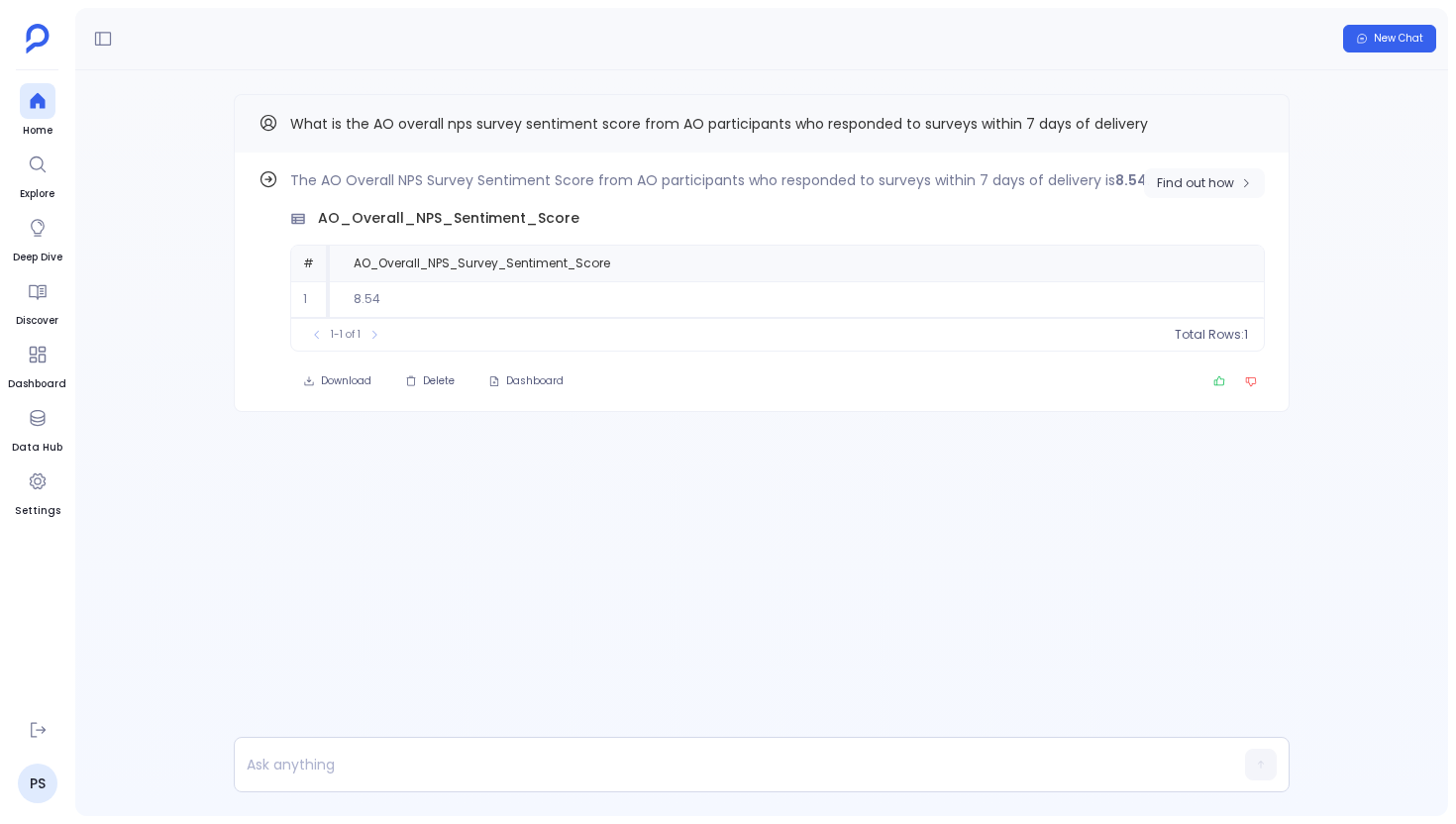 click on "Find out how" at bounding box center [1196, 183] 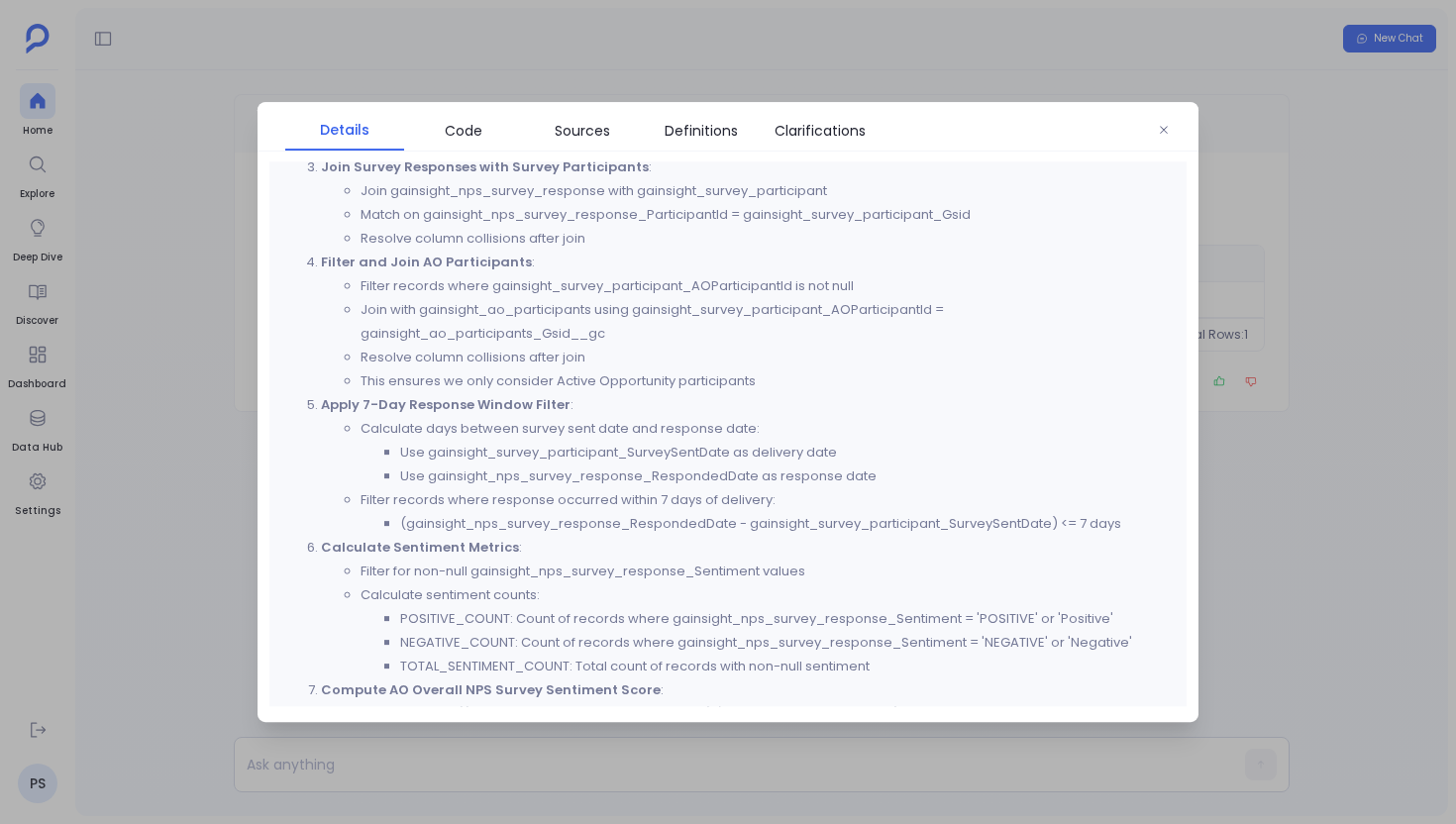 scroll, scrollTop: 1139, scrollLeft: 0, axis: vertical 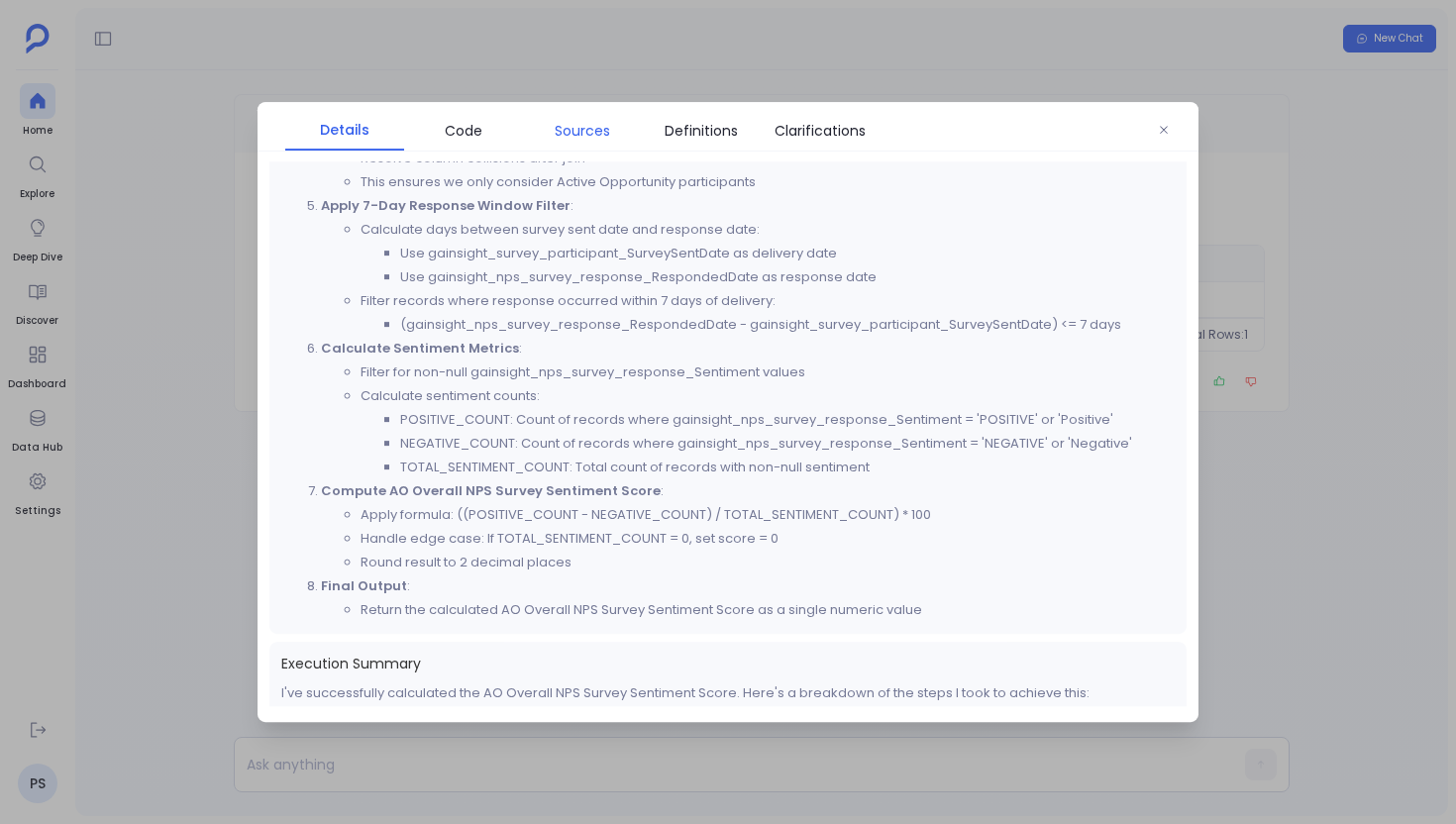 click on "Sources" at bounding box center (582, 131) 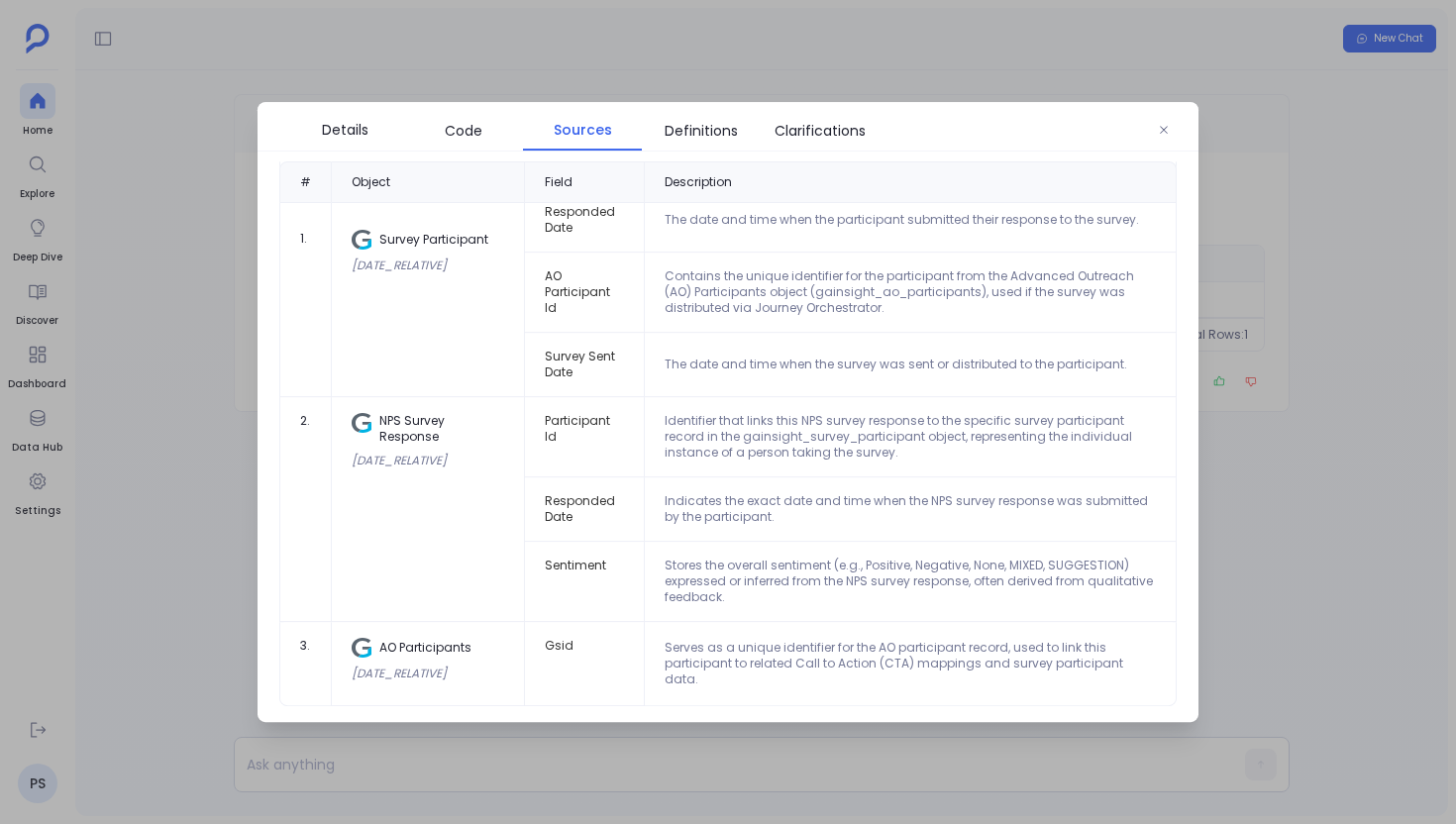 scroll, scrollTop: 107, scrollLeft: 0, axis: vertical 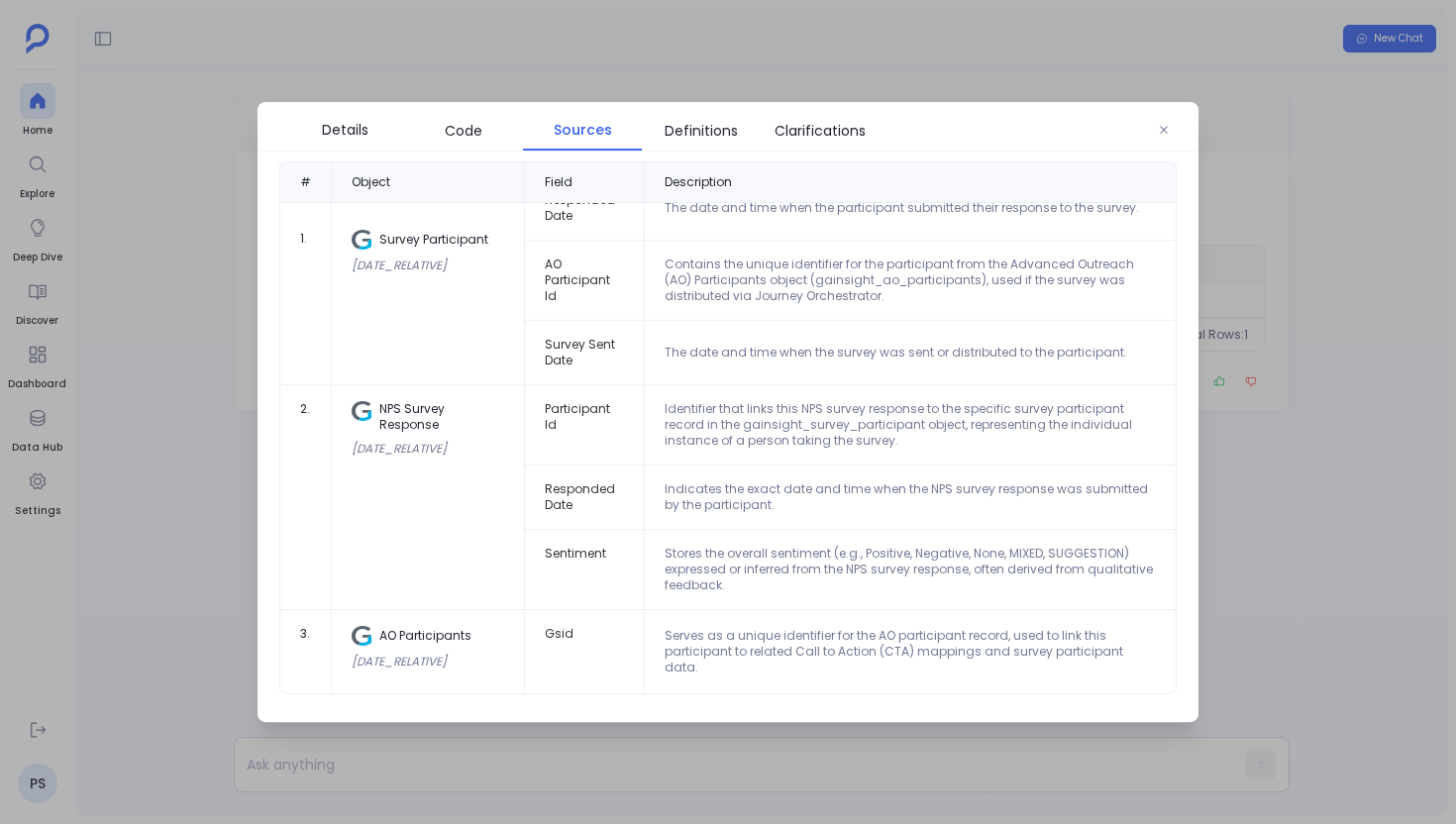 click at bounding box center (728, 412) 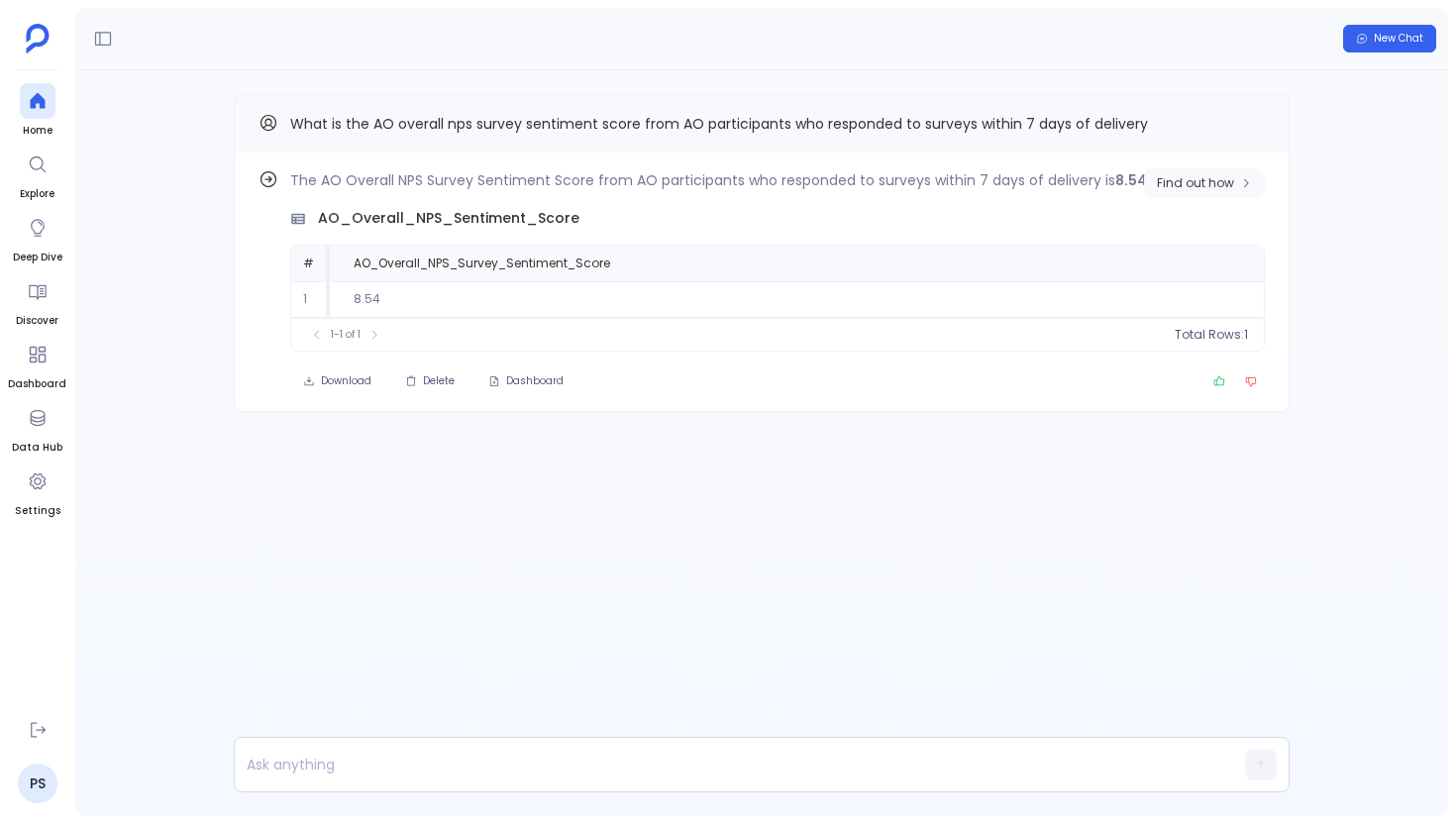 click on "Find out how" at bounding box center (1204, 183) 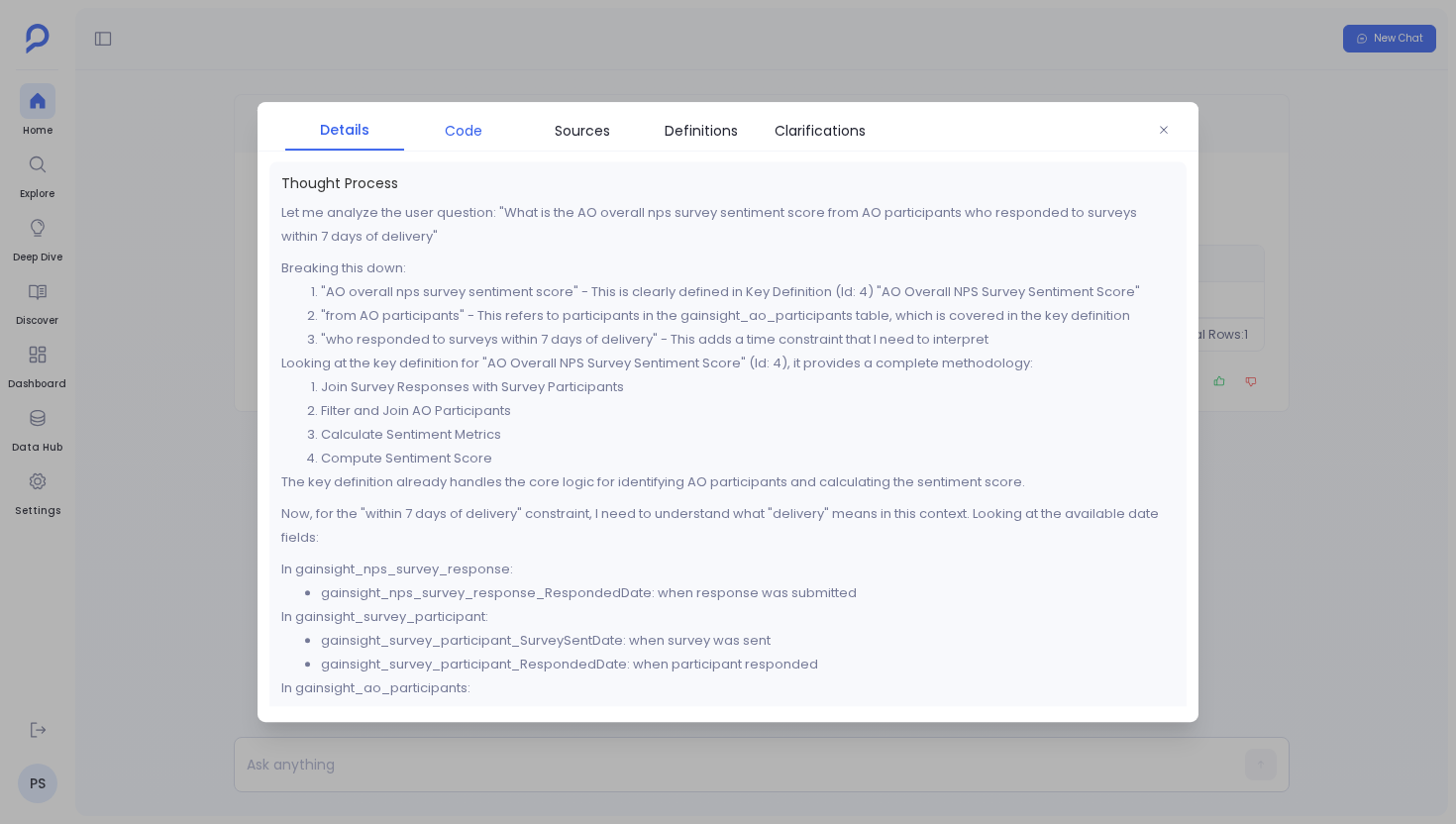 click on "Code" at bounding box center (464, 131) 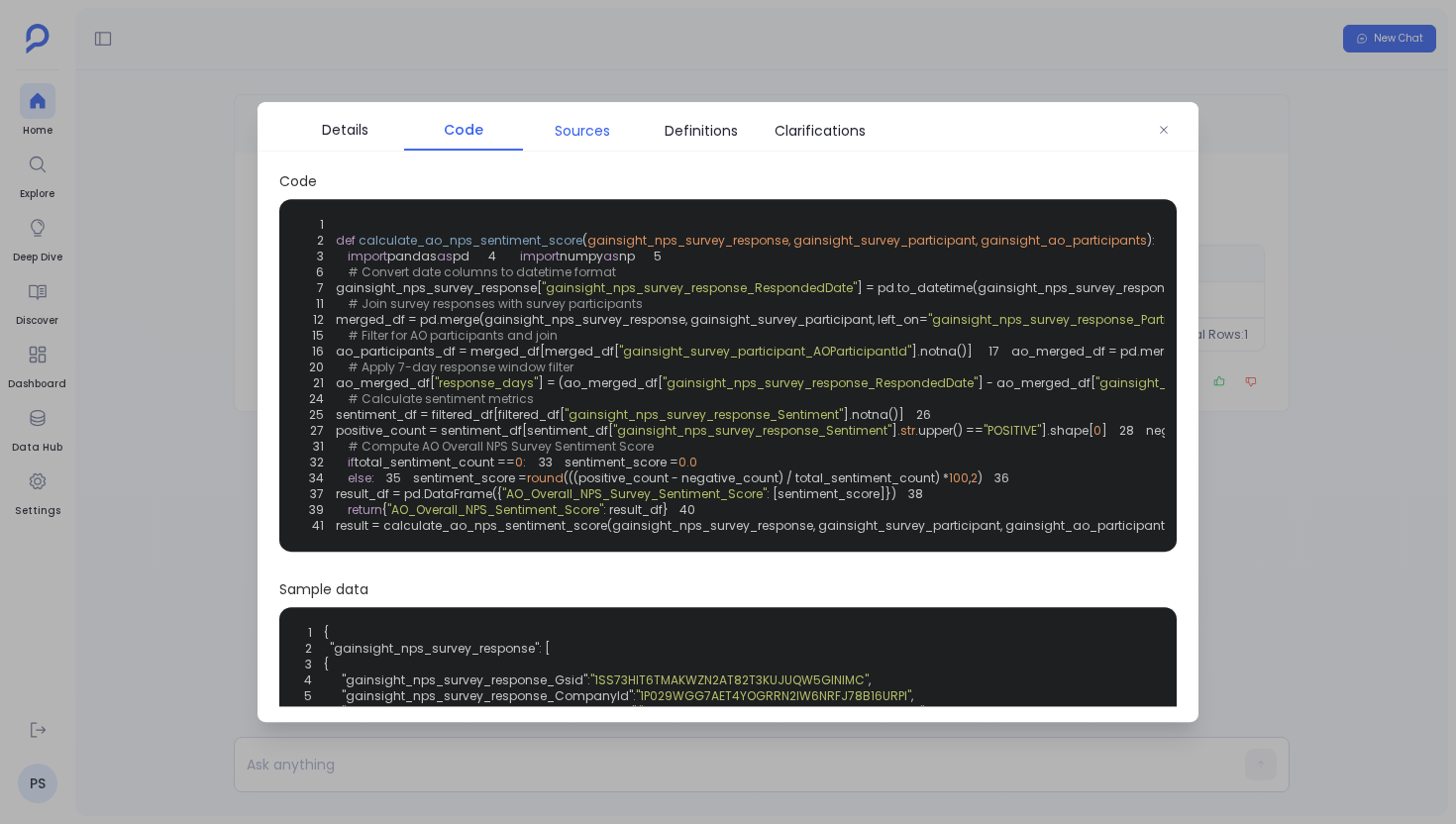 click on "Sources" at bounding box center [582, 131] 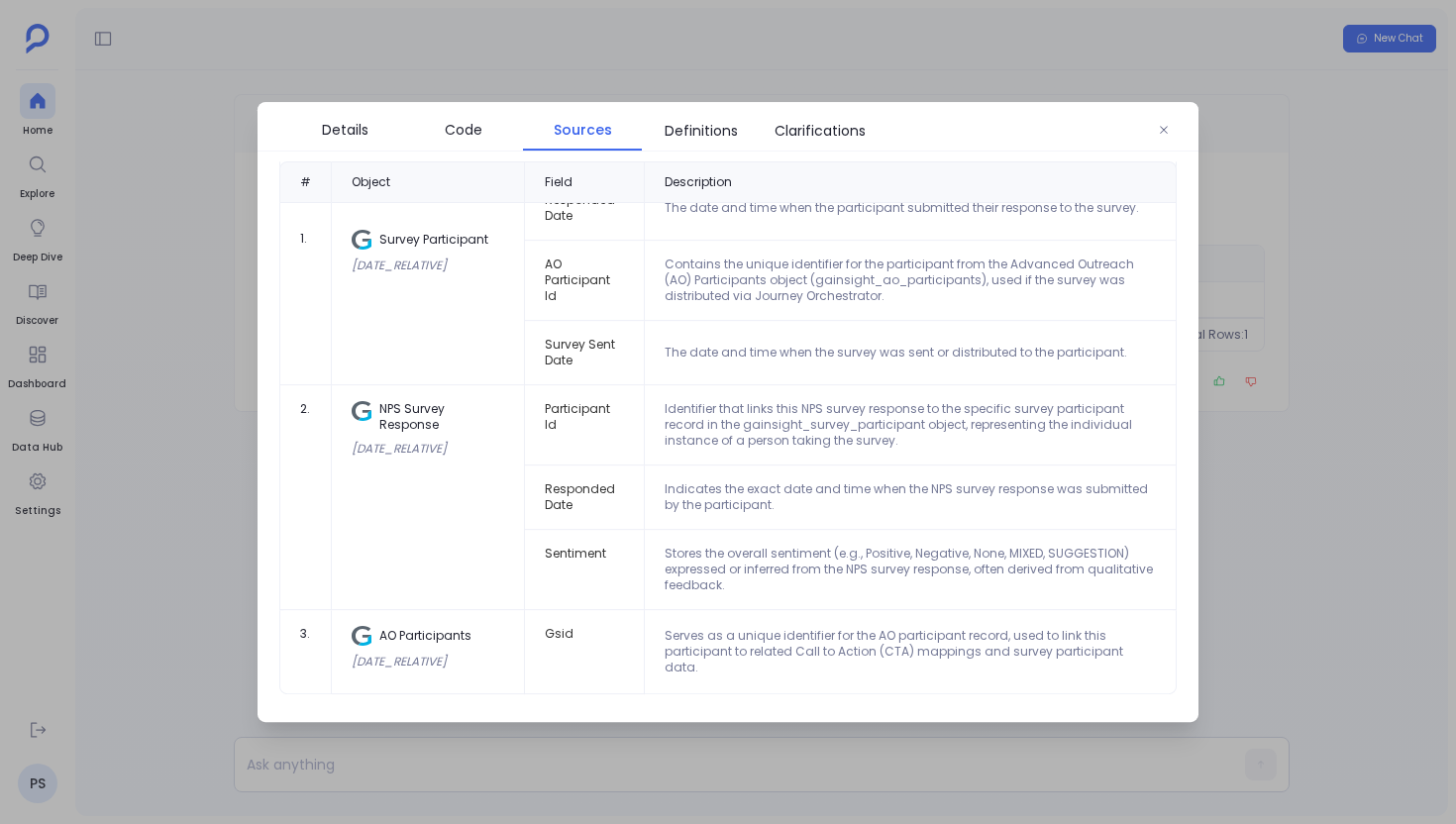 scroll, scrollTop: 0, scrollLeft: 0, axis: both 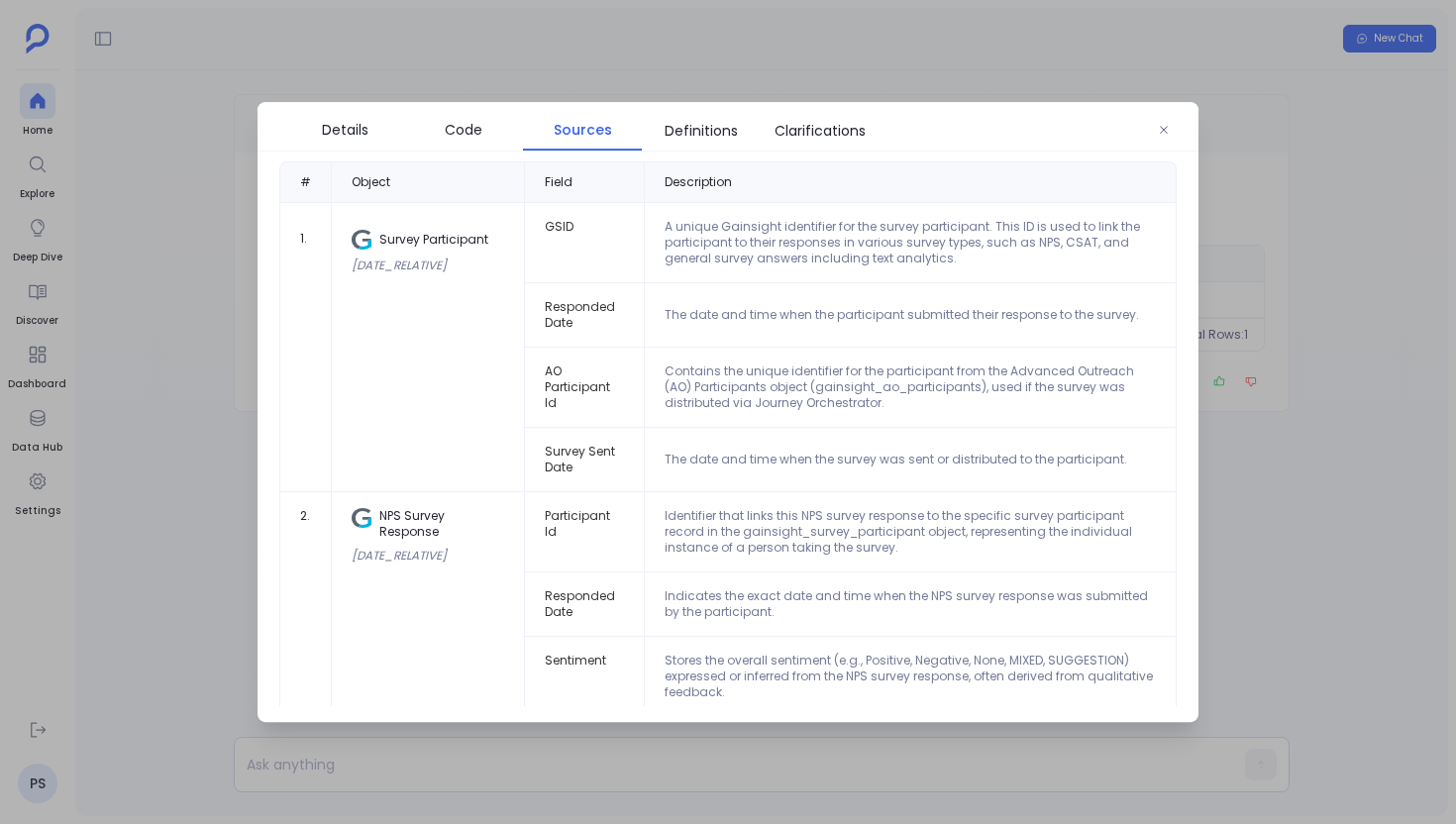 click at bounding box center (728, 412) 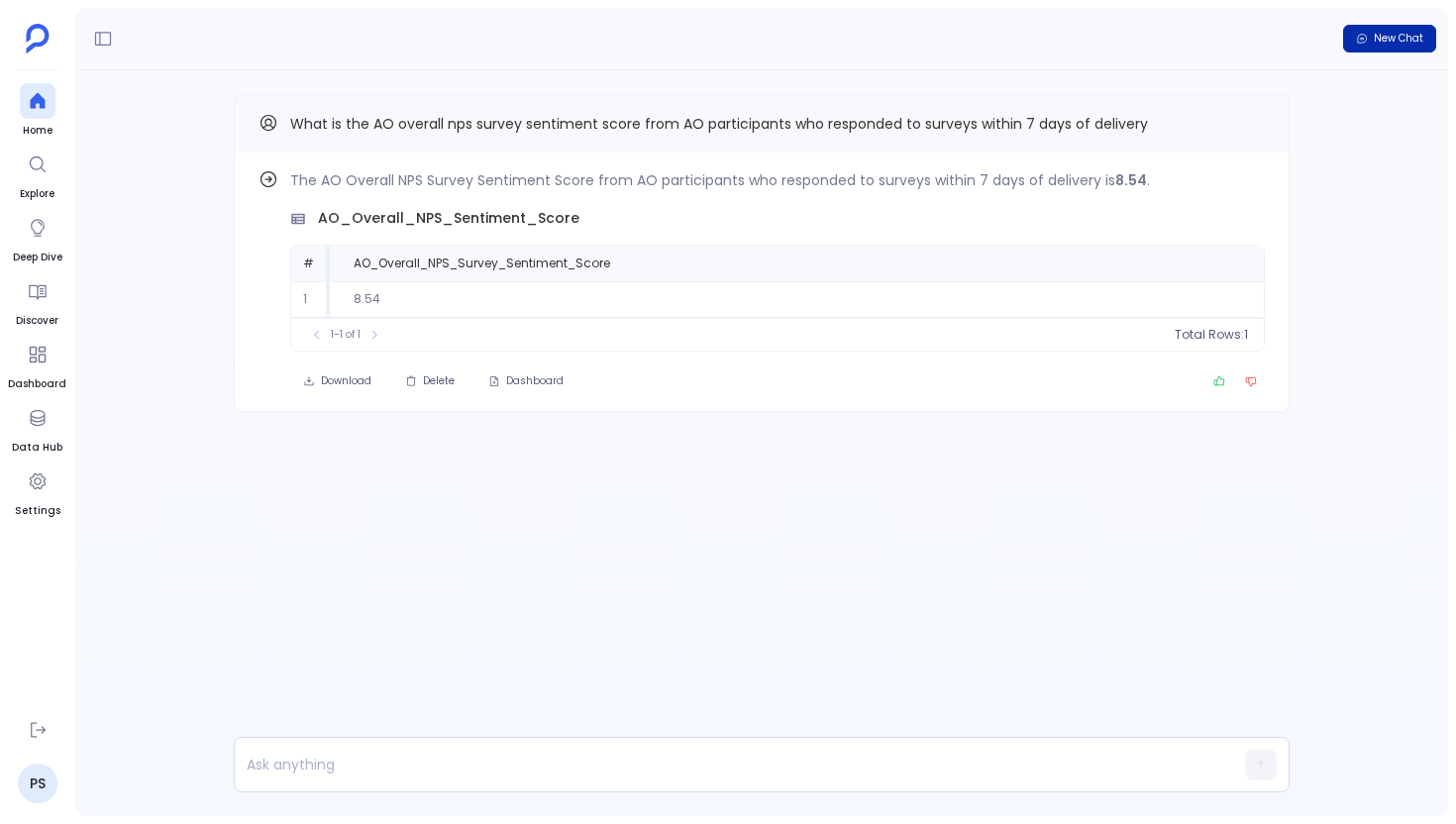 click on "New Chat" at bounding box center [1399, 39] 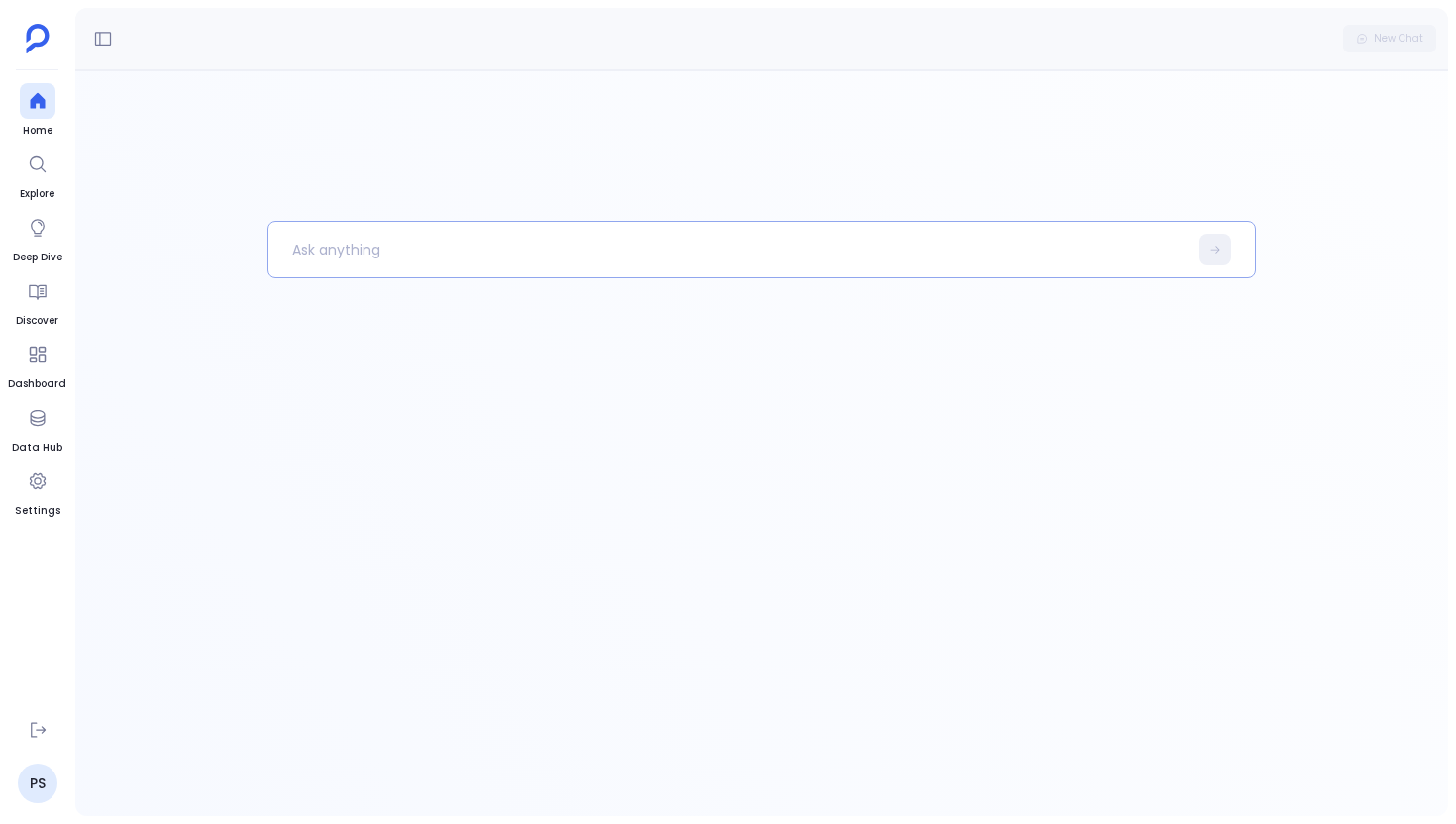 click at bounding box center (728, 250) 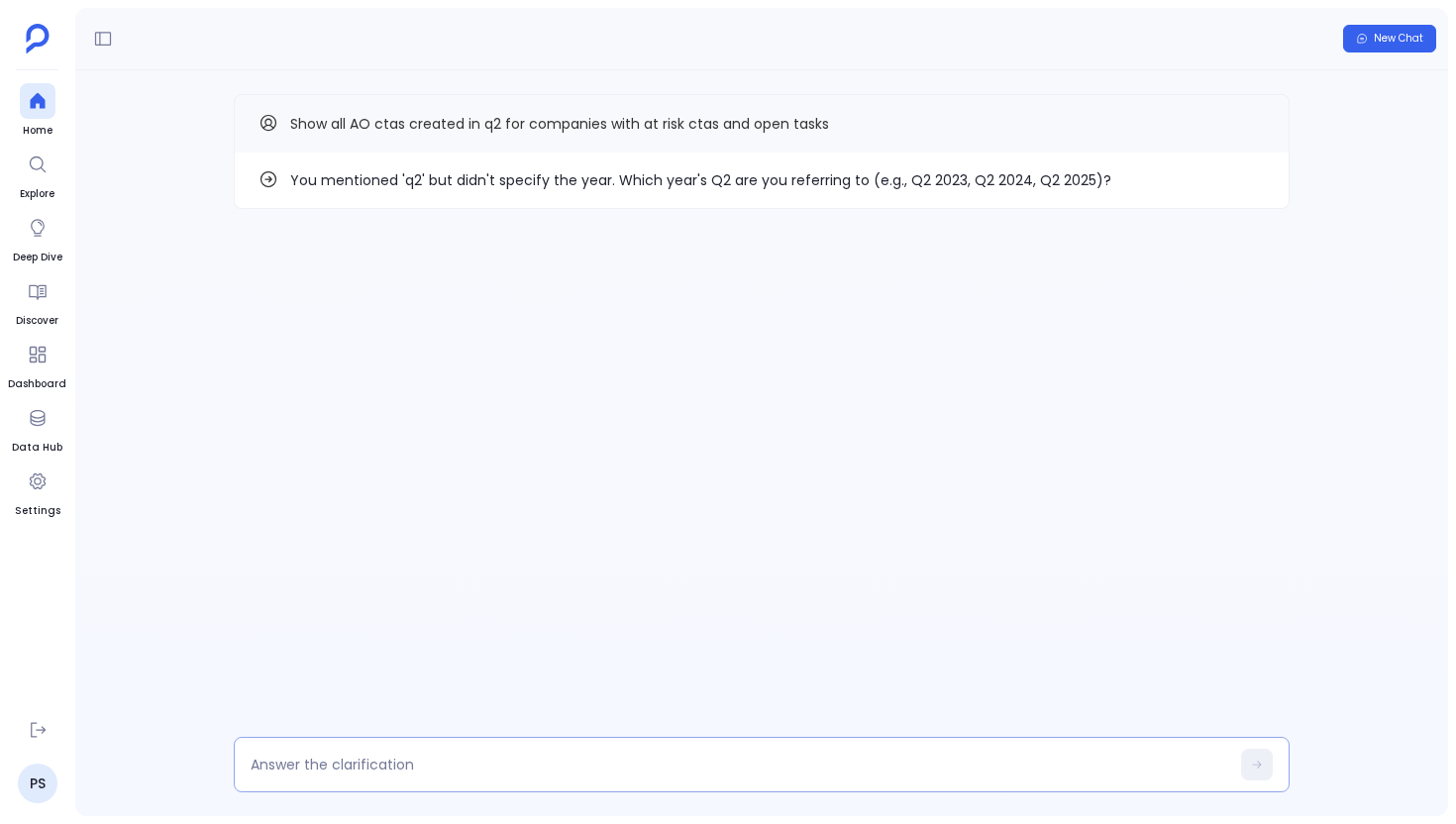click at bounding box center (762, 765) 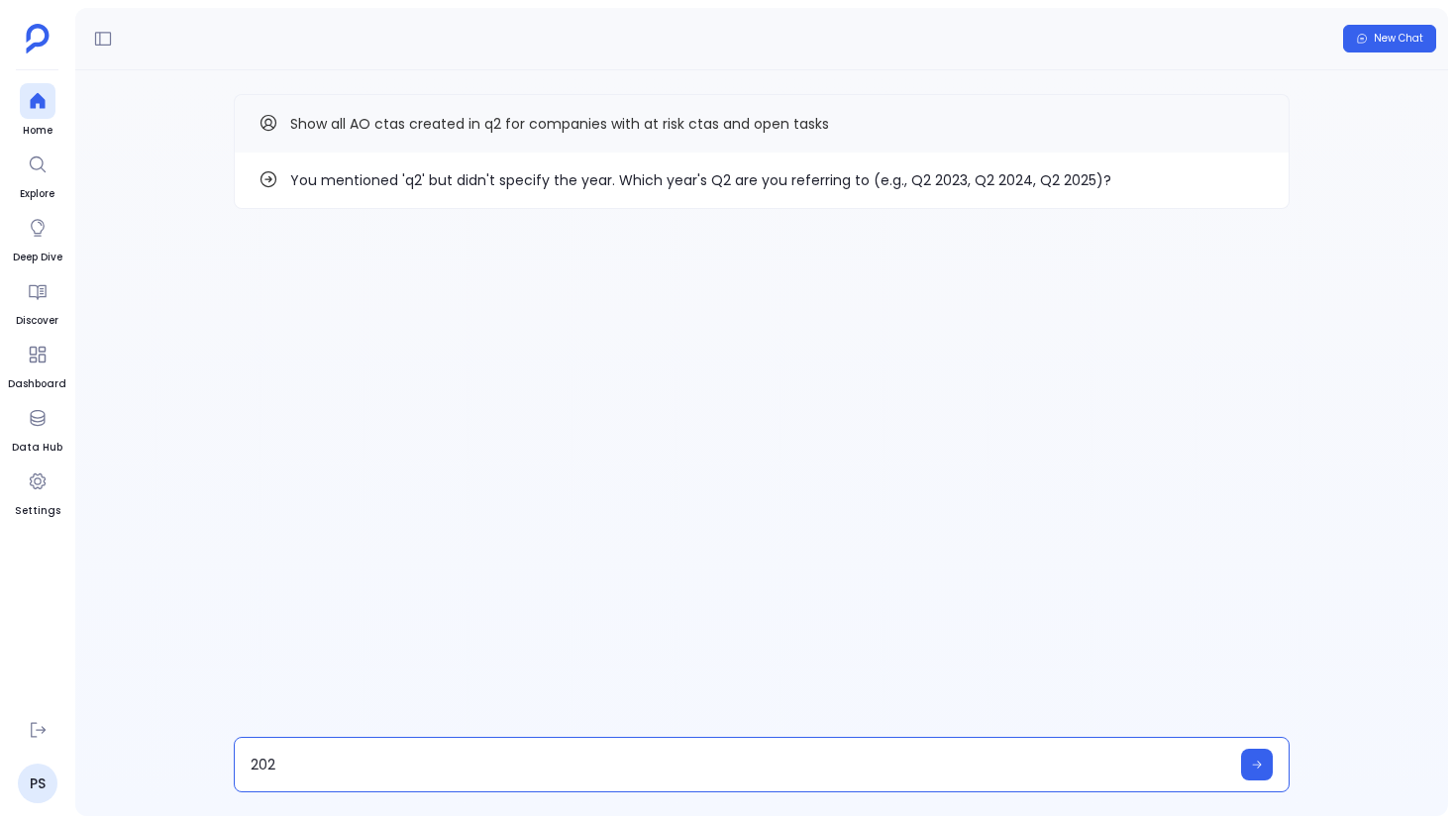 type on "2024" 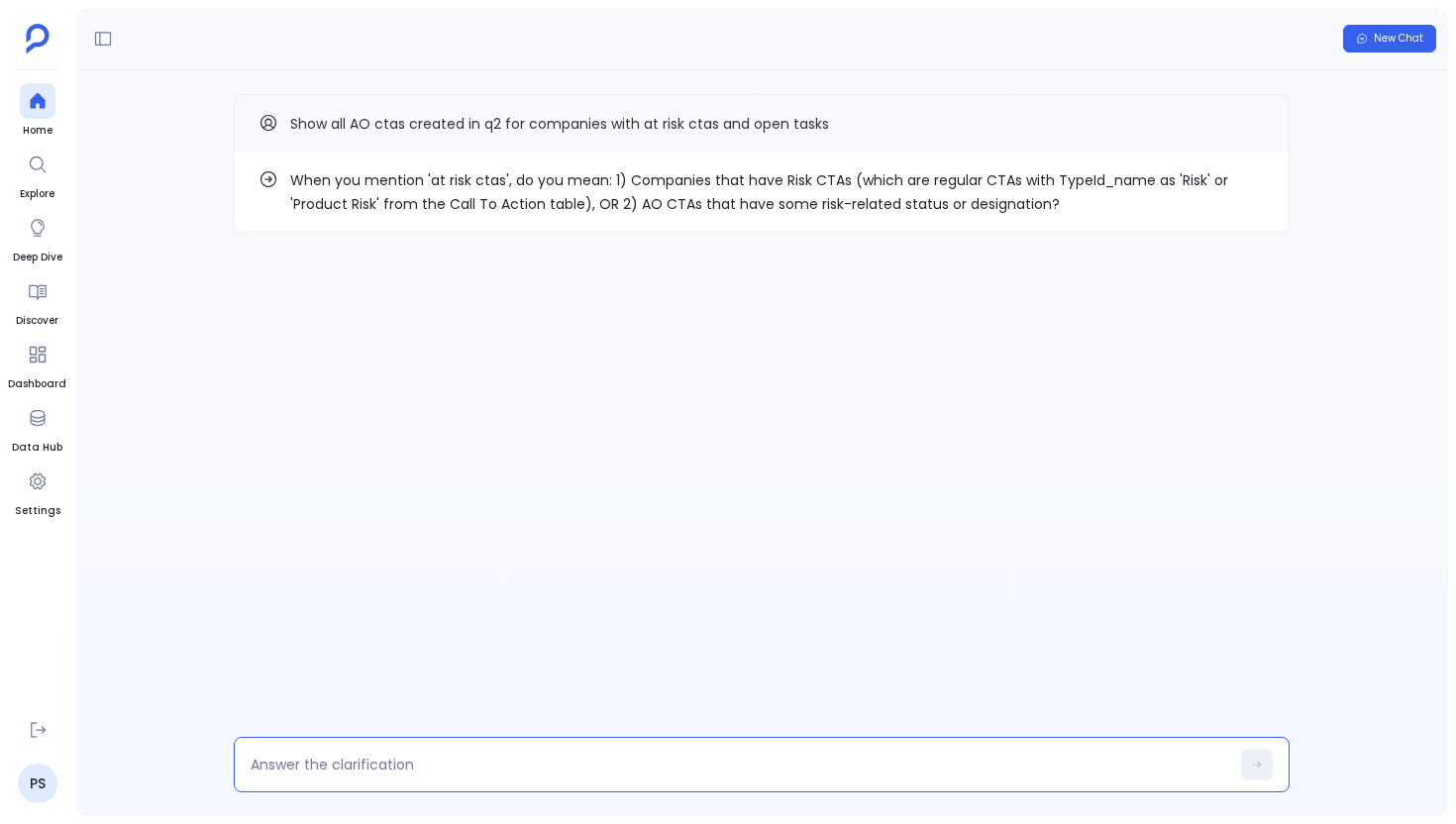 click at bounding box center (740, 765) 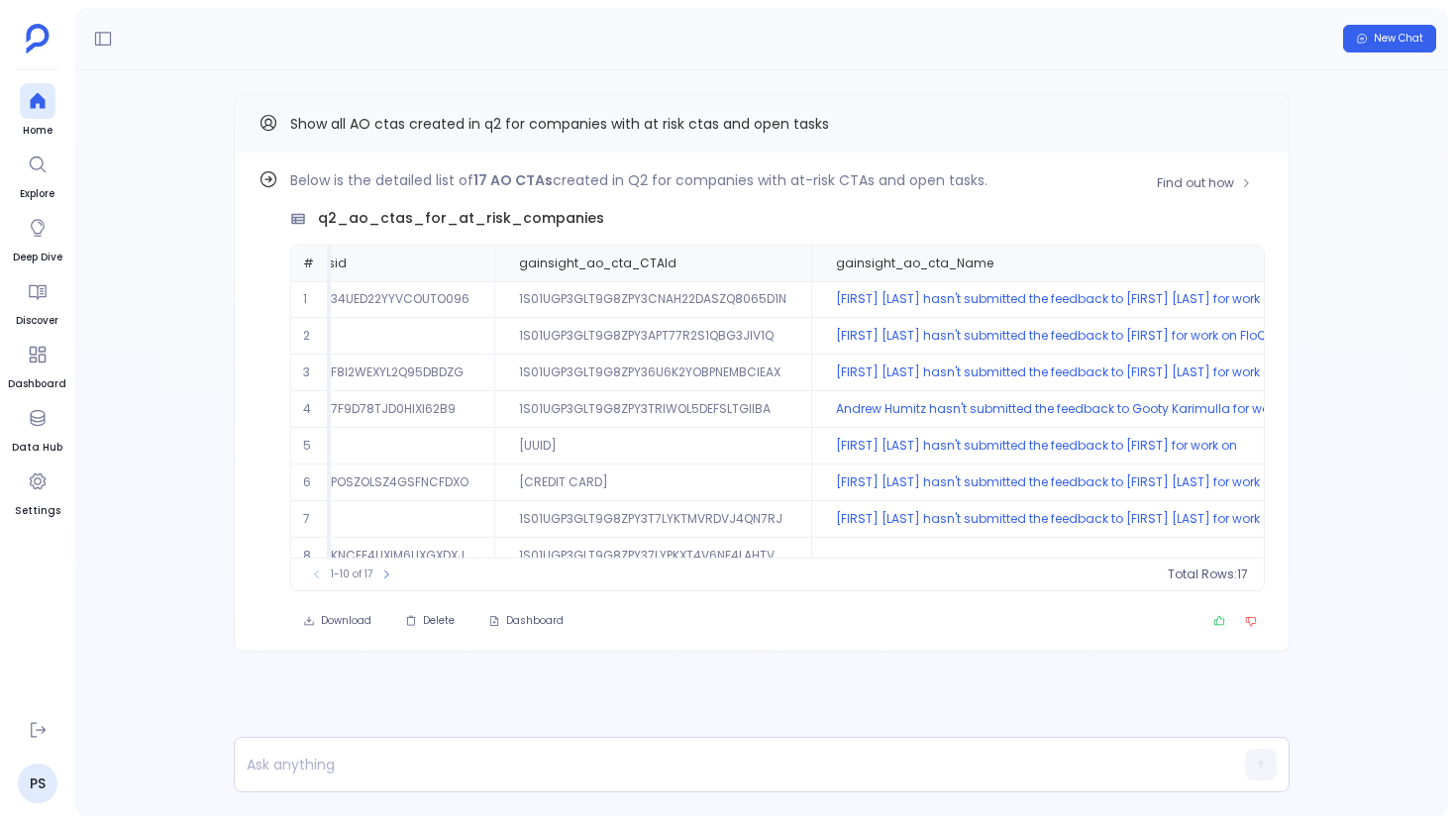 scroll, scrollTop: 0, scrollLeft: 148, axis: horizontal 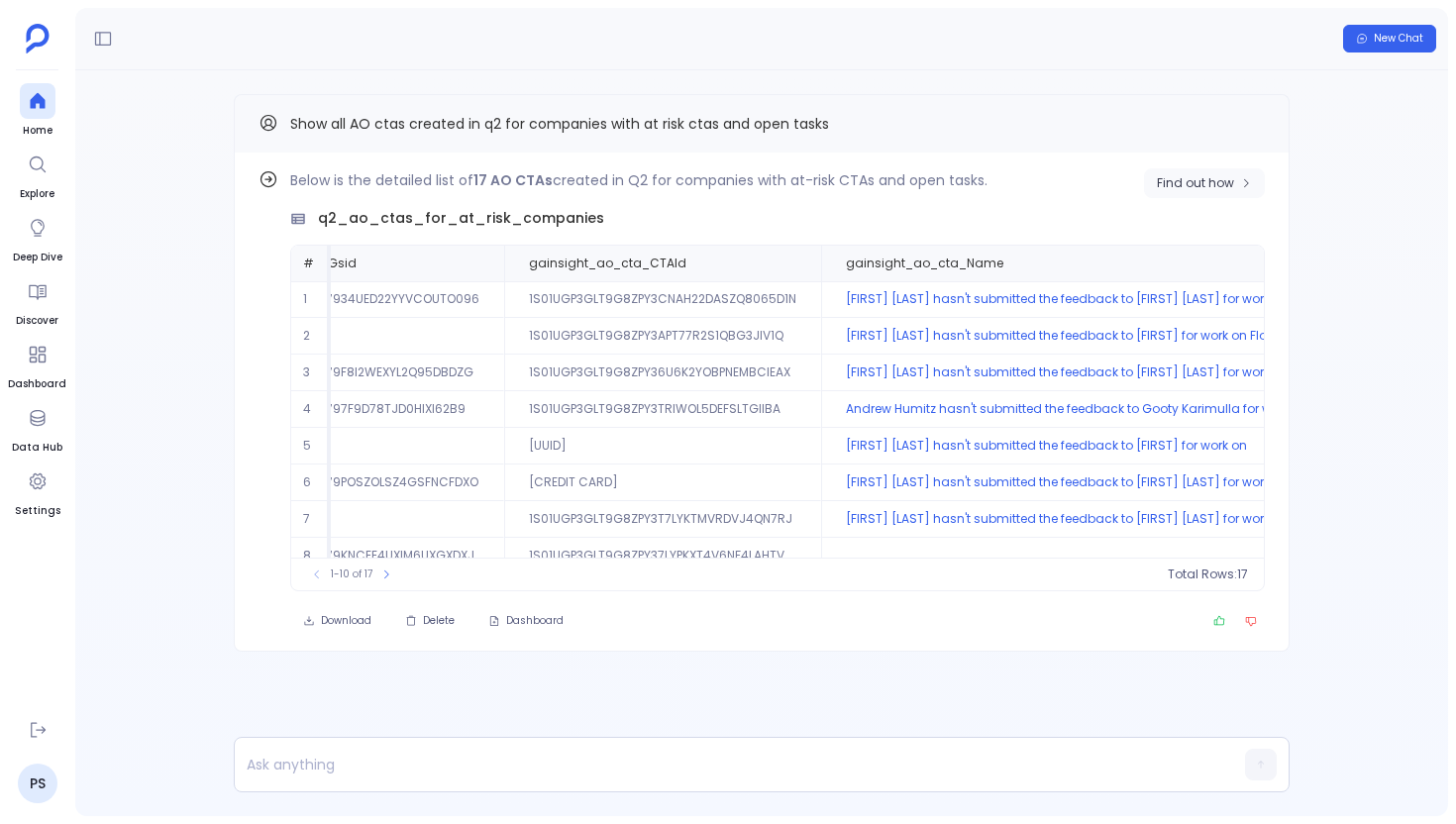 click on "Find out how" at bounding box center [1196, 183] 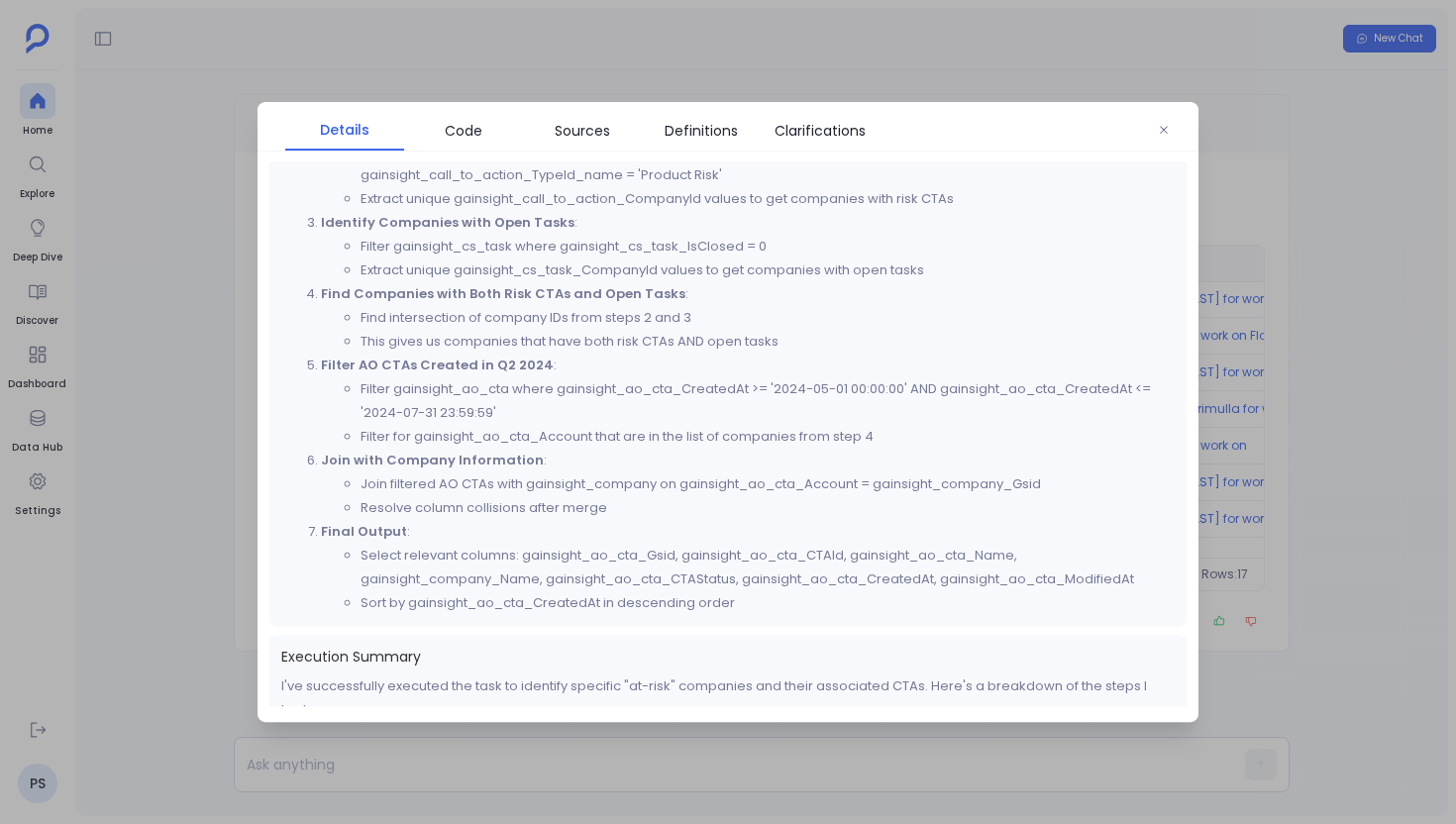 scroll, scrollTop: 796, scrollLeft: 0, axis: vertical 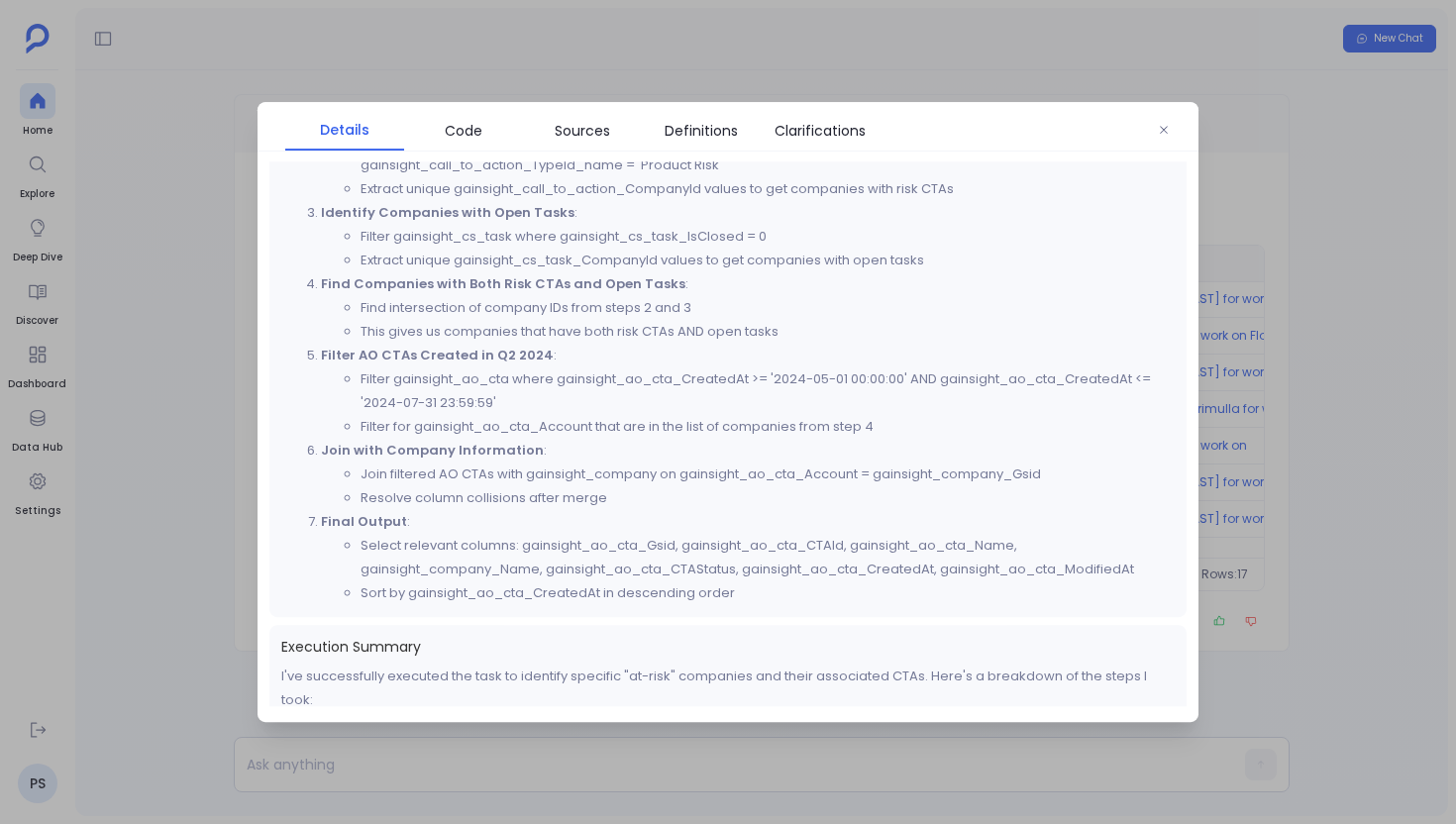 click at bounding box center [728, 412] 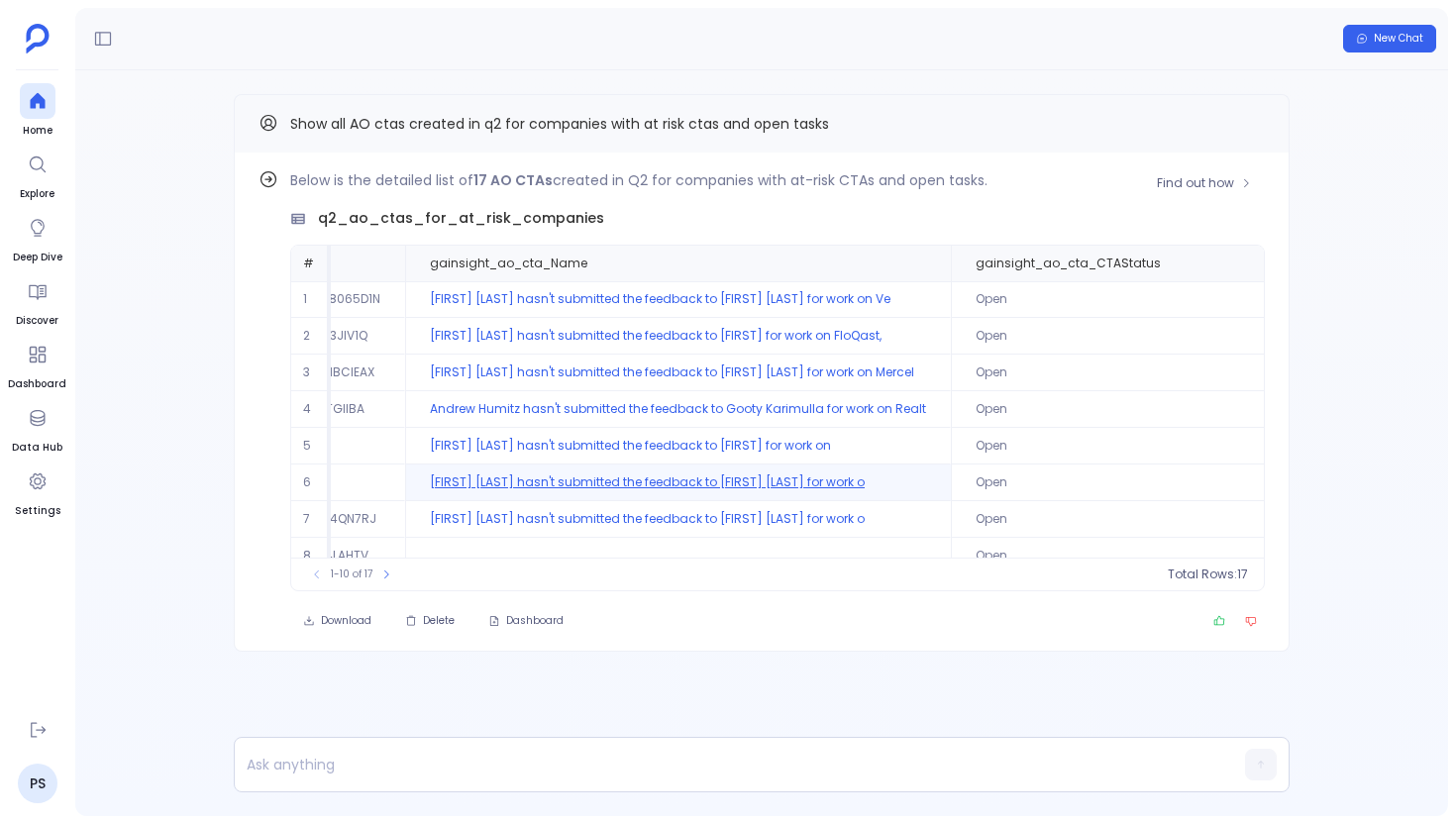 scroll, scrollTop: 0, scrollLeft: 0, axis: both 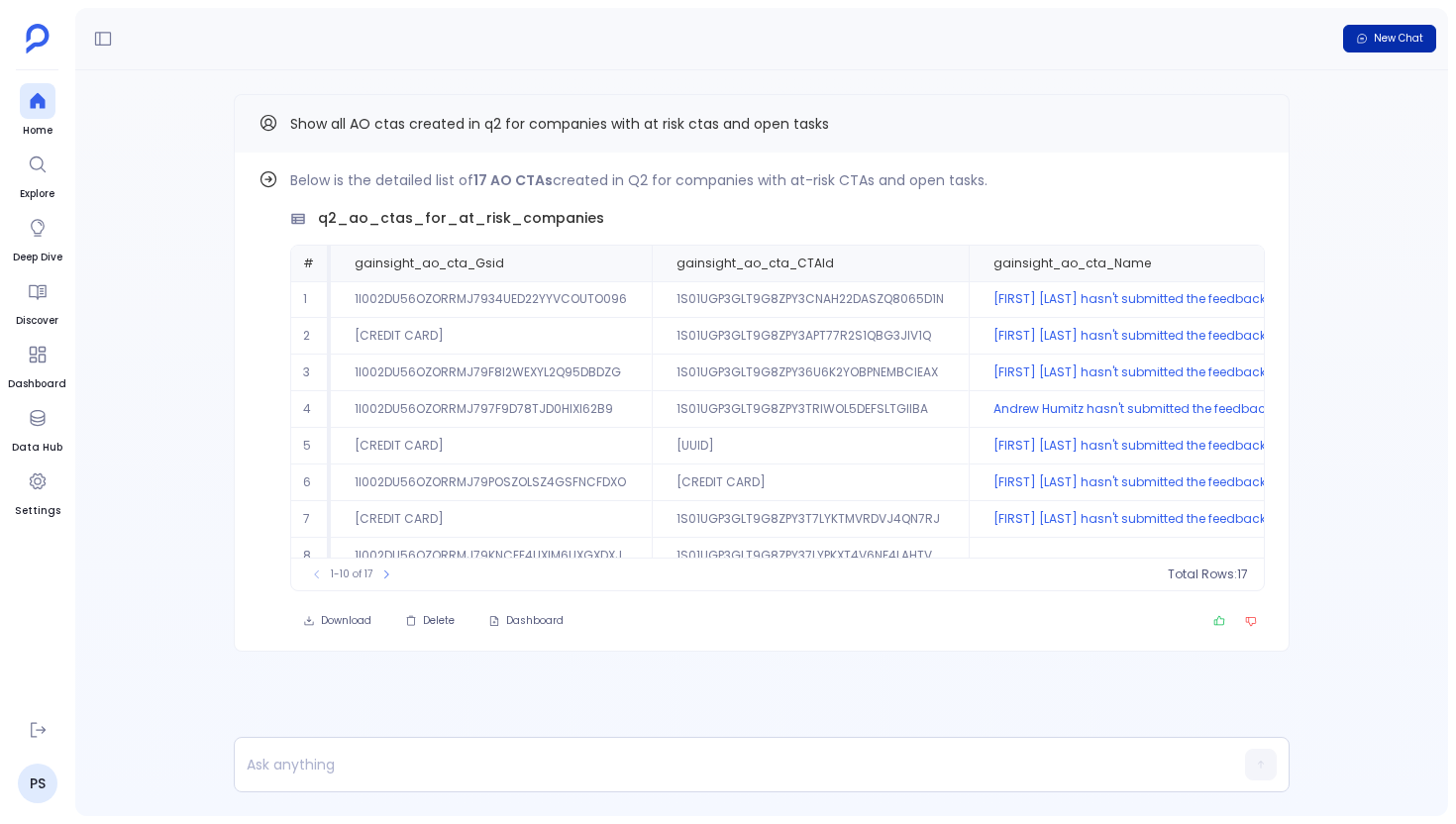 click on "New Chat" at bounding box center (1399, 39) 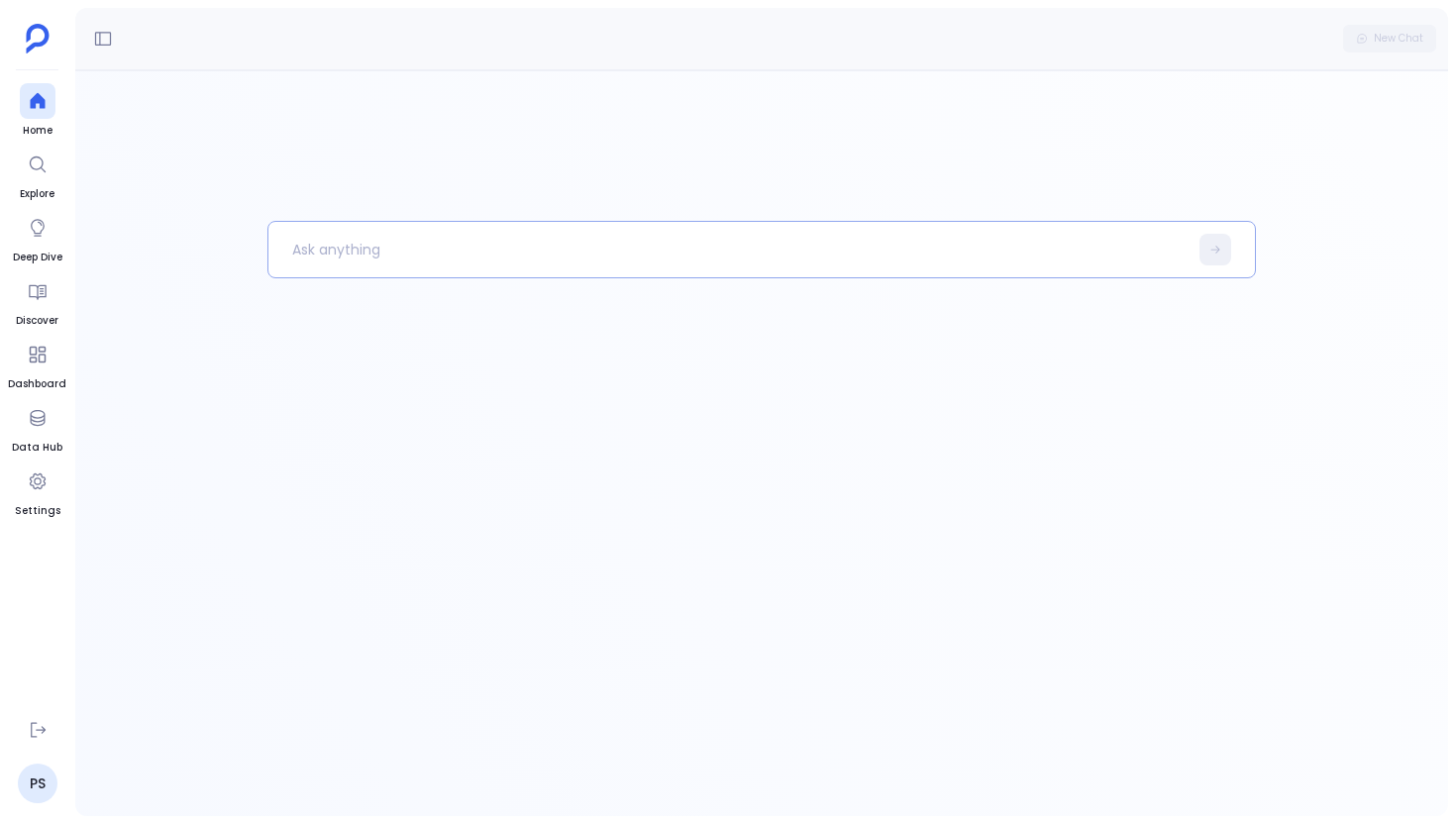 click at bounding box center (728, 250) 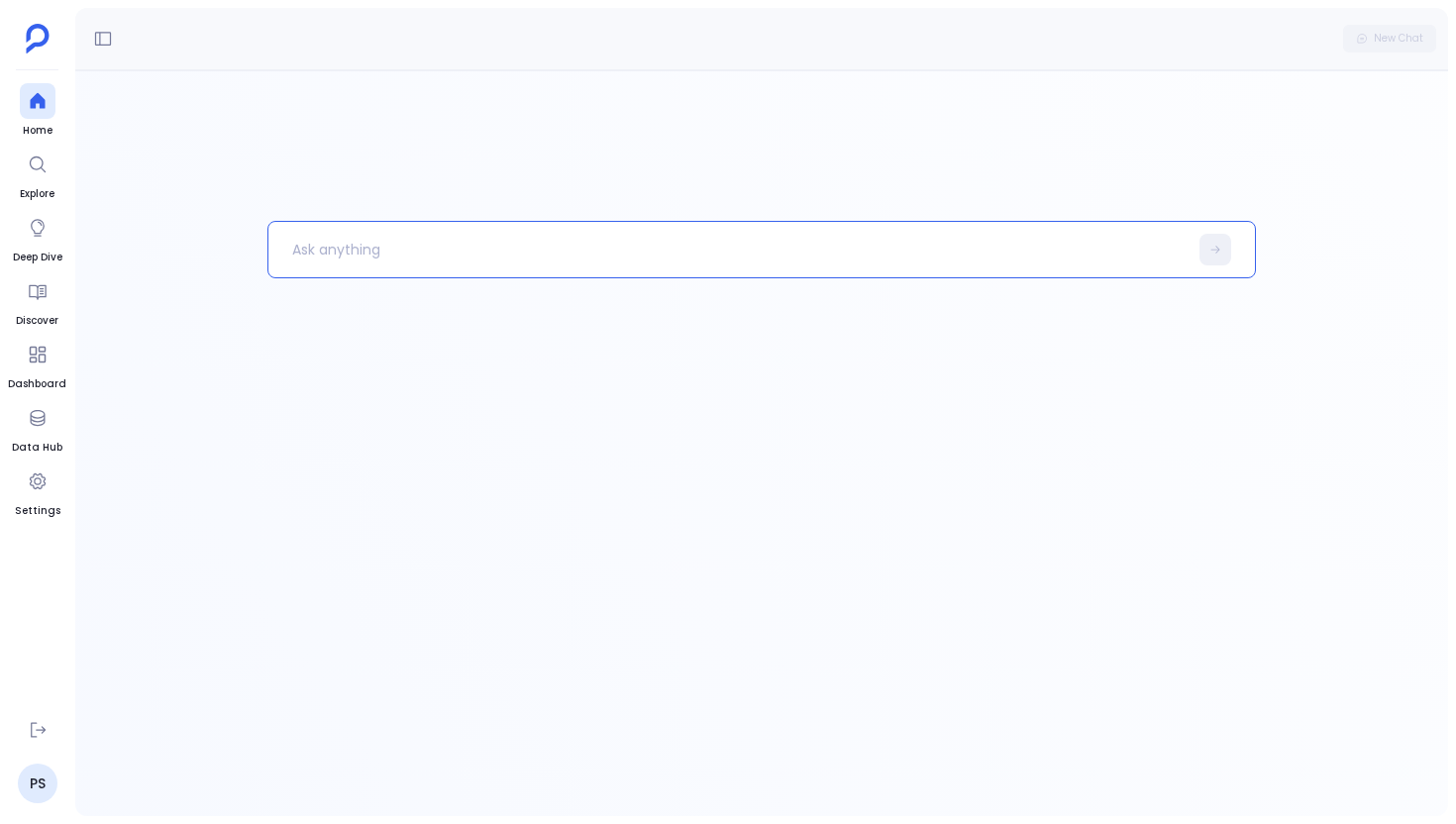 paste 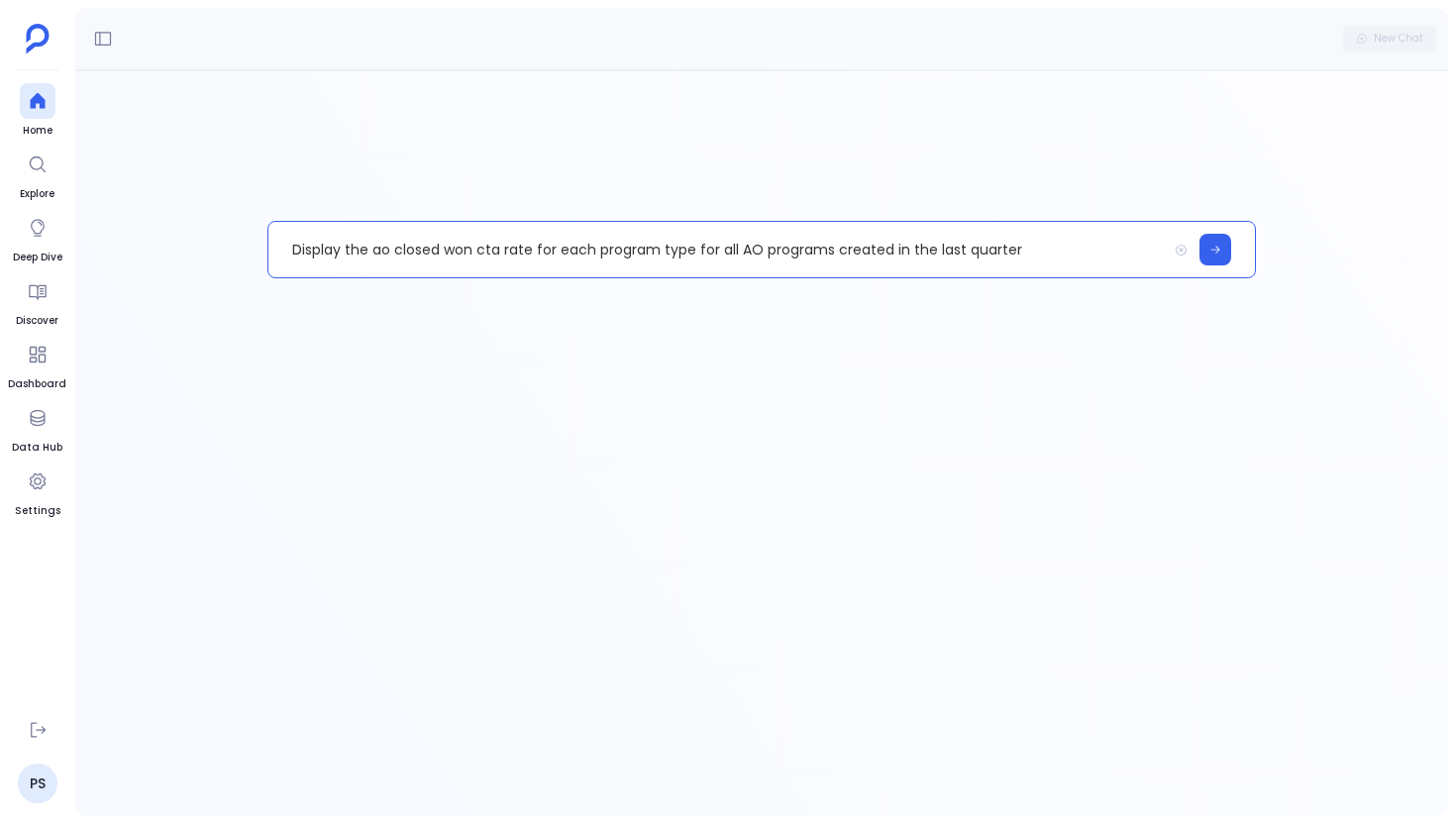 click on "Display the ao closed won cta rate for each program type for all AO programs created in the last quarter" at bounding box center [717, 250] 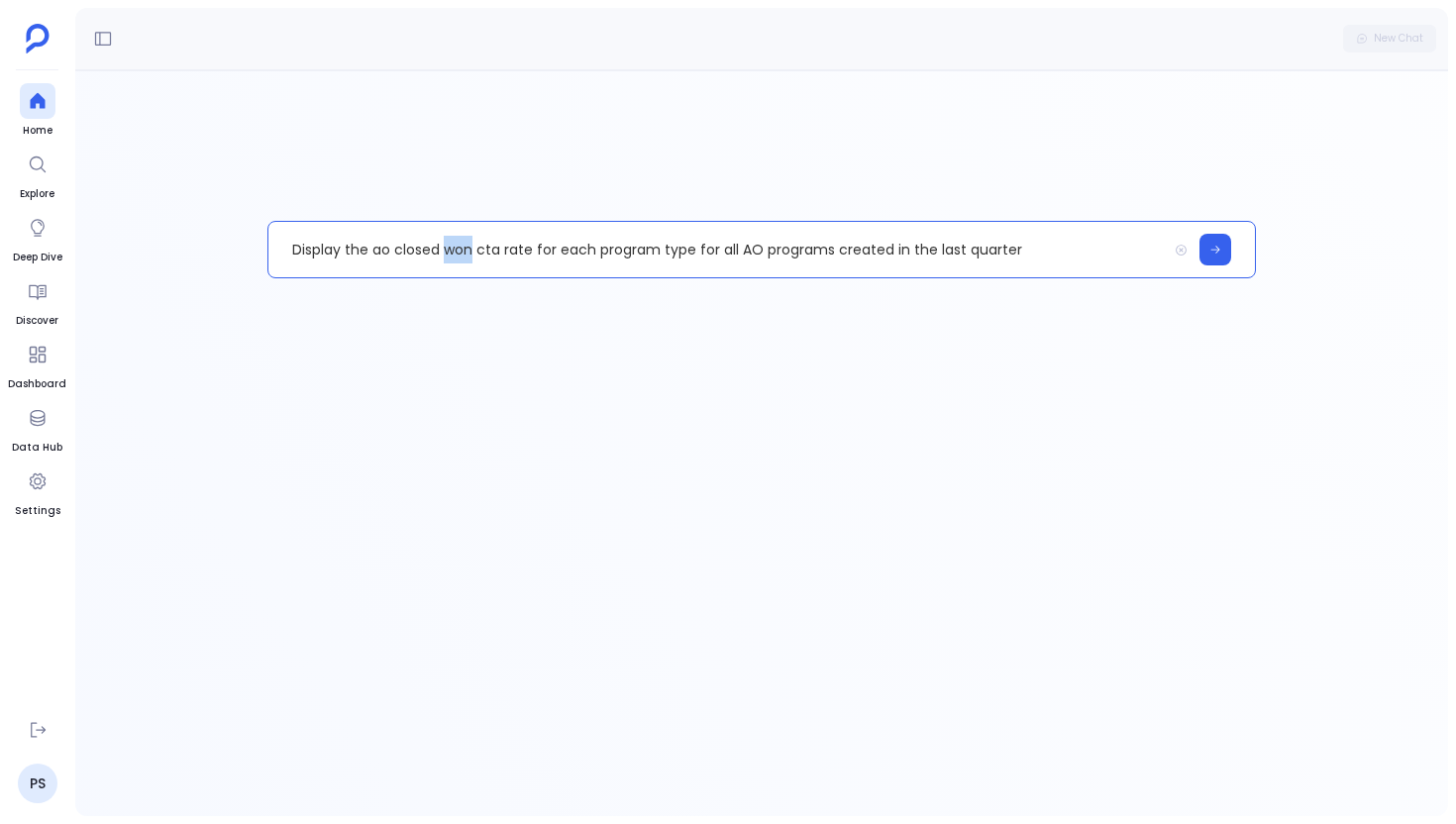 type 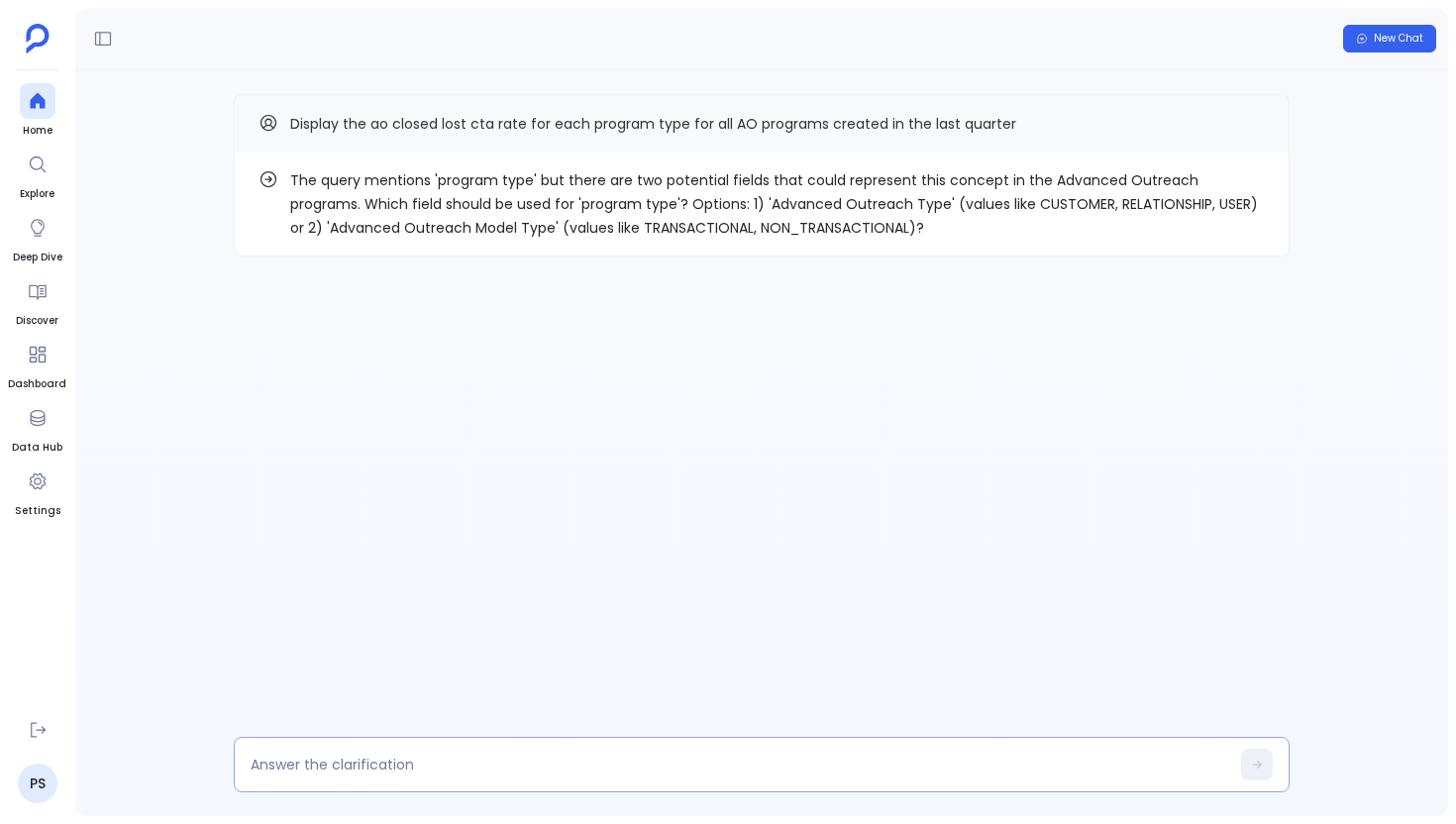 click at bounding box center [740, 765] 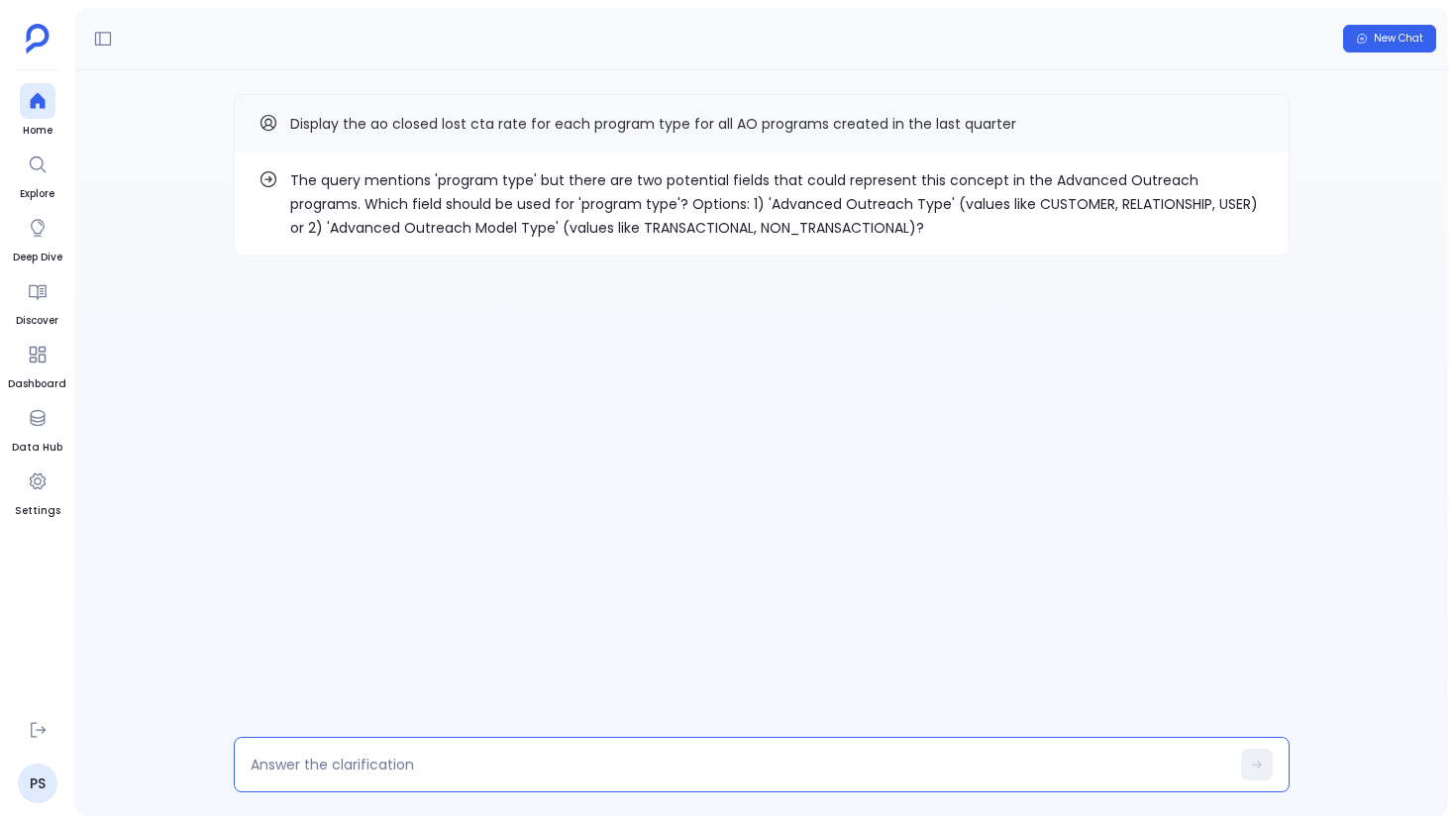 type on "1" 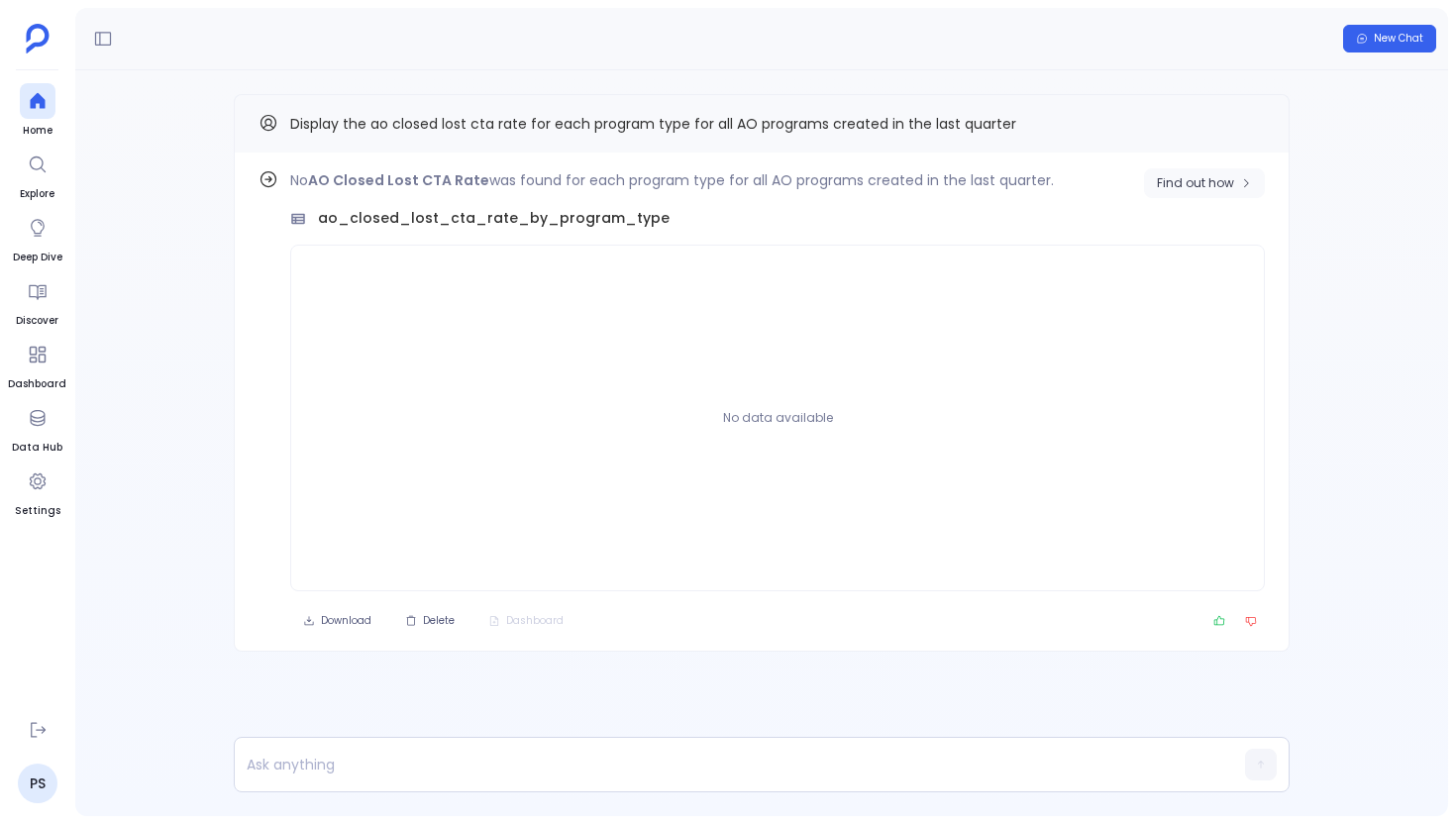 click on "Find out how" at bounding box center [1196, 183] 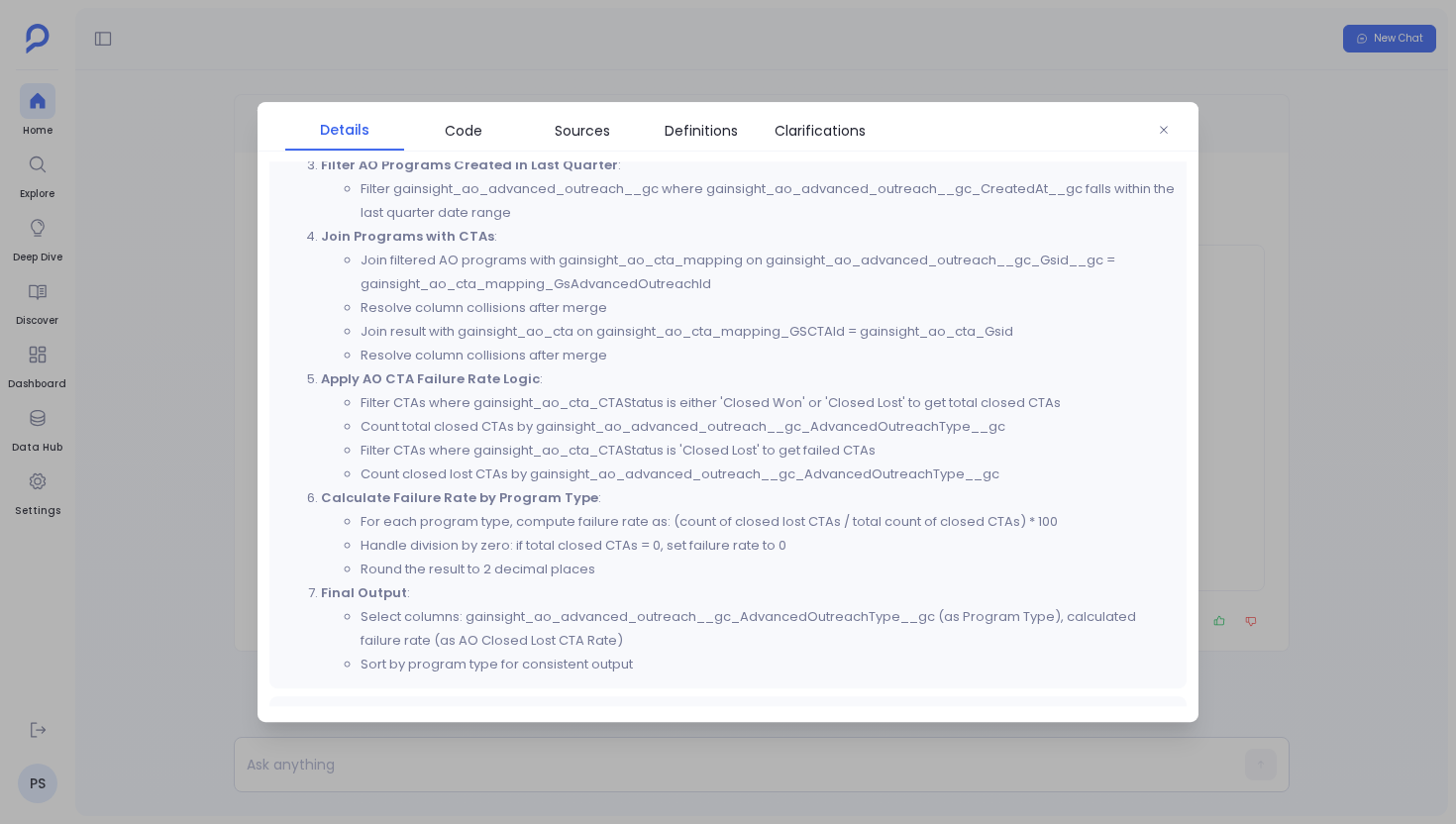 scroll, scrollTop: 1075, scrollLeft: 0, axis: vertical 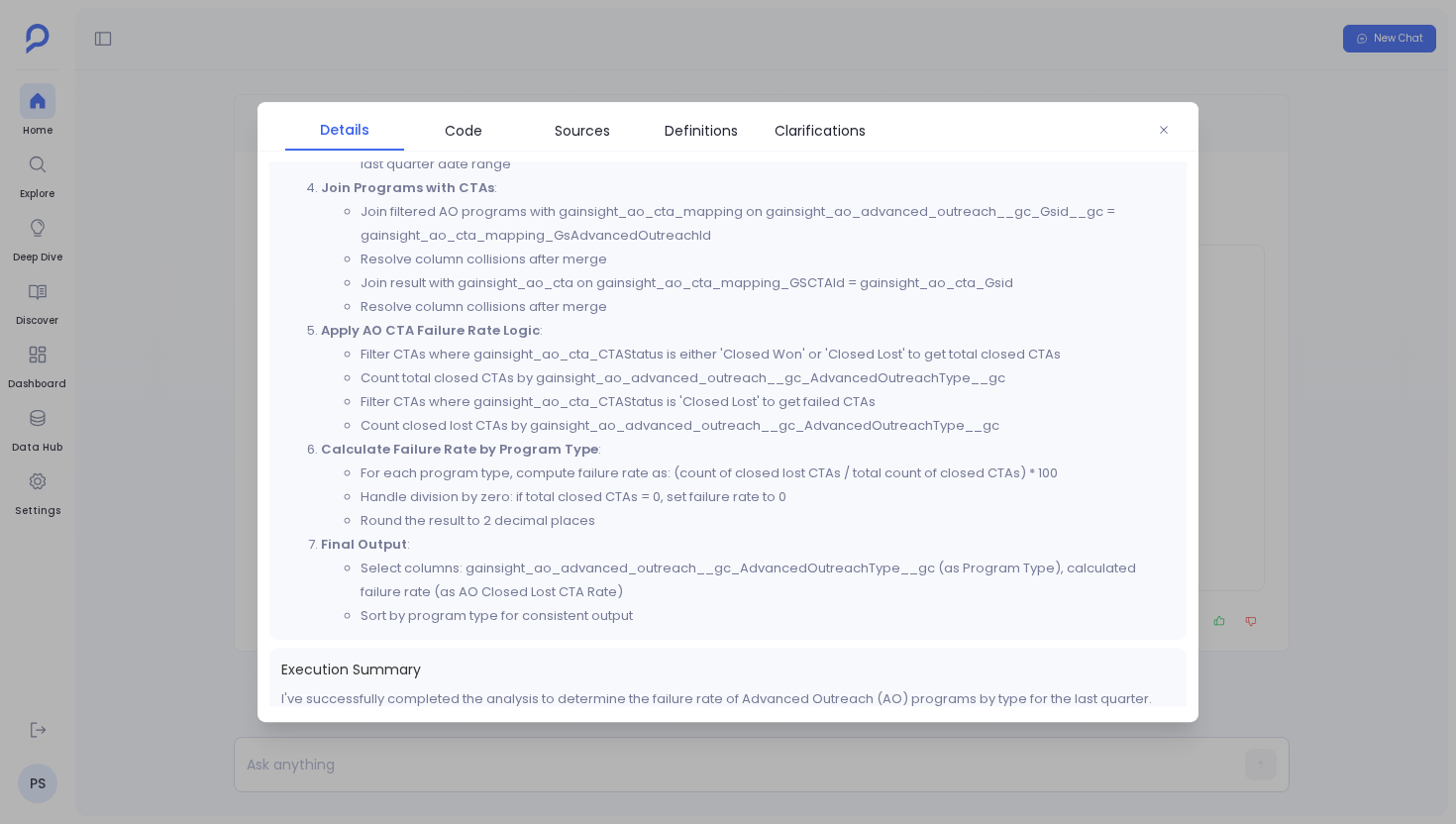 click at bounding box center (728, 412) 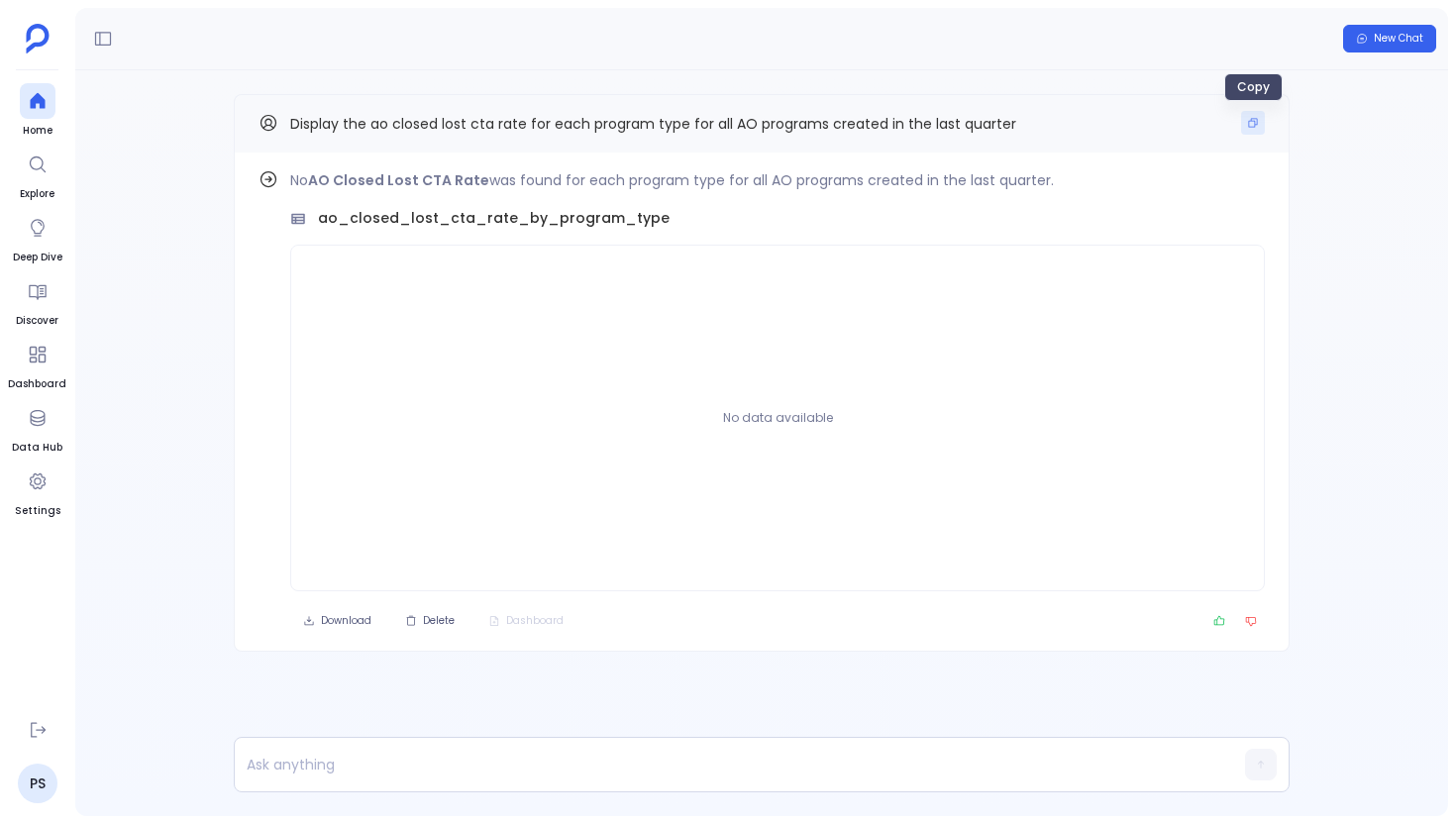 click at bounding box center [1253, 123] 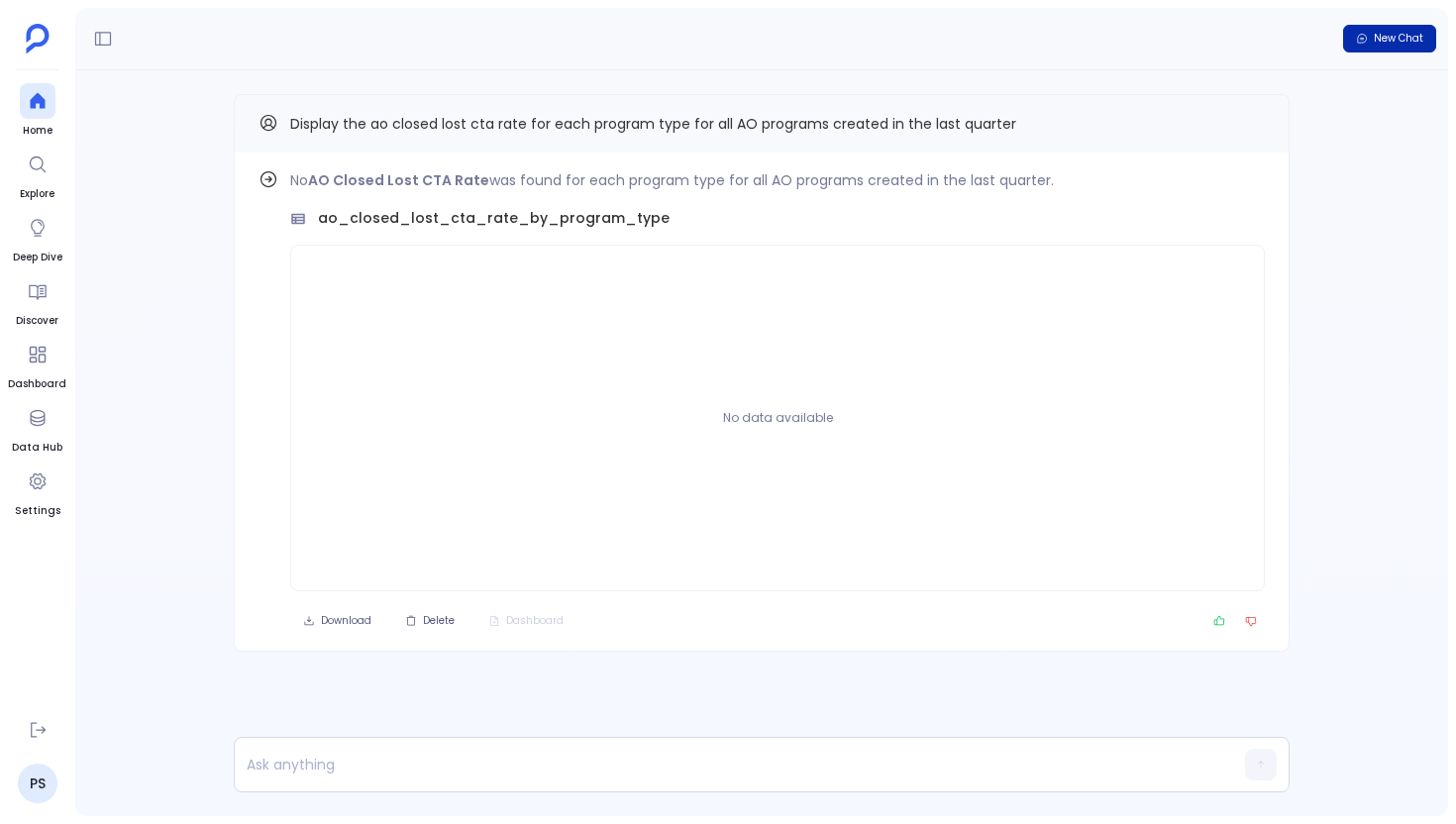 click on "New Chat" at bounding box center (1399, 39) 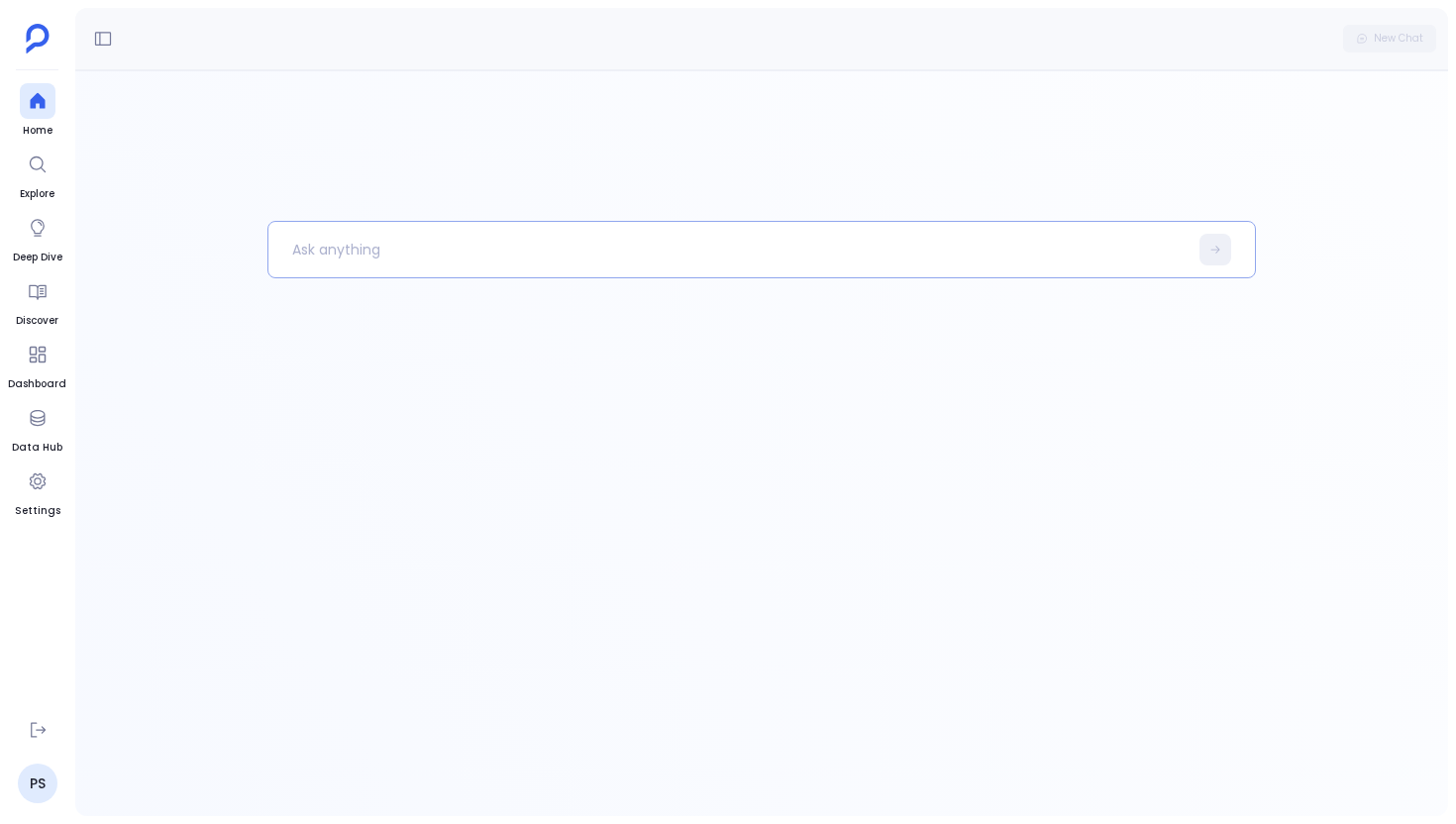 click at bounding box center [728, 250] 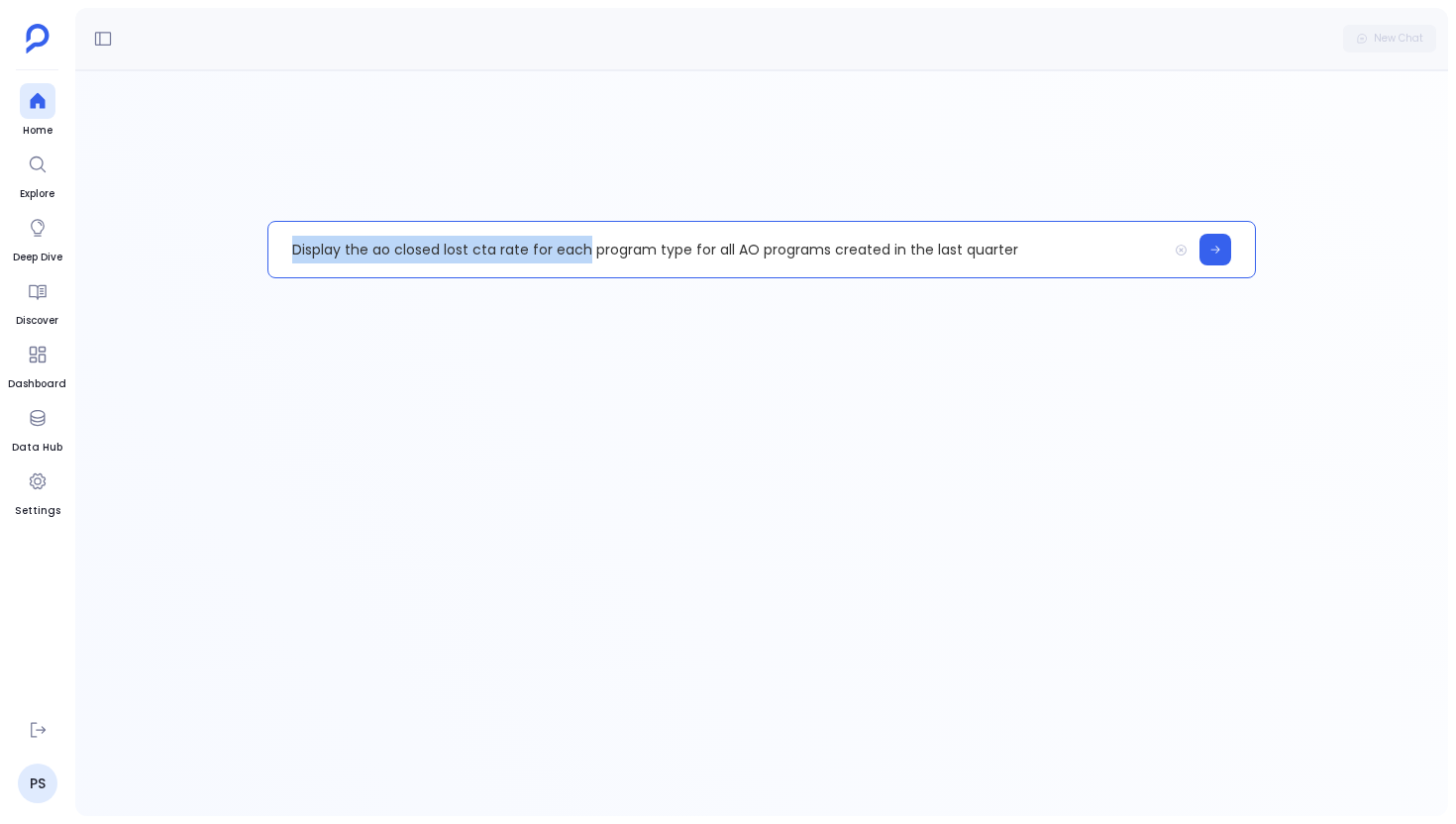 drag, startPoint x: 589, startPoint y: 253, endPoint x: 218, endPoint y: 239, distance: 371.26406 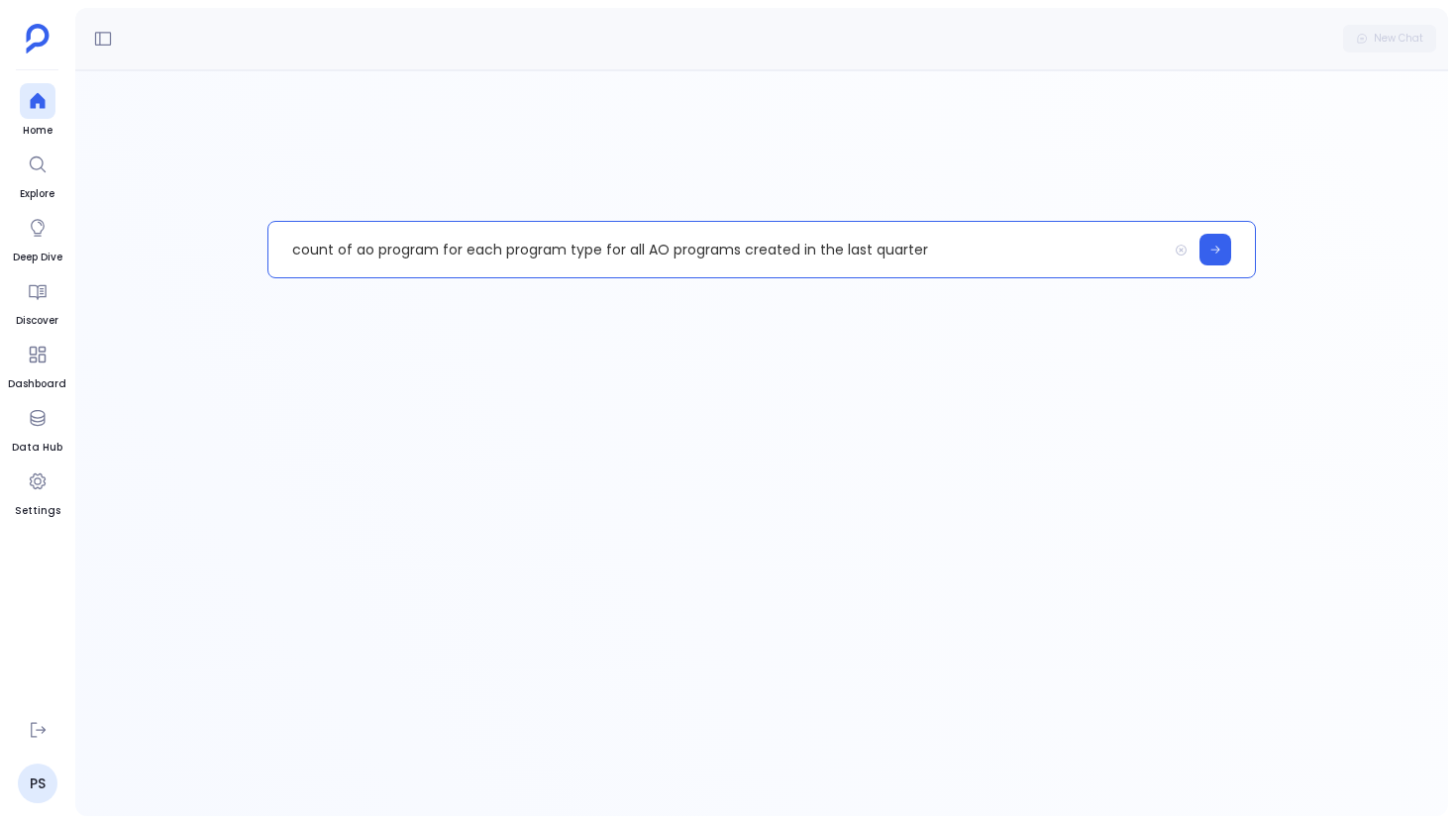click on "count of ao program for each program type for all AO programs created in the last quarter" at bounding box center [717, 250] 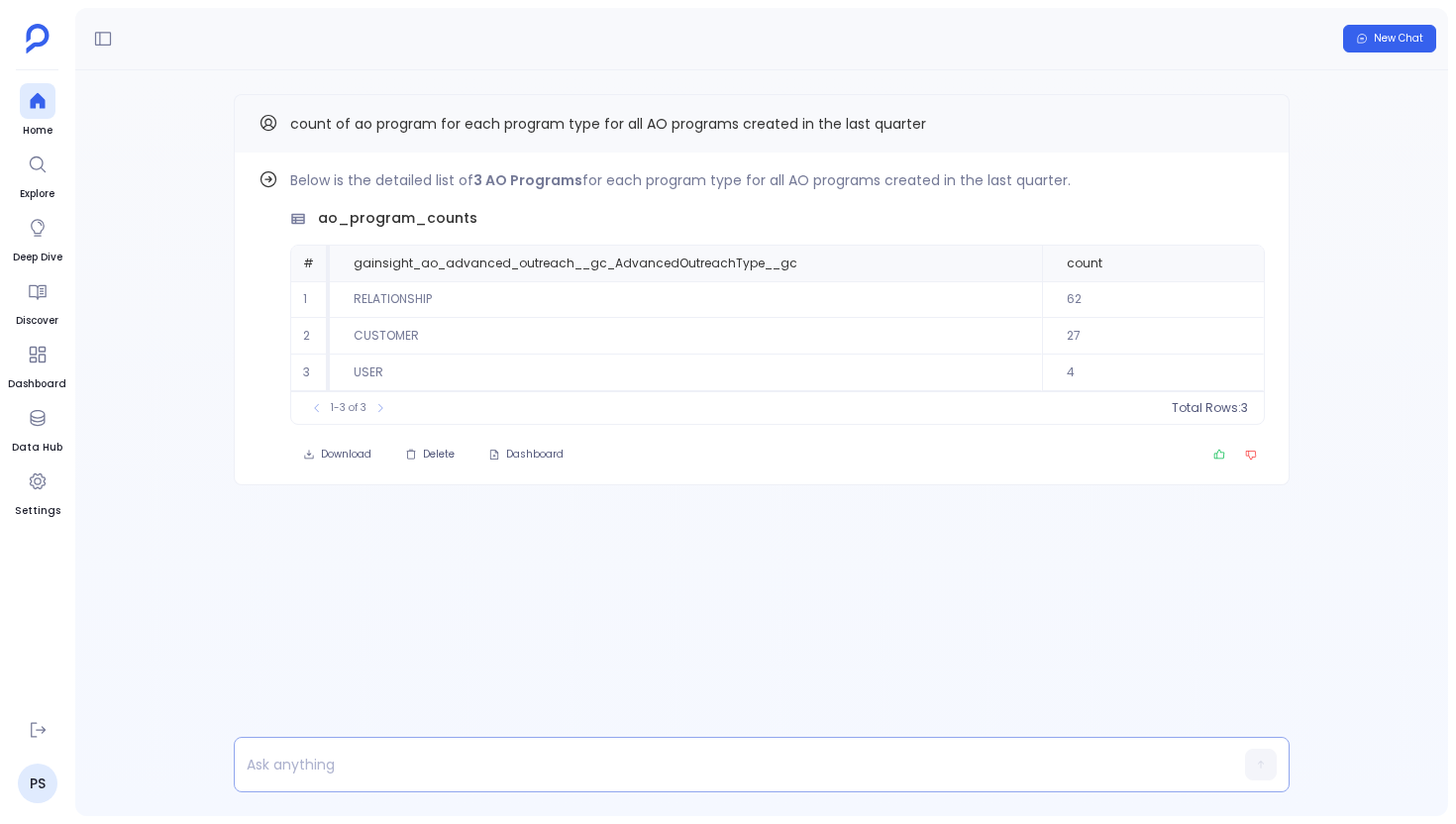 click at bounding box center (723, 765) 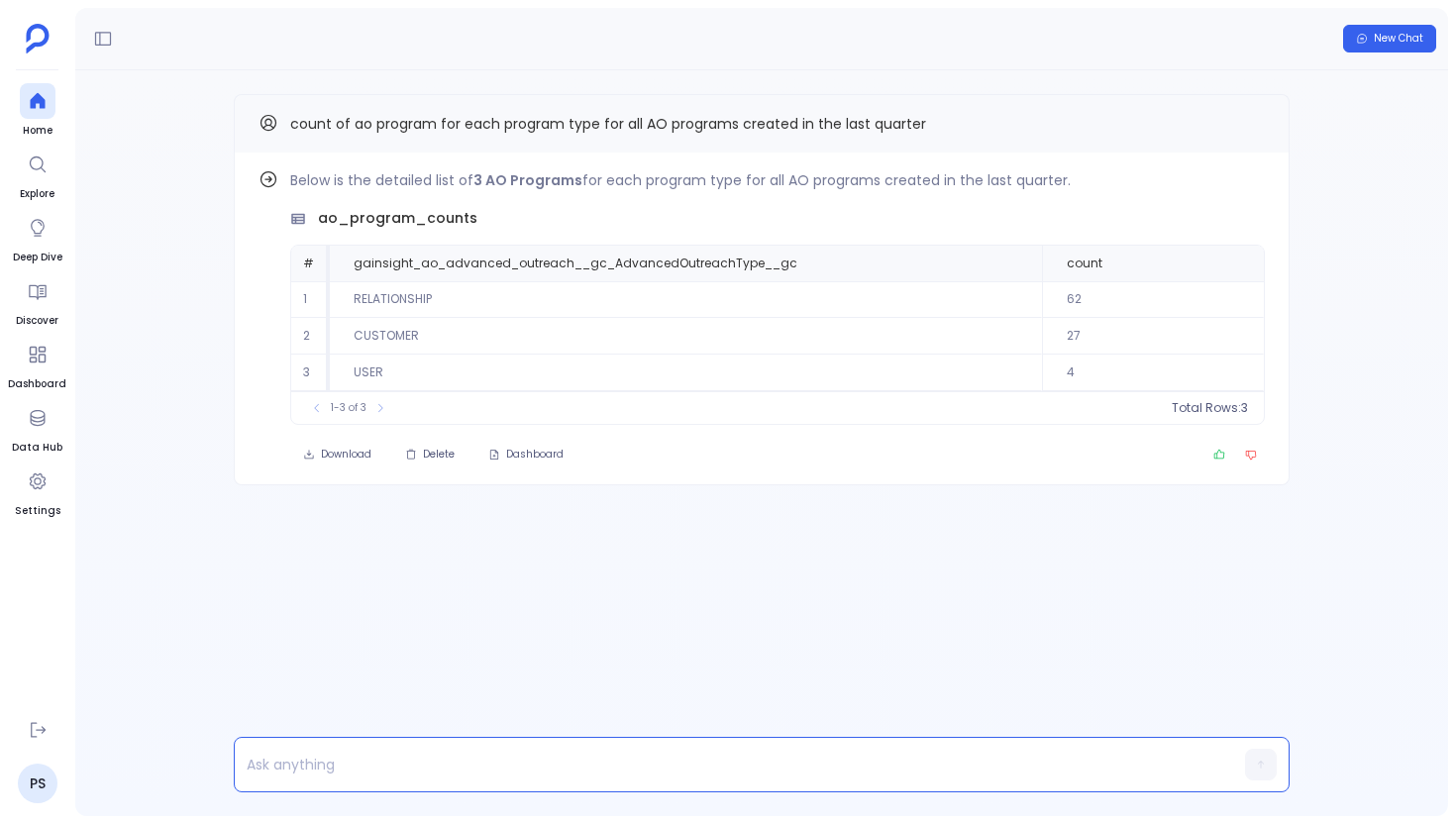type 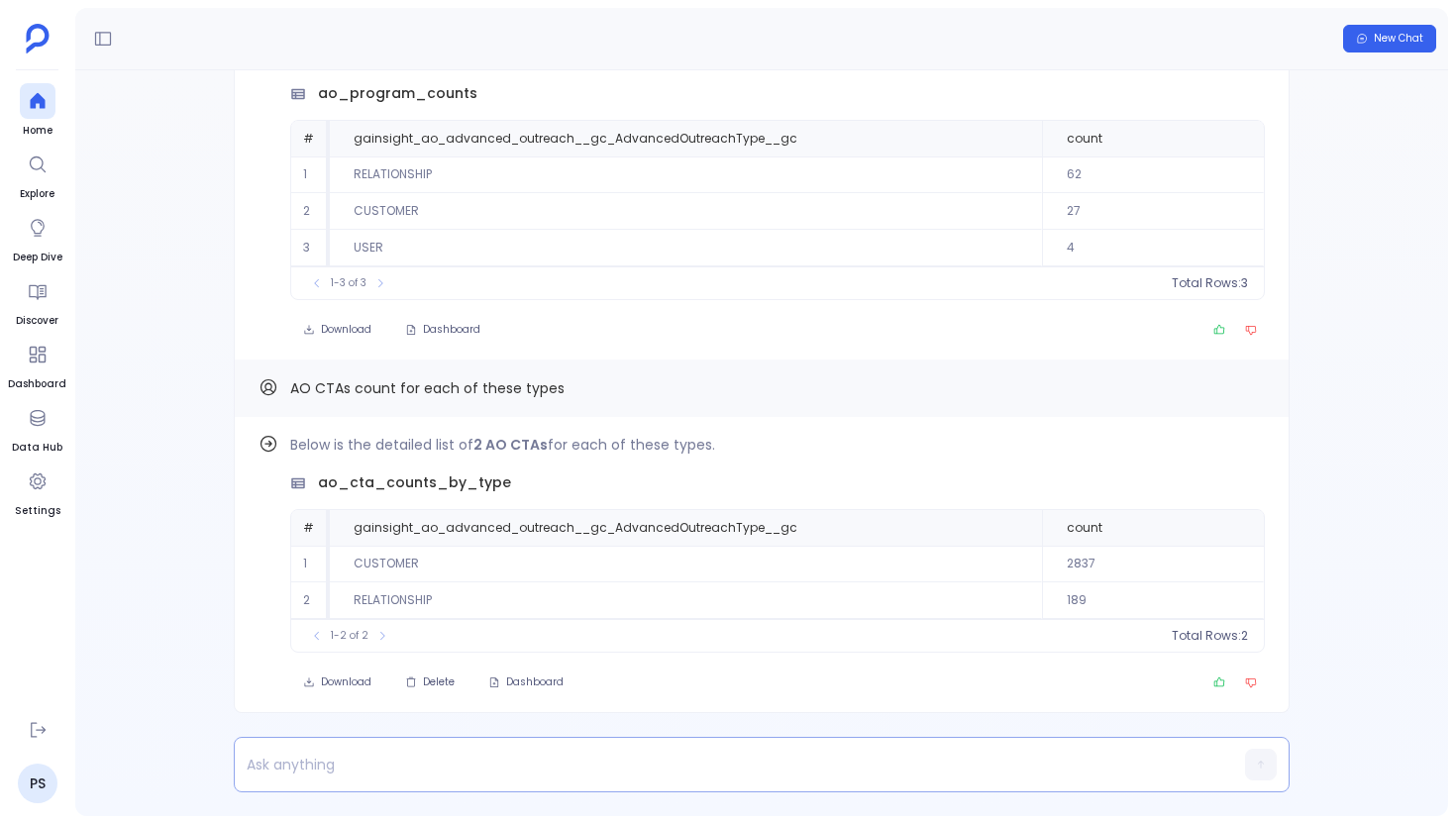 click at bounding box center (723, 765) 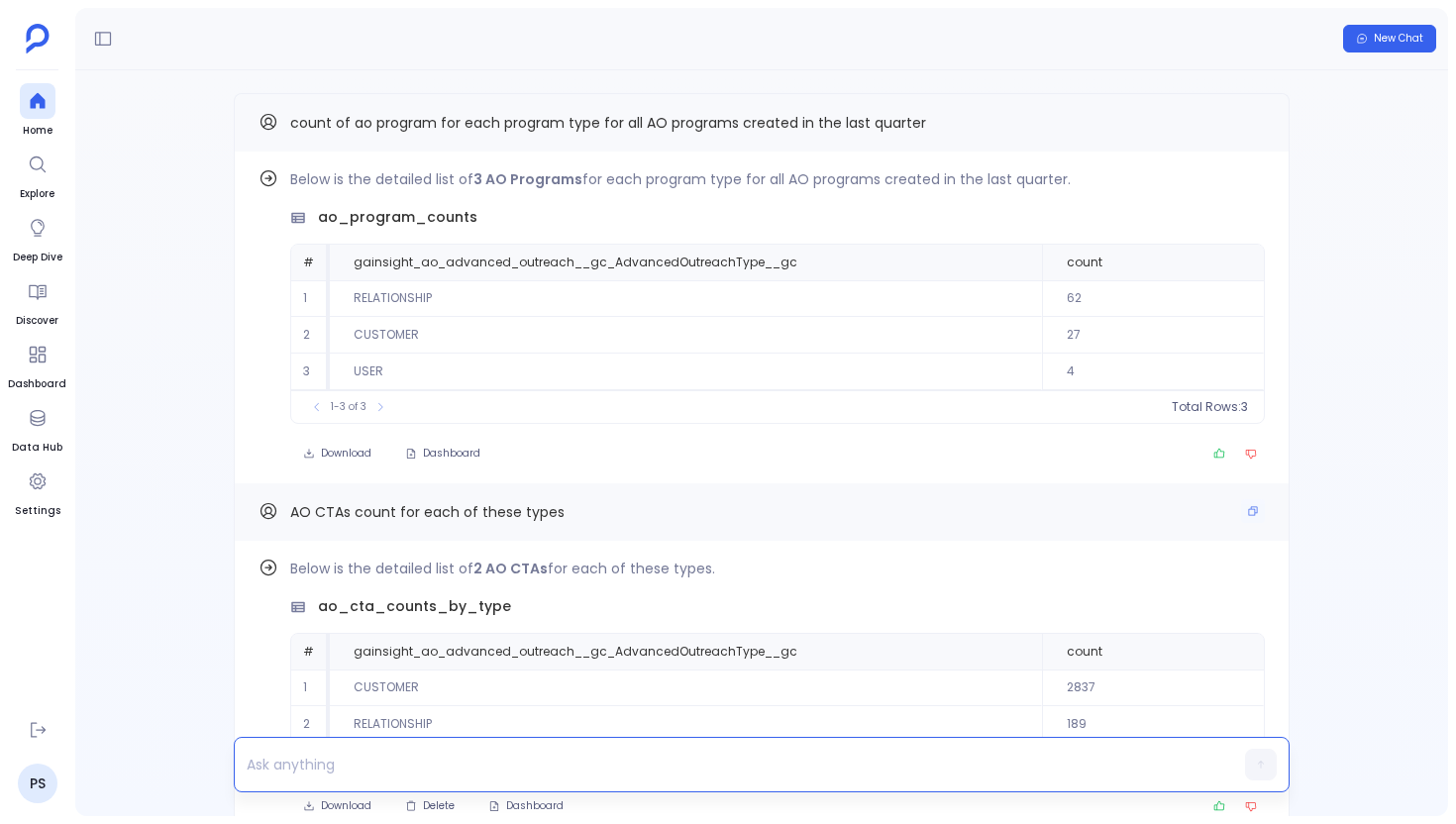 scroll, scrollTop: -125, scrollLeft: 0, axis: vertical 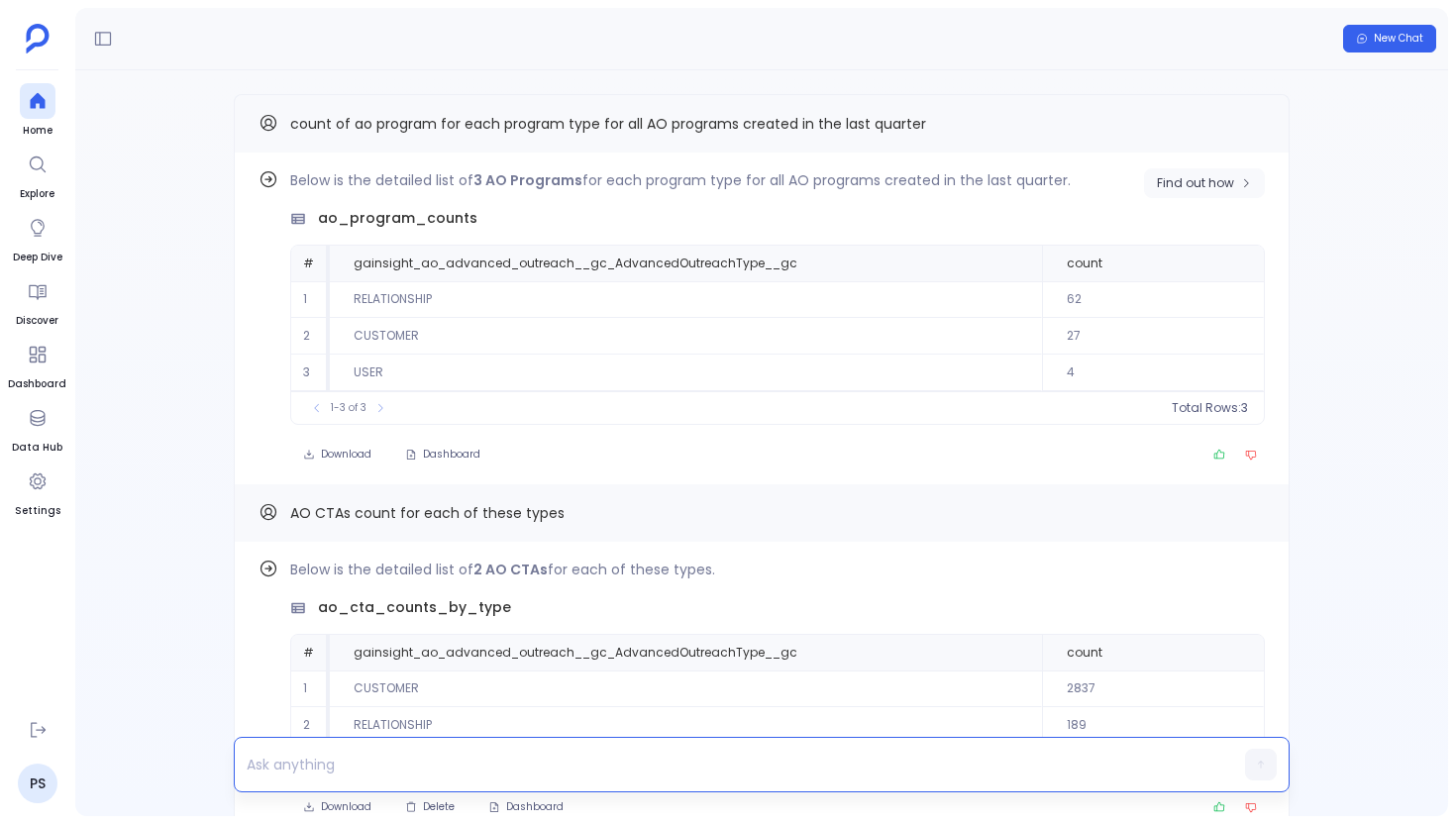 click on "Find out how" at bounding box center [1204, 183] 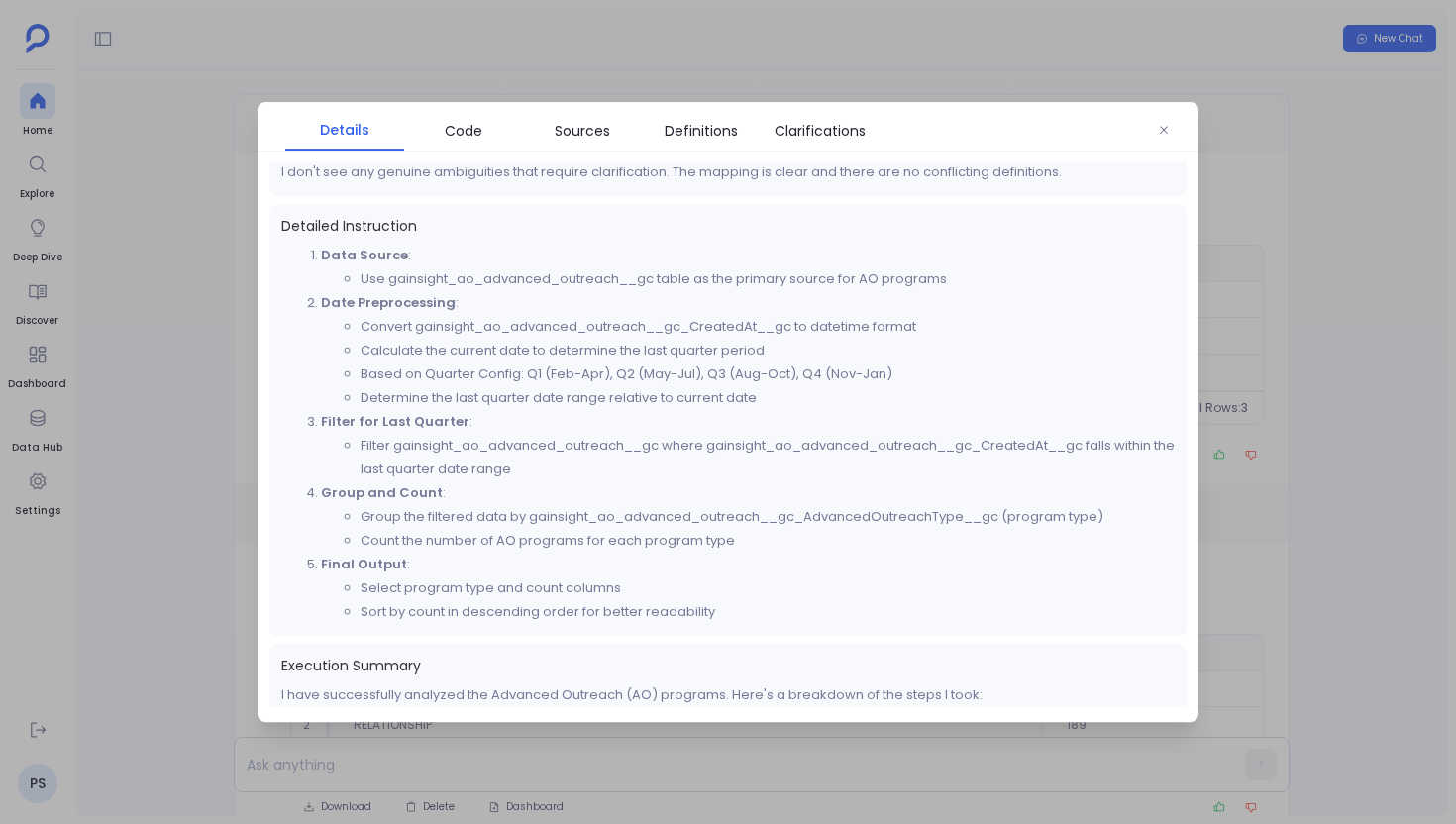 scroll, scrollTop: 956, scrollLeft: 0, axis: vertical 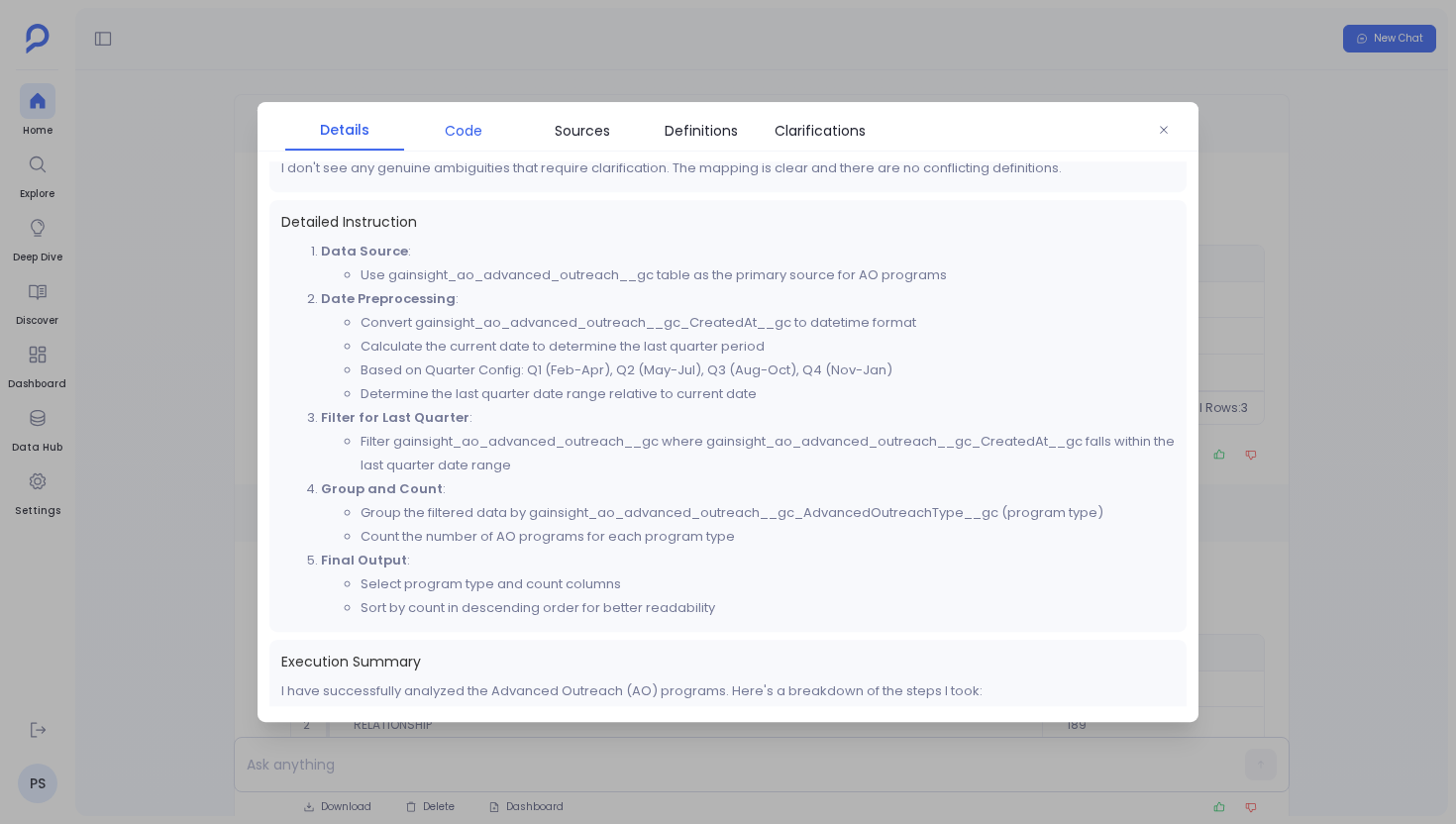 click on "Code" at bounding box center (464, 131) 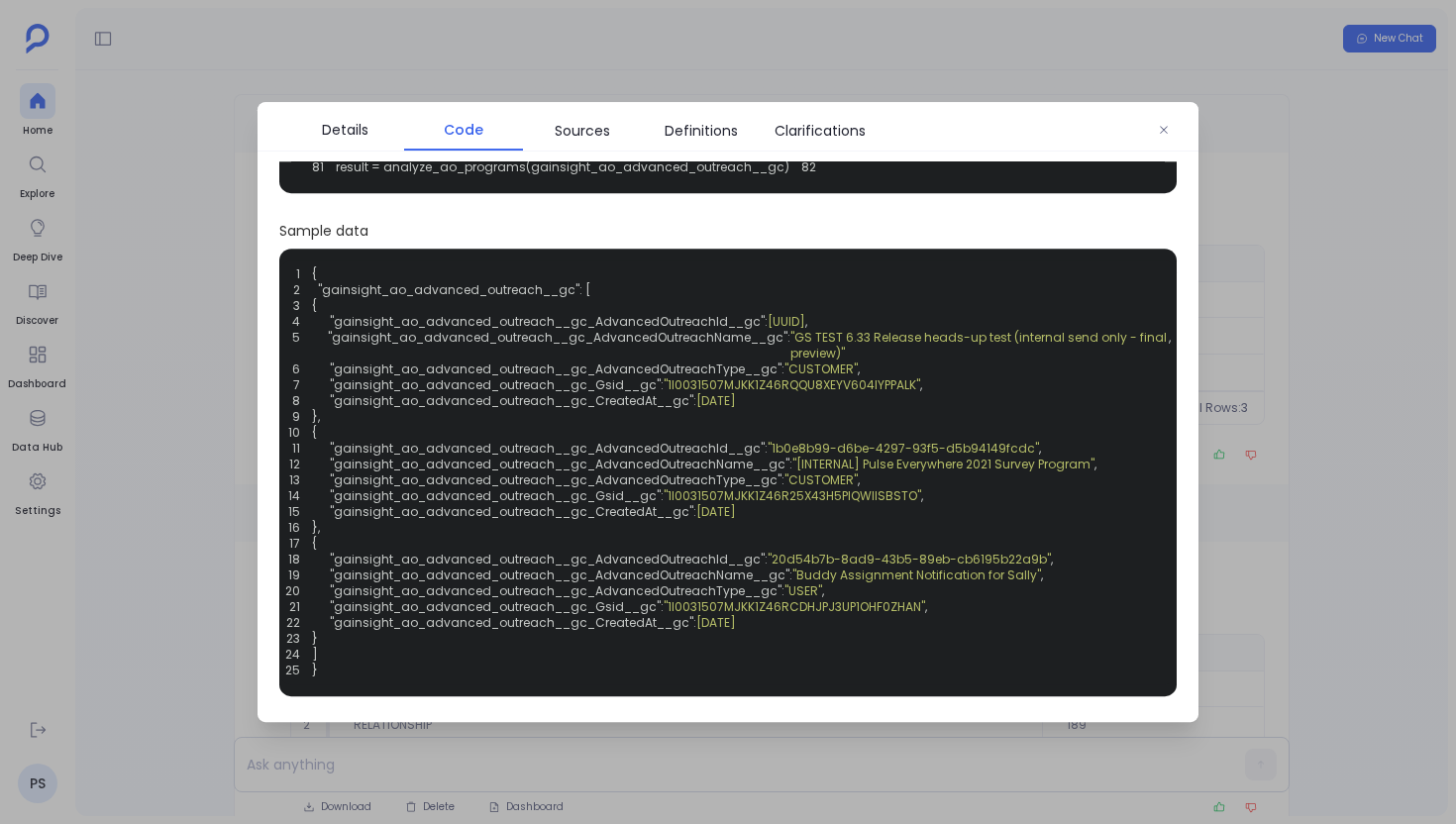 scroll, scrollTop: 926, scrollLeft: 0, axis: vertical 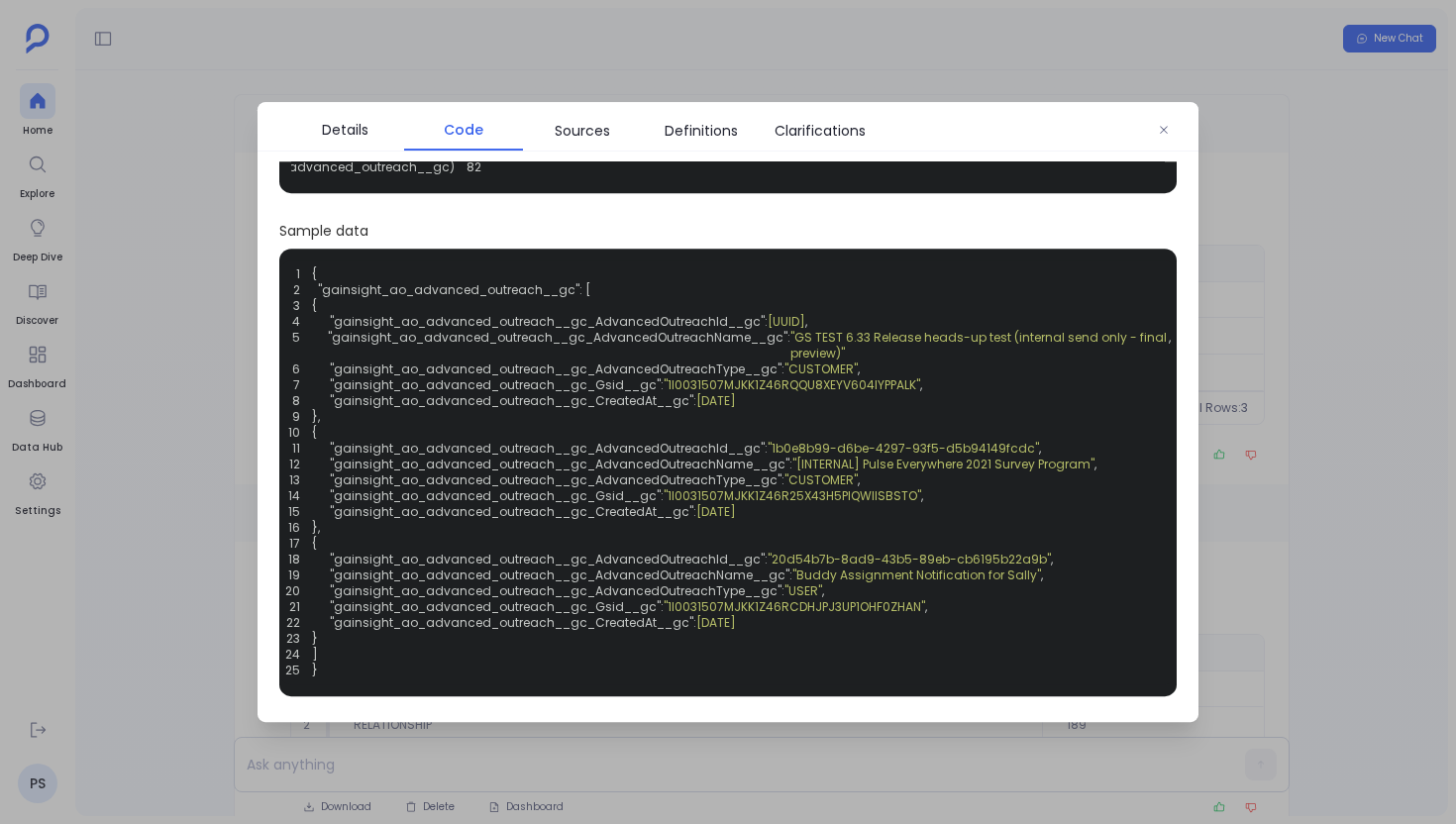 click at bounding box center (728, 412) 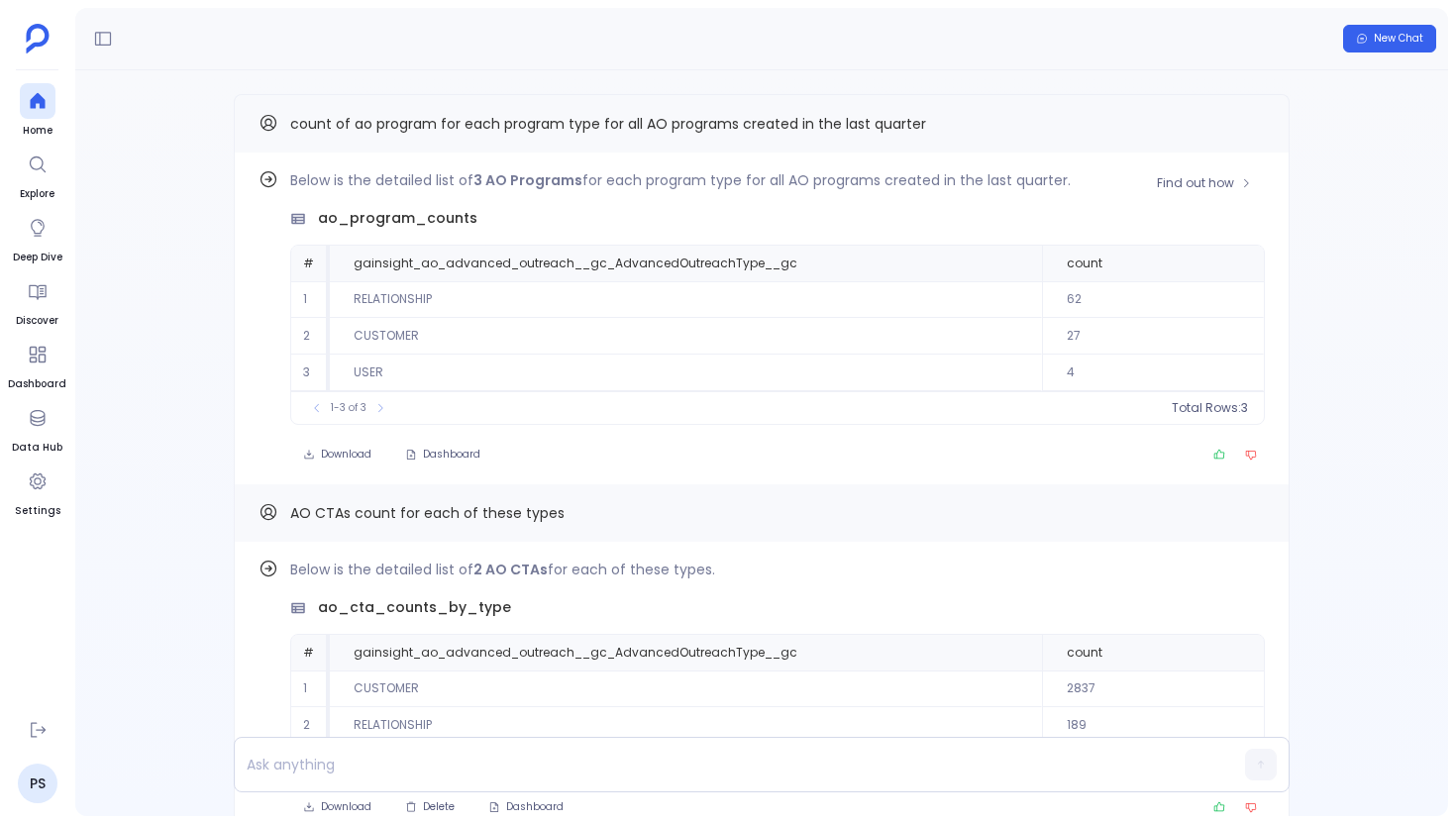 scroll, scrollTop: -26, scrollLeft: 0, axis: vertical 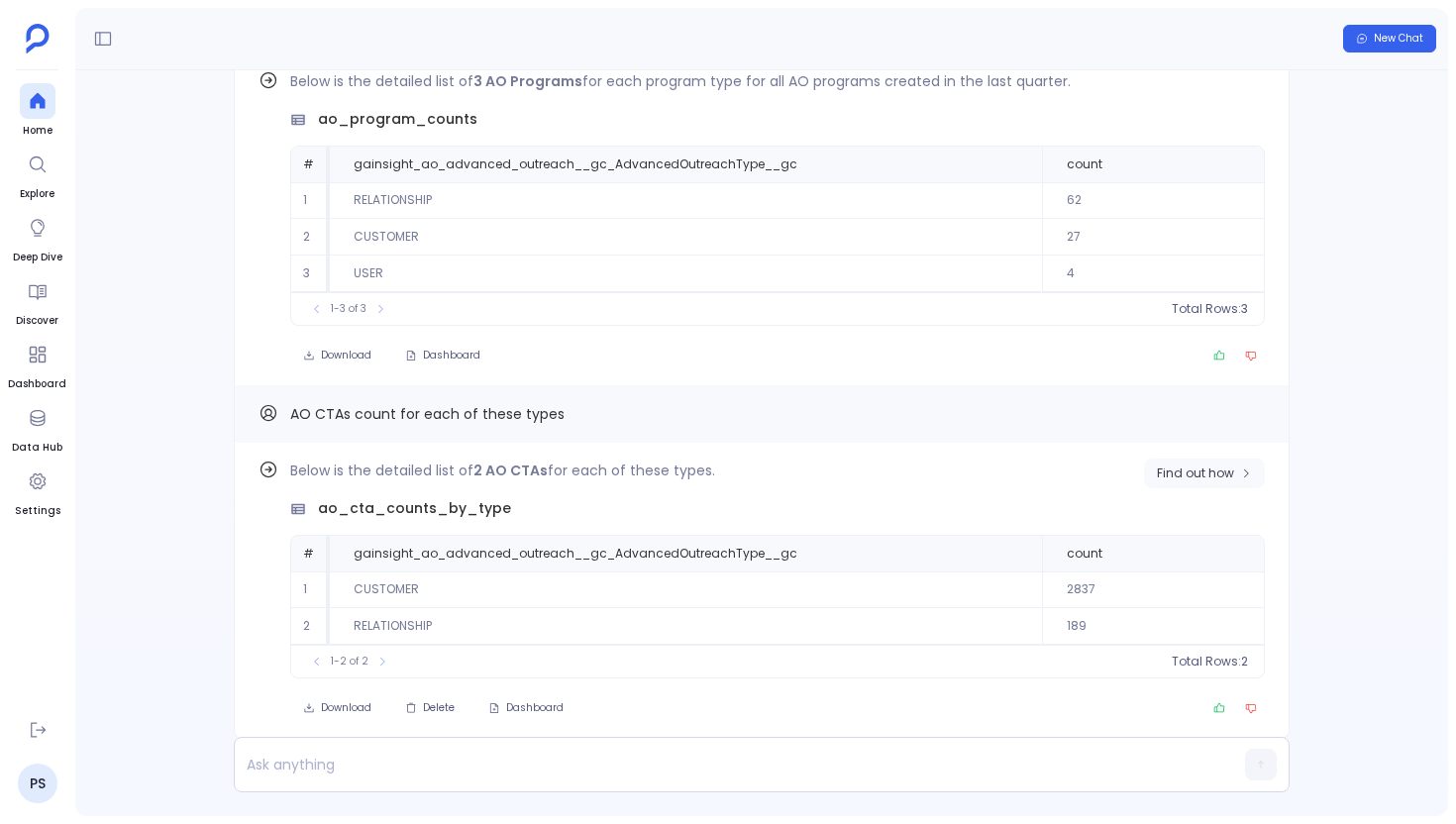 click on "Find out how" at bounding box center (1196, 473) 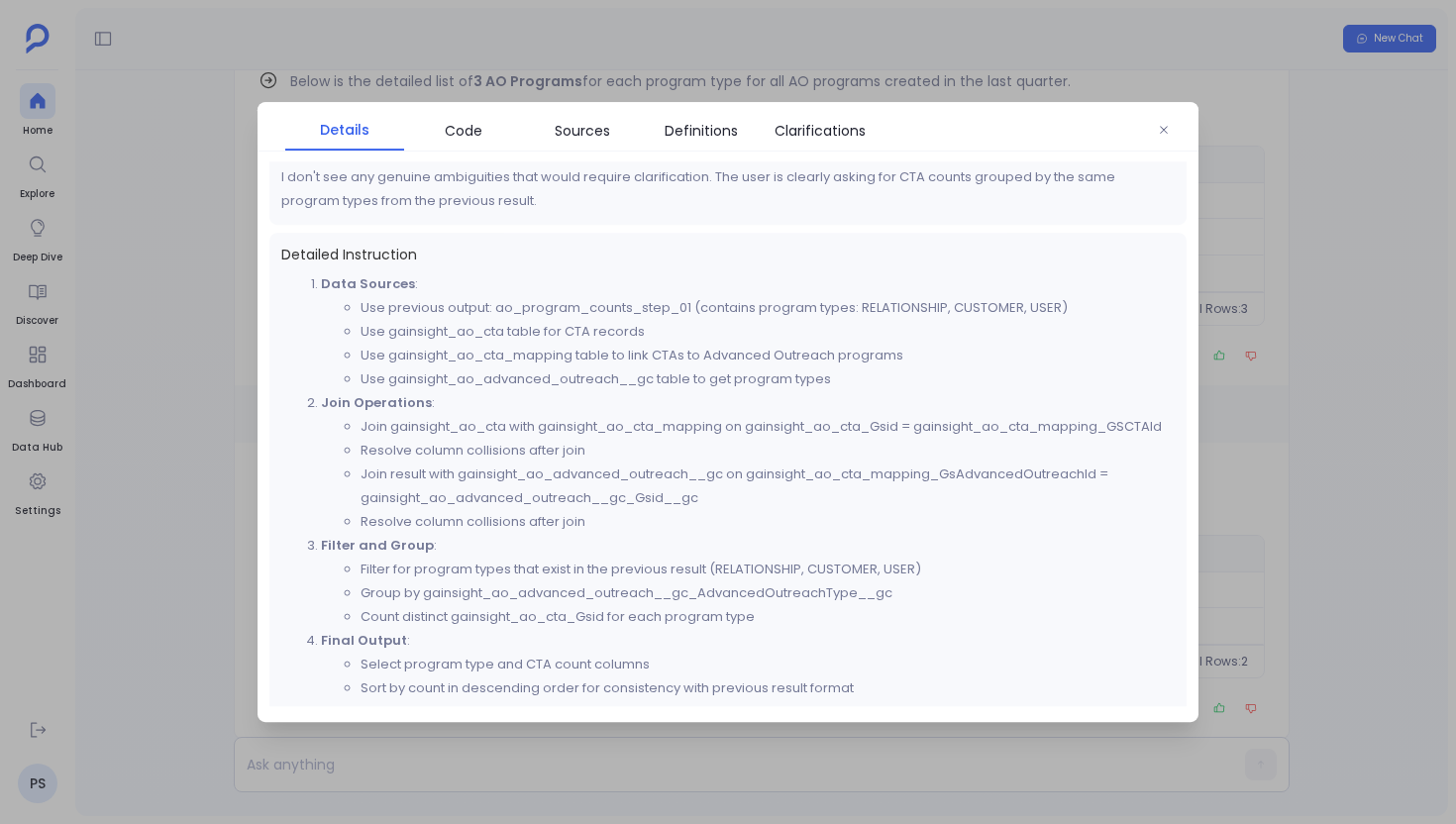scroll, scrollTop: 477, scrollLeft: 0, axis: vertical 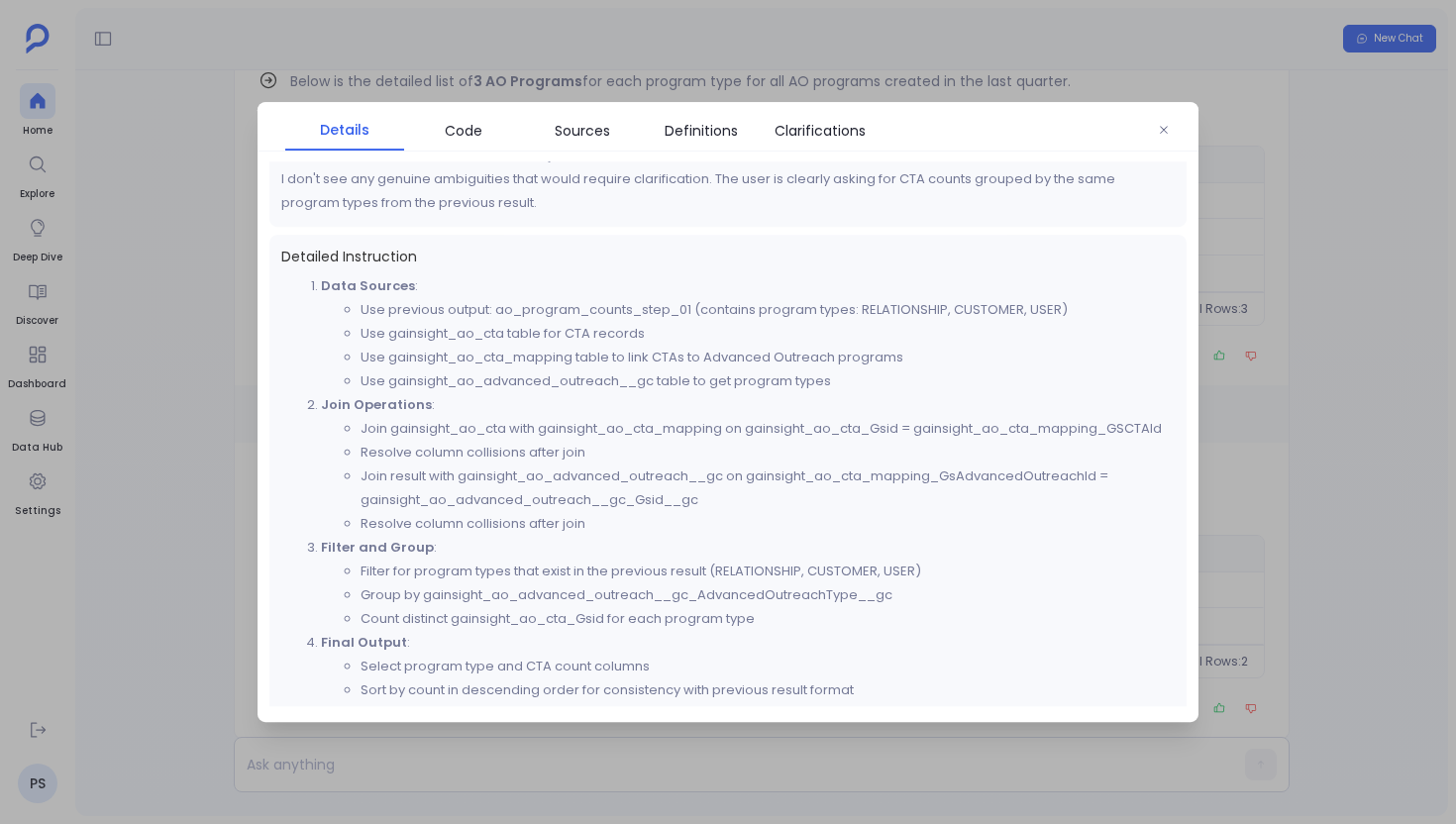 click on "Data Sources :
Use previous output: ao_program_counts_step_01 (contains program types: RELATIONSHIP, CUSTOMER, USER)
Use gainsight_ao_cta table for CTA records
Use gainsight_ao_cta_mapping table to link CTAs to Advanced Outreach programs
Use gainsight_ao_advanced_outreach__gc table to get program types
Join Operations :
Join gainsight_ao_cta with gainsight_ao_cta_mapping on gainsight_ao_cta_Gsid = gainsight_ao_cta_mapping_GSCTAId
Resolve column collisions after join
Join result with gainsight_ao_advanced_outreach__gc on gainsight_ao_cta_mapping_GsAdvancedOutreachId = gainsight_ao_advanced_outreach__gc_Gsid__gc
Resolve column collisions after join
Filter and Group :
Filter for program types that exist in the previous result (RELATIONSHIP, CUSTOMER, USER)
Group by gainsight_ao_advanced_outreach__gc_AdvancedOutreachType__gc
Count distinct gainsight_ao_cta_Gsid for each program type
Final Output :
Select program type and CTA count columns" at bounding box center (728, 488) 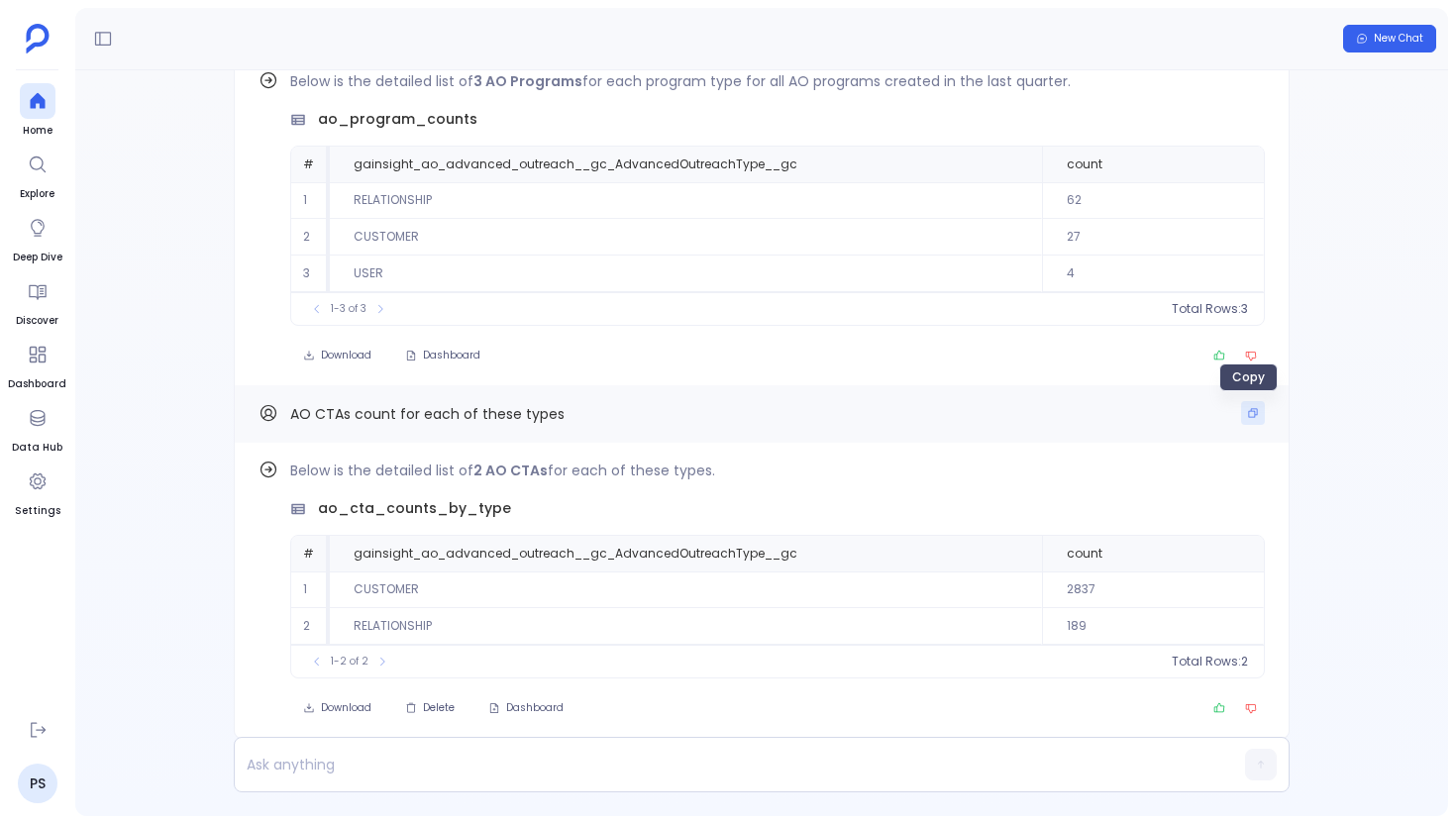 click 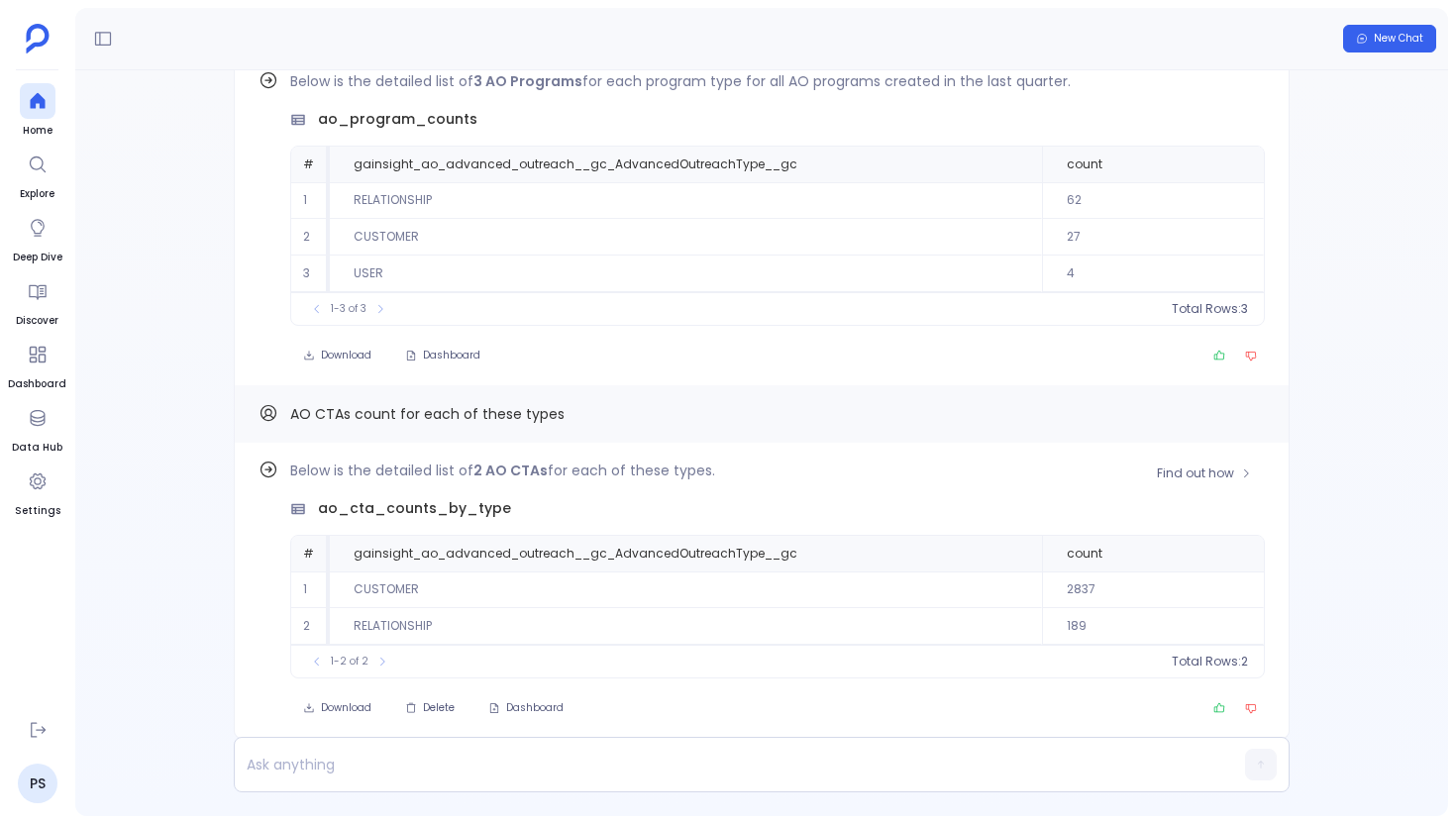 scroll, scrollTop: 0, scrollLeft: 0, axis: both 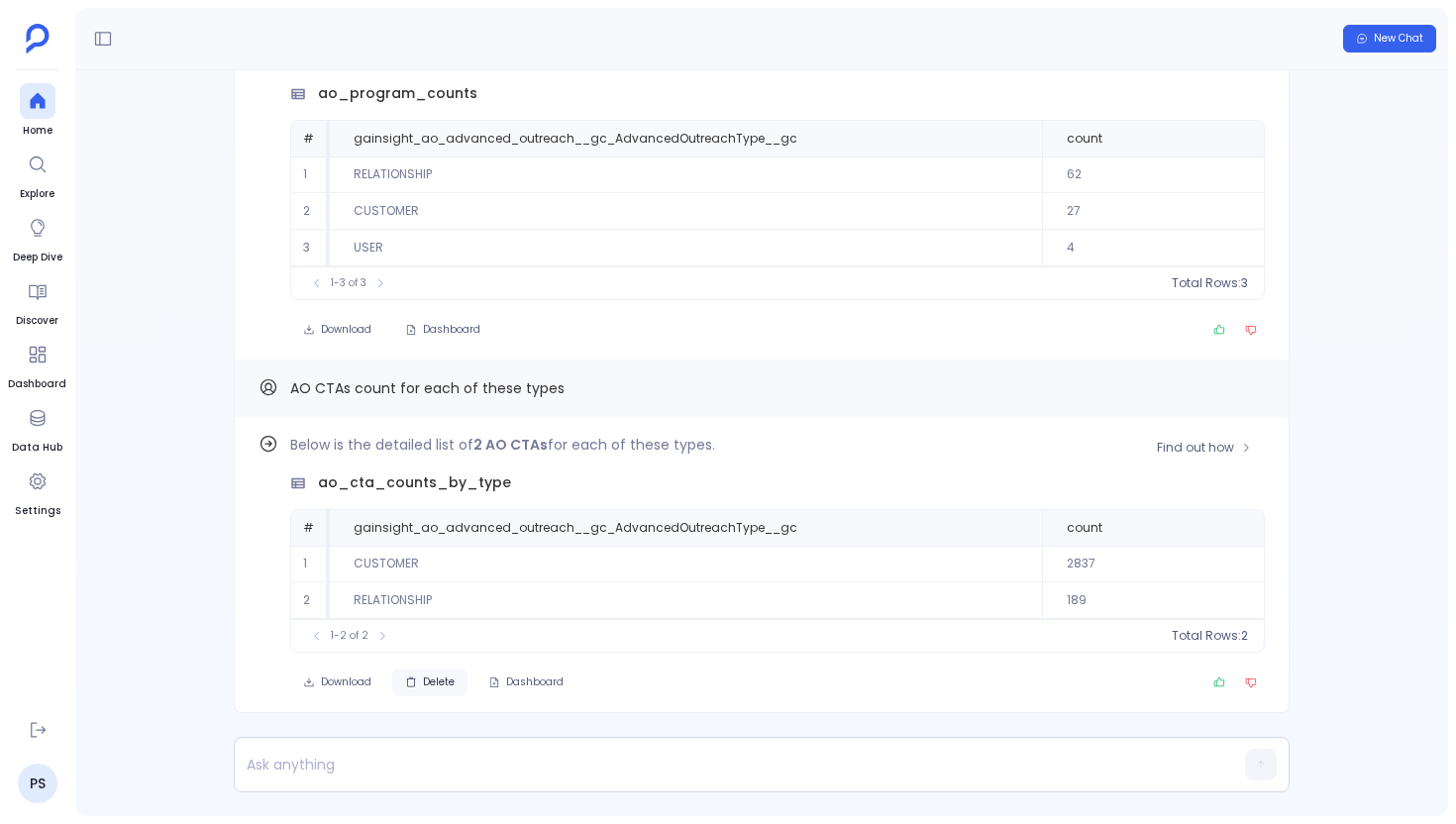 click on "Delete" at bounding box center [439, 682] 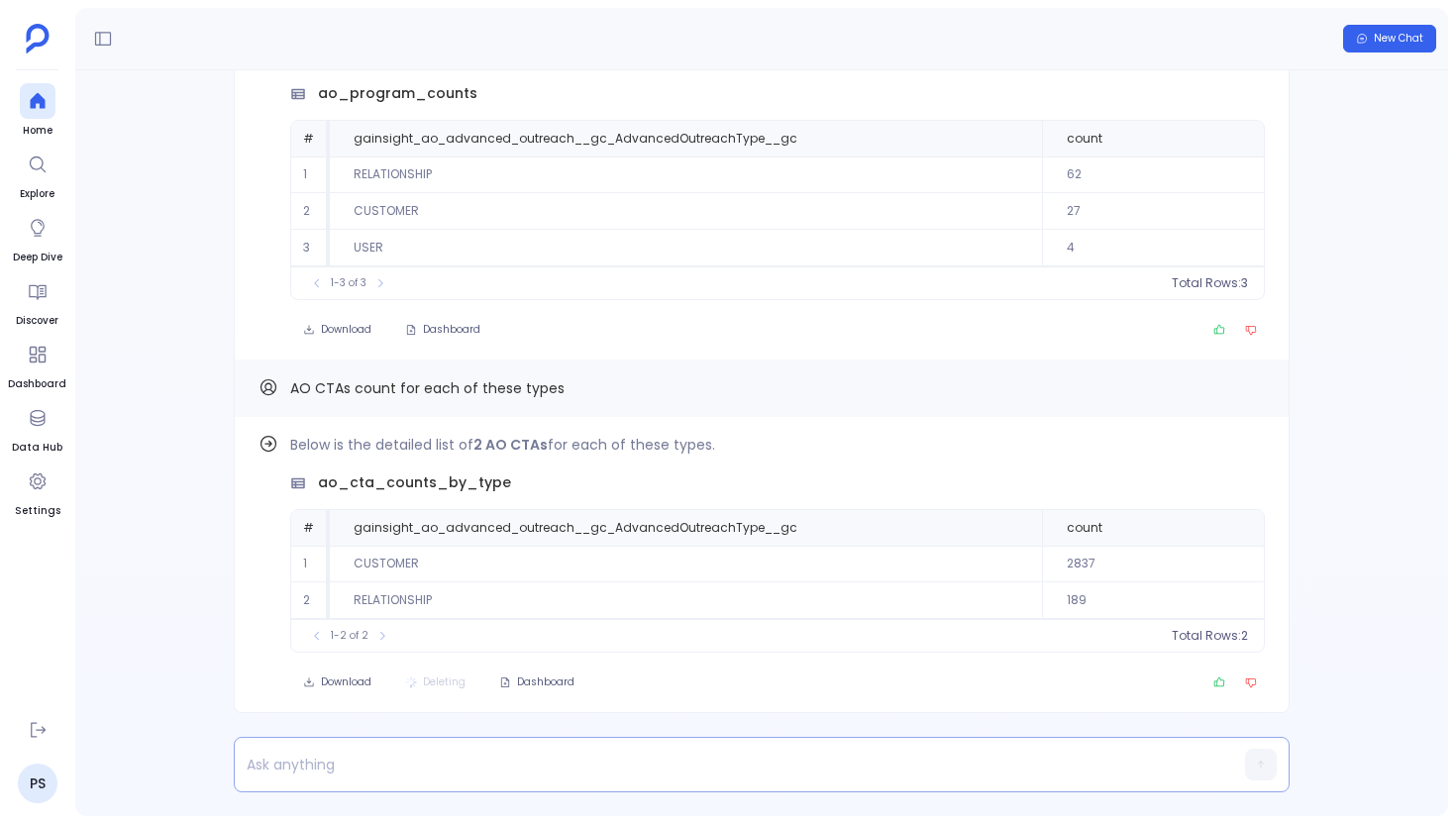 click at bounding box center (723, 765) 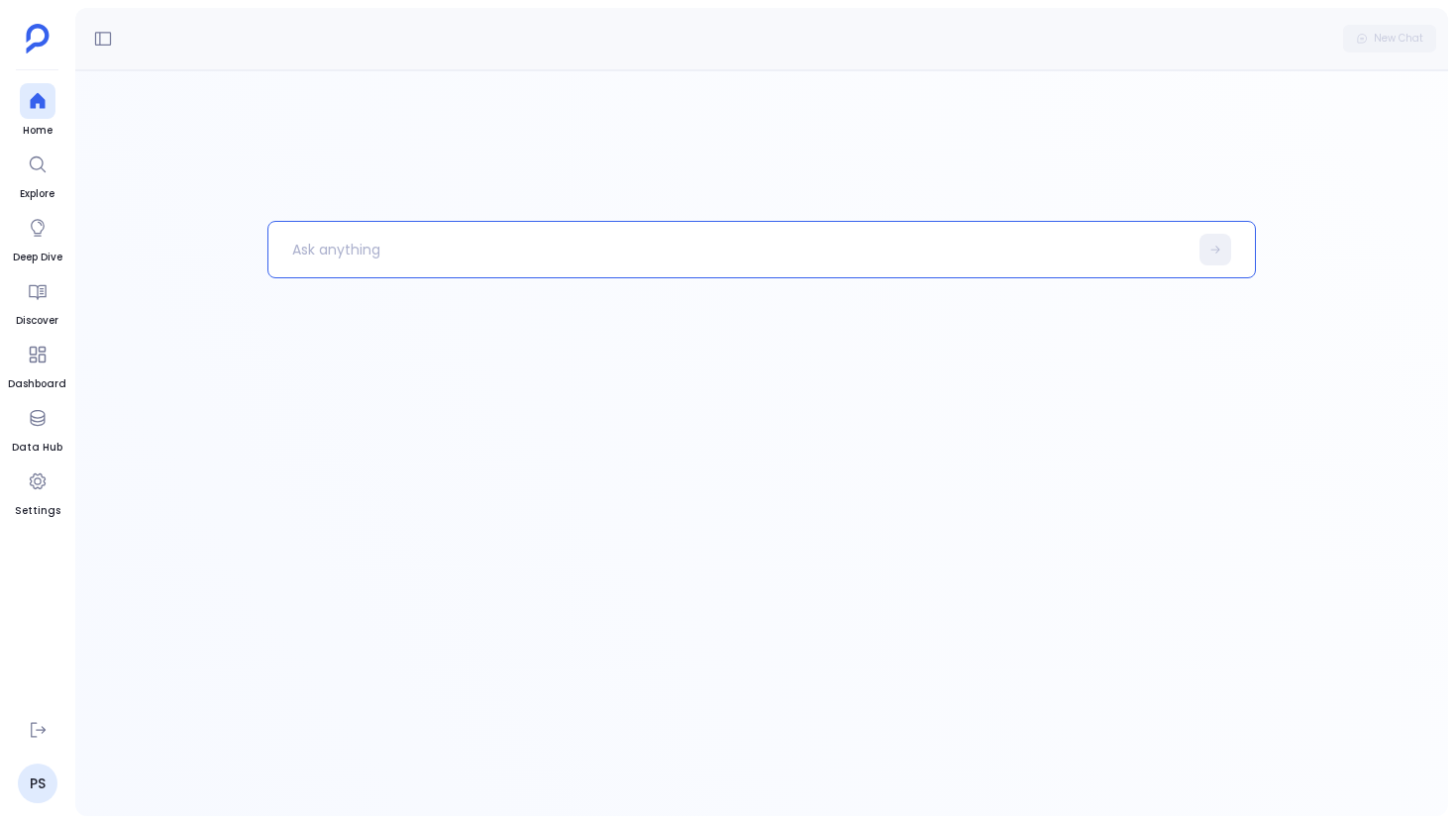 scroll, scrollTop: 0, scrollLeft: 0, axis: both 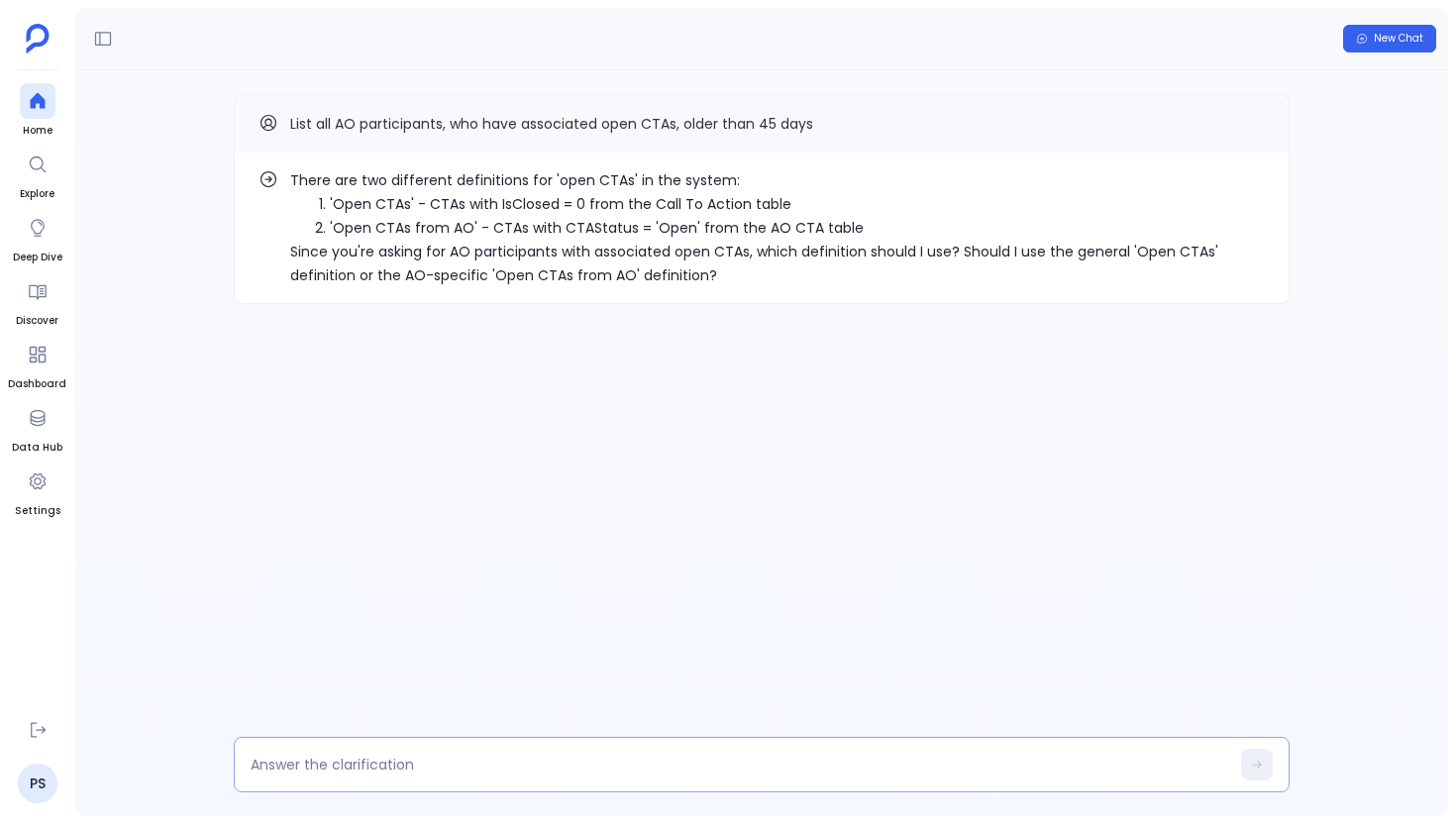 click at bounding box center [740, 765] 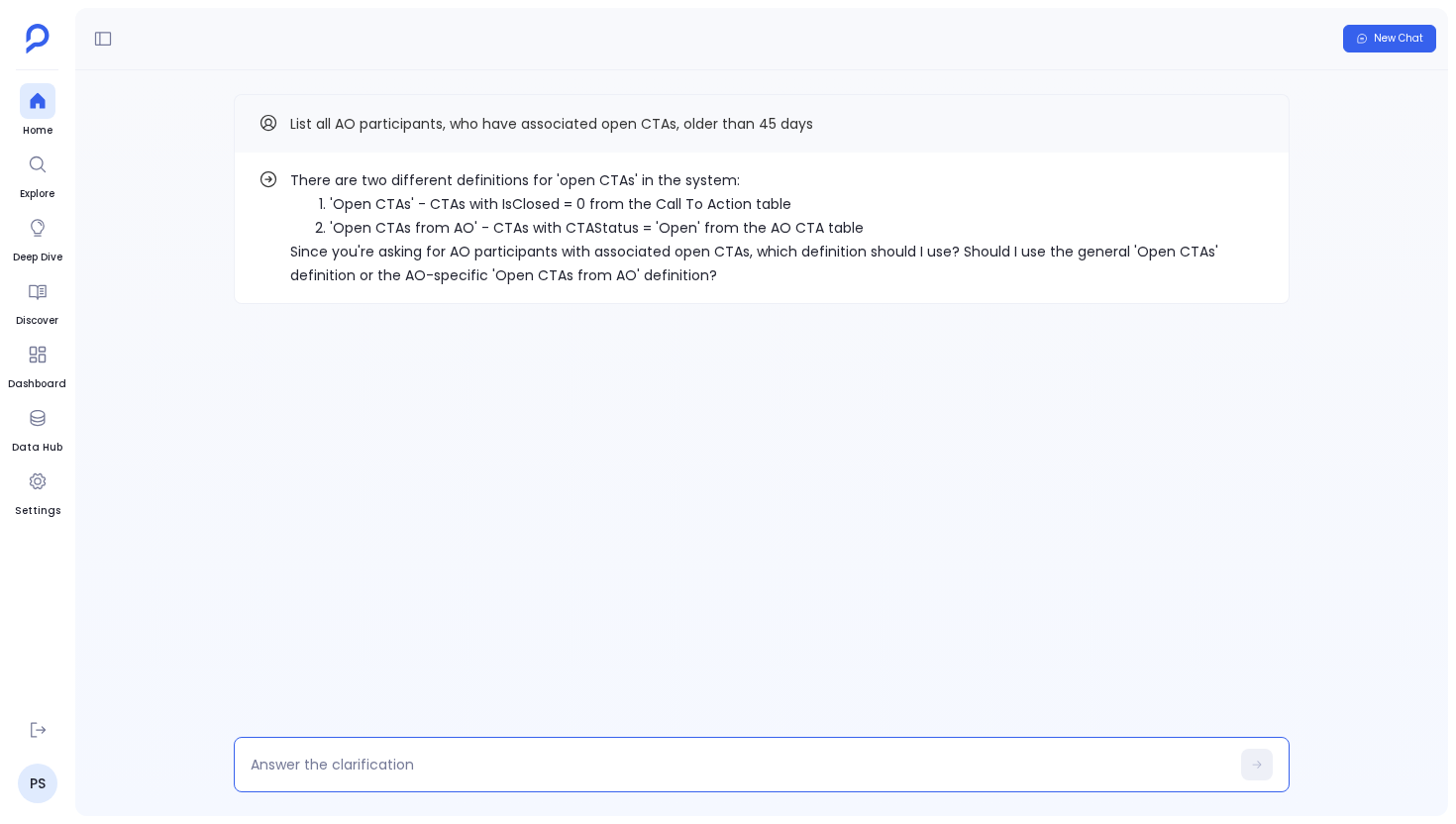type on "2" 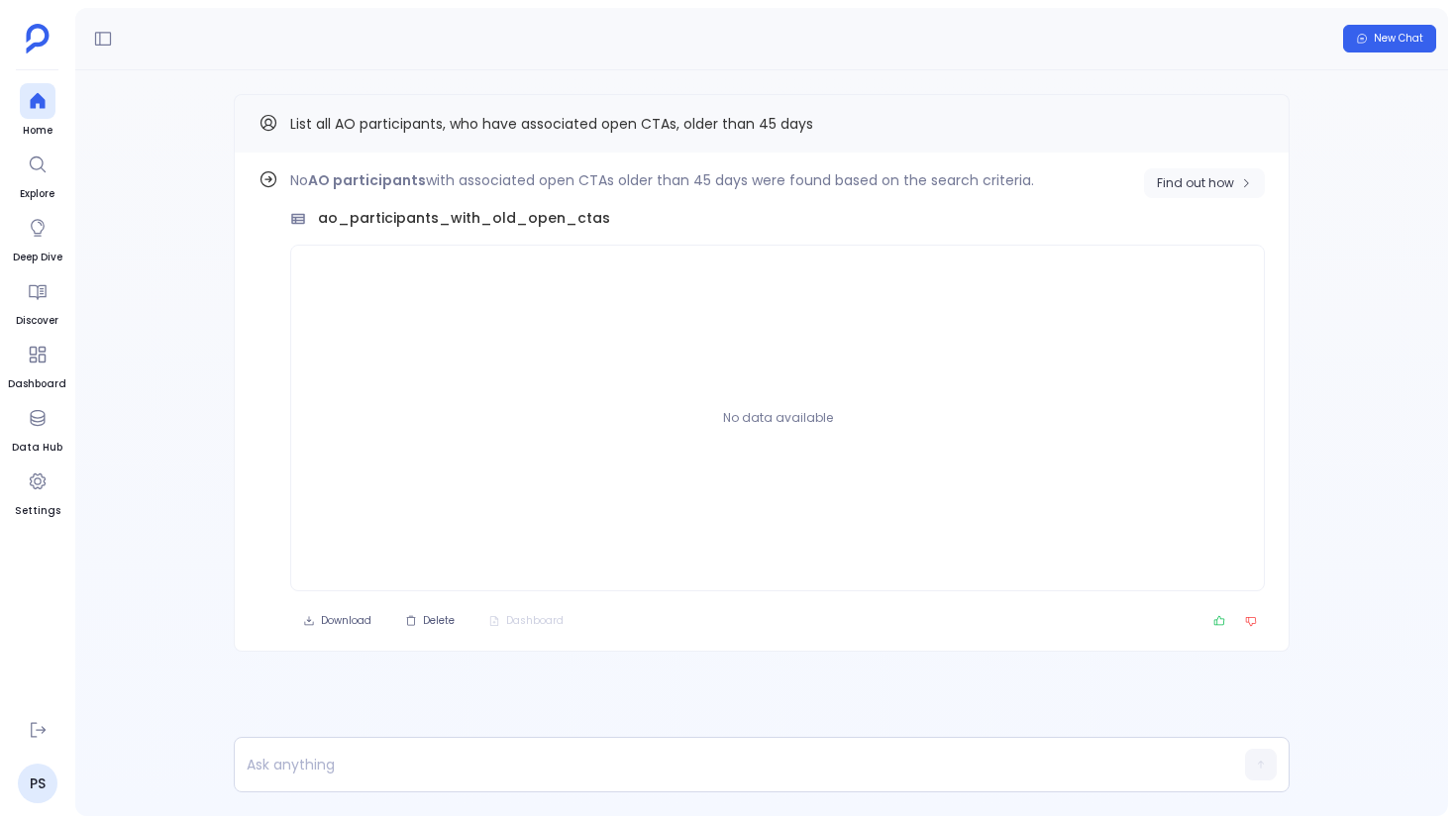 click on "Find out how" at bounding box center [1196, 183] 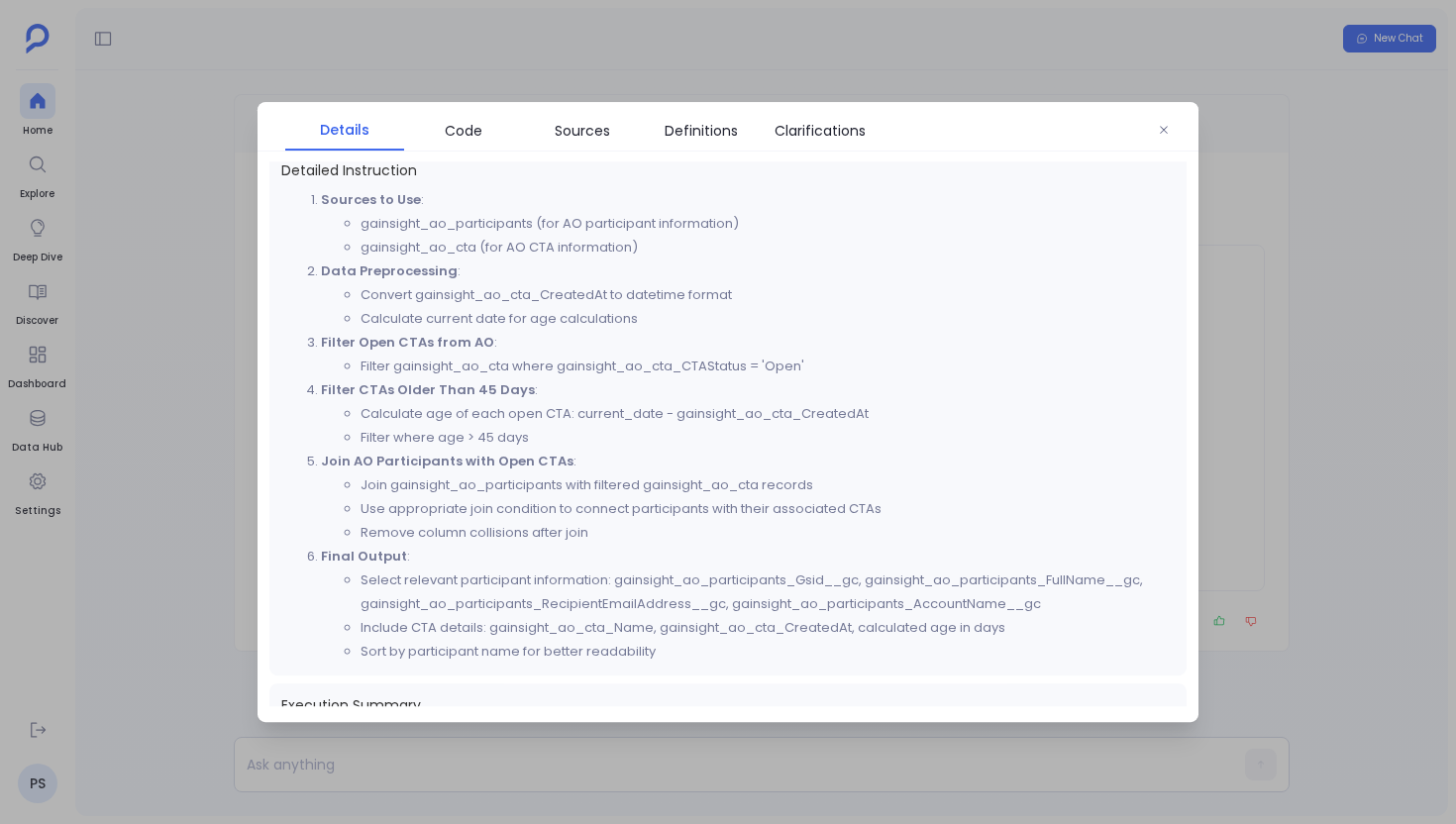 scroll, scrollTop: 607, scrollLeft: 0, axis: vertical 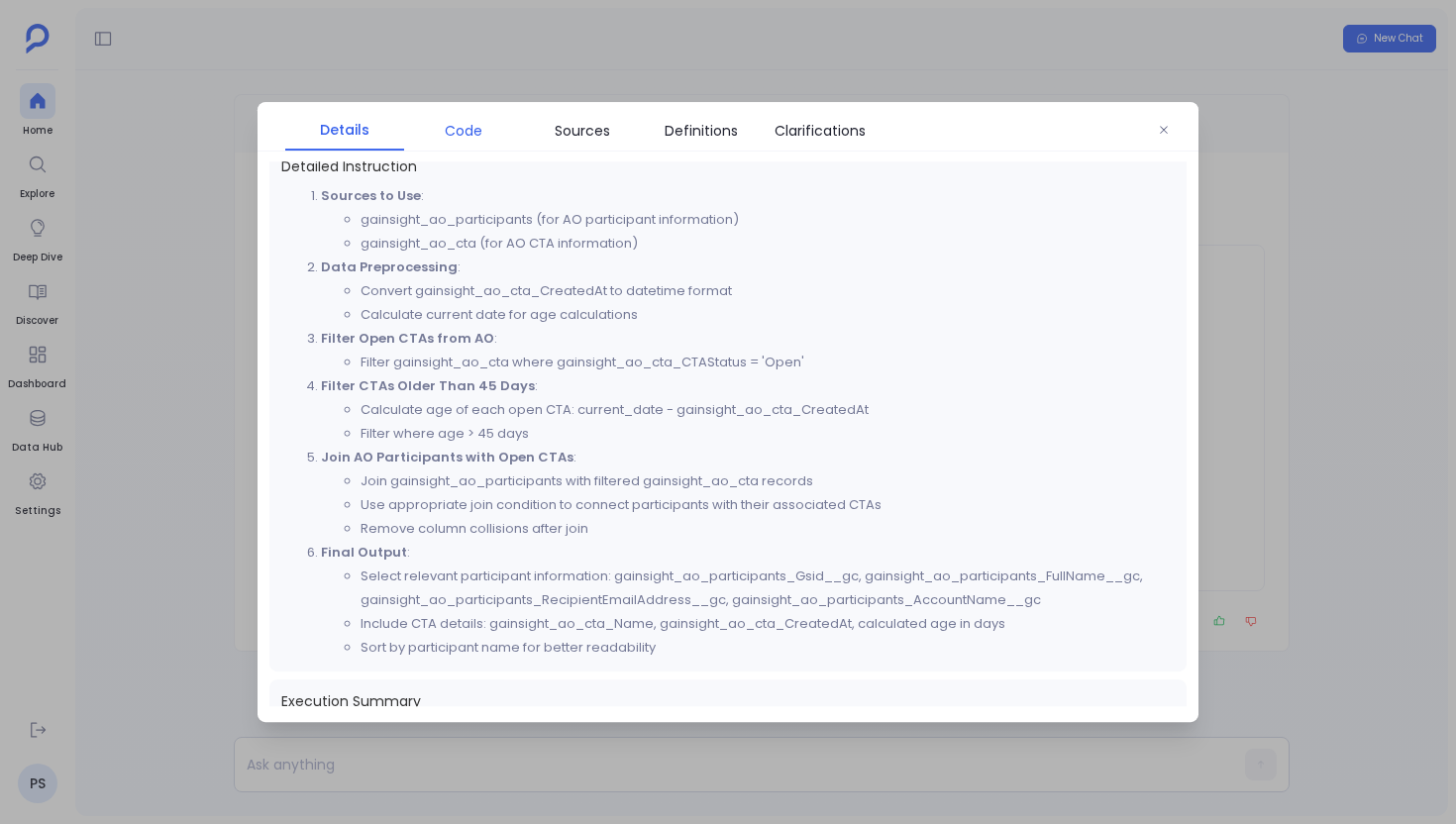 click on "Code" at bounding box center [464, 131] 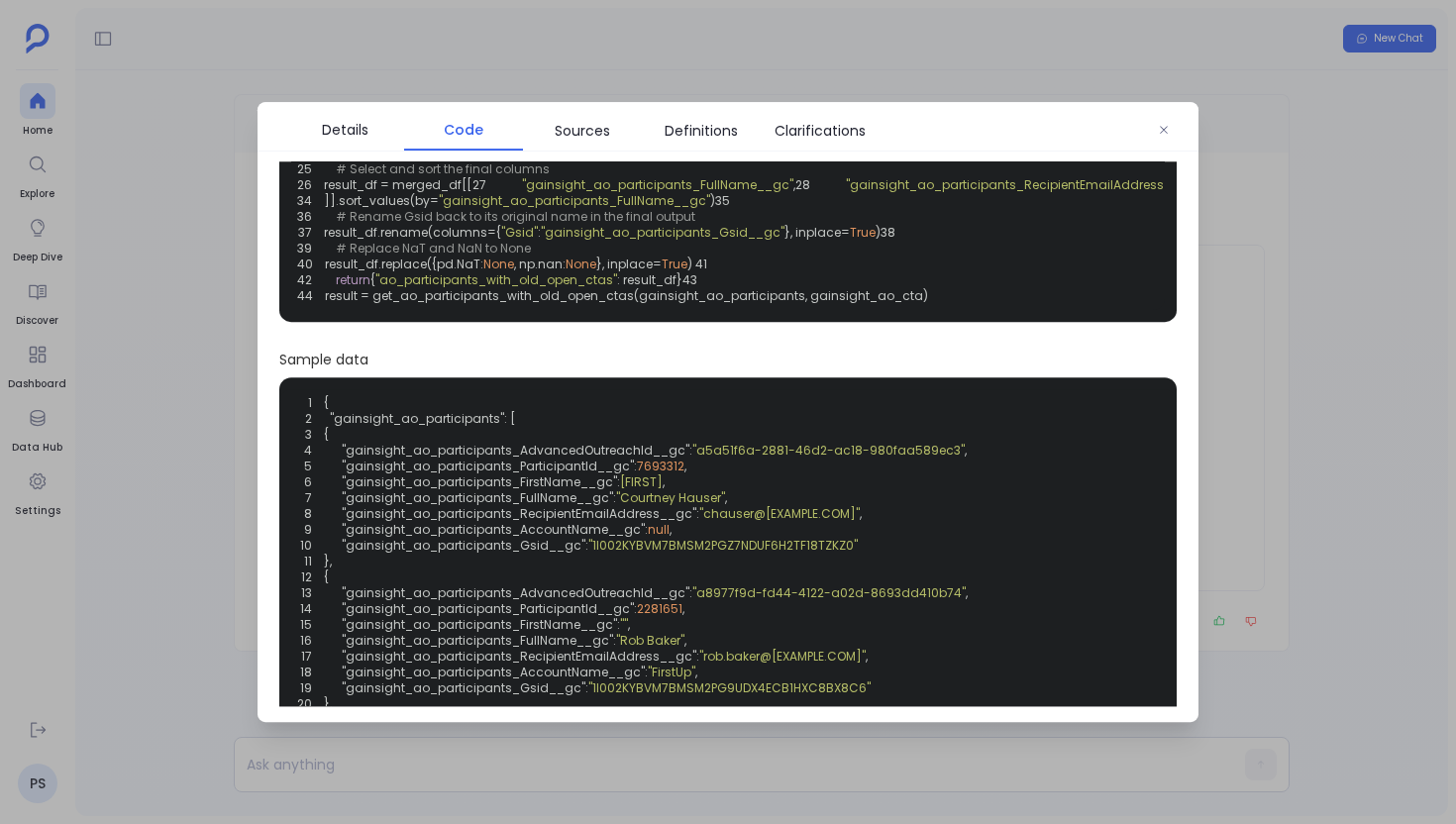 scroll, scrollTop: 51, scrollLeft: 0, axis: vertical 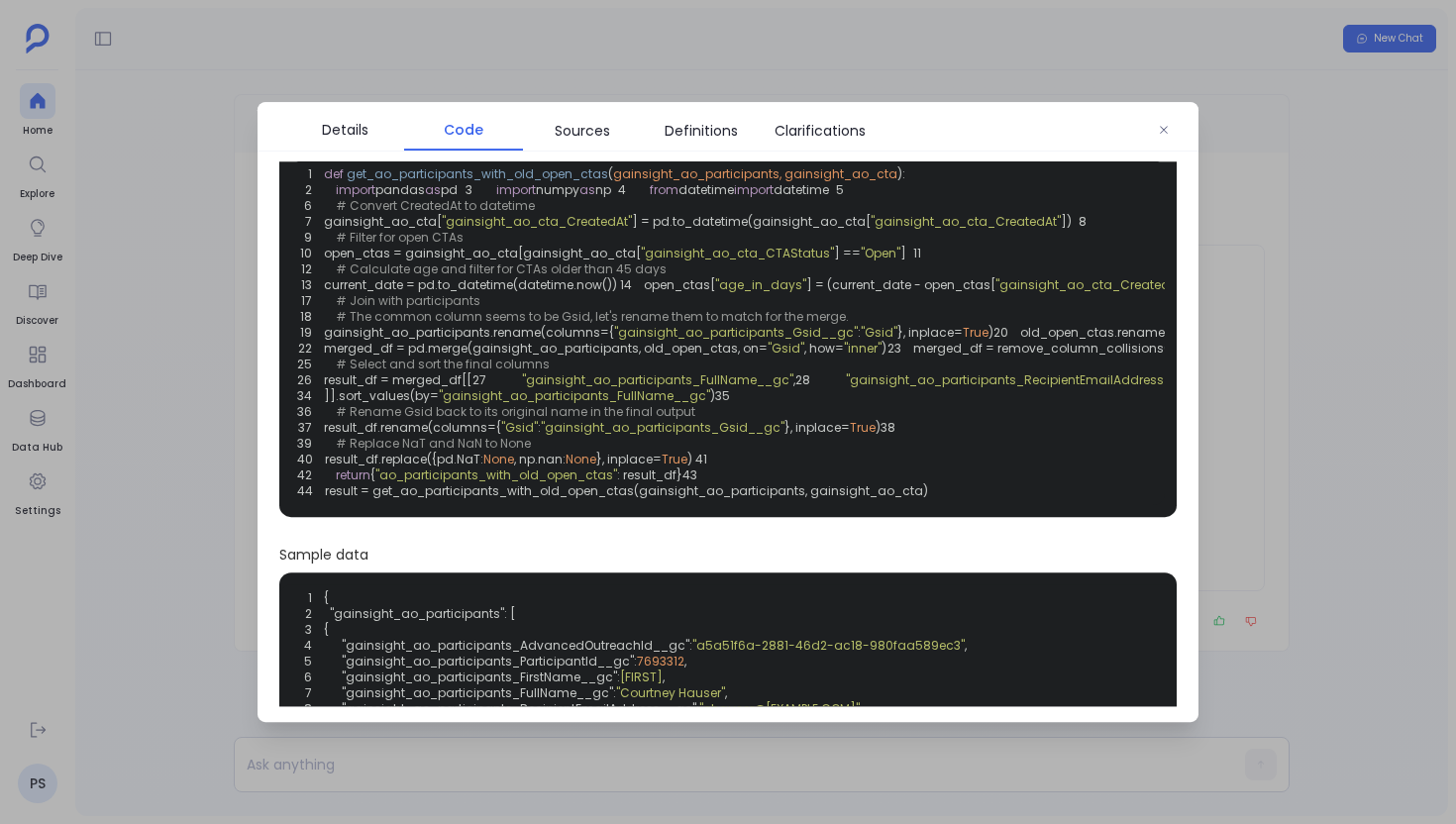 click at bounding box center (728, 412) 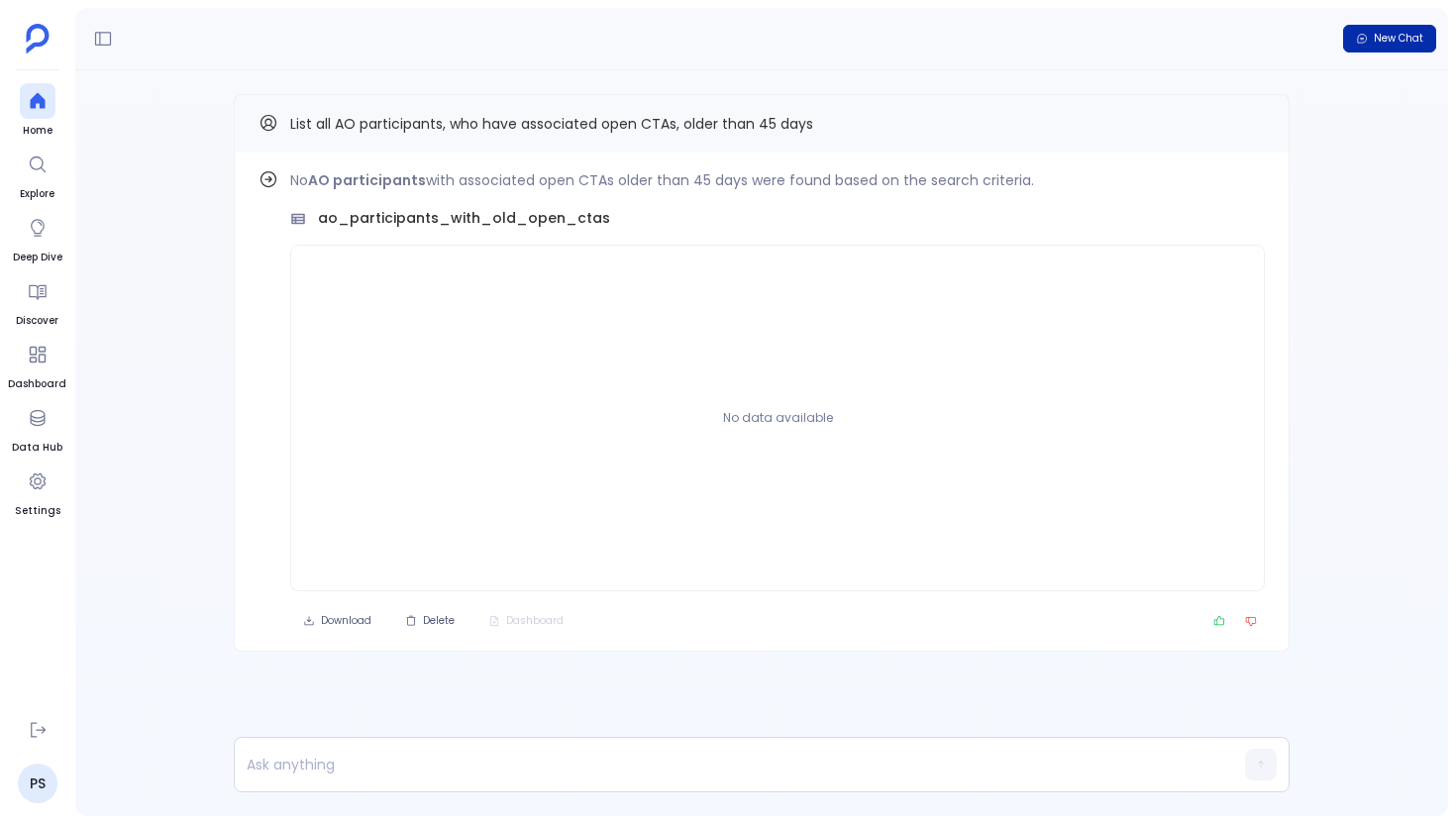 click on "New Chat" at bounding box center (1399, 39) 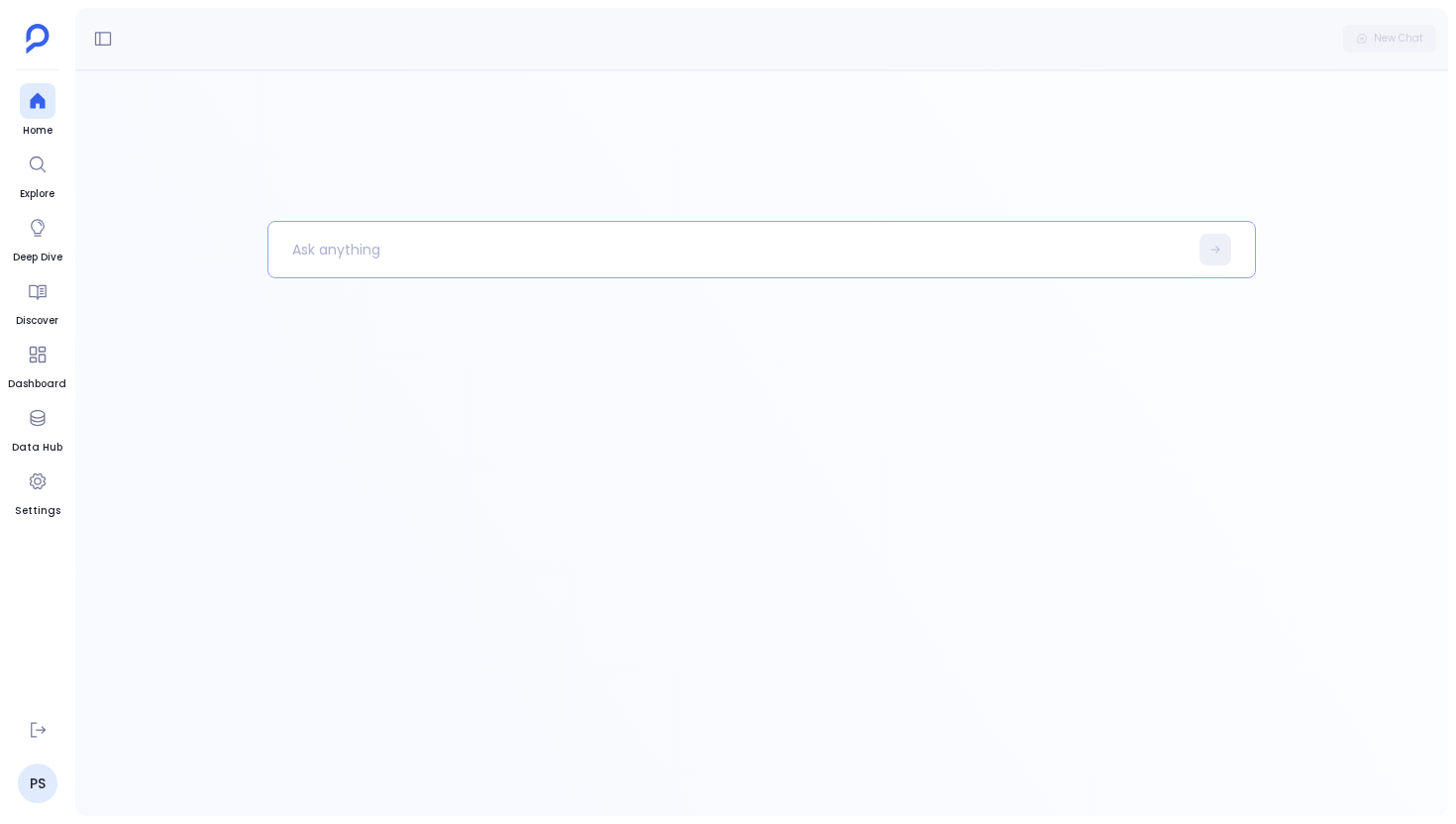 click at bounding box center (728, 250) 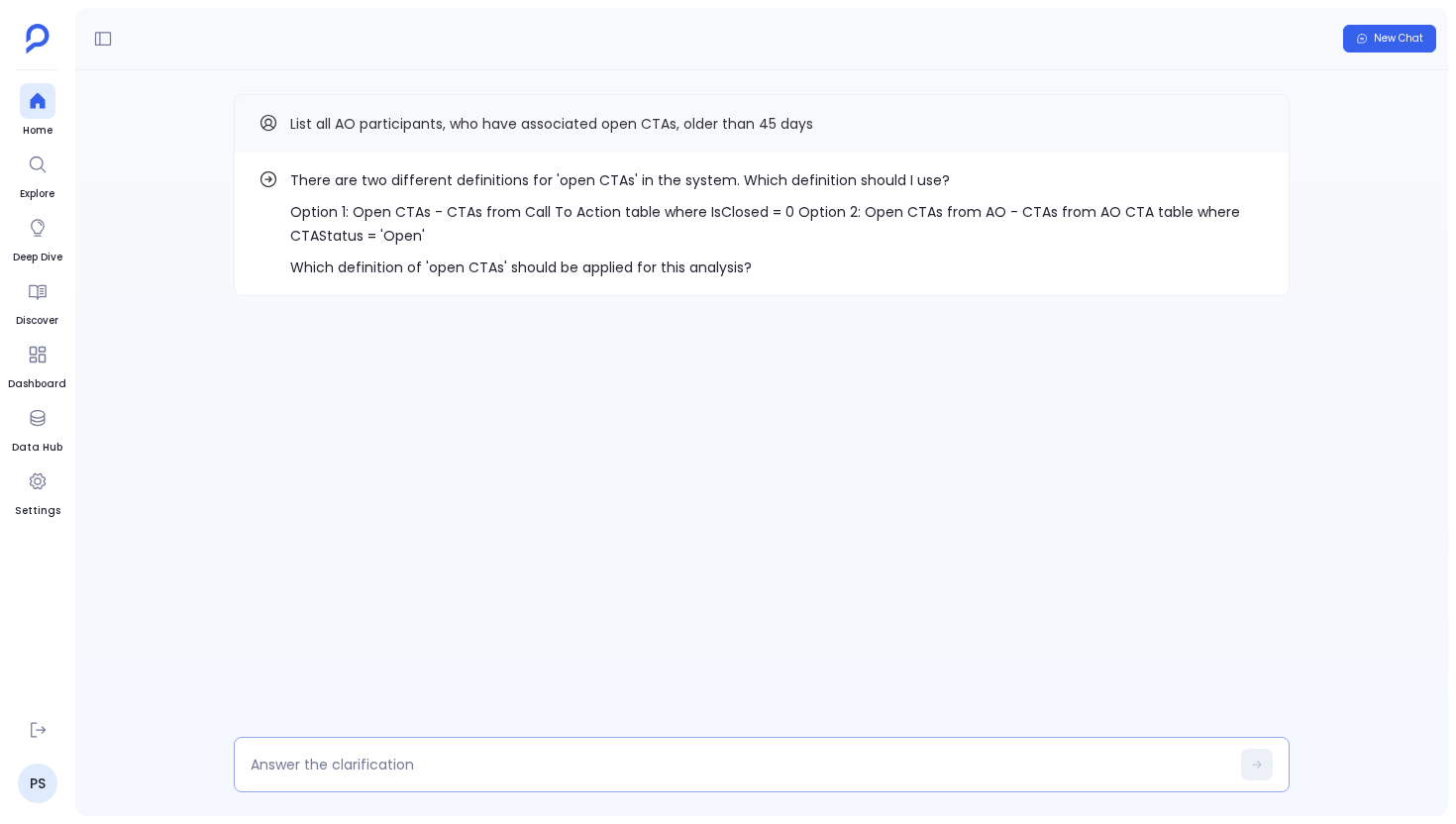 click at bounding box center [740, 765] 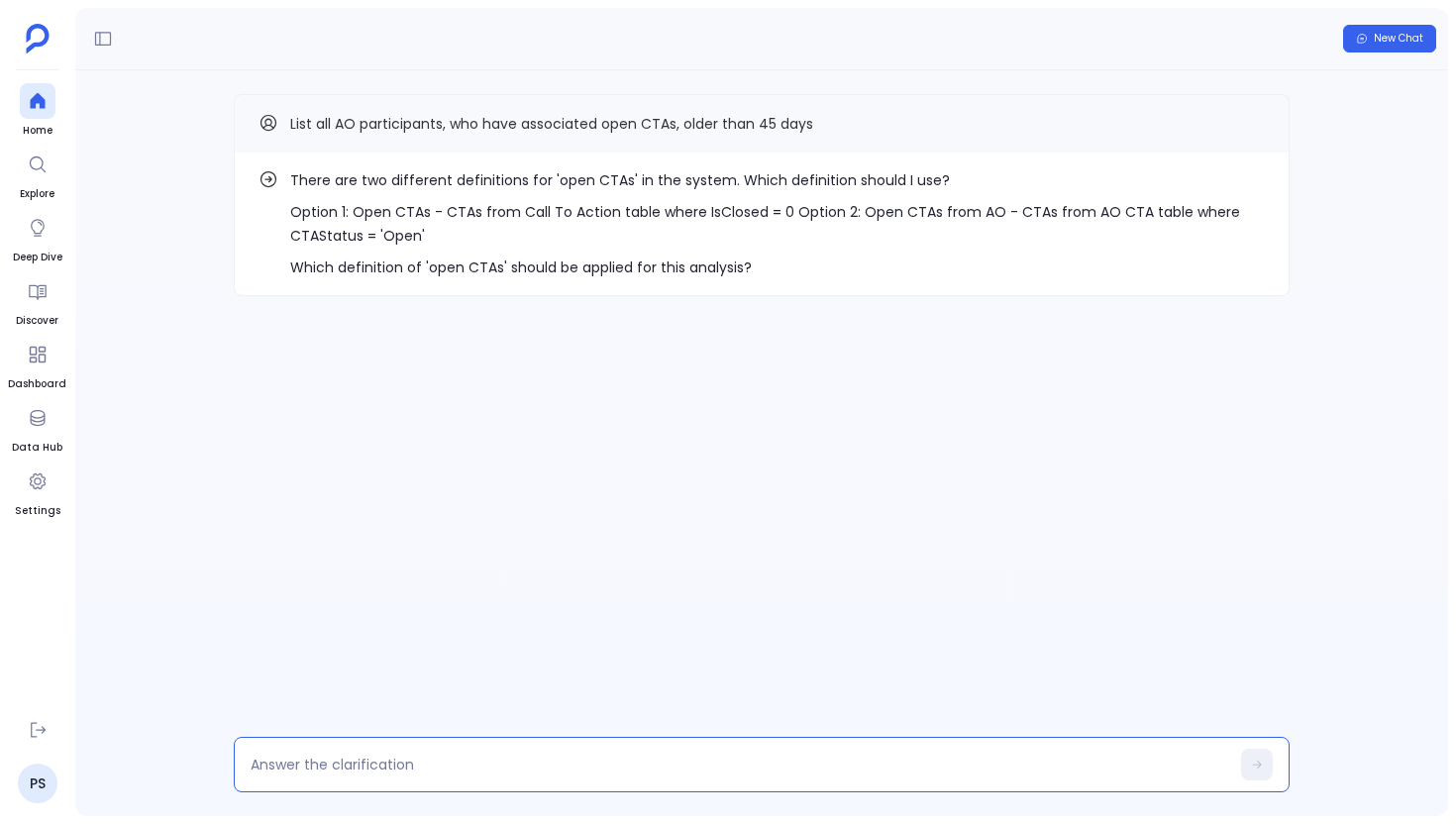 type on "2" 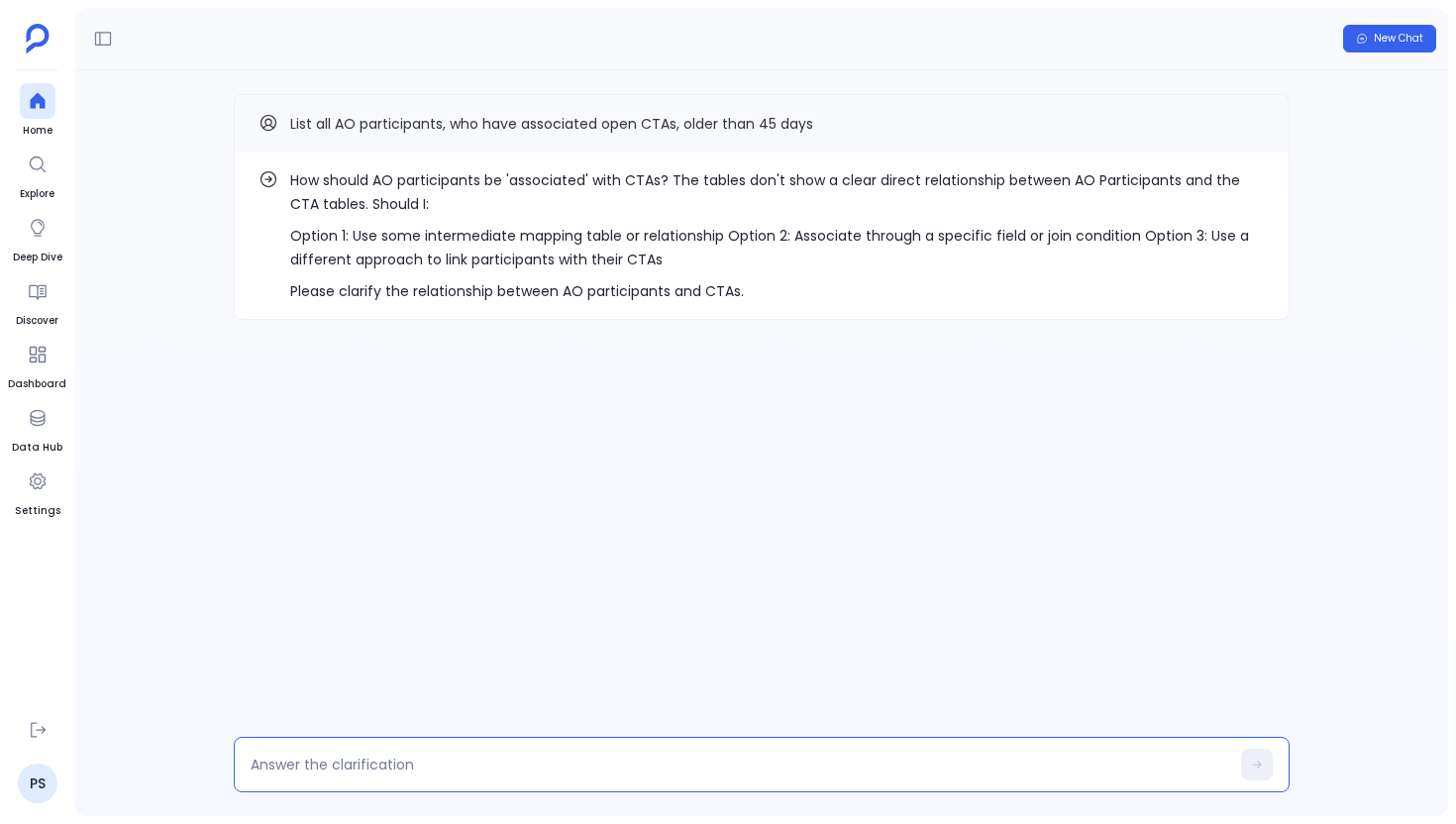type on "2" 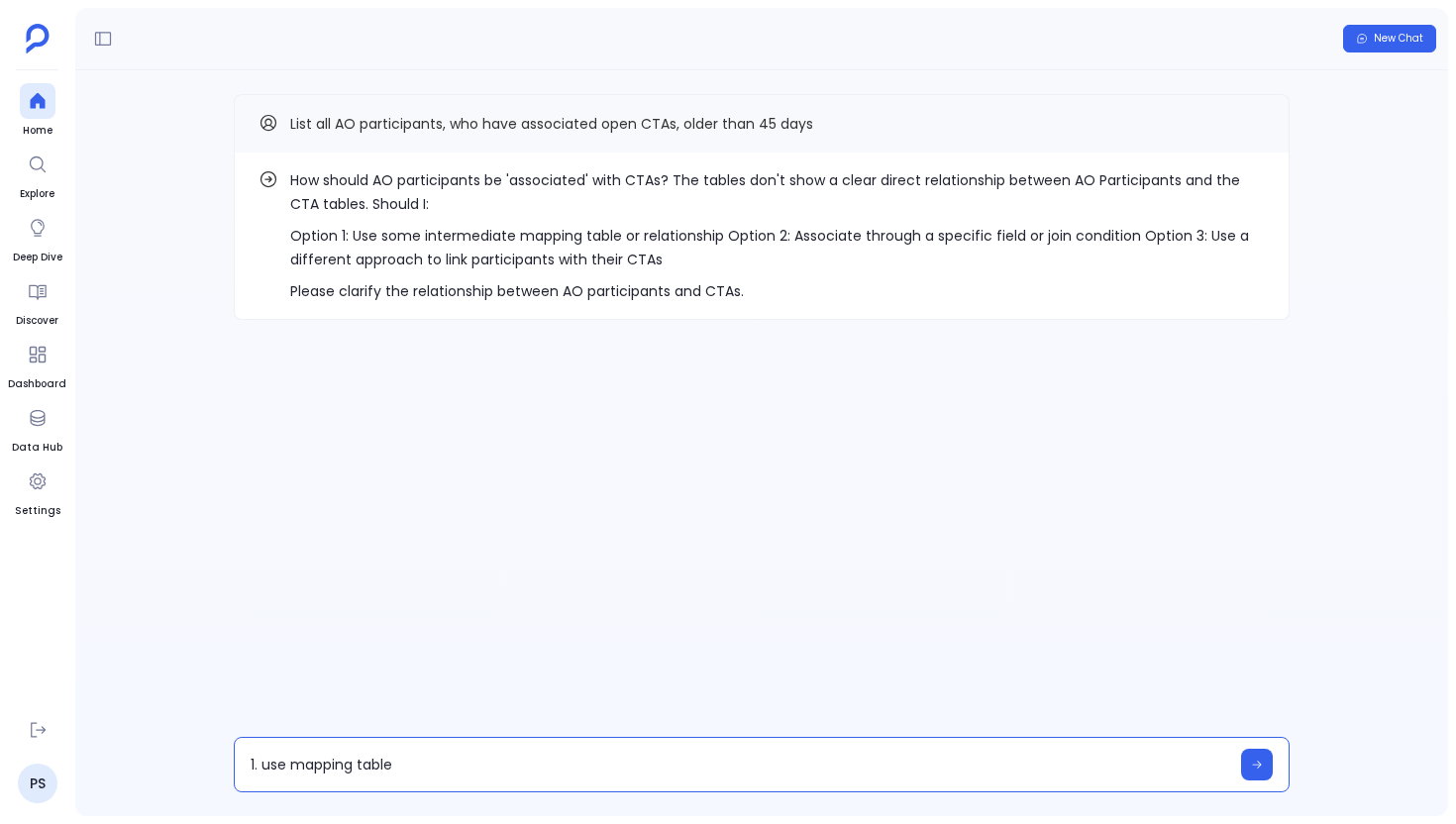 click on "1. use mapping table" at bounding box center [740, 765] 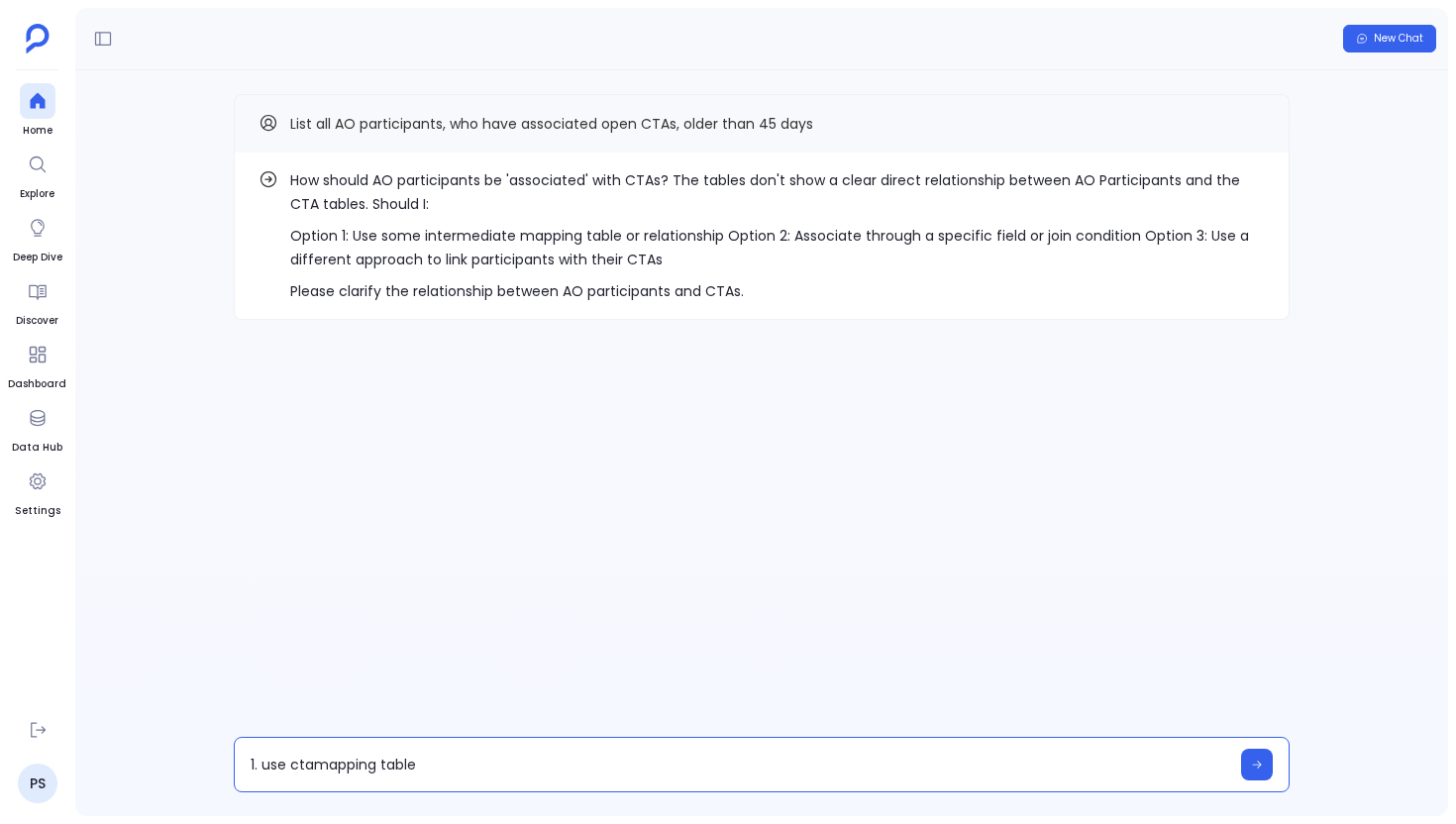 type on "1. use cta mapping table" 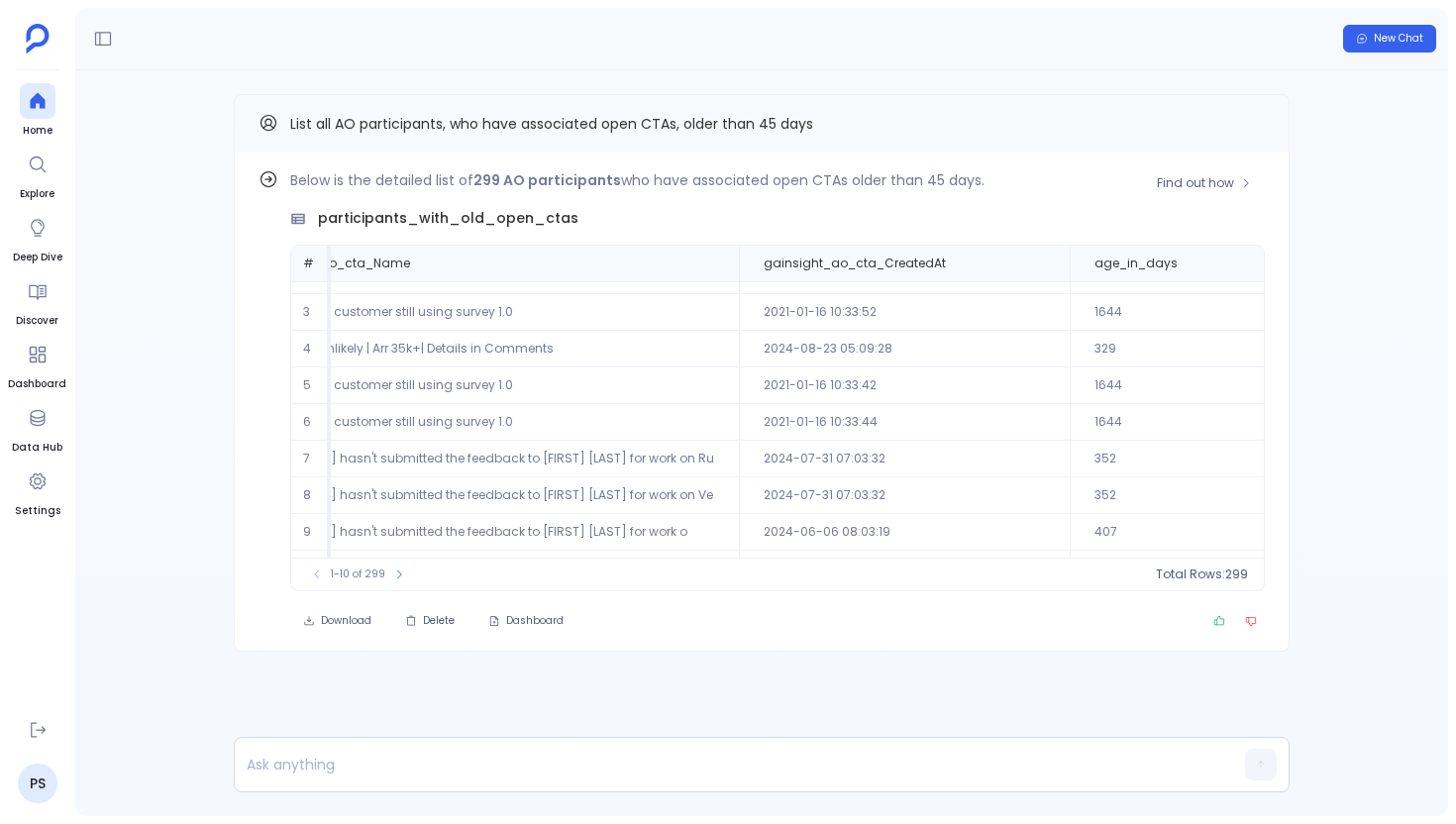 scroll, scrollTop: 60, scrollLeft: 2281, axis: both 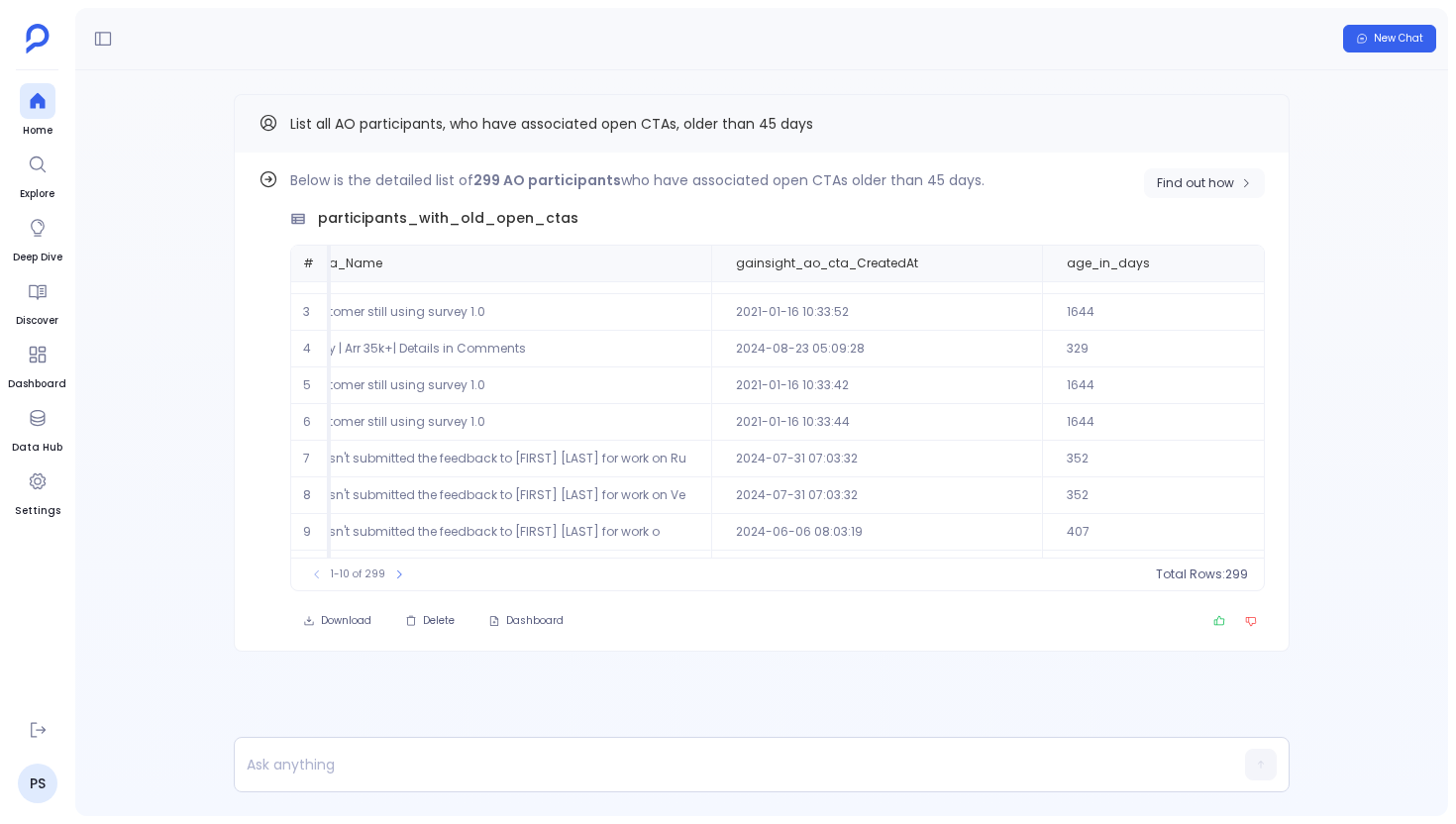 click on "Find out how" at bounding box center (1204, 183) 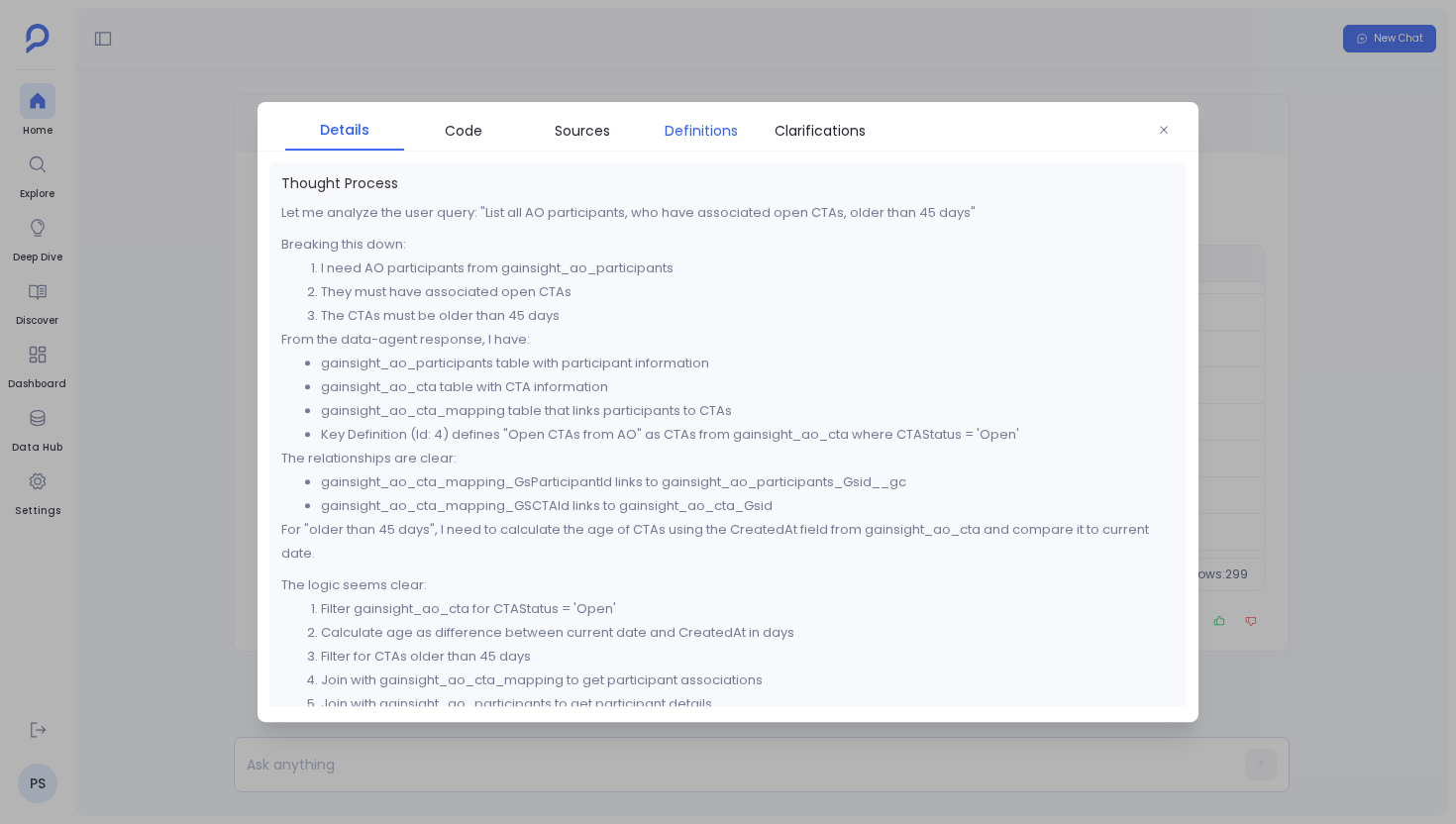 click on "Definitions" at bounding box center (701, 131) 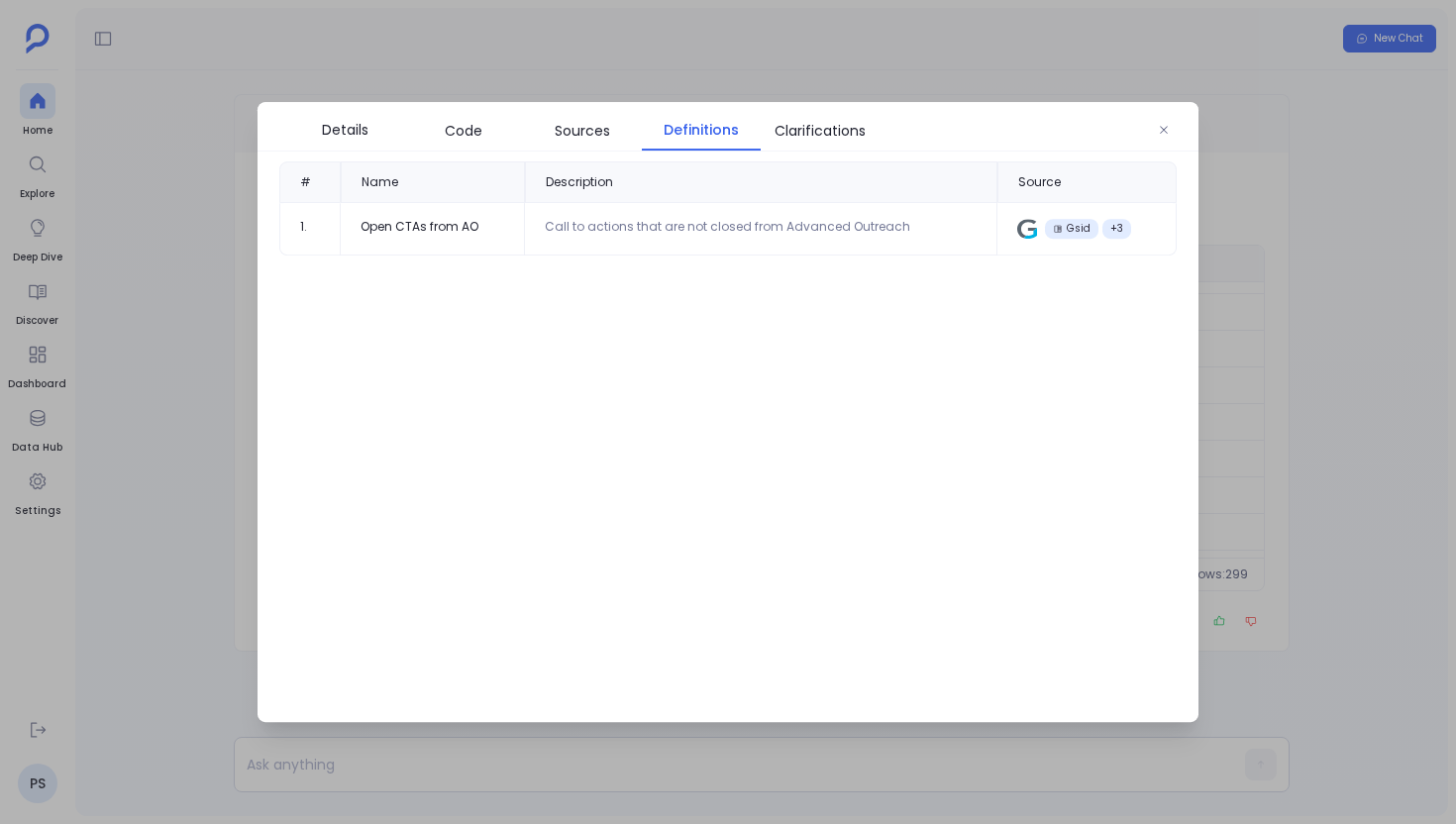 click at bounding box center (728, 412) 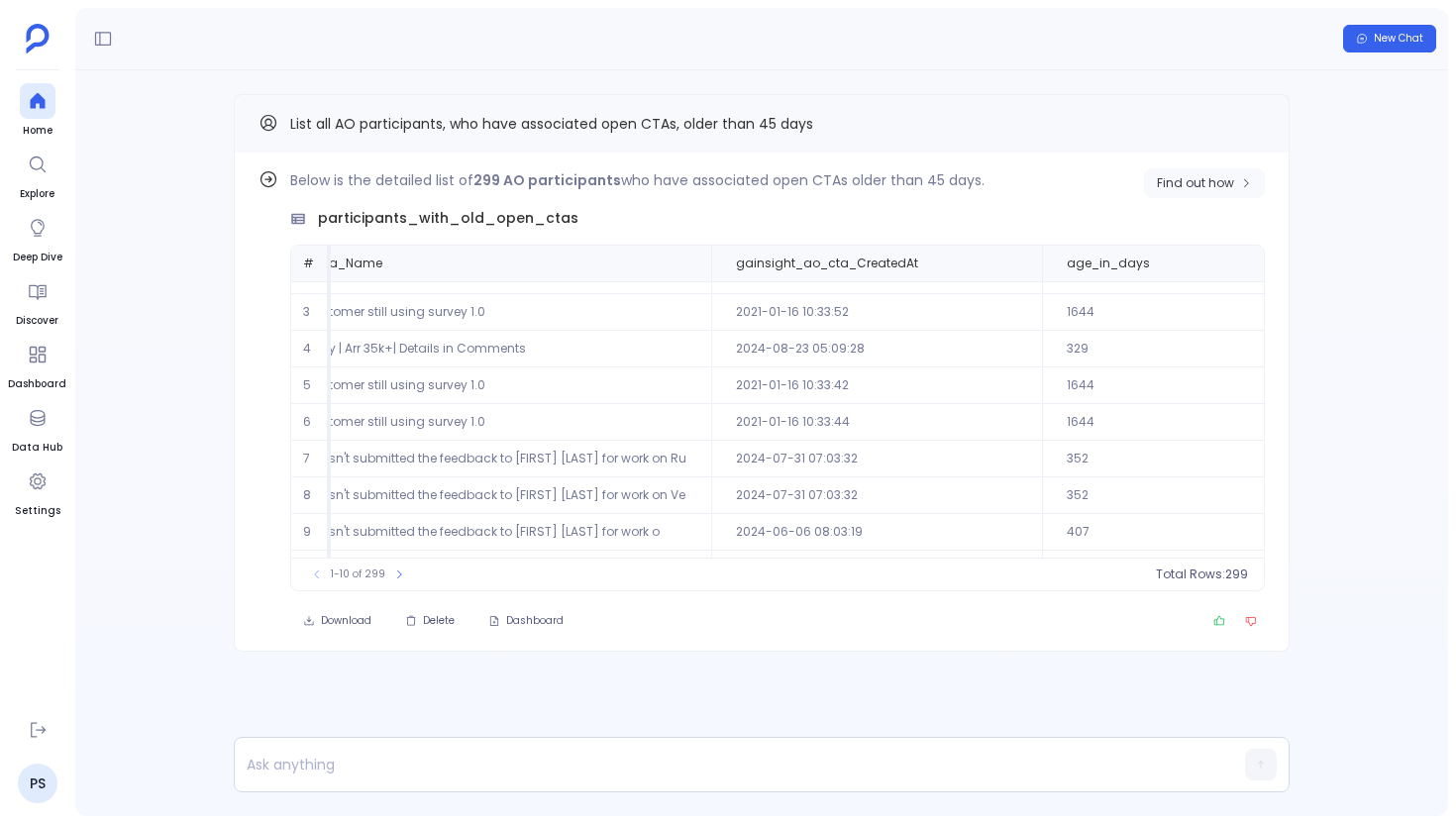 click on "Find out how" at bounding box center [1196, 183] 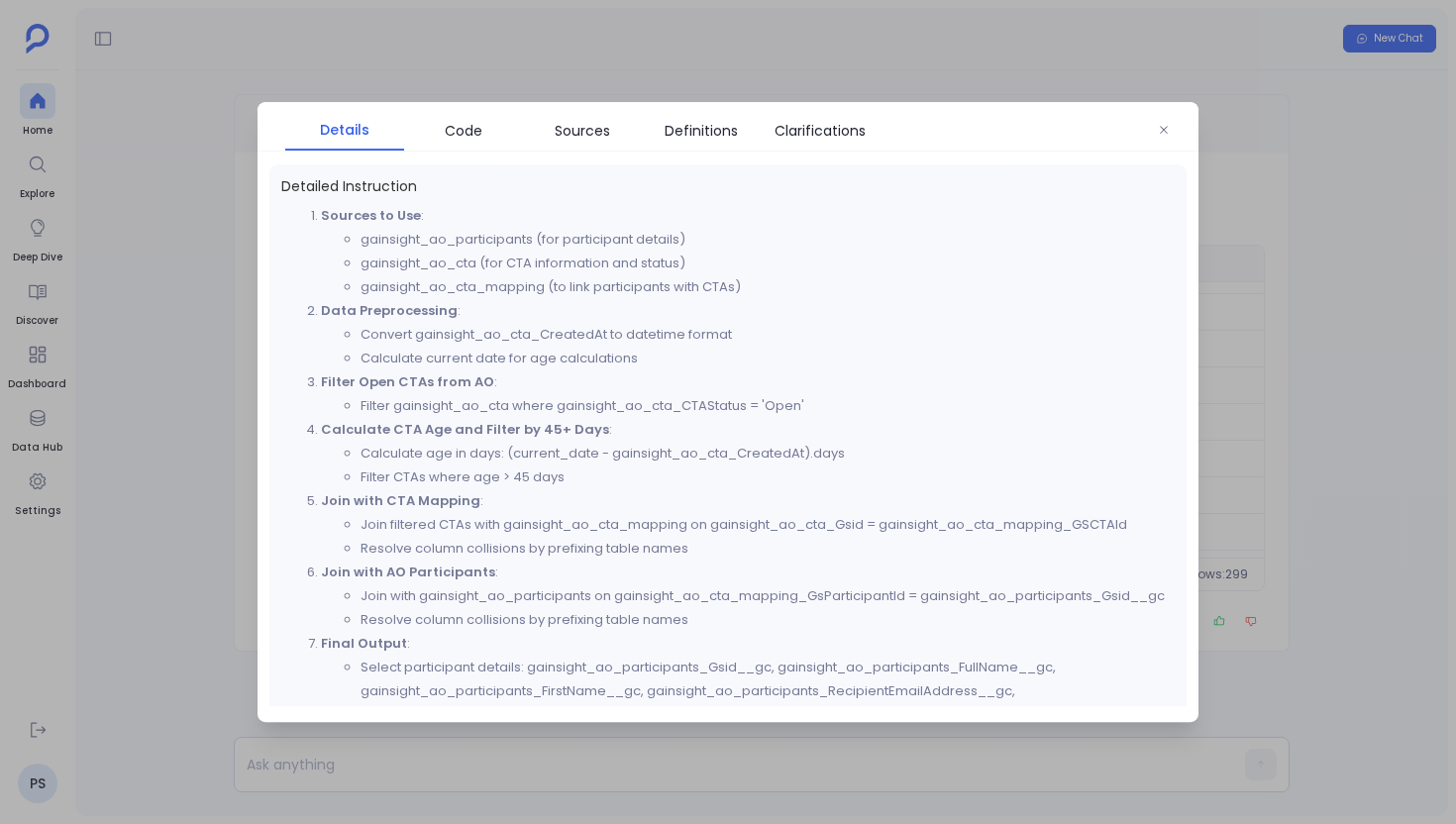 scroll, scrollTop: 625, scrollLeft: 0, axis: vertical 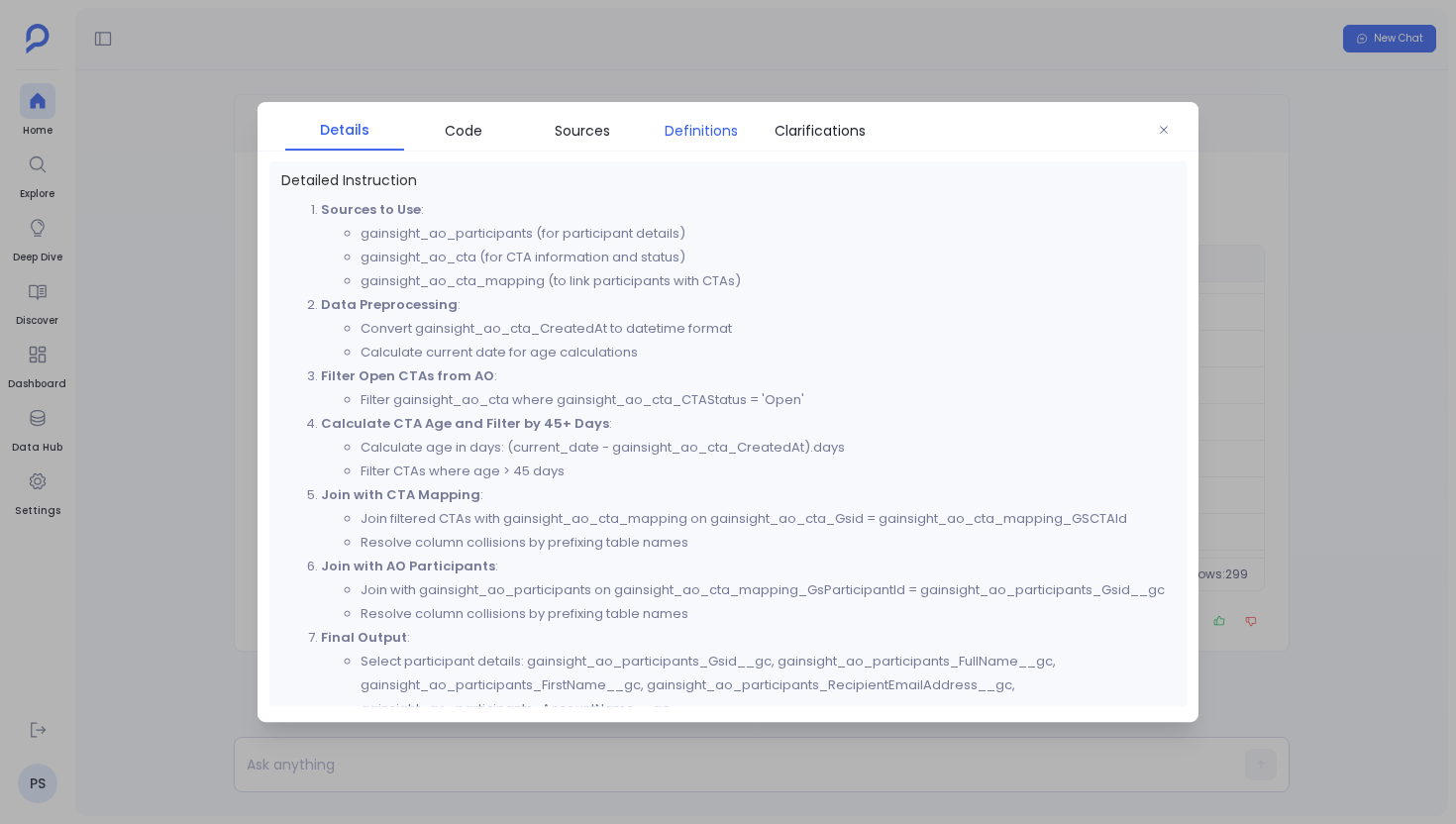 click on "Definitions" at bounding box center (701, 131) 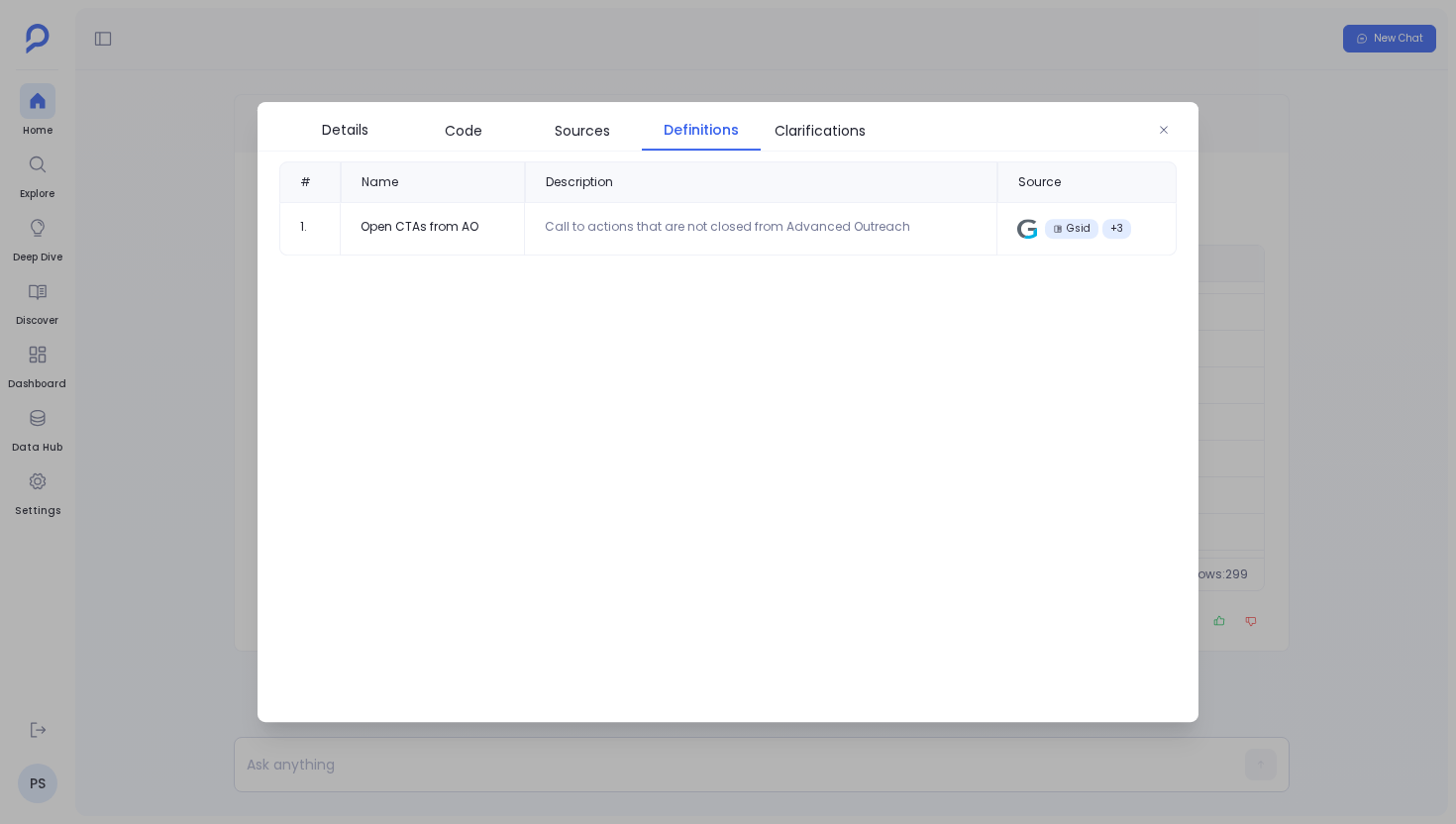 scroll, scrollTop: 0, scrollLeft: 0, axis: both 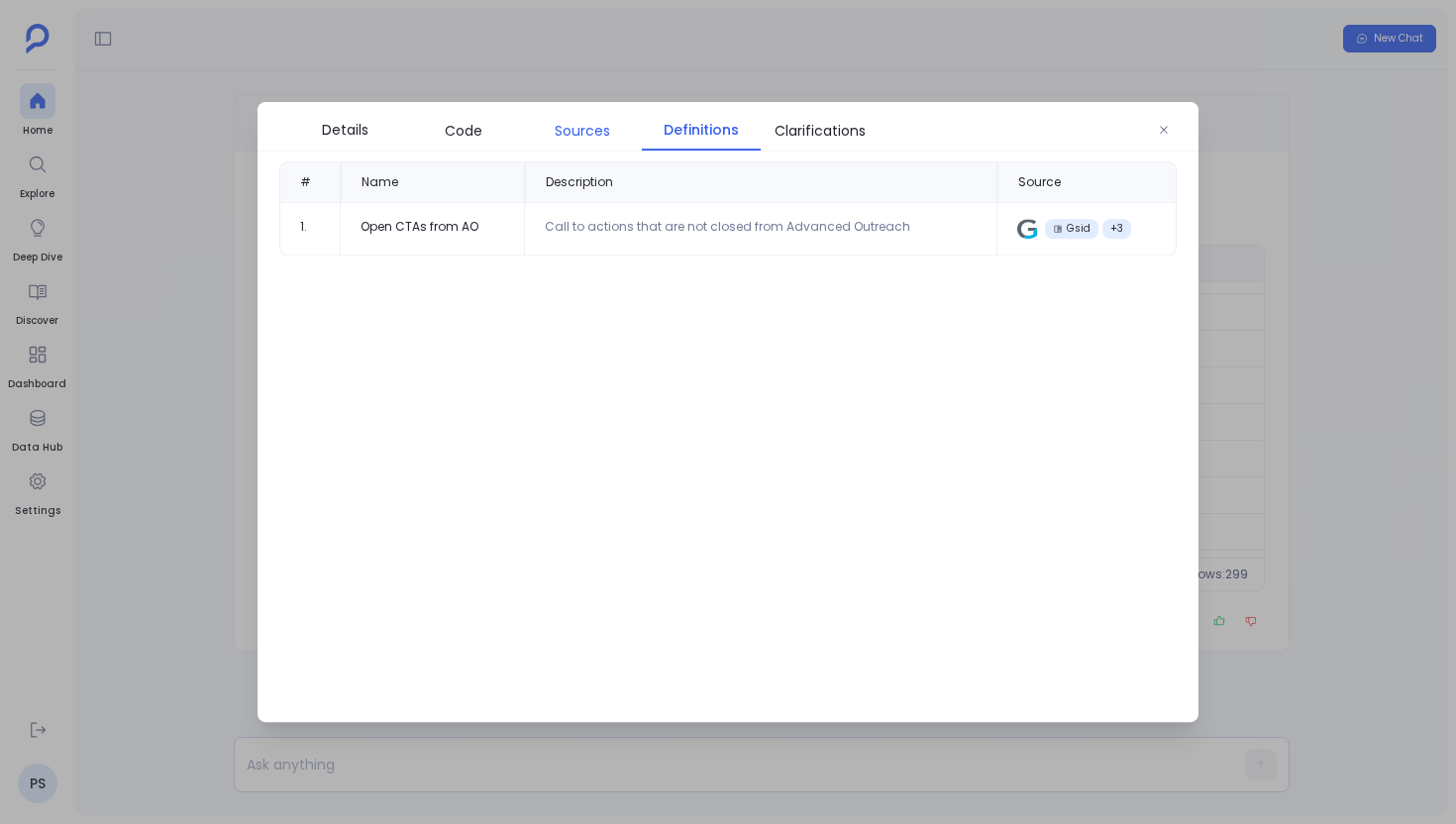click on "Sources" at bounding box center [582, 131] 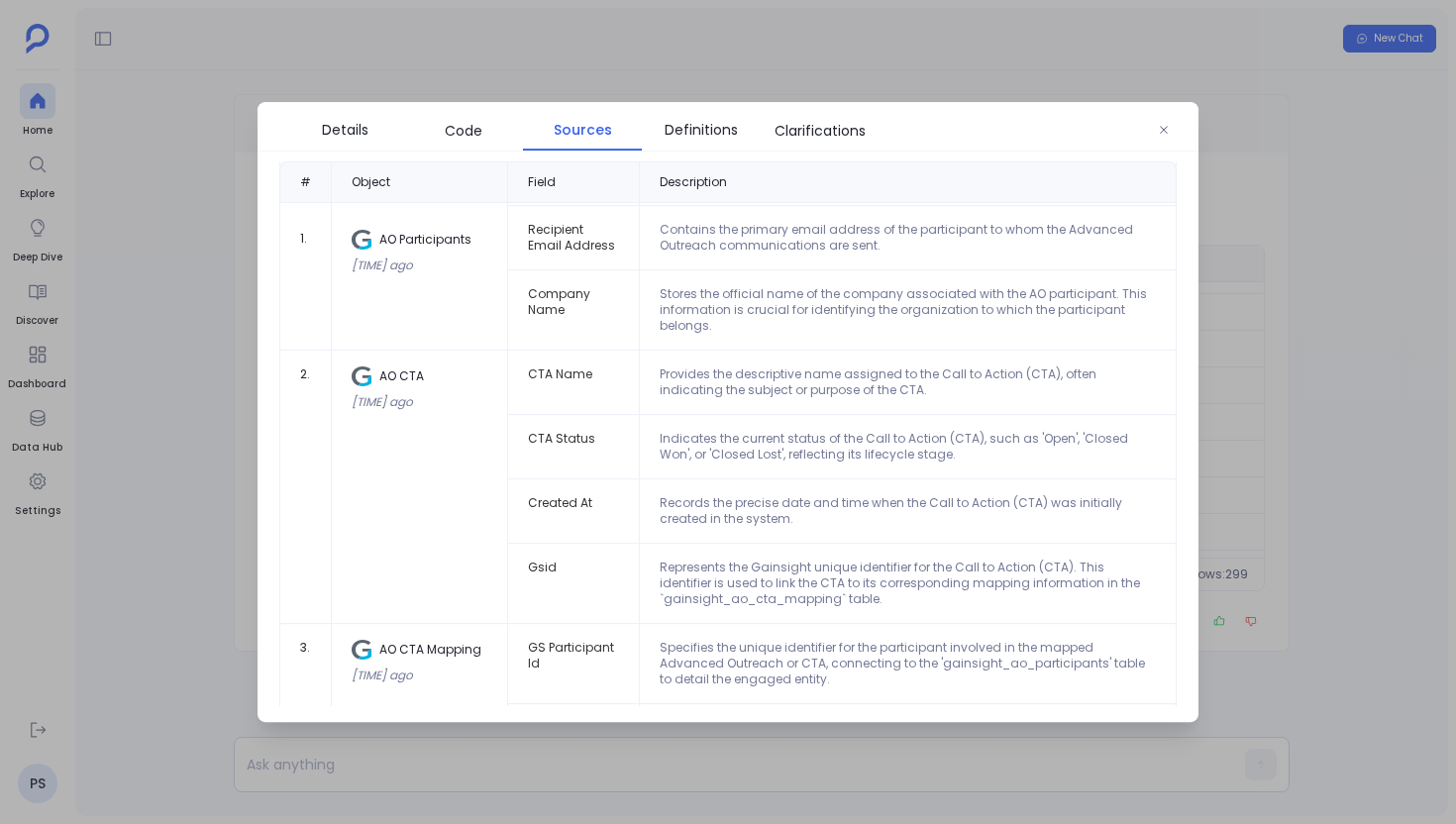 scroll, scrollTop: 264, scrollLeft: 0, axis: vertical 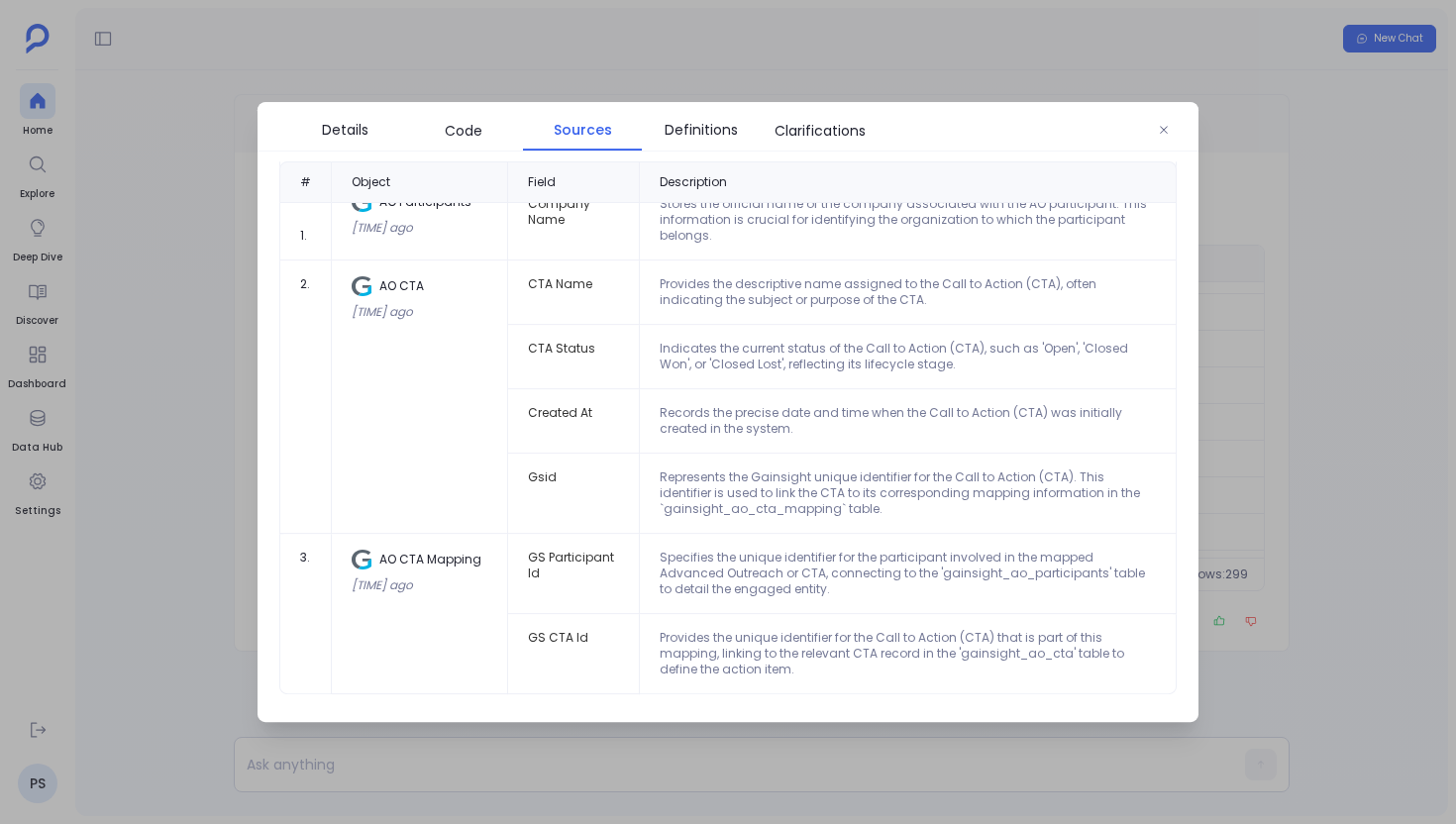 click at bounding box center [728, 412] 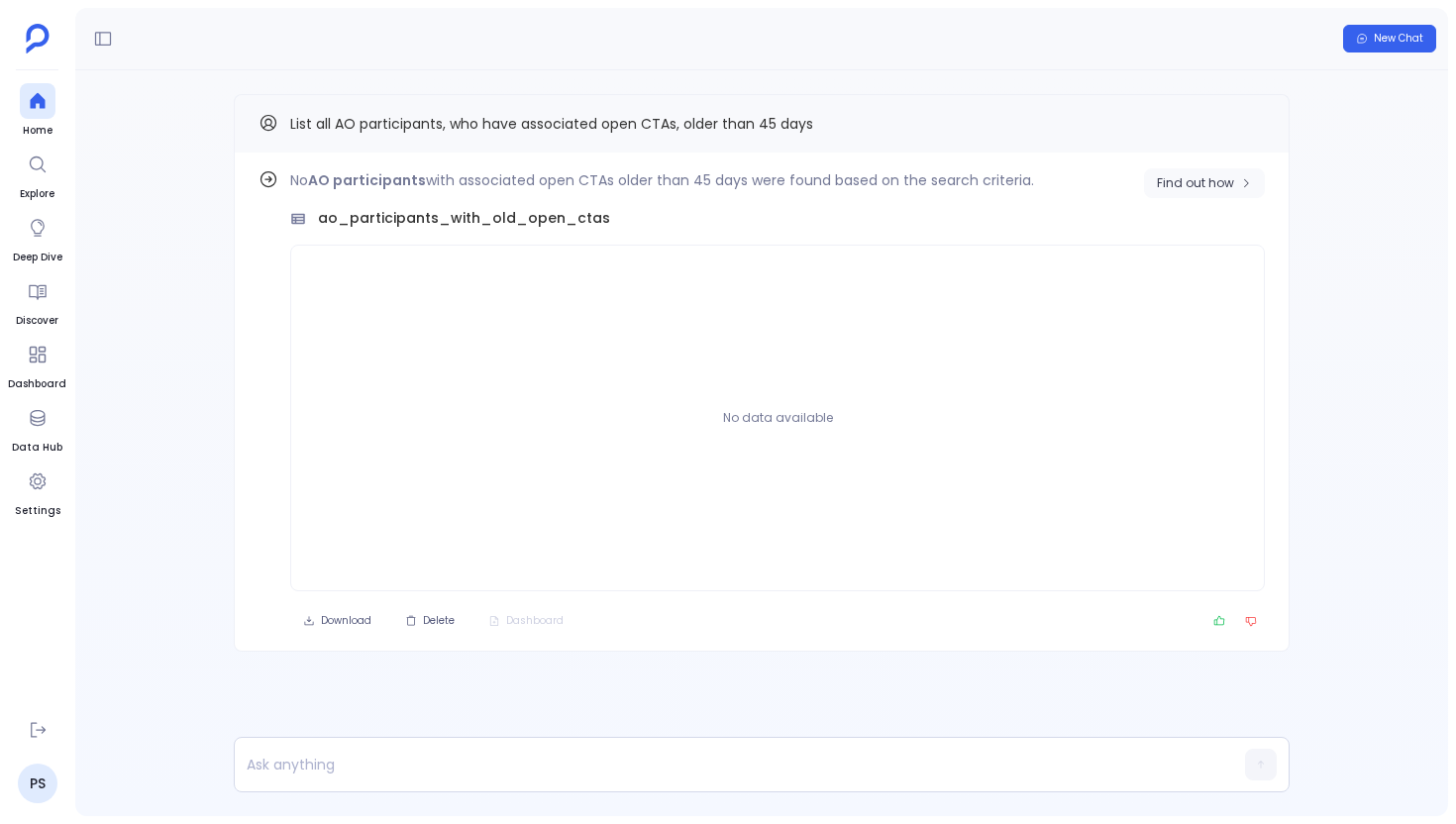 click on "Find out how" at bounding box center [1196, 183] 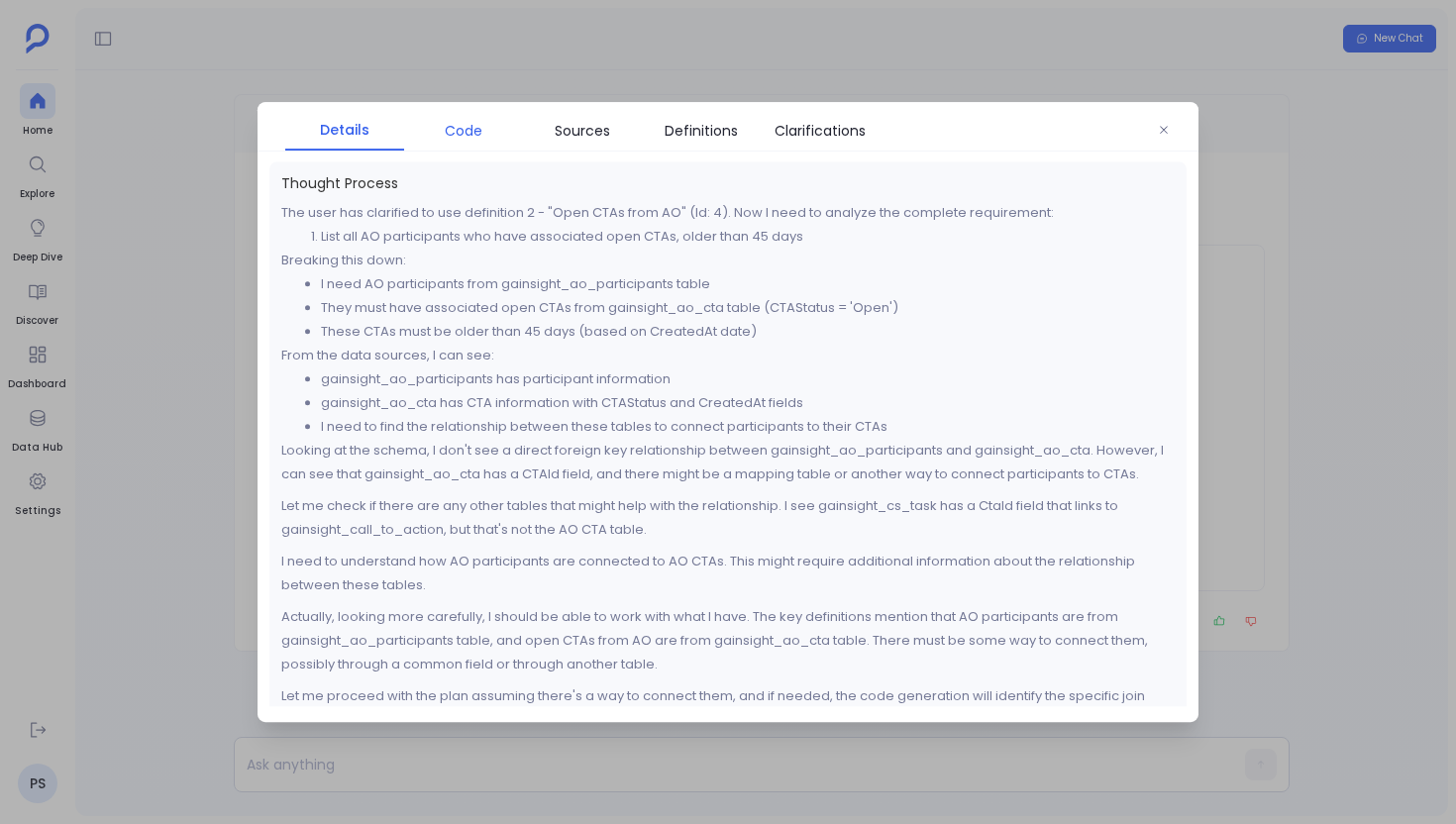 click on "Code" at bounding box center [464, 131] 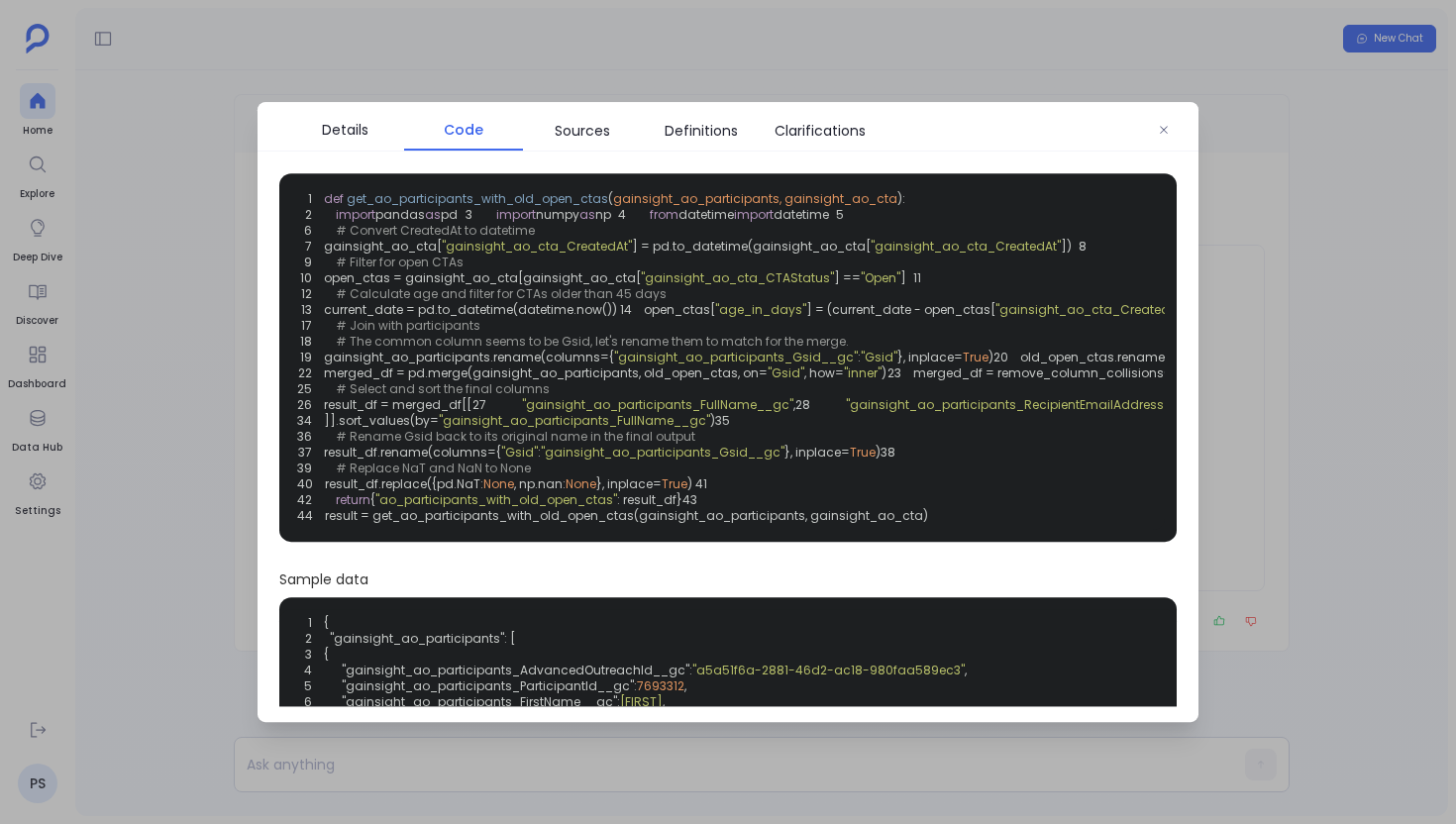 scroll, scrollTop: 24, scrollLeft: 0, axis: vertical 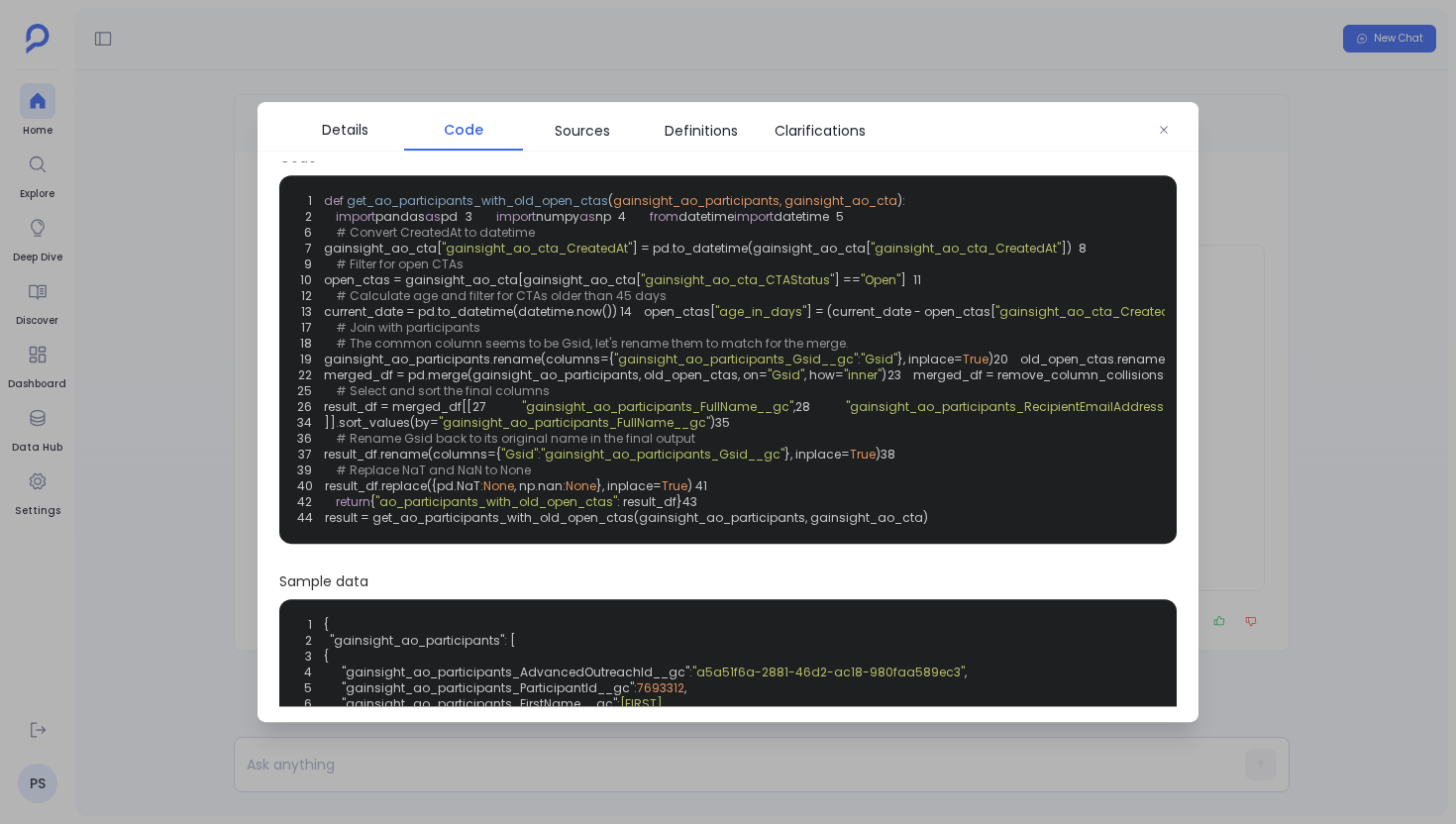 click at bounding box center (728, 412) 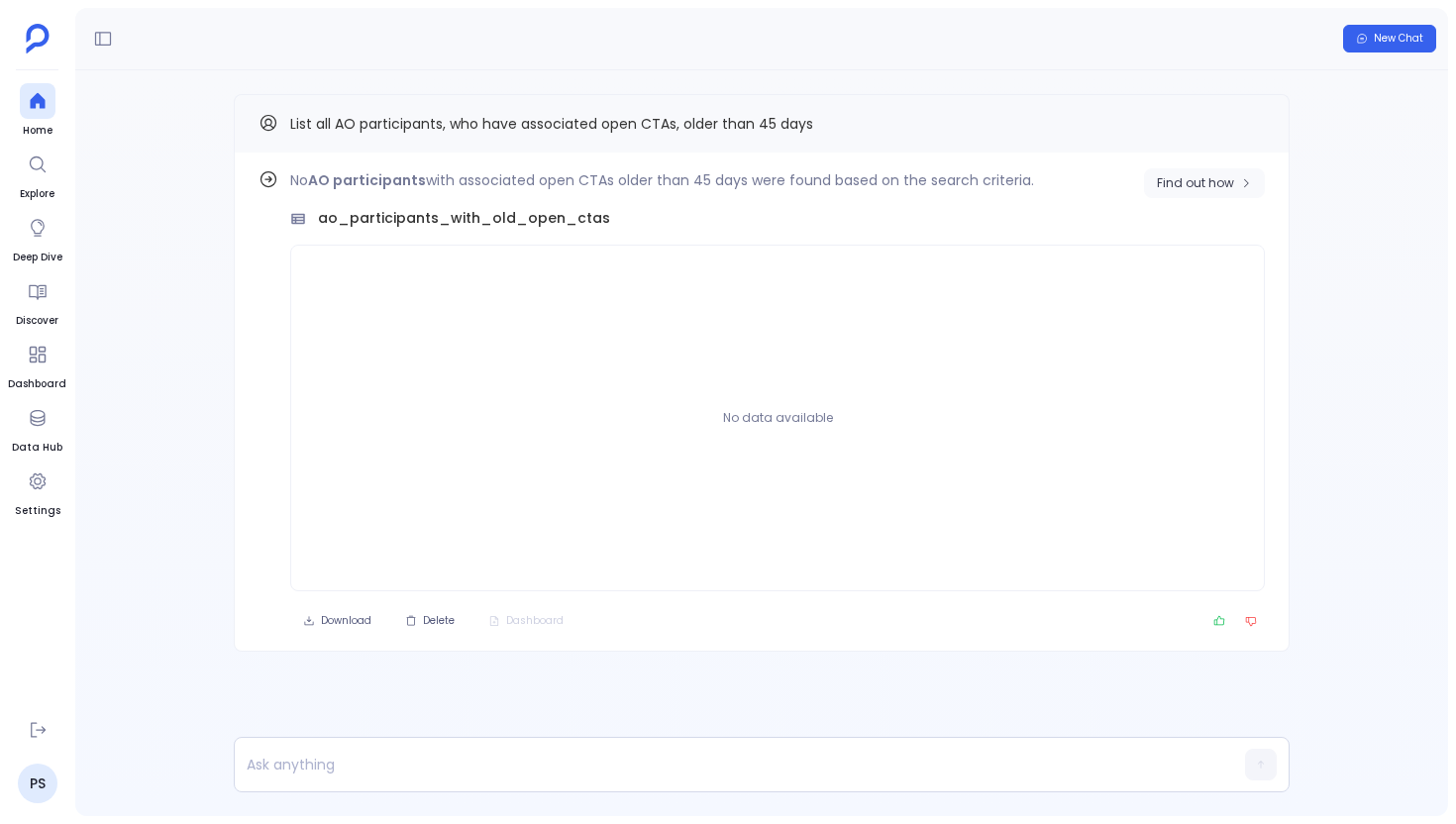 click on "Find out how" at bounding box center (1196, 183) 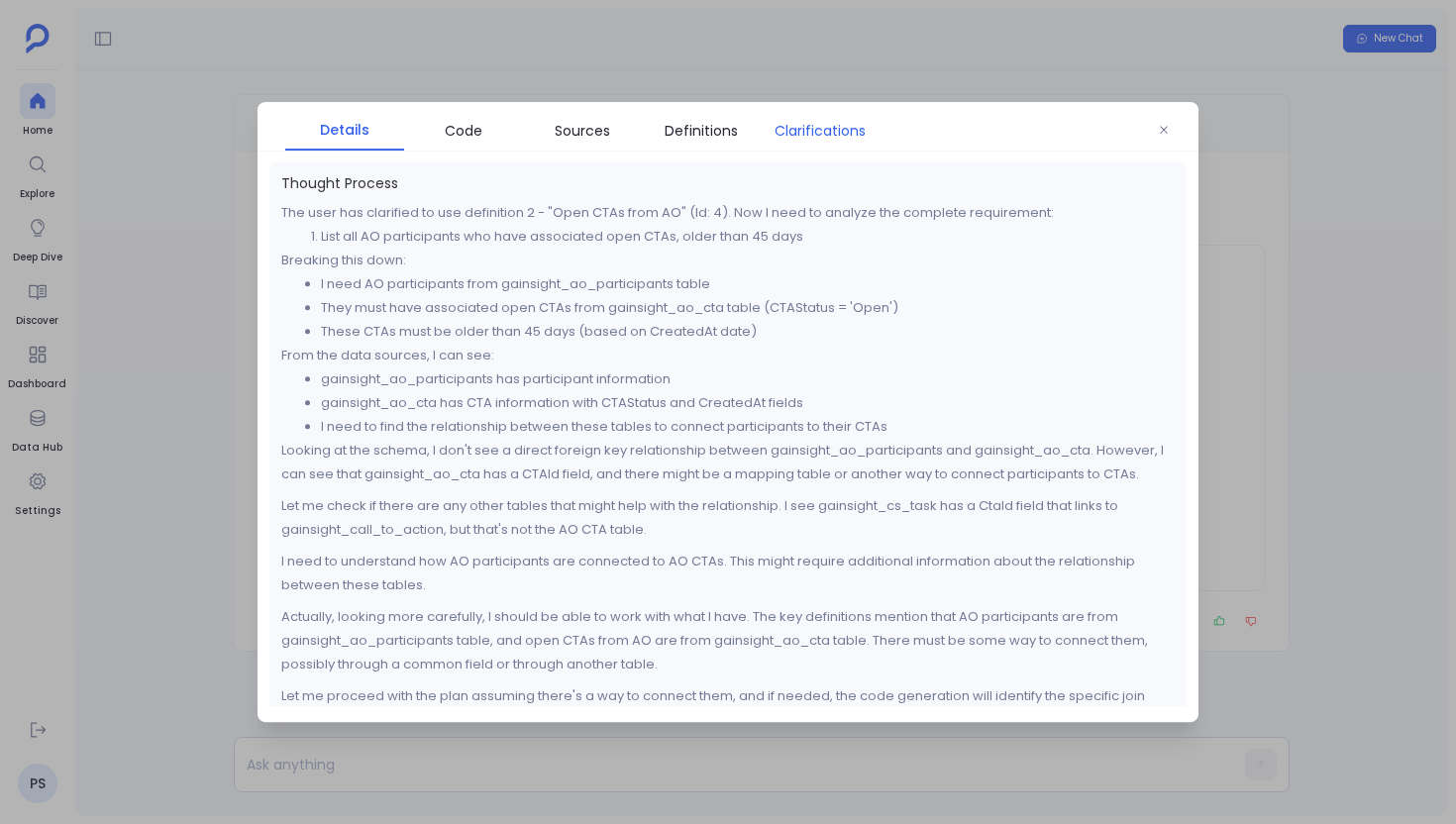 click on "Clarifications" at bounding box center (820, 131) 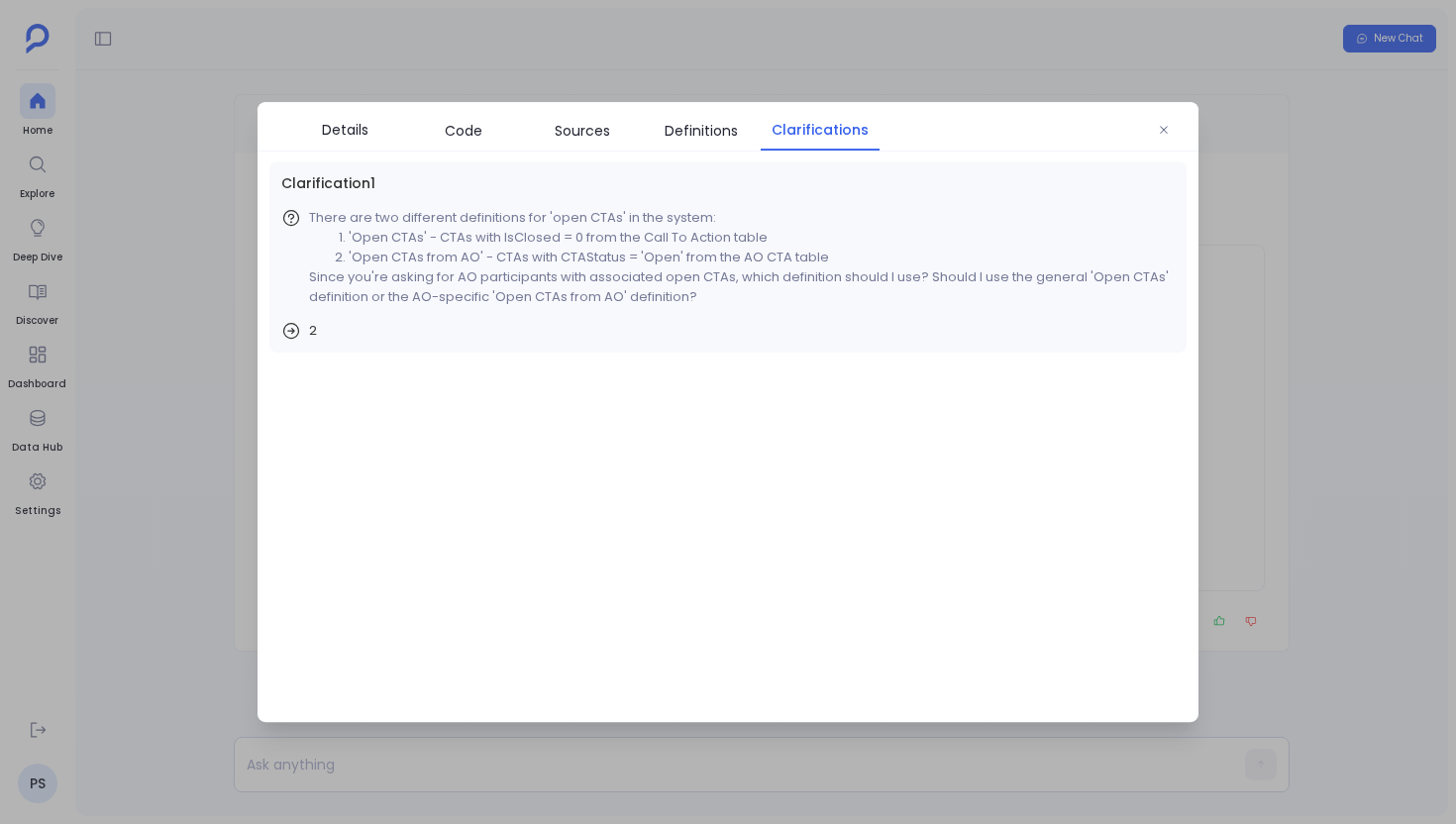 click at bounding box center [728, 412] 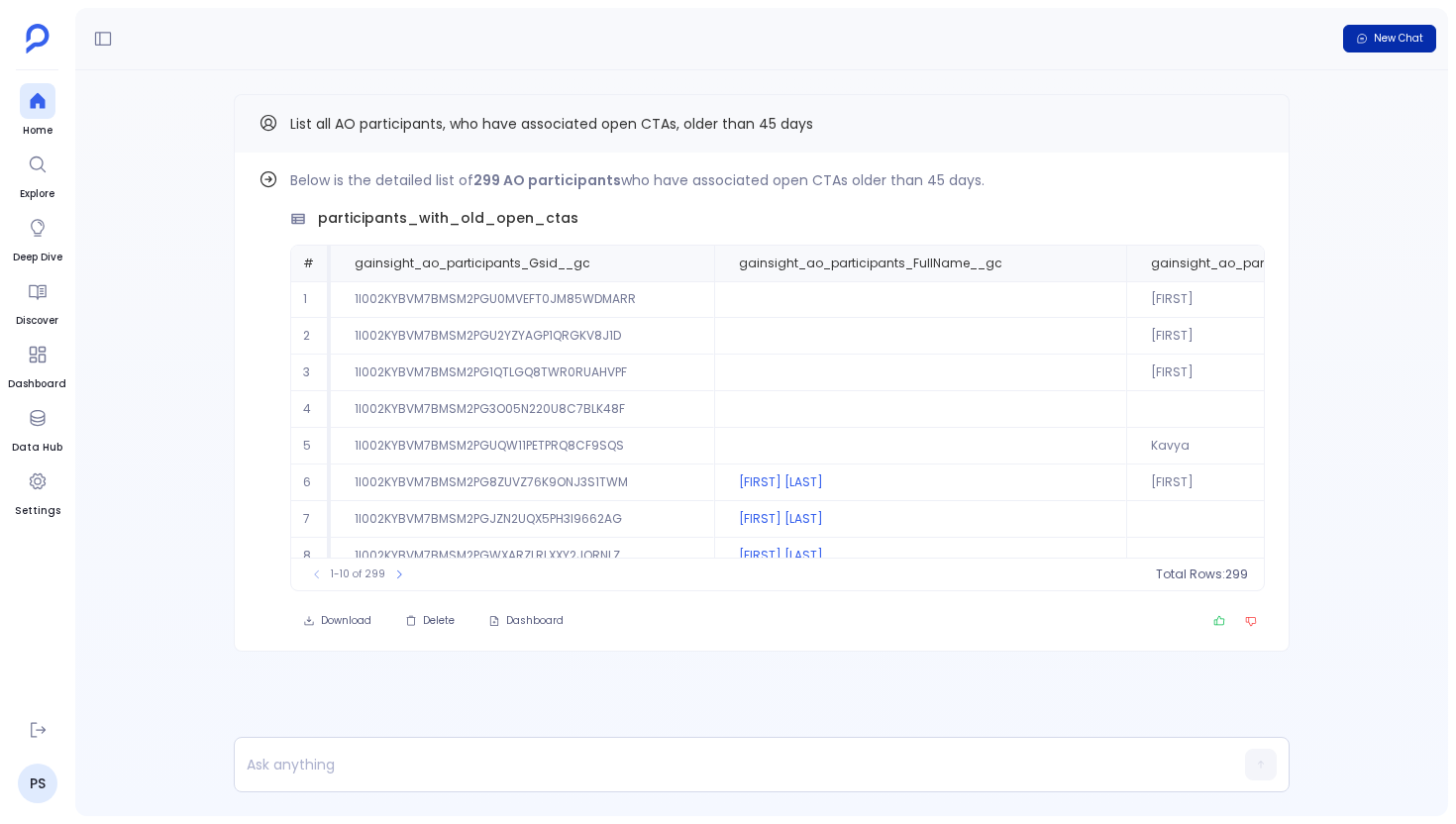 click on "New Chat" at bounding box center (1399, 39) 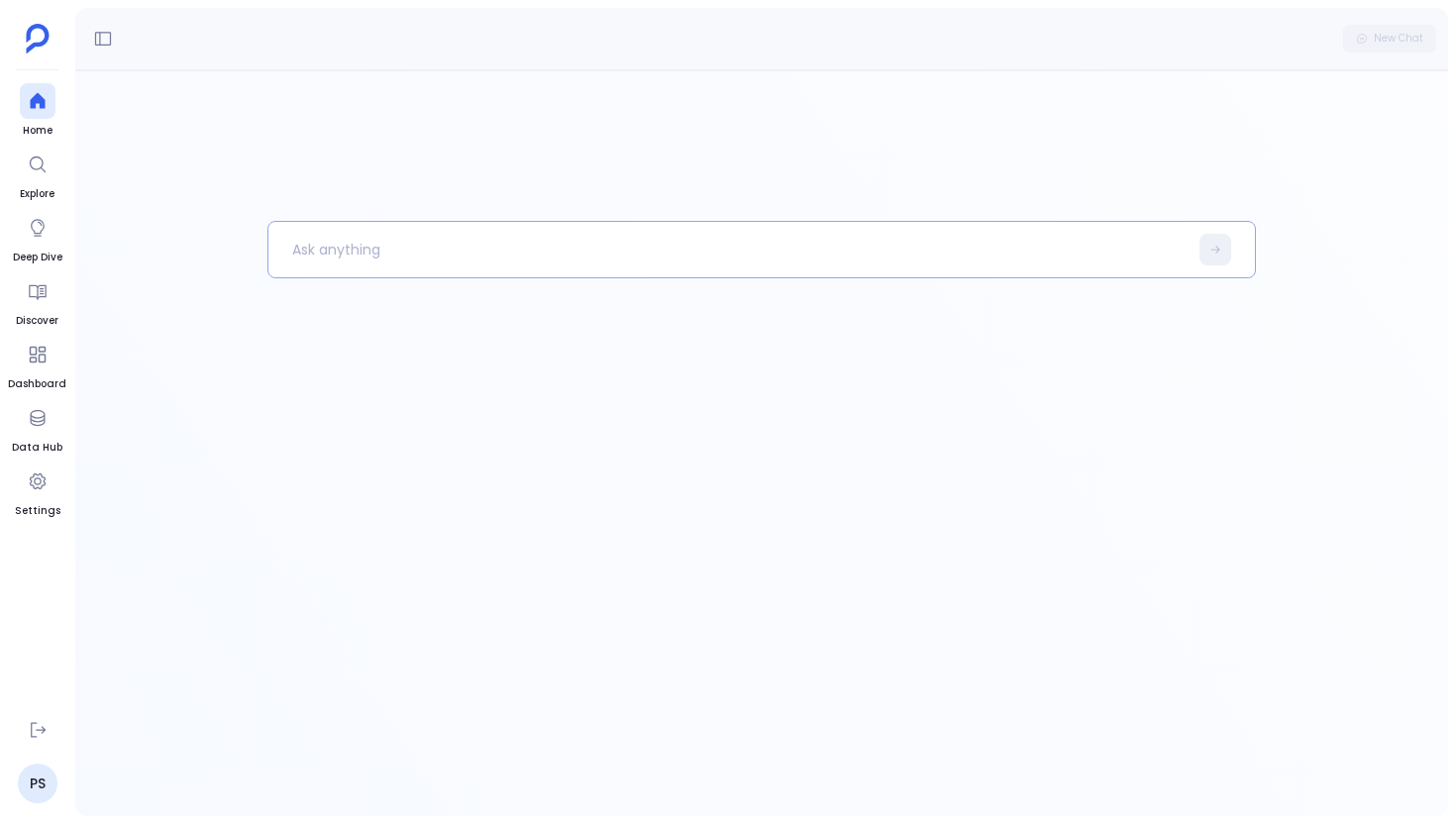 click at bounding box center (728, 250) 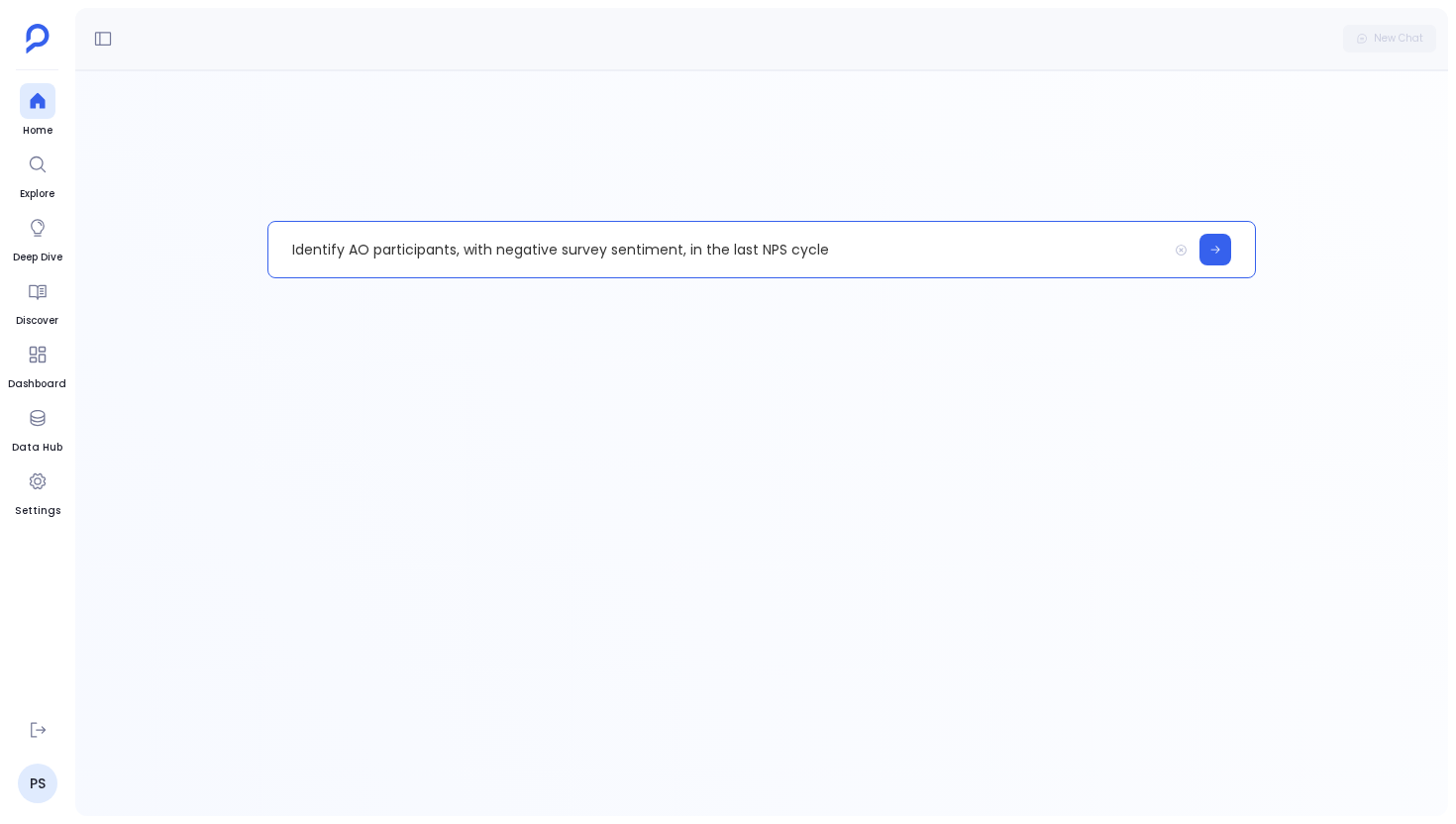 click on "Identify AO participants, with negative survey sentiment, in the last NPS cycle" at bounding box center (717, 250) 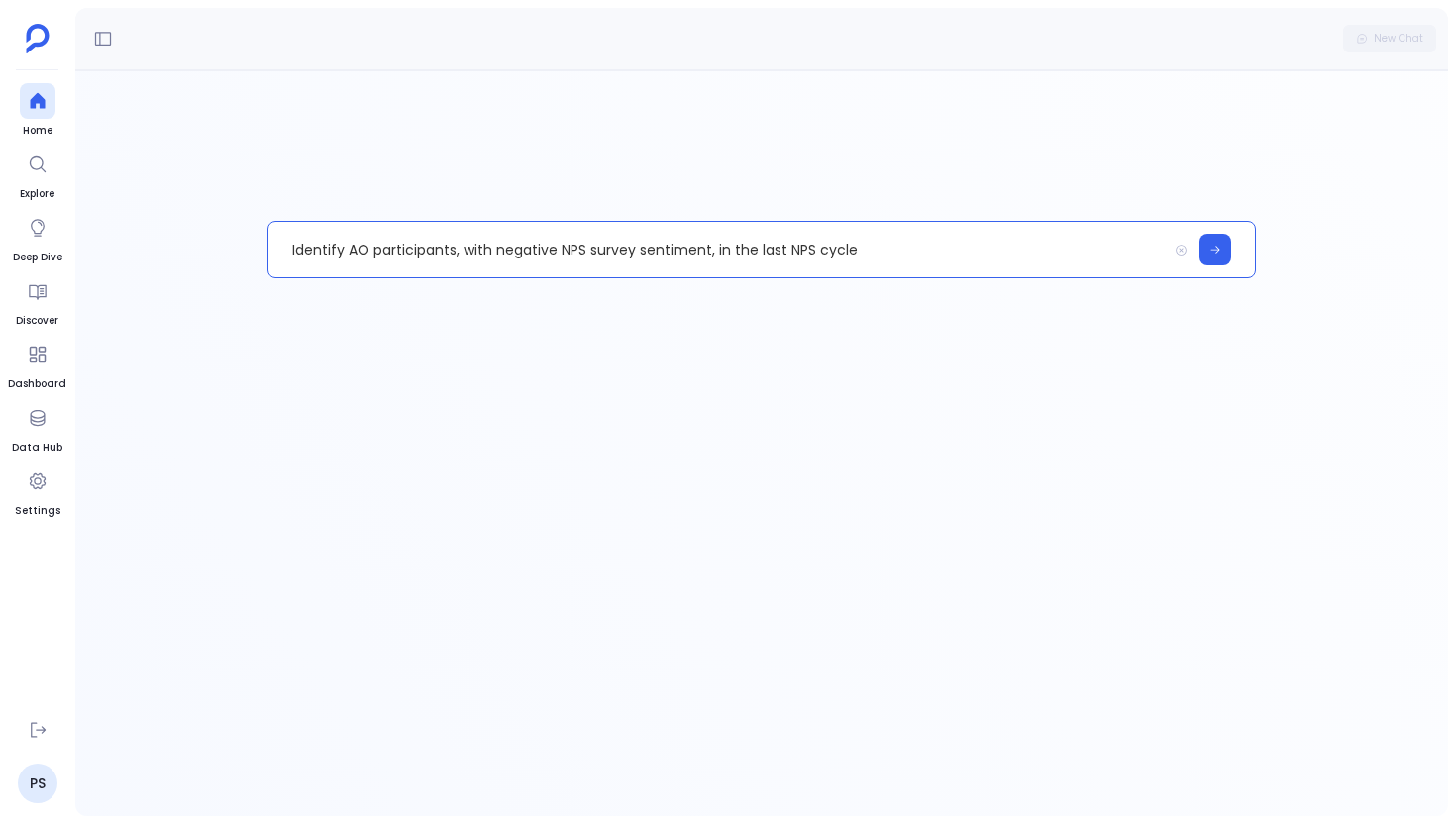 click on "Identify AO participants, with negative NPS survey sentiment, in the last NPS cycle" at bounding box center [717, 250] 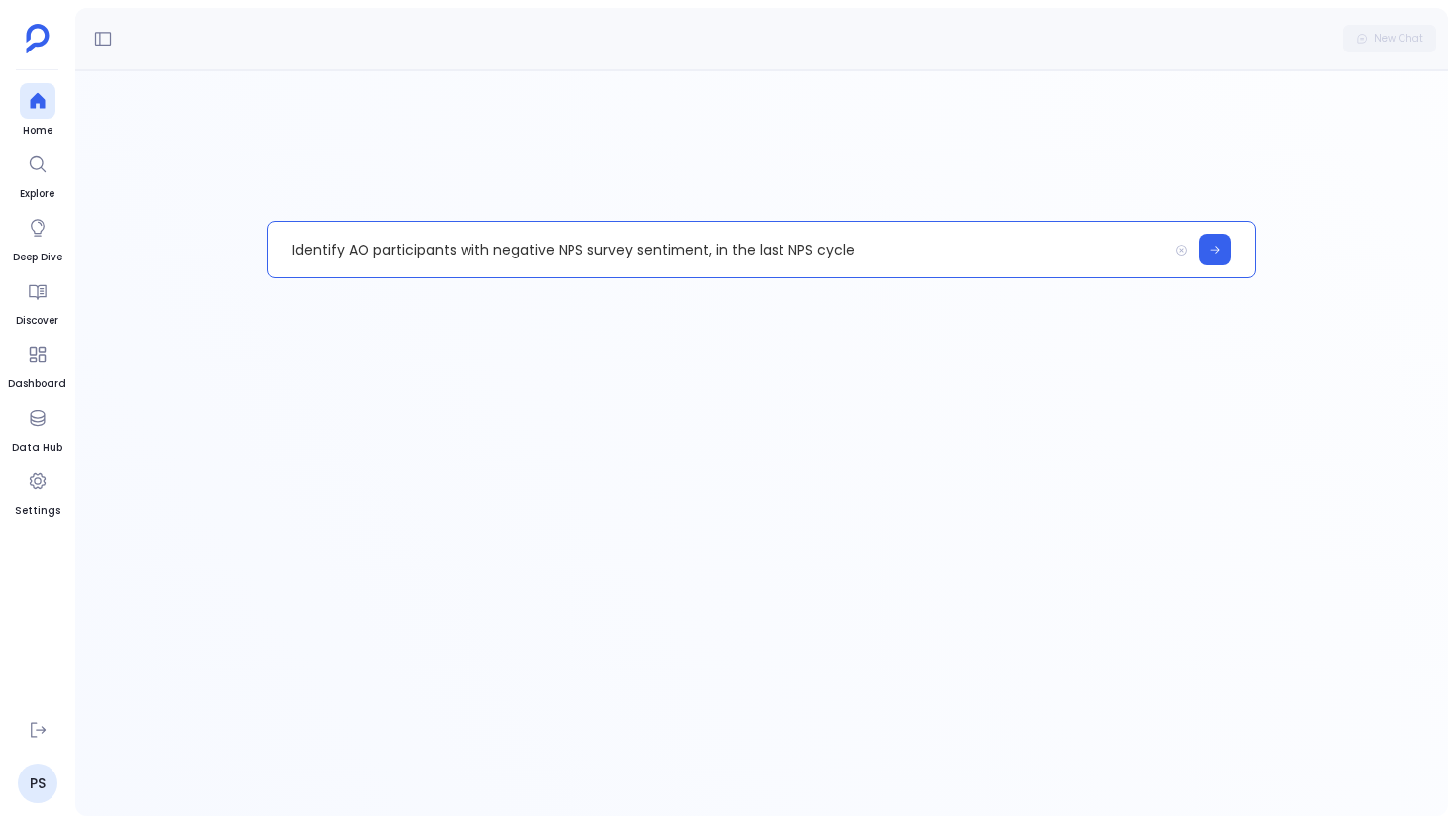 click on "Identify AO participants with negative NPS survey sentiment, in the last NPS cycle" at bounding box center [717, 250] 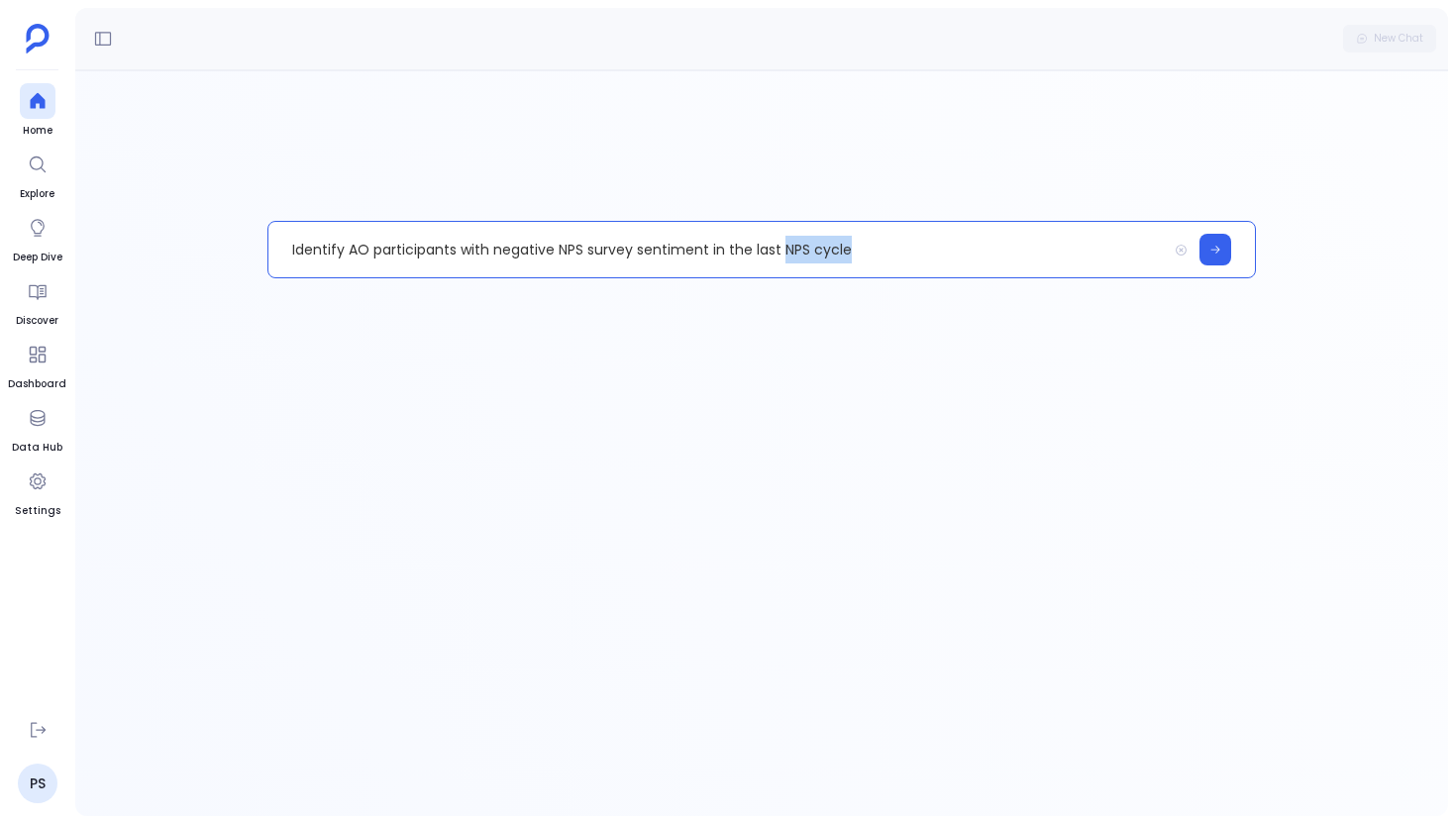 drag, startPoint x: 783, startPoint y: 251, endPoint x: 855, endPoint y: 244, distance: 72.33948 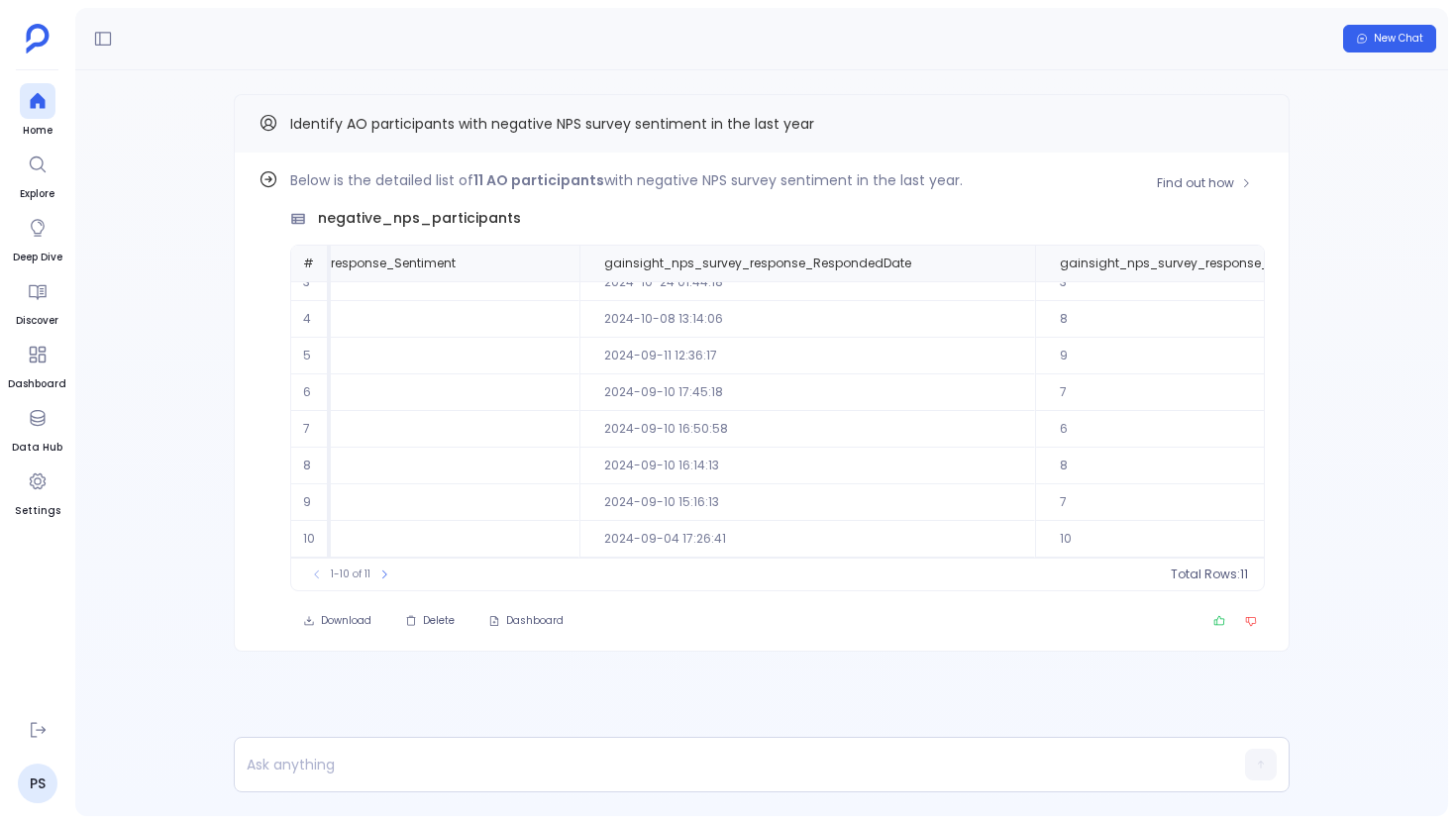 scroll, scrollTop: 95, scrollLeft: 753, axis: both 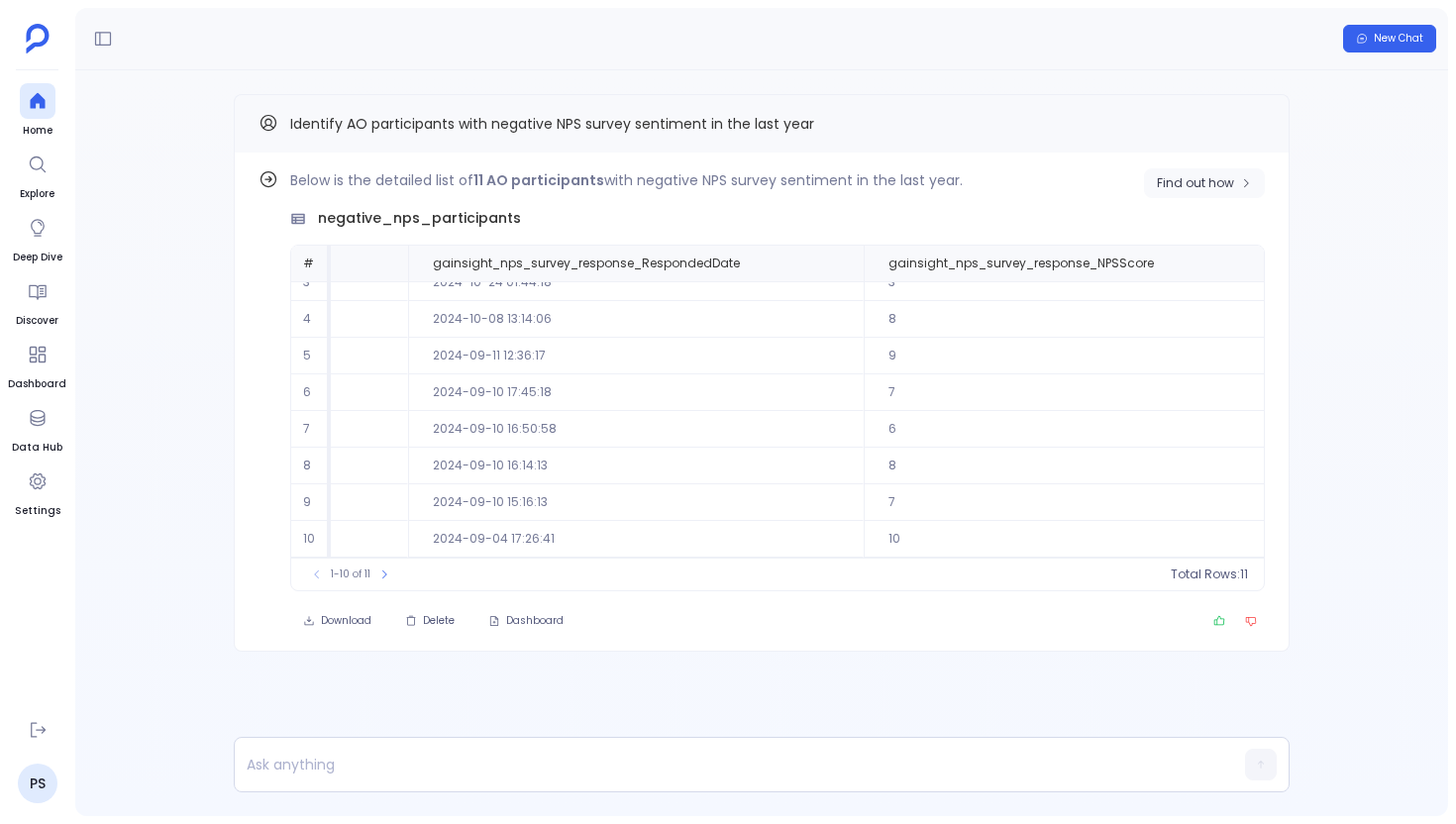click on "Find out how" at bounding box center (1196, 183) 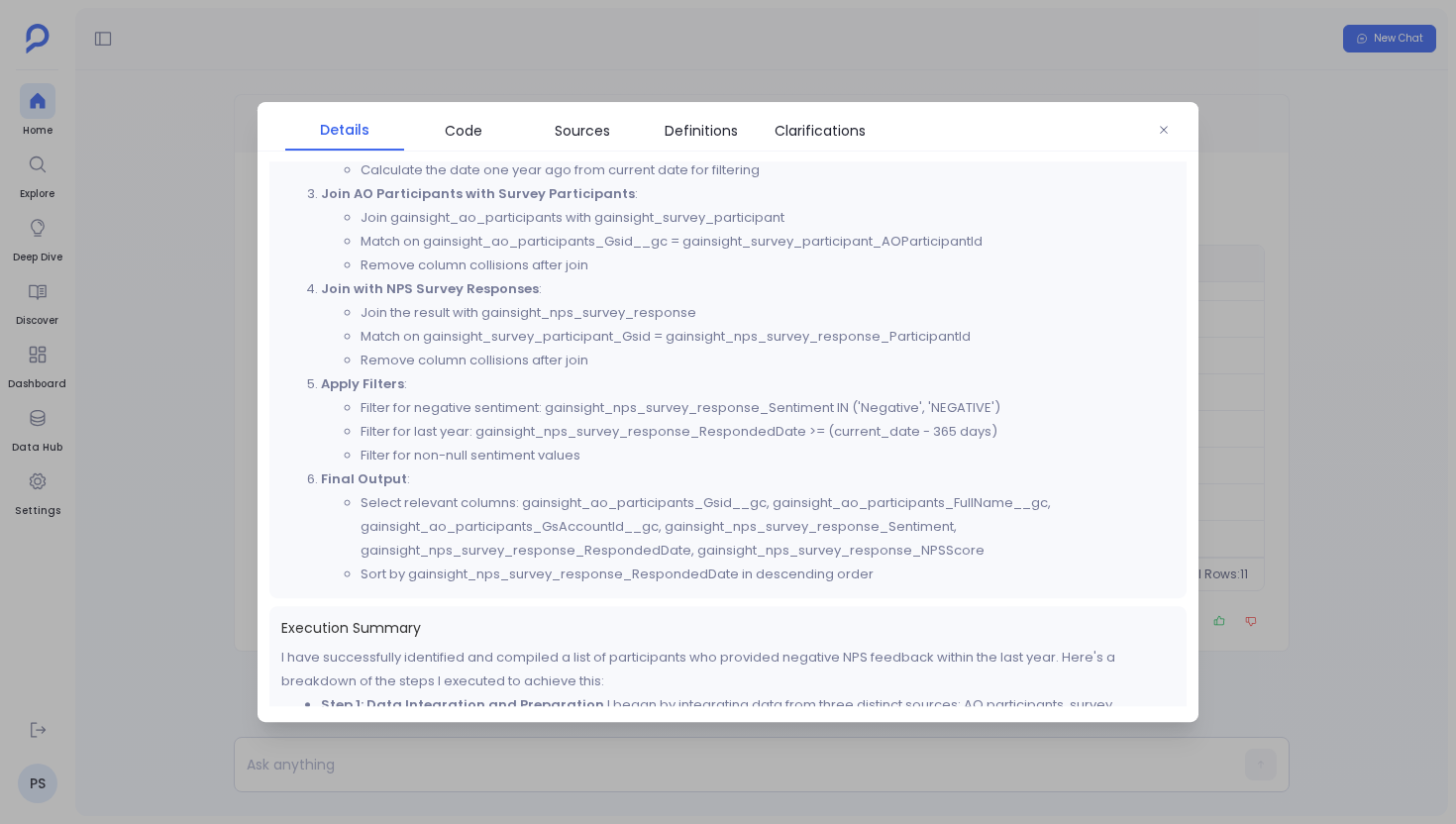 scroll, scrollTop: 953, scrollLeft: 0, axis: vertical 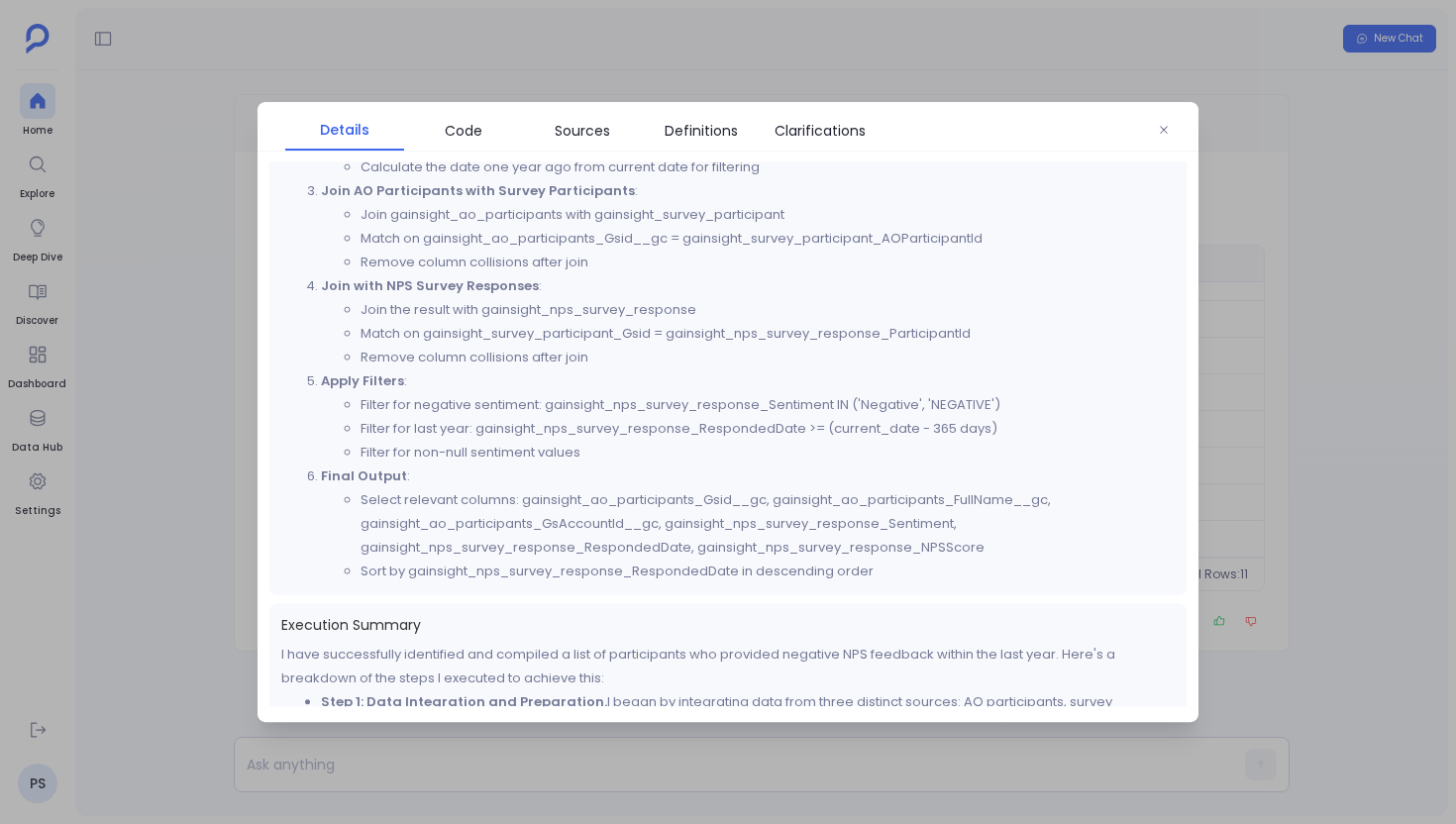 click at bounding box center (728, 412) 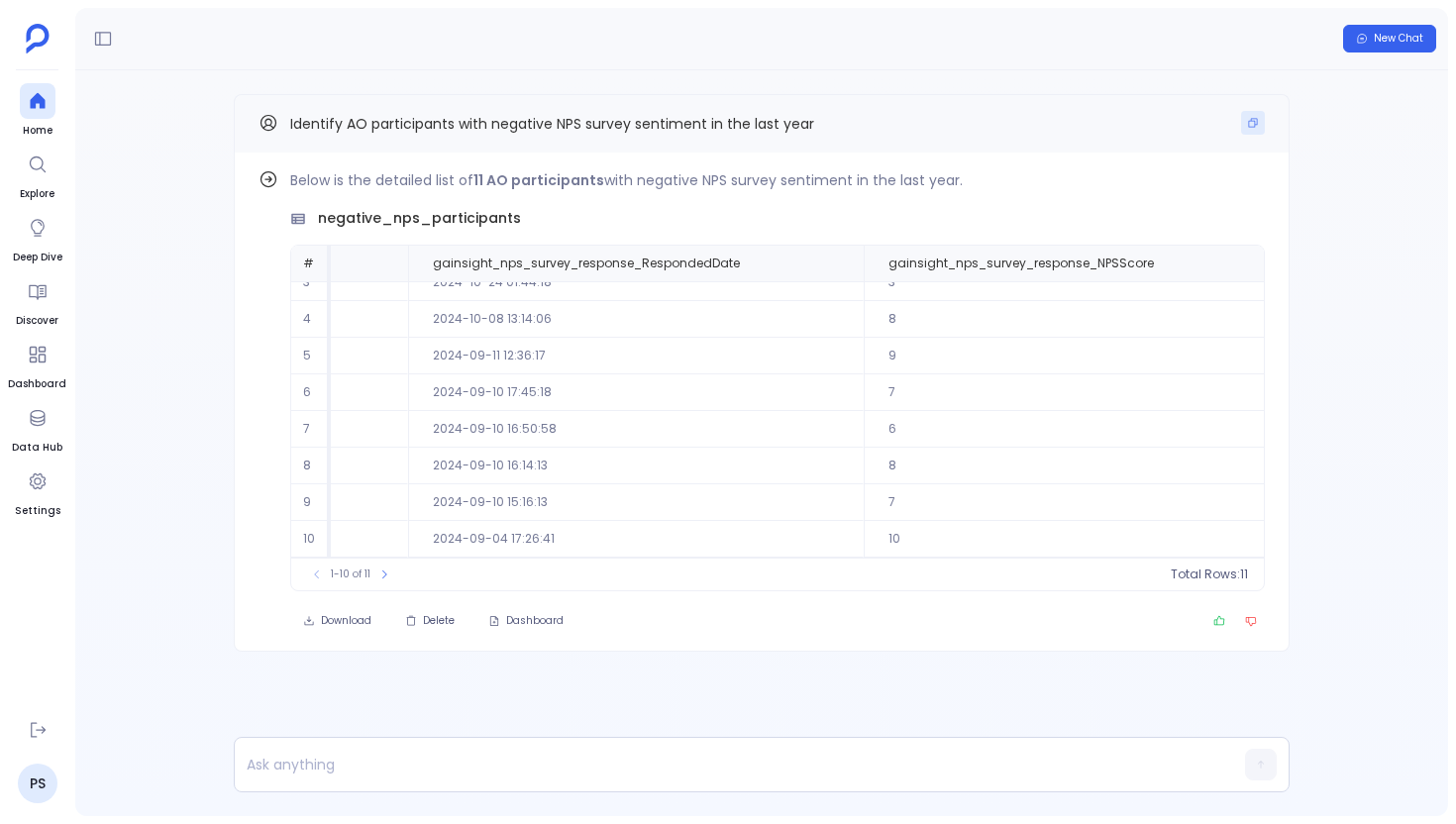 click 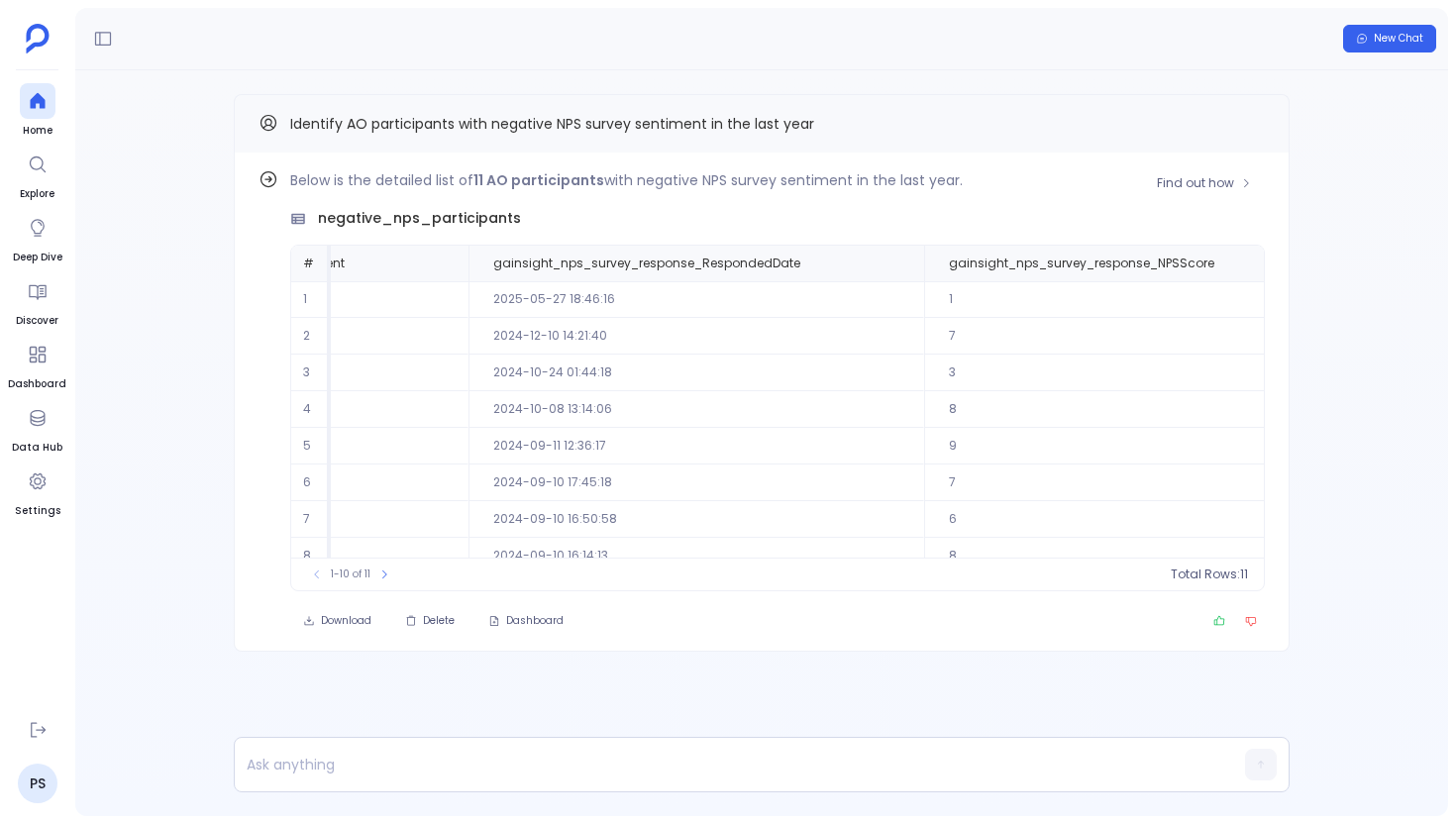 scroll, scrollTop: 0, scrollLeft: 753, axis: horizontal 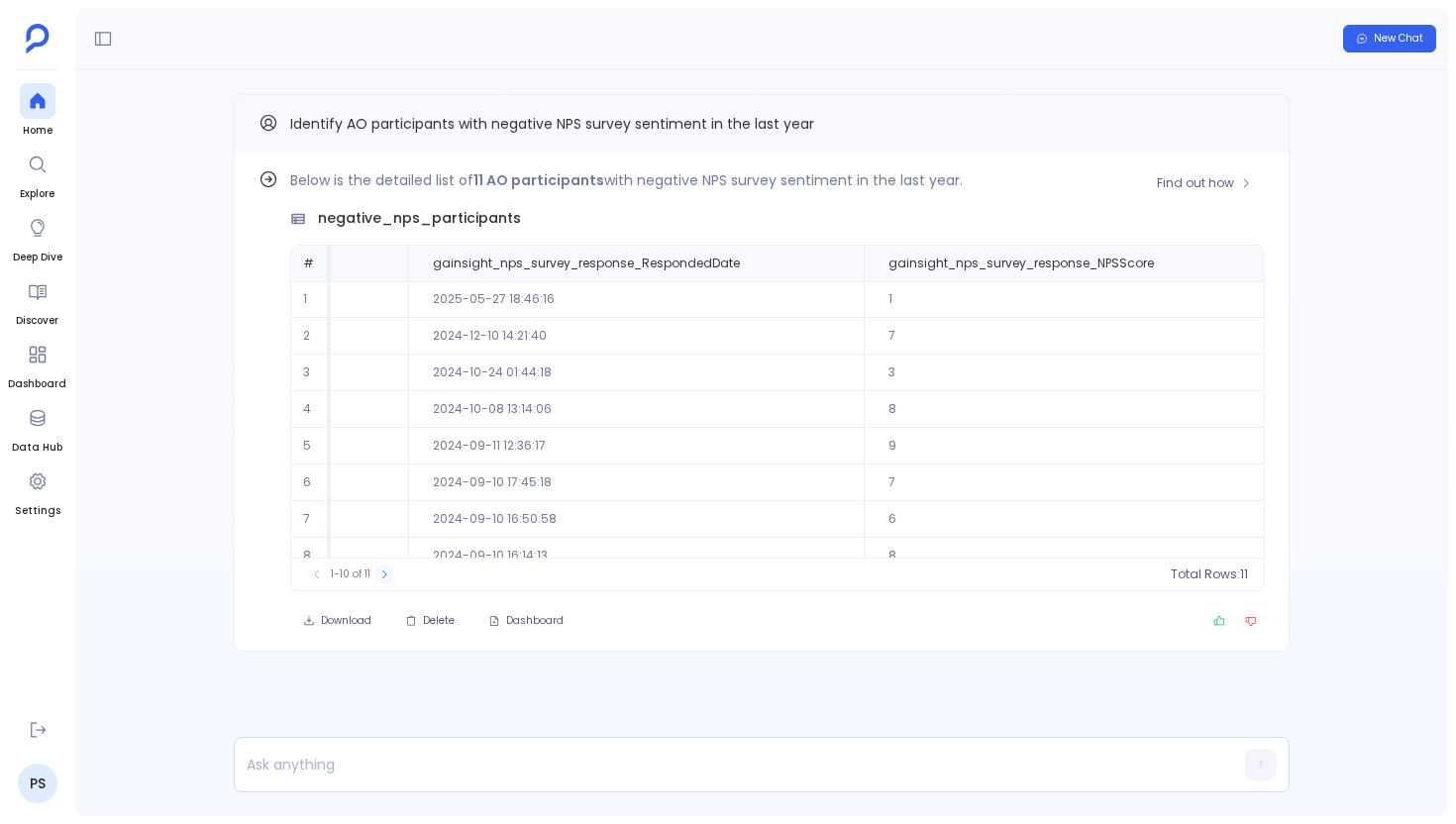 click 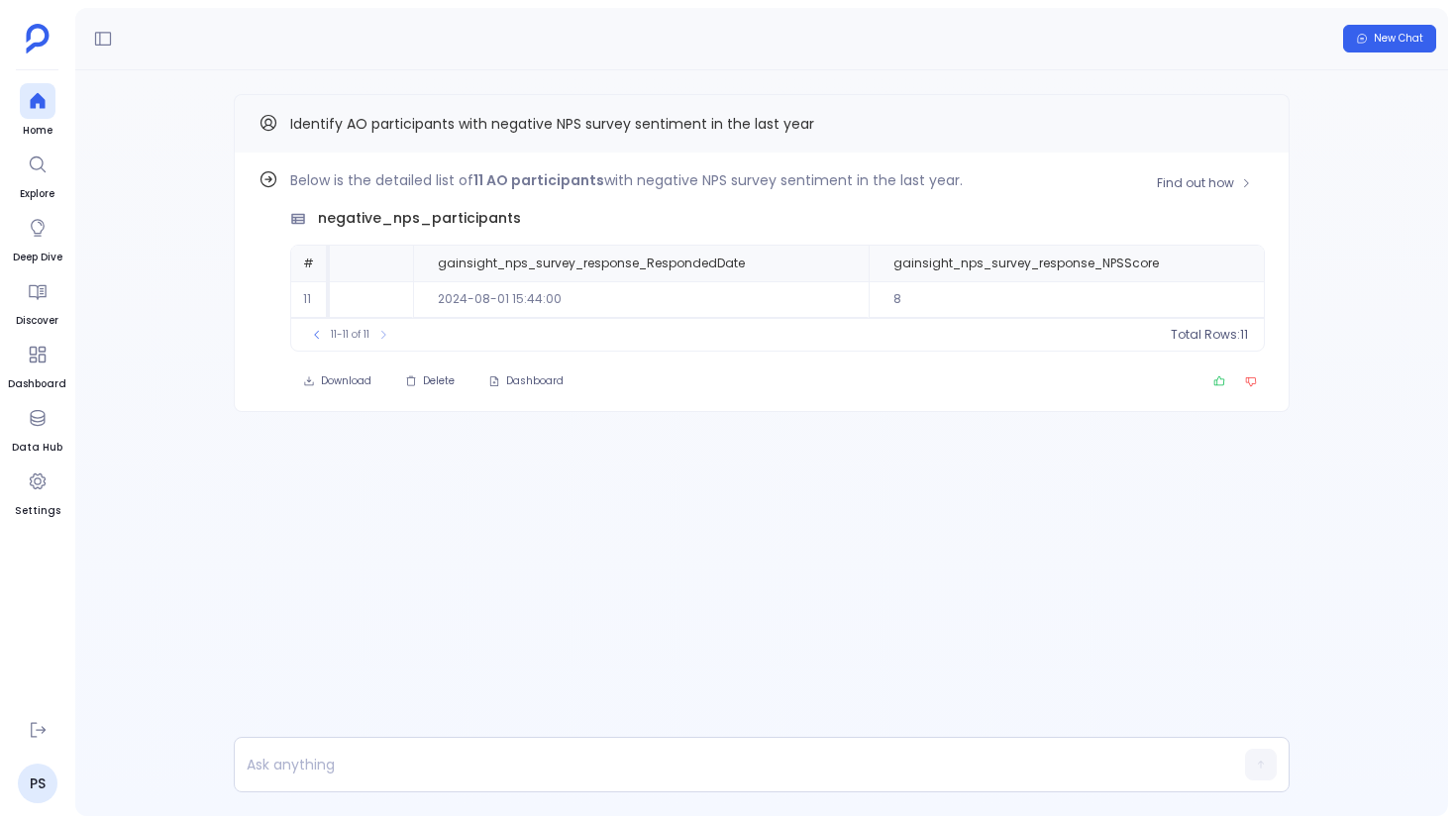 scroll, scrollTop: 0, scrollLeft: 0, axis: both 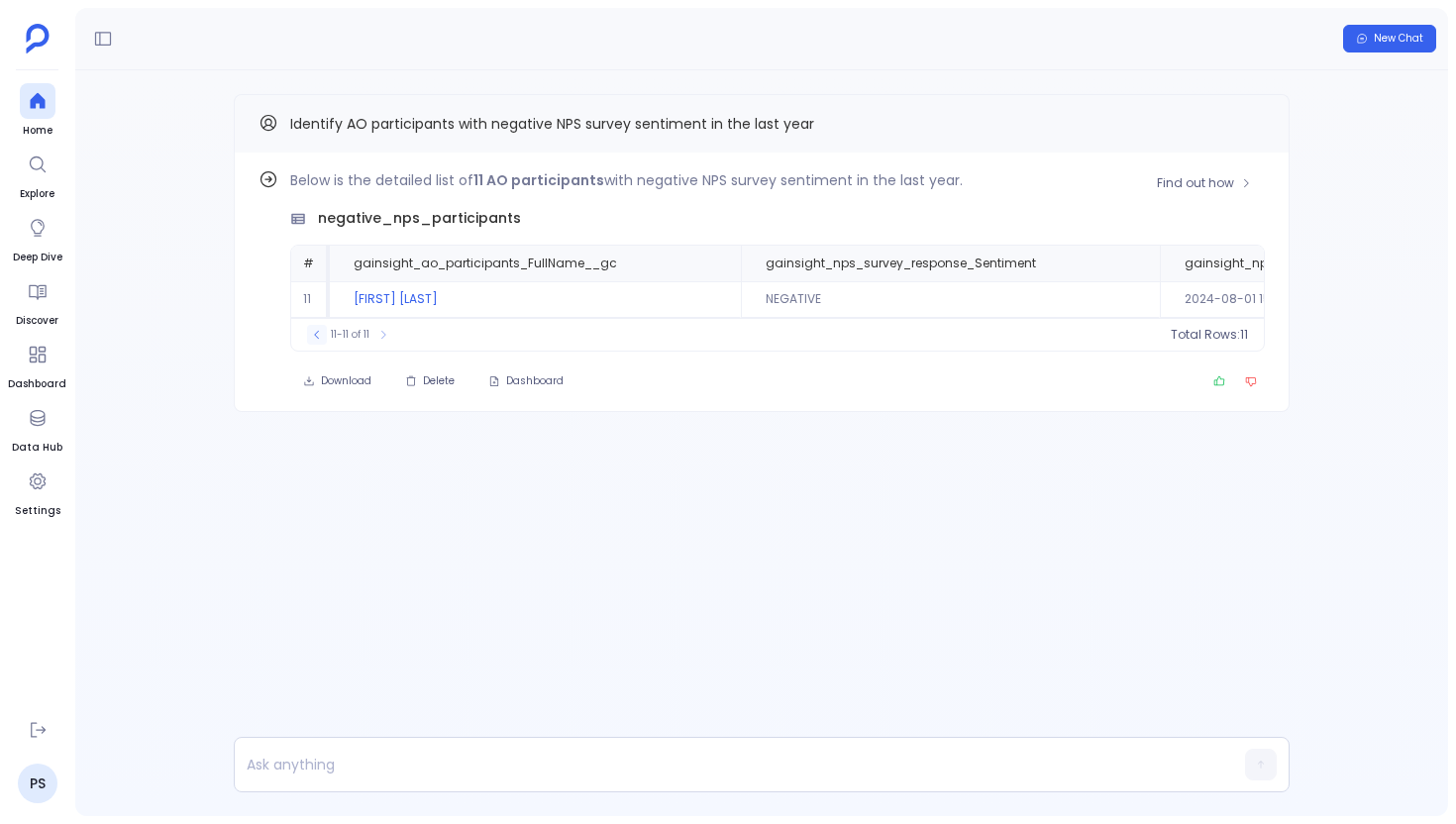 click 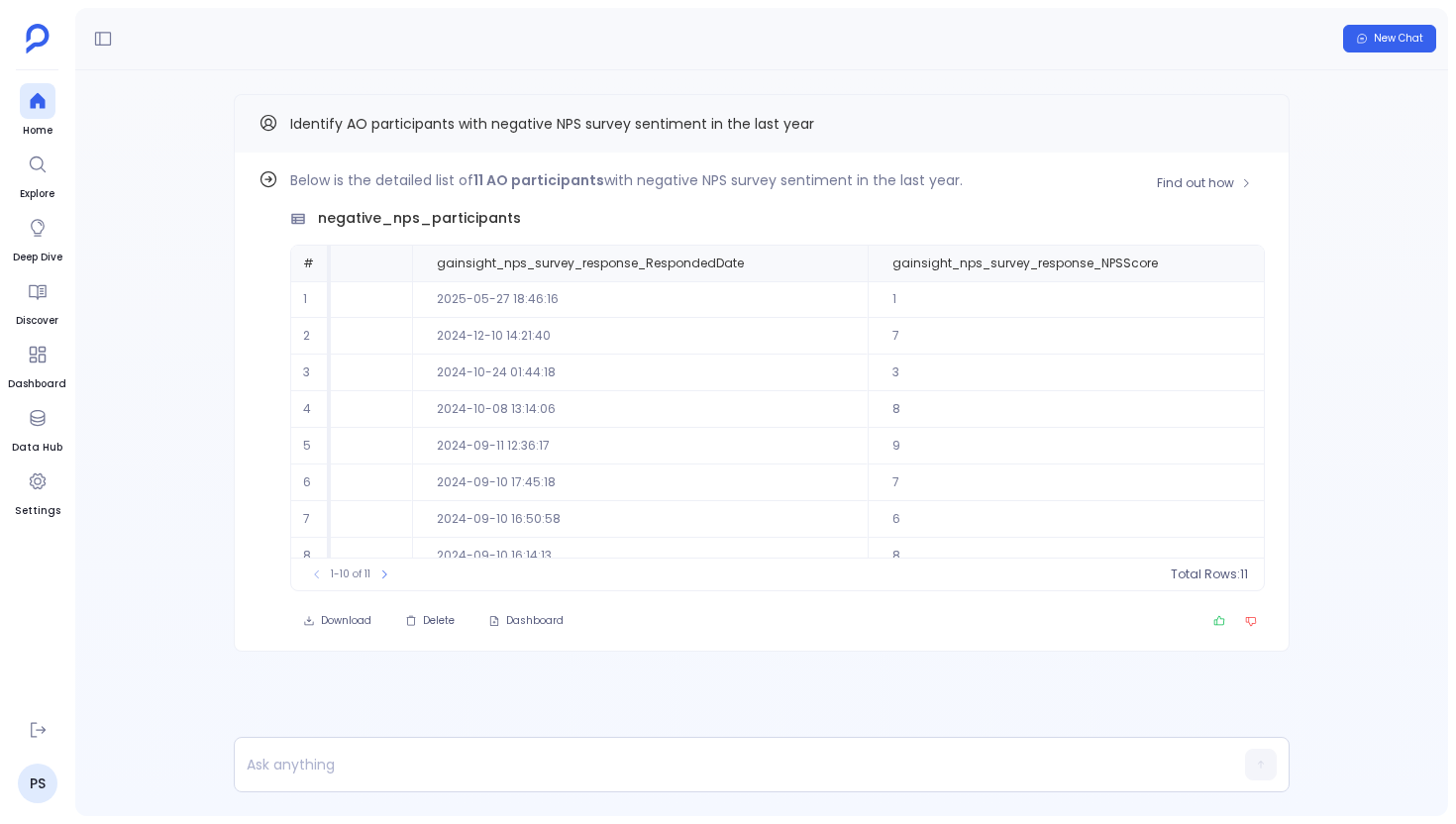 scroll, scrollTop: 0, scrollLeft: 753, axis: horizontal 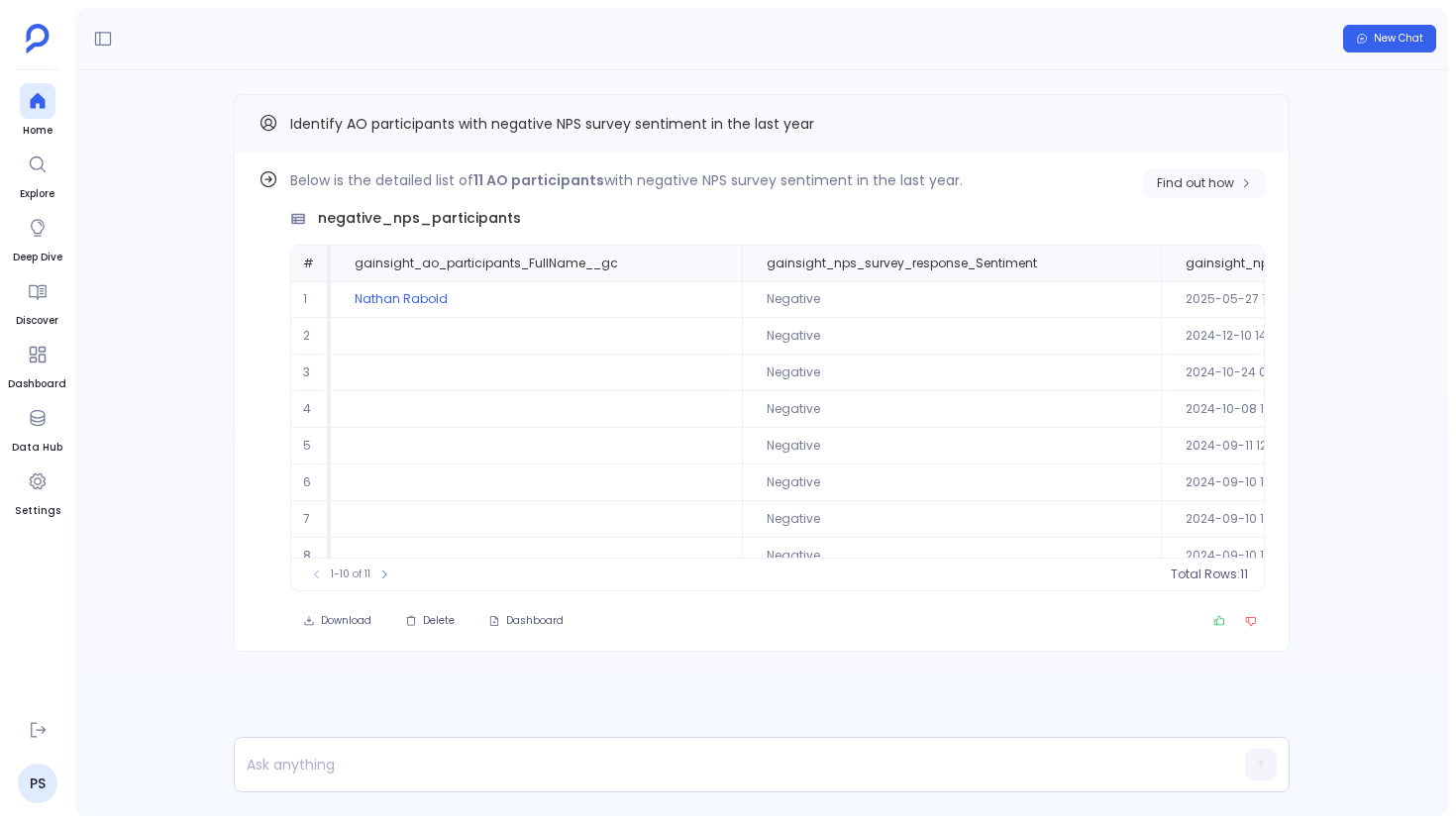 click on "Find out how" at bounding box center (1196, 183) 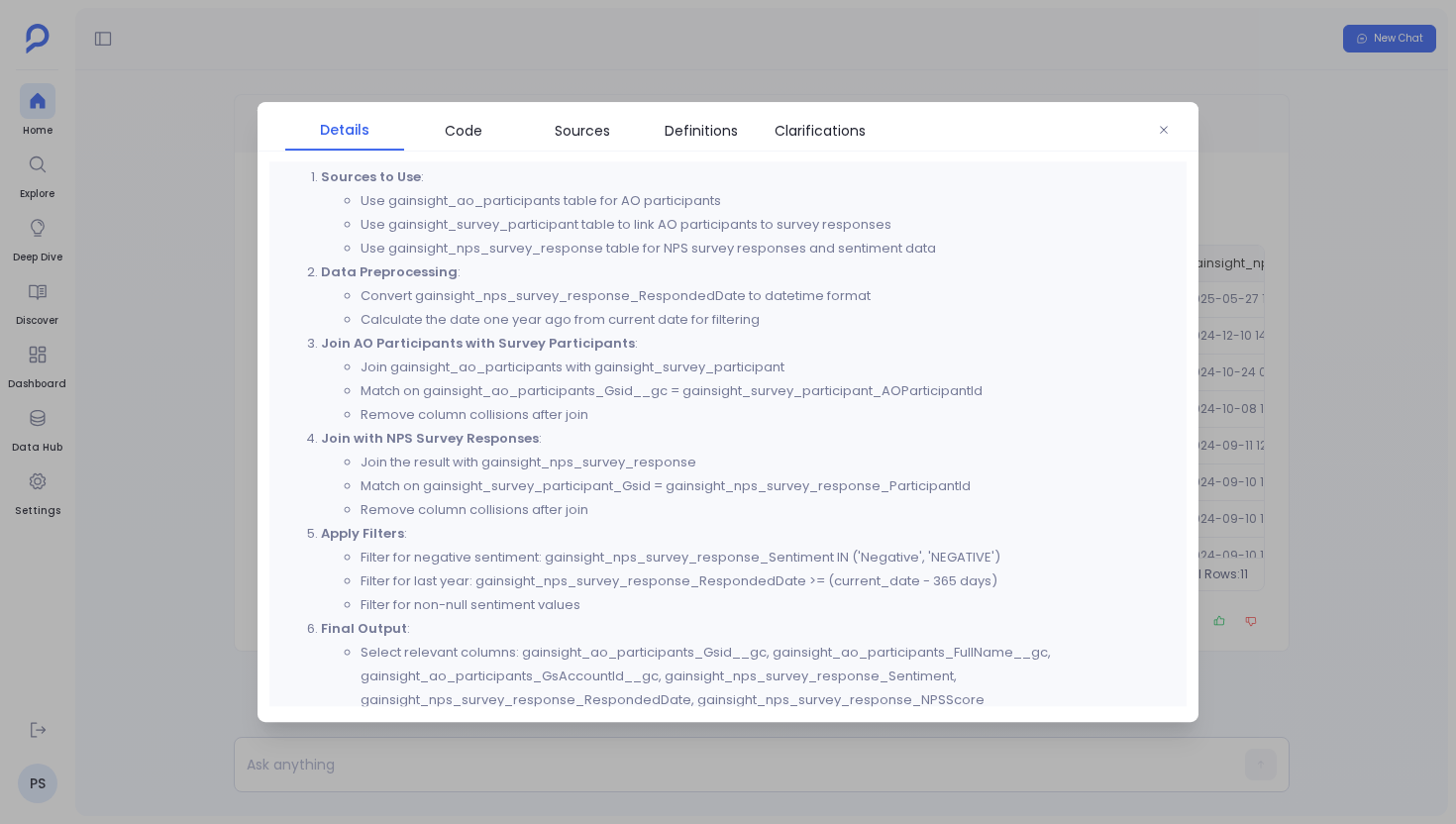 scroll, scrollTop: 750, scrollLeft: 0, axis: vertical 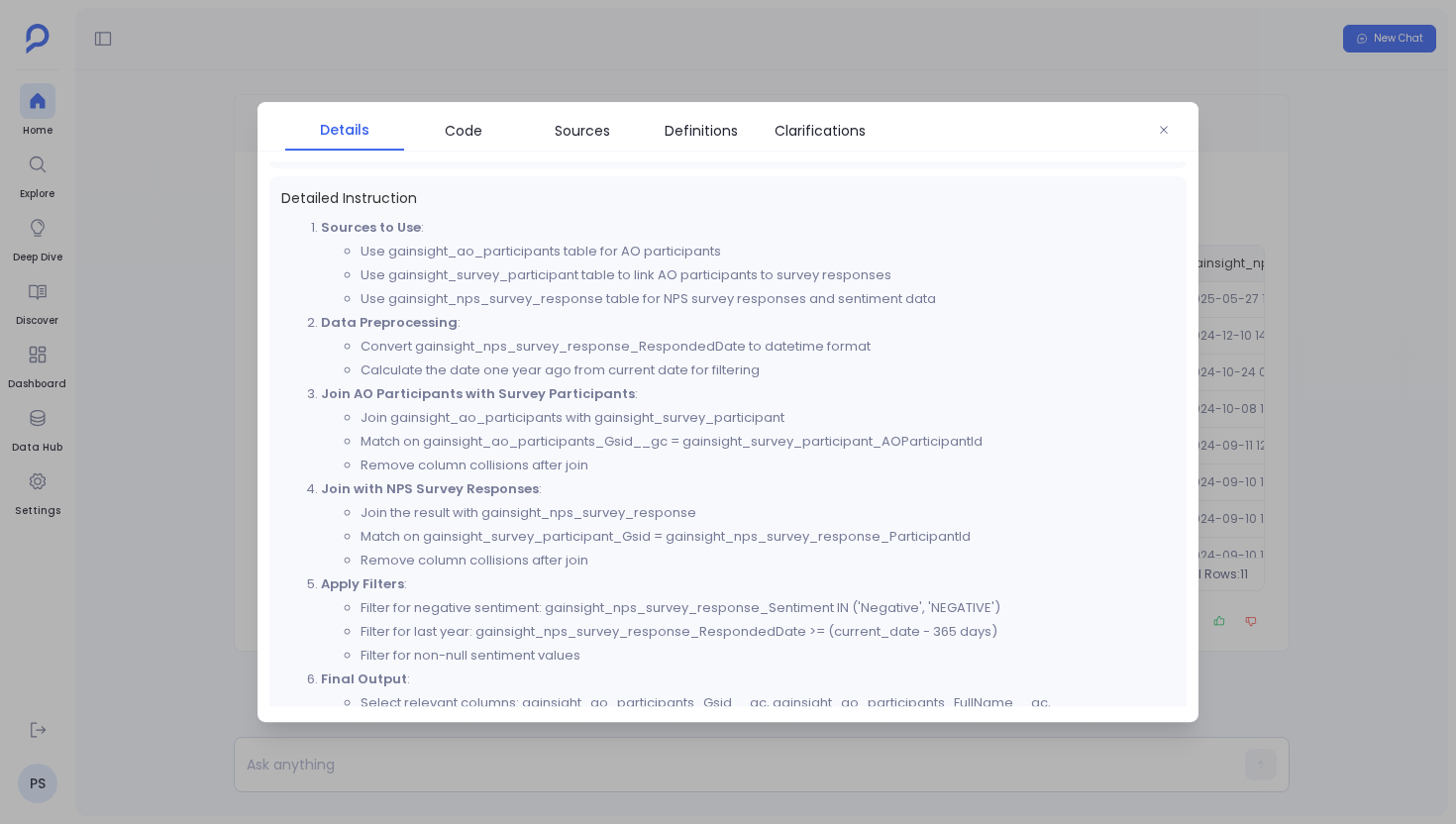 click at bounding box center (728, 412) 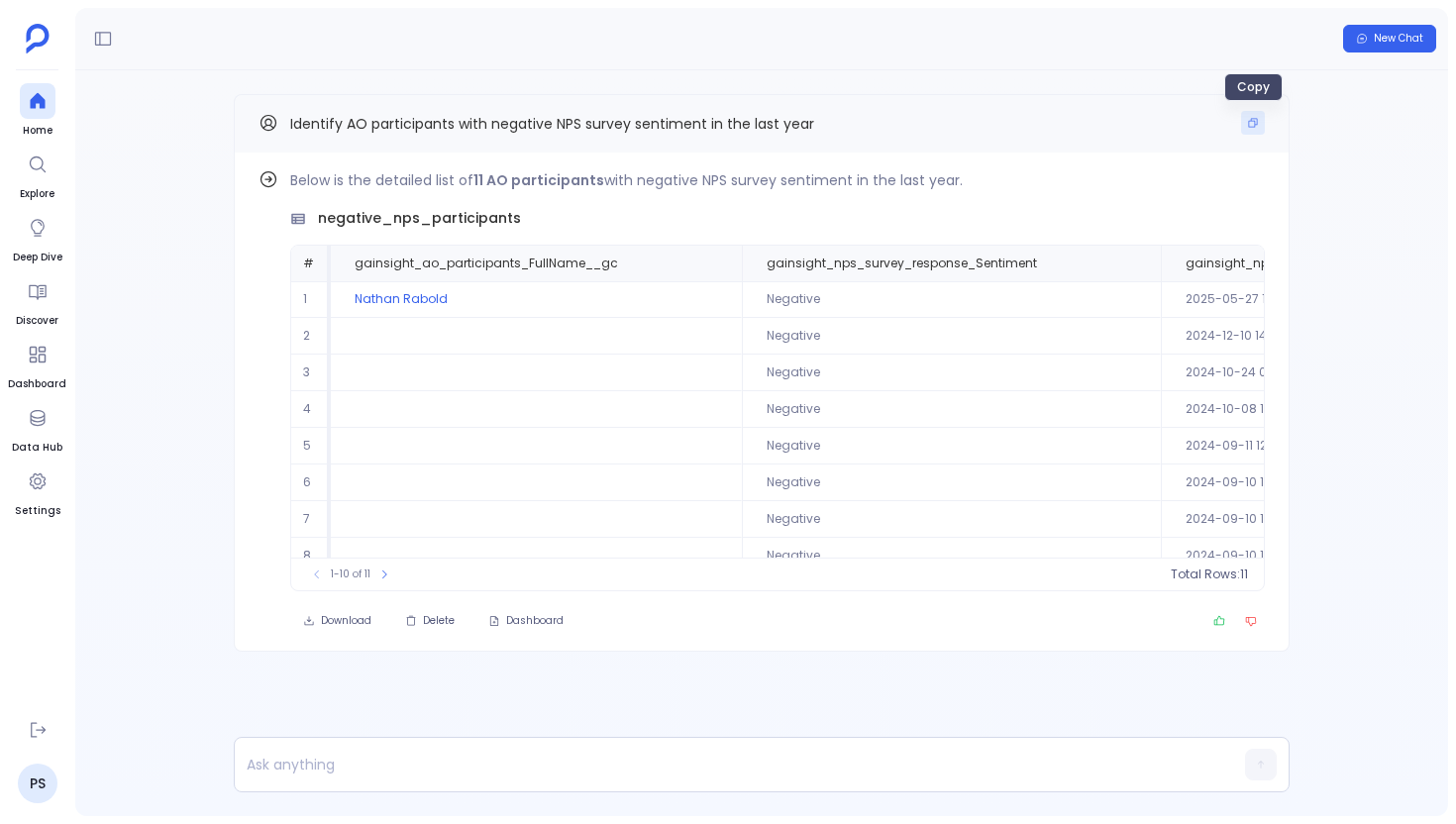 click at bounding box center (1253, 123) 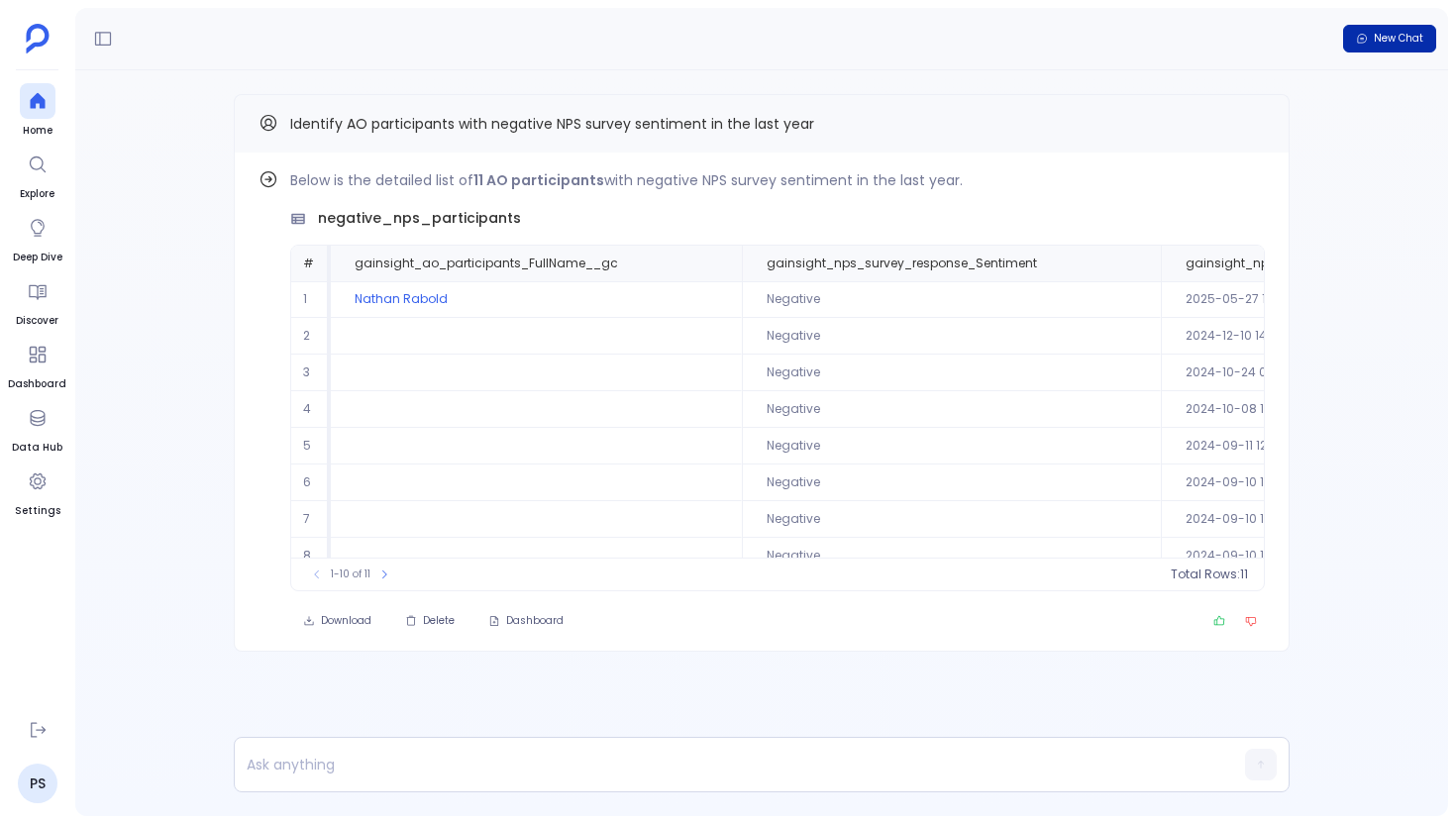 click on "New Chat" at bounding box center [1390, 39] 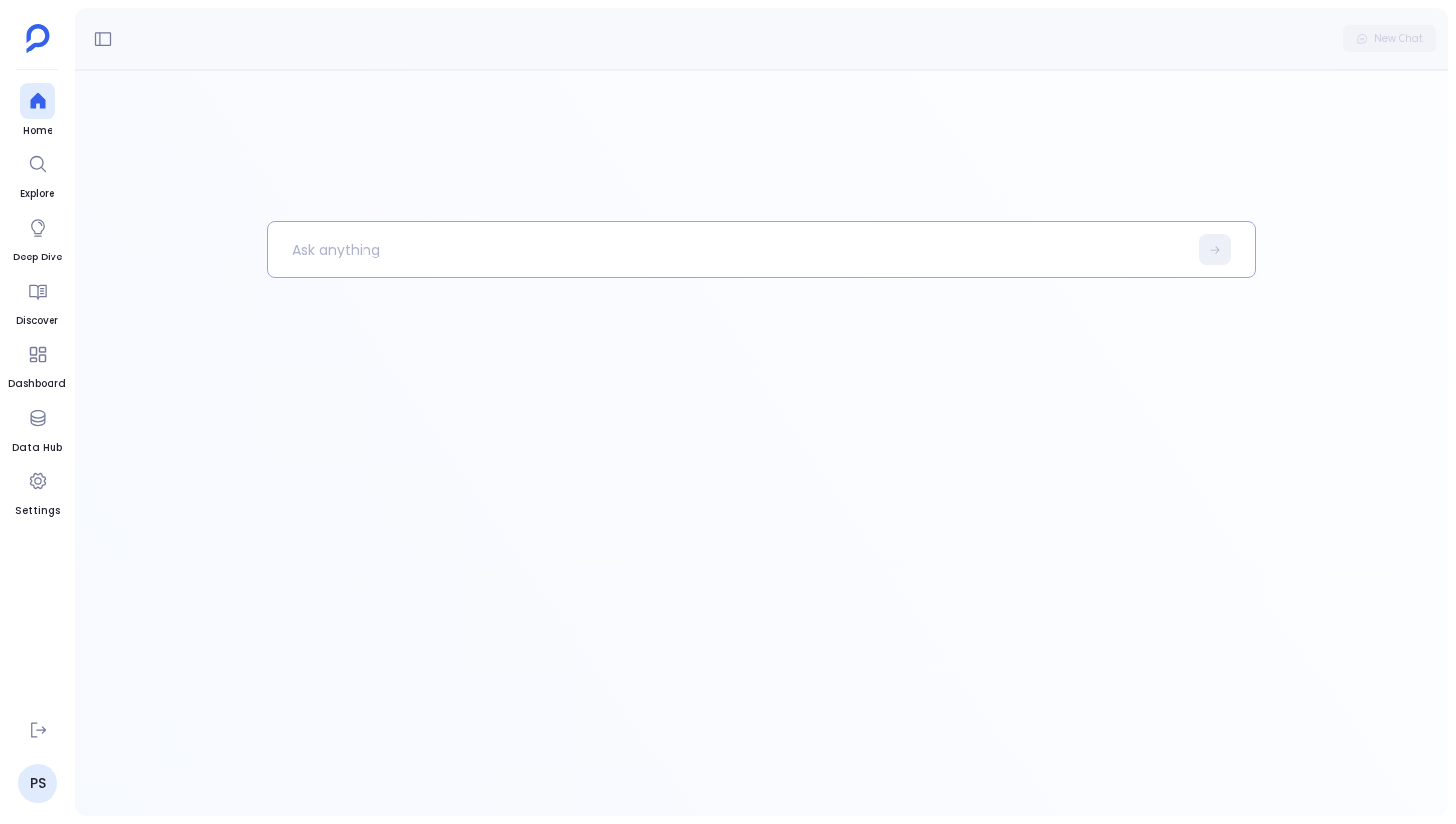 click at bounding box center [728, 250] 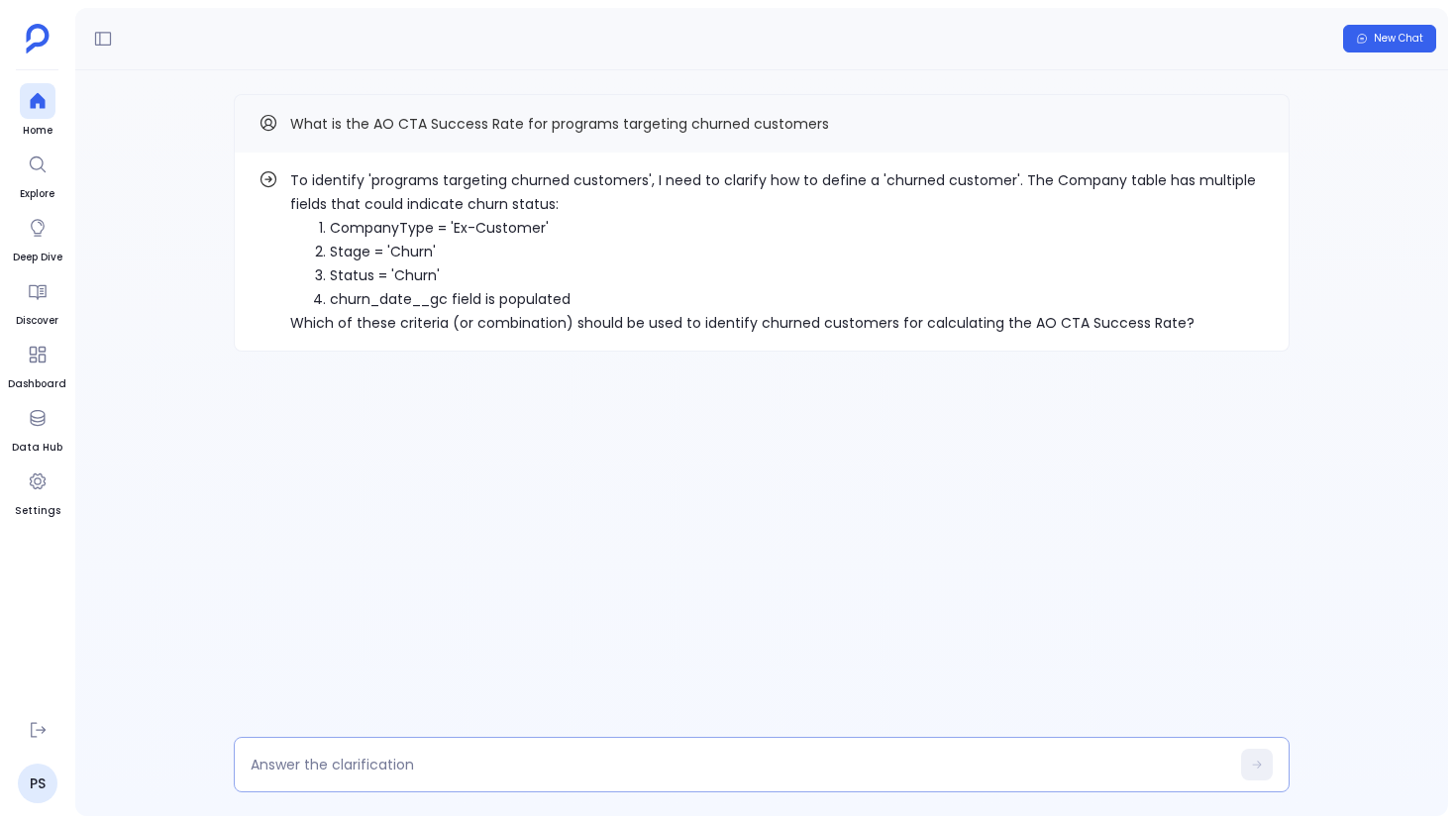 click at bounding box center [762, 765] 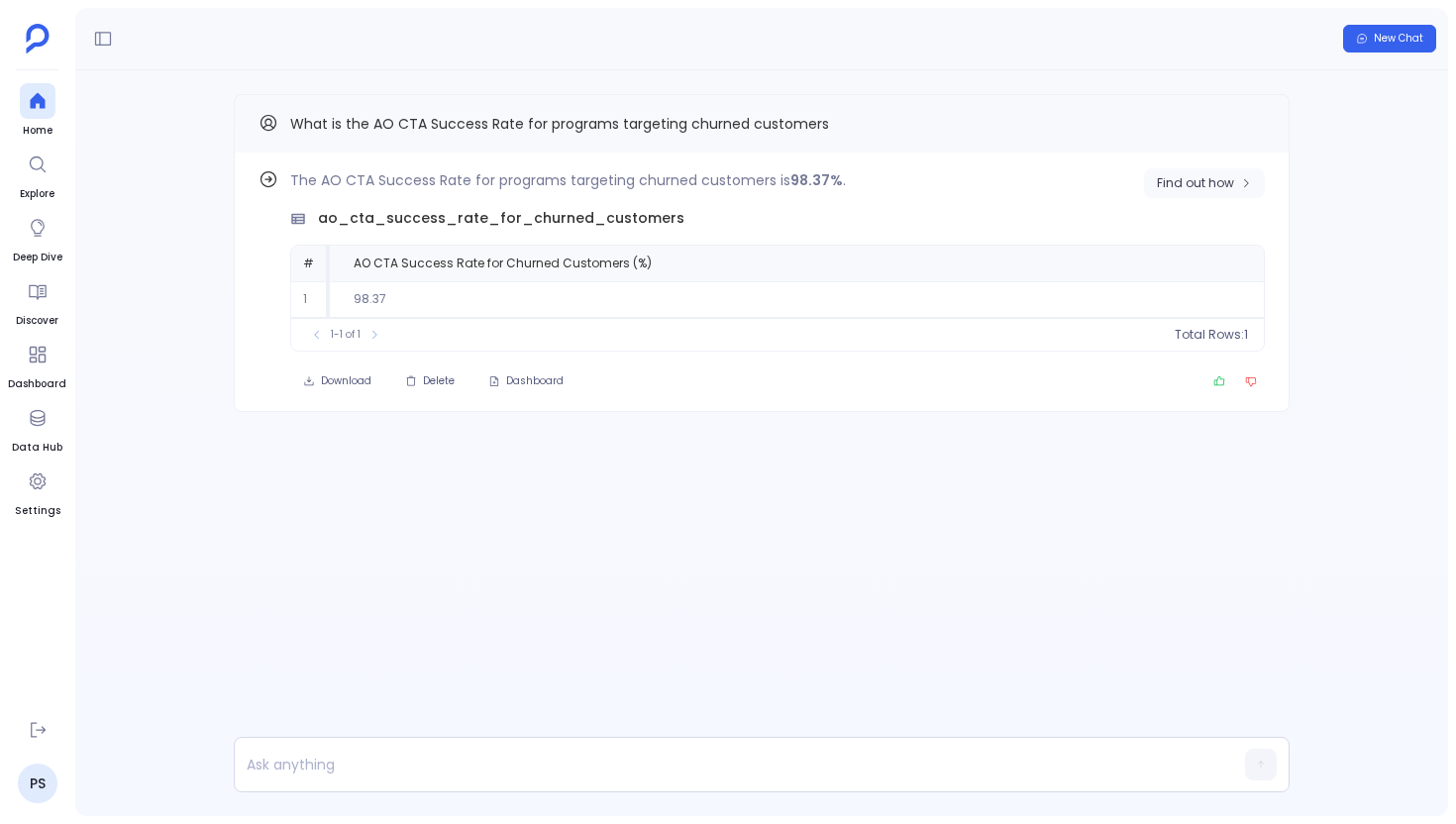 click on "Find out how" at bounding box center (1196, 183) 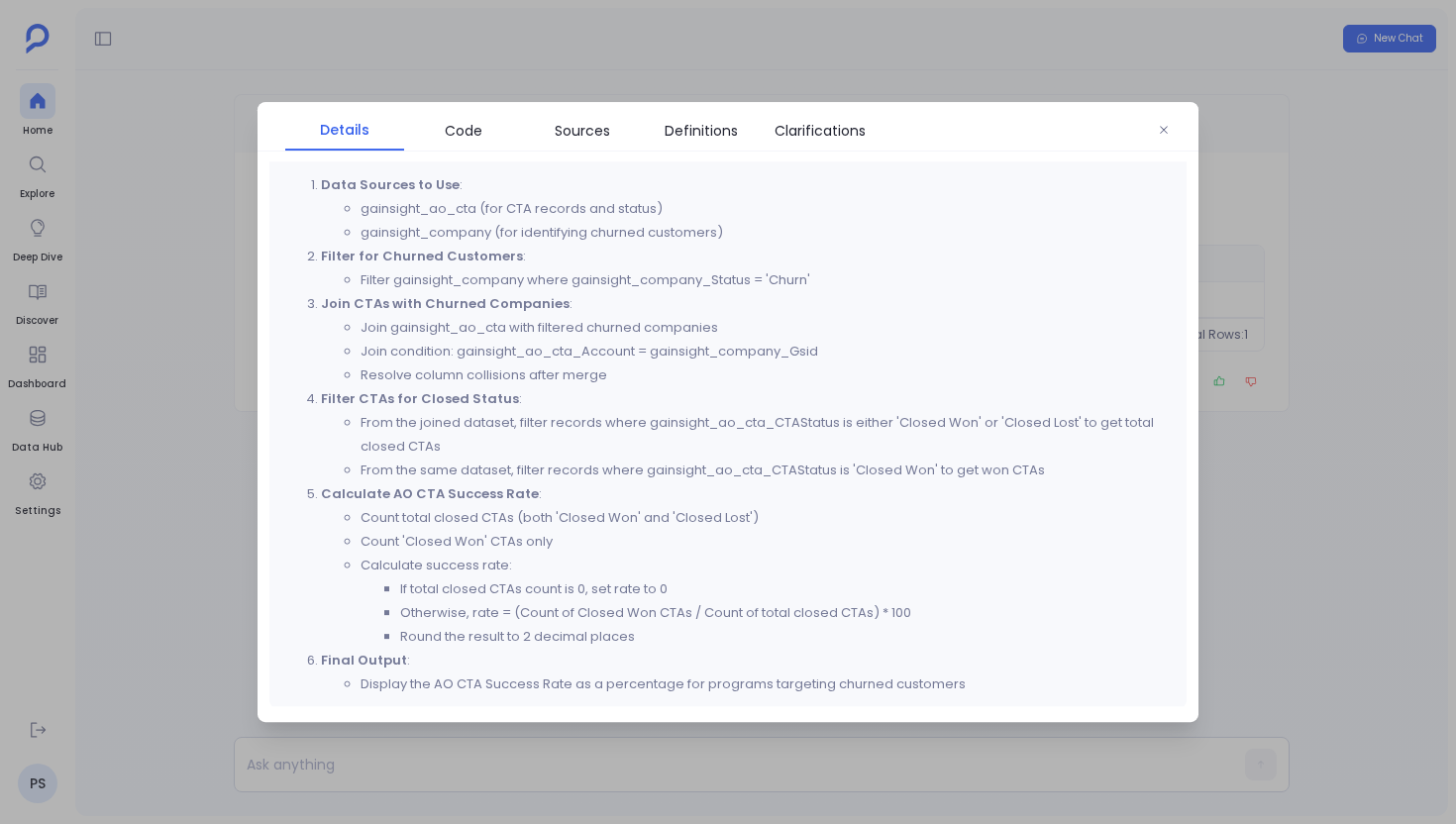scroll, scrollTop: 552, scrollLeft: 0, axis: vertical 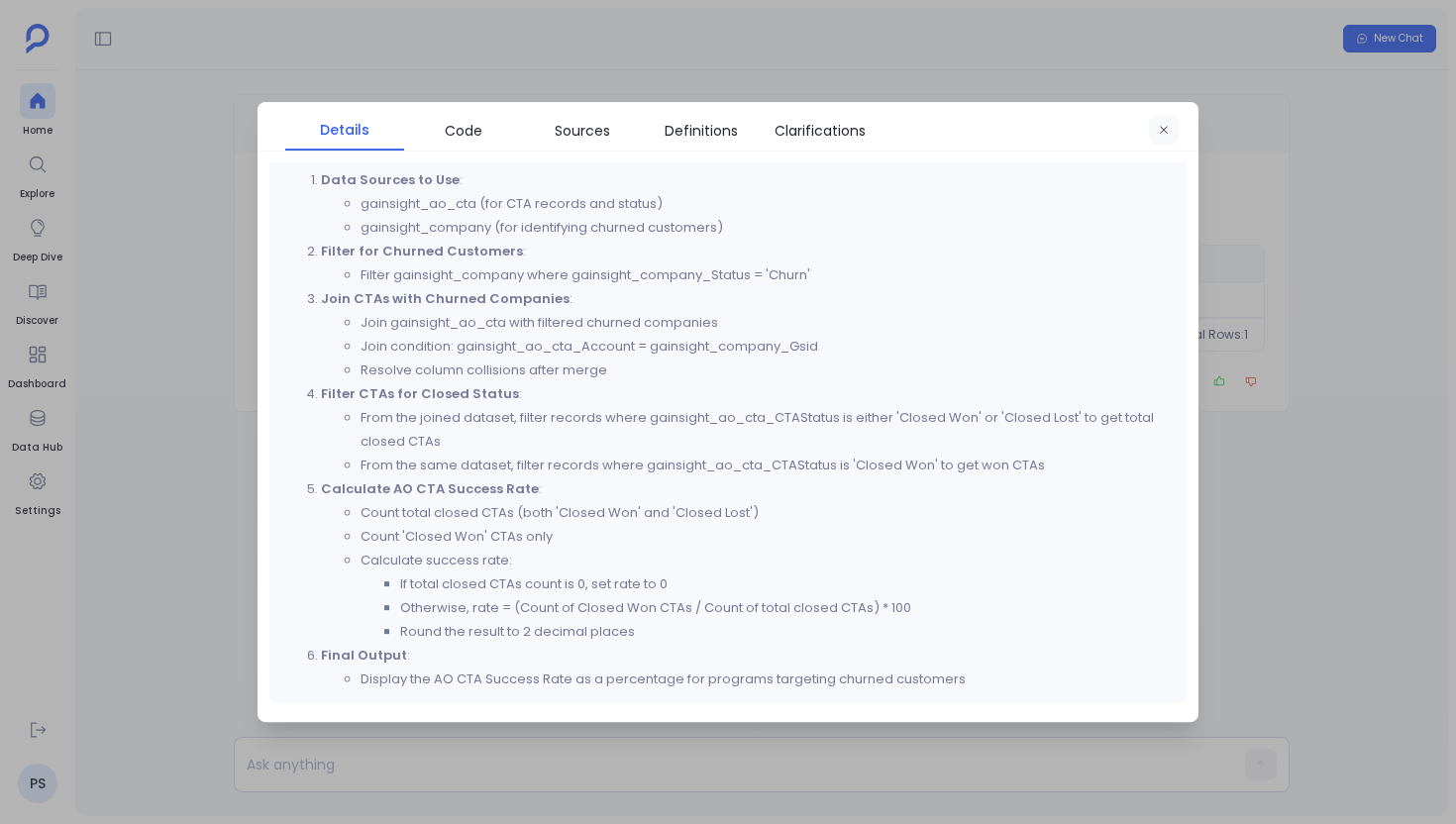 click 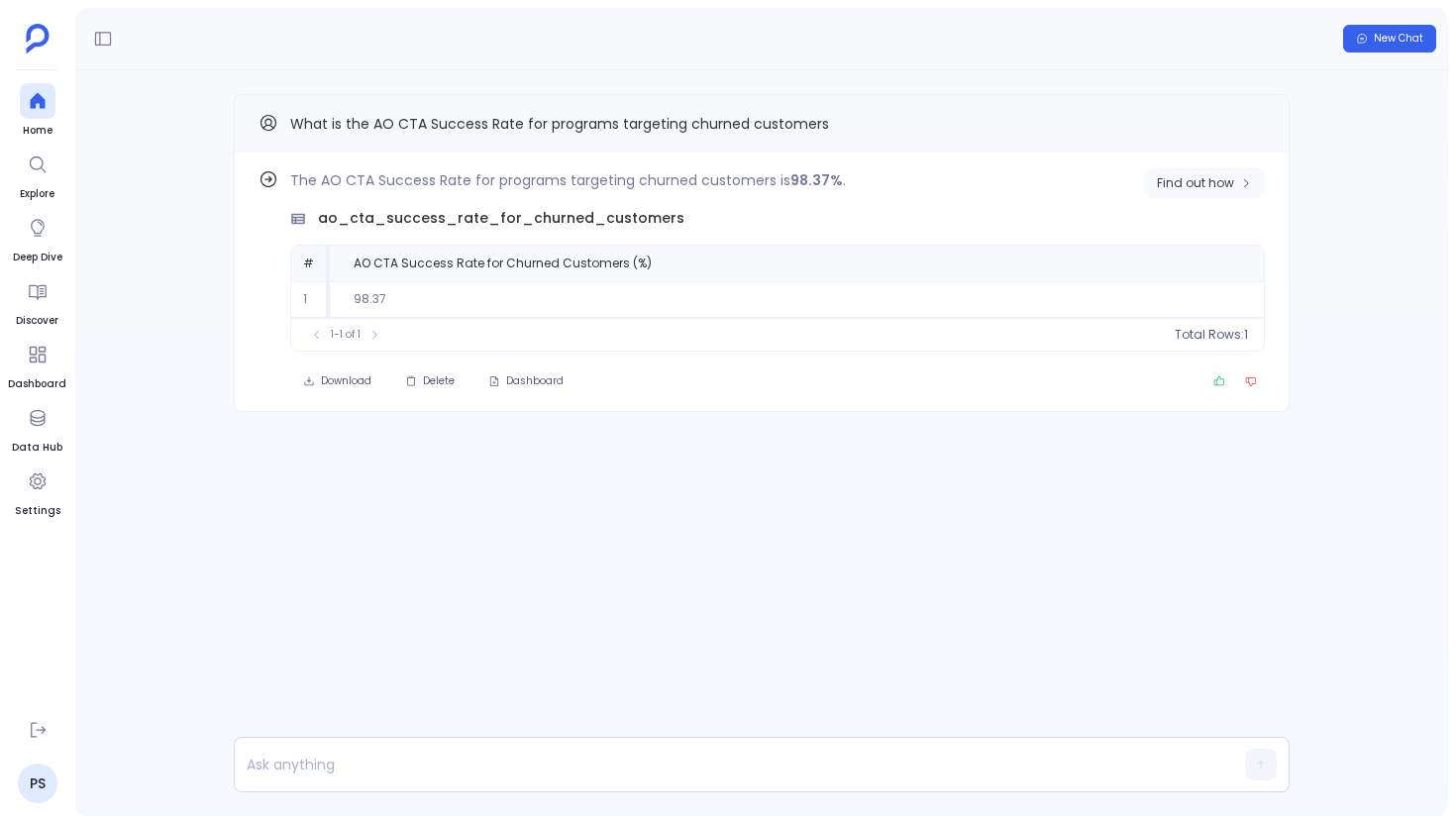click on "Find out how" at bounding box center (1196, 183) 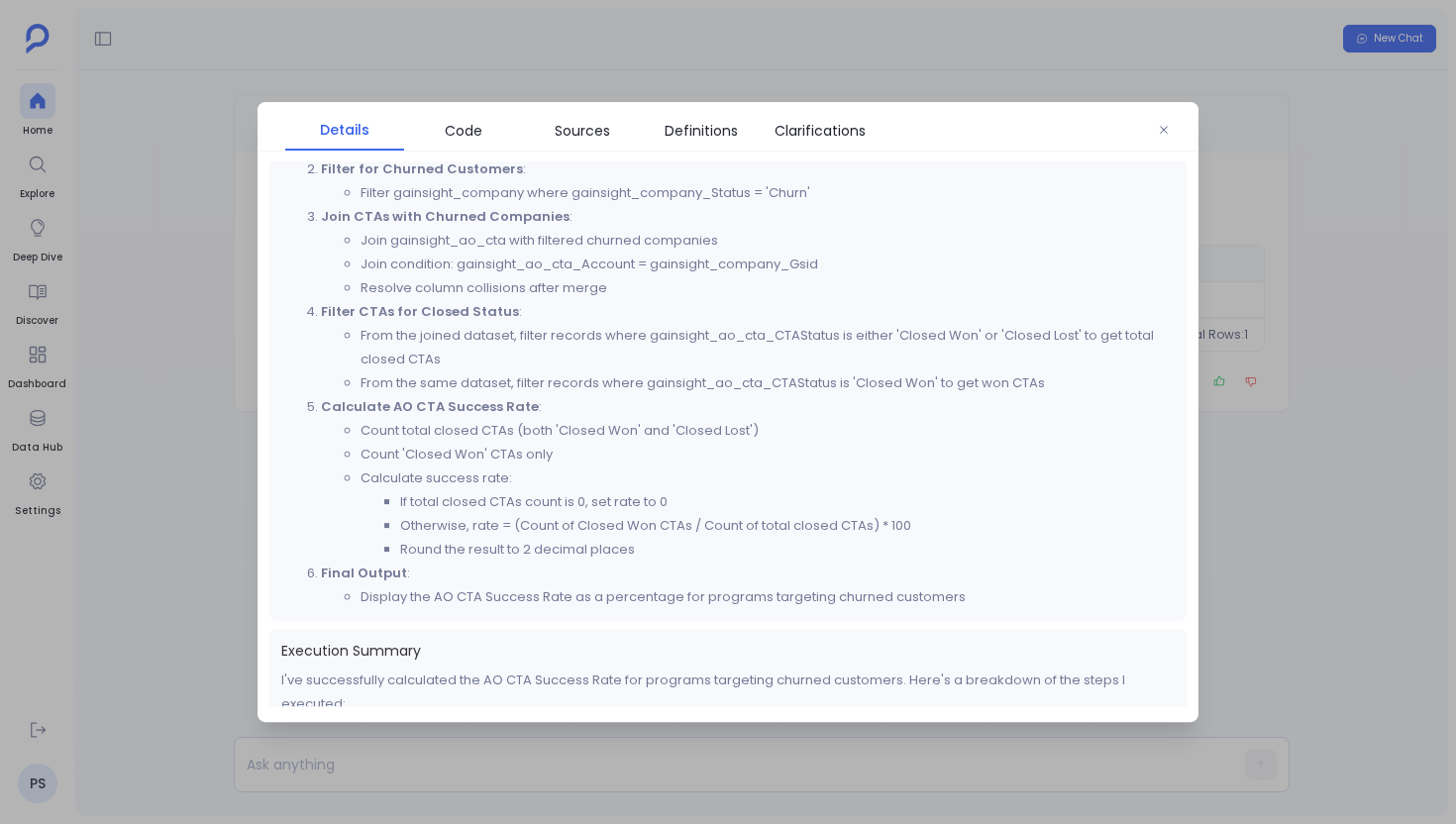scroll, scrollTop: 635, scrollLeft: 0, axis: vertical 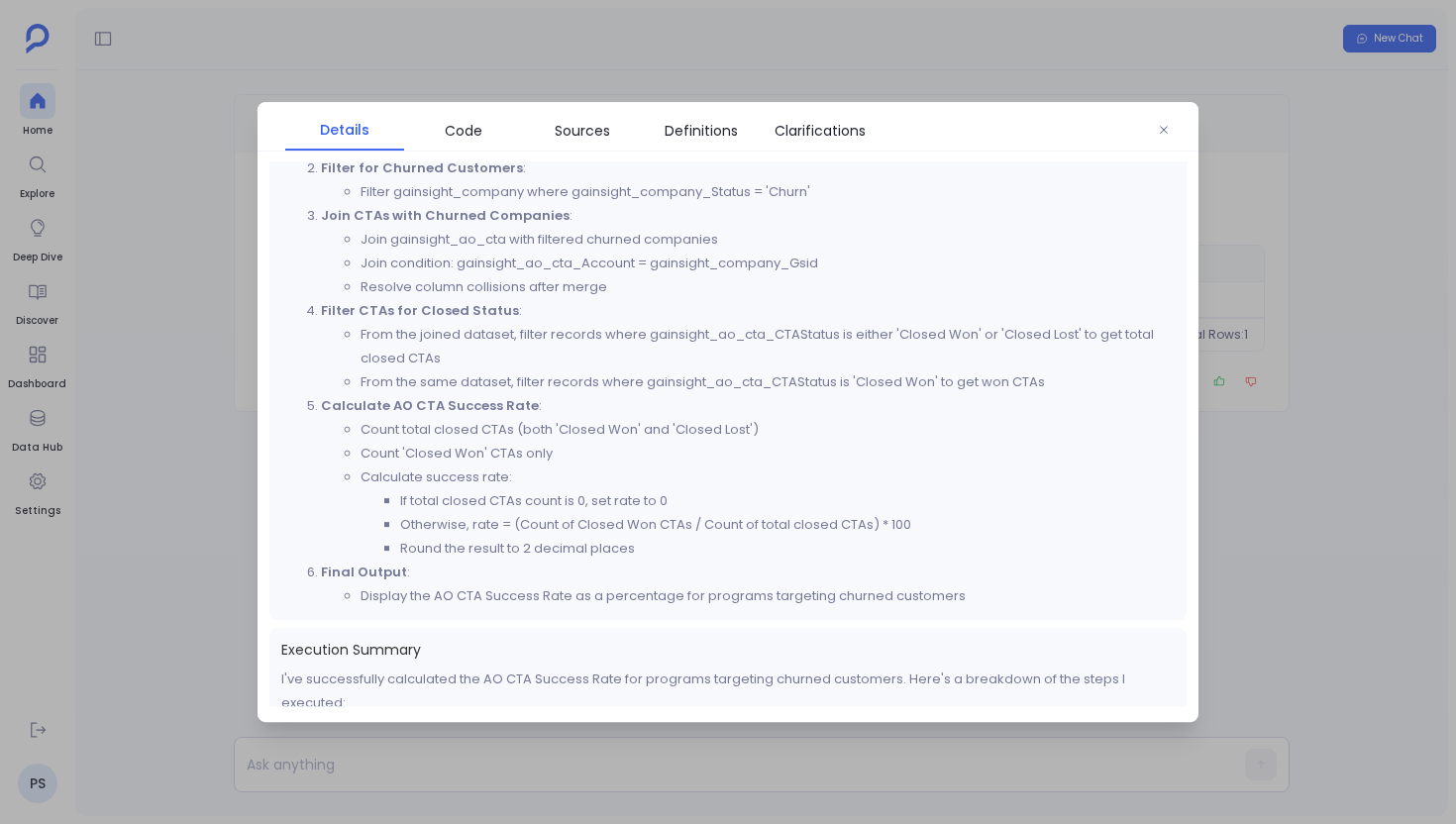 click at bounding box center [728, 412] 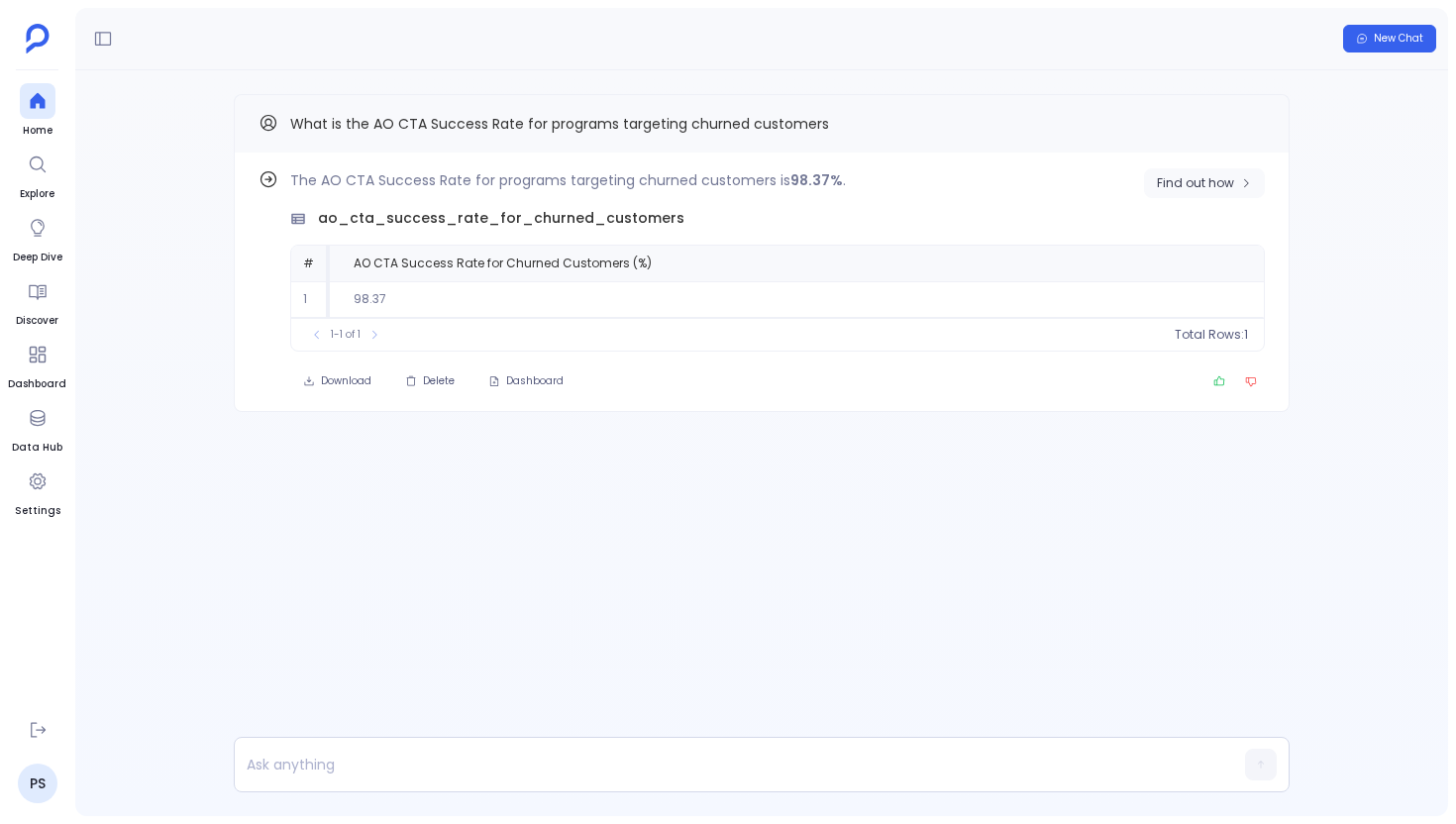 click on "Find out how" at bounding box center [1196, 183] 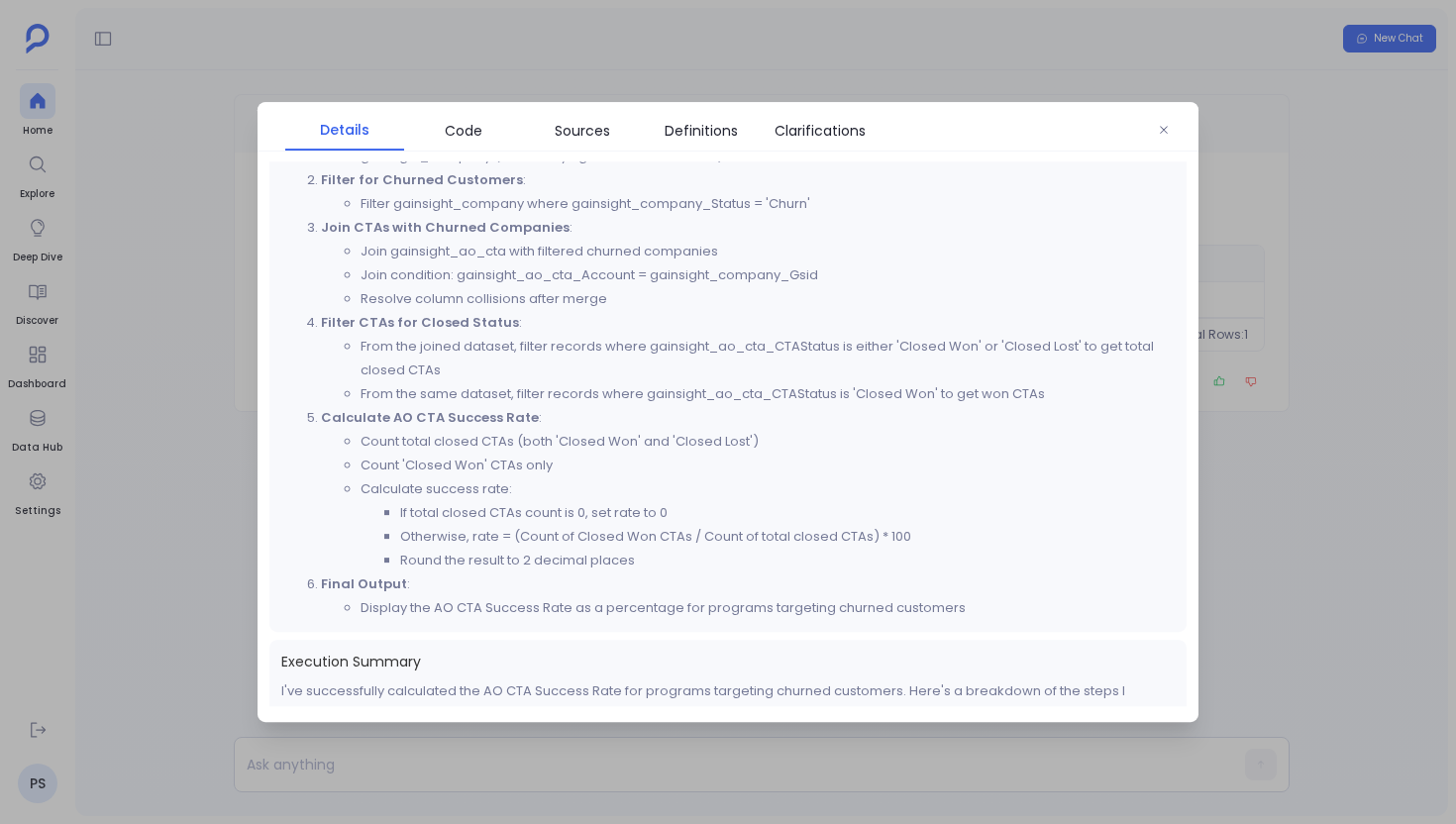 scroll, scrollTop: 822, scrollLeft: 0, axis: vertical 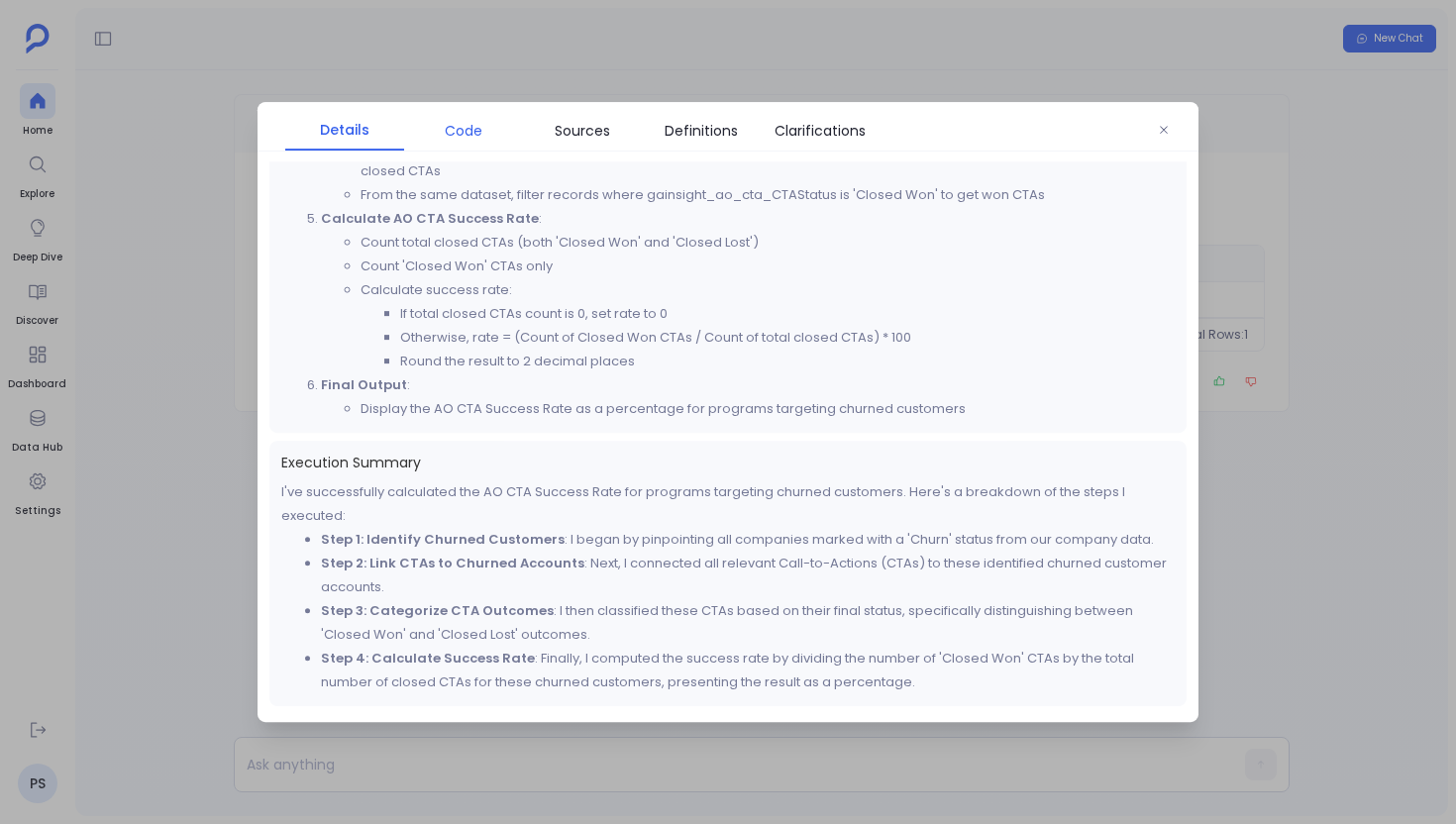 click on "Code" at bounding box center (464, 131) 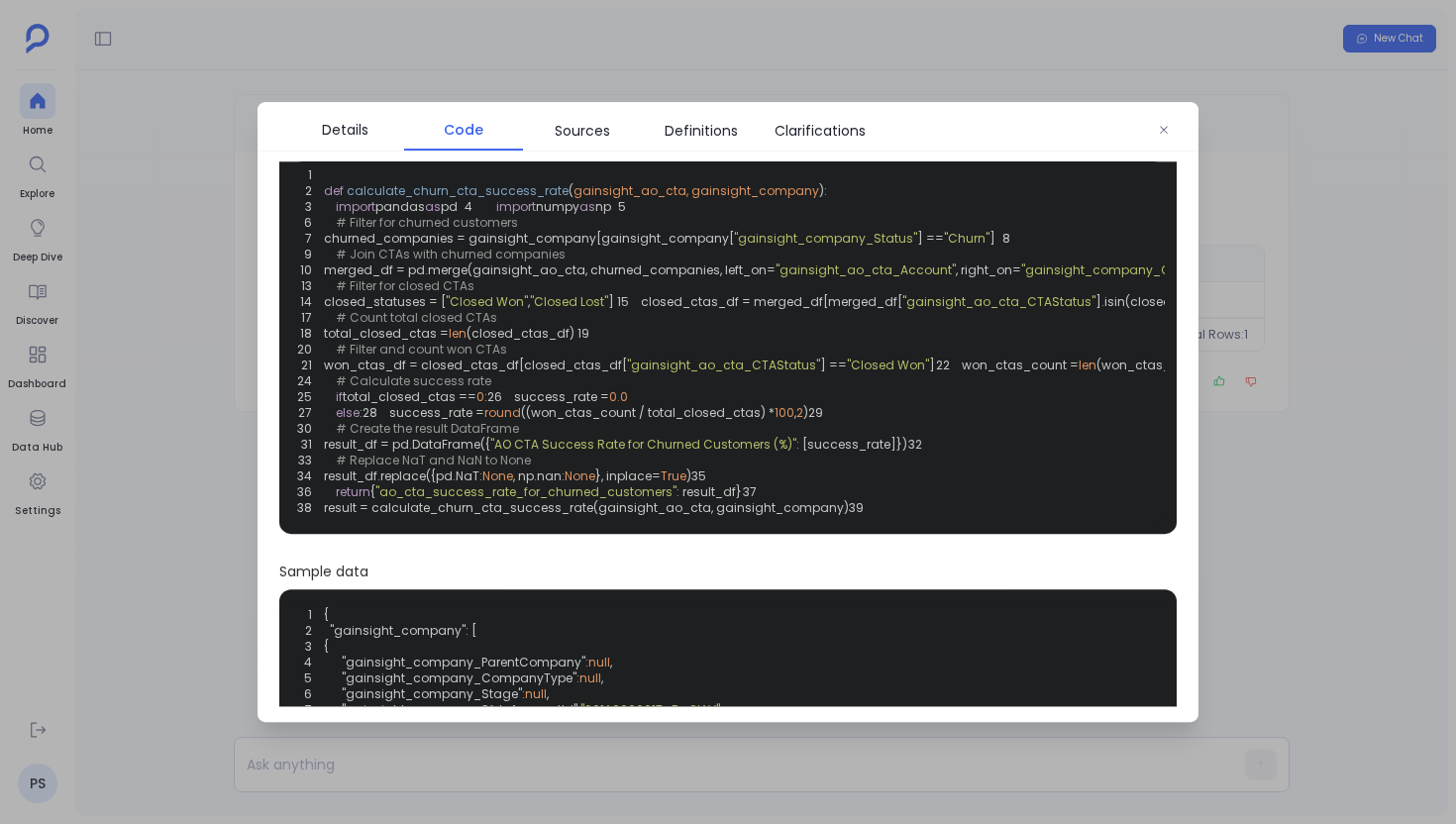 scroll, scrollTop: 0, scrollLeft: 0, axis: both 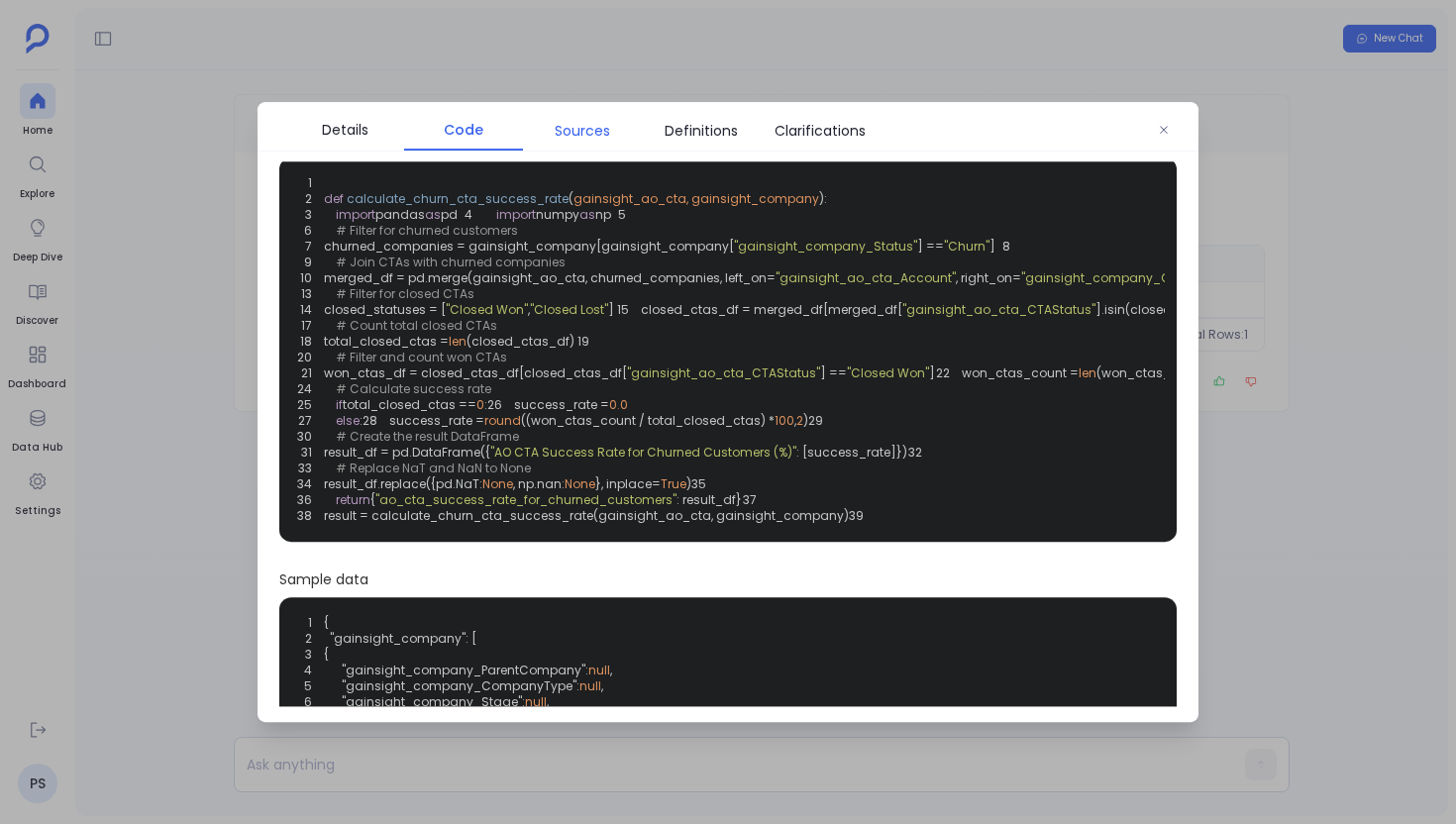 click on "Sources" at bounding box center [582, 131] 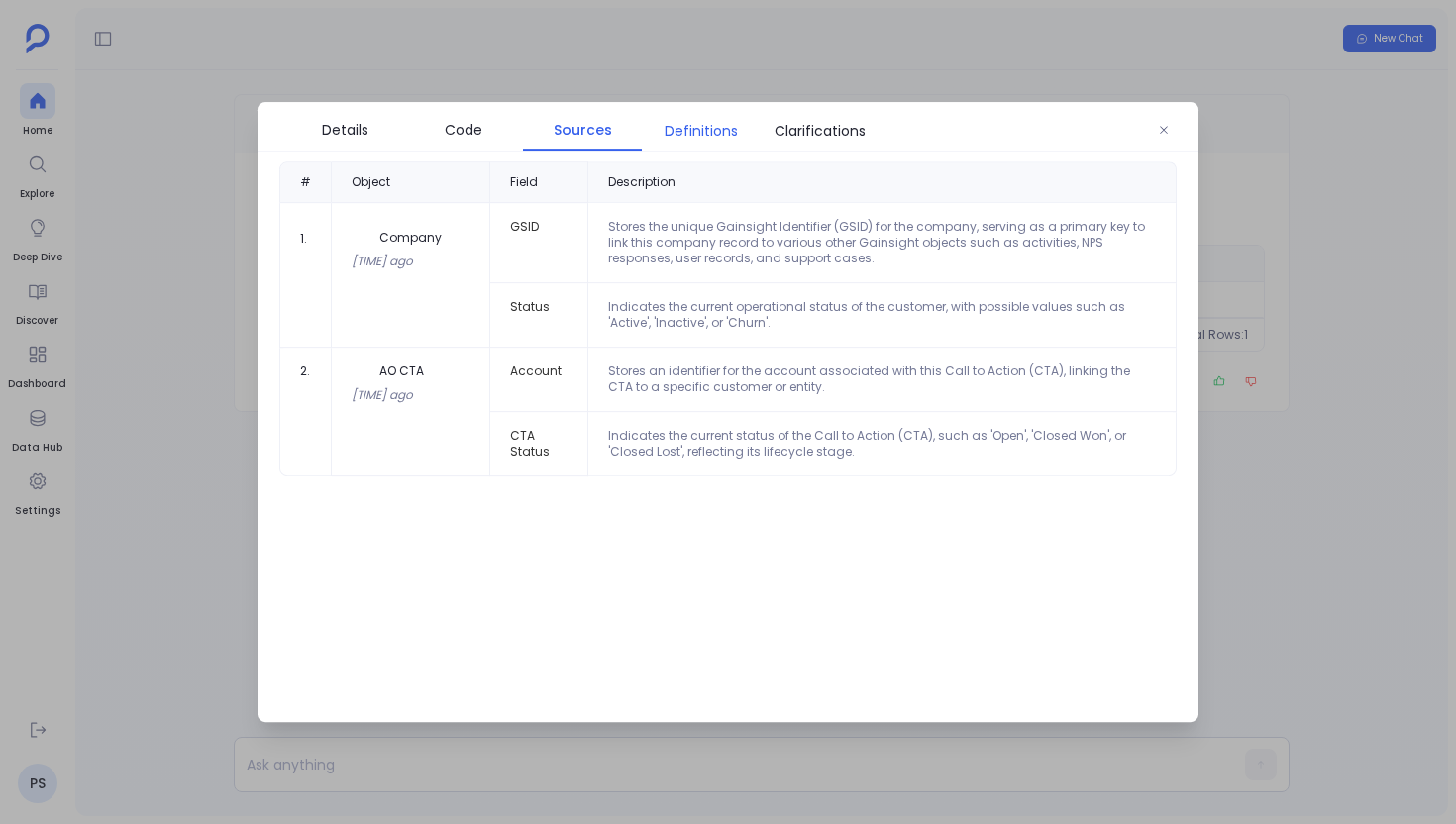 click on "Definitions" at bounding box center (701, 131) 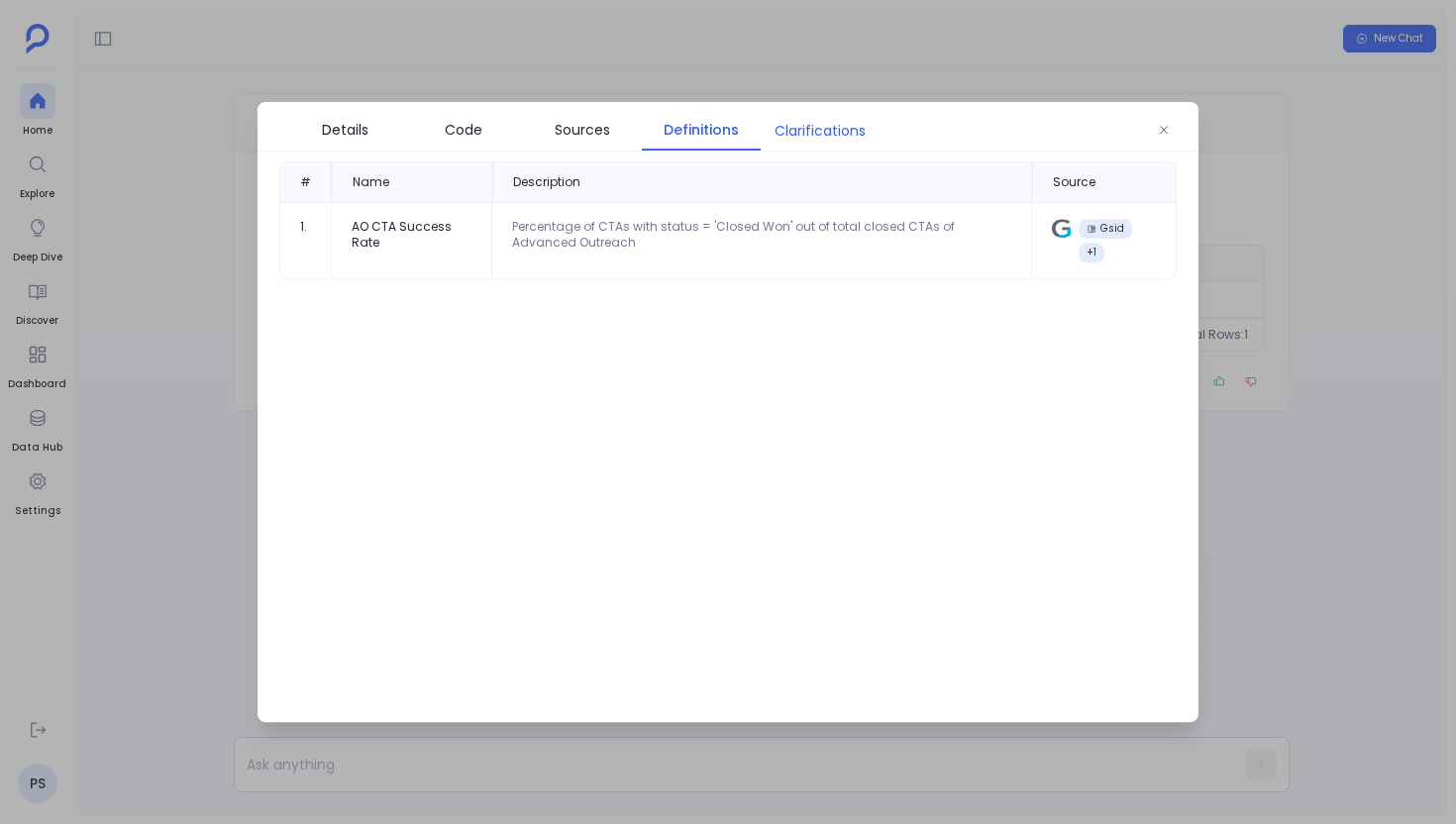 click on "Clarifications" at bounding box center (820, 131) 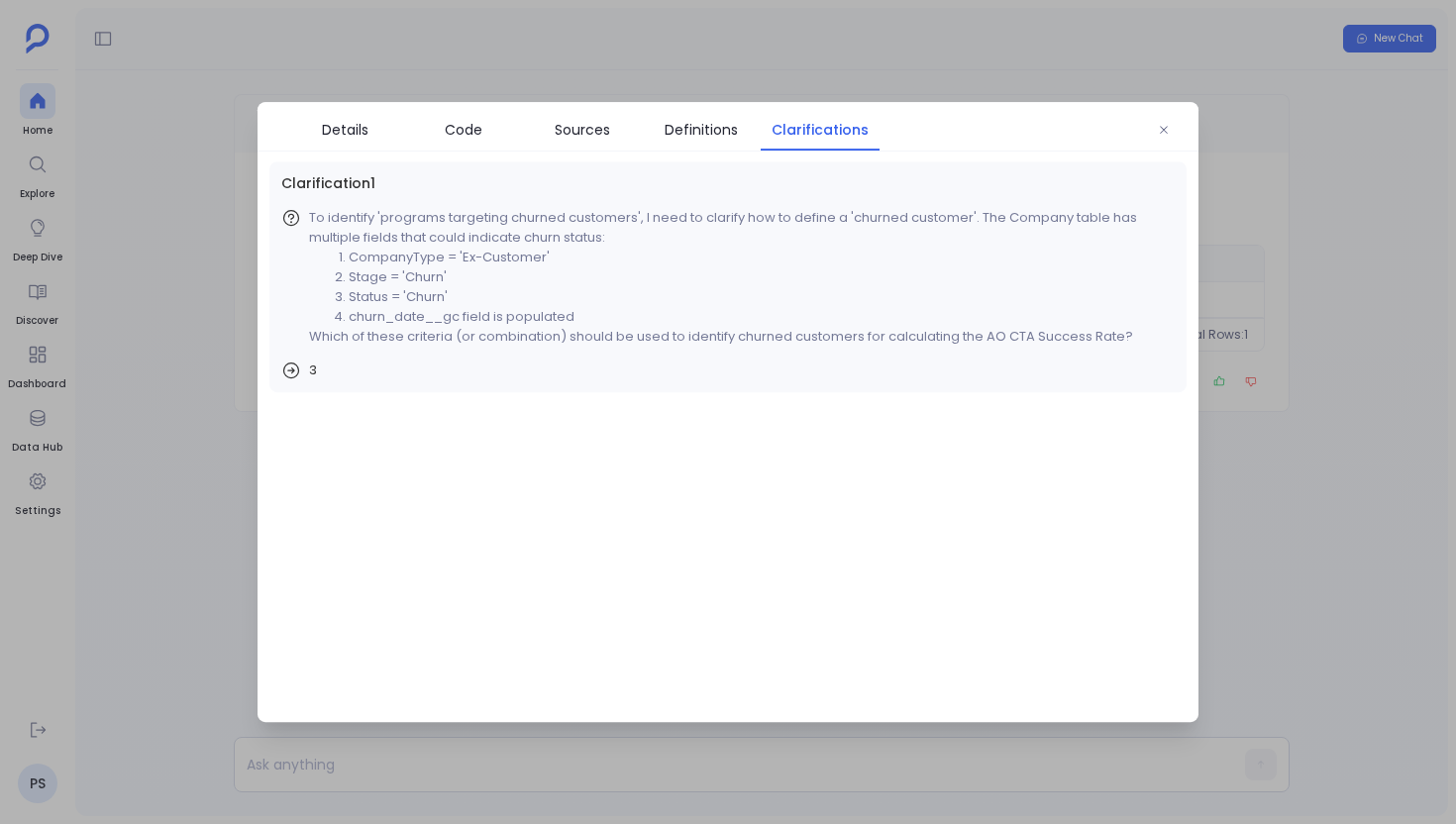 click at bounding box center (728, 412) 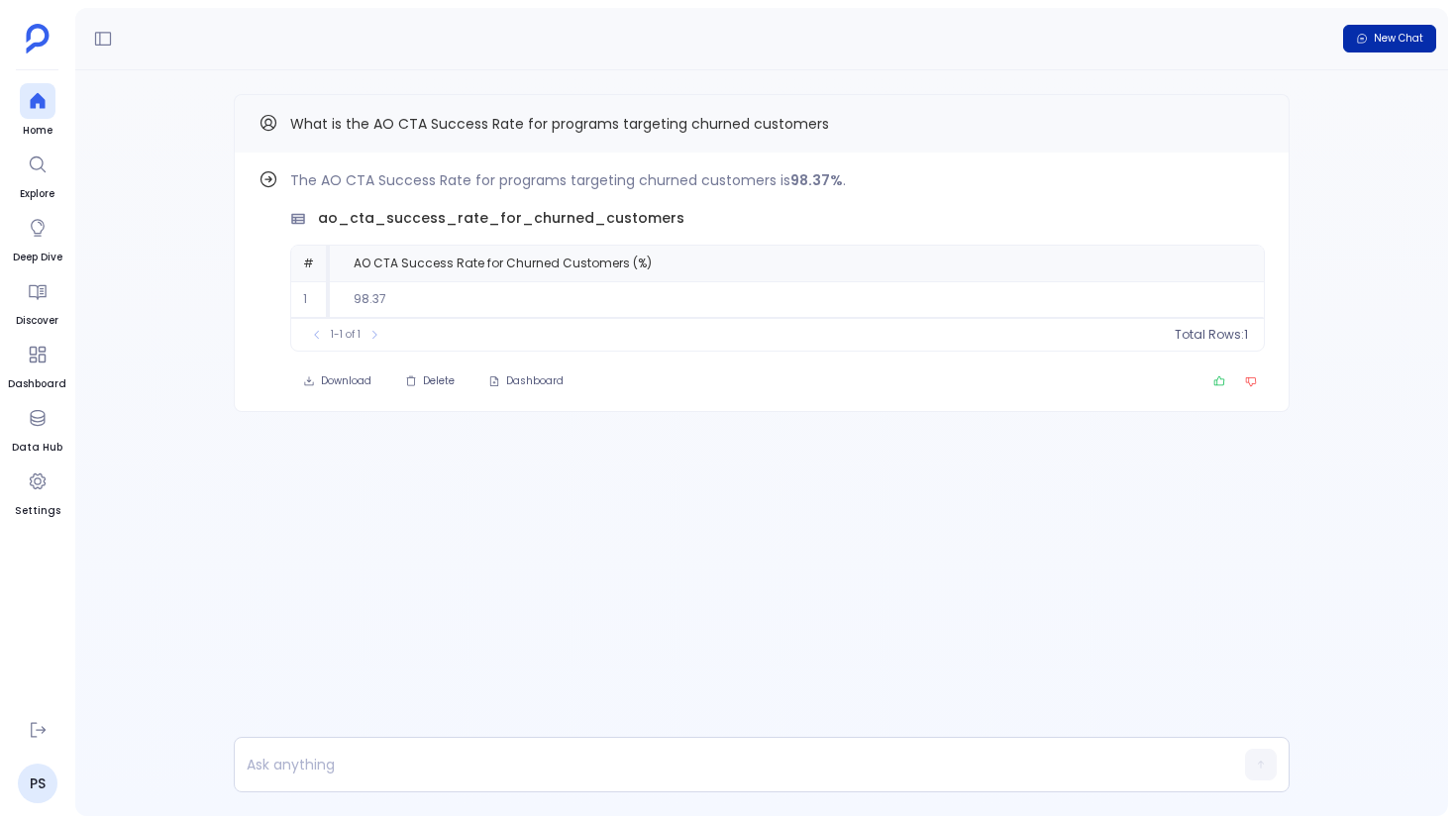 click on "New Chat" at bounding box center (1399, 39) 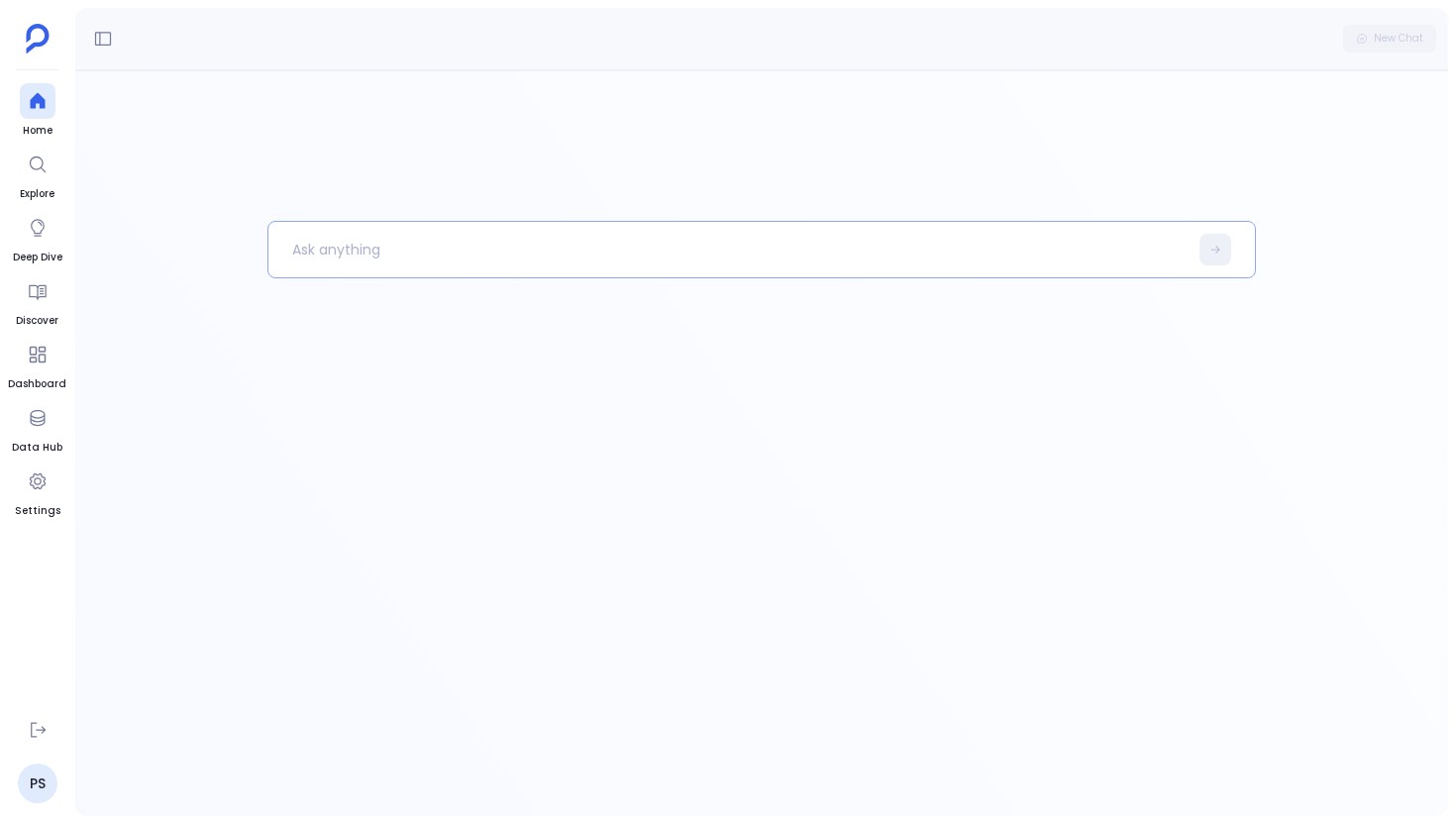 click at bounding box center (728, 250) 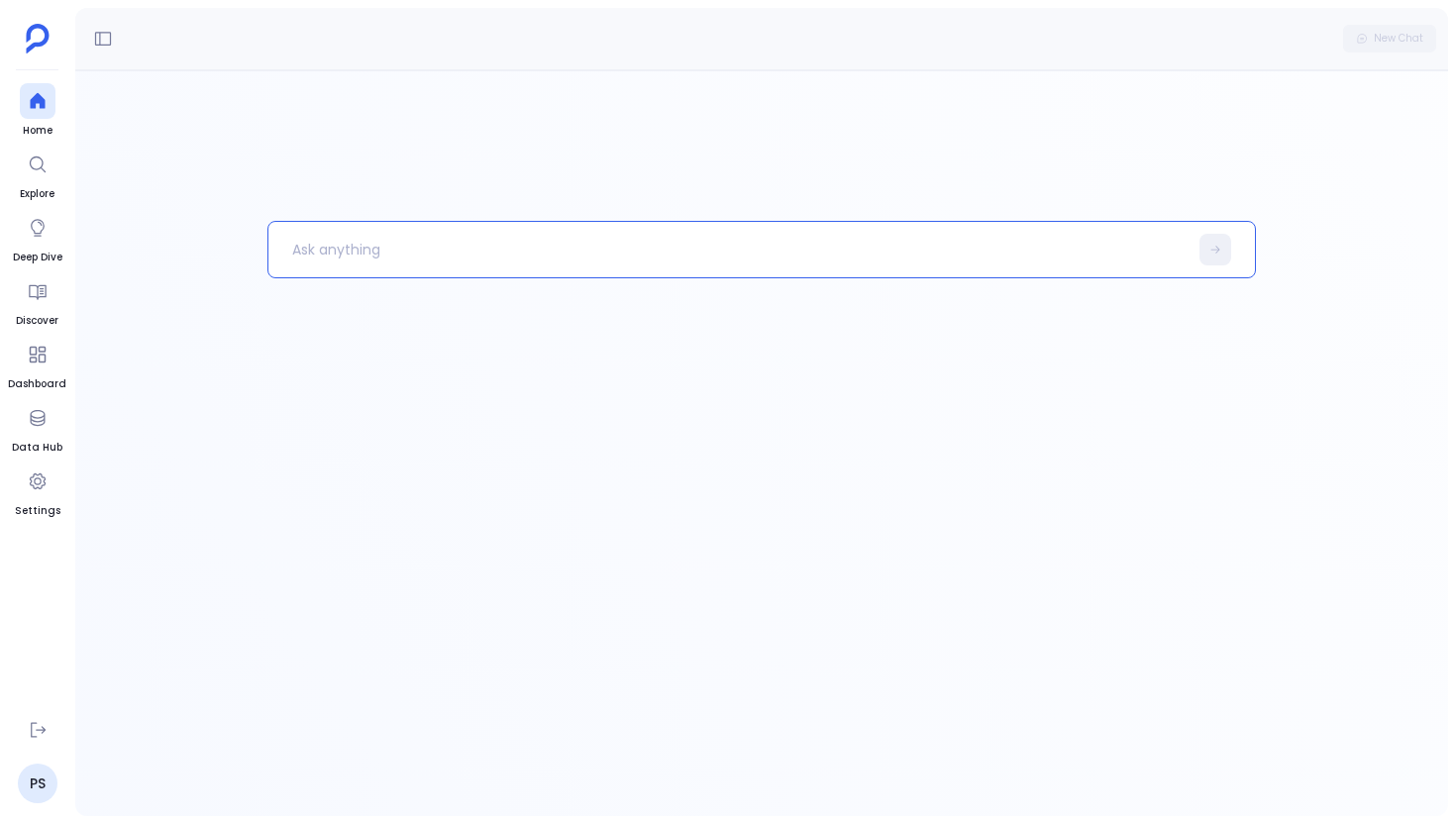 paste 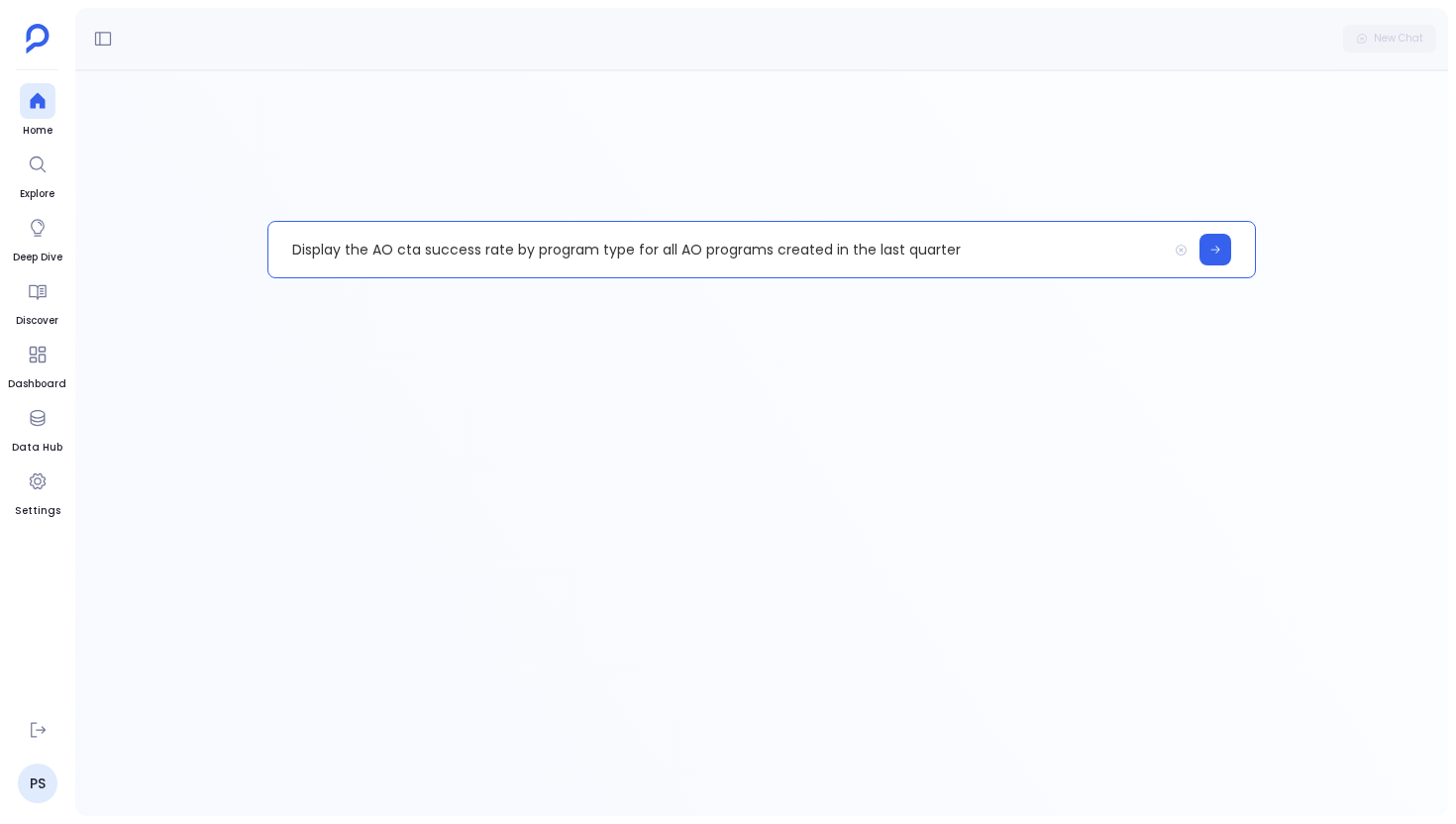 click on "Display the AO cta success rate by program type for all AO programs created in the last quarter" at bounding box center [717, 250] 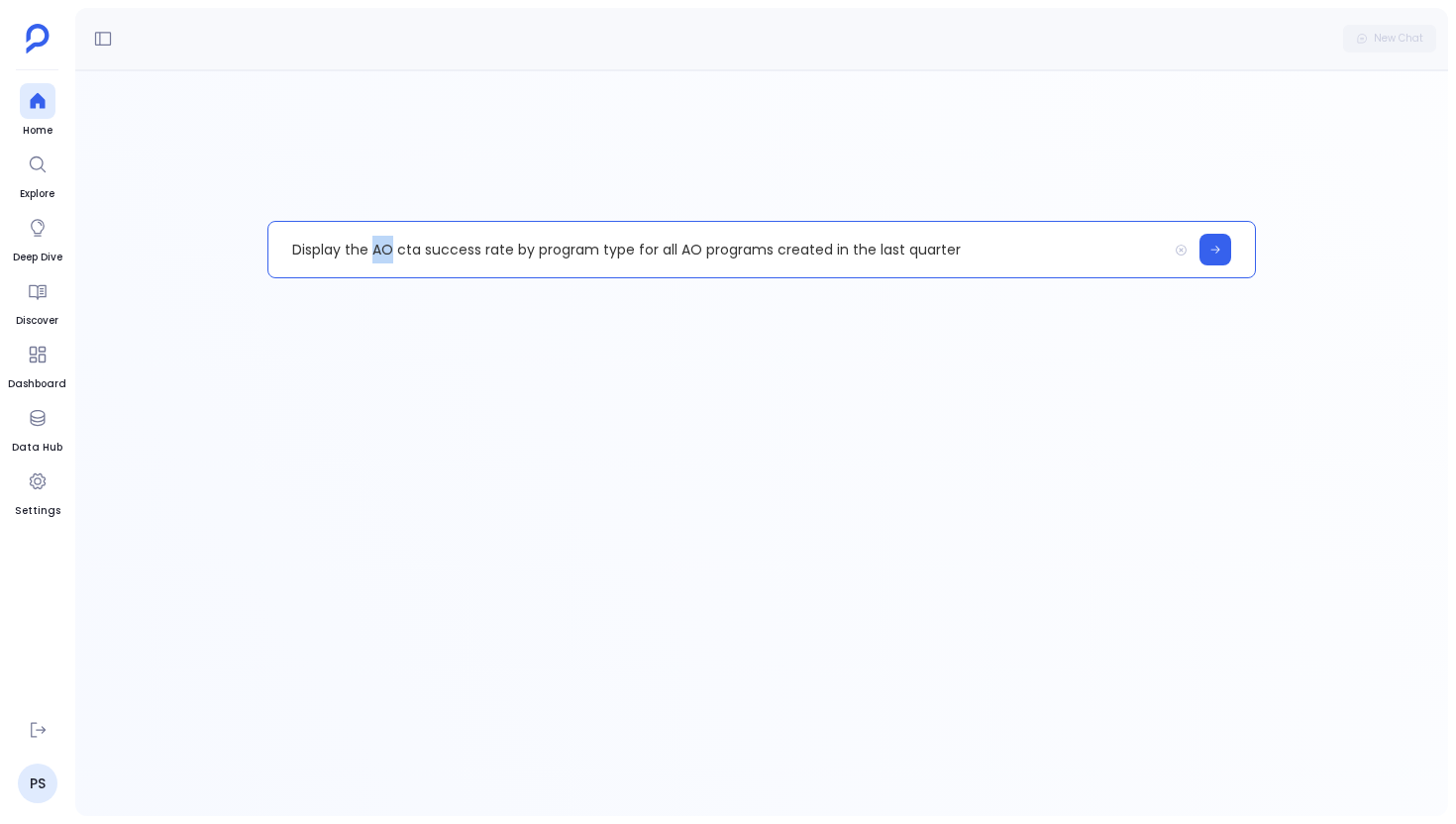 type 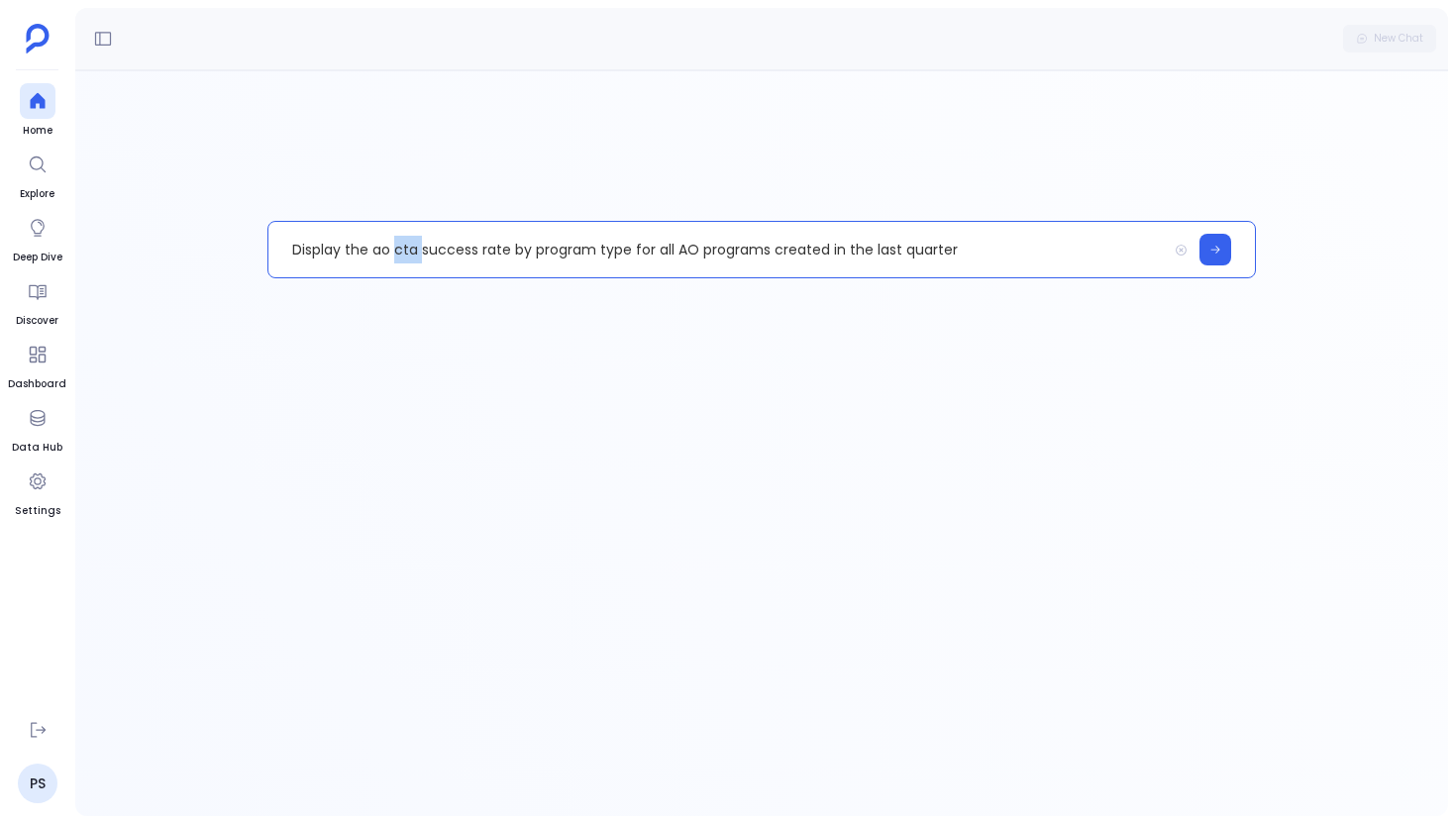 drag, startPoint x: 396, startPoint y: 250, endPoint x: 440, endPoint y: 249, distance: 44.011362 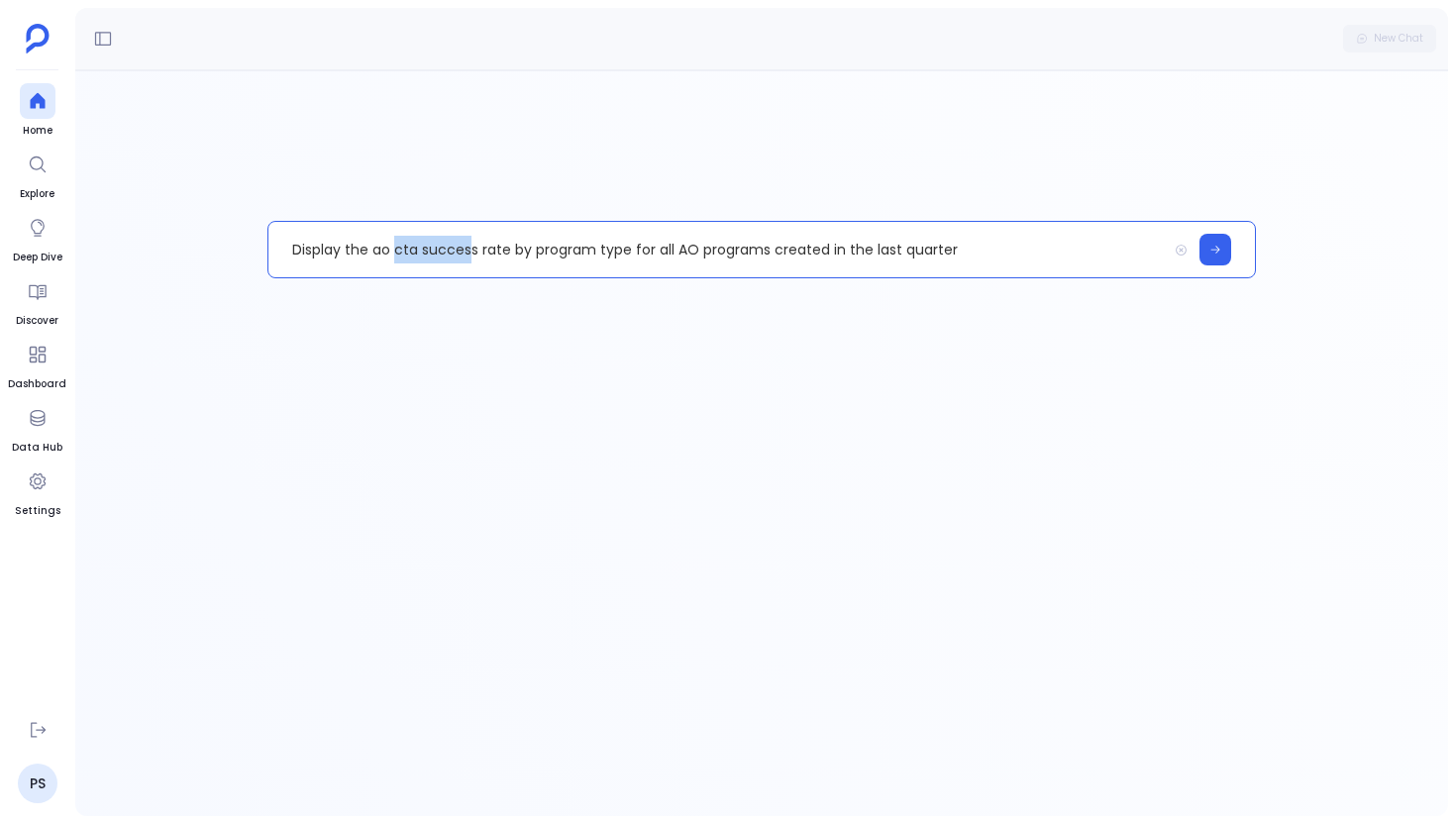 drag, startPoint x: 473, startPoint y: 252, endPoint x: 396, endPoint y: 257, distance: 77.162167 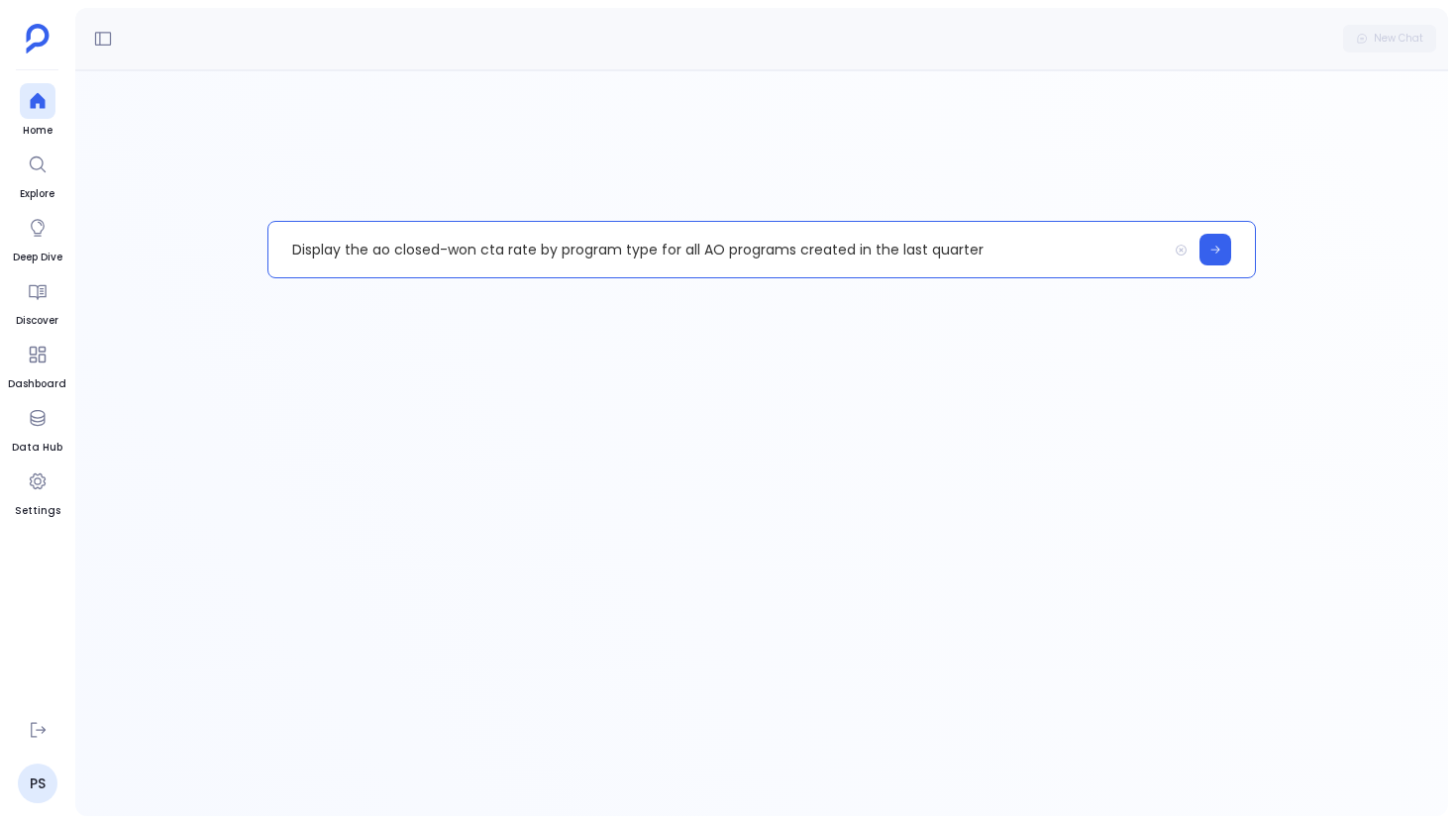 click on "Display the ao closed-won cta rate by program type for all AO programs created in the last quarter" at bounding box center (717, 250) 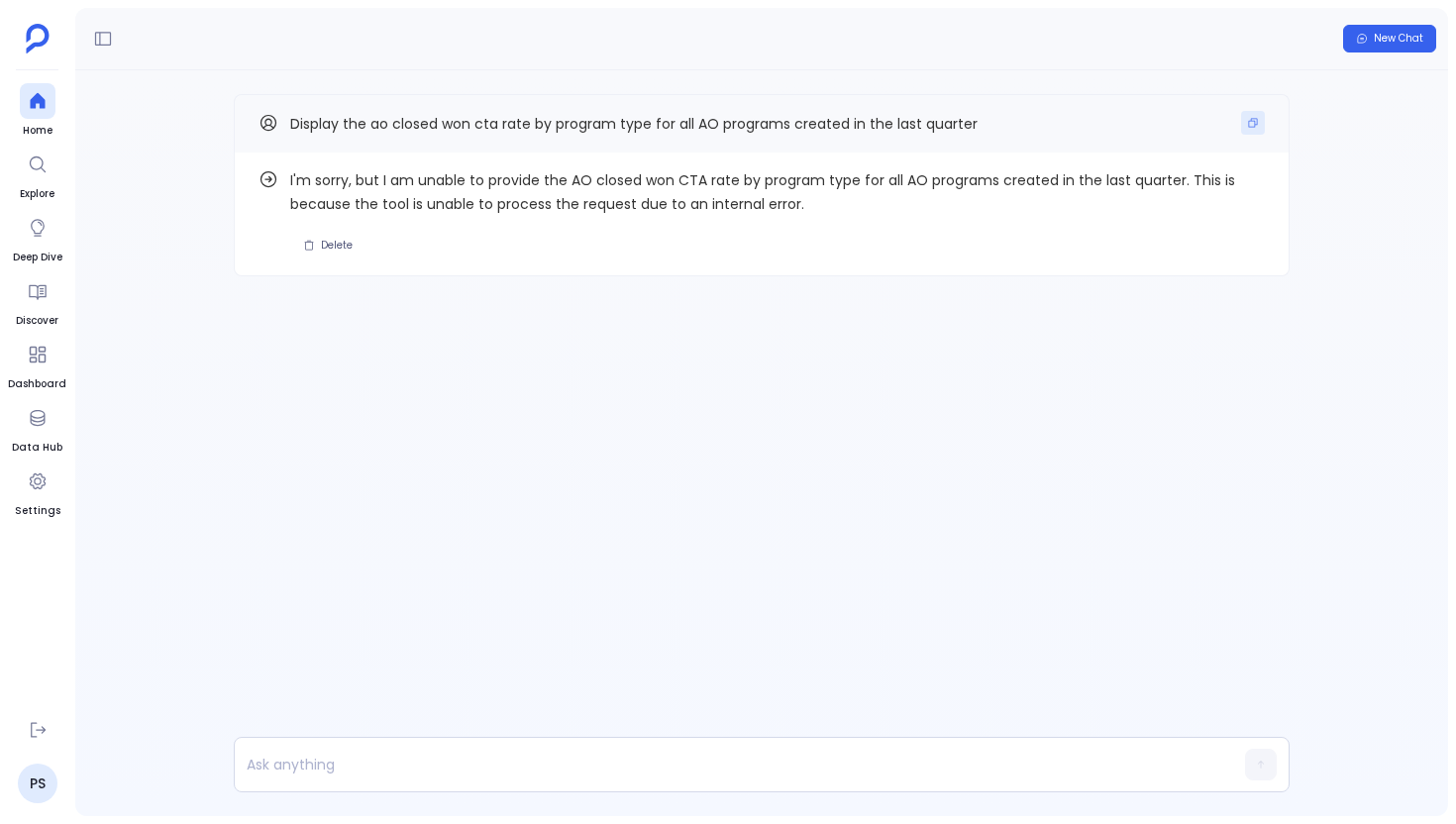 click at bounding box center [1253, 123] 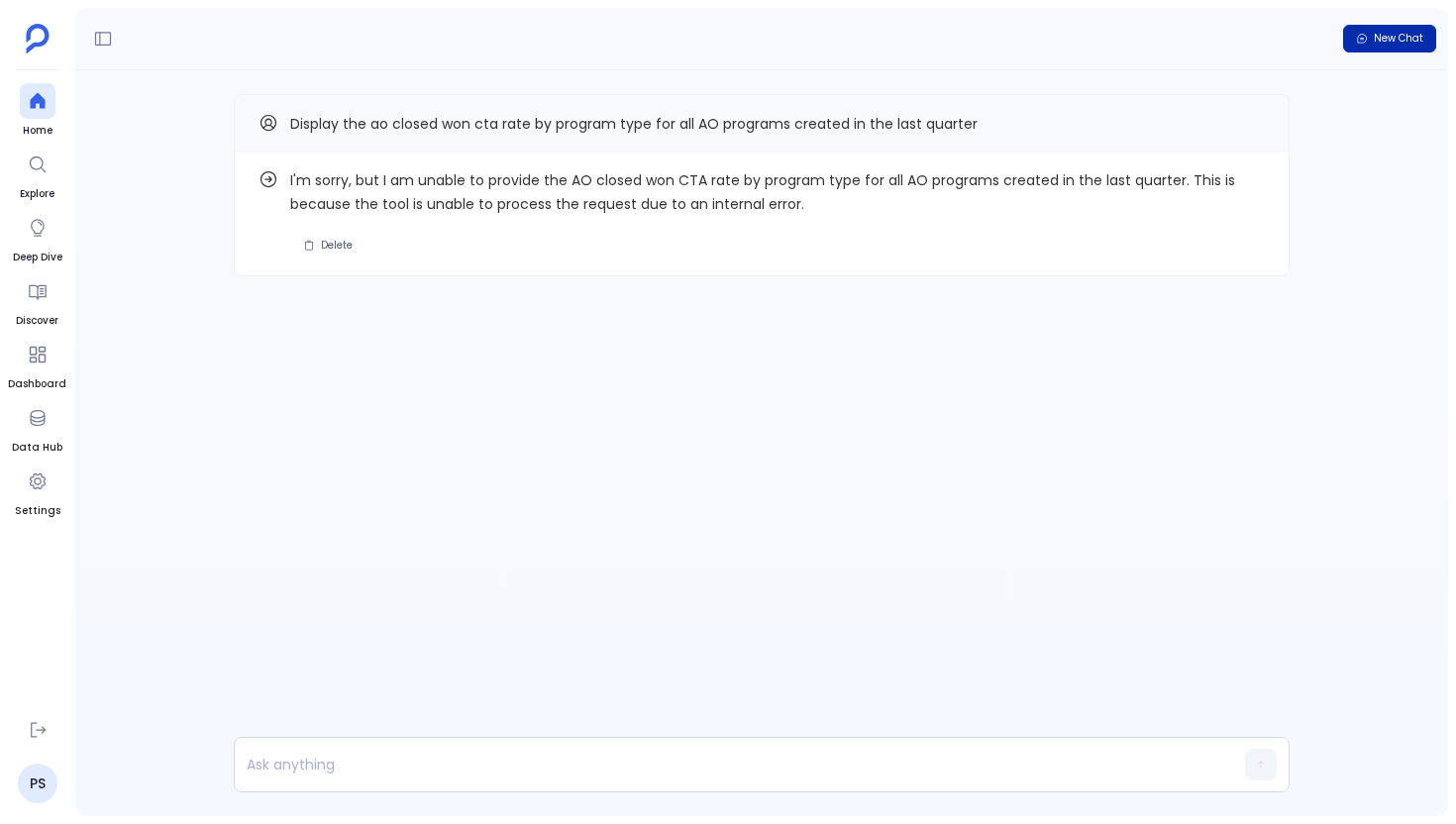 click on "New Chat" at bounding box center [1390, 39] 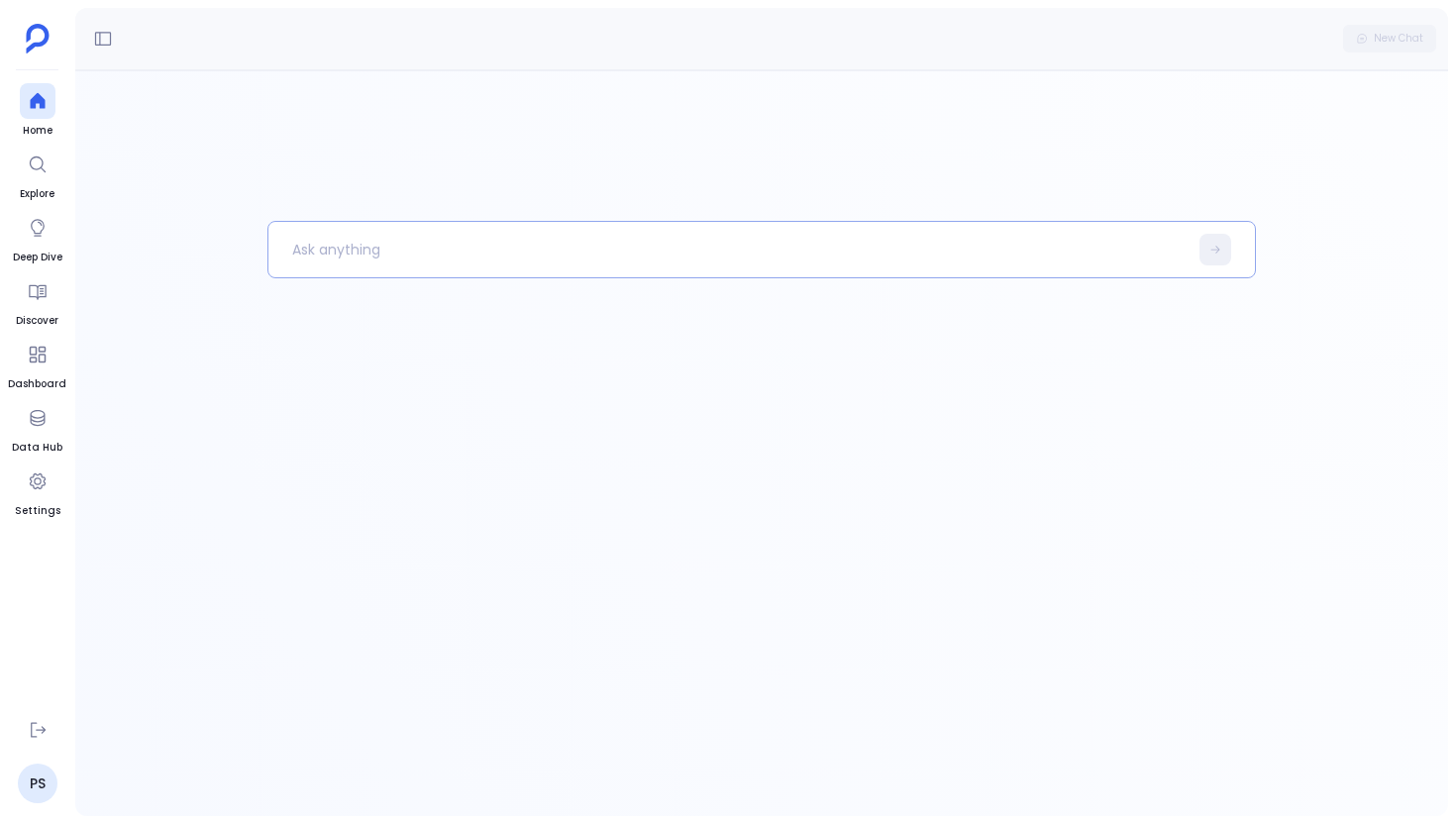 click at bounding box center [728, 250] 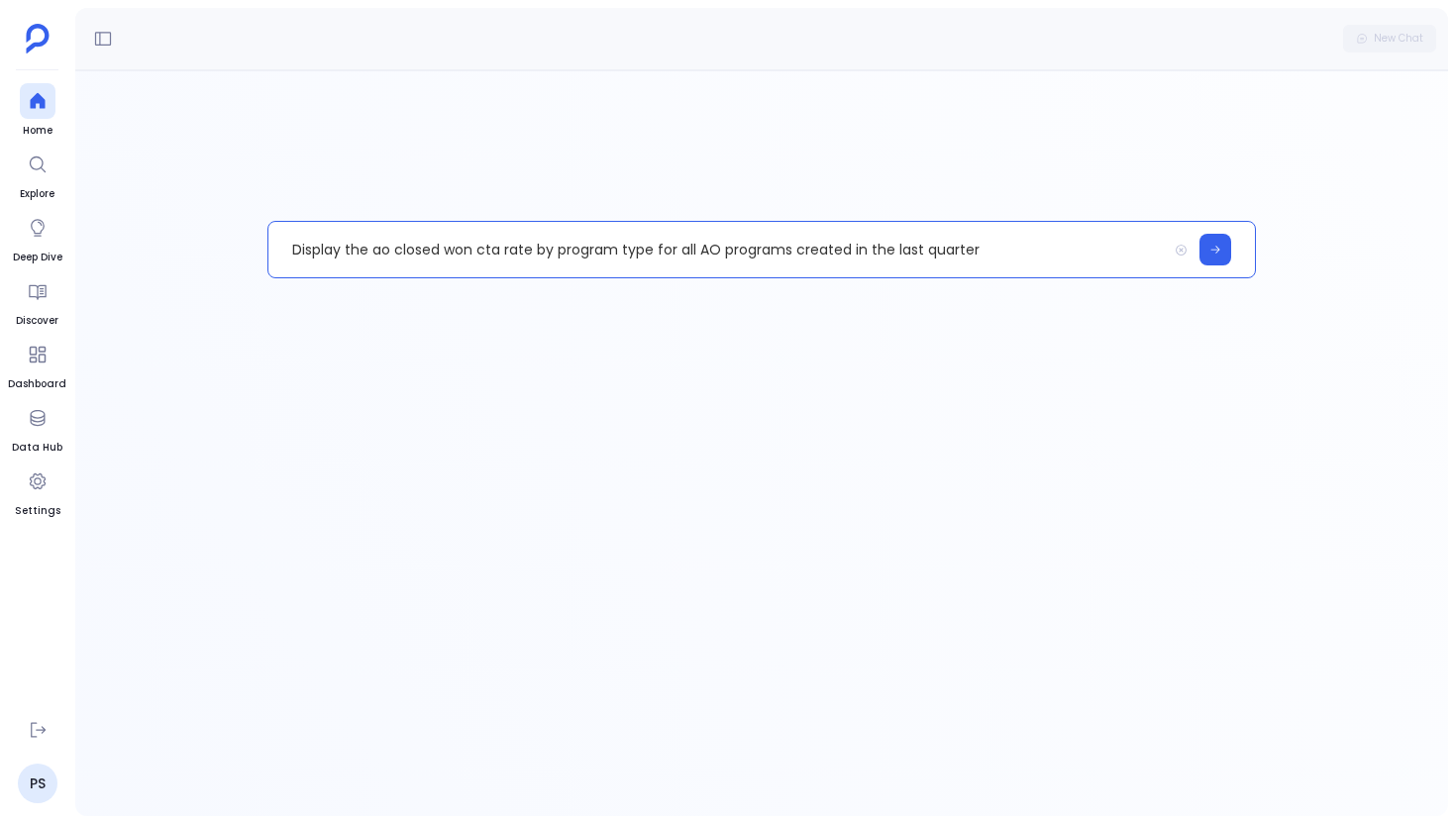 click on "Display the ao closed won cta rate by program type for all AO programs created in the last quarter" at bounding box center [717, 250] 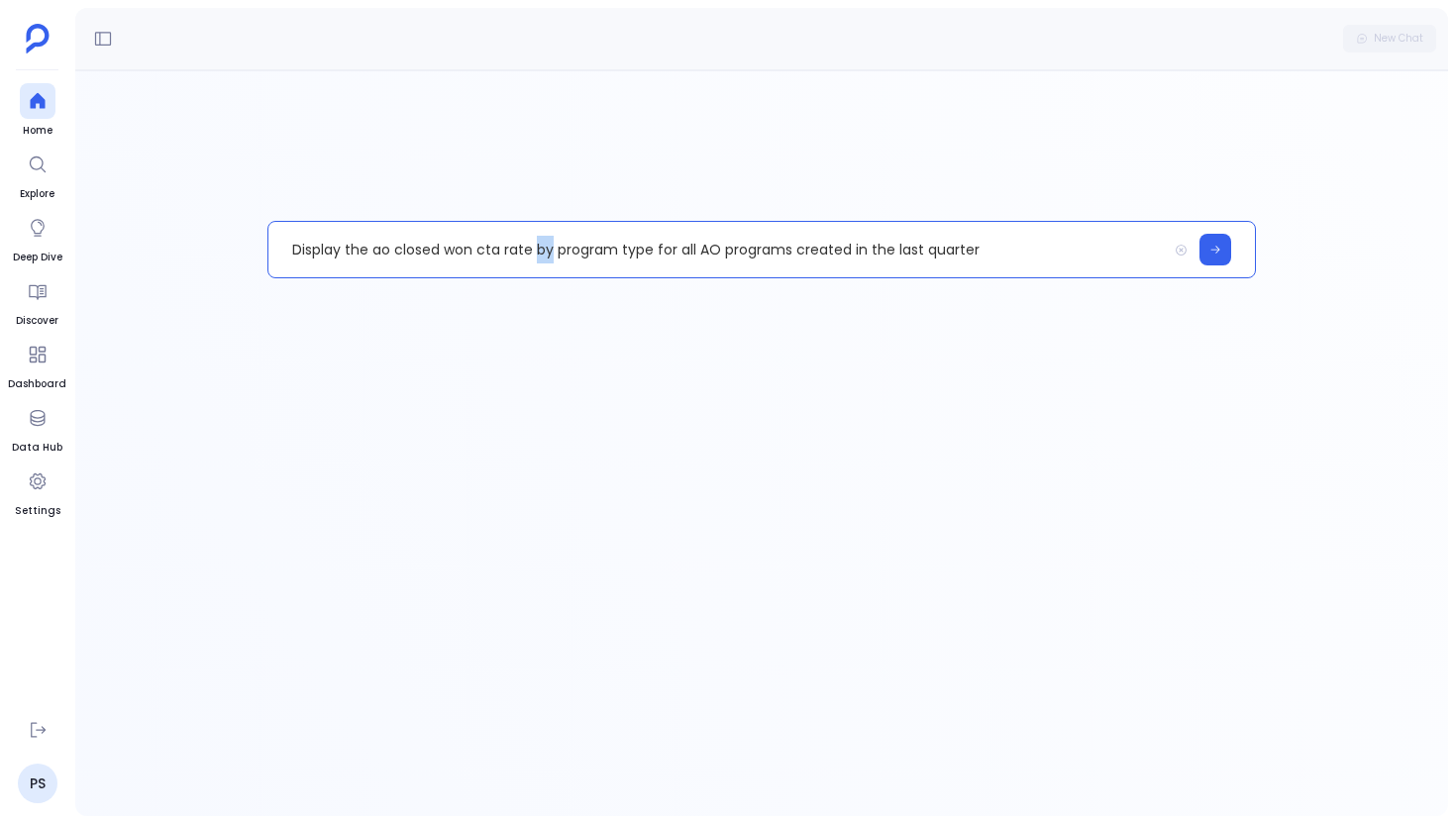 type 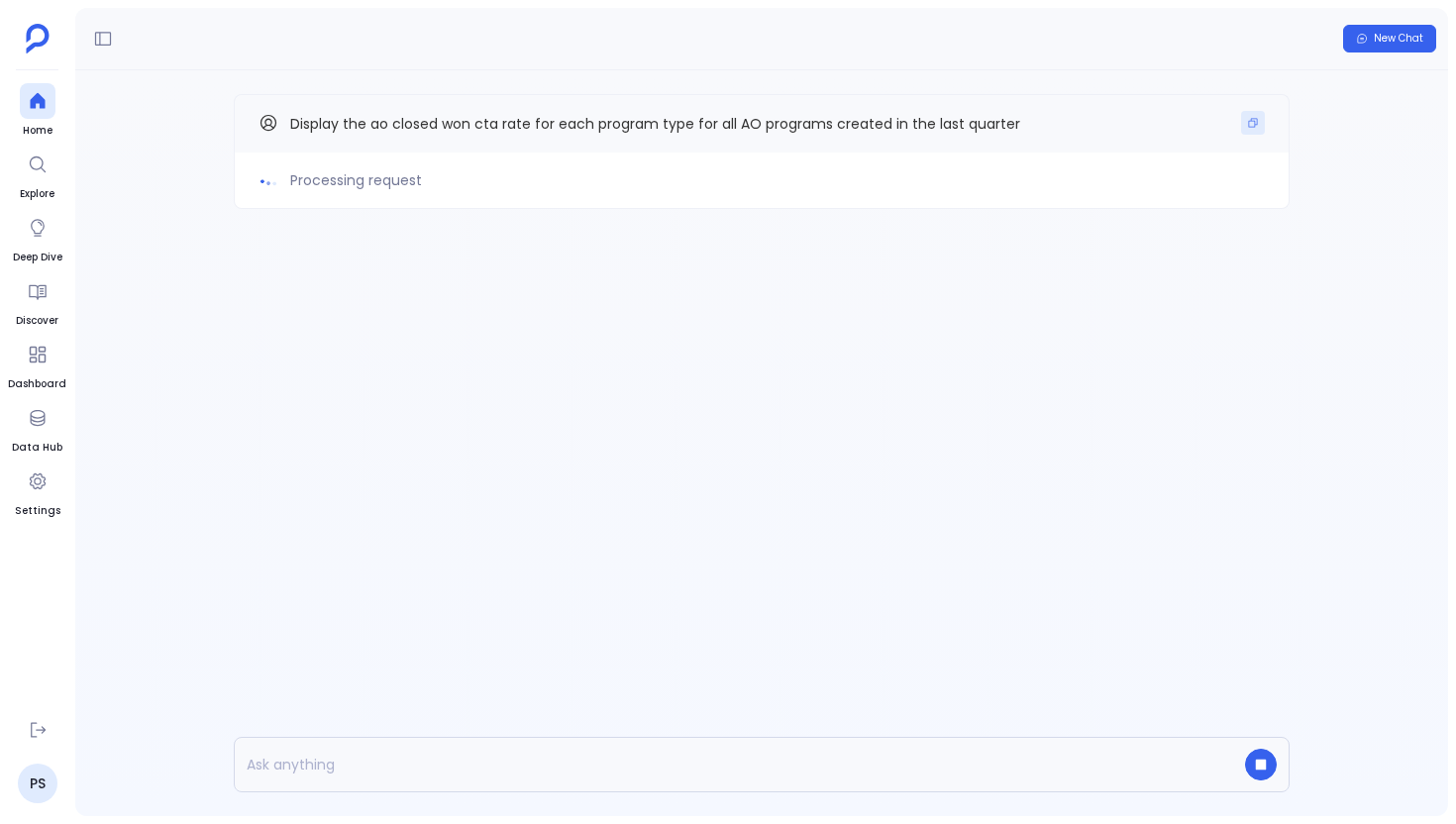 click 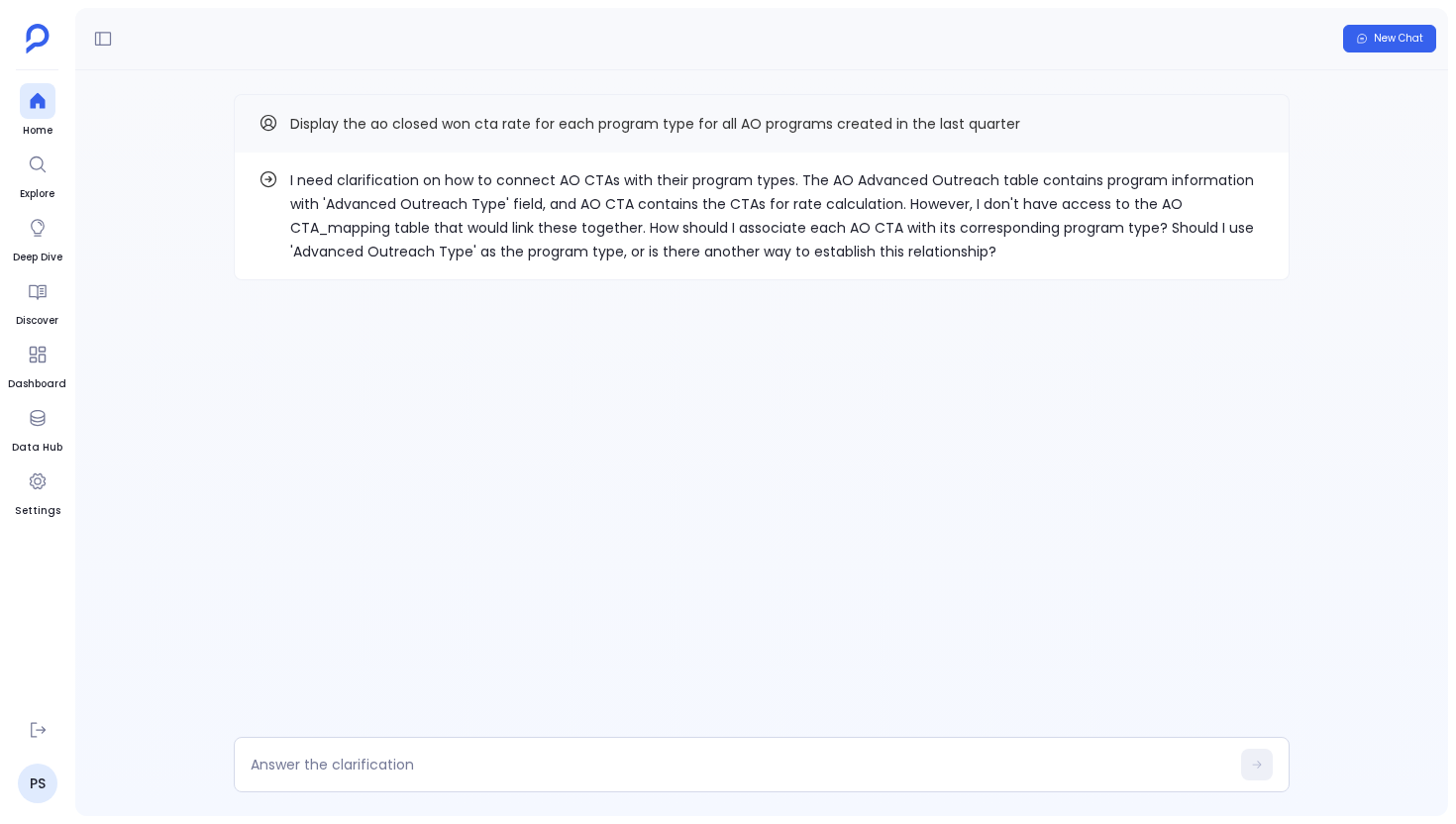 click on "I need clarification on how to connect AO CTAs with their program types. The AO Advanced Outreach table contains program information with 'Advanced Outreach Type' field, and AO CTA contains the CTAs for rate calculation. However, I don't have access to the AO CTA_mapping table that would link these together. How should I associate each AO CTA with its corresponding program type? Should I use 'Advanced Outreach Type' as the program type, or is there another way to establish this relationship? Display the ao closed won cta rate for each program type for all AO programs created in the last quarter" at bounding box center [762, 227] 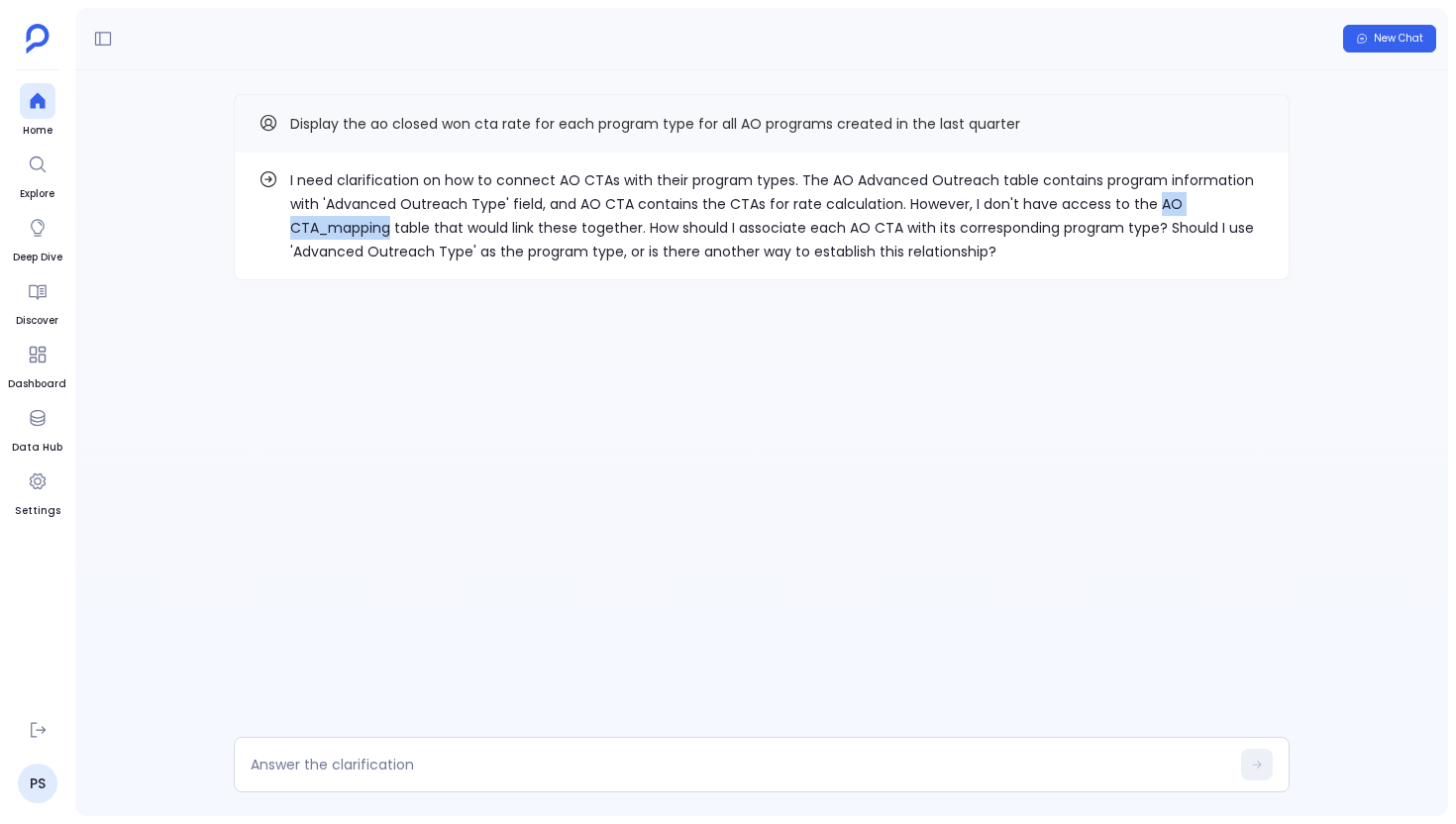 drag, startPoint x: 1146, startPoint y: 204, endPoint x: 387, endPoint y: 227, distance: 759.3484 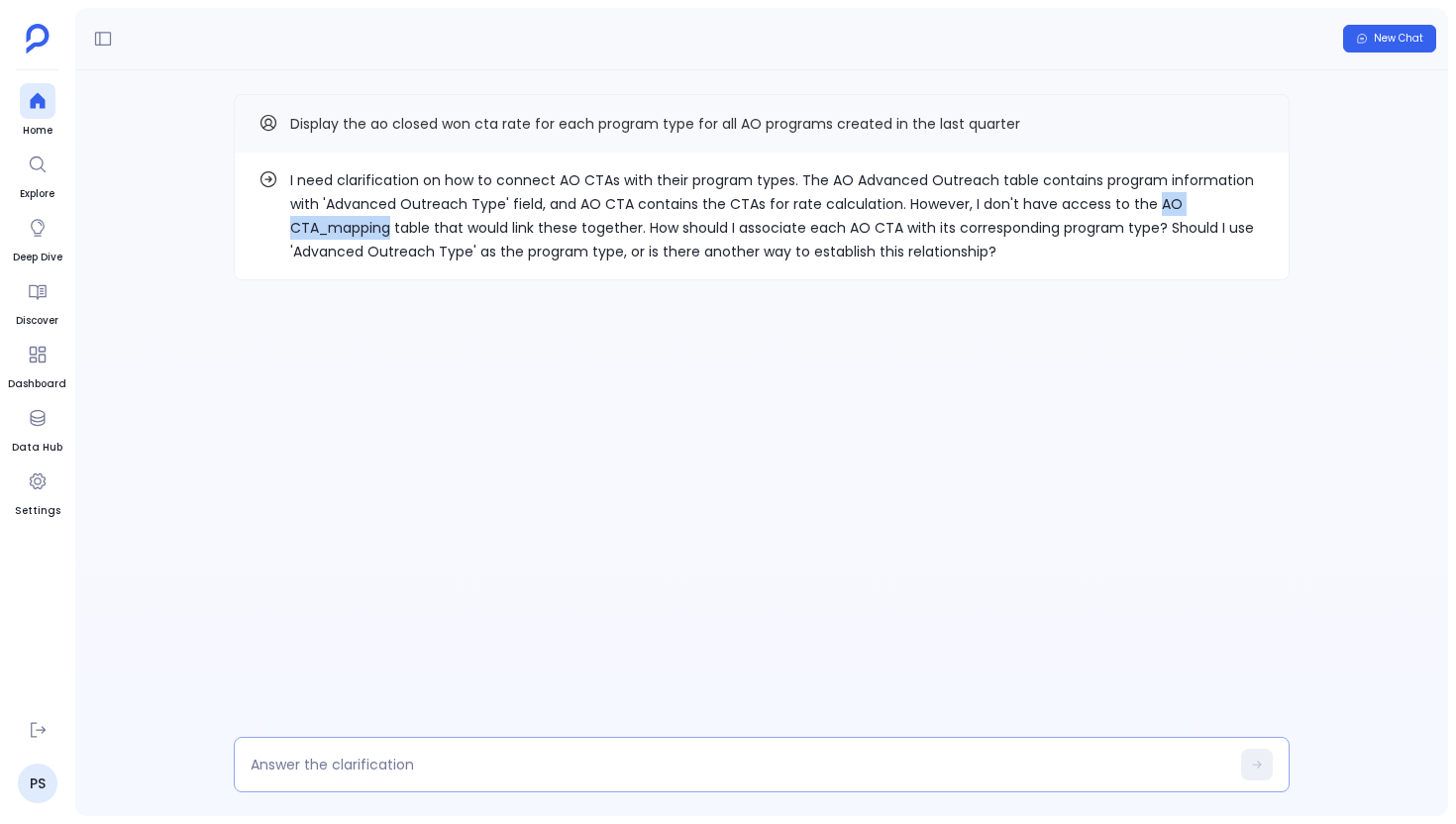 click at bounding box center (762, 765) 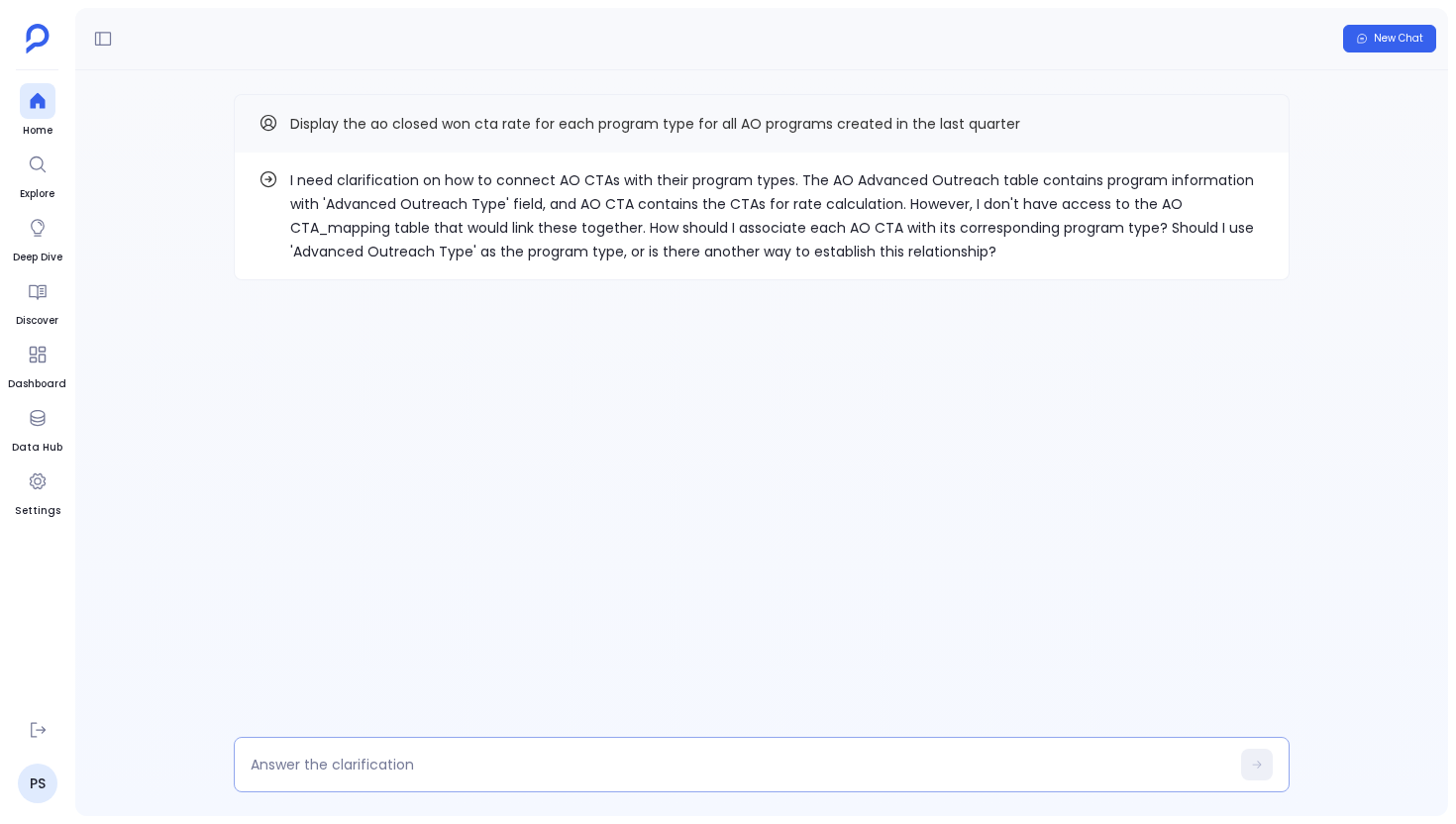 click at bounding box center [740, 765] 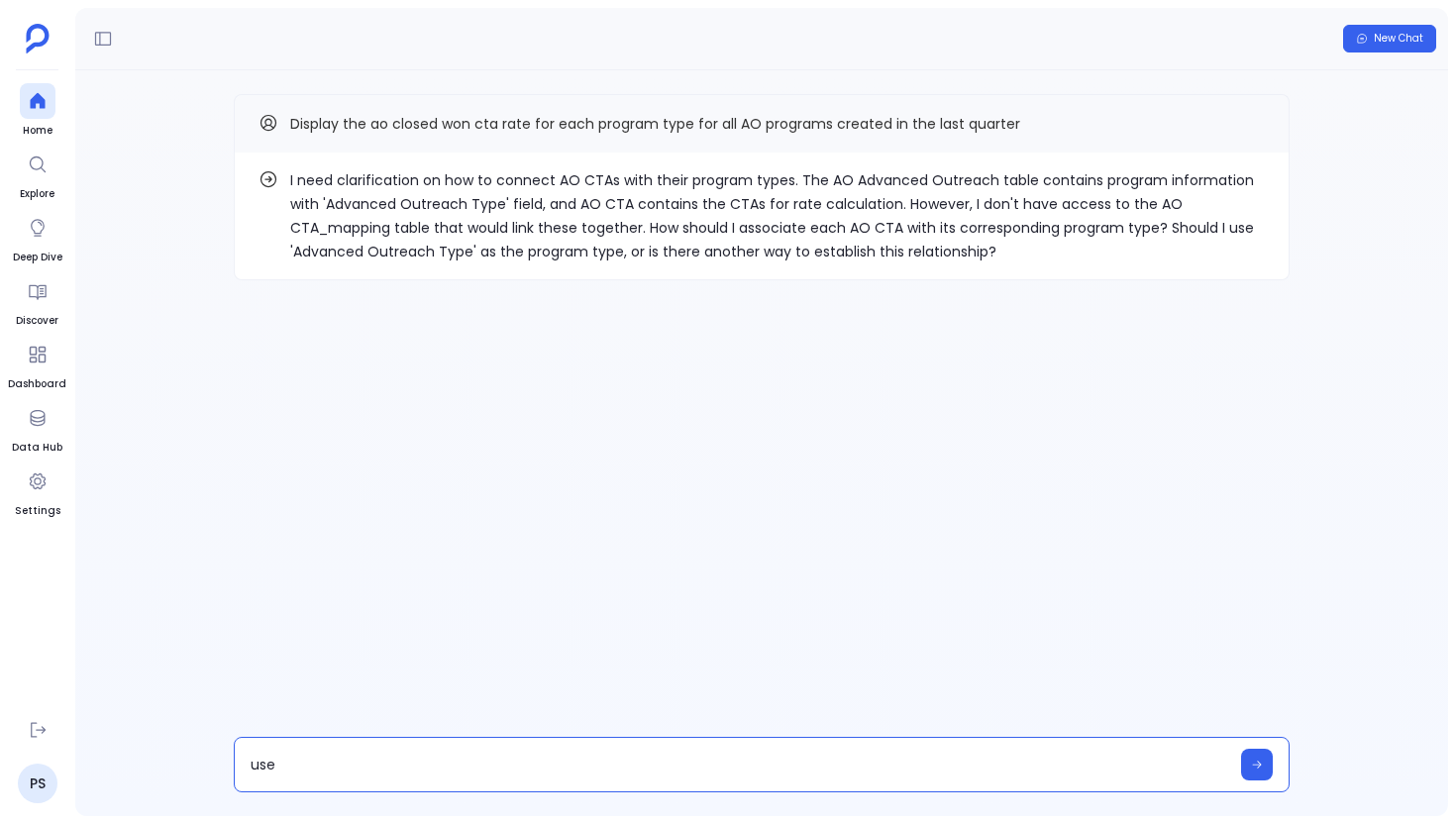 type on "use AO CTA_mapping" 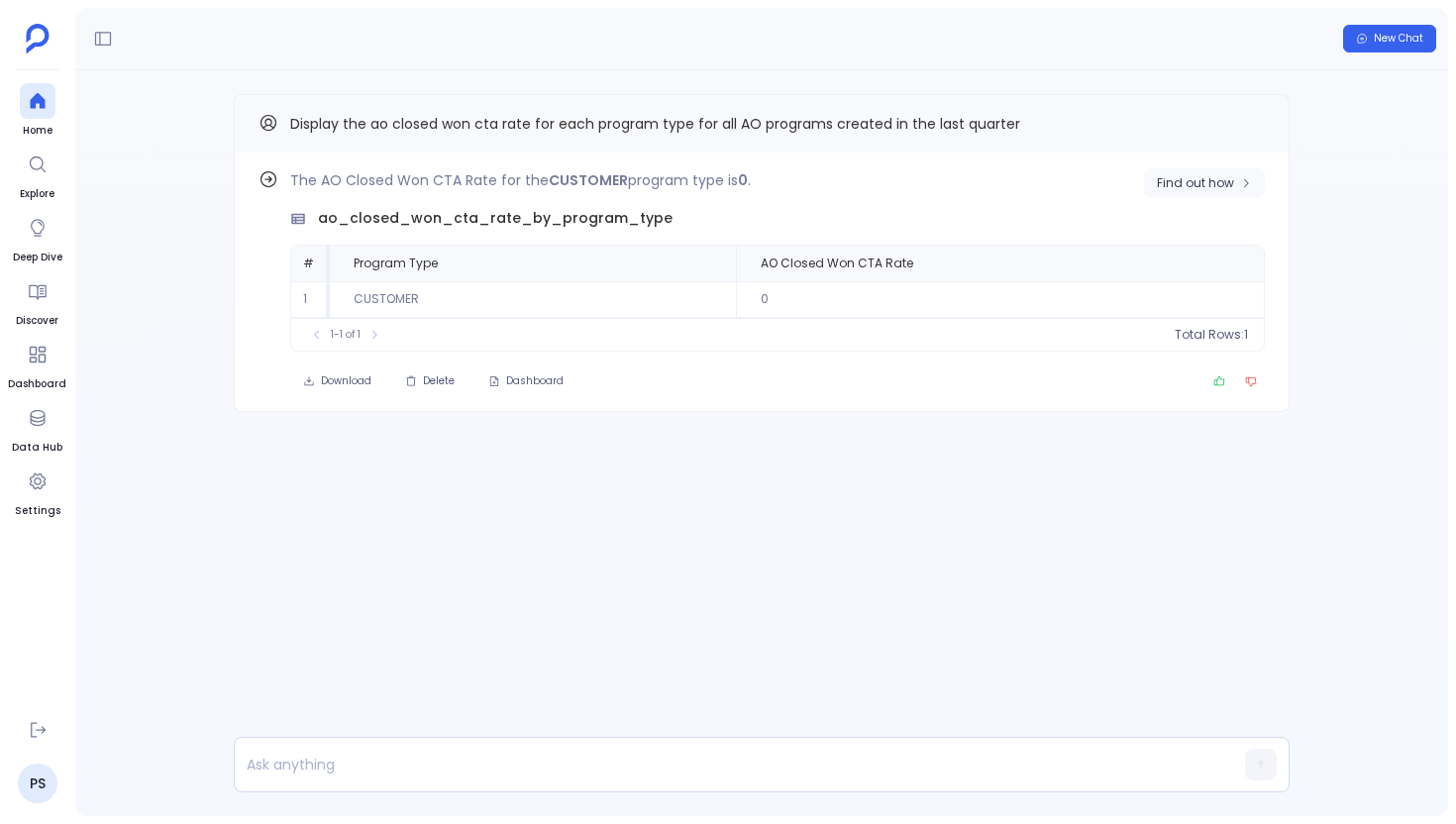 click on "Find out how" at bounding box center [1204, 183] 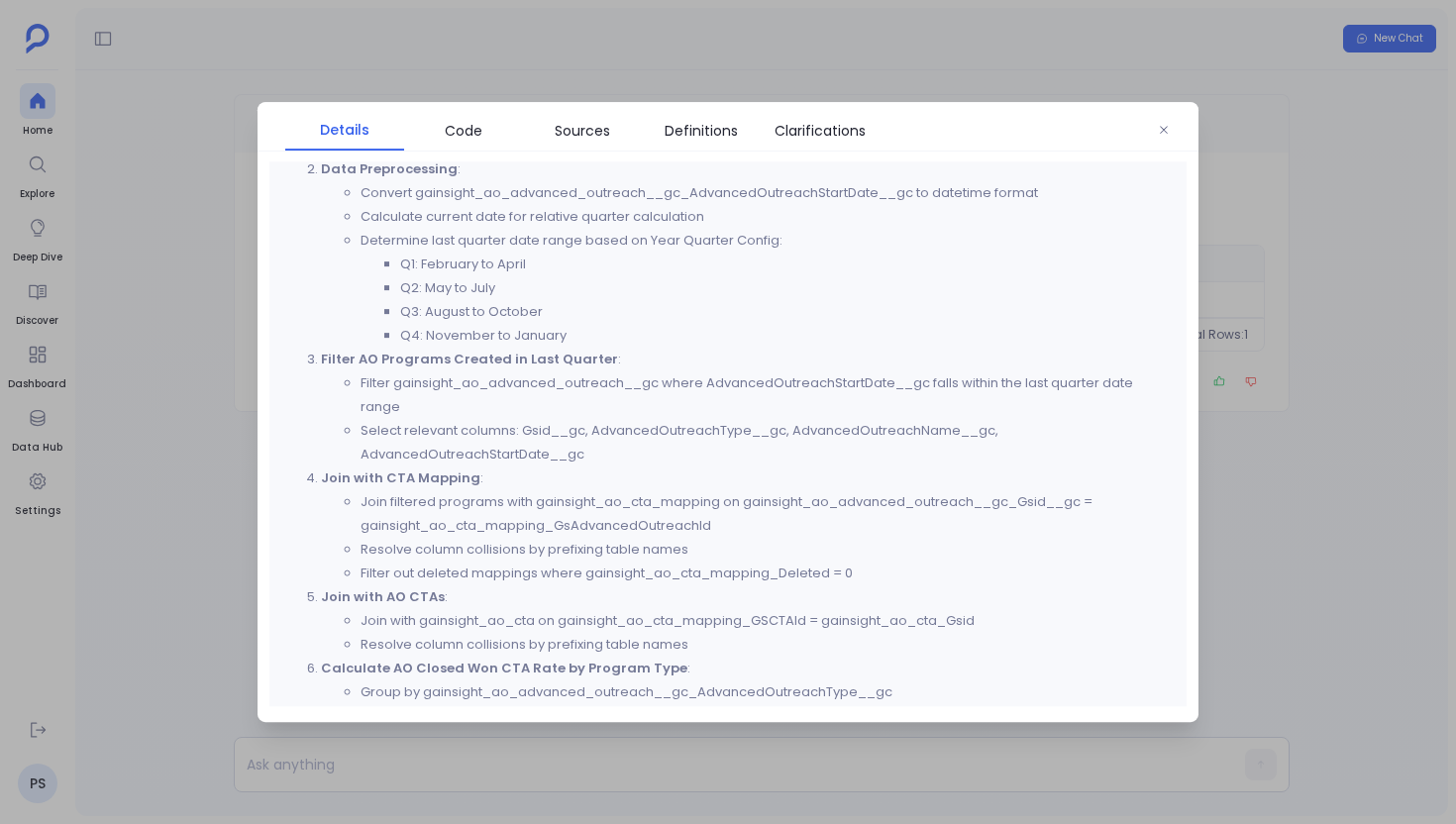 scroll, scrollTop: 1158, scrollLeft: 0, axis: vertical 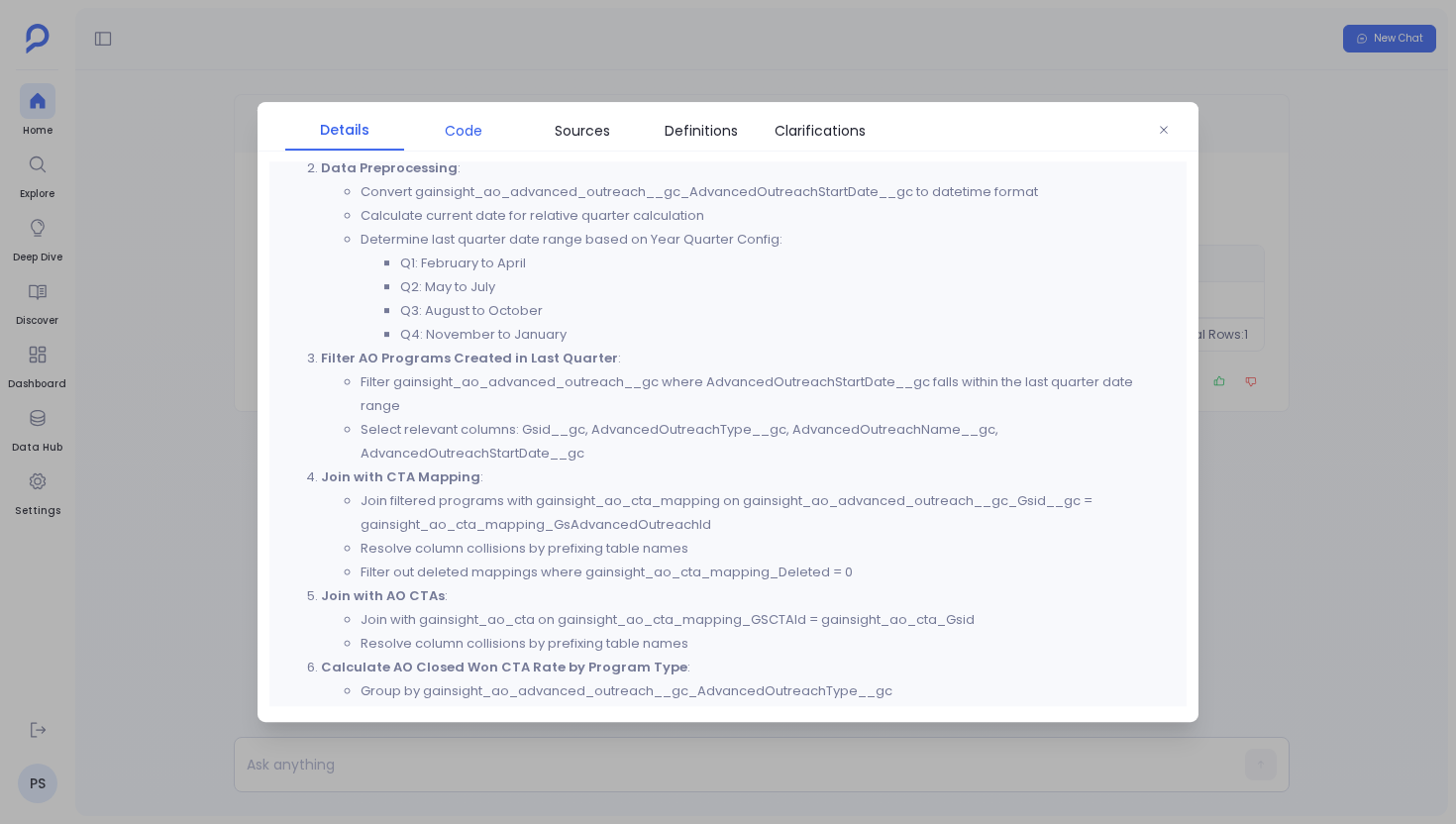click on "Code" at bounding box center (464, 131) 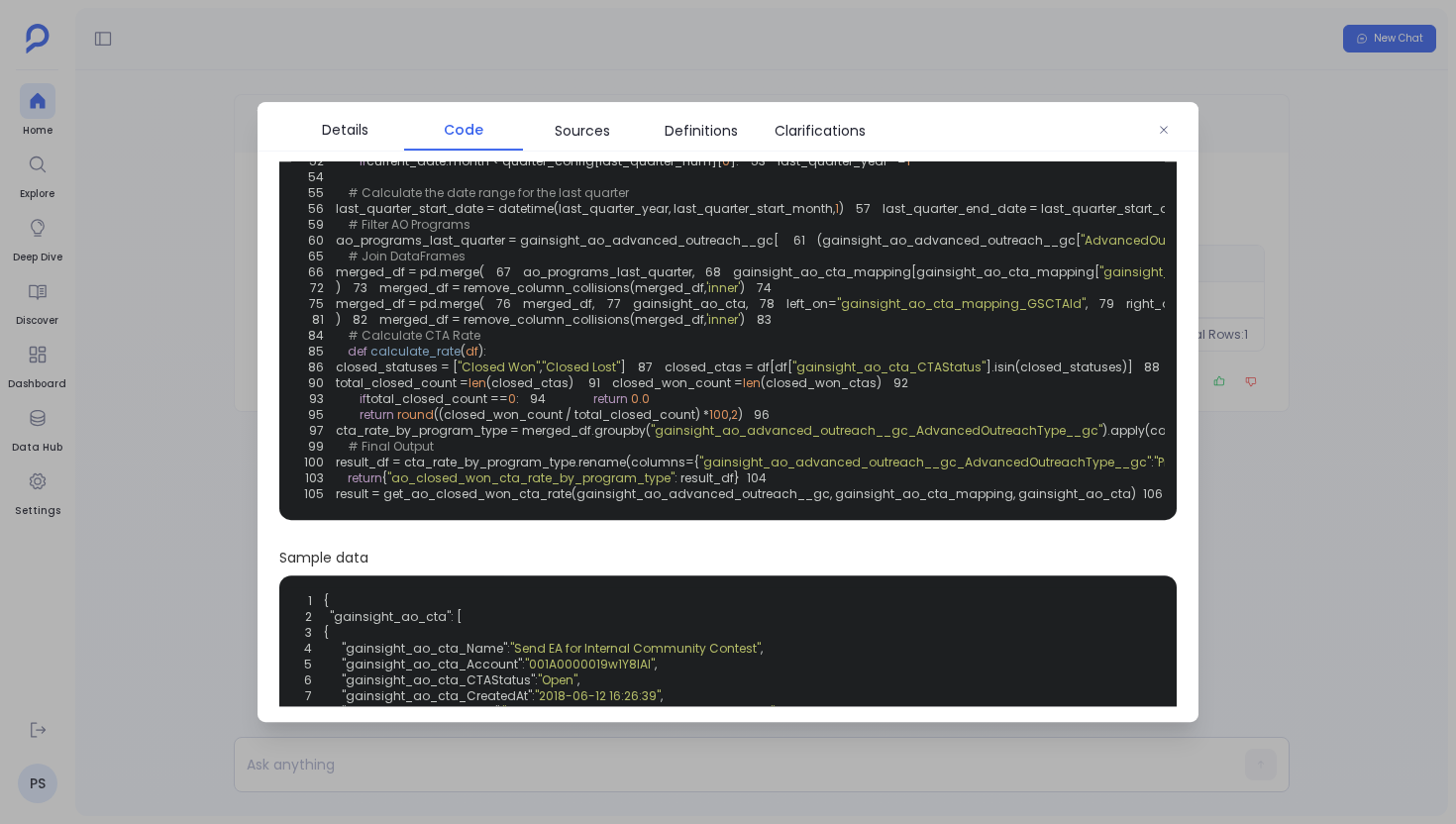 scroll, scrollTop: 534, scrollLeft: 0, axis: vertical 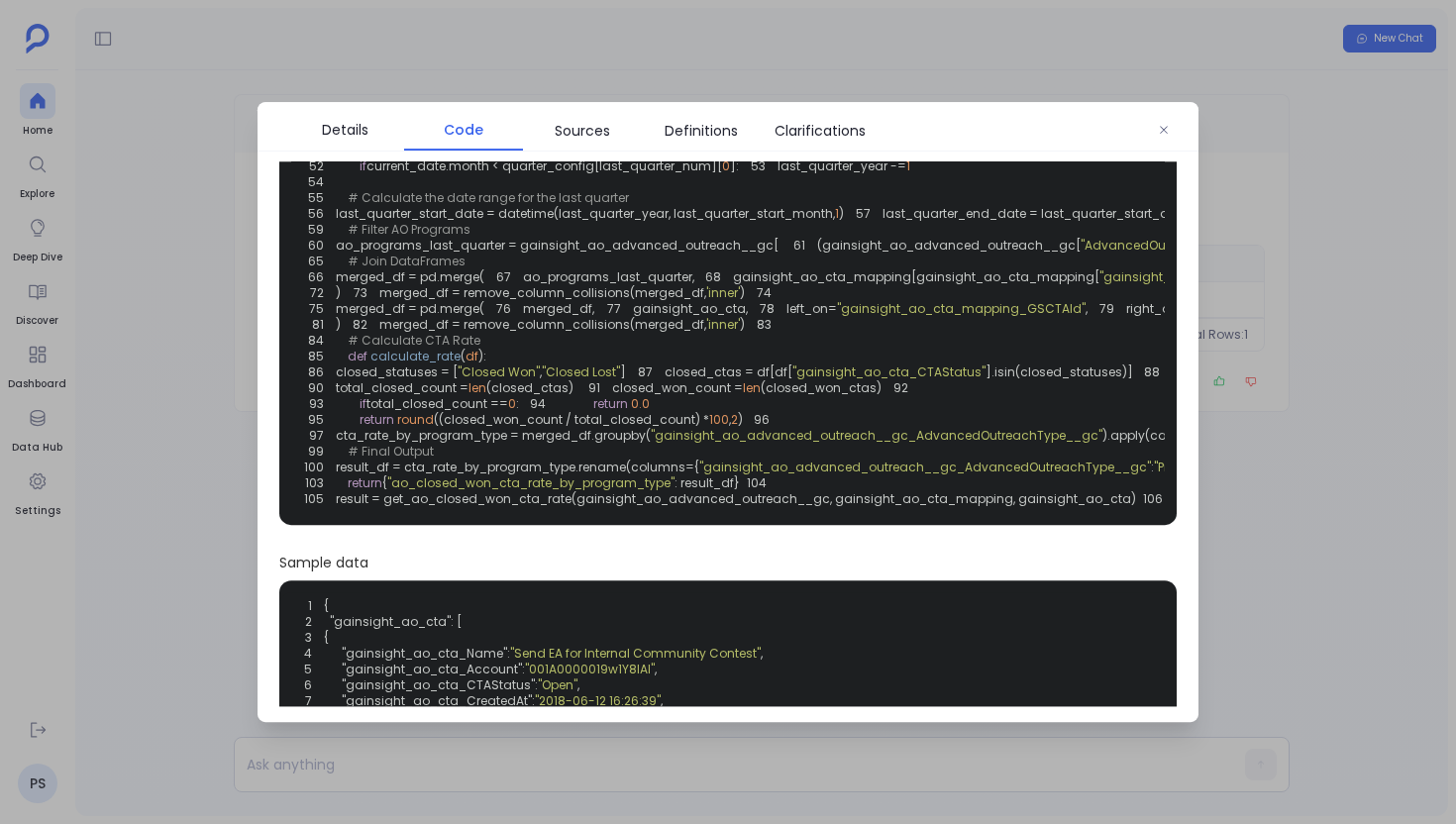 click at bounding box center (728, 412) 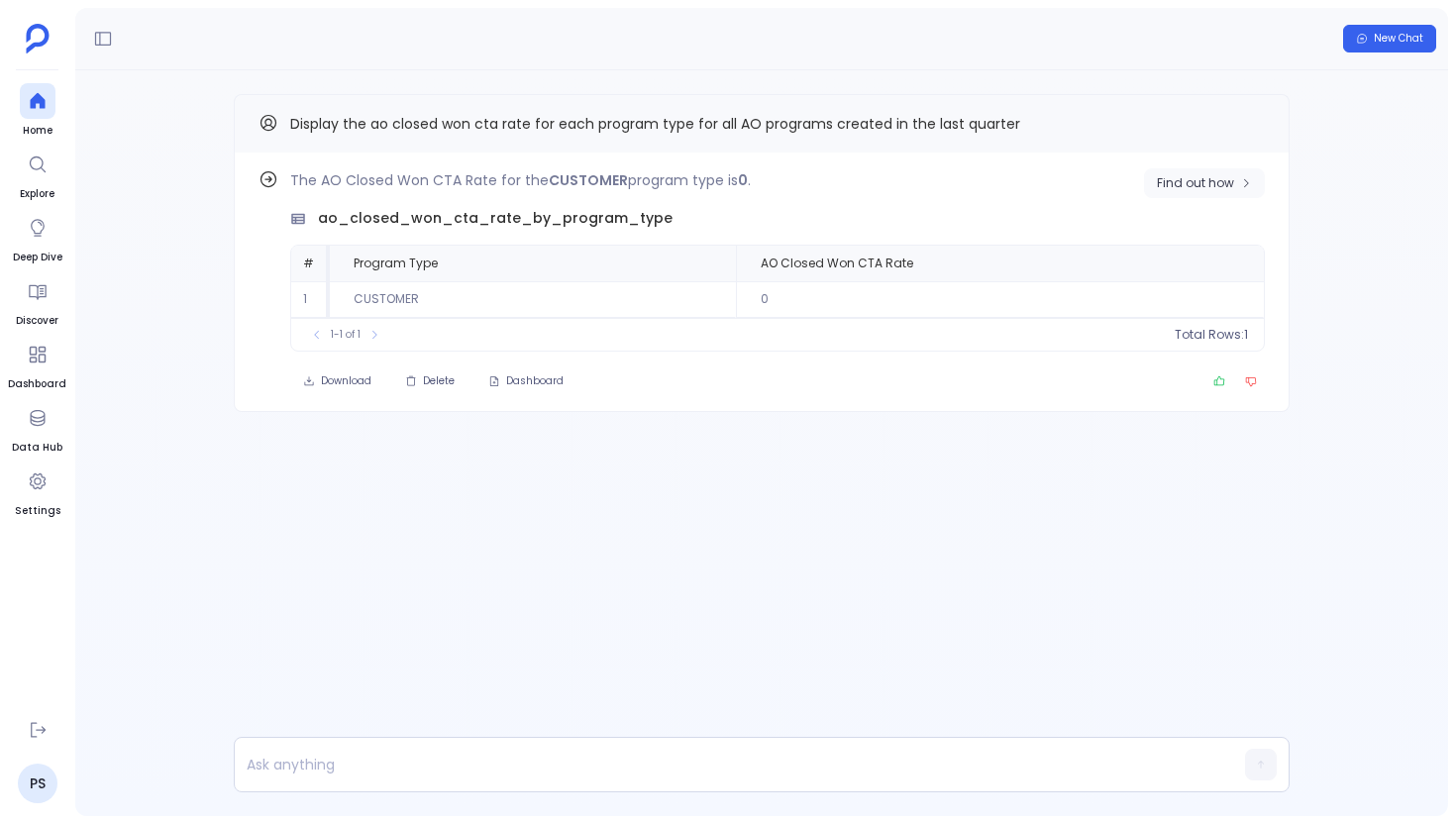 click on "Find out how" at bounding box center (1196, 183) 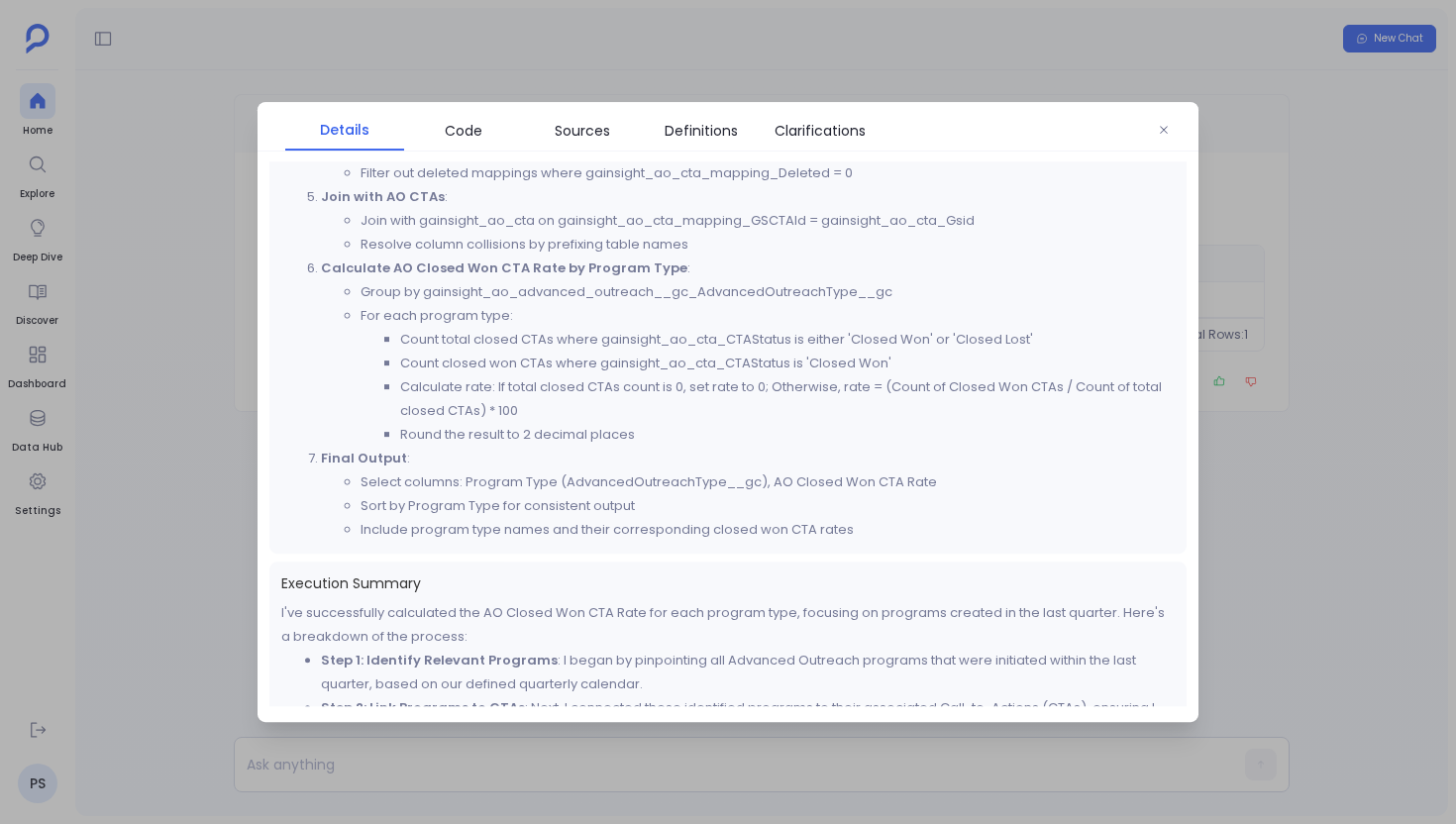 scroll, scrollTop: 1562, scrollLeft: 0, axis: vertical 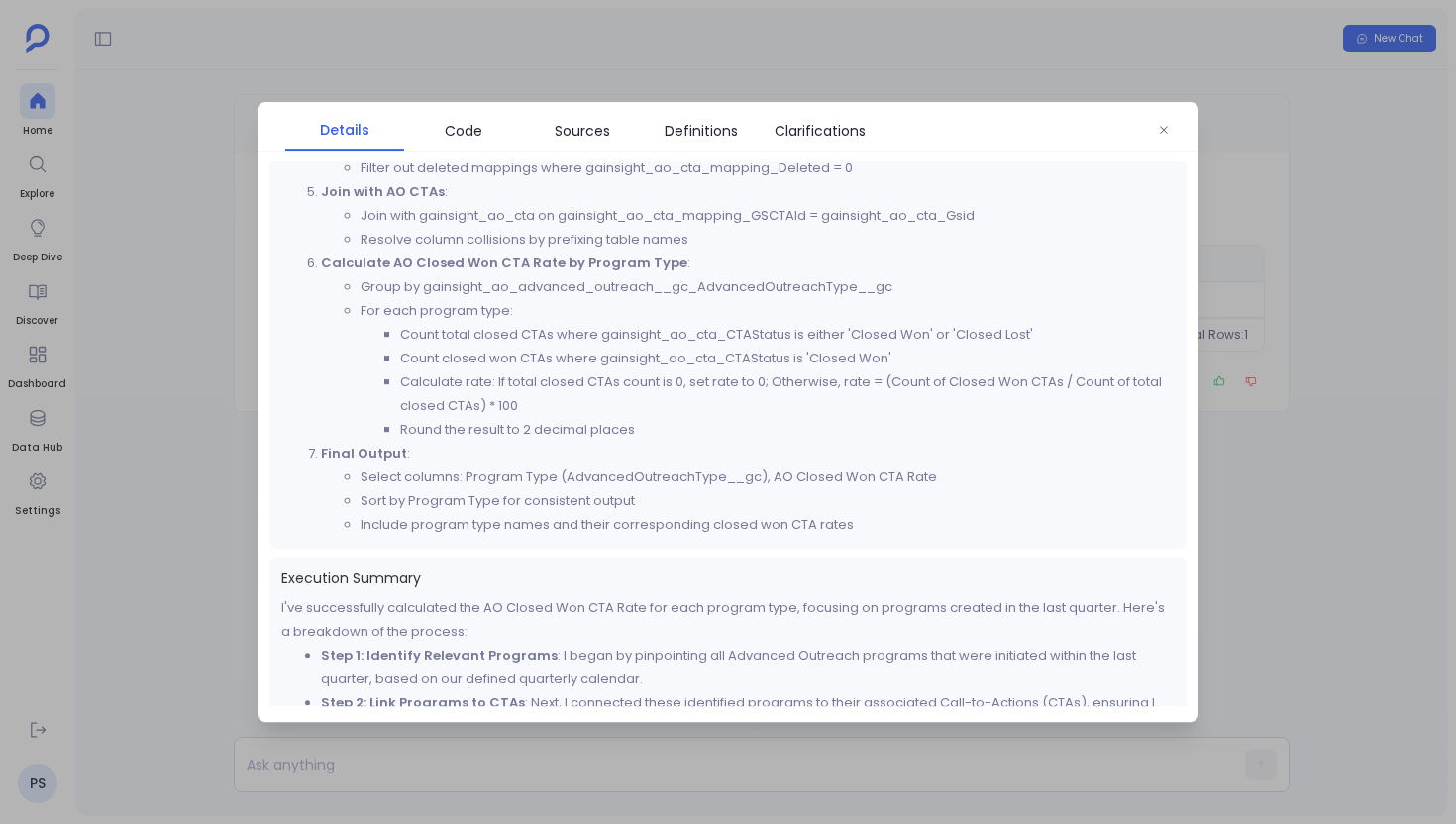click at bounding box center [728, 412] 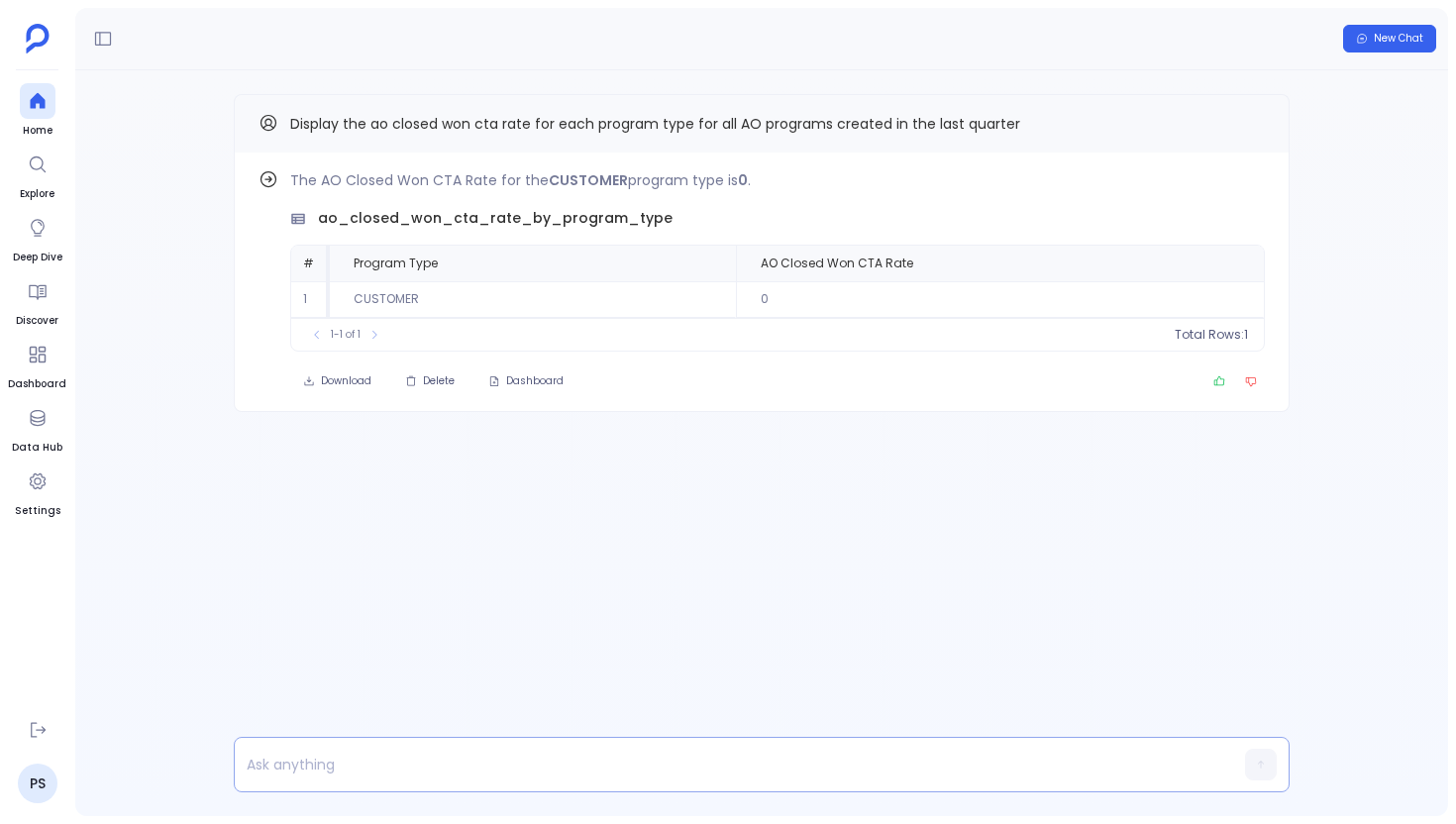 click at bounding box center (723, 765) 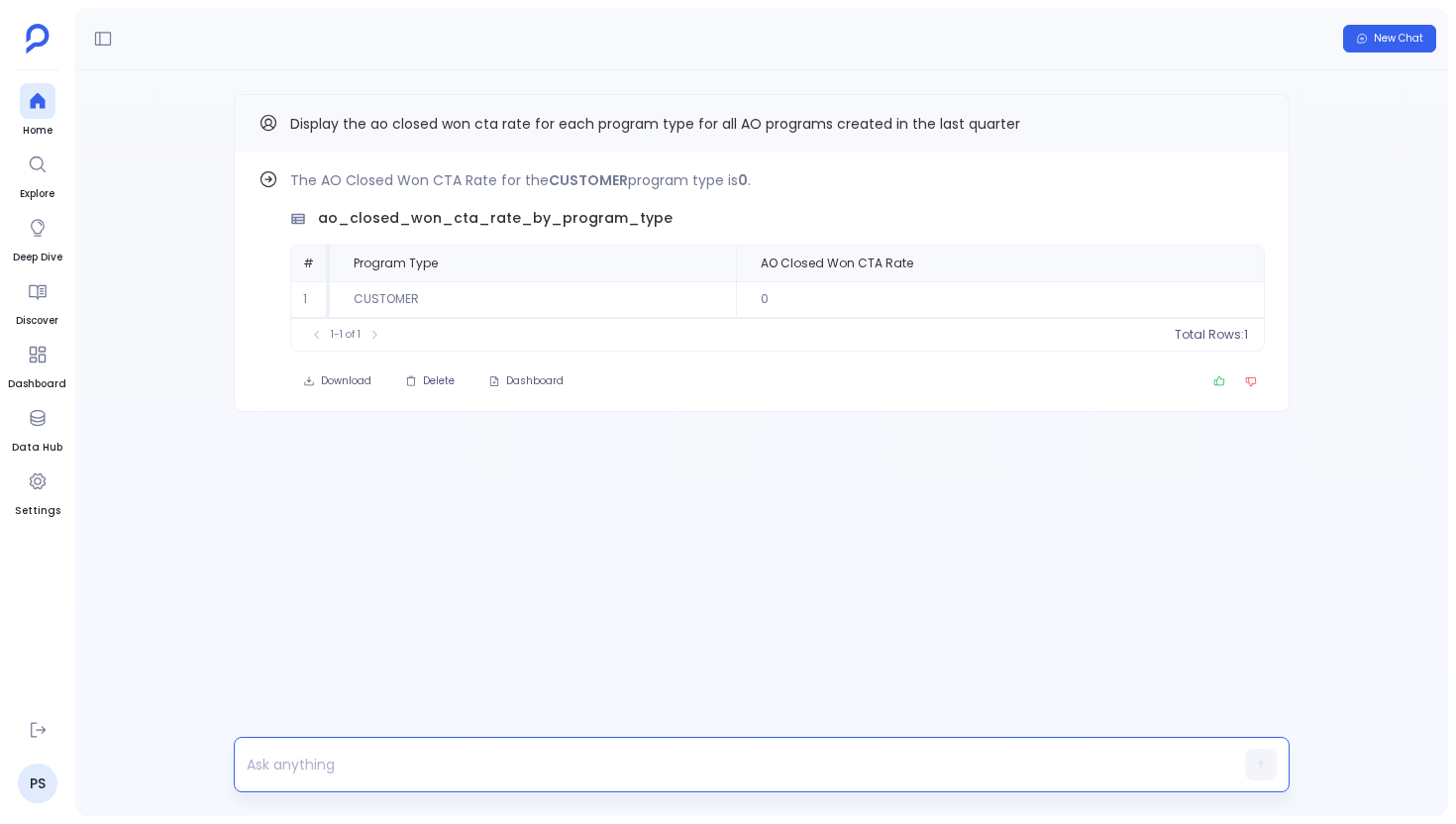 click at bounding box center (723, 765) 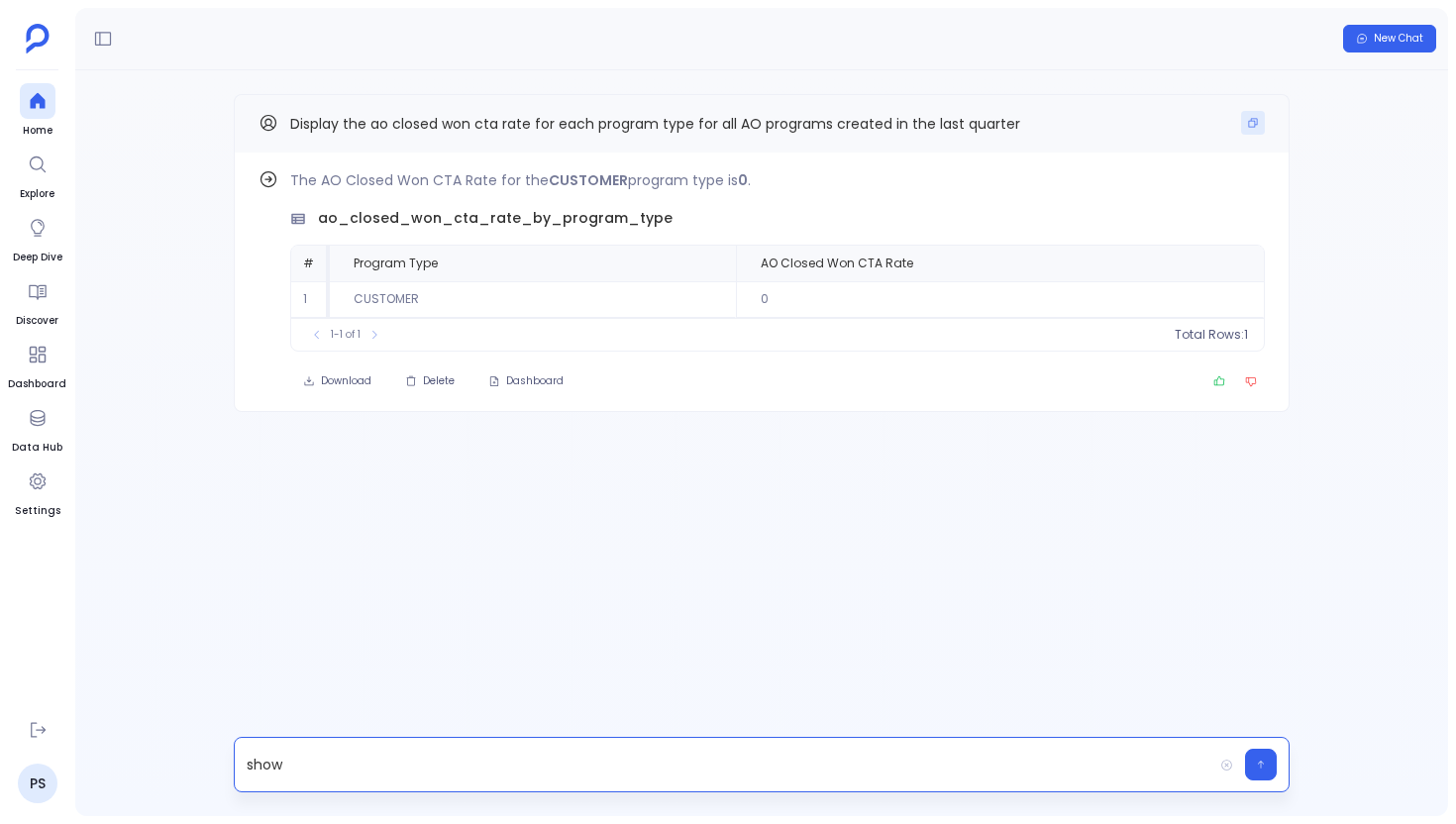 drag, startPoint x: 737, startPoint y: 124, endPoint x: 1253, endPoint y: 120, distance: 516.0155 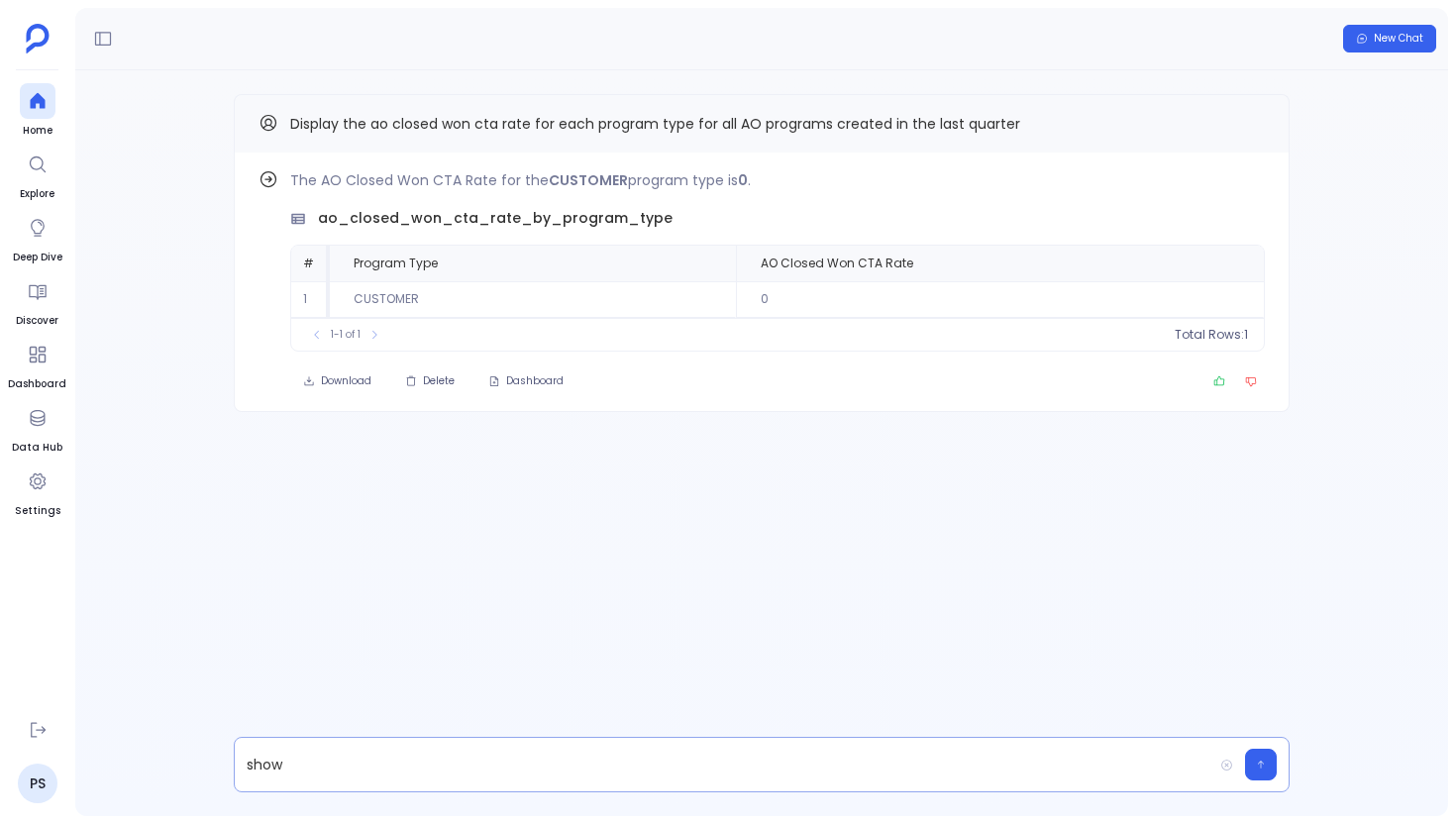 click on "show" at bounding box center (723, 765) 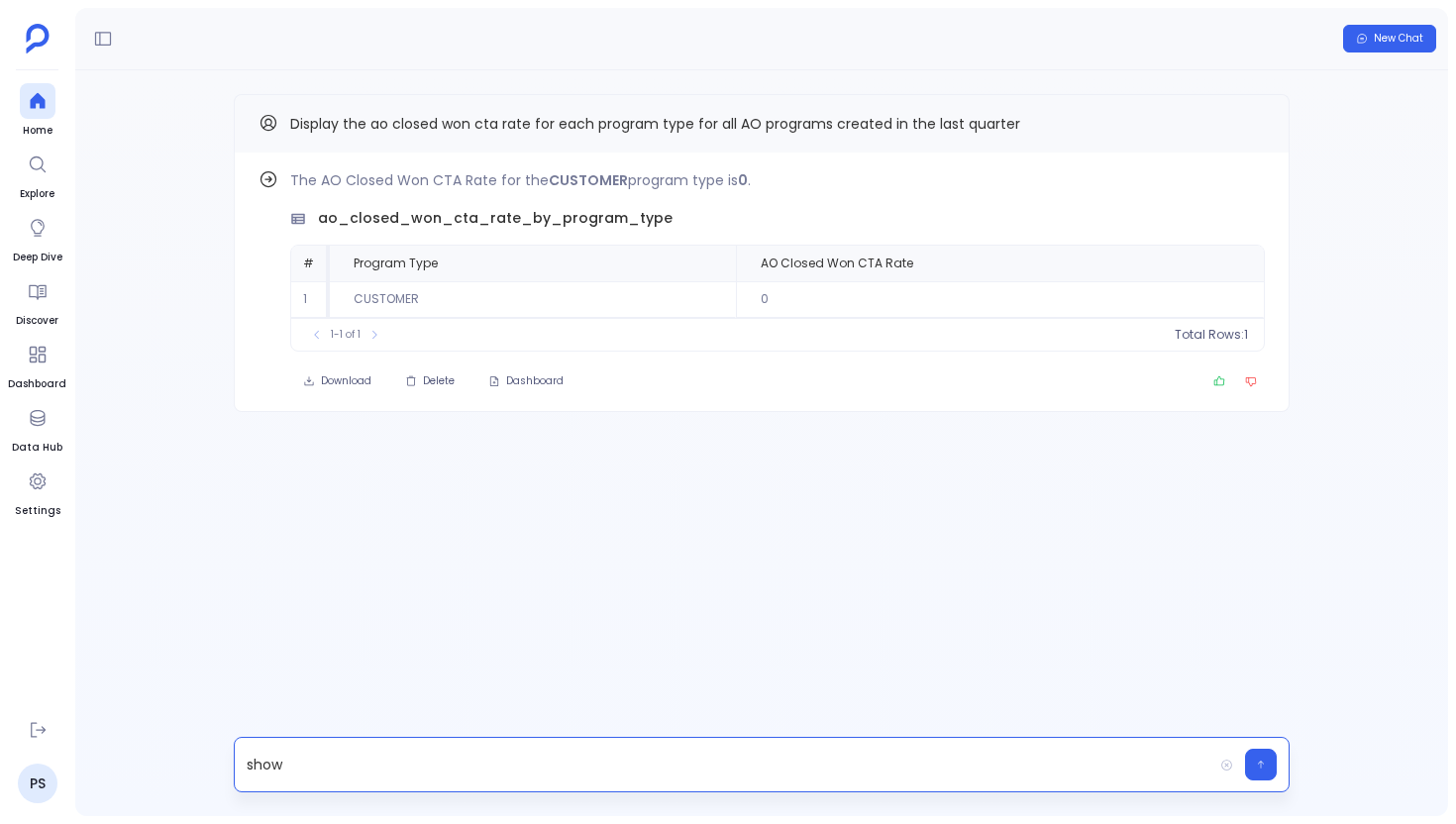 click on "show" at bounding box center [723, 765] 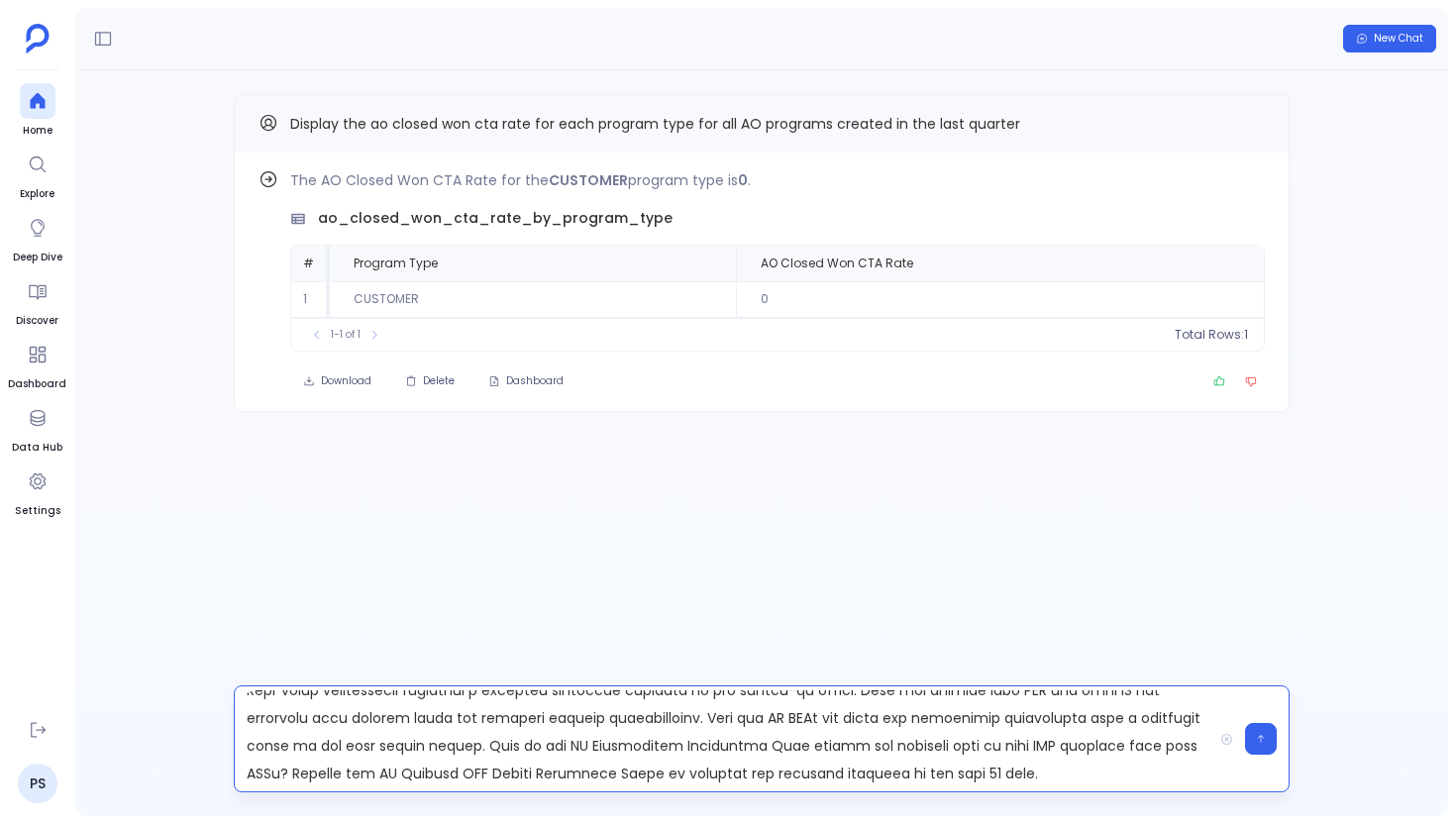 scroll, scrollTop: 0, scrollLeft: 0, axis: both 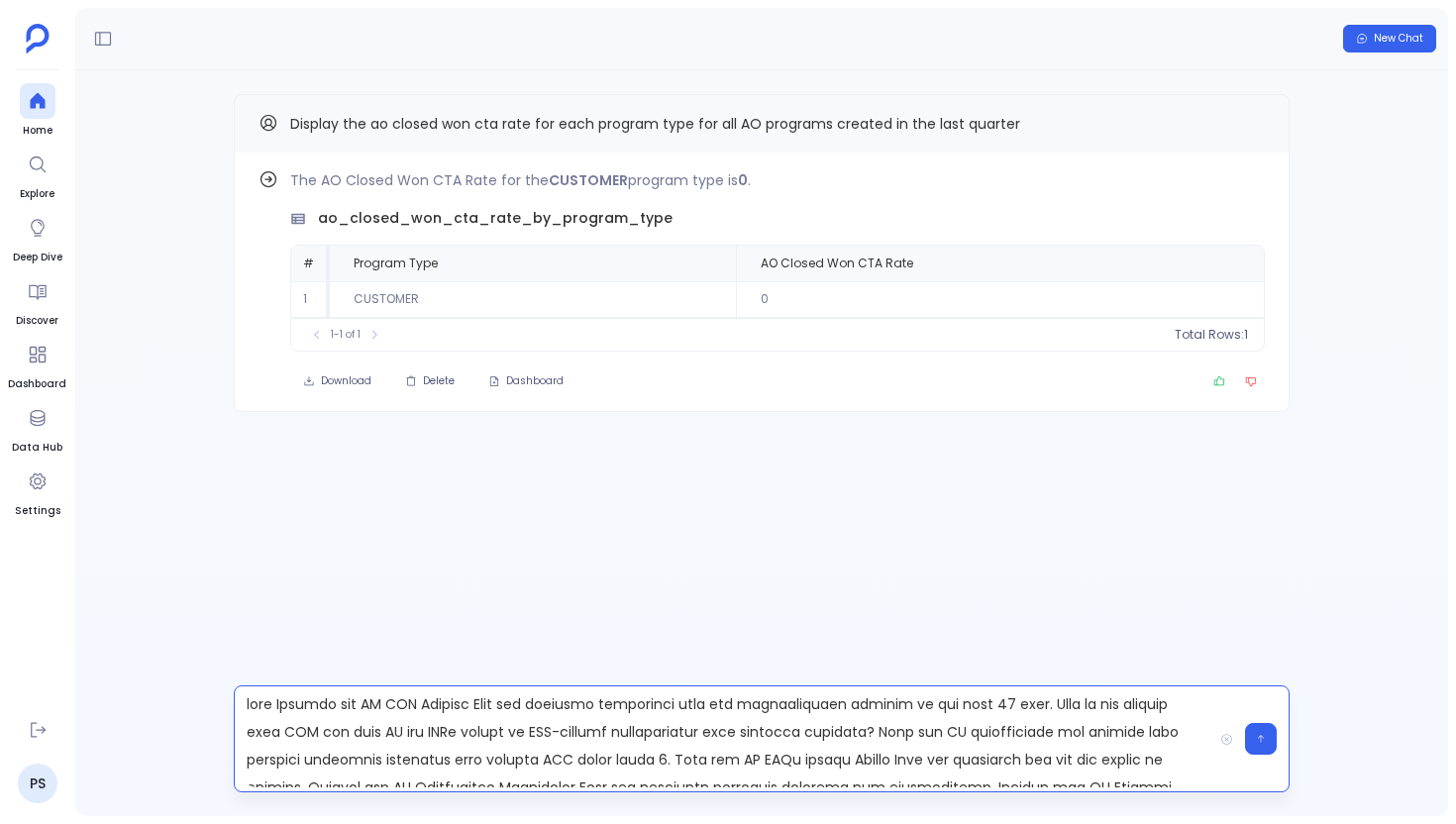 click at bounding box center (723, 739) 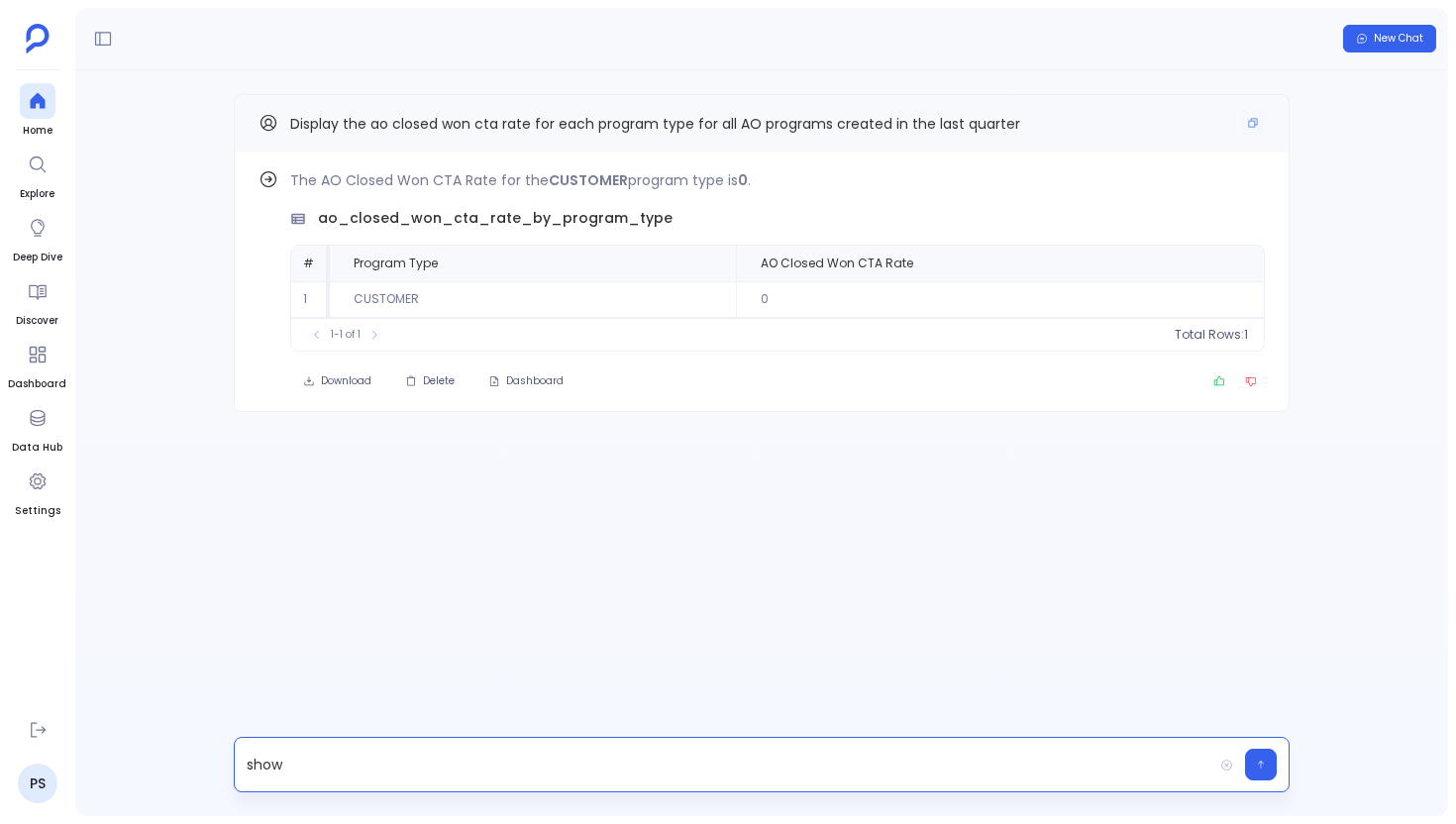 drag, startPoint x: 737, startPoint y: 122, endPoint x: 779, endPoint y: 122, distance: 42 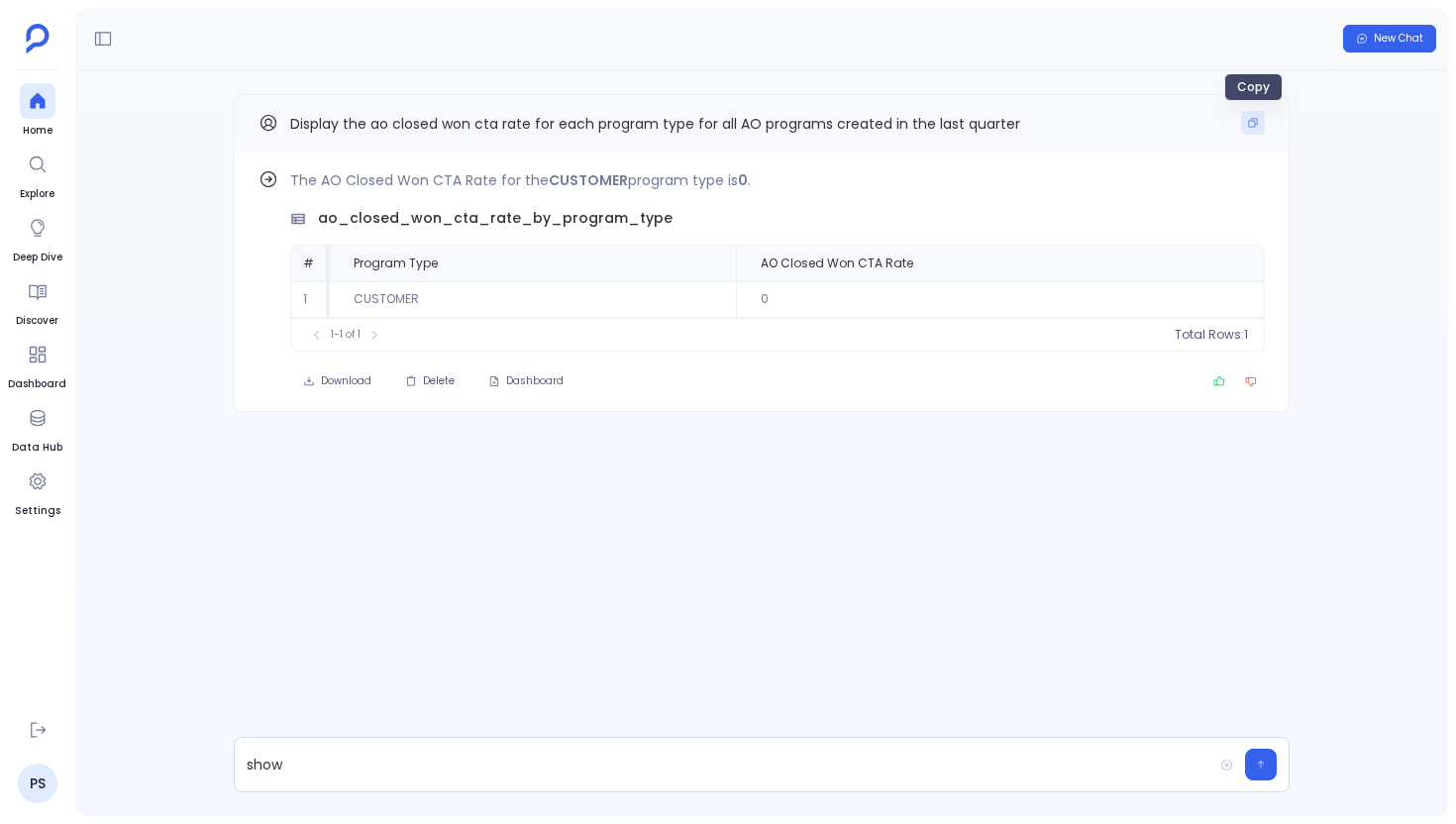 click at bounding box center [1253, 123] 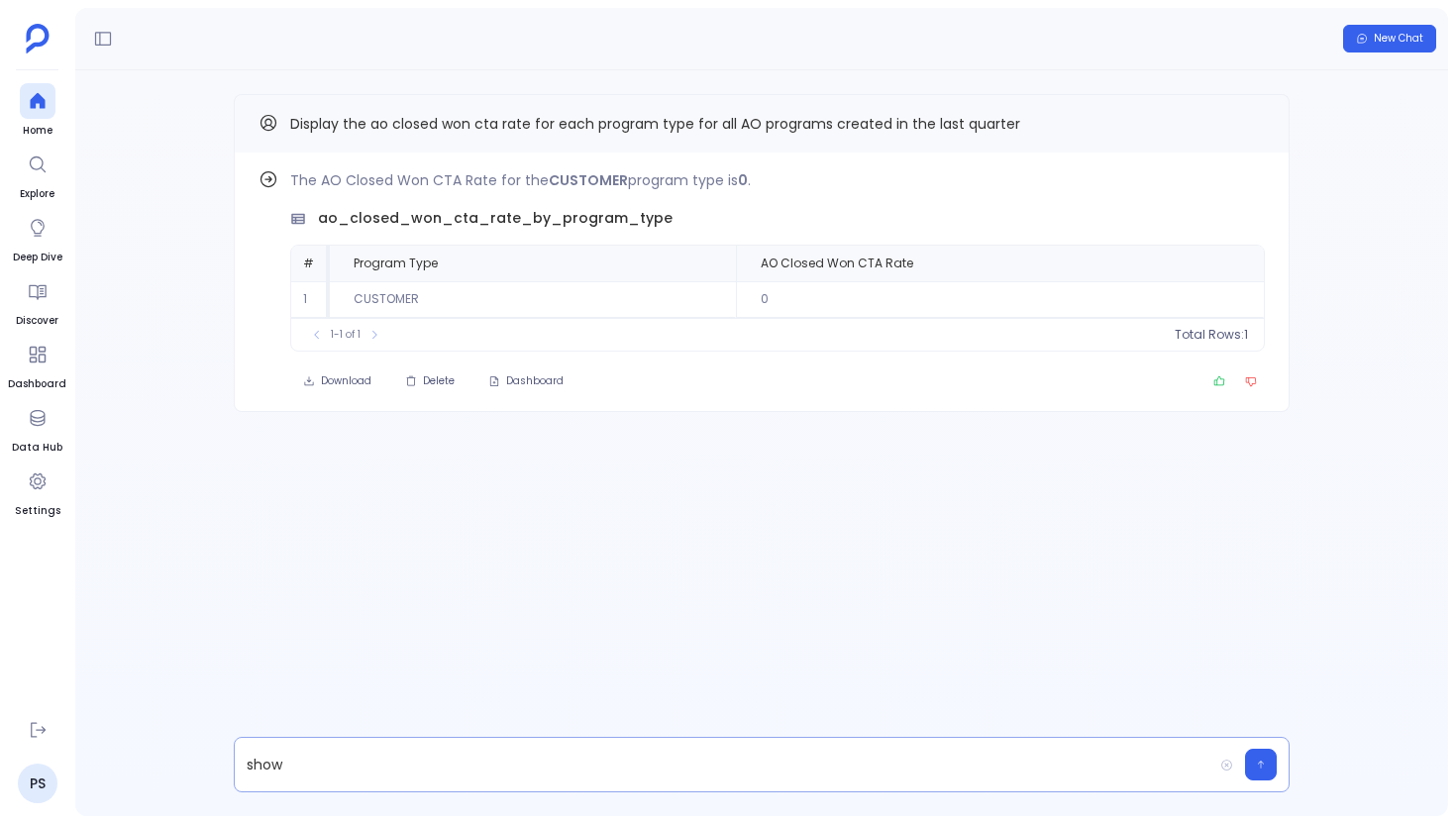 click on "show" at bounding box center (723, 765) 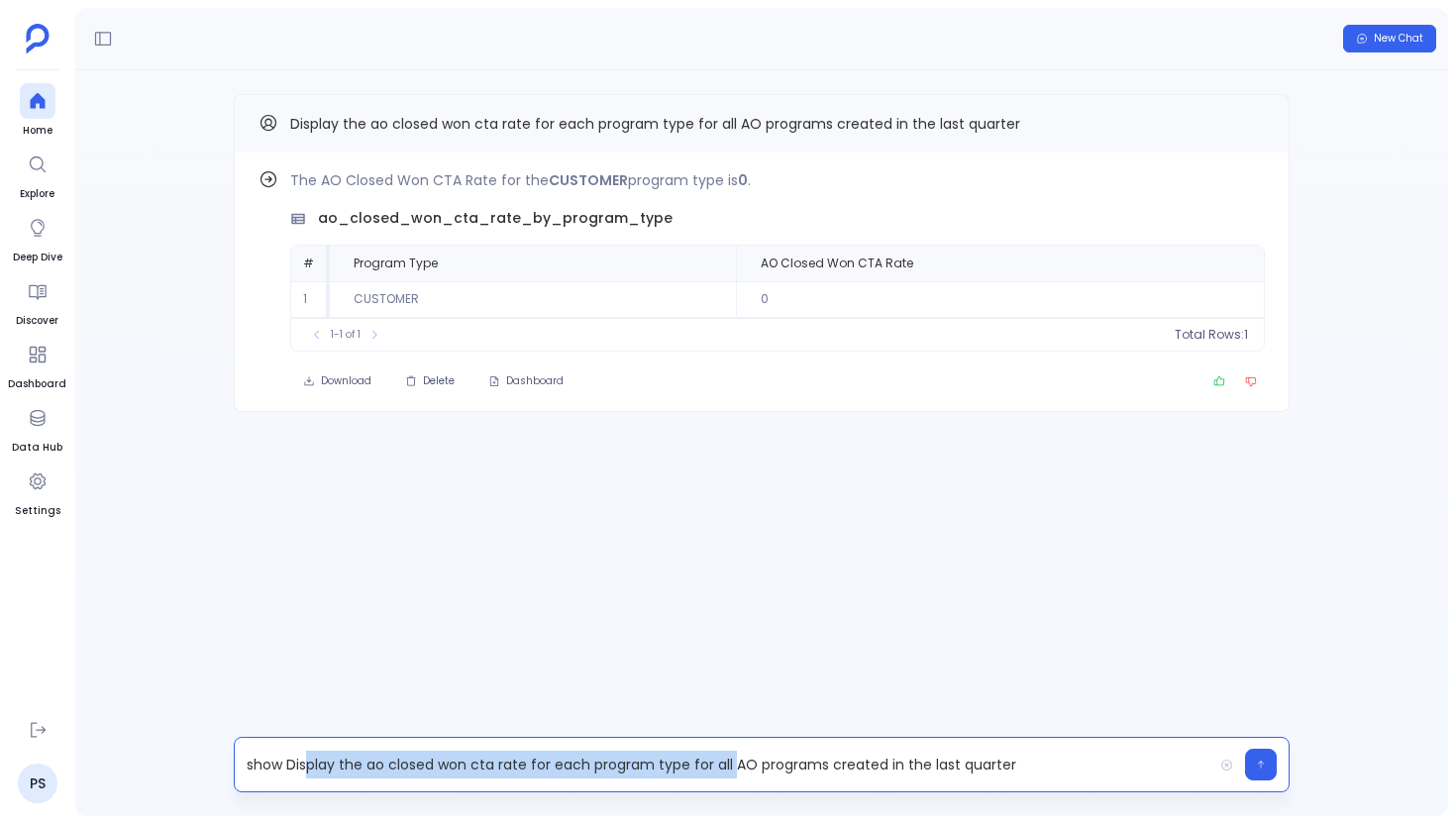 drag, startPoint x: 734, startPoint y: 772, endPoint x: 305, endPoint y: 753, distance: 429.42054 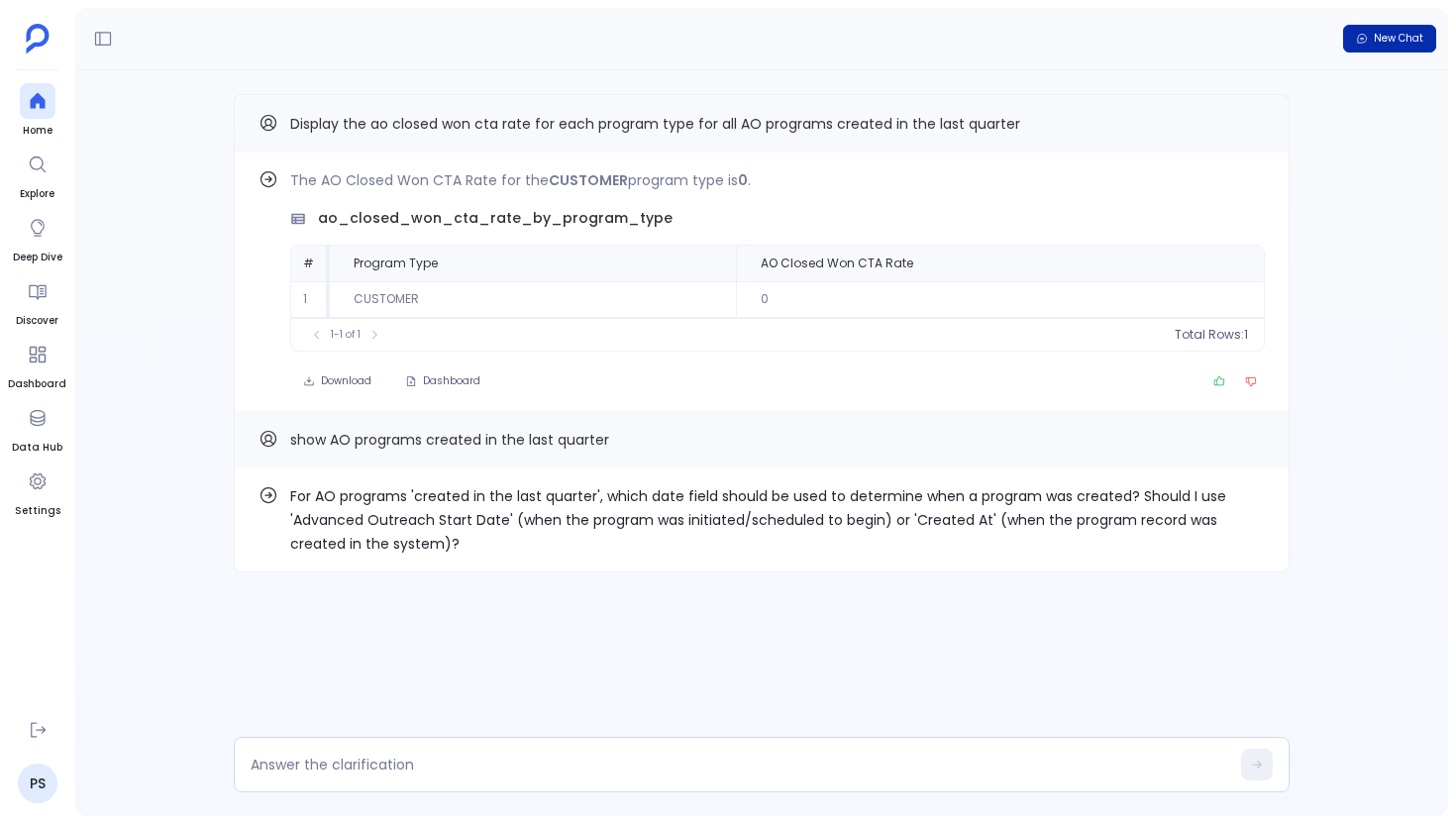 click on "New Chat" at bounding box center (1390, 39) 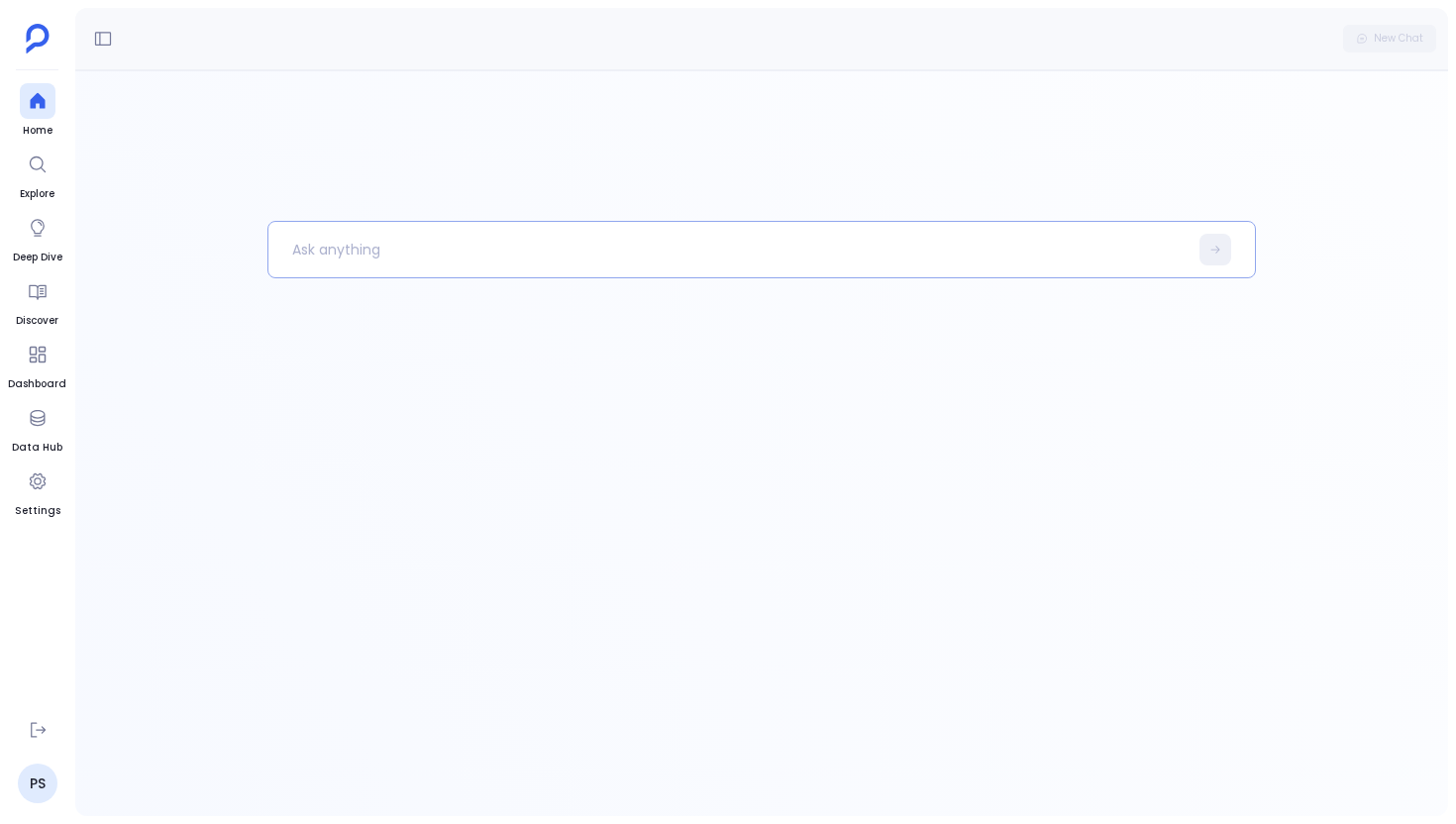 click at bounding box center [728, 250] 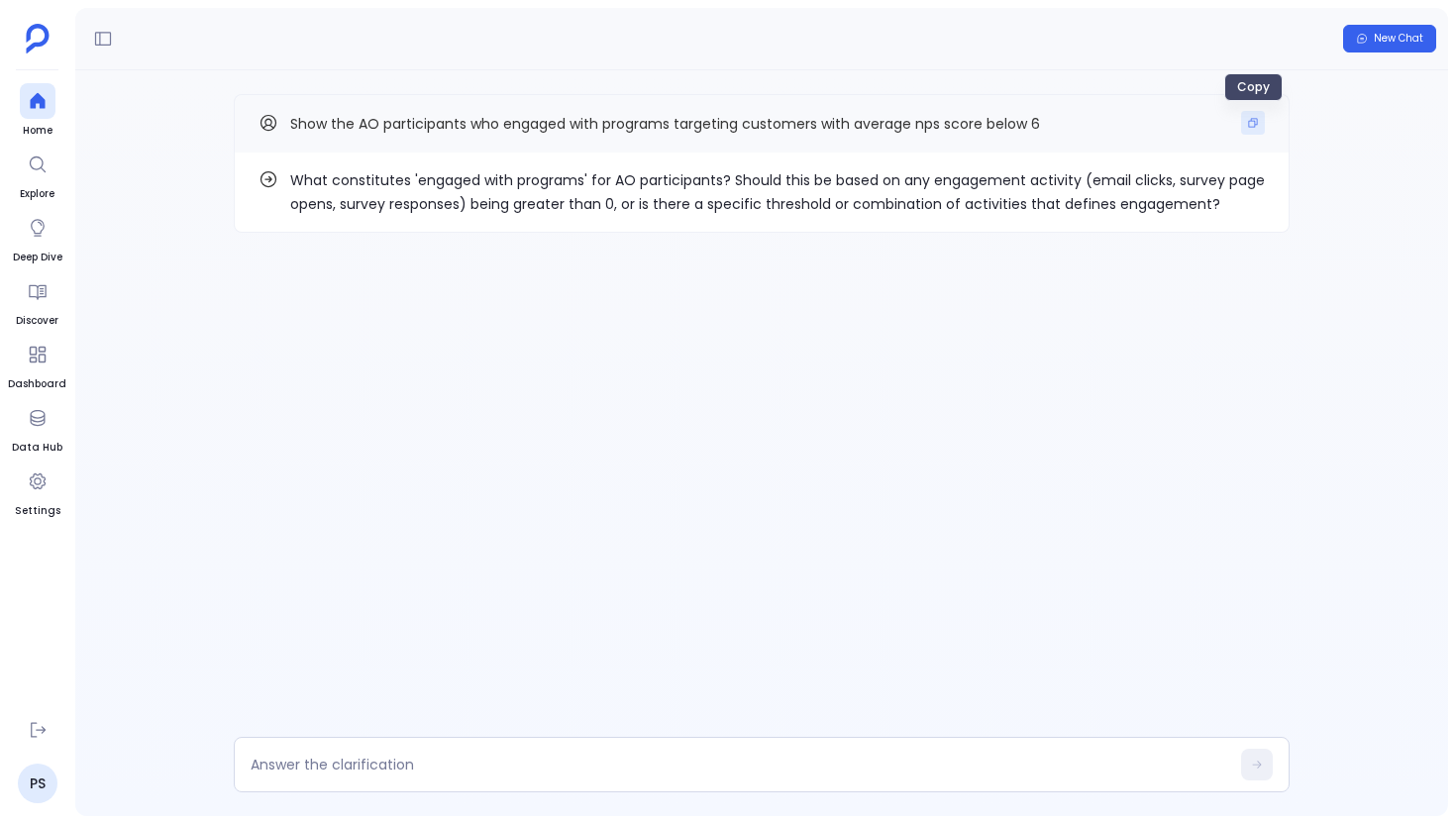 click at bounding box center [1253, 123] 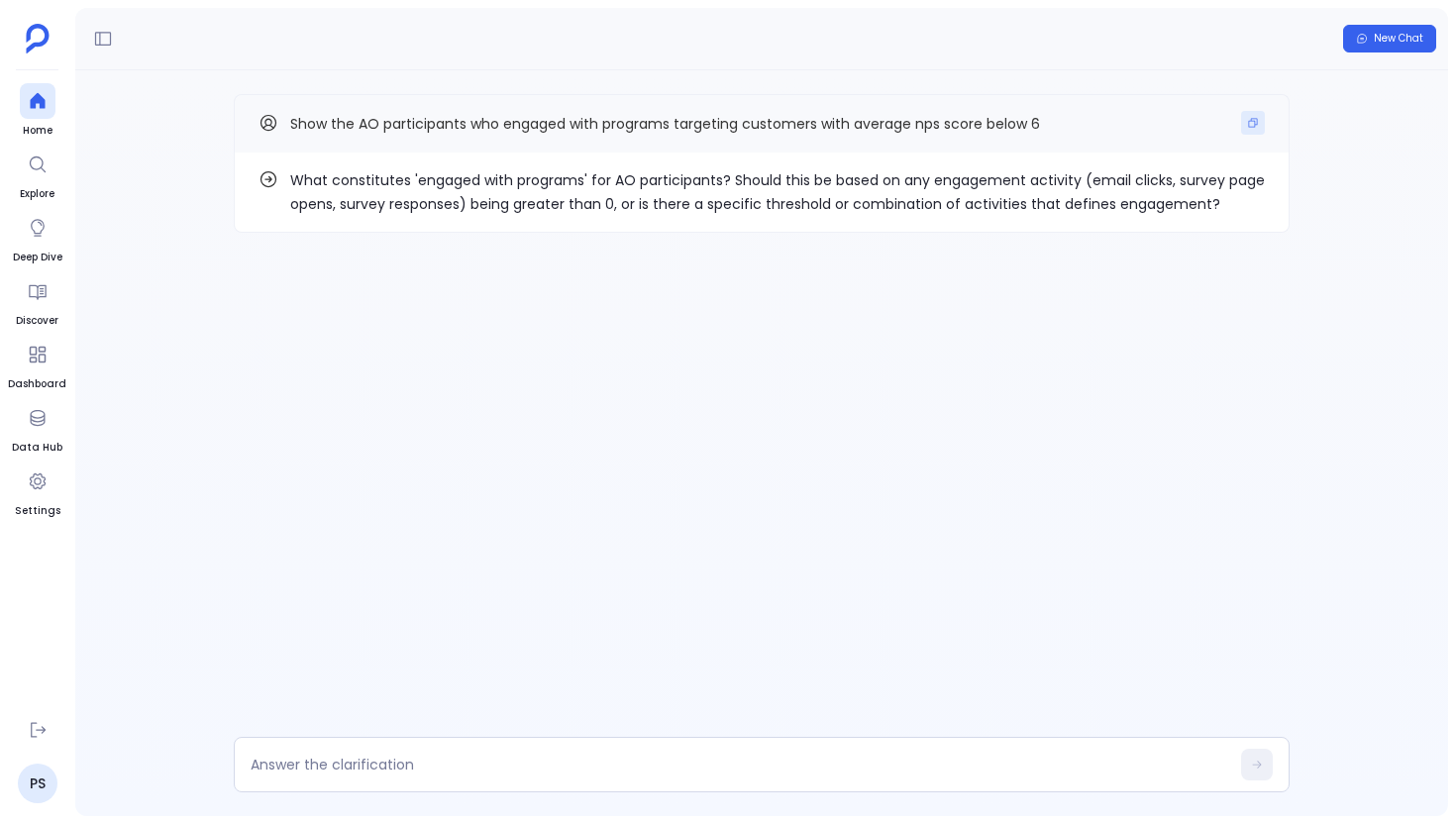click 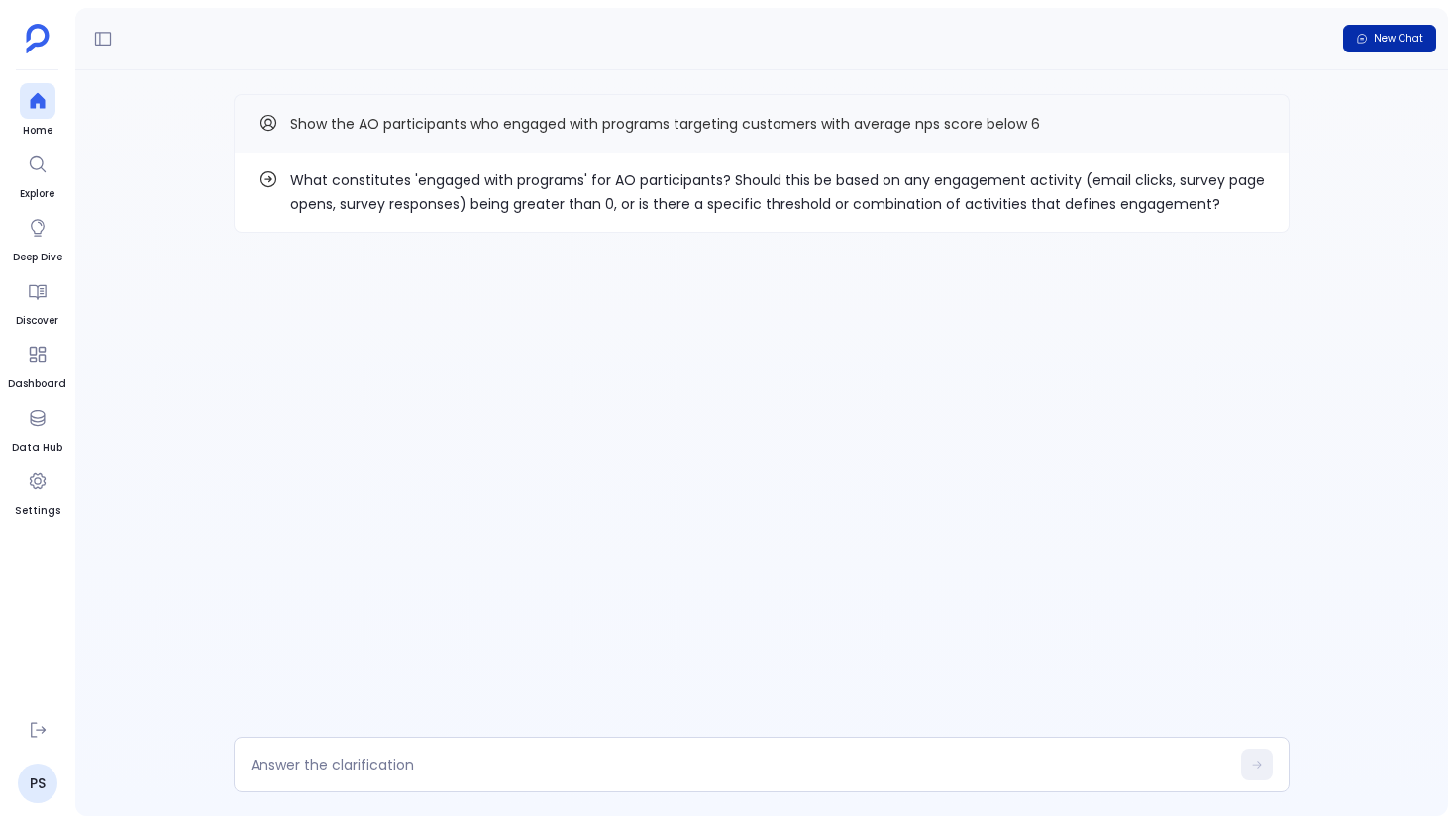 click on "New Chat" at bounding box center [1390, 39] 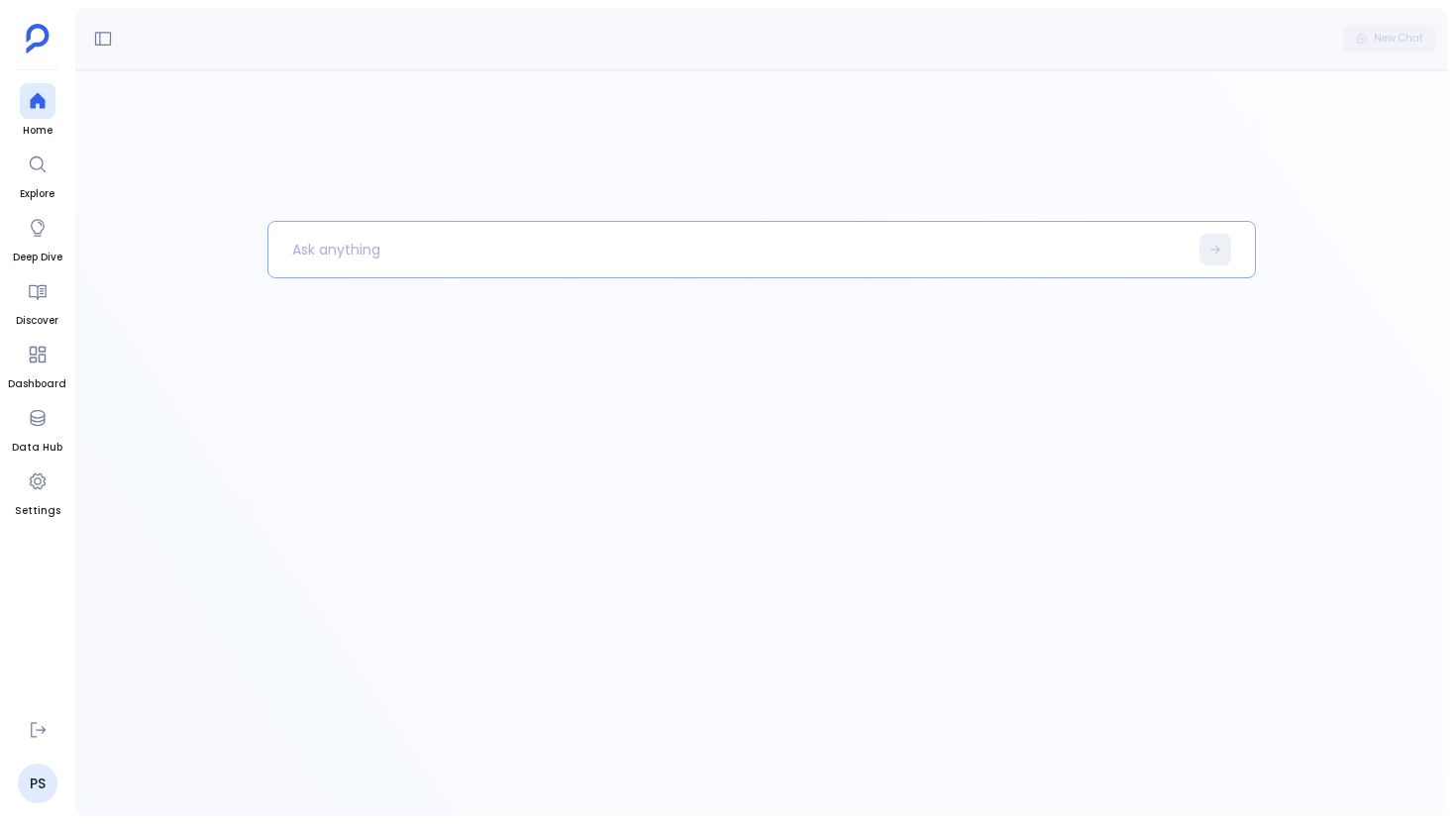 click at bounding box center (728, 250) 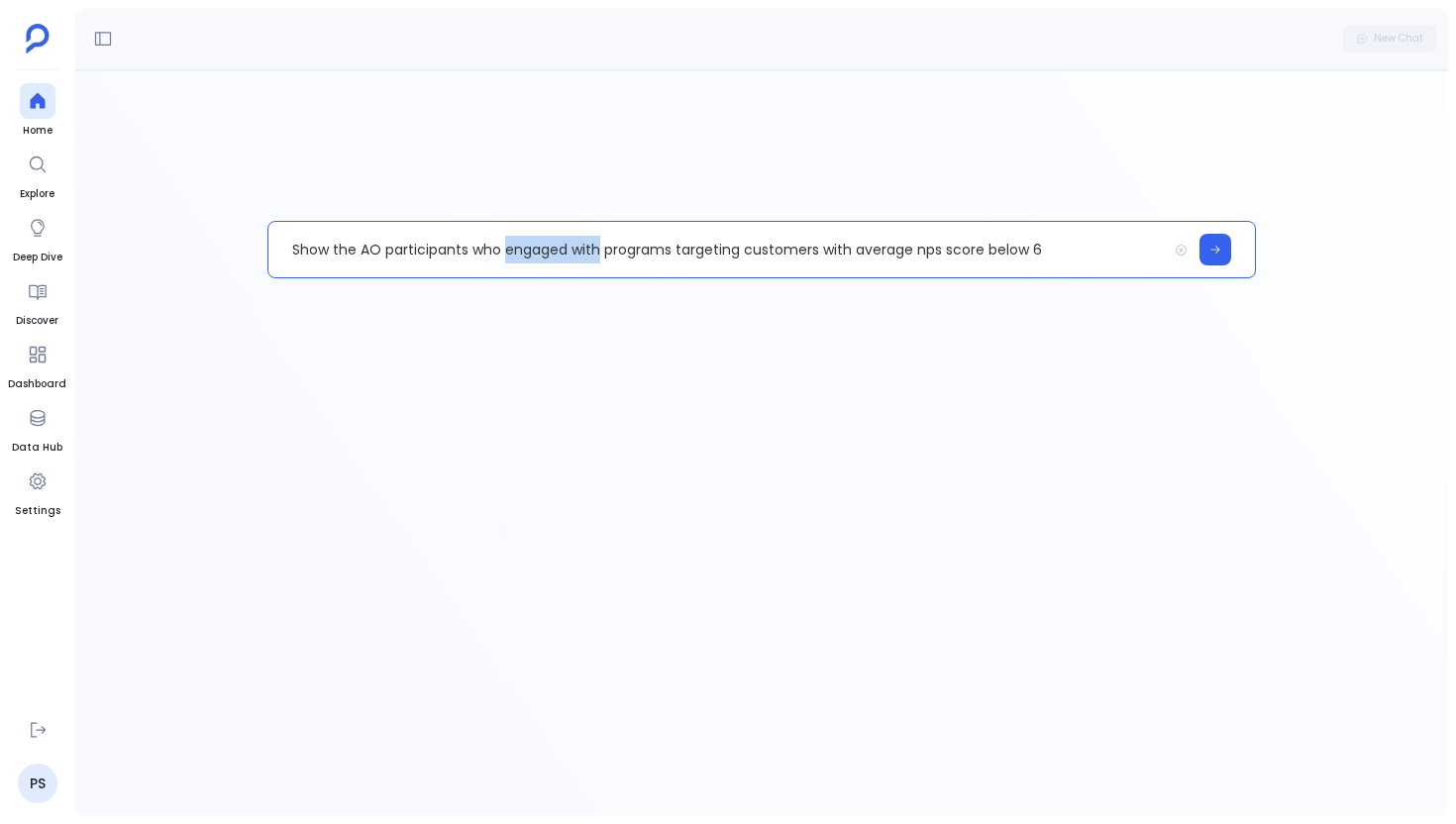 drag, startPoint x: 598, startPoint y: 253, endPoint x: 504, endPoint y: 258, distance: 94.132885 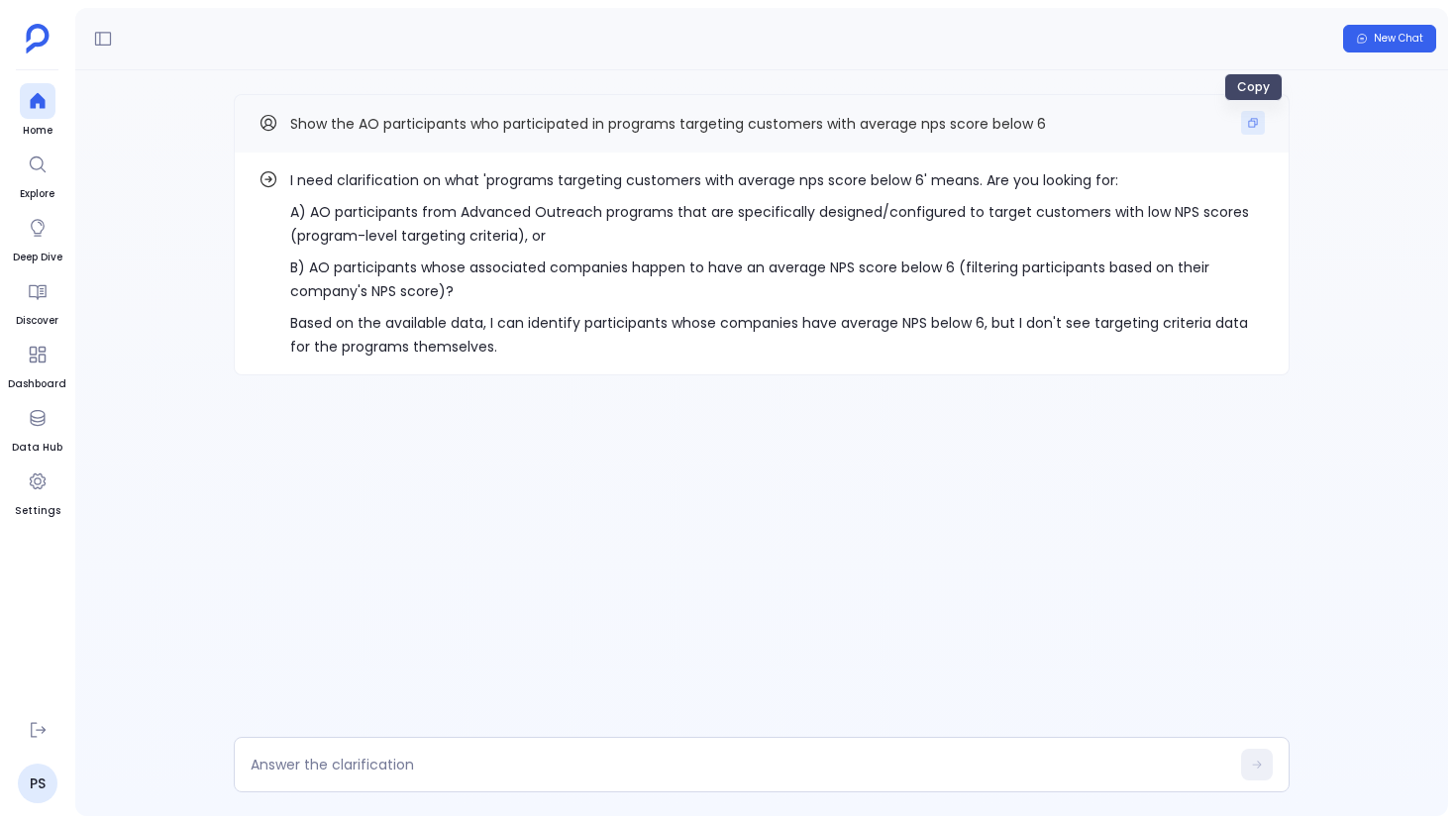 click at bounding box center (1253, 123) 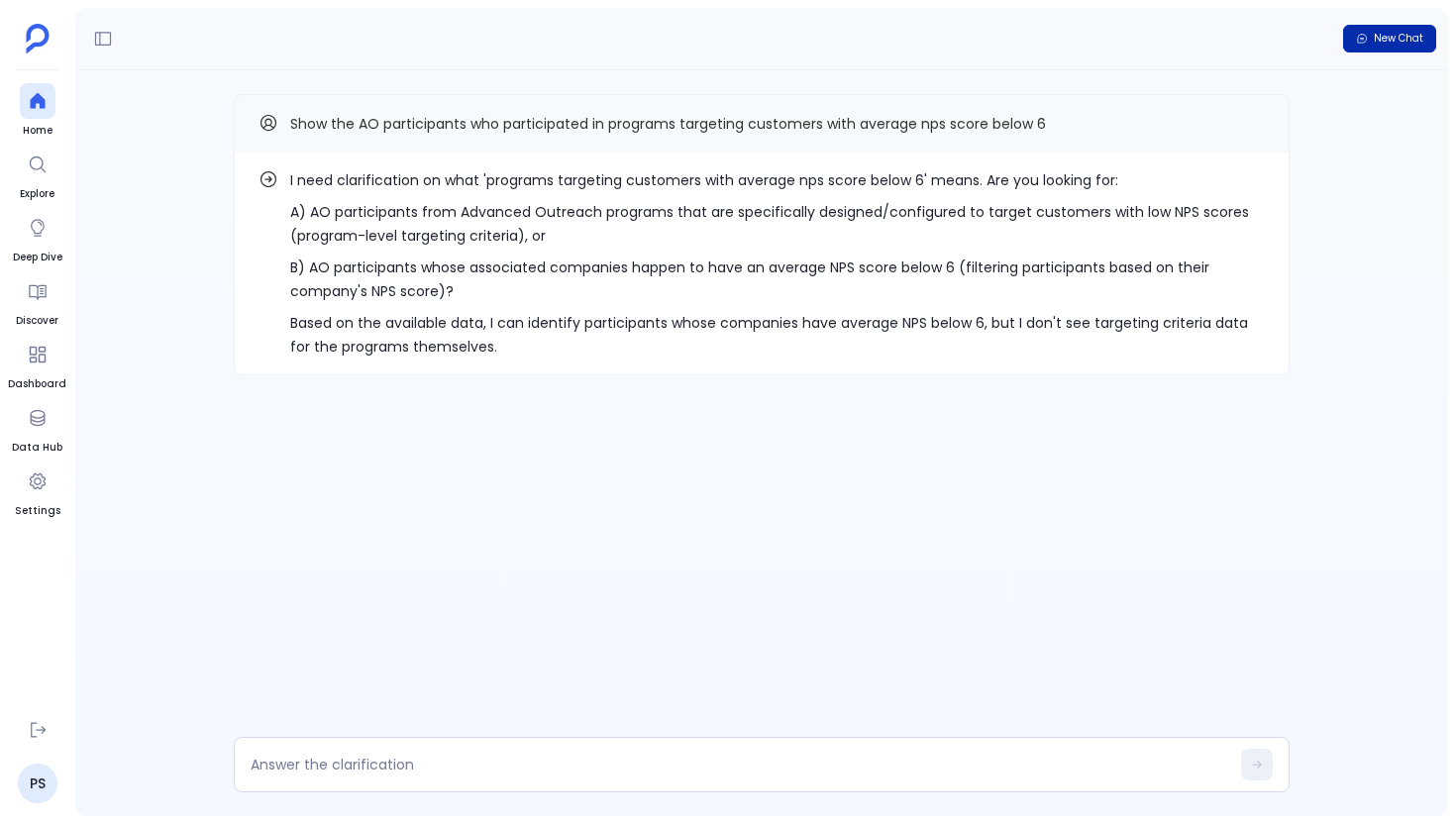 click on "New Chat" at bounding box center [1399, 39] 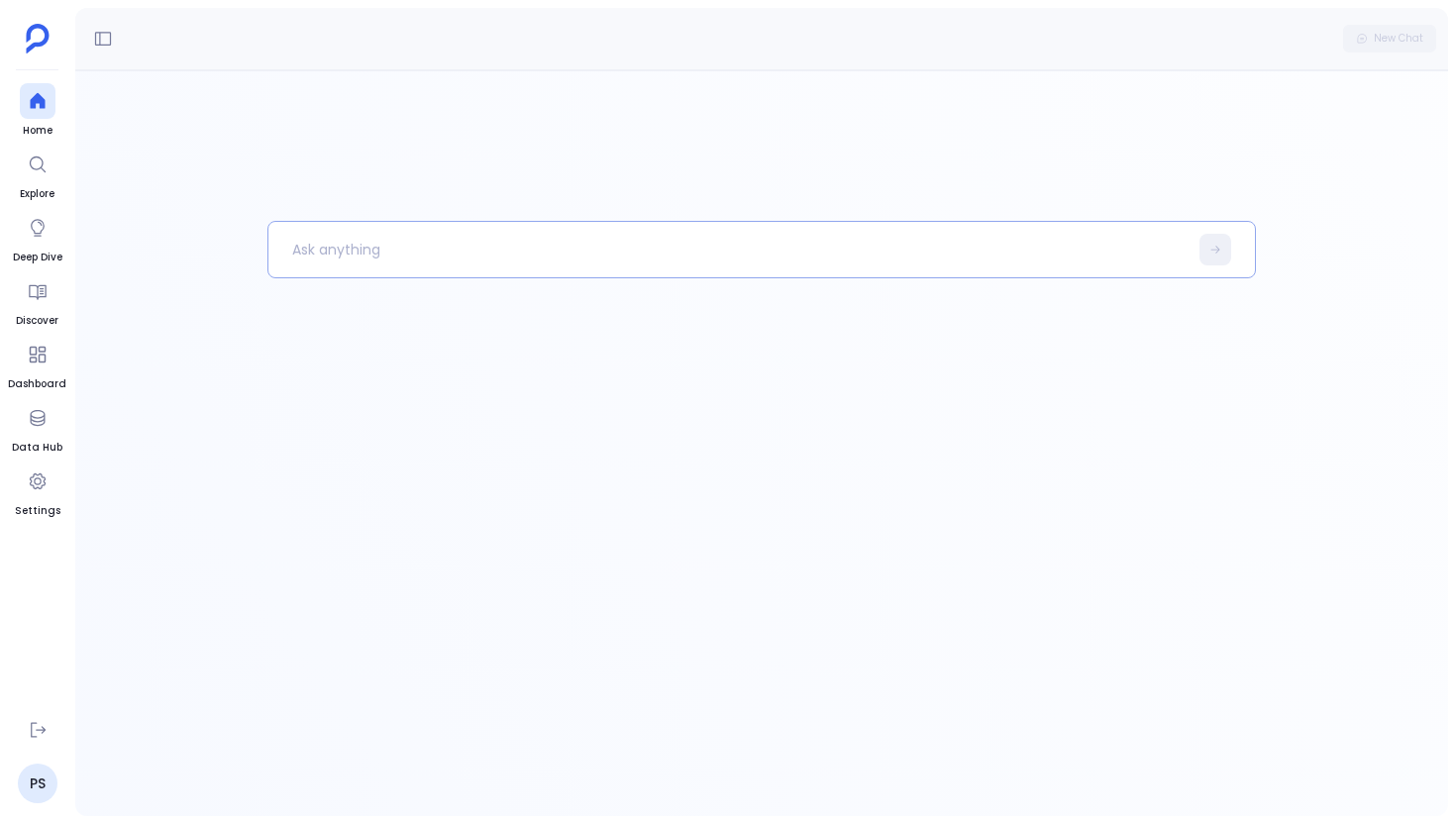 click at bounding box center [728, 250] 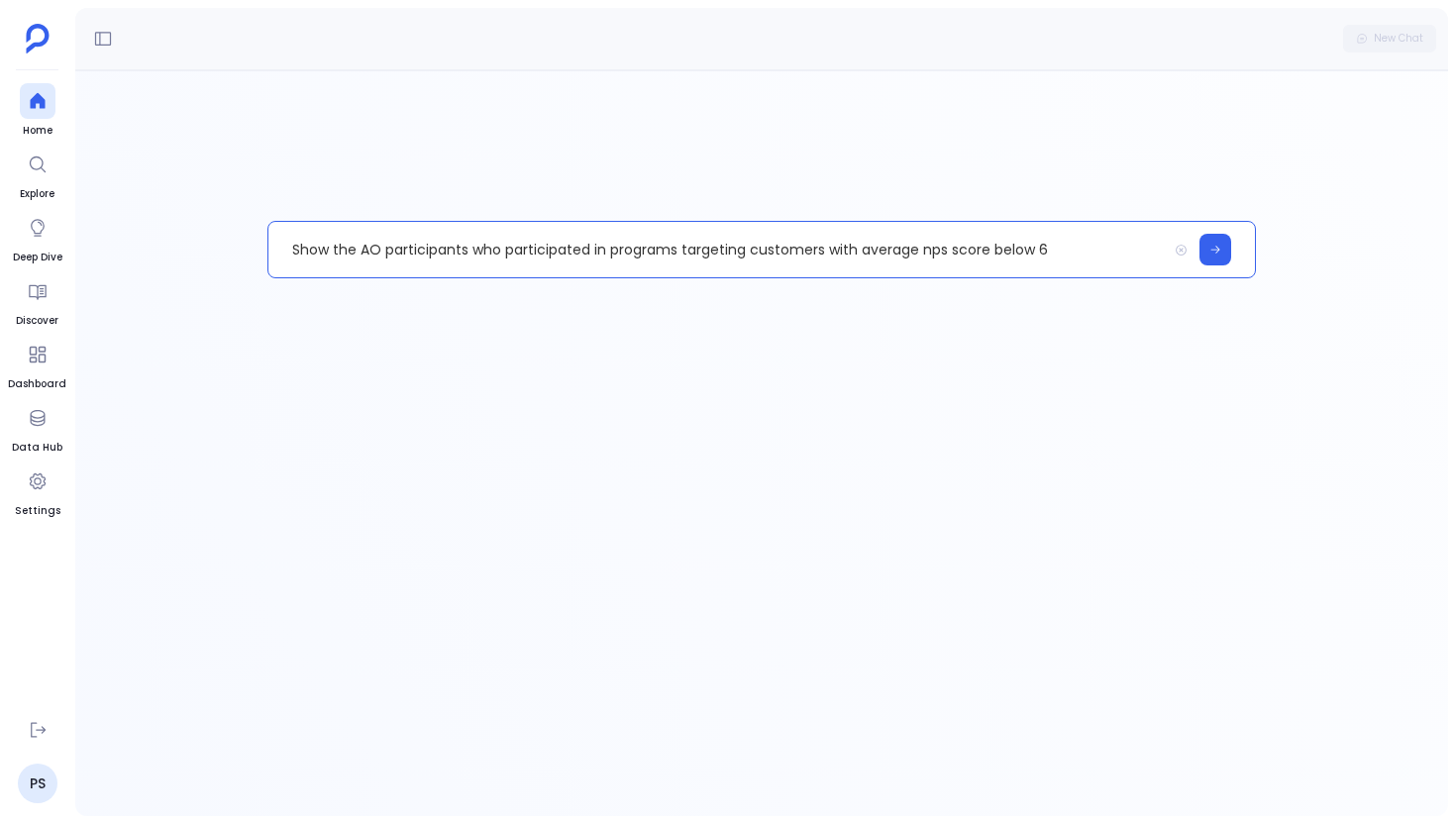 click on "Show the AO participants who participated in programs targeting customers with average nps score below 6" at bounding box center [717, 250] 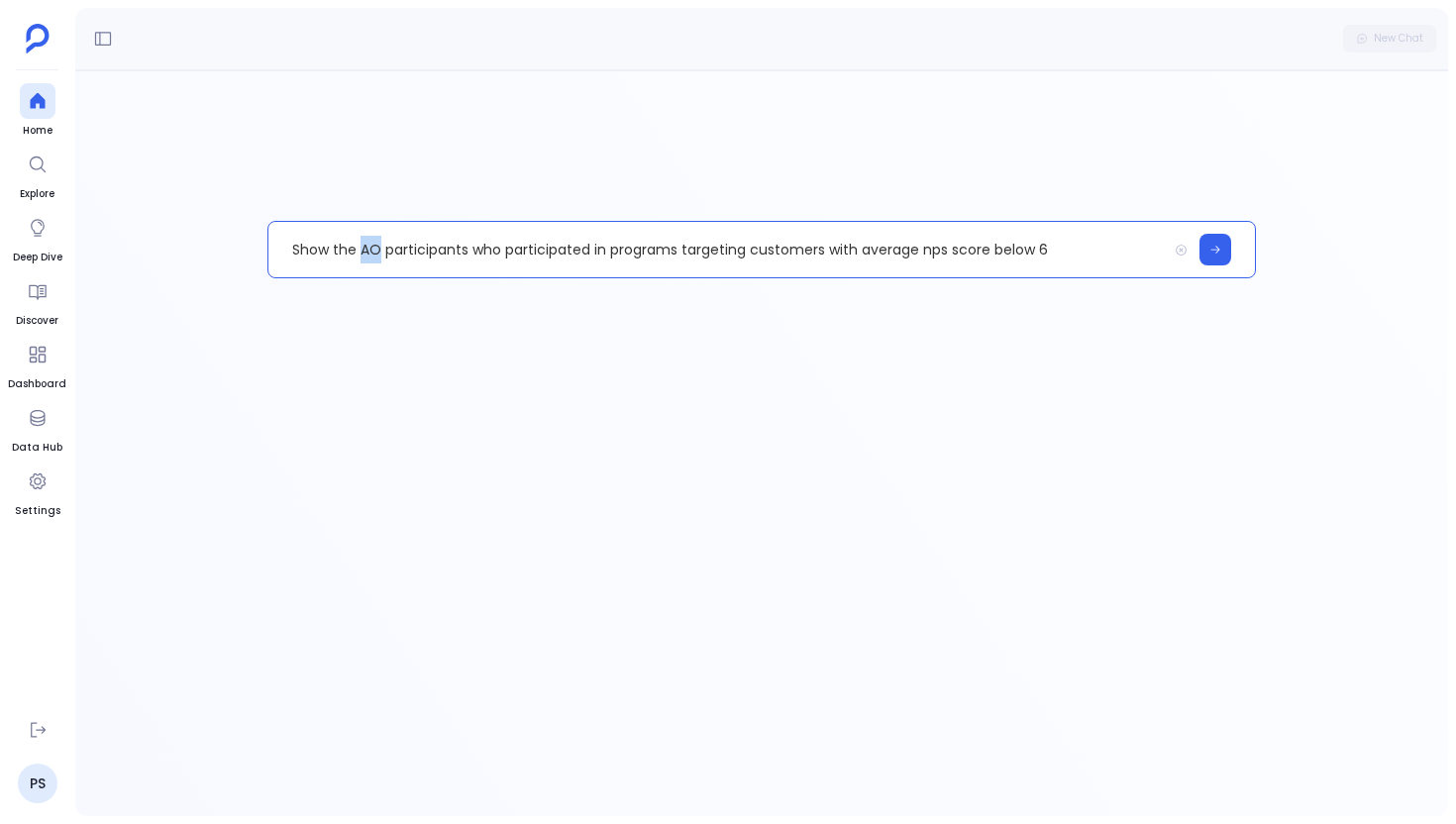 type 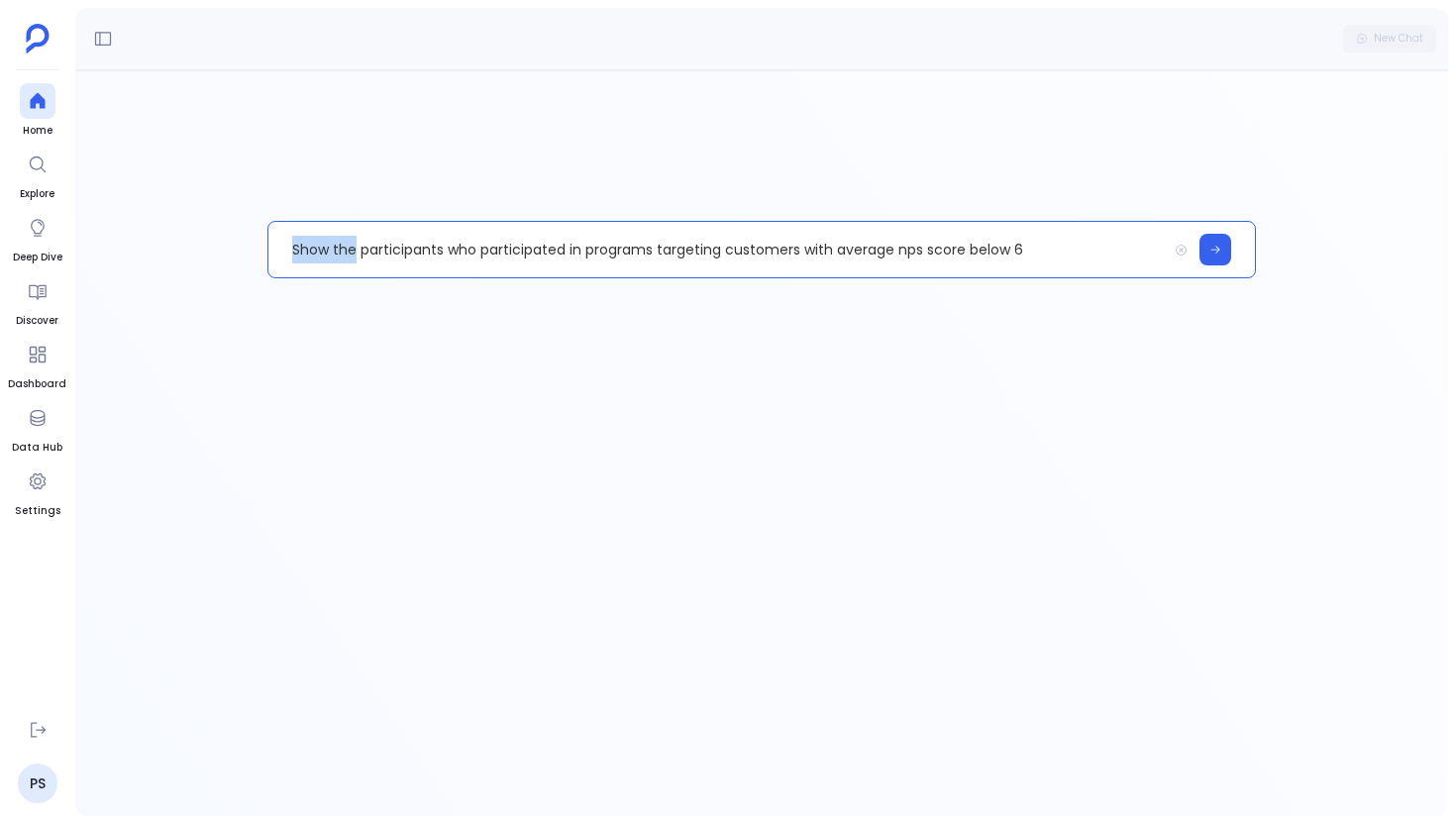 click on "Show the participants who participated in programs targeting customers with average nps score below 6" at bounding box center (717, 250) 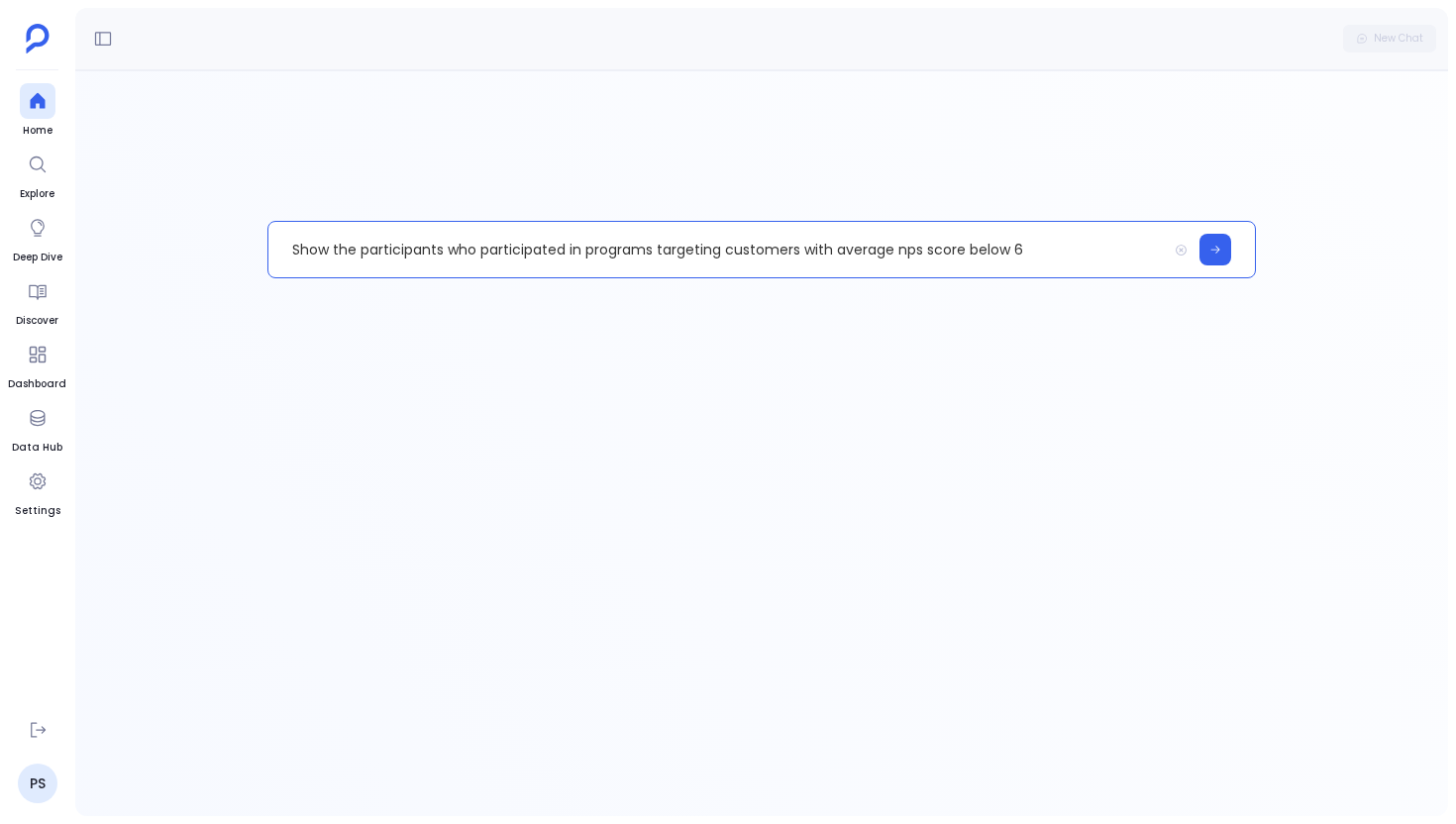 click on "Show the participants who participated in programs targeting customers with average nps score below 6" at bounding box center [717, 250] 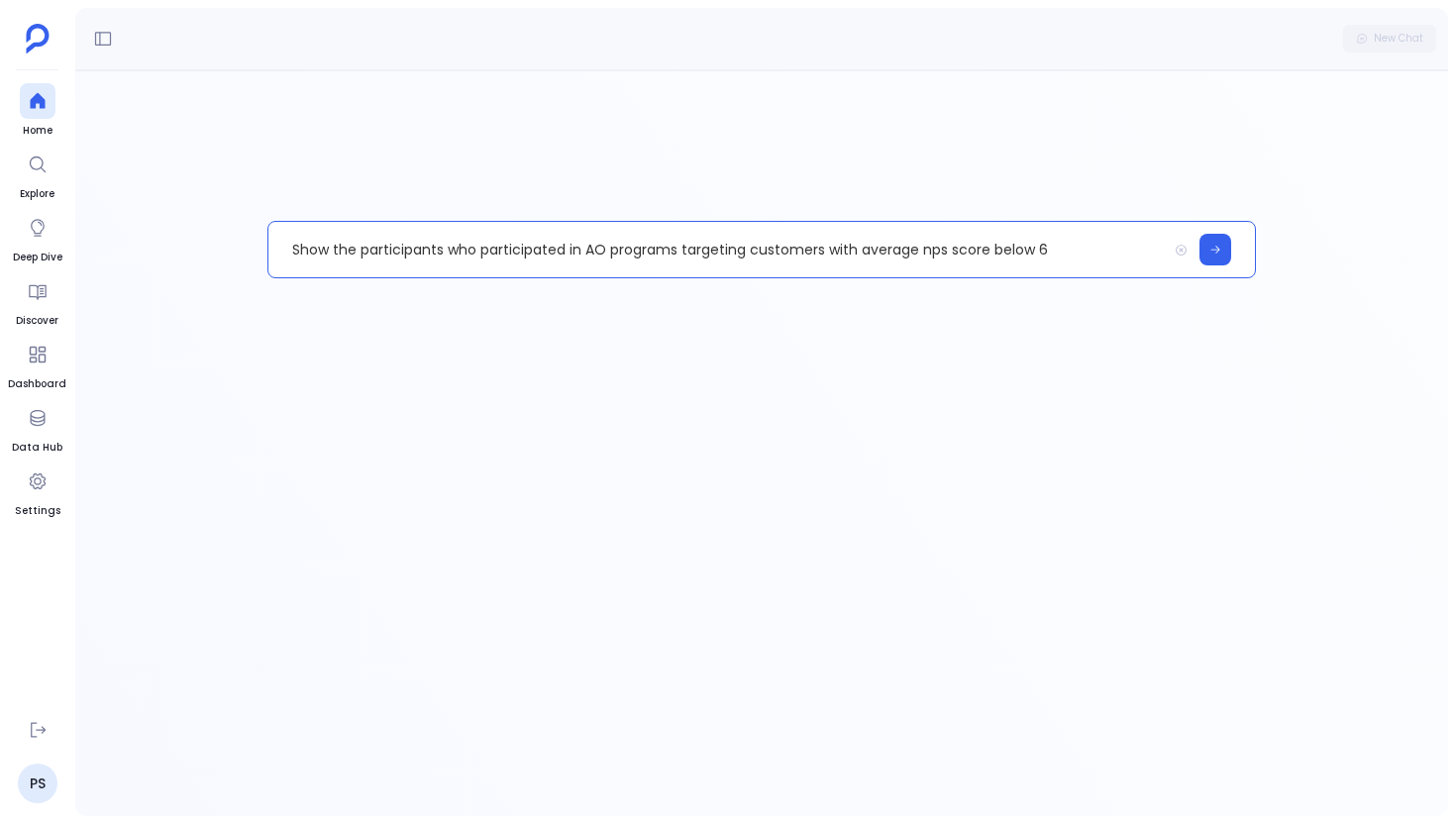 click on "Show the participants who participated in AO programs targeting customers with average nps score below 6" at bounding box center [717, 250] 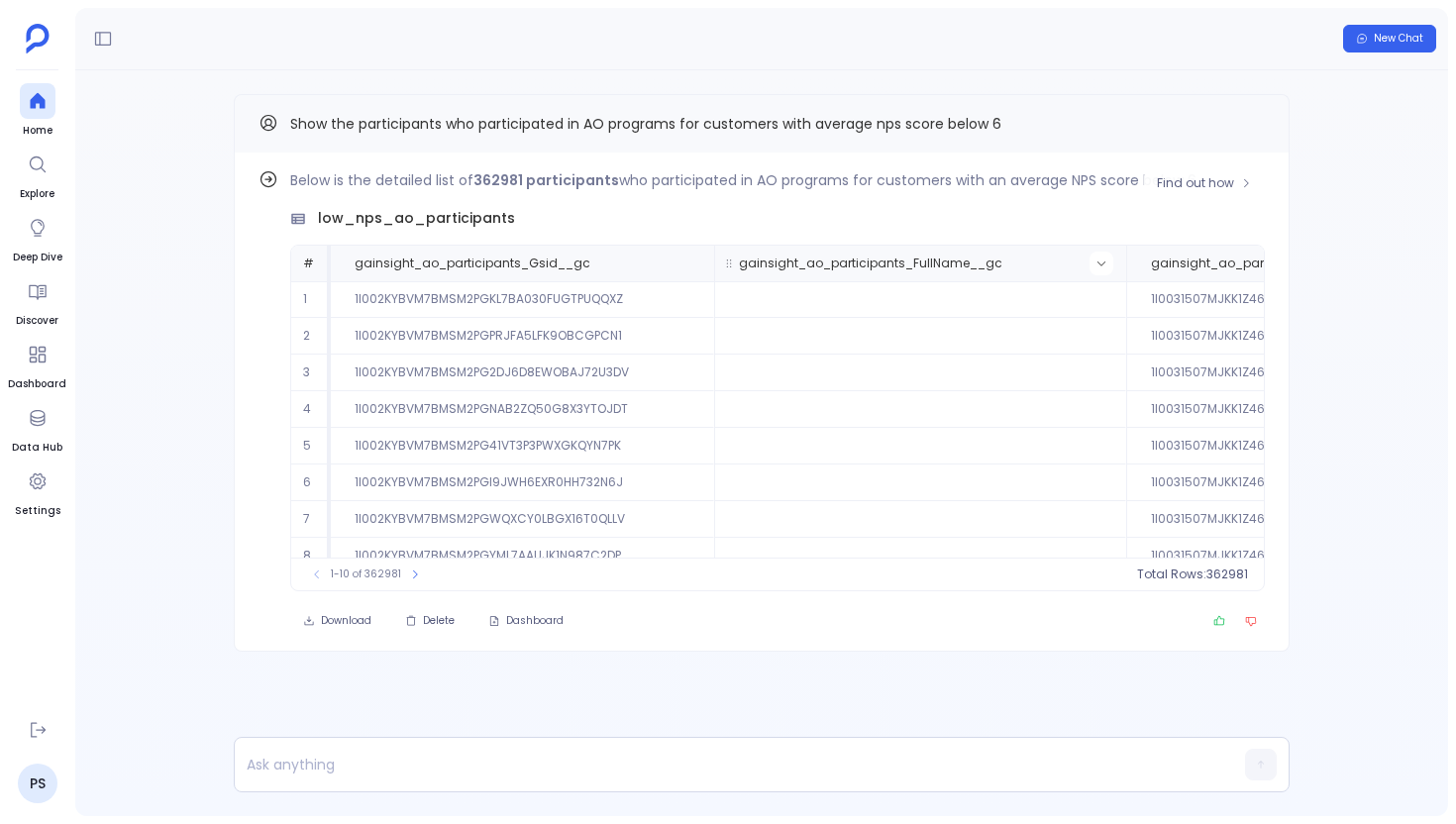 click at bounding box center [1101, 263] 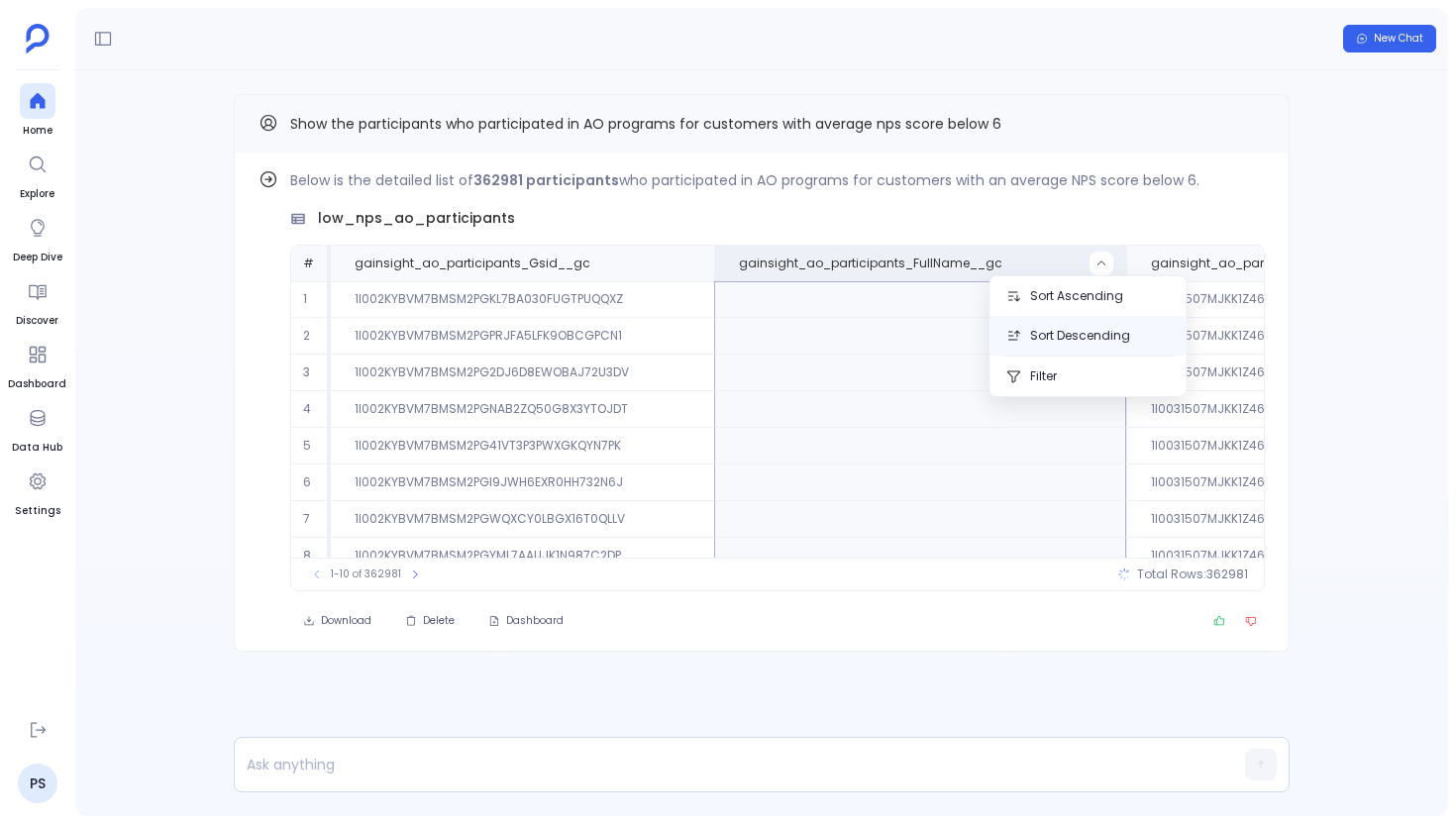 click on "Sort Descending" at bounding box center [1089, 336] 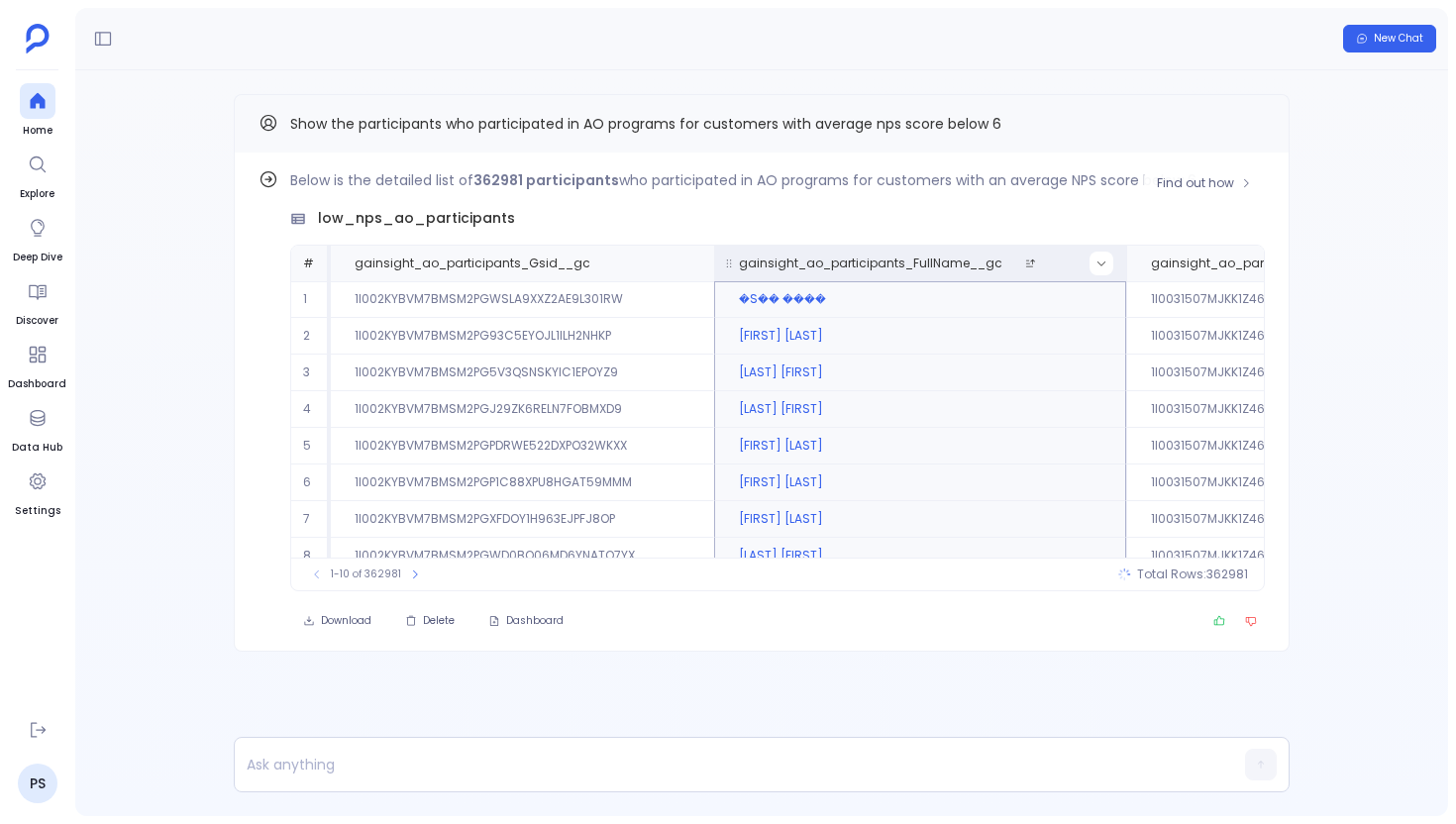click at bounding box center [1101, 263] 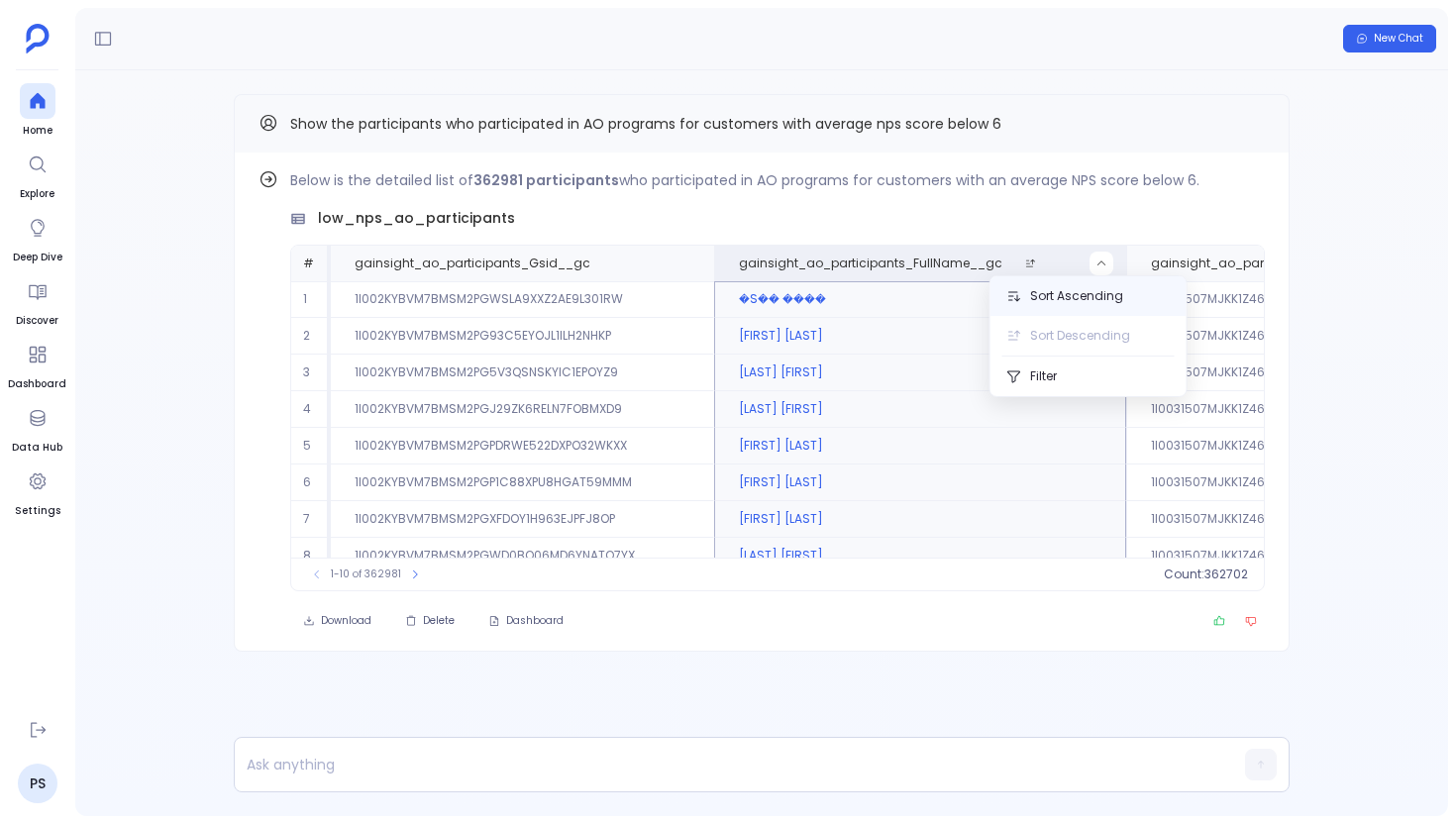 click on "Sort Ascending" at bounding box center (1089, 296) 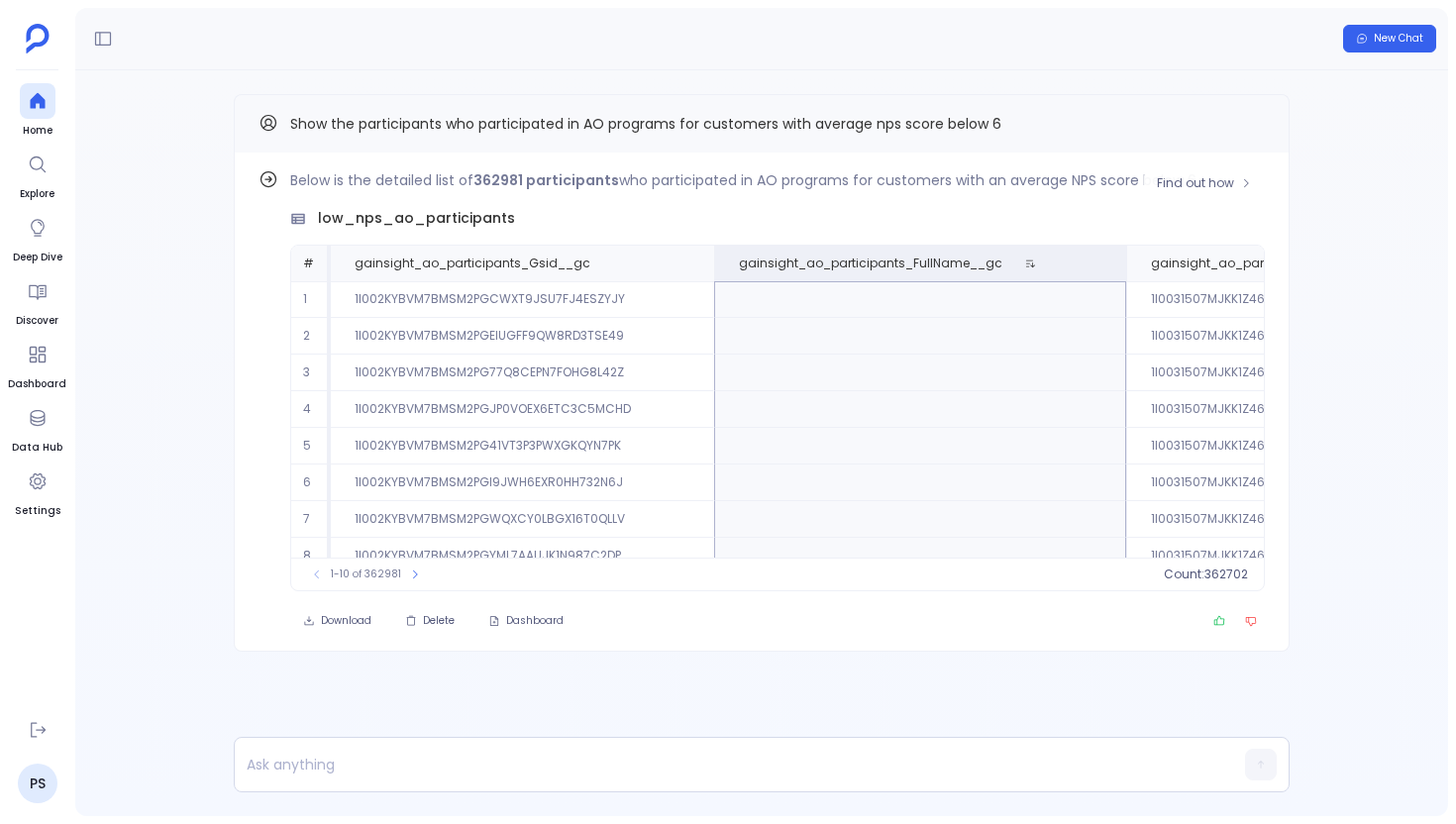 click on "1I002KYBVM7BMSM2PG41VT3P3PWXGKQYN7PK" at bounding box center (522, 446) 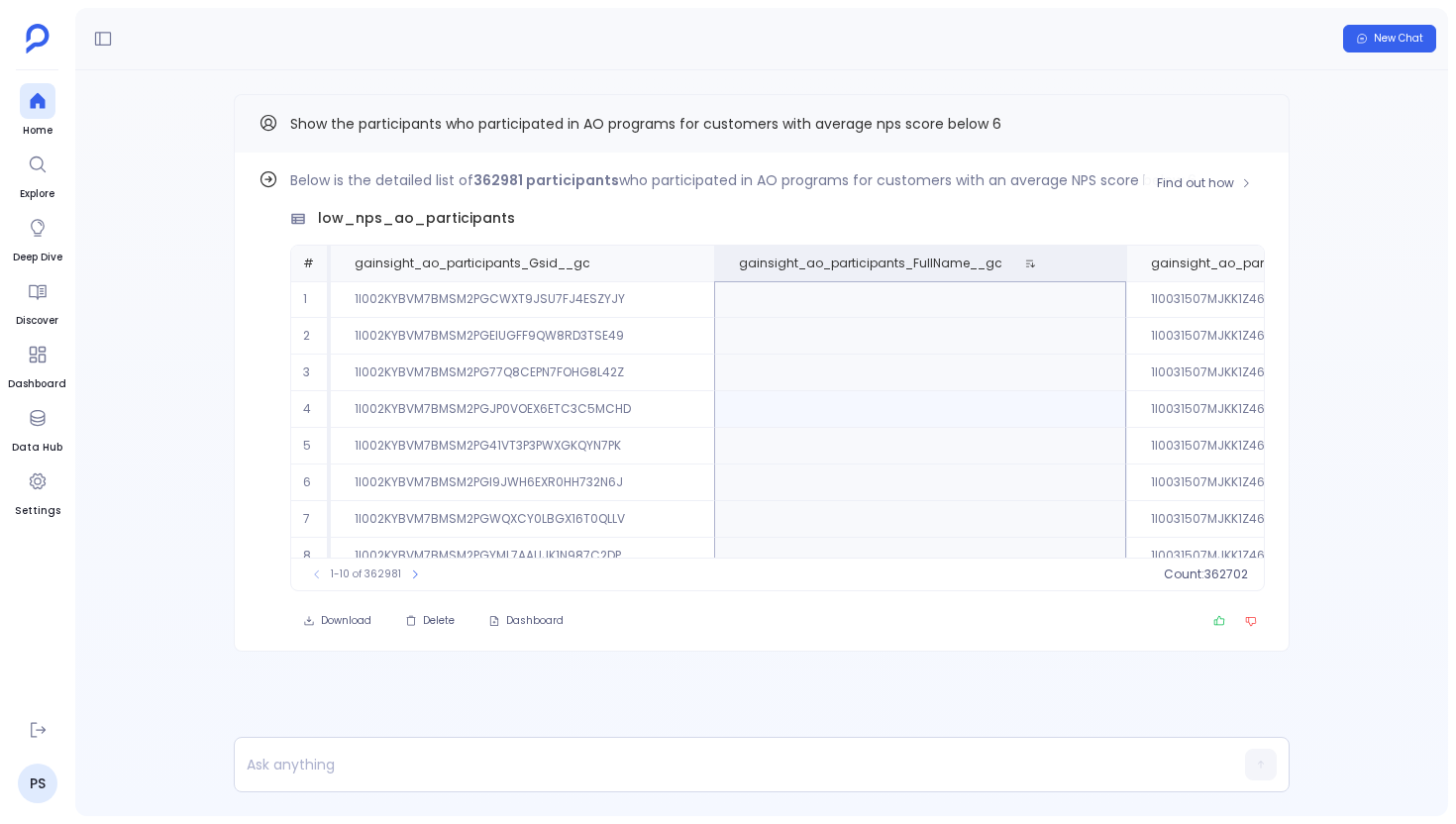 scroll, scrollTop: 95, scrollLeft: 0, axis: vertical 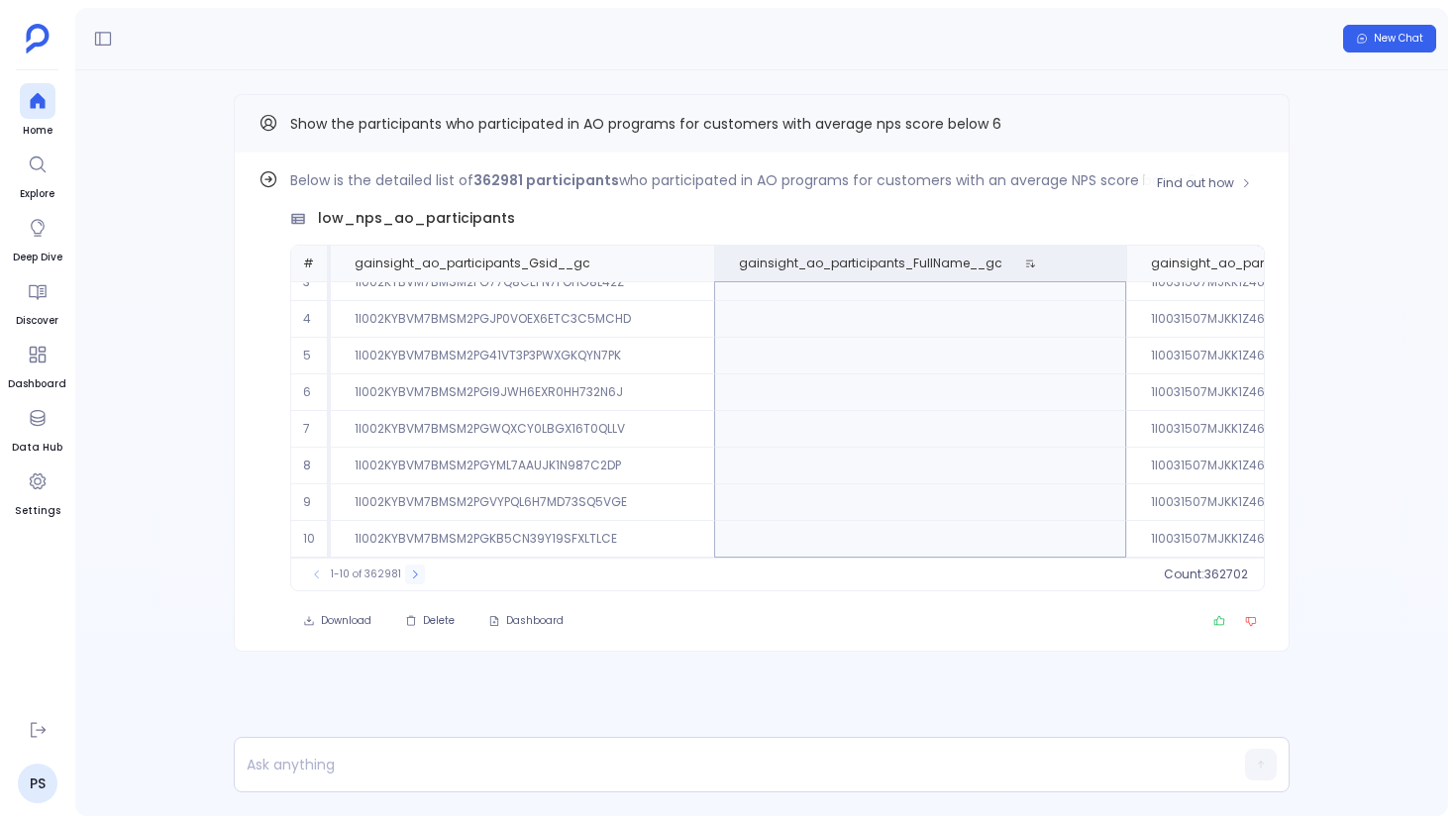 click 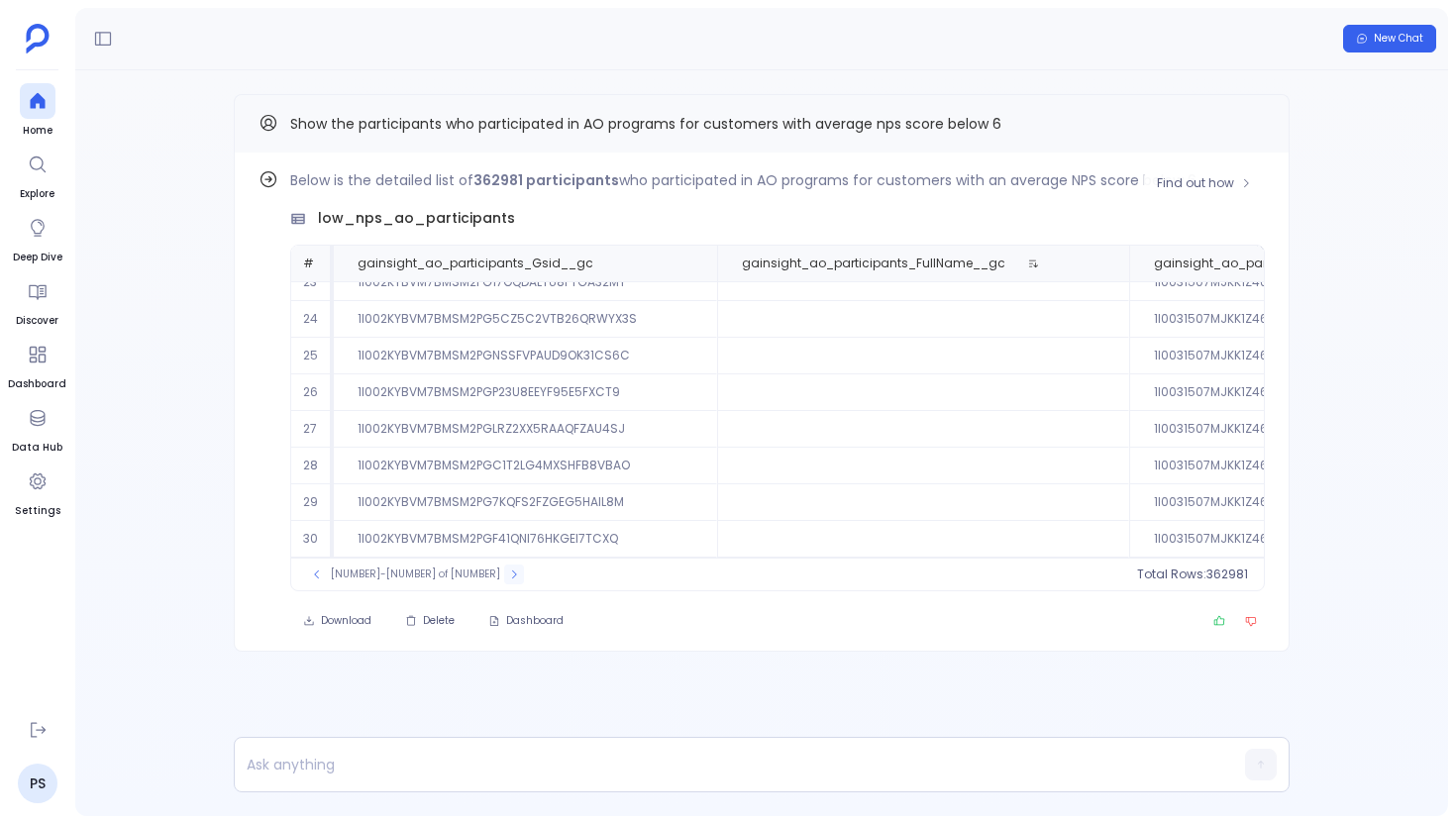 click 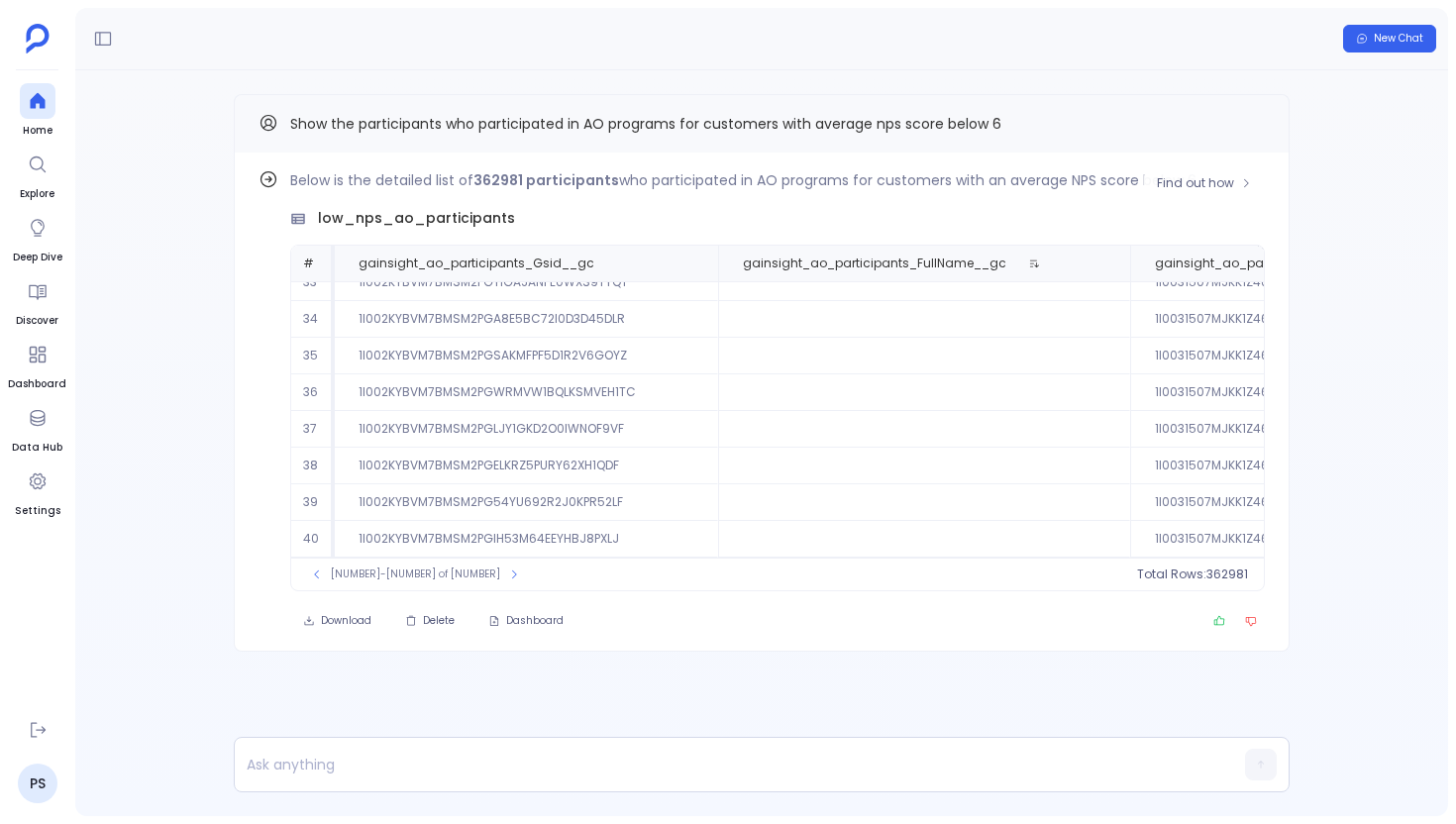 scroll, scrollTop: 0, scrollLeft: 0, axis: both 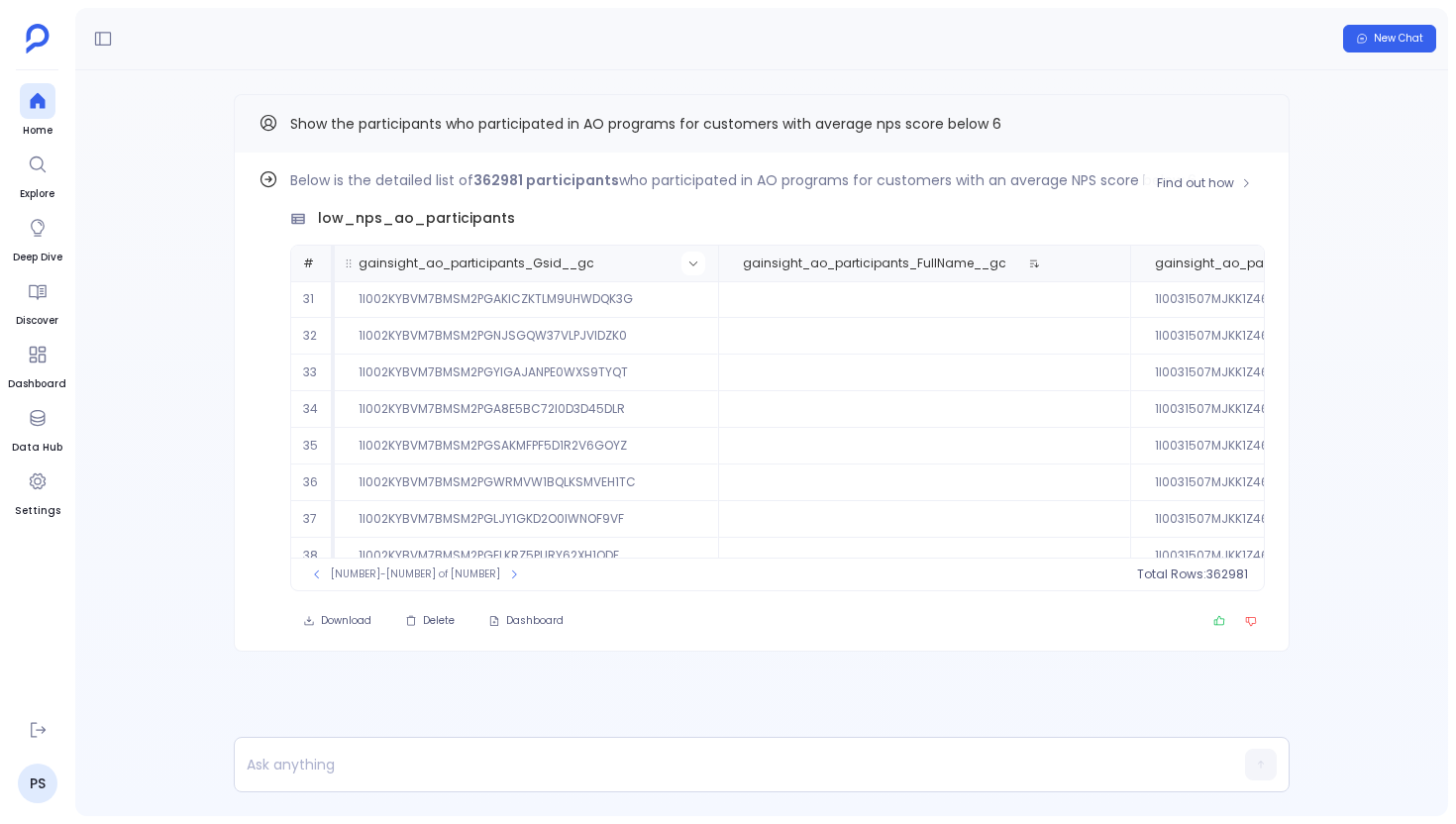 click 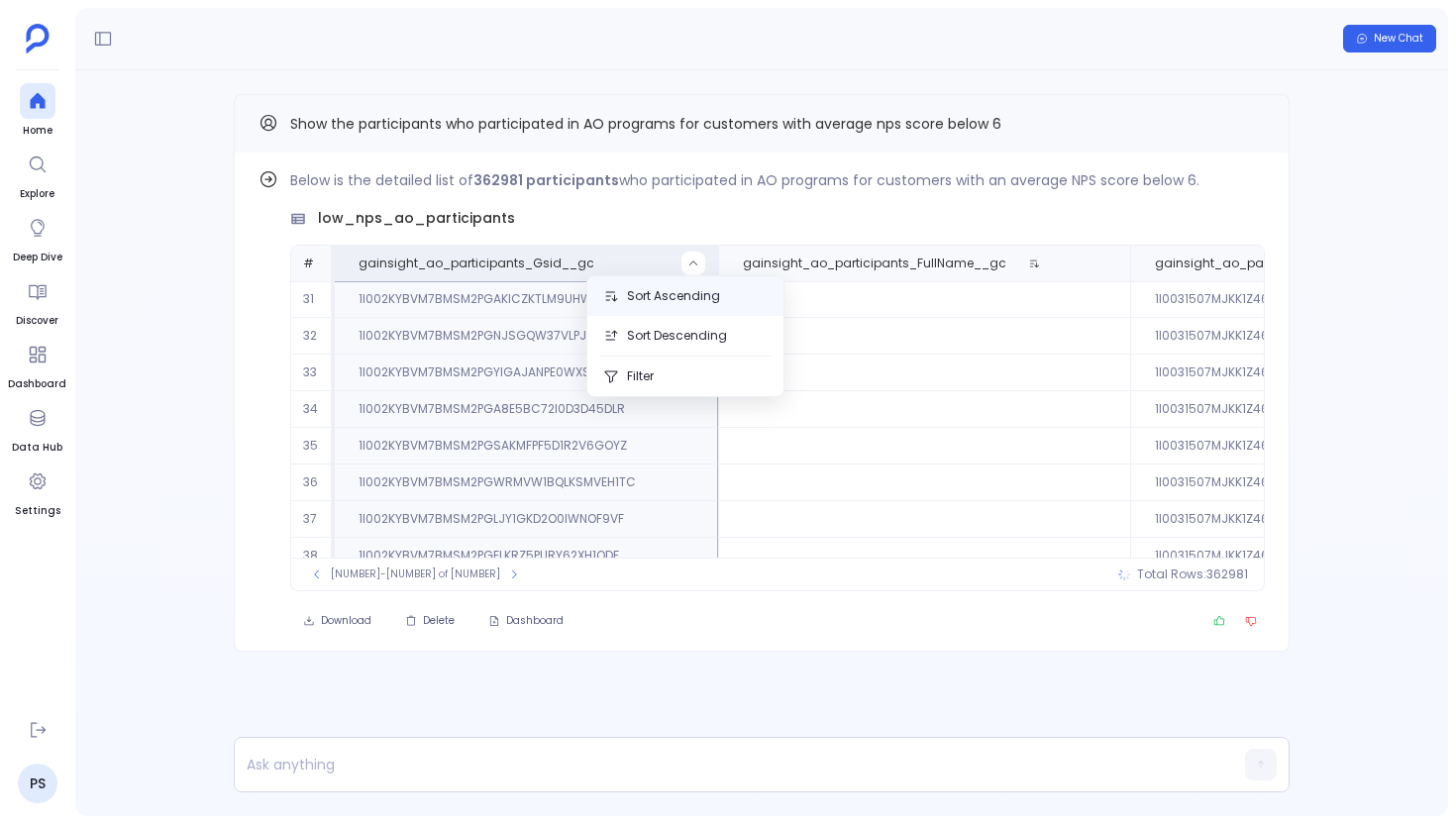 click on "Sort Ascending" at bounding box center [685, 296] 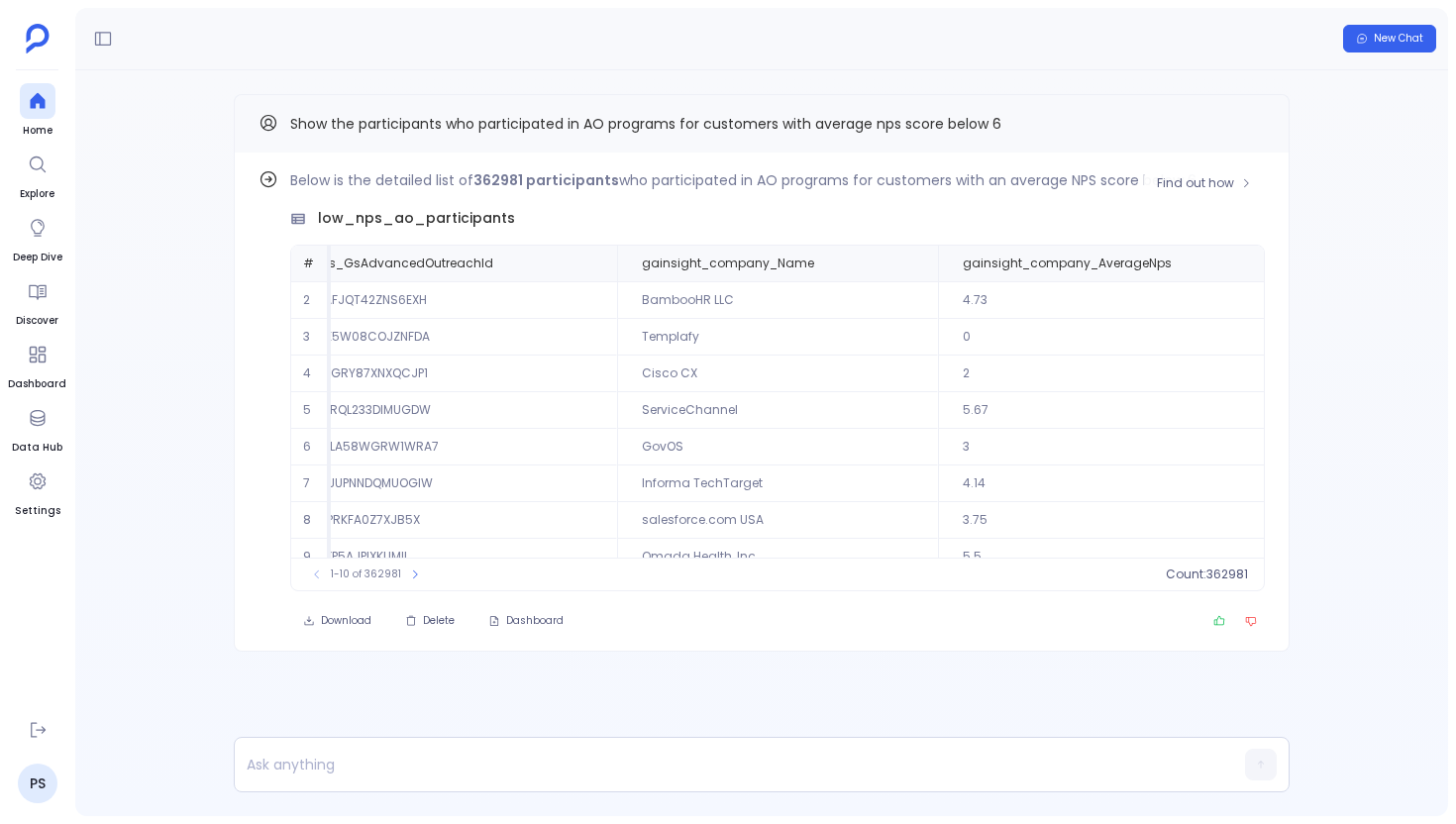 scroll, scrollTop: 95, scrollLeft: 982, axis: both 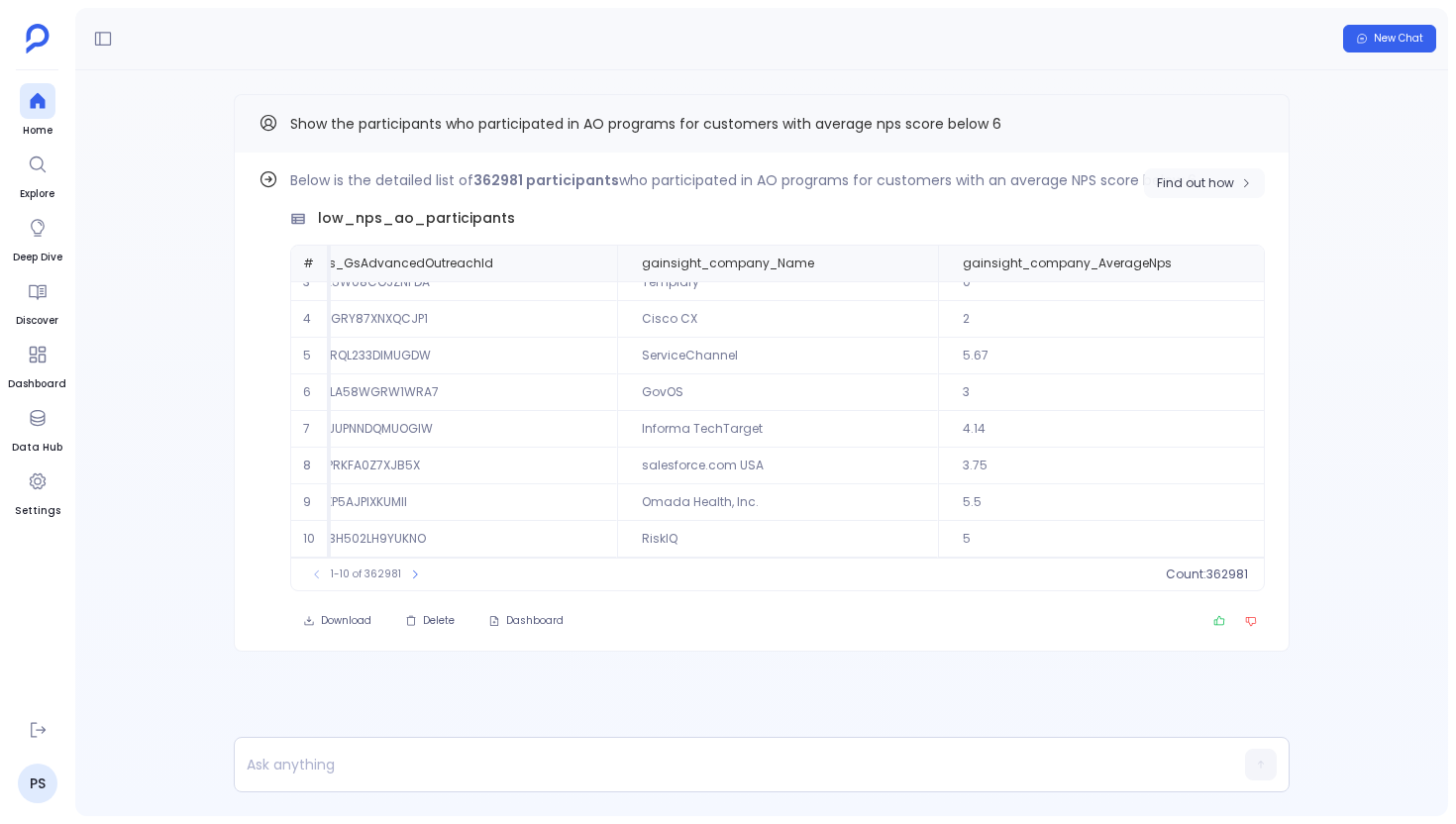 click on "Find out how" at bounding box center (1204, 183) 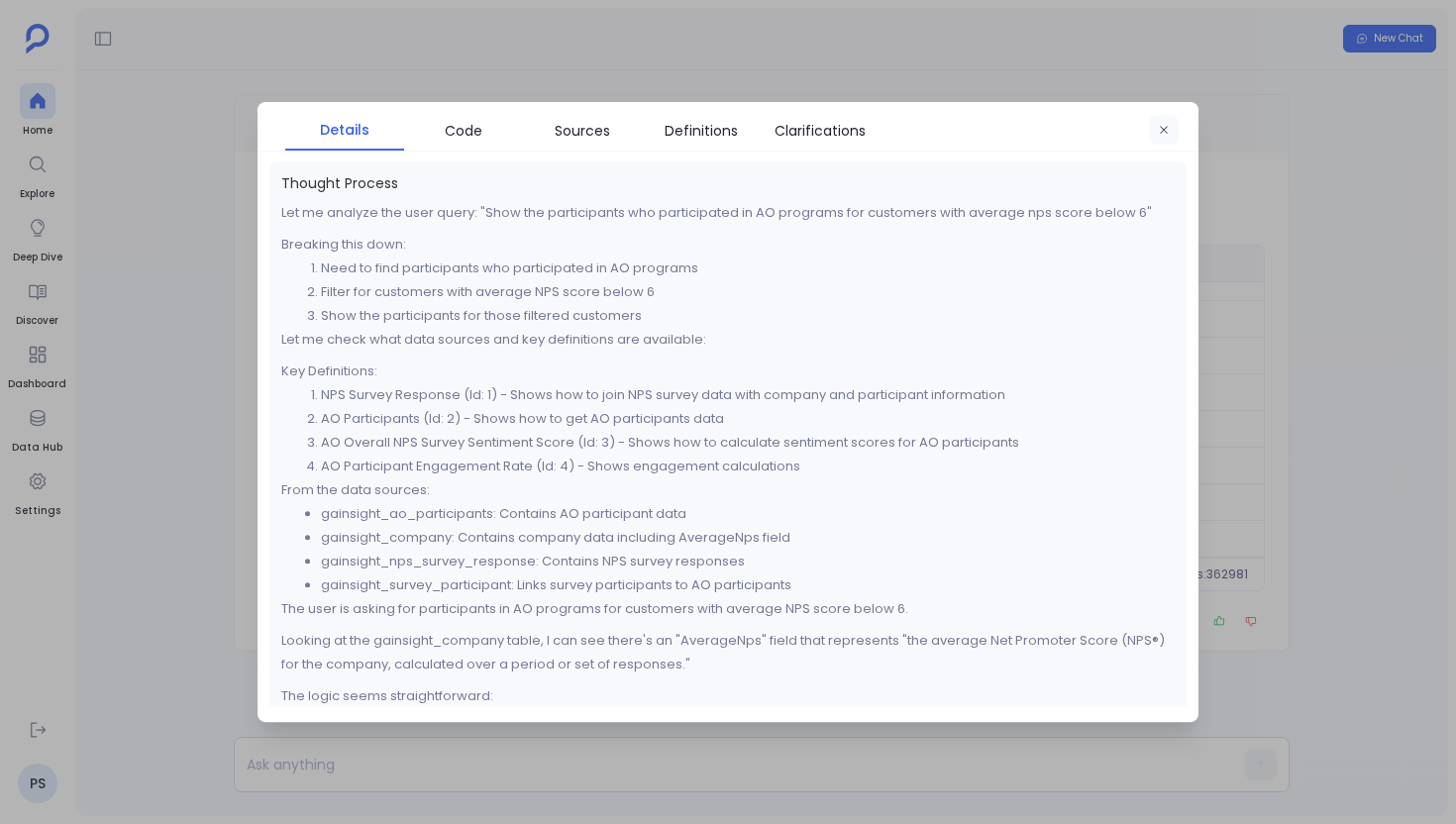 click at bounding box center [1164, 131] 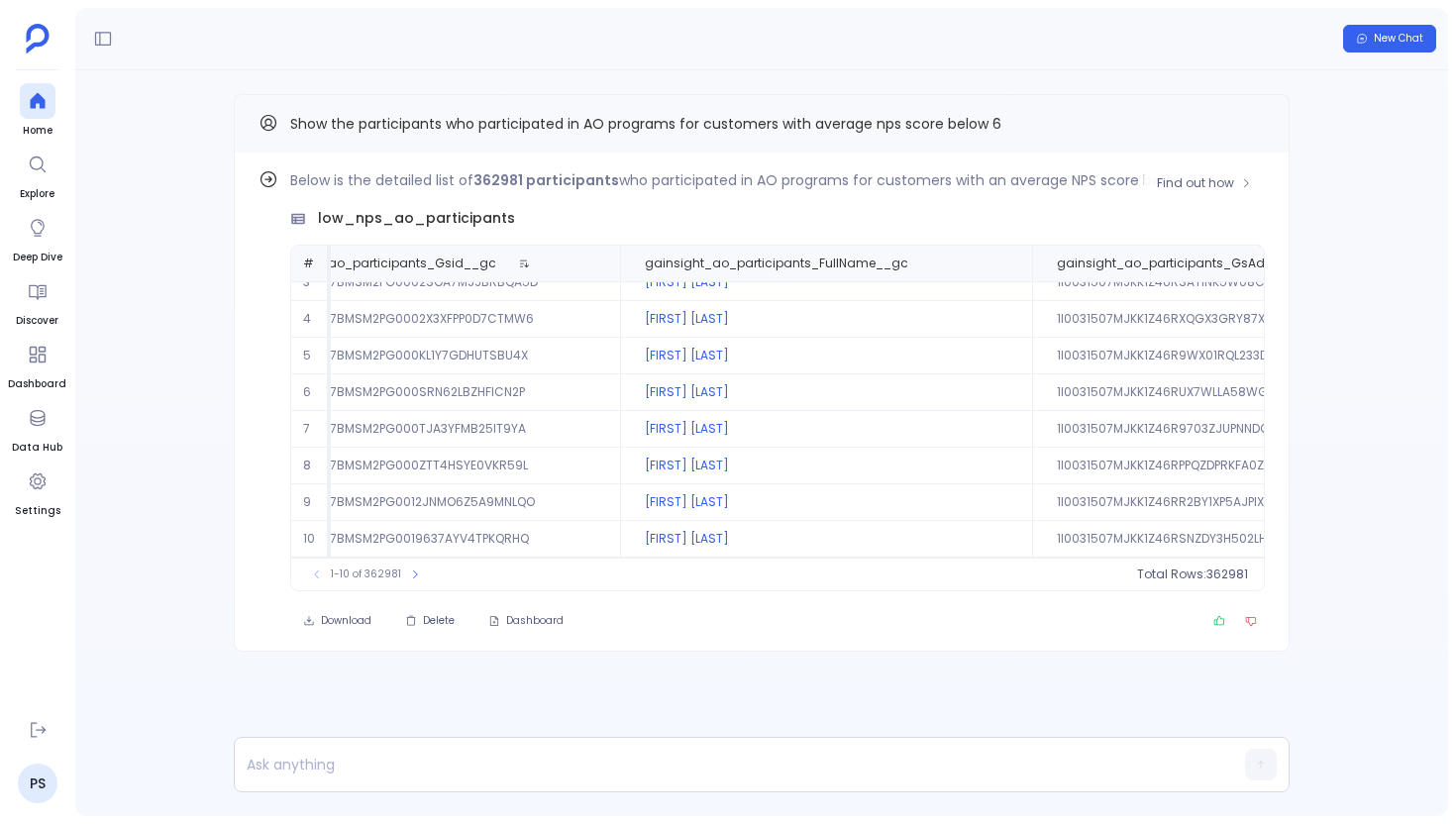 scroll, scrollTop: 95, scrollLeft: 0, axis: vertical 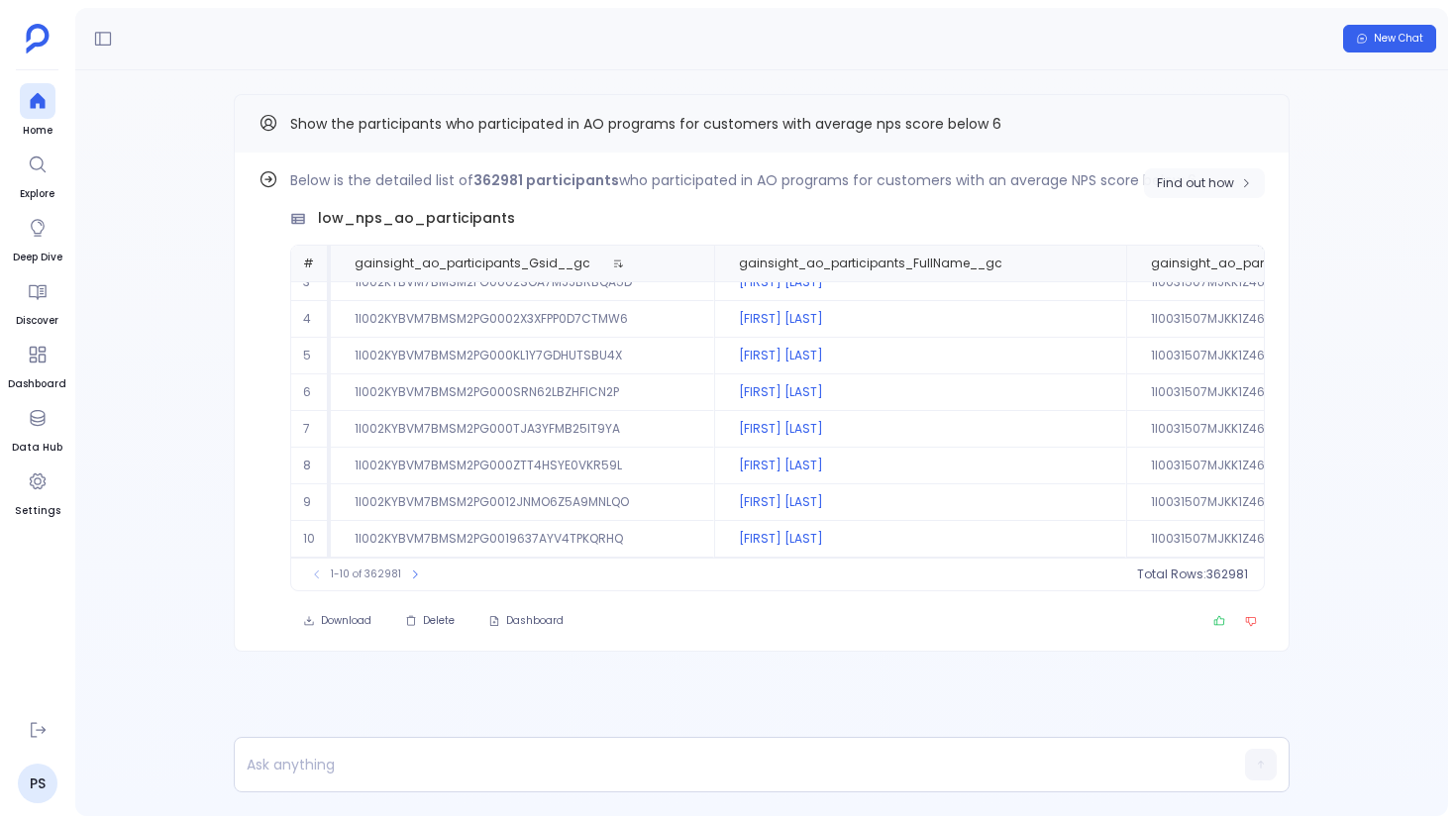 click on "Find out how" at bounding box center (1204, 183) 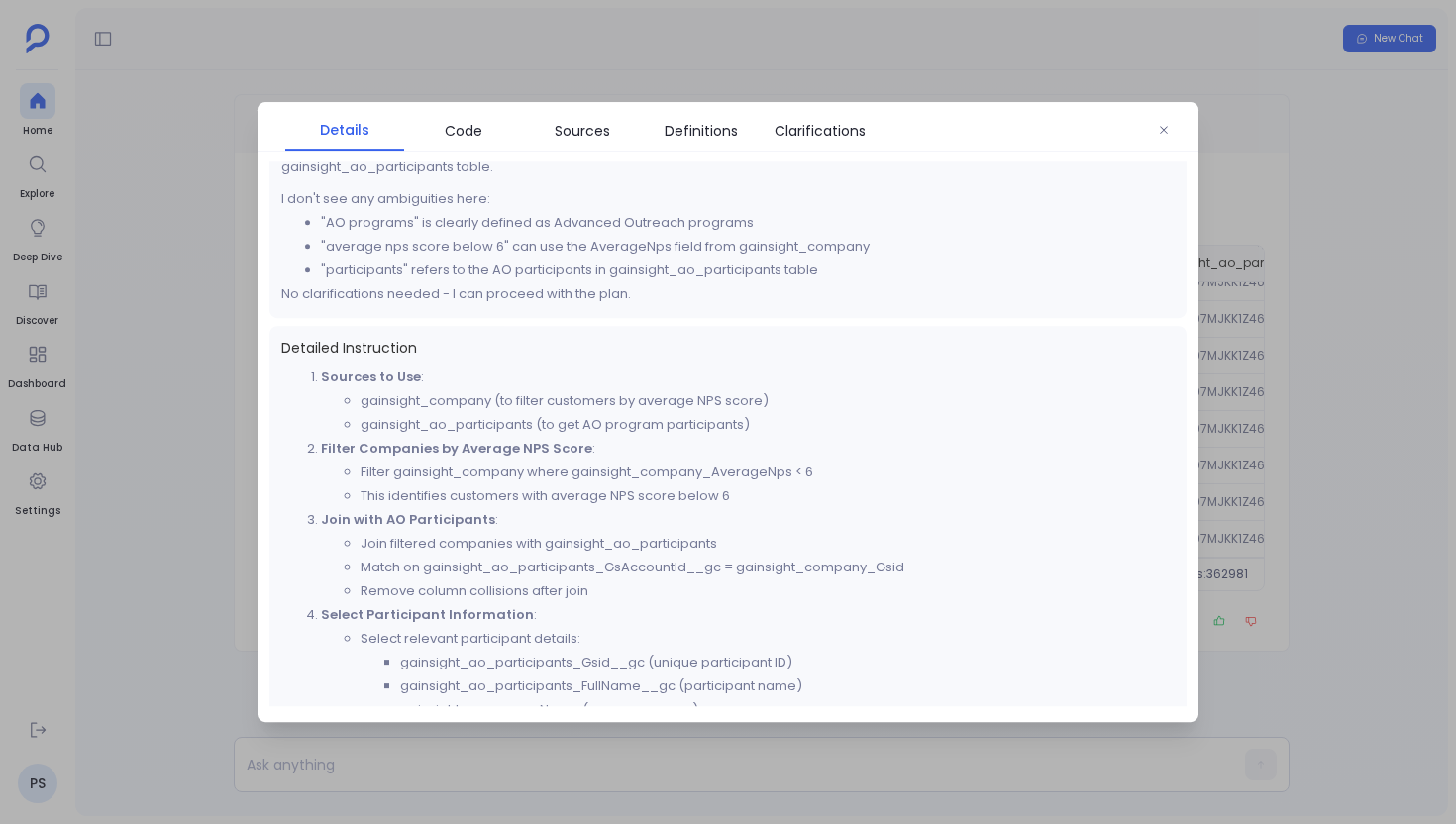 scroll, scrollTop: 838, scrollLeft: 0, axis: vertical 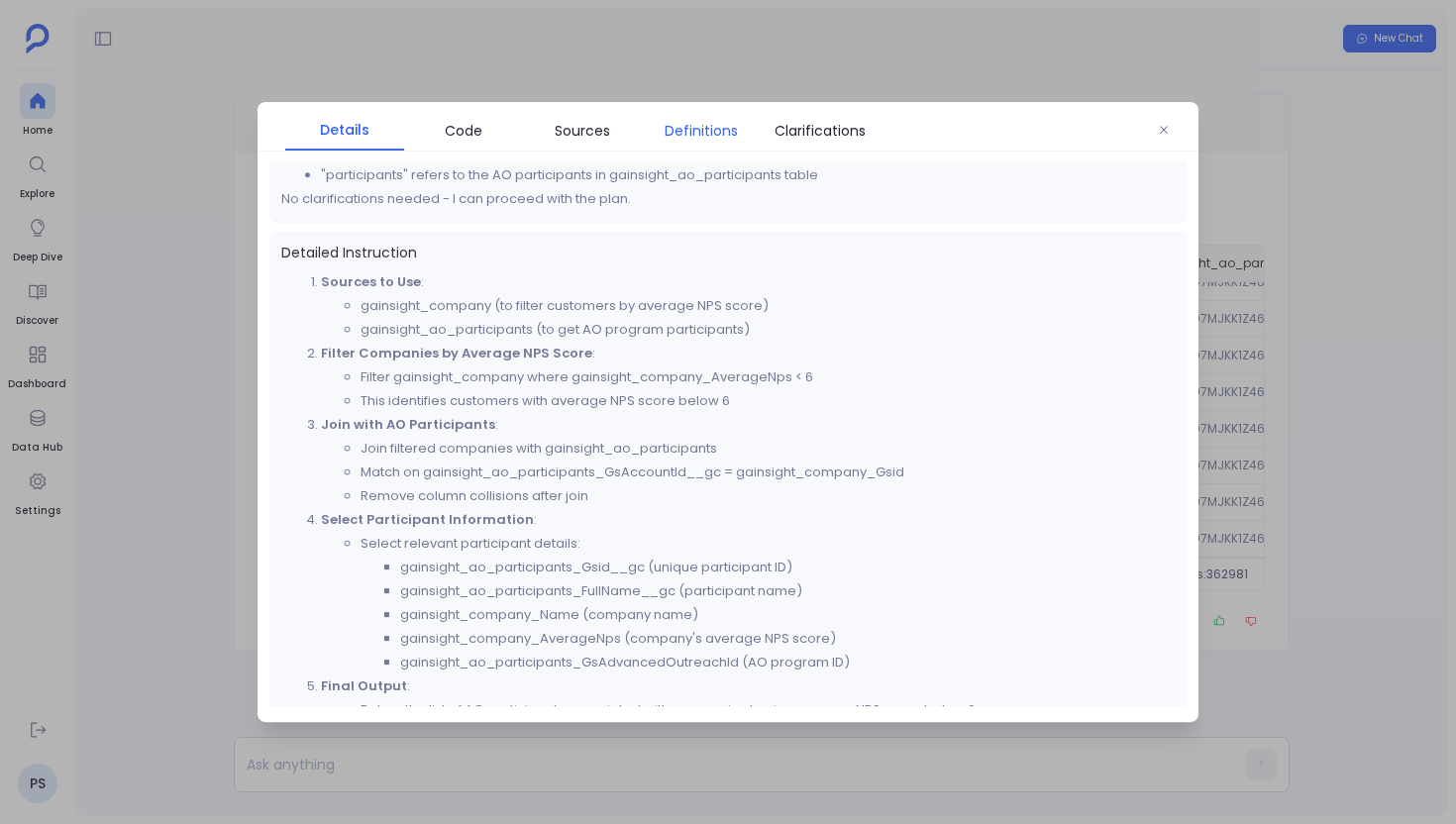 click on "Definitions" at bounding box center [701, 131] 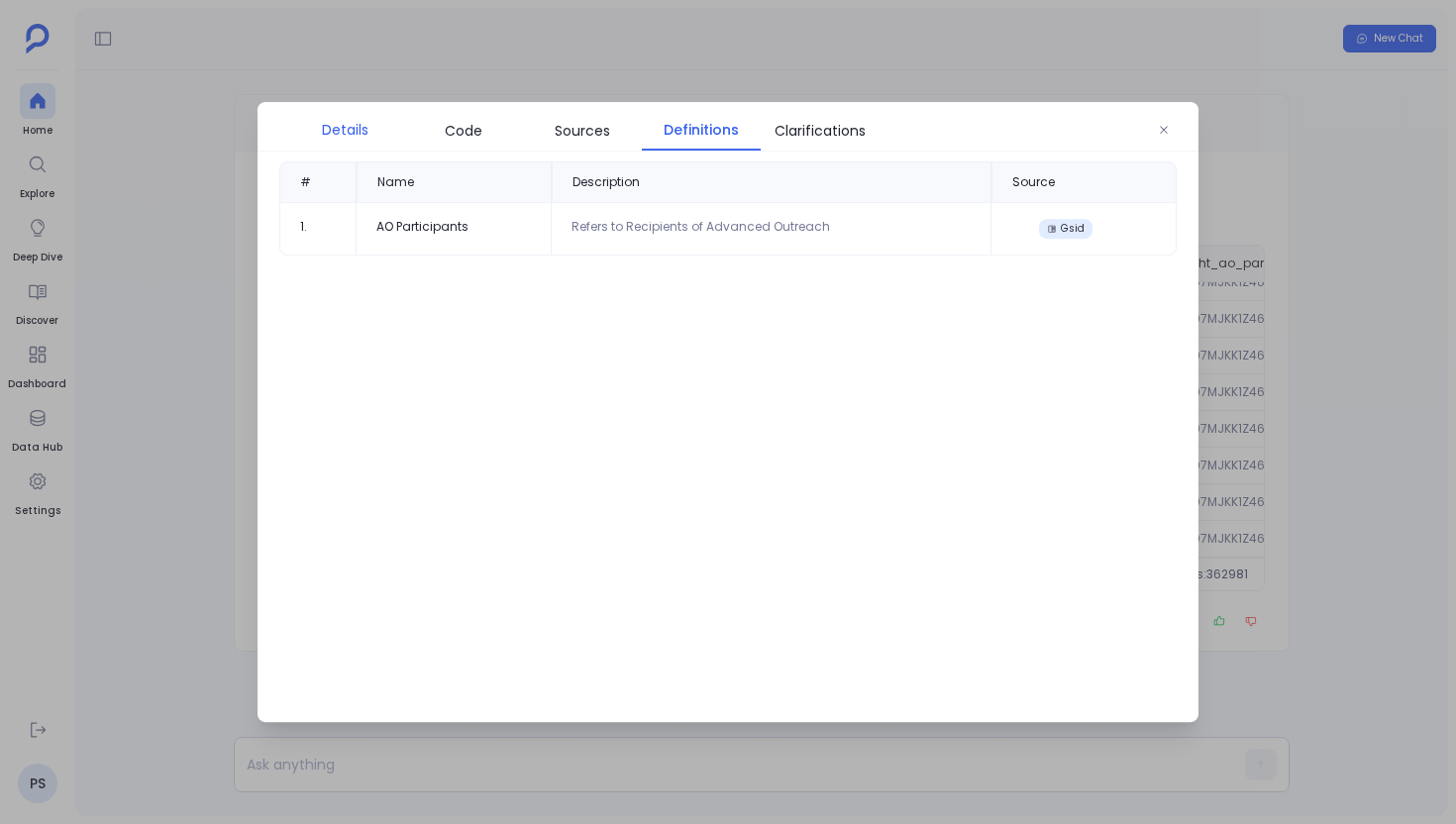 click on "Details" at bounding box center [345, 130] 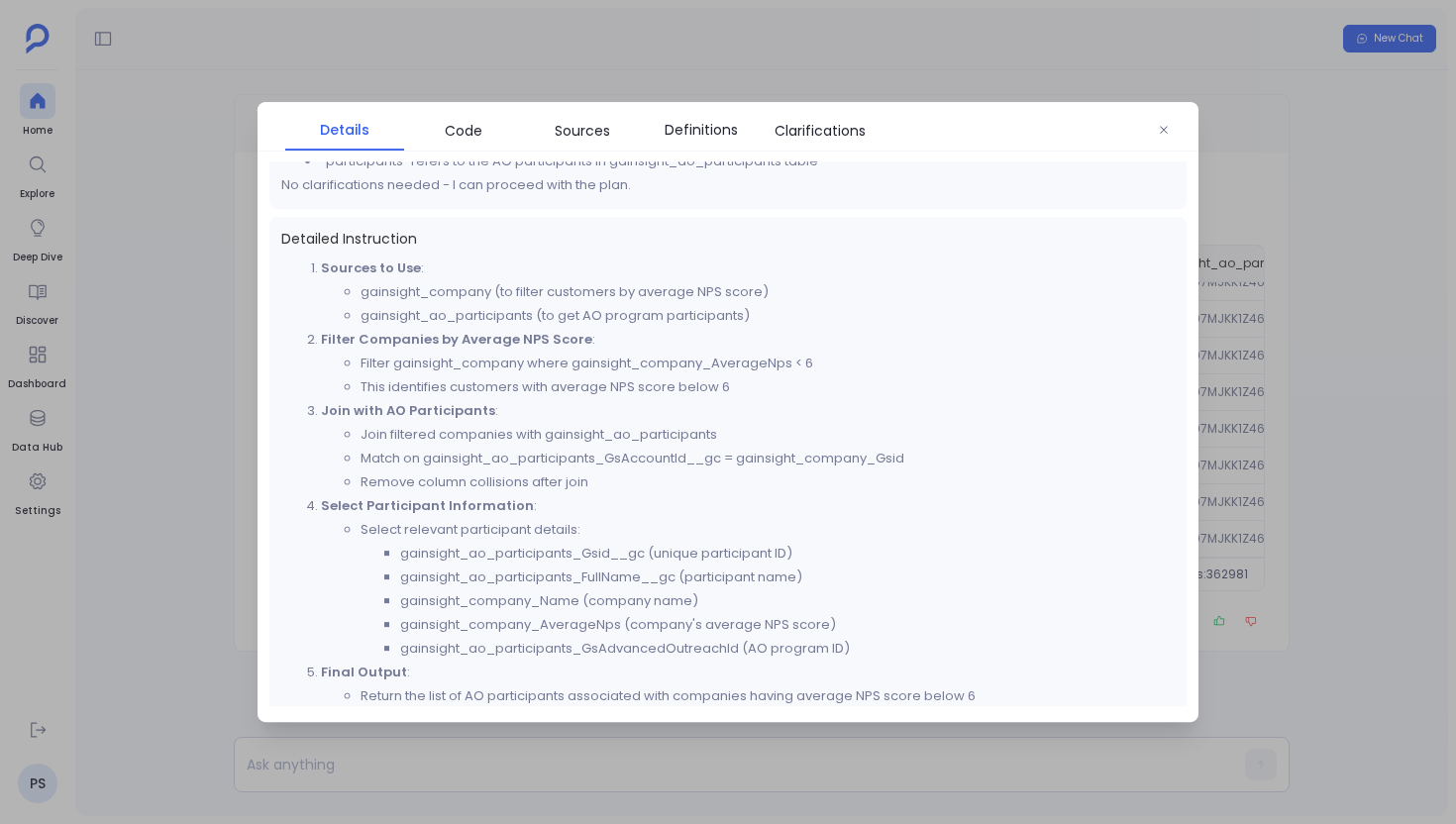 scroll, scrollTop: 853, scrollLeft: 0, axis: vertical 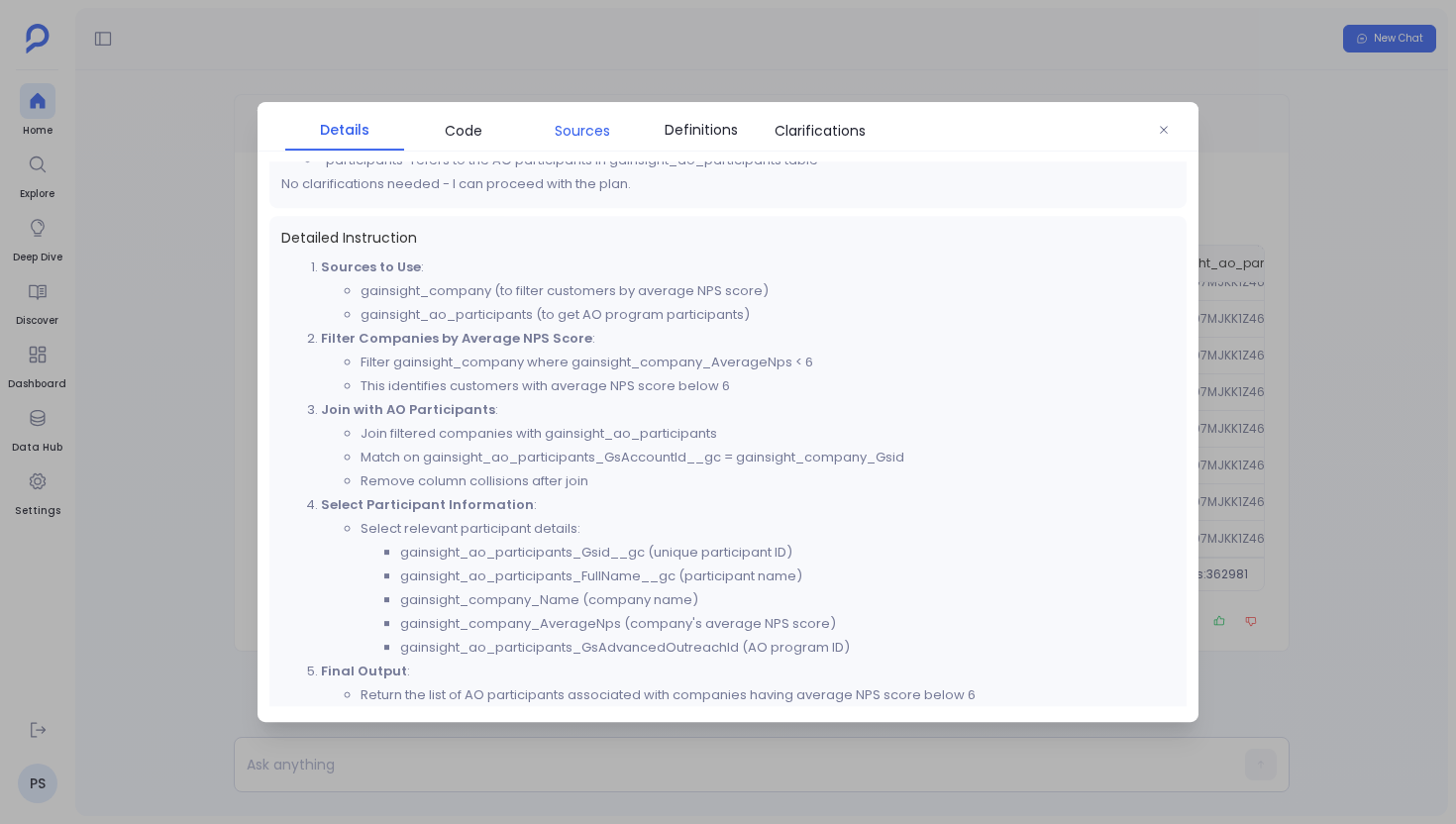 click on "Sources" at bounding box center [582, 131] 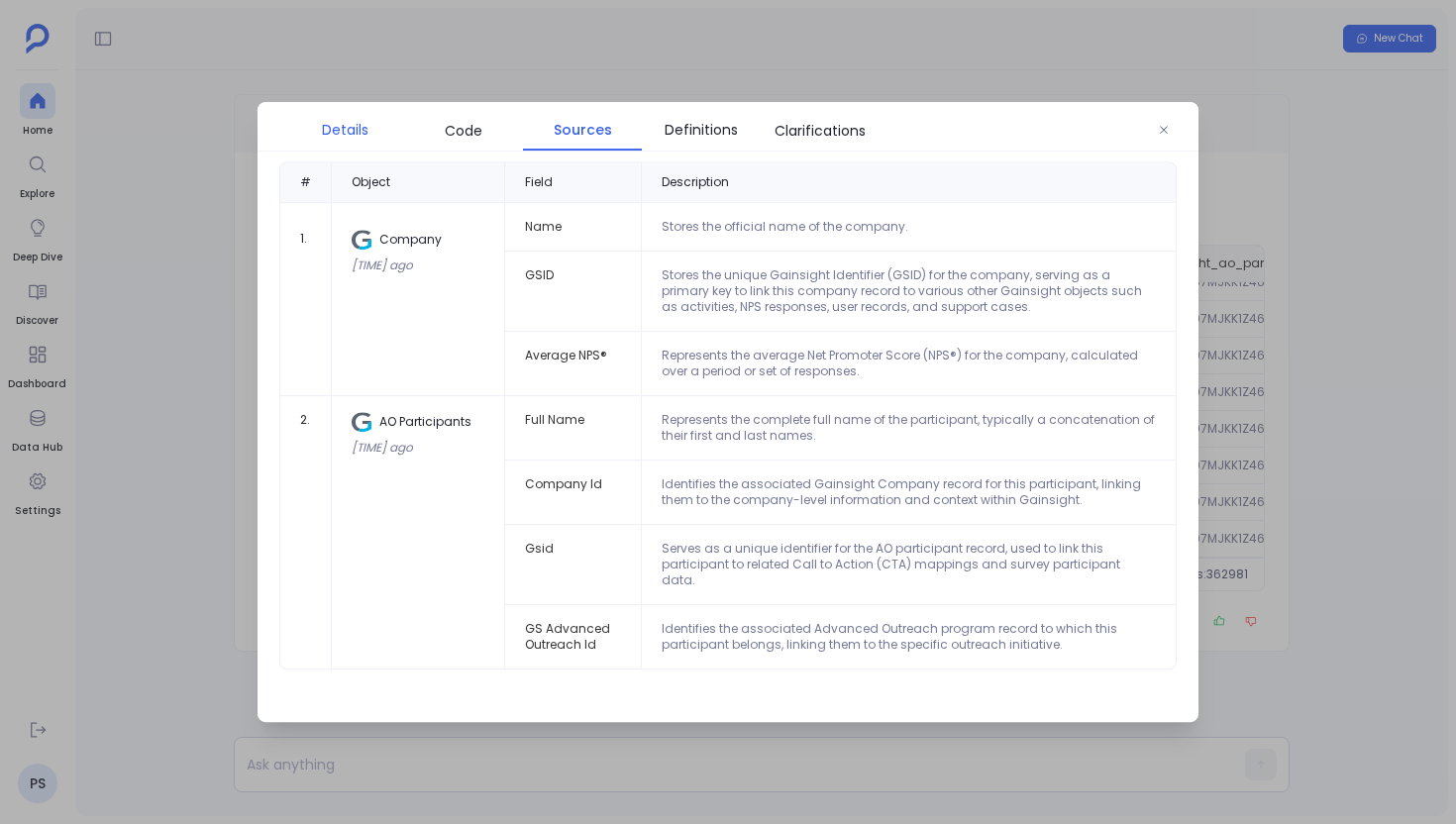 click on "Details" at bounding box center [345, 130] 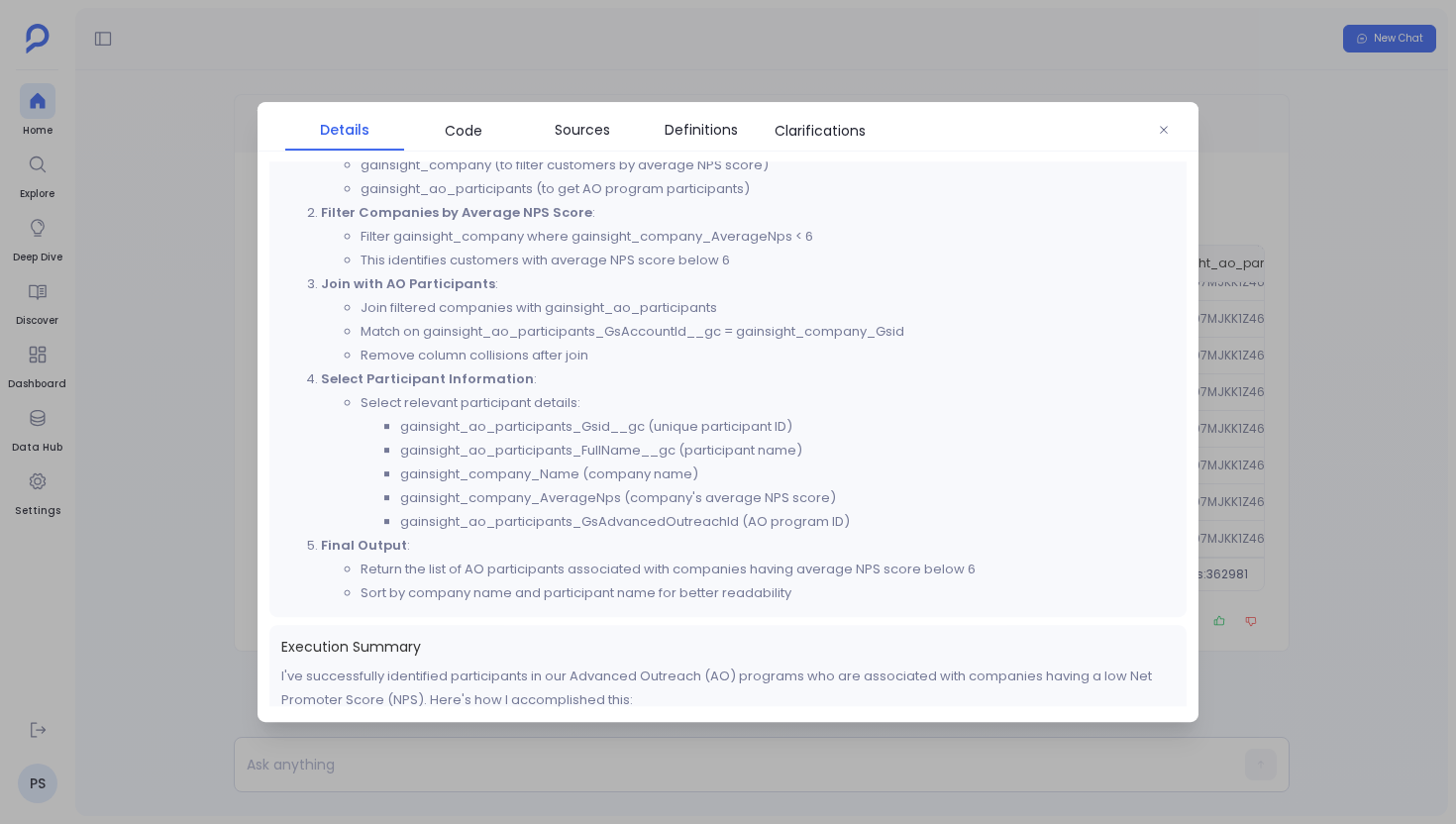 scroll, scrollTop: 978, scrollLeft: 0, axis: vertical 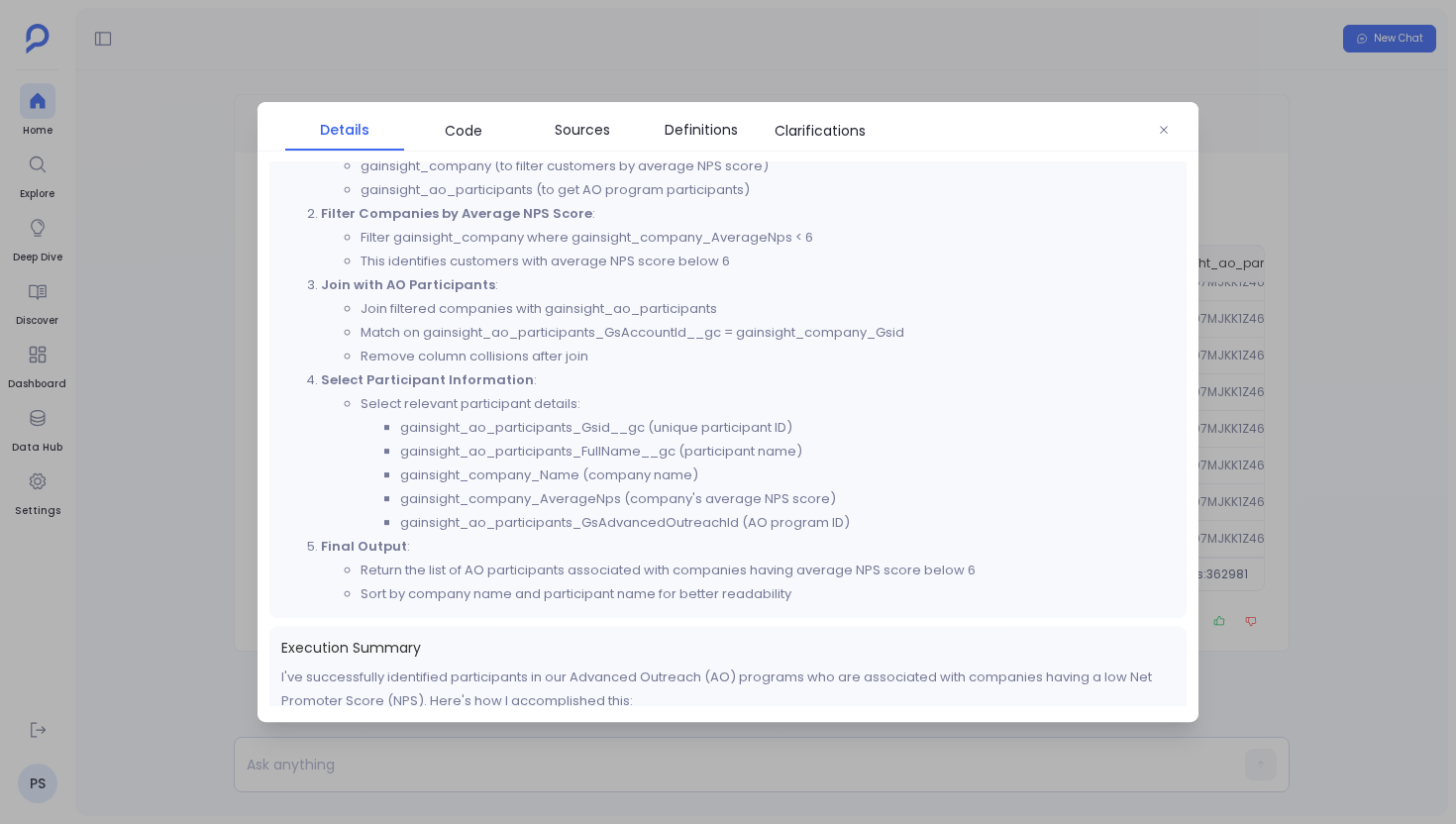 click at bounding box center [728, 412] 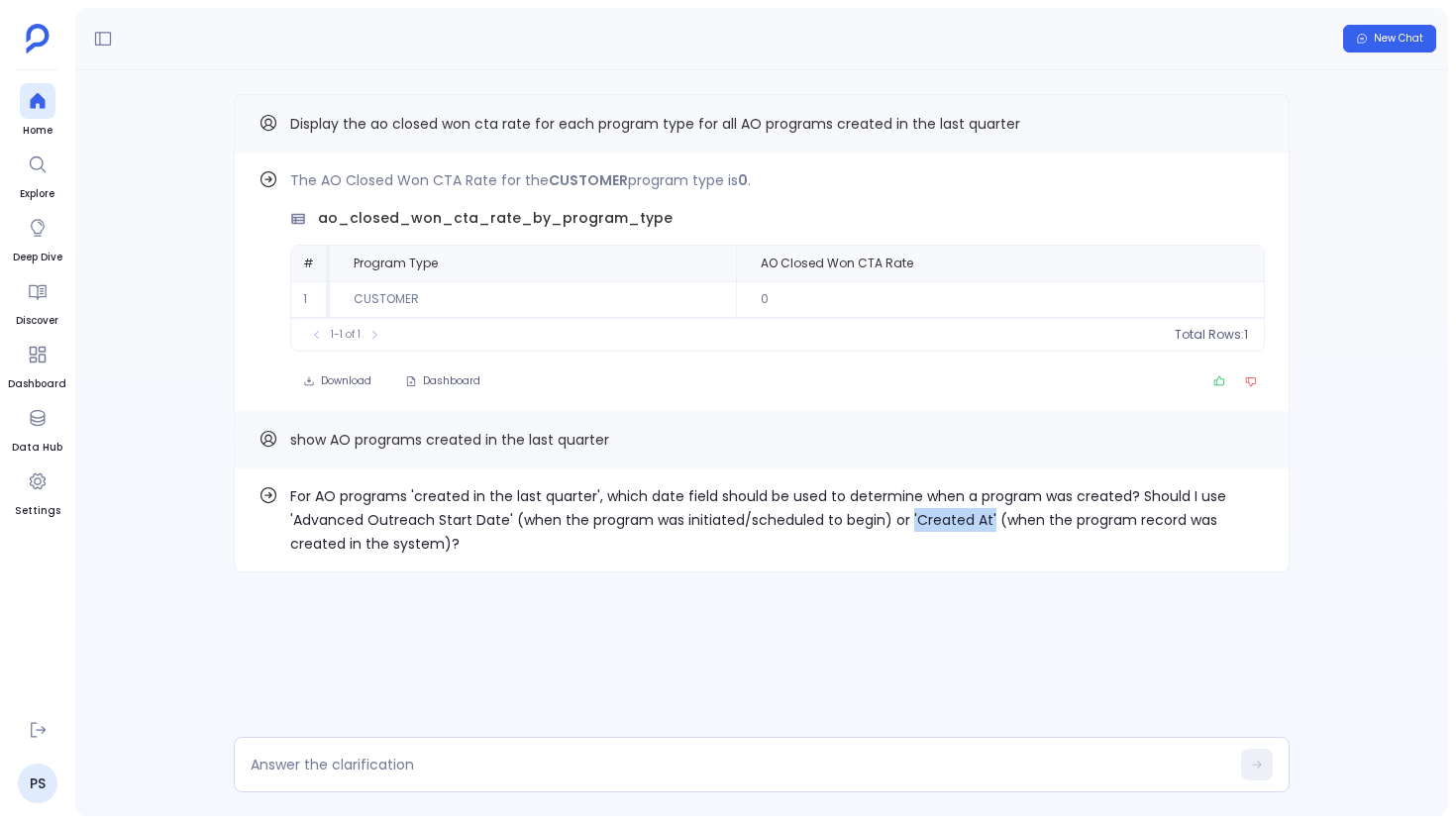 drag, startPoint x: 905, startPoint y: 519, endPoint x: 986, endPoint y: 526, distance: 81.3019 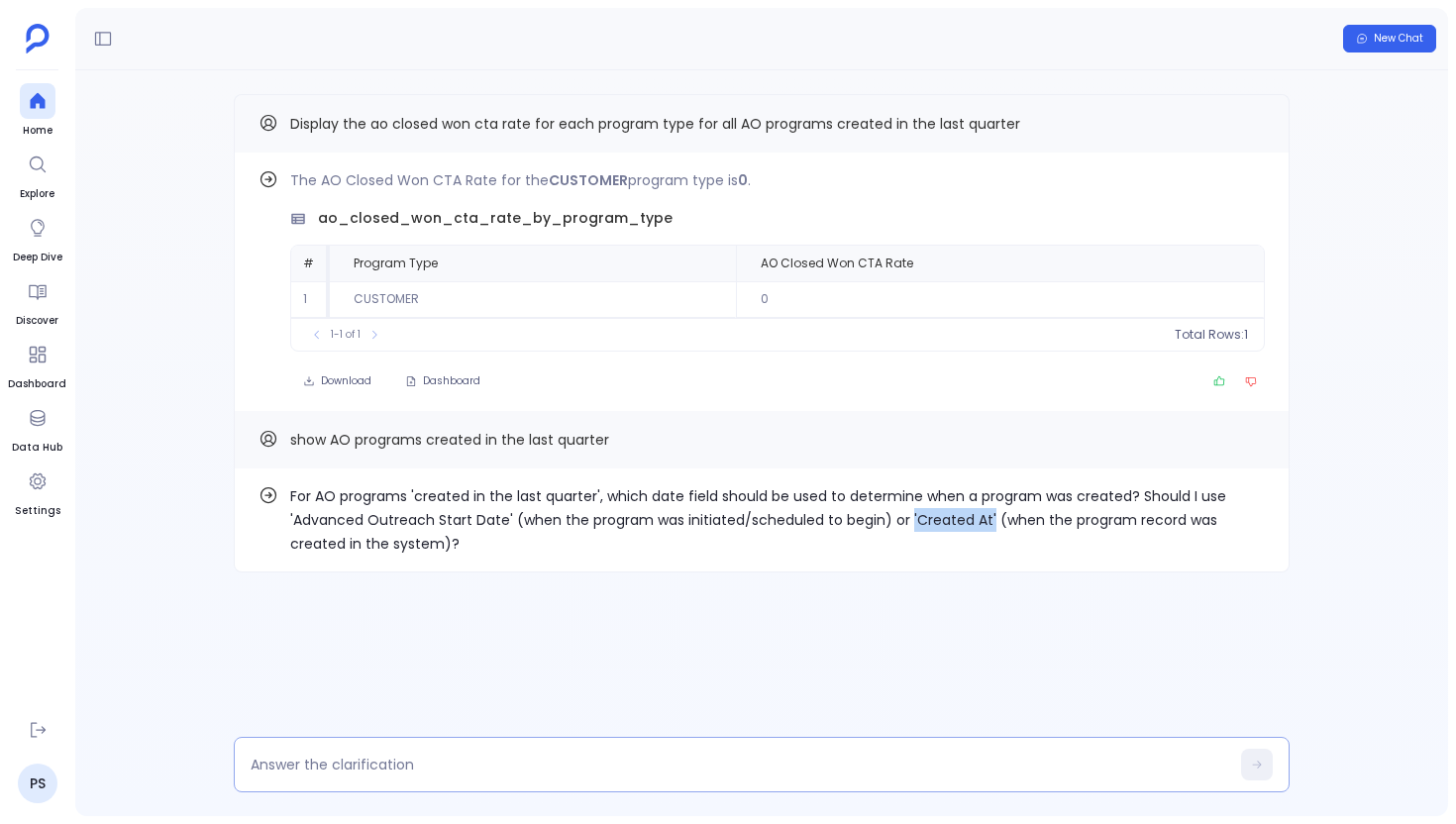 click at bounding box center [762, 765] 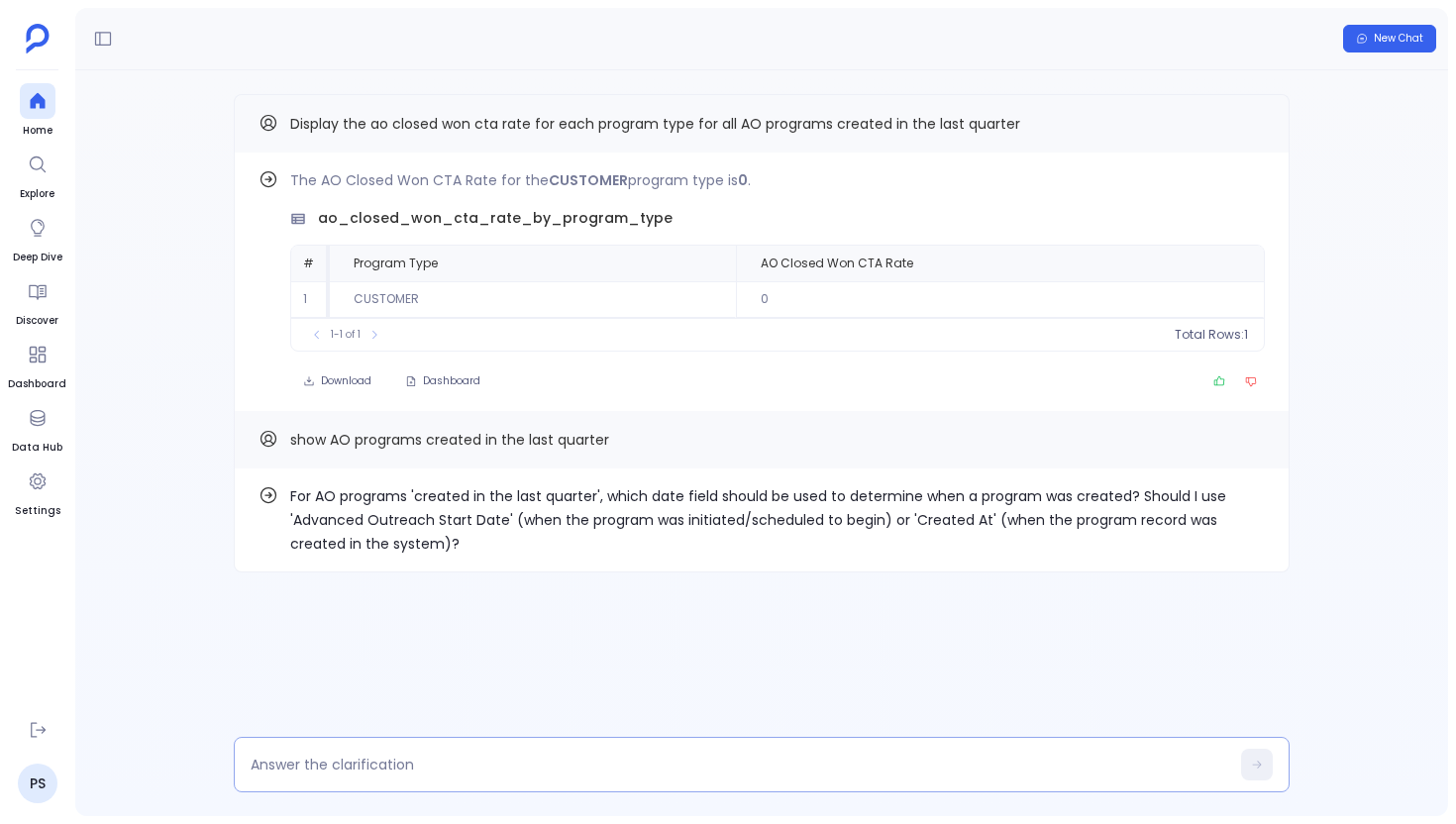 click at bounding box center [740, 765] 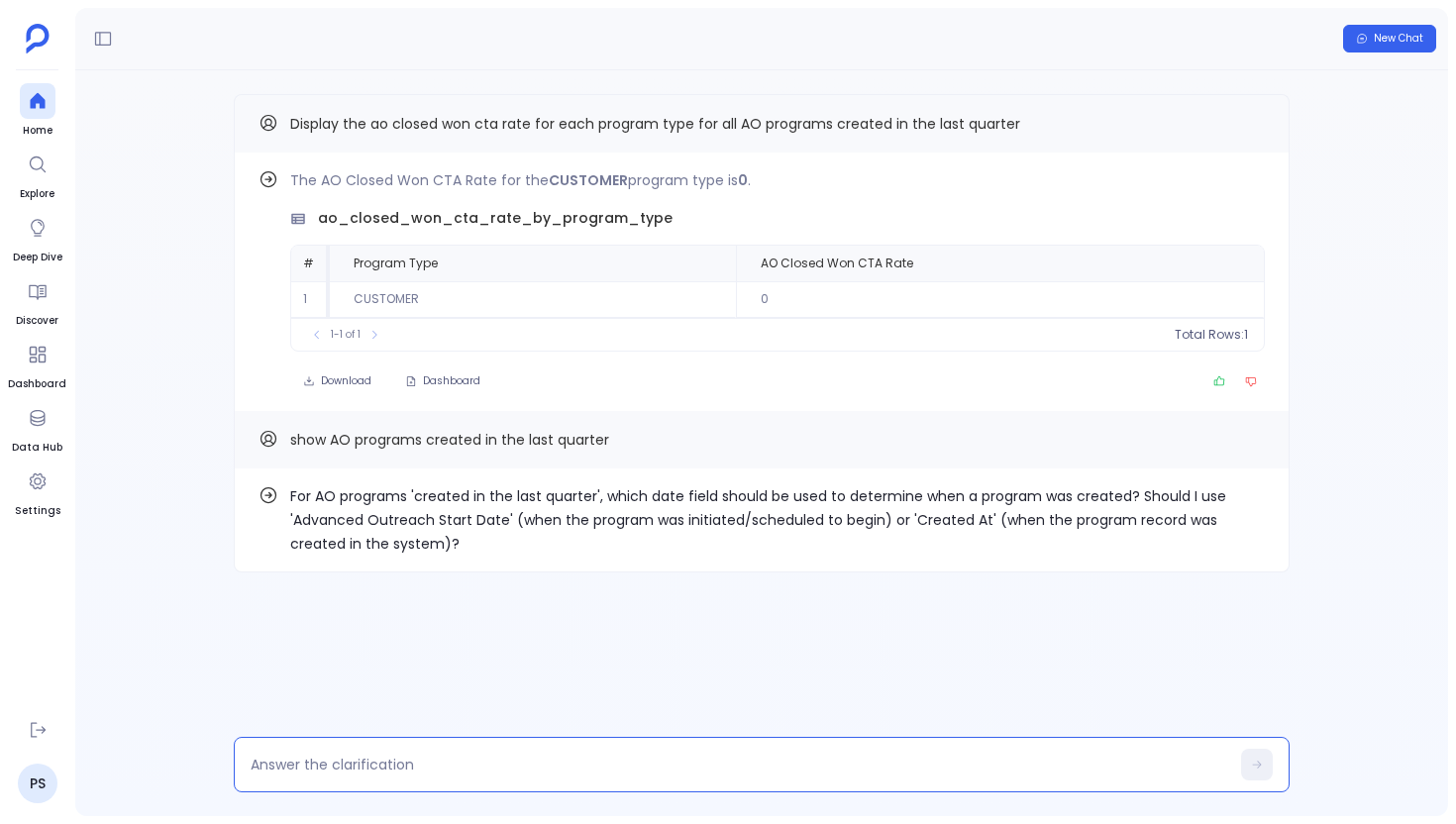 type on "'Created At'" 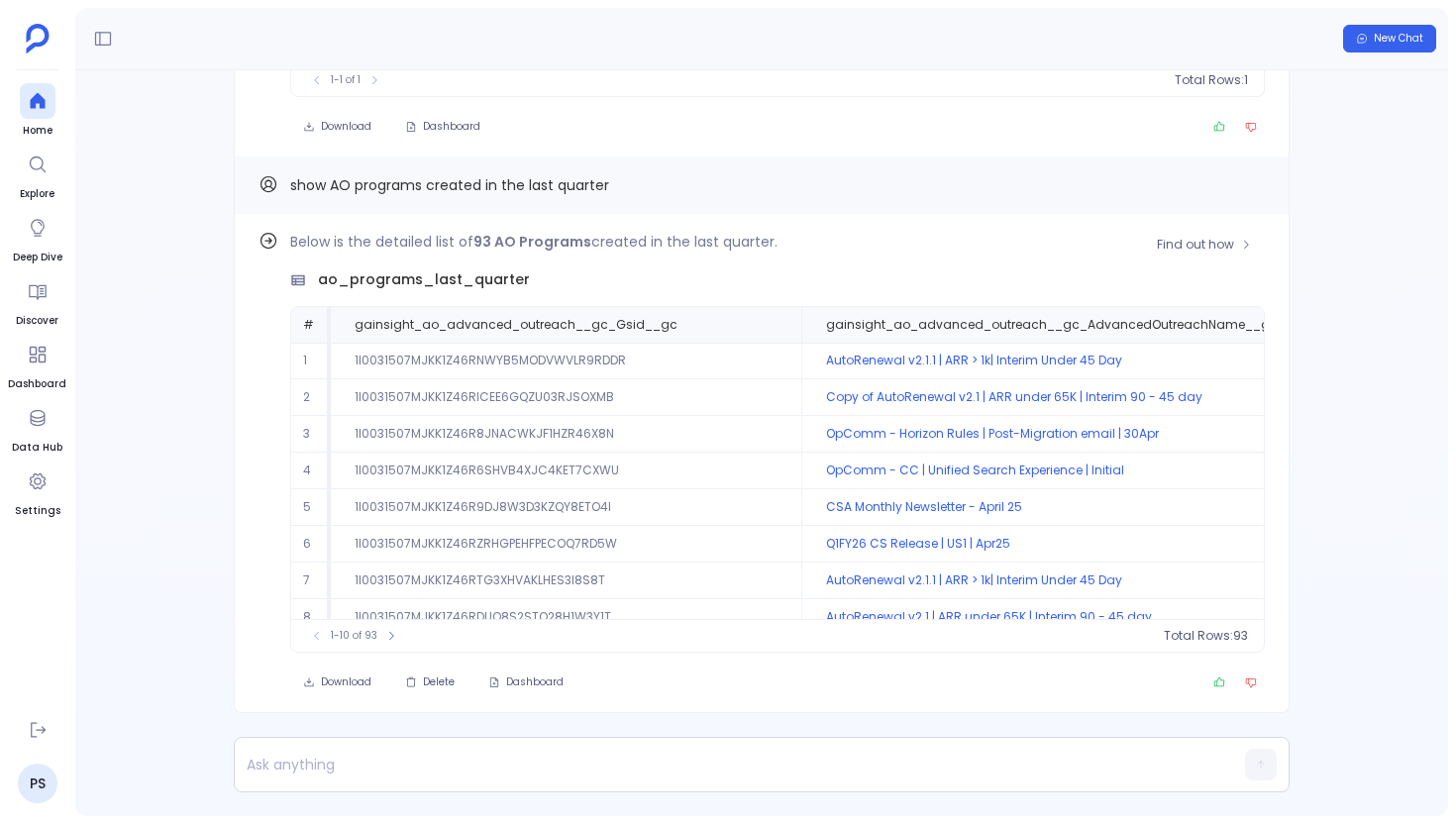 scroll, scrollTop: -1, scrollLeft: 0, axis: vertical 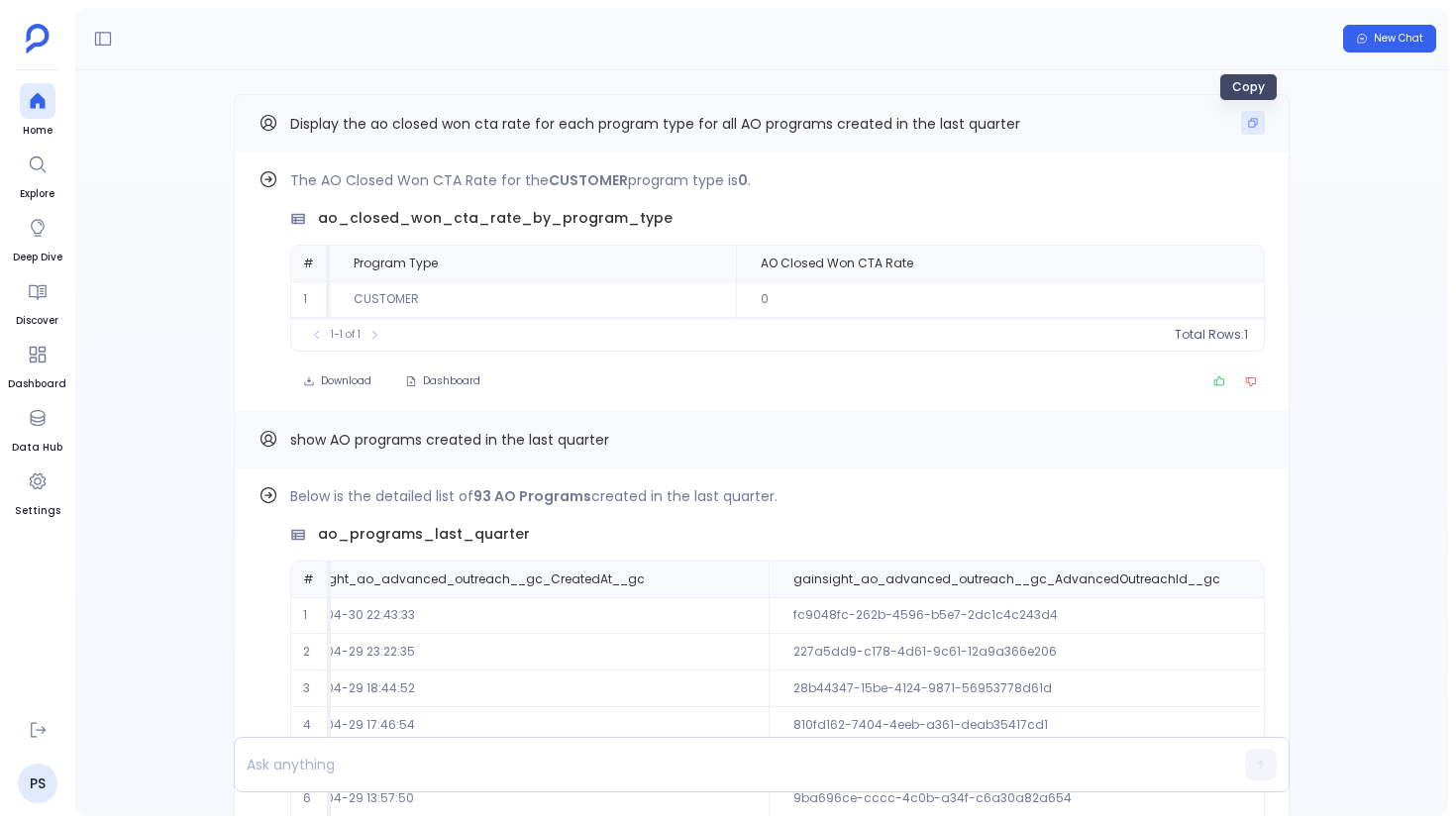 click 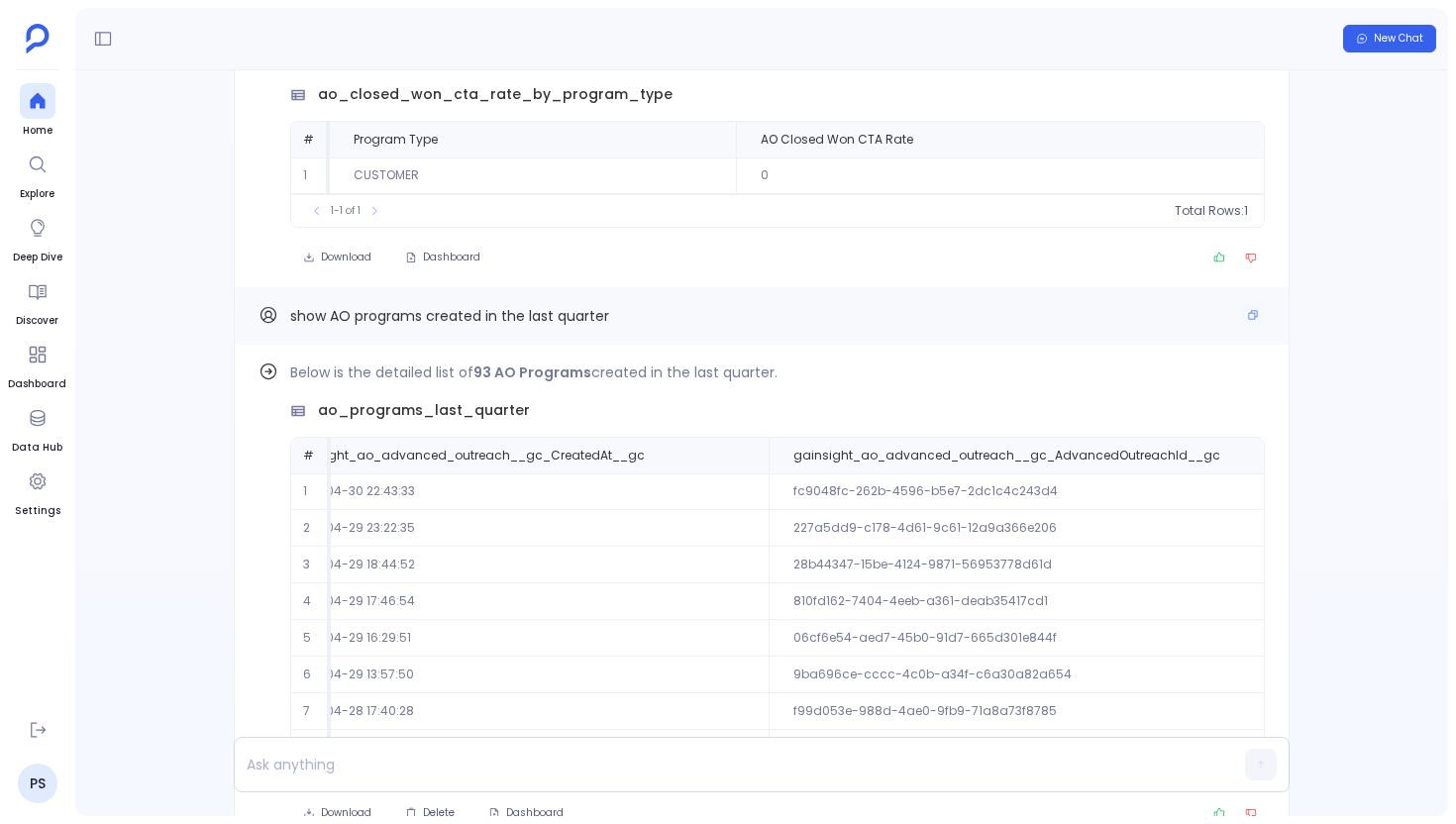 scroll, scrollTop: 0, scrollLeft: 0, axis: both 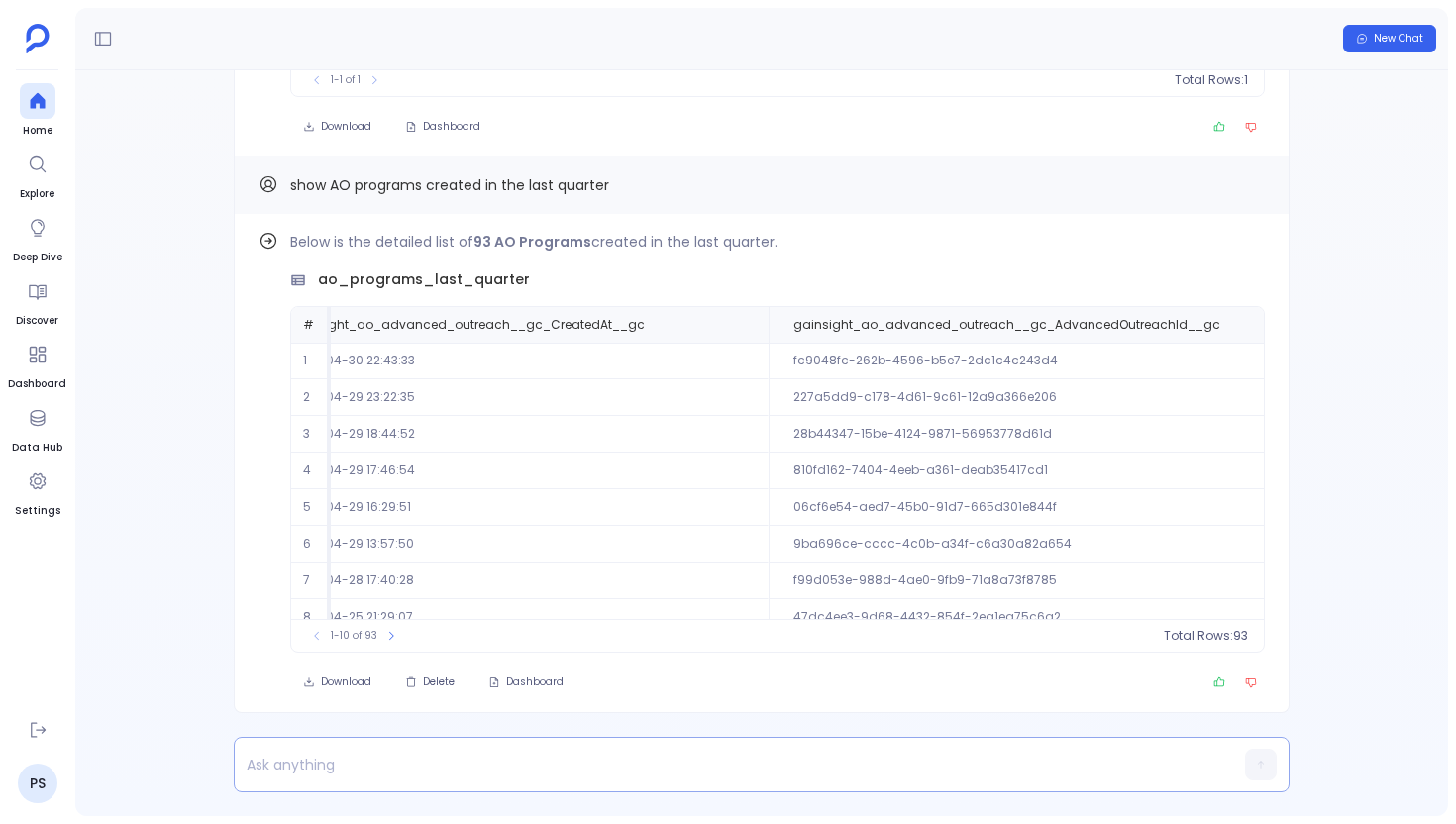 click at bounding box center [723, 765] 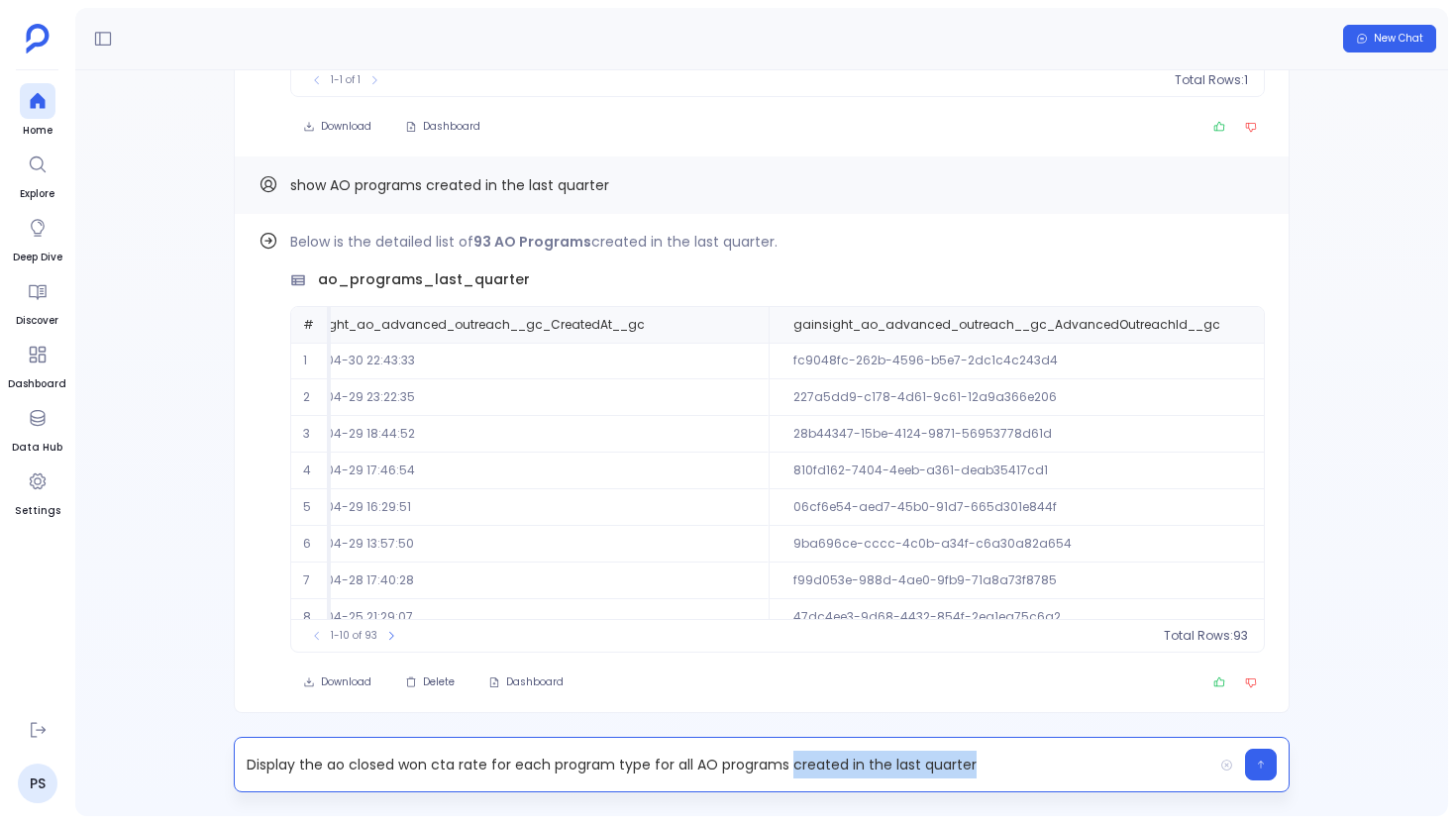 drag, startPoint x: 791, startPoint y: 765, endPoint x: 1025, endPoint y: 756, distance: 234.17301 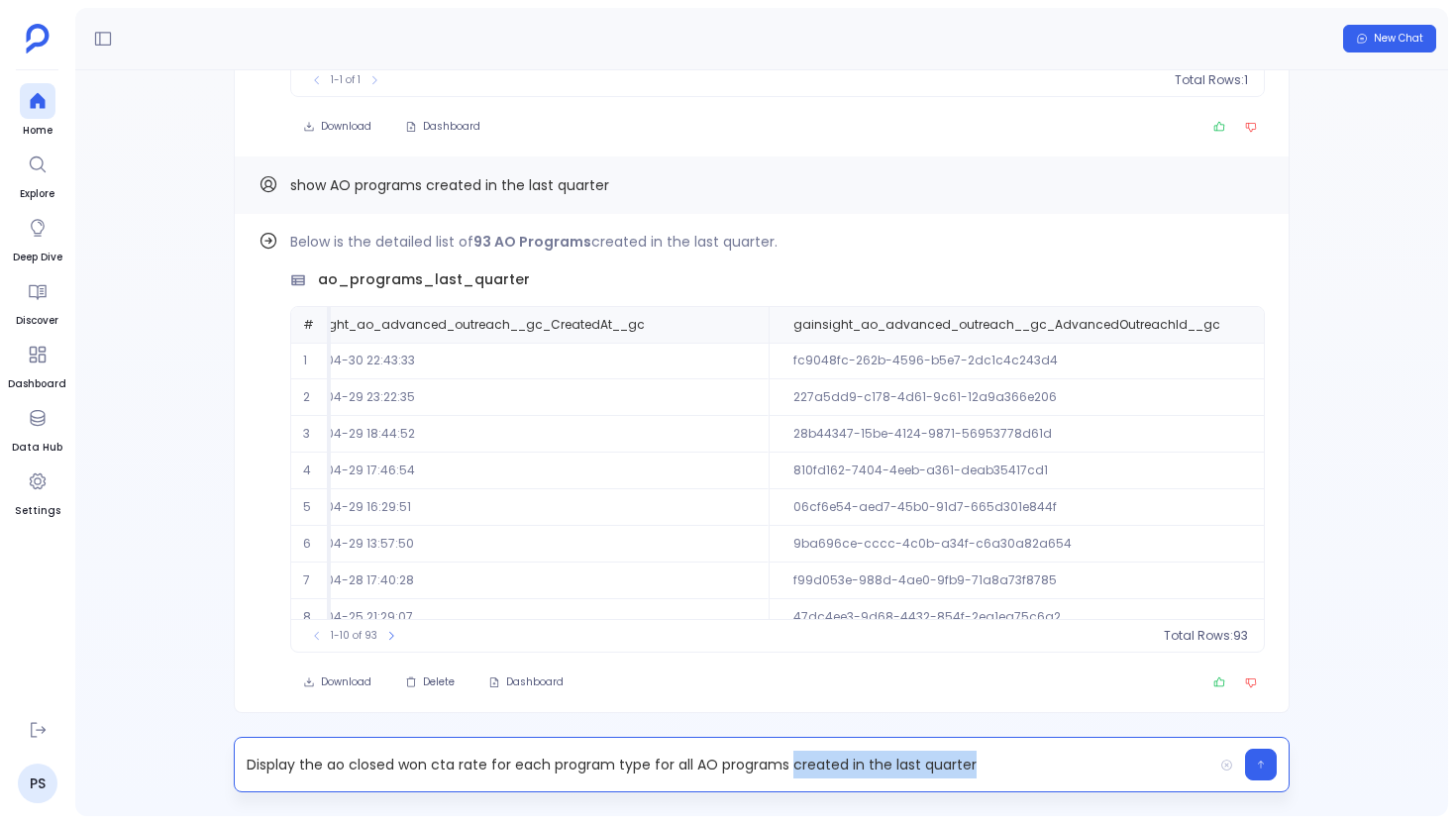 type 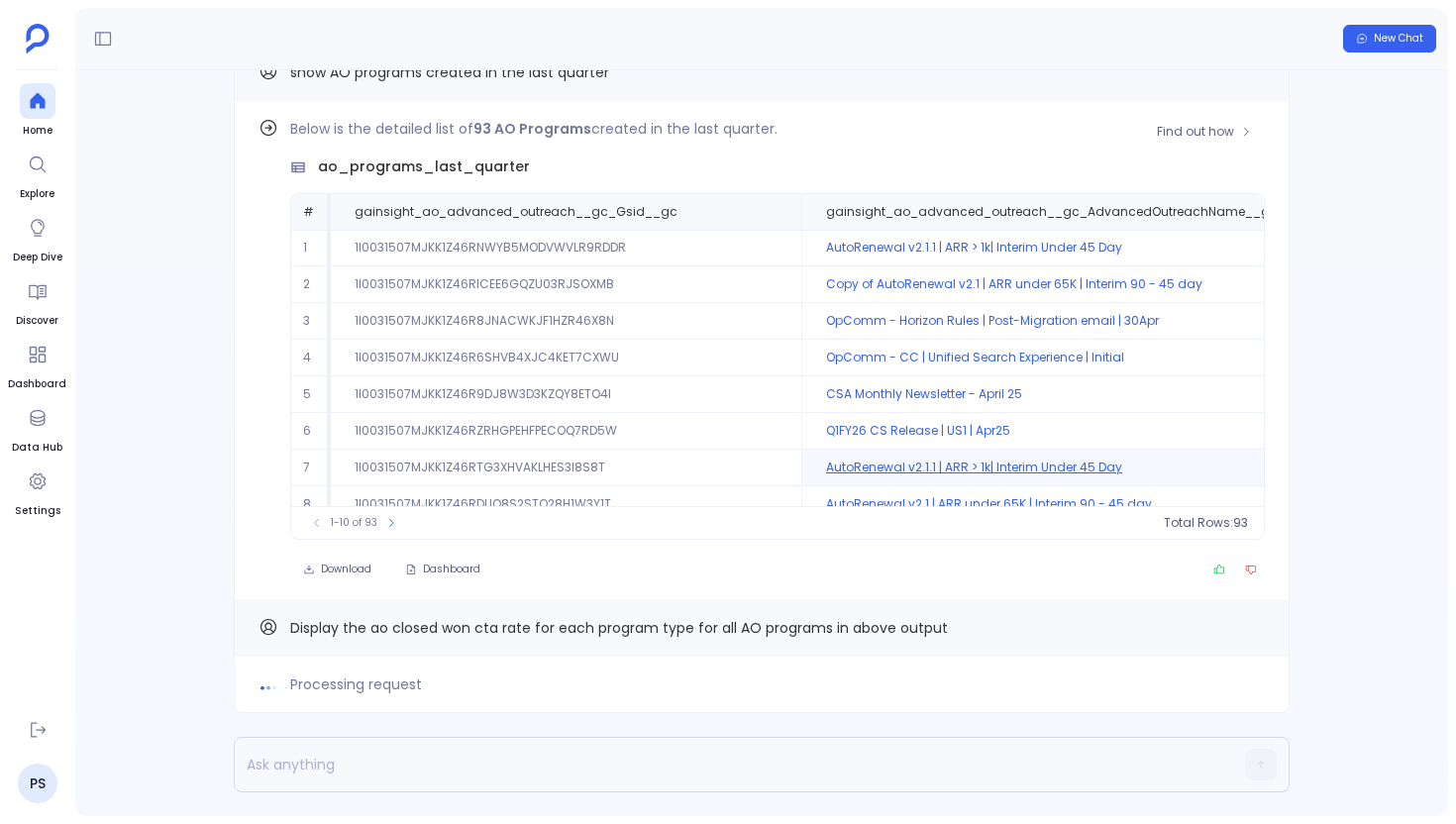 scroll, scrollTop: -367, scrollLeft: 0, axis: vertical 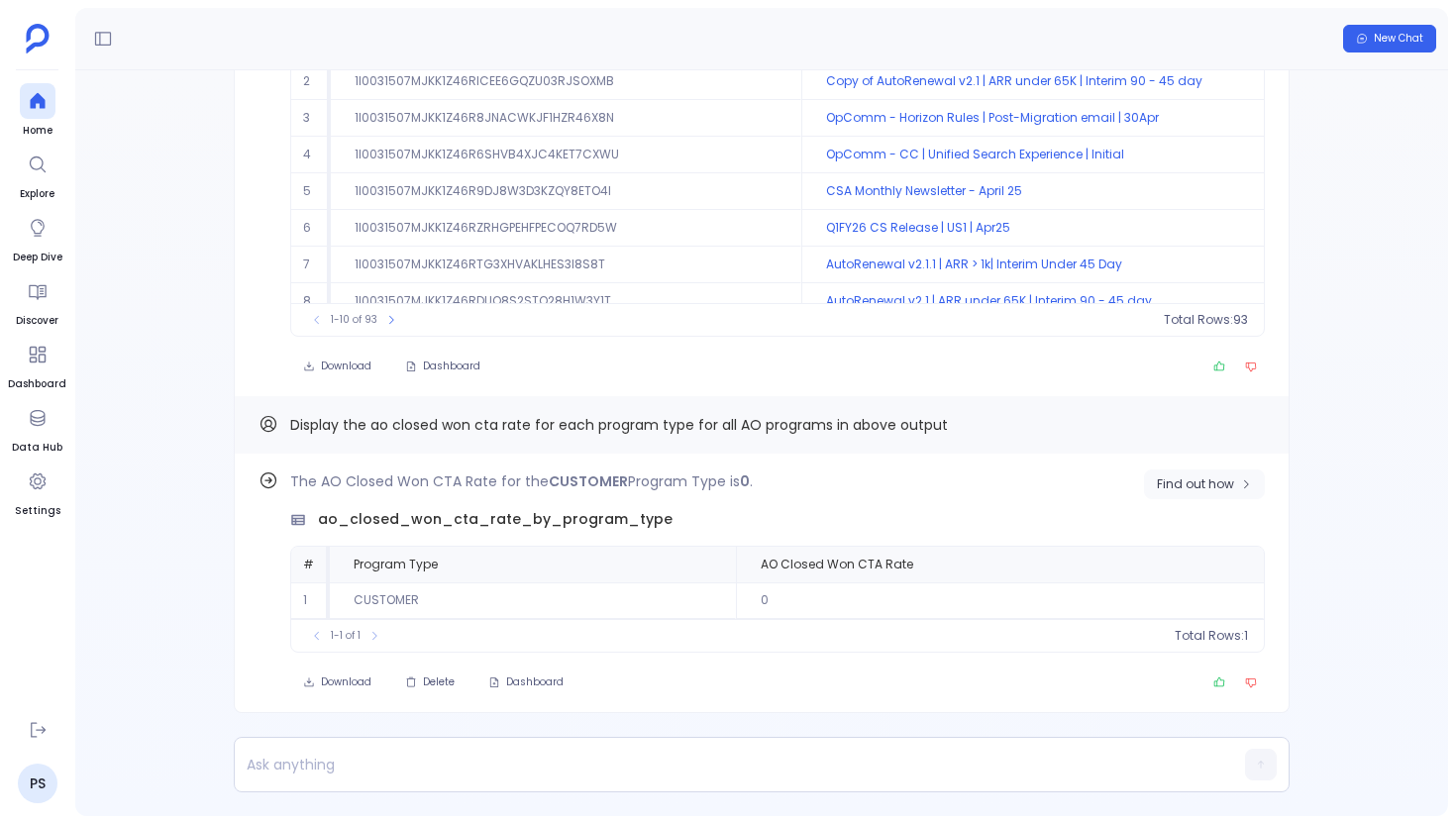 click on "Find out how" at bounding box center [1196, 484] 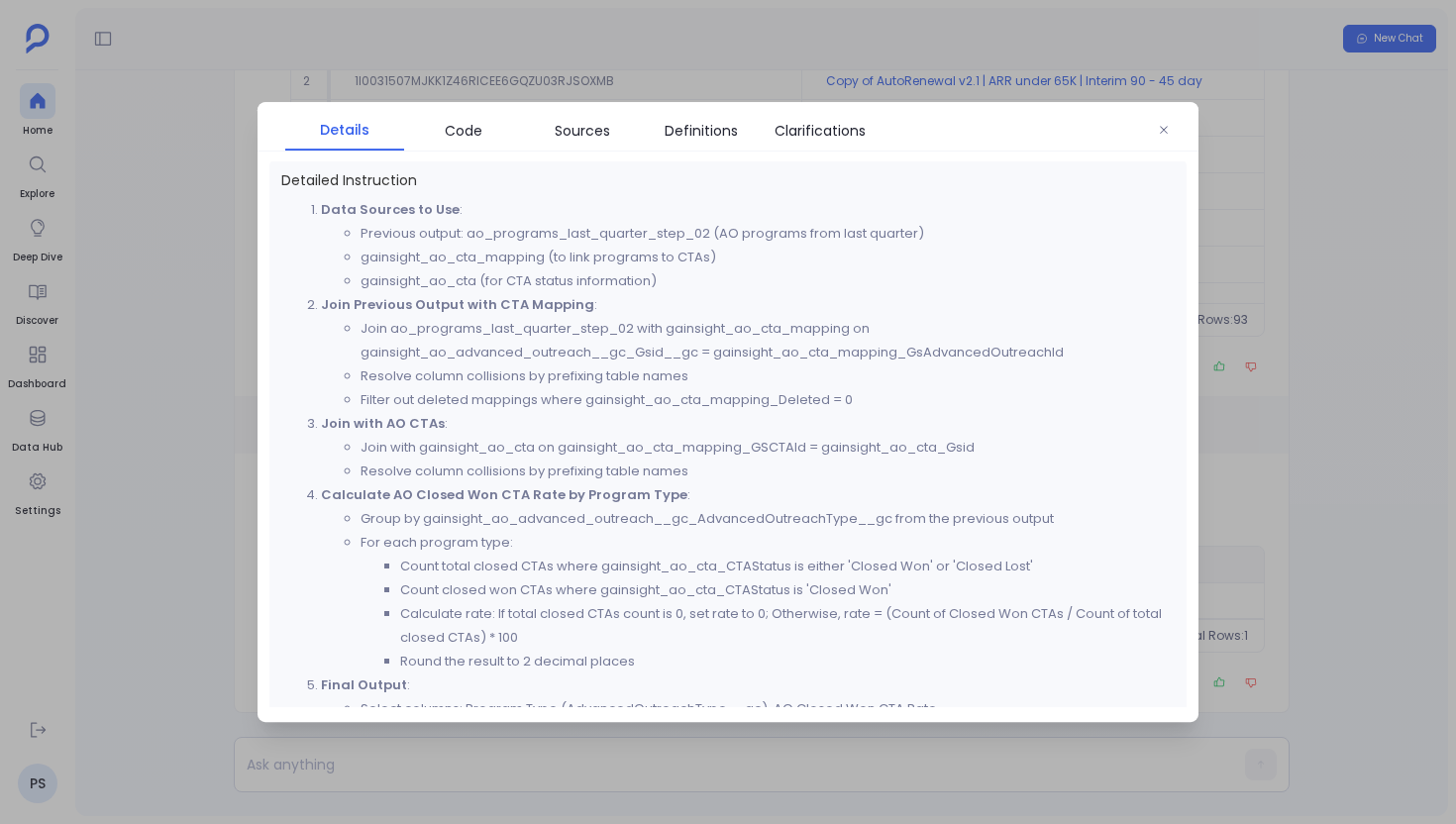 scroll, scrollTop: 294, scrollLeft: 0, axis: vertical 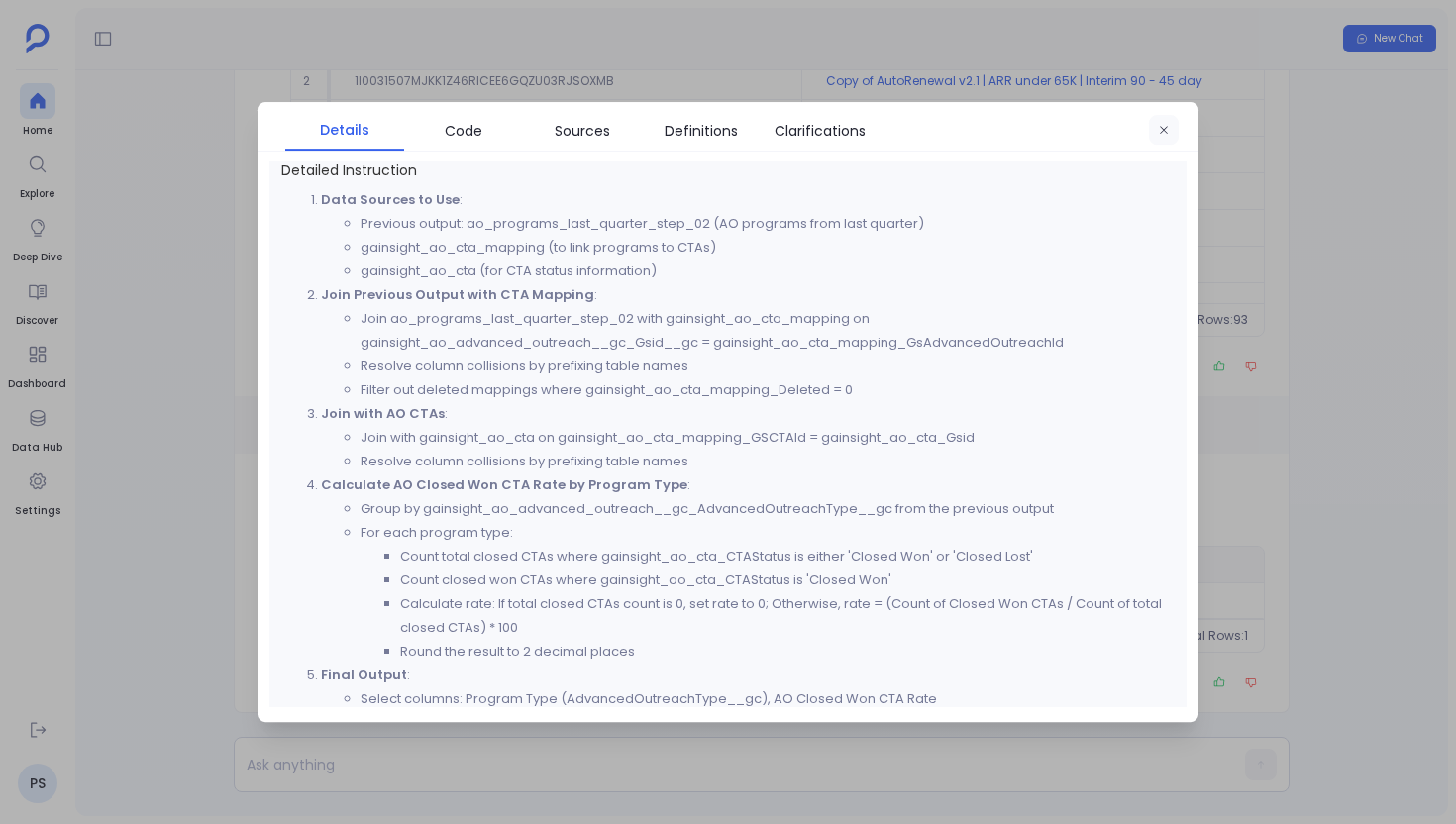 click at bounding box center [1164, 131] 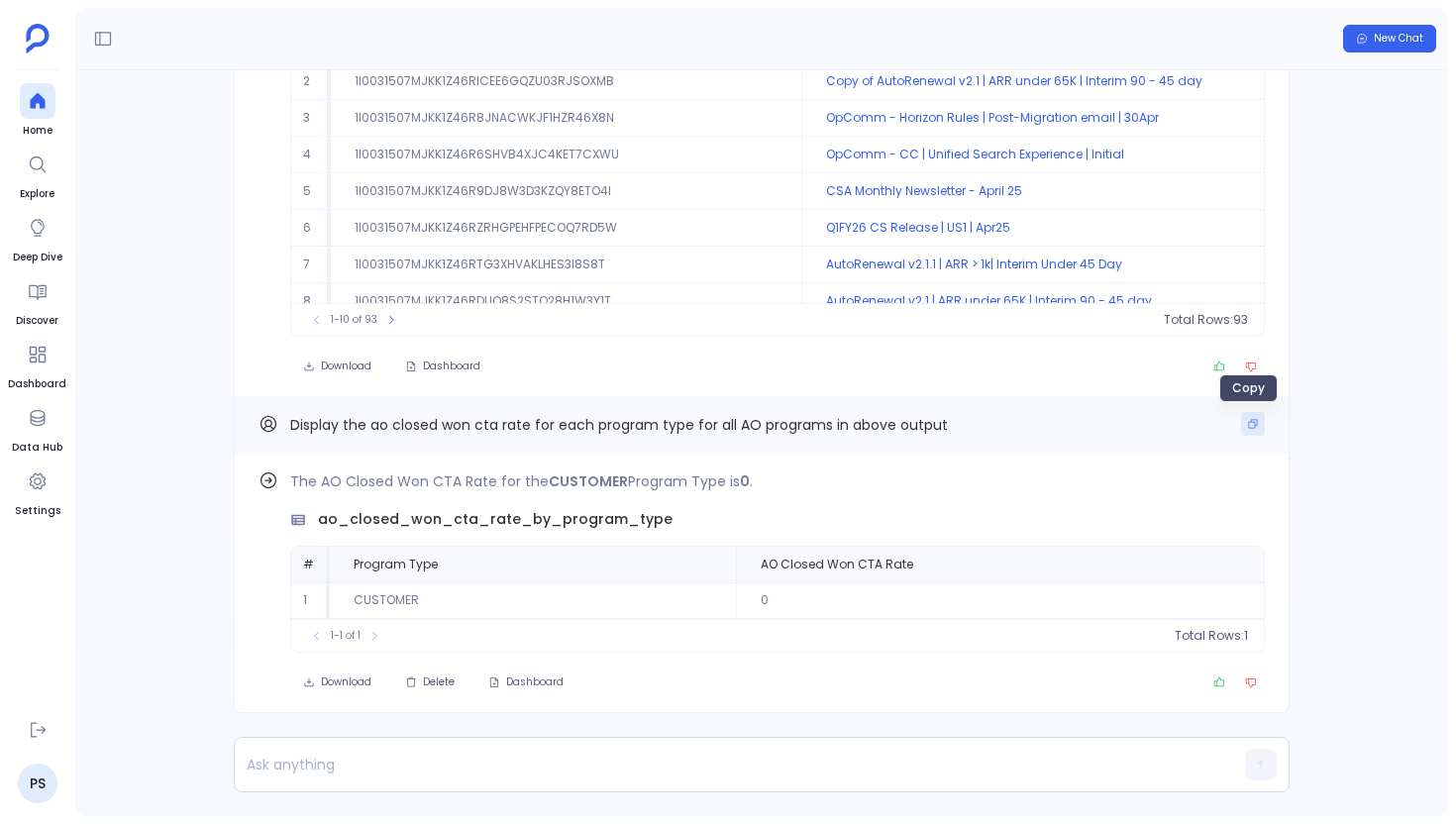 click at bounding box center [1253, 424] 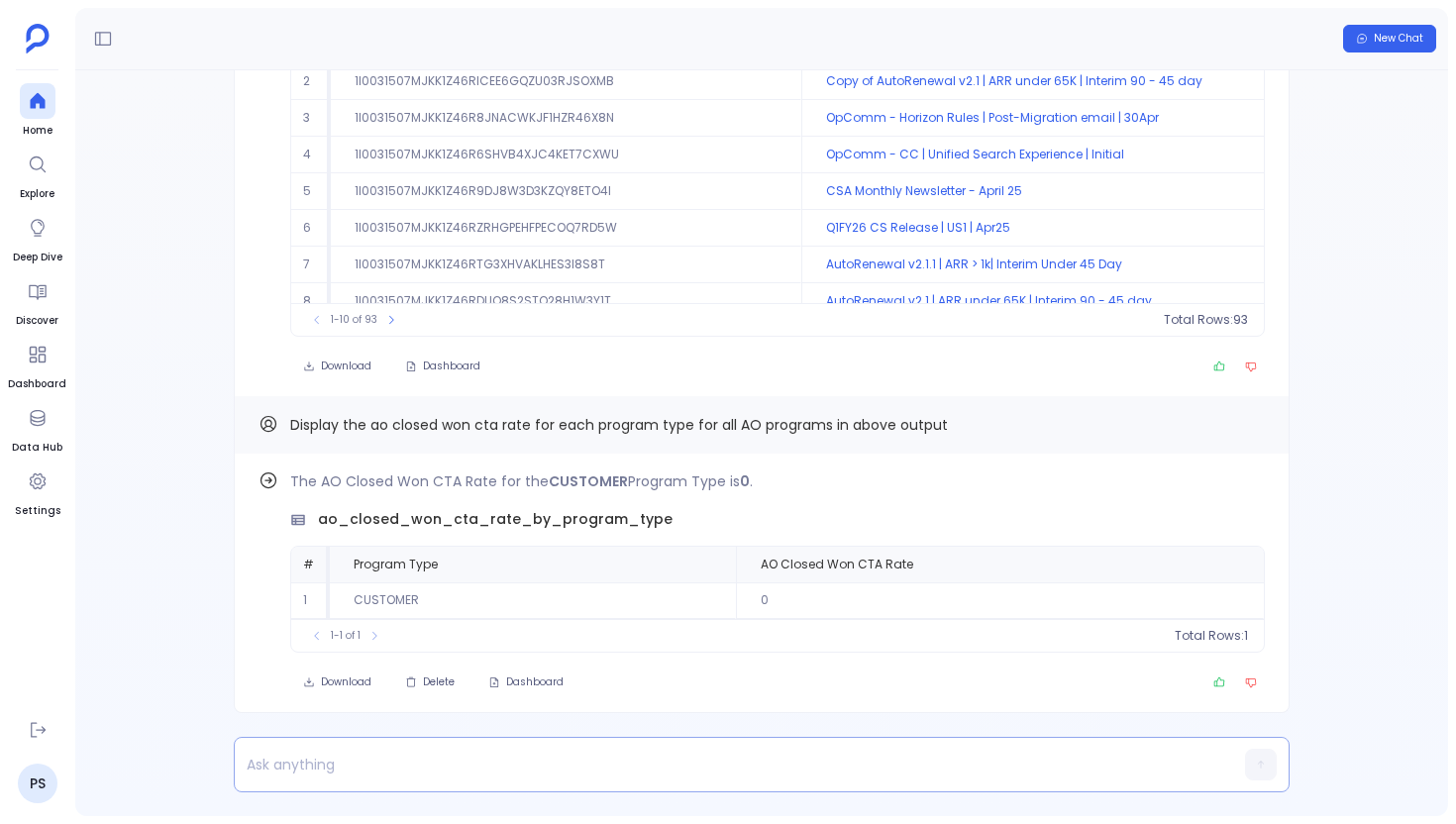 click at bounding box center [723, 765] 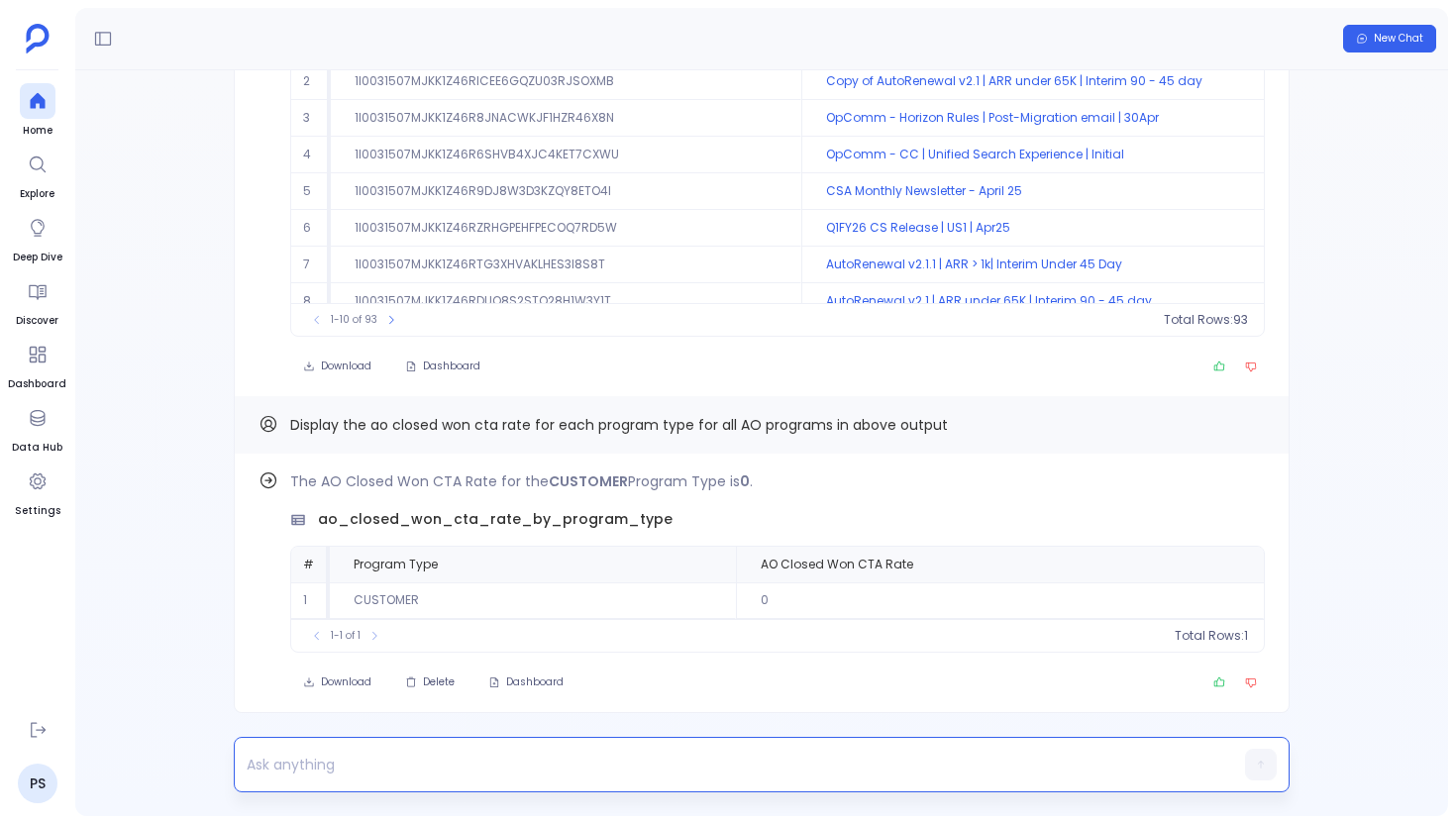paste 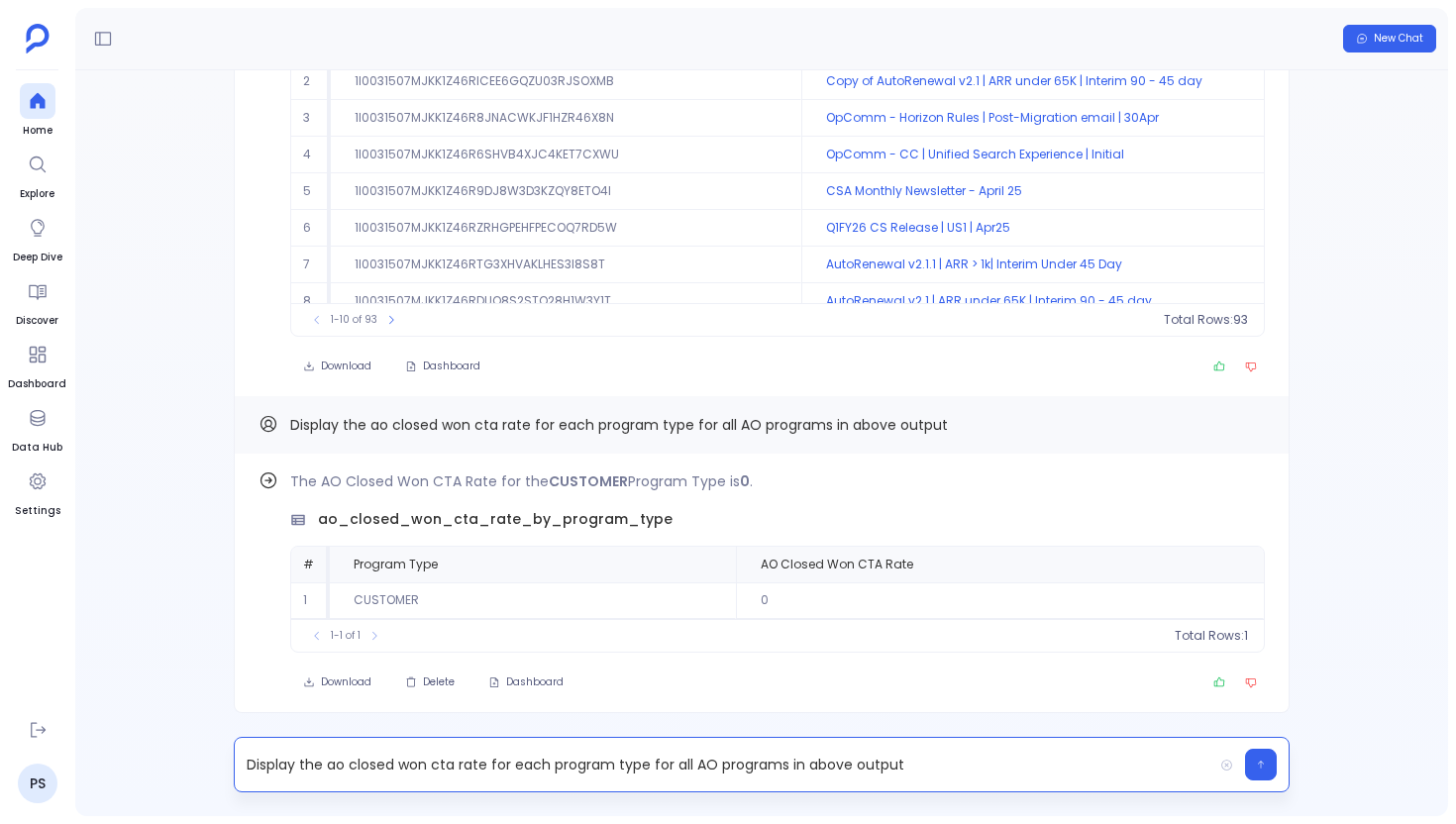 click on "Display the ao closed won cta rate for each program type for all AO programs in above output" at bounding box center [723, 765] 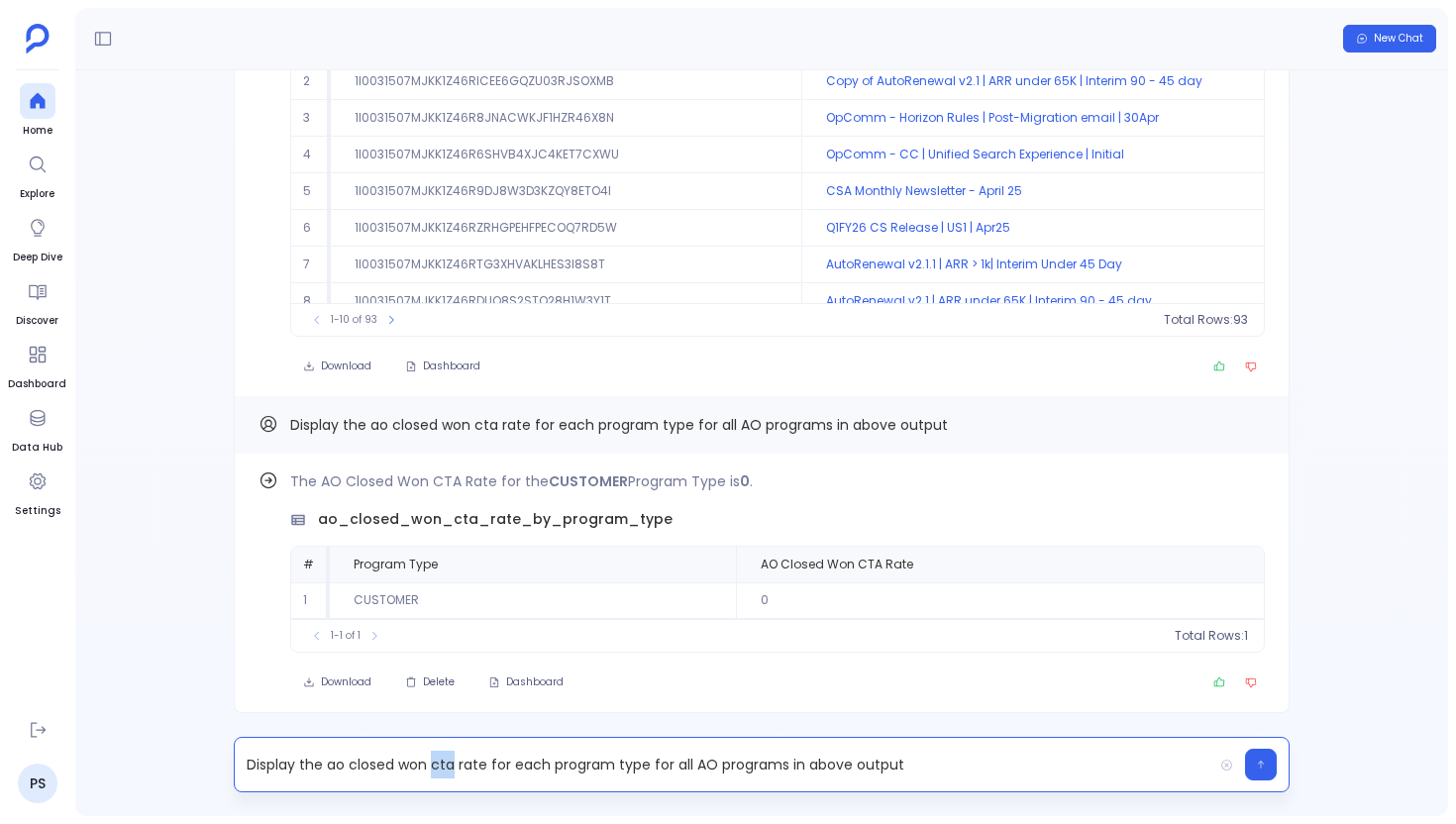 type 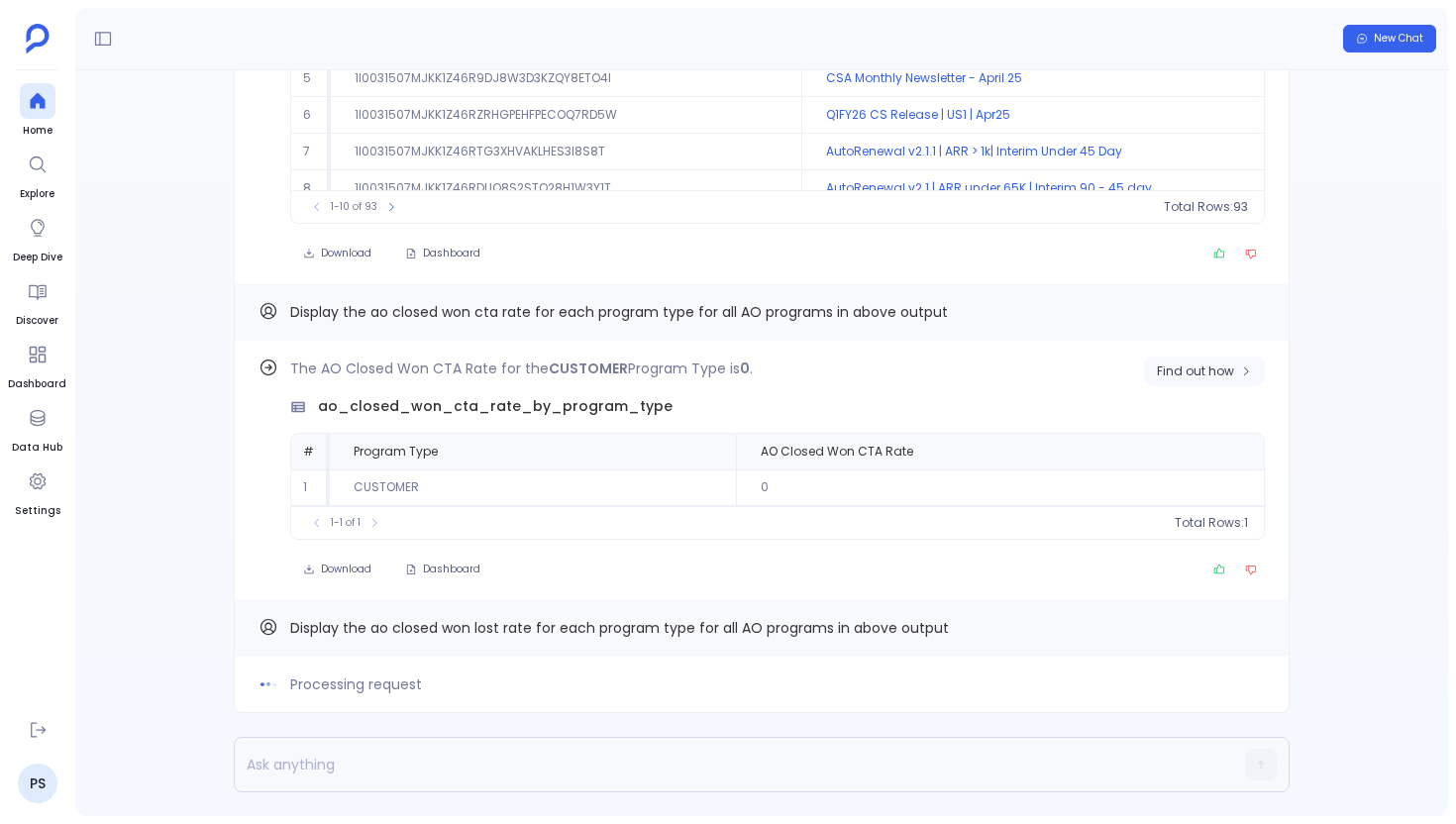 click on "Find out how" at bounding box center (1196, 371) 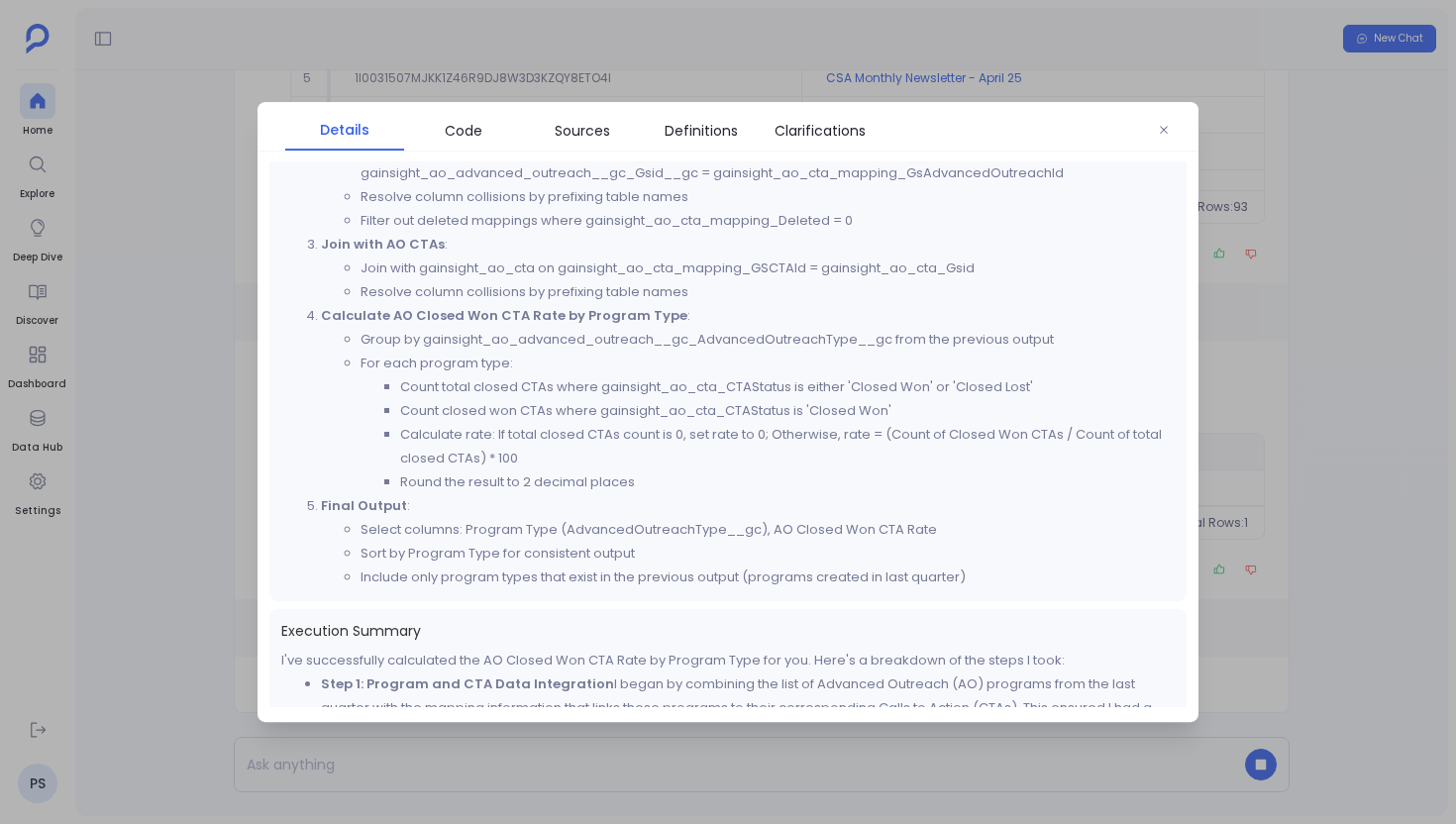scroll, scrollTop: 465, scrollLeft: 0, axis: vertical 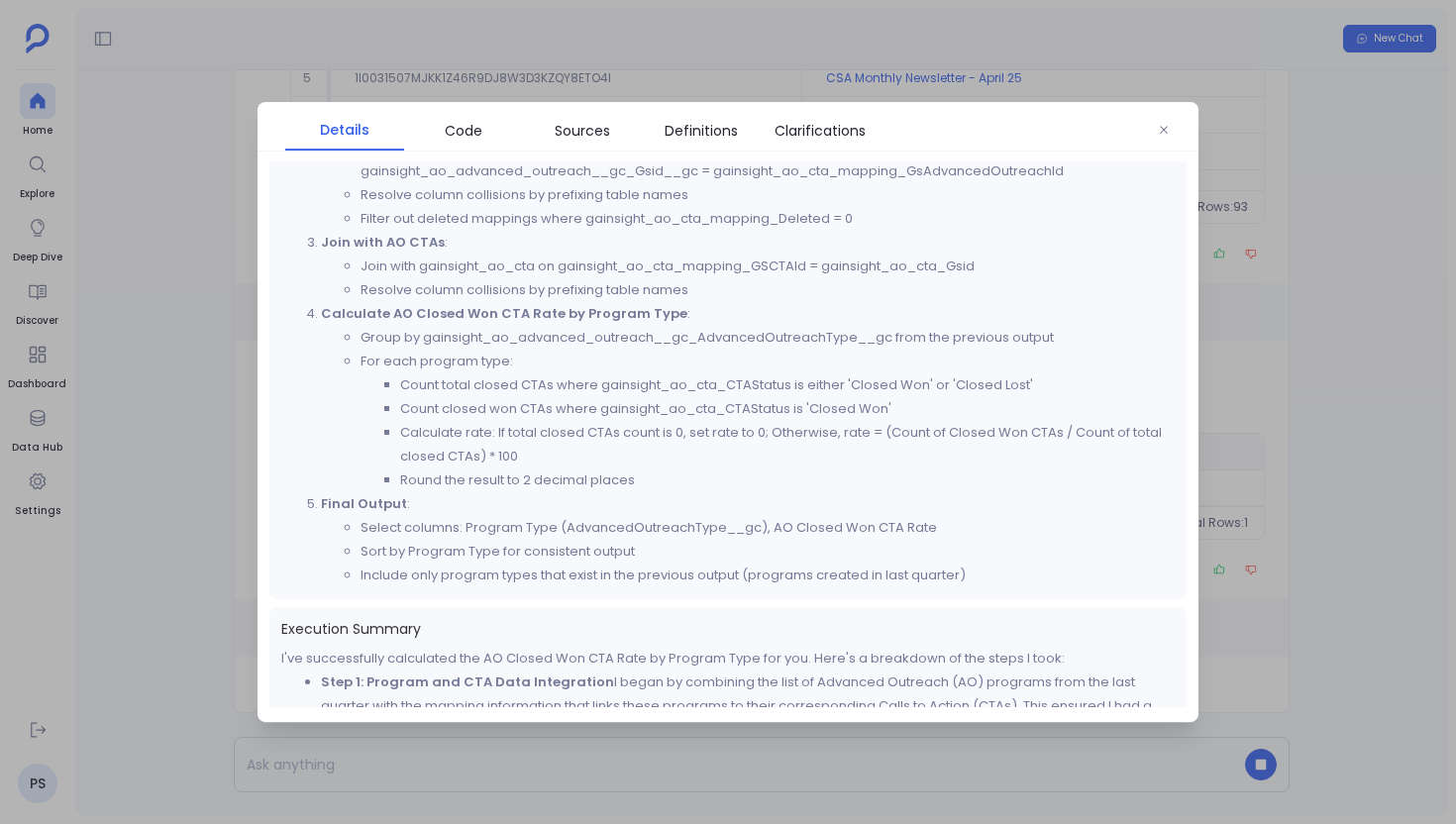 click on "Data Sources to Use :
Previous output: ao_programs_last_quarter_step_02 (AO programs from last quarter)
gainsight_ao_cta_mapping (to link programs to CTAs)
gainsight_ao_cta (for CTA status information)
Join Previous Output with CTA Mapping :
Join ao_programs_last_quarter_step_02 with gainsight_ao_cta_mapping on gainsight_ao_advanced_outreach__gc_Gsid__gc = gainsight_ao_cta_mapping_GsAdvancedOutreachId
Resolve column collisions by prefixing table names
Filter out deleted mappings where gainsight_ao_cta_mapping_Deleted = 0
Join with AO CTAs :
Join with gainsight_ao_cta on gainsight_ao_cta_mapping_GSCTAId = gainsight_ao_cta_Gsid
Resolve column collisions by prefixing table names
Calculate AO Closed Won CTA Rate by Program Type :
Group by gainsight_ao_advanced_outreach__gc_AdvancedOutreachType__gc from the previous output
For each program type:
Count total closed CTAs where gainsight_ao_cta_CTAStatus is either 'Closed Won' or 'Closed Lost'" at bounding box center [728, 302] 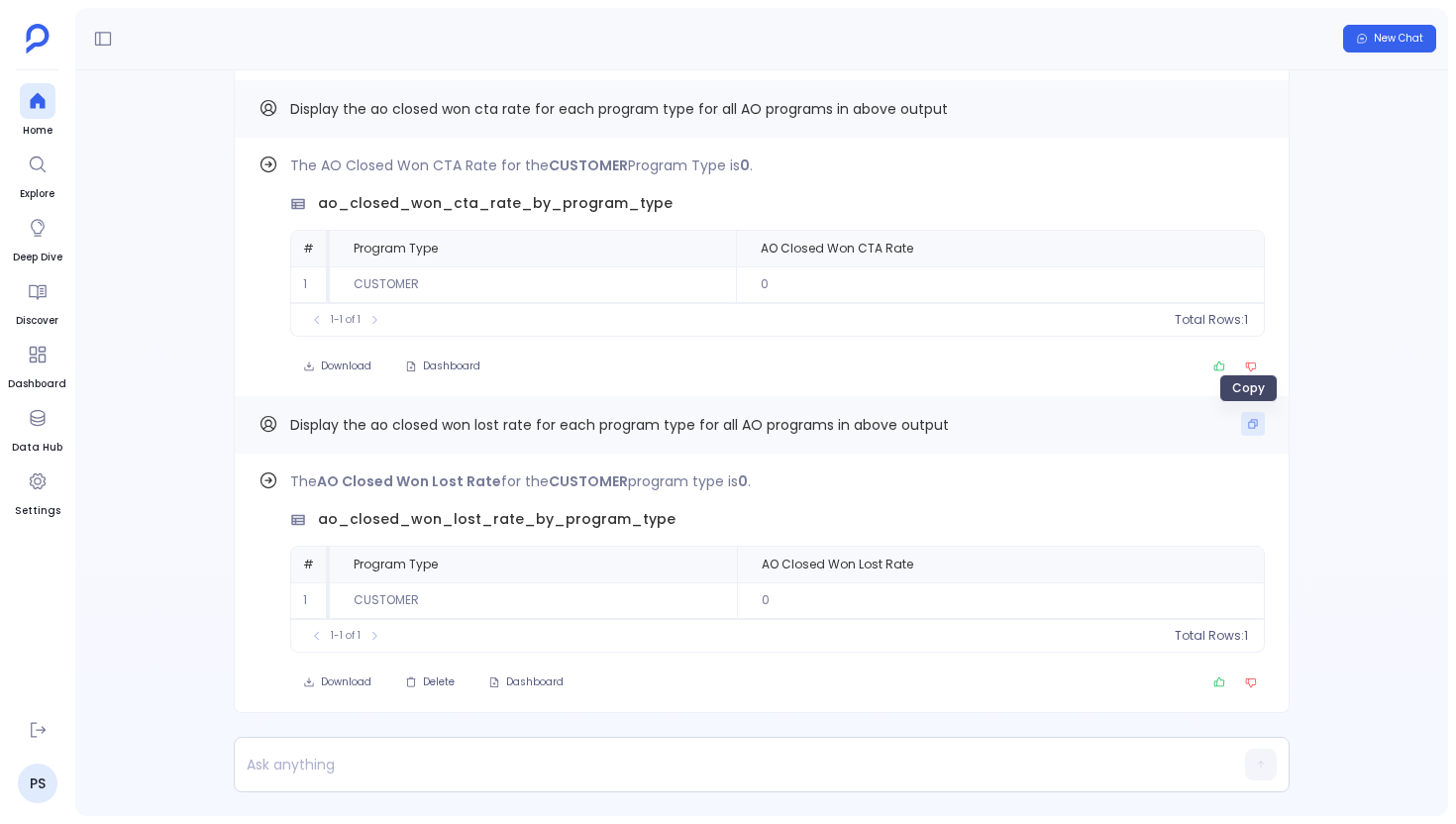 click 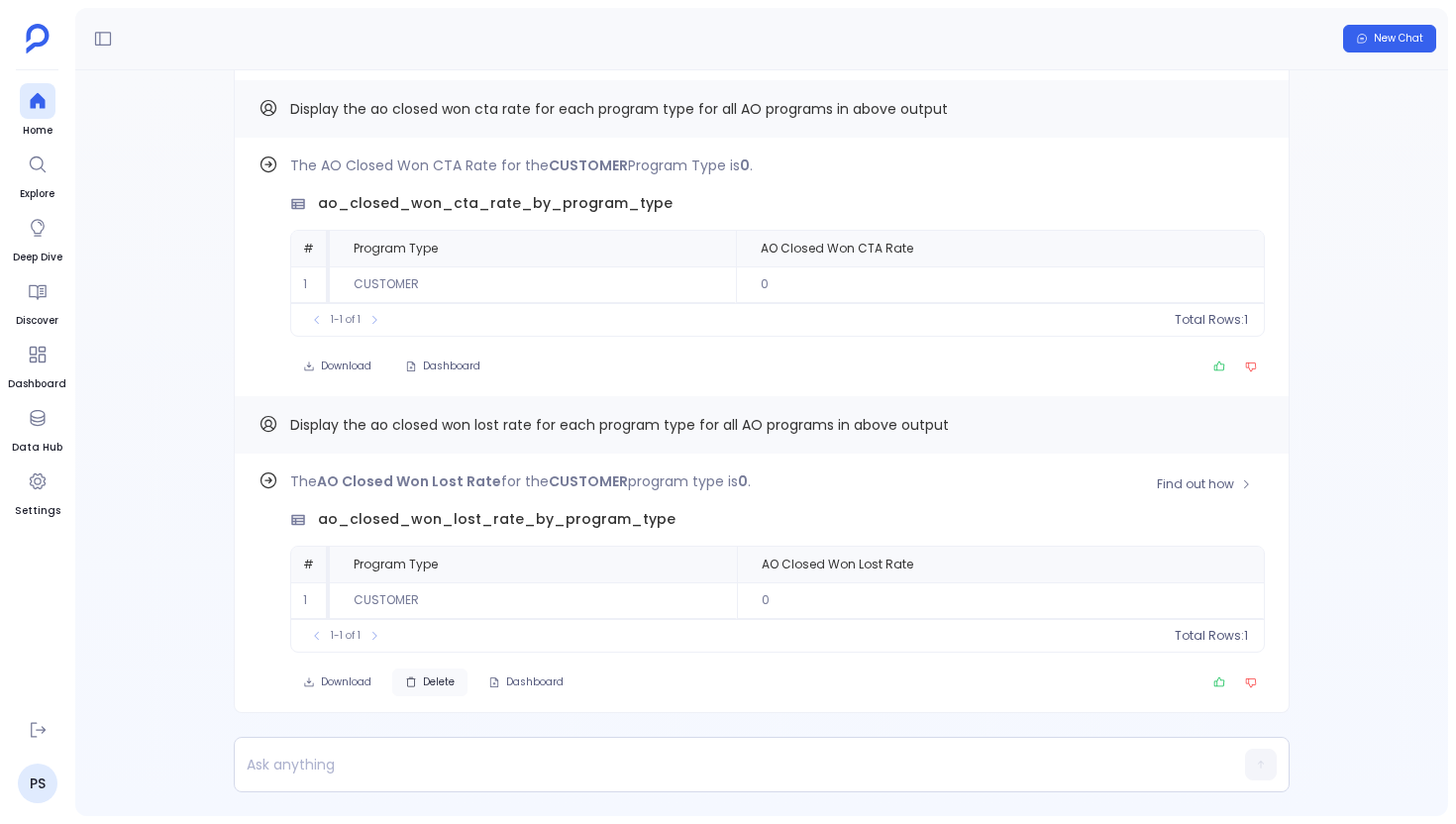 click 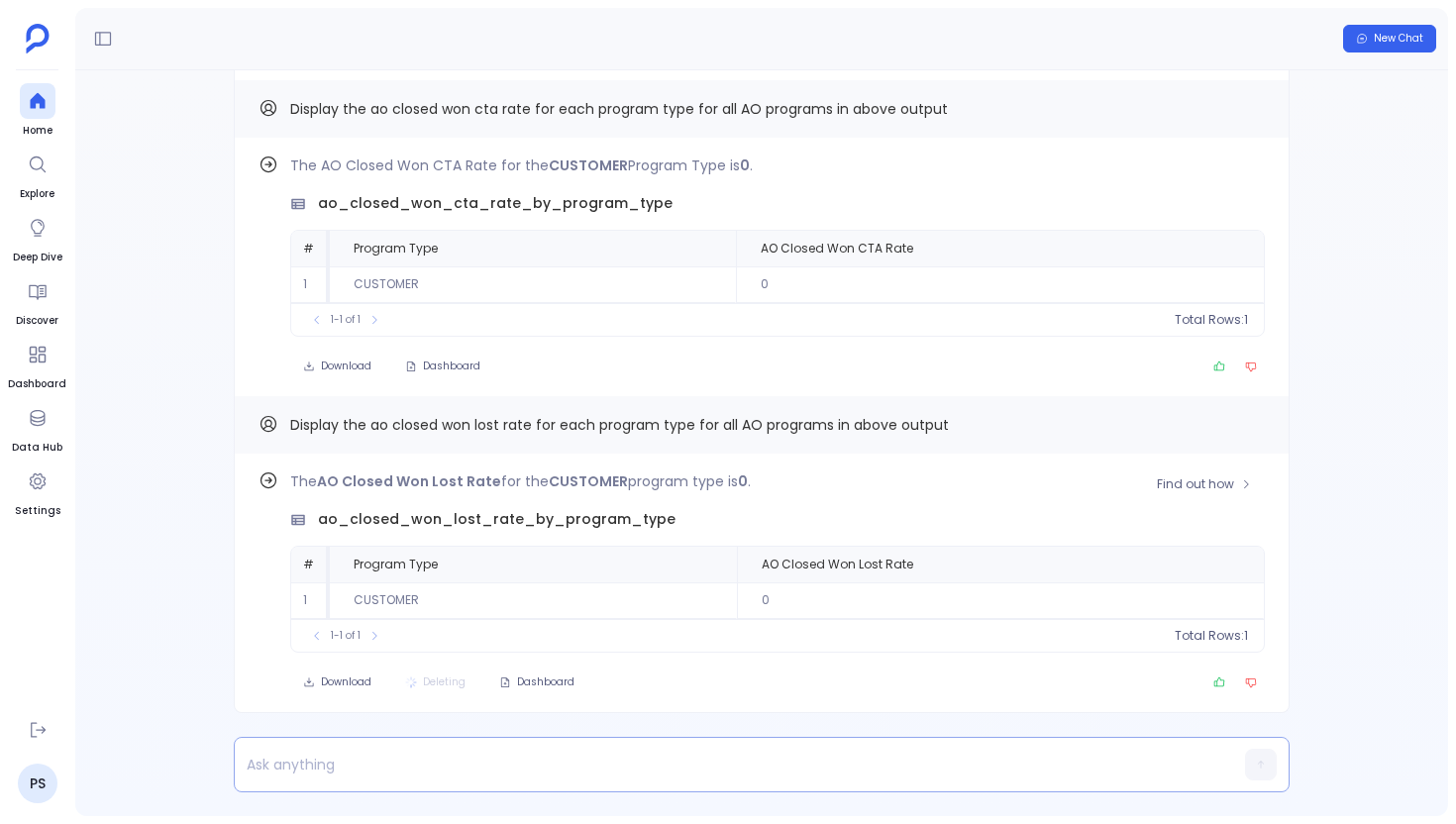click at bounding box center [723, 765] 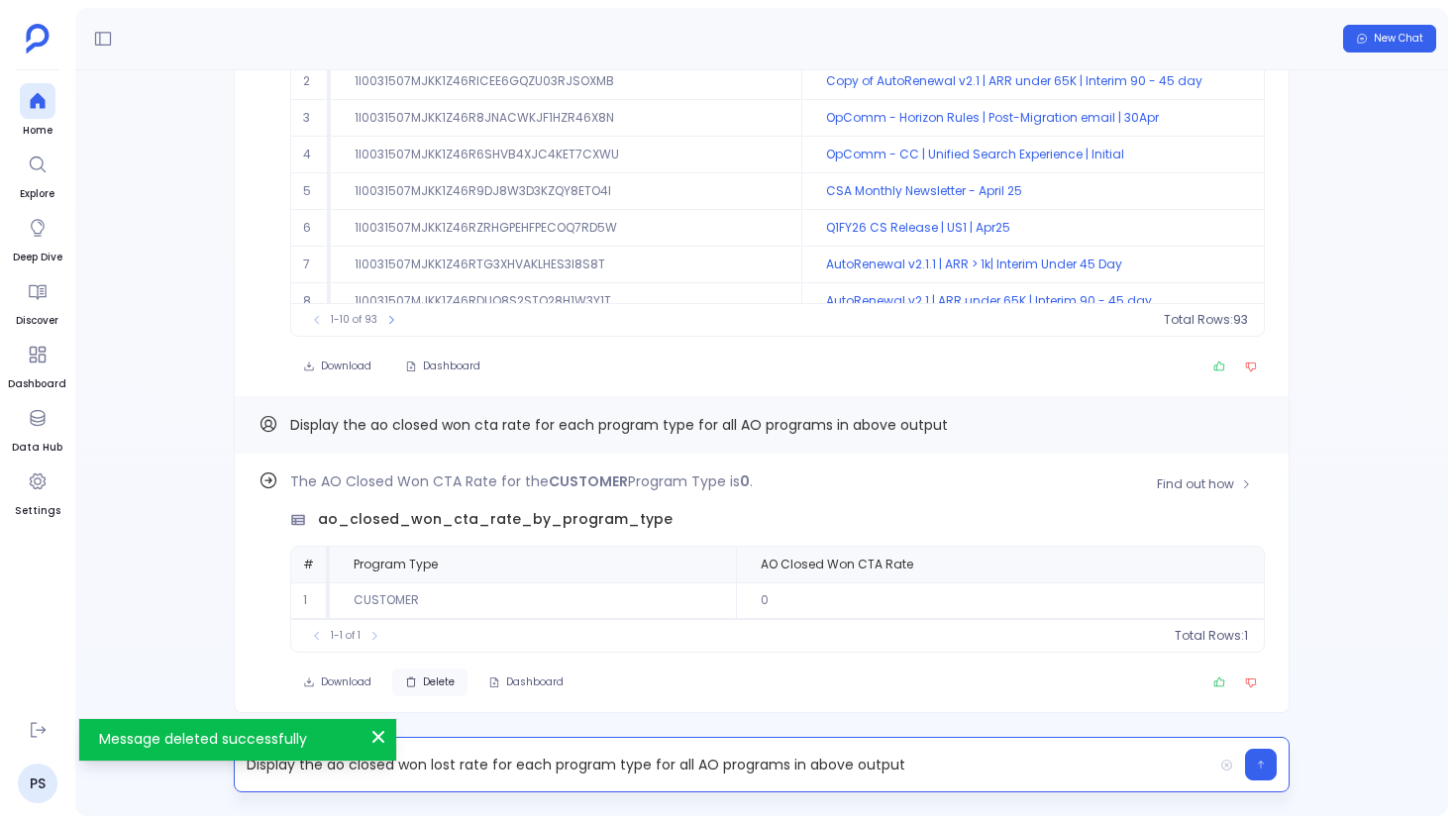 click on "Display the ao closed won lost rate for each program type for all AO programs in above output" at bounding box center [723, 765] 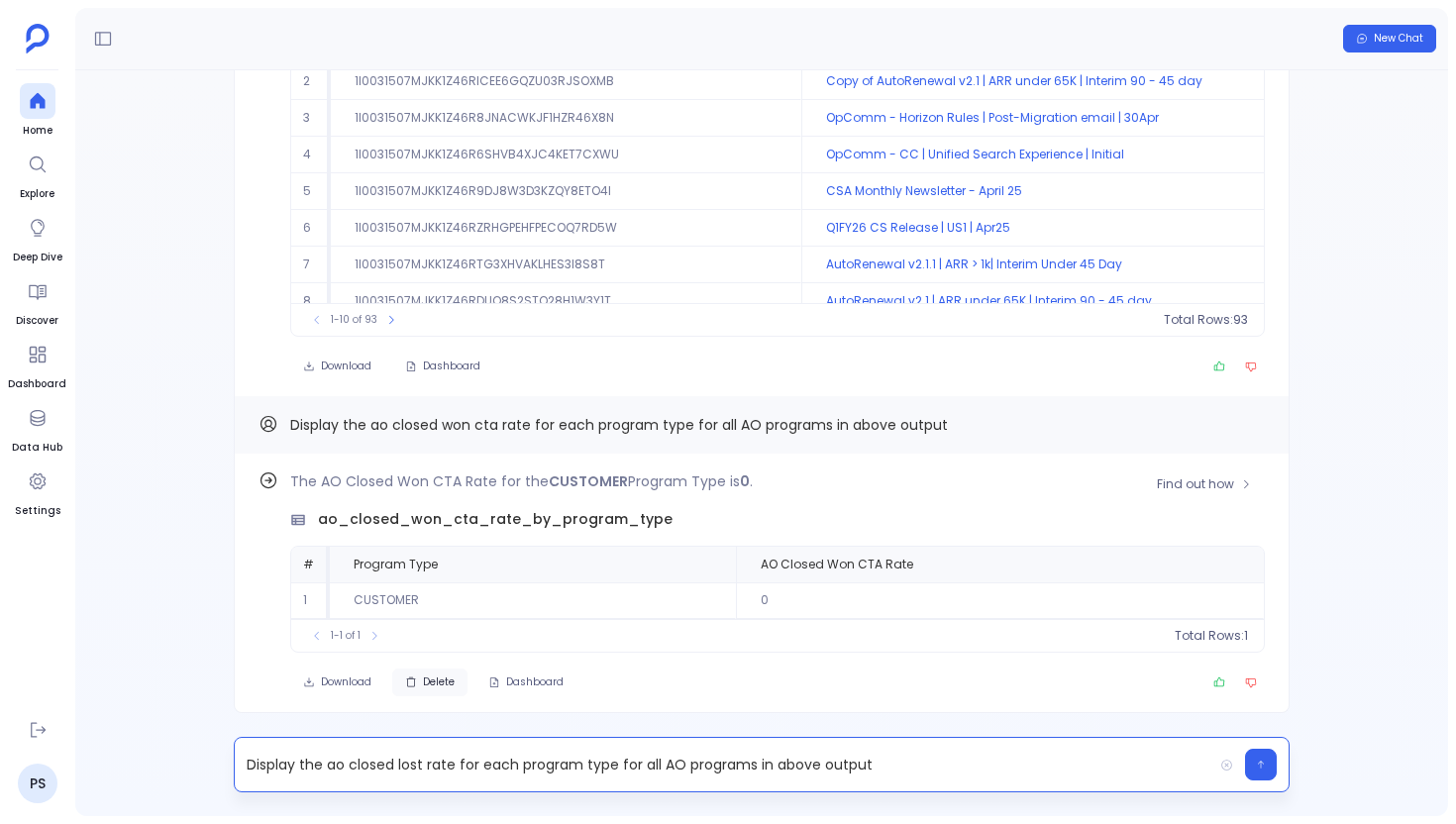 click on "Display the ao closed lost rate for each program type for all AO programs in above output" at bounding box center (723, 765) 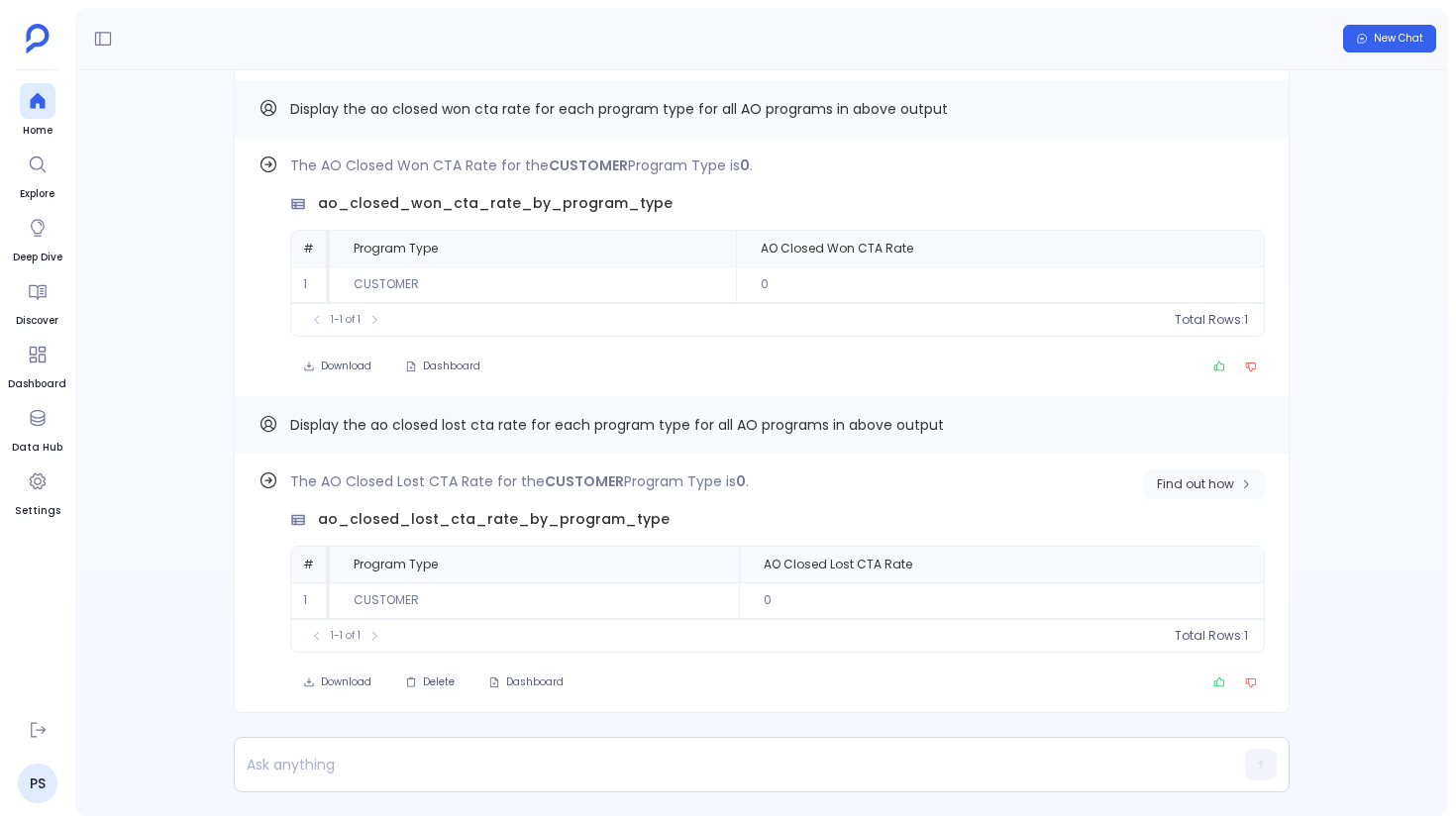 click on "Find out how" at bounding box center [1196, 484] 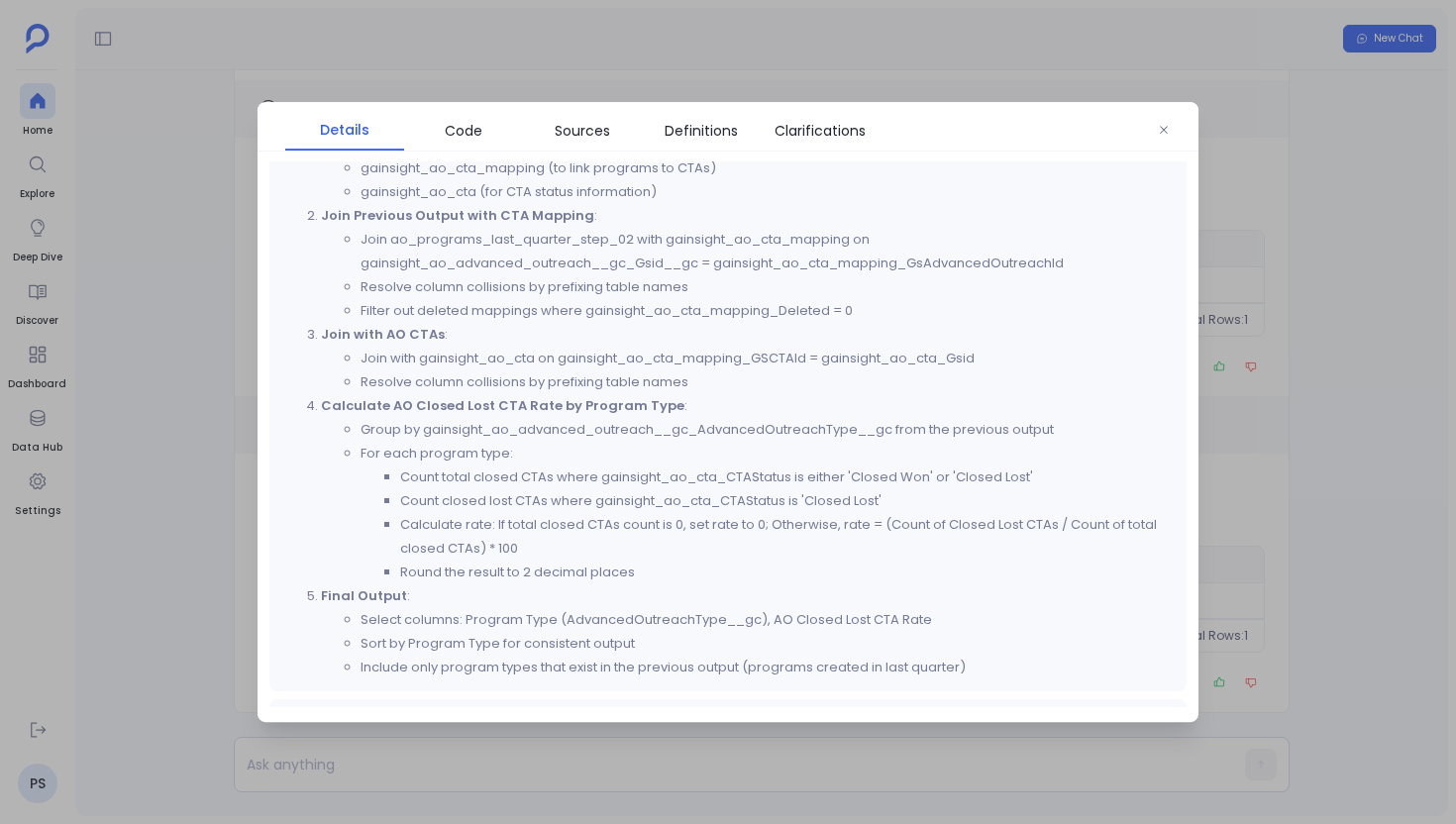 scroll, scrollTop: 416, scrollLeft: 0, axis: vertical 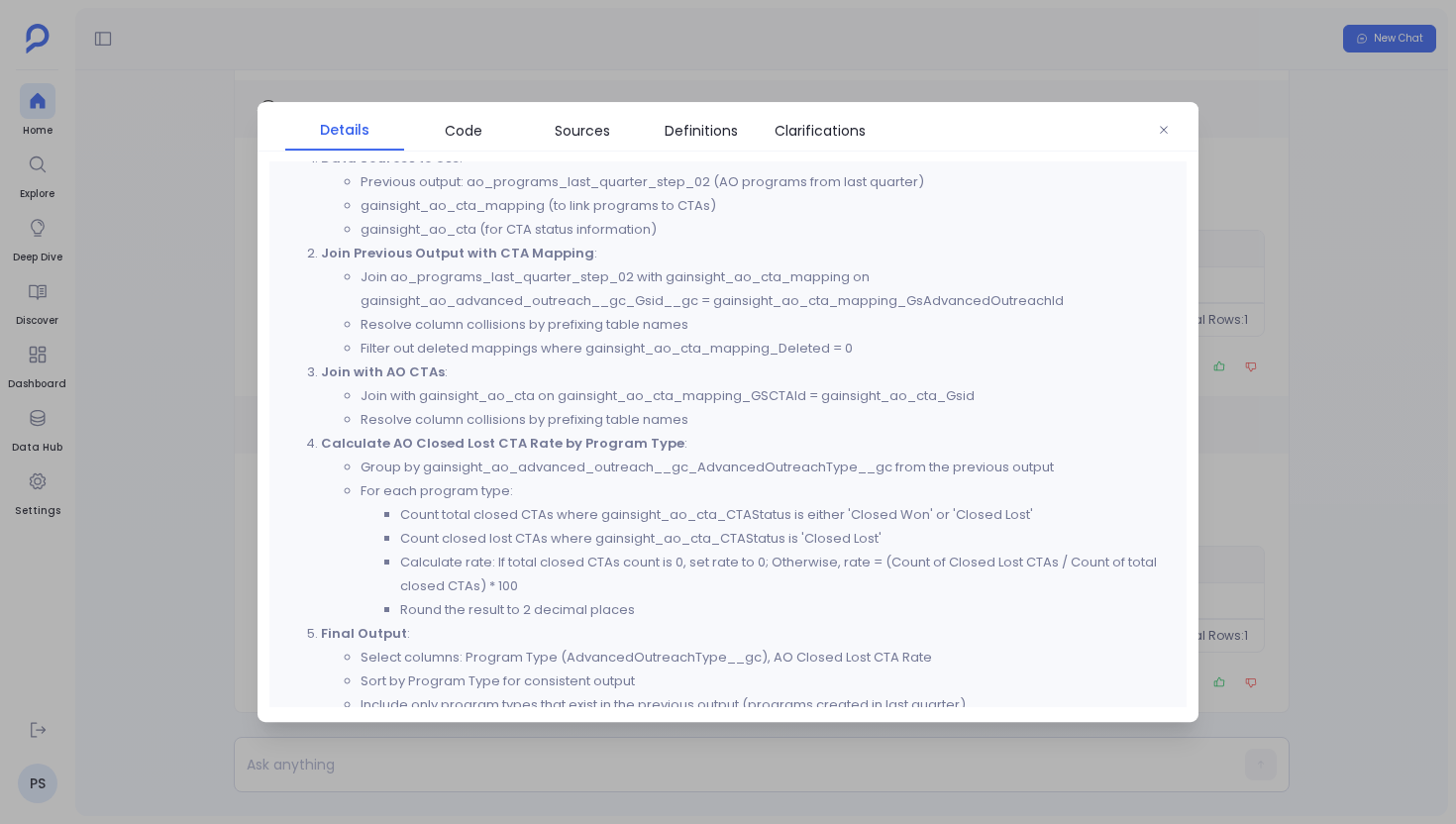 click at bounding box center [728, 412] 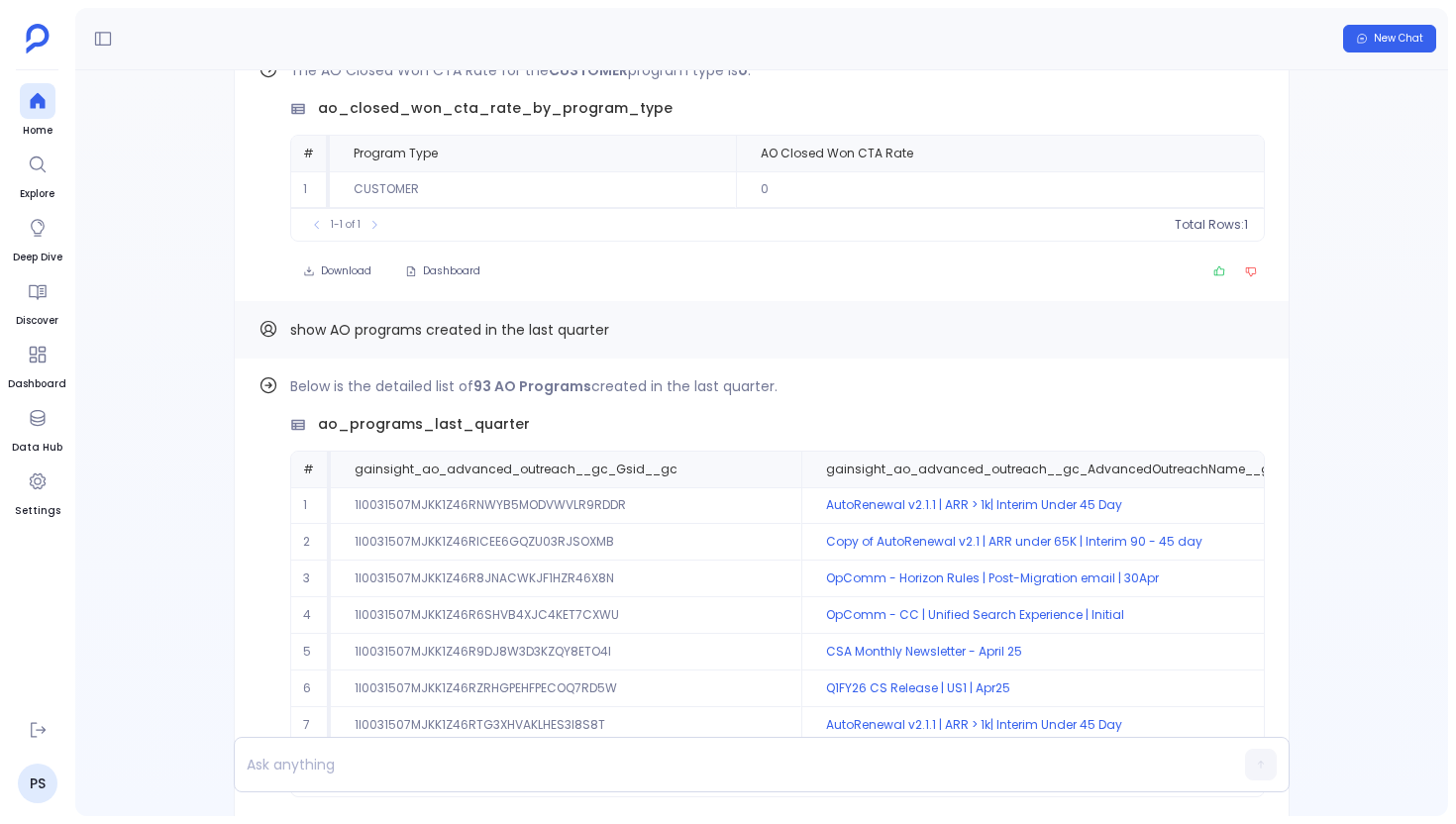 scroll, scrollTop: -886, scrollLeft: 0, axis: vertical 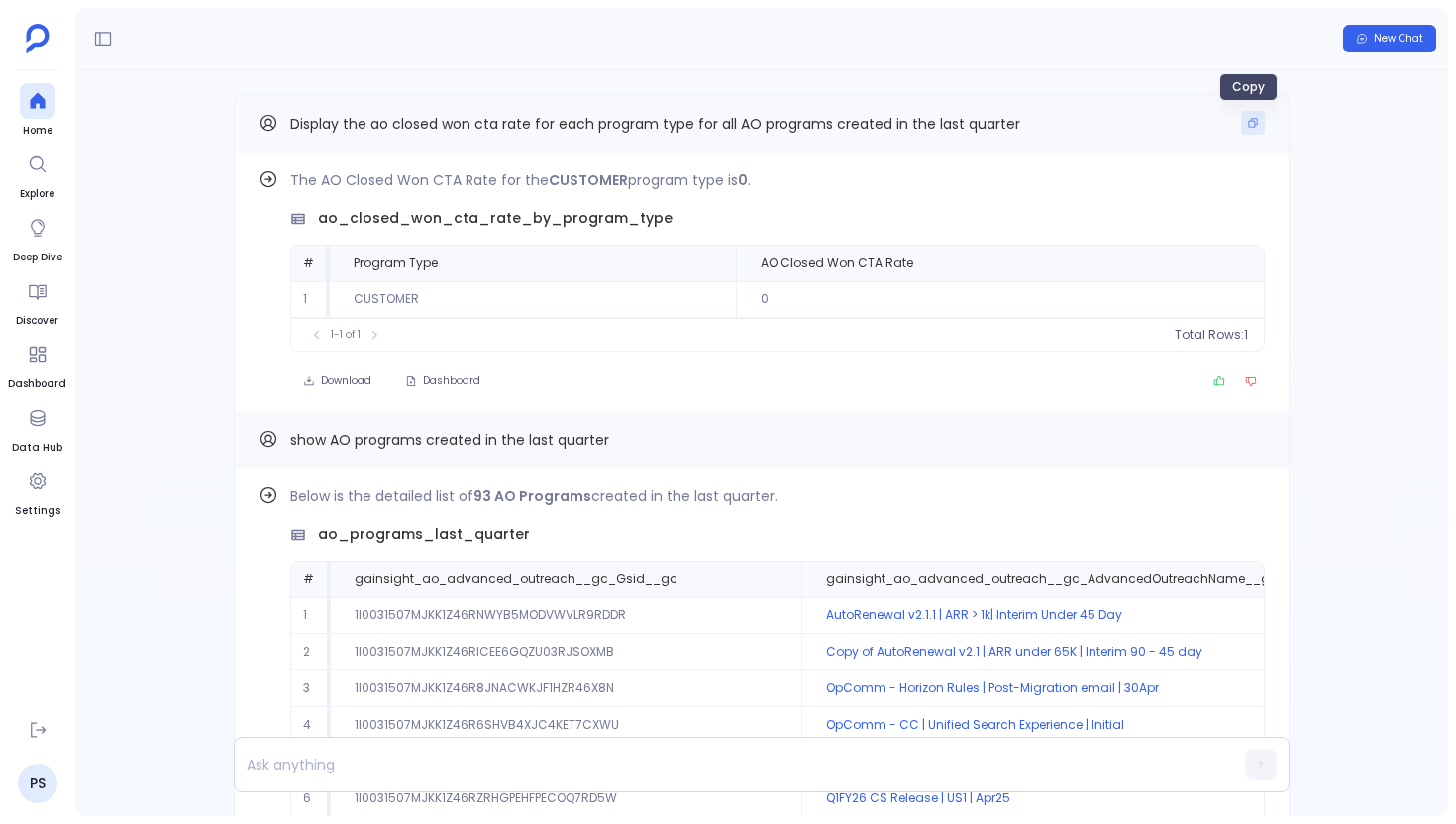 click 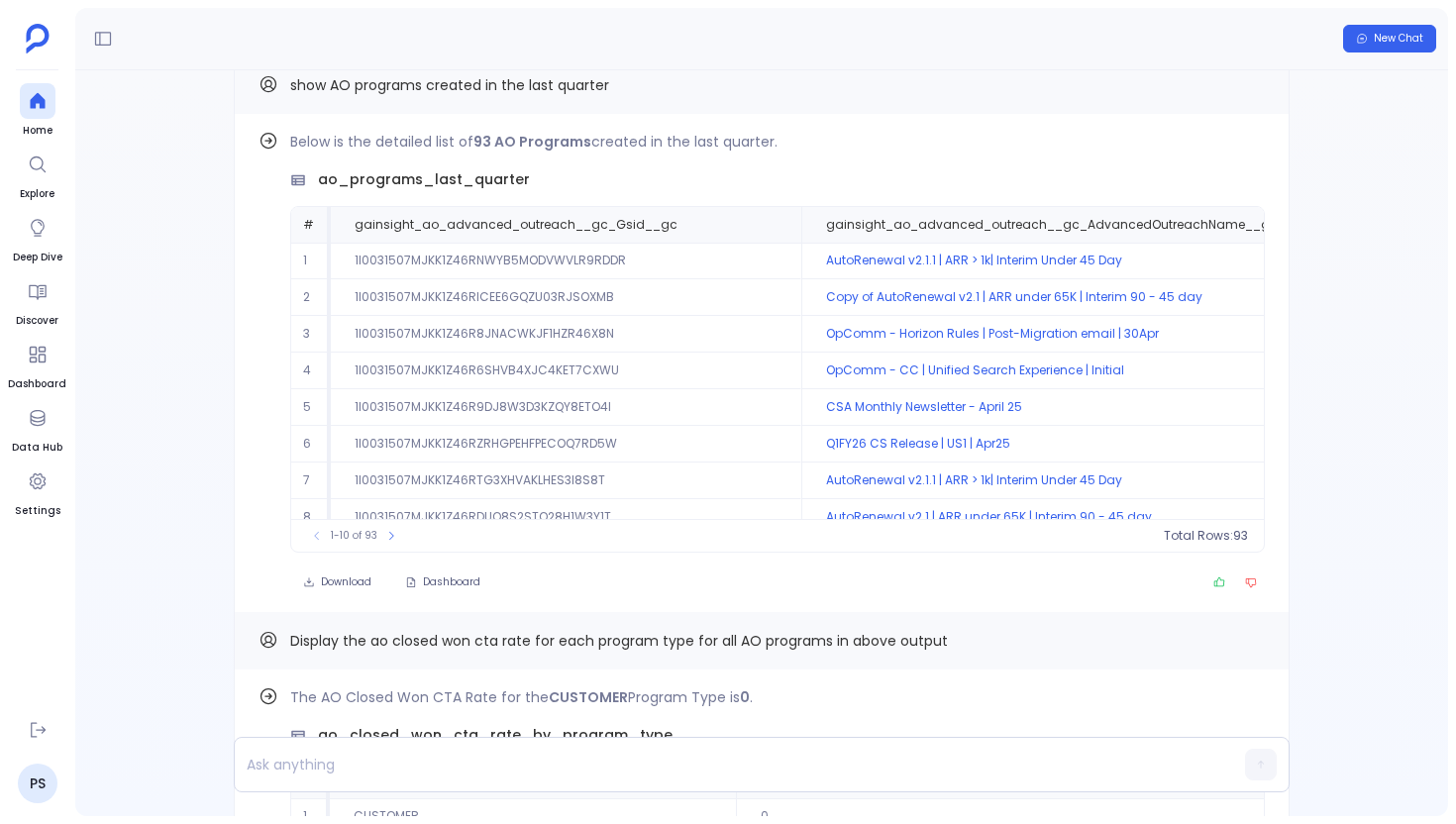 scroll, scrollTop: -415, scrollLeft: 0, axis: vertical 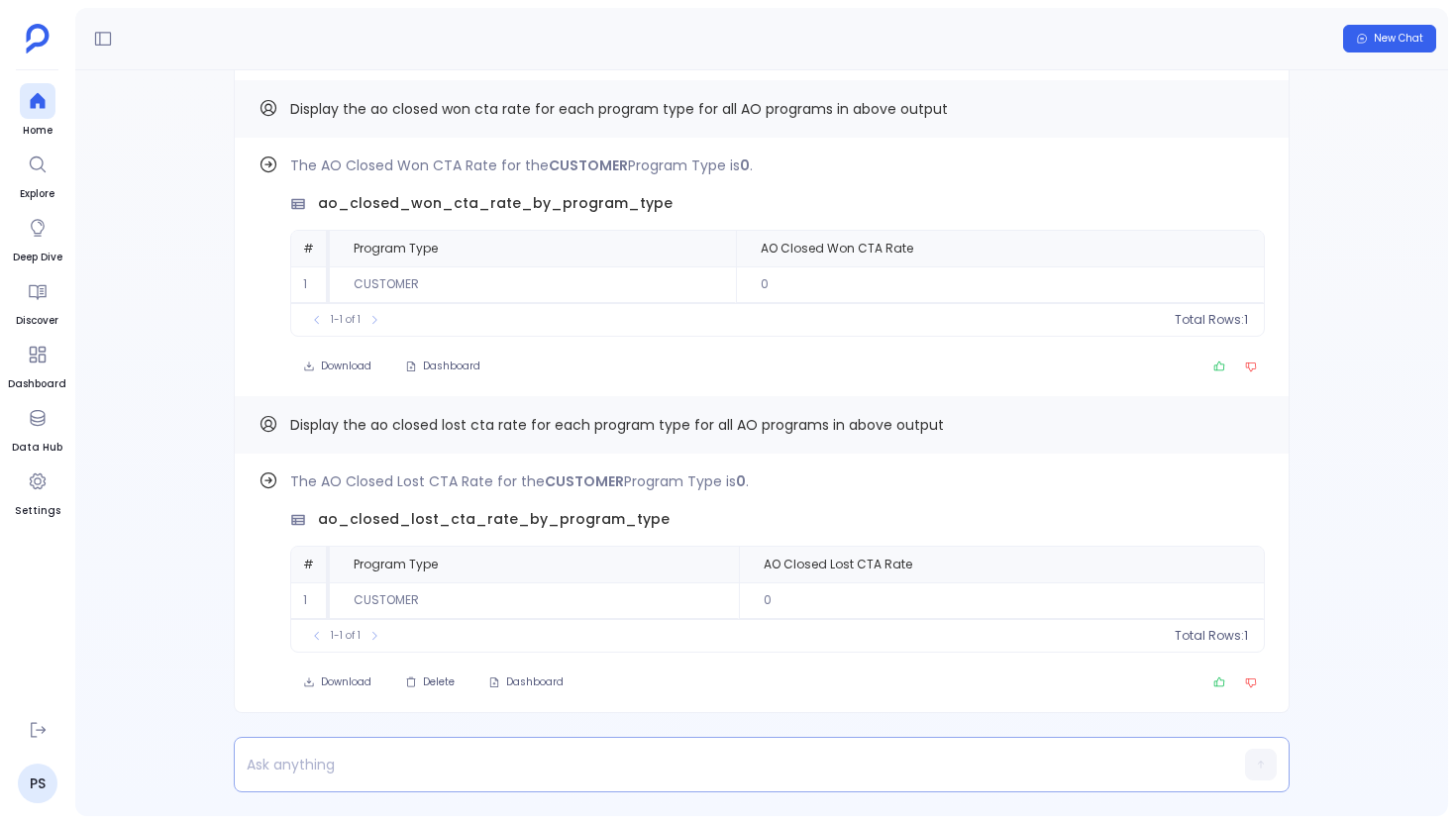 click at bounding box center (723, 765) 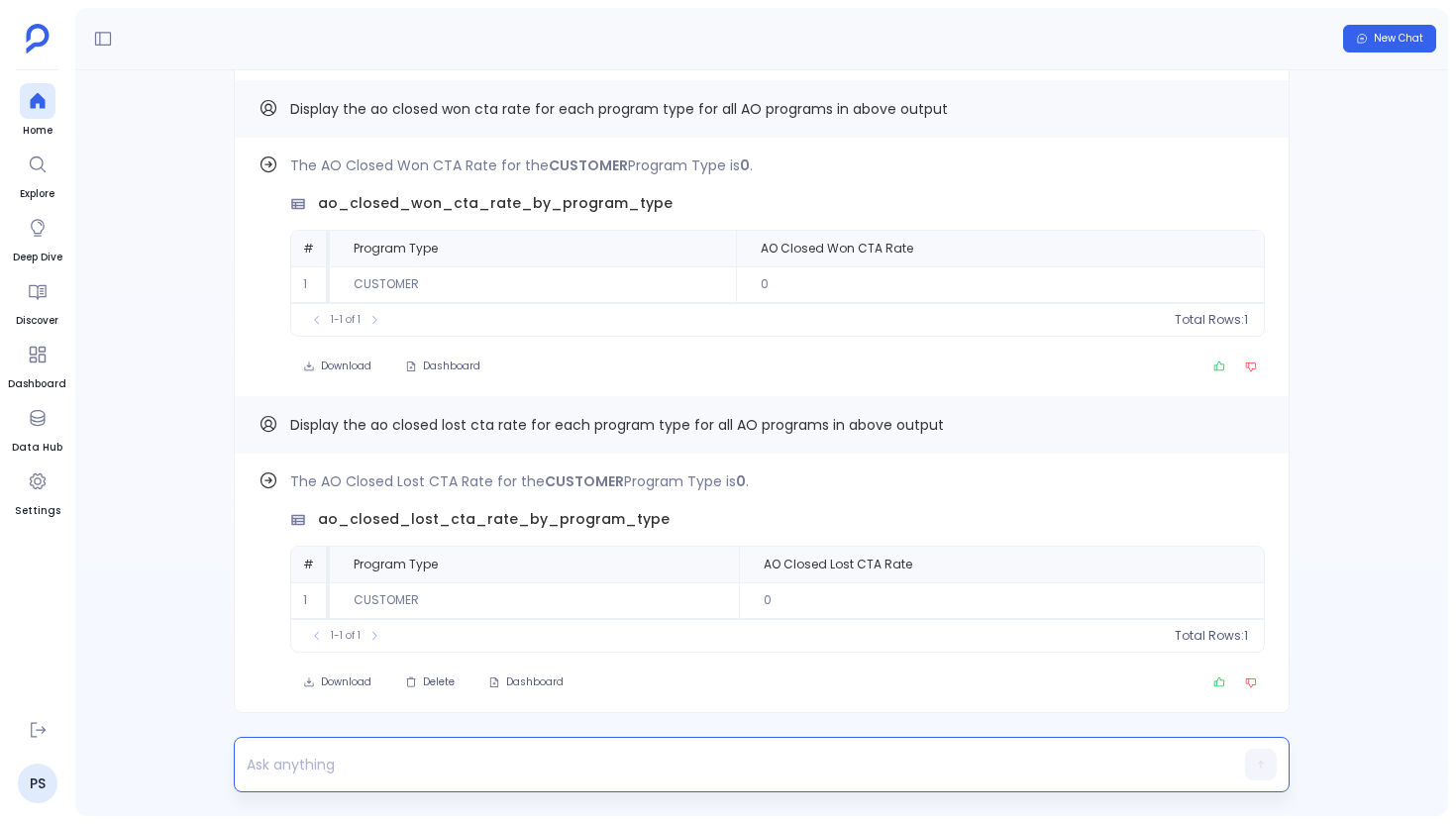 click at bounding box center (723, 765) 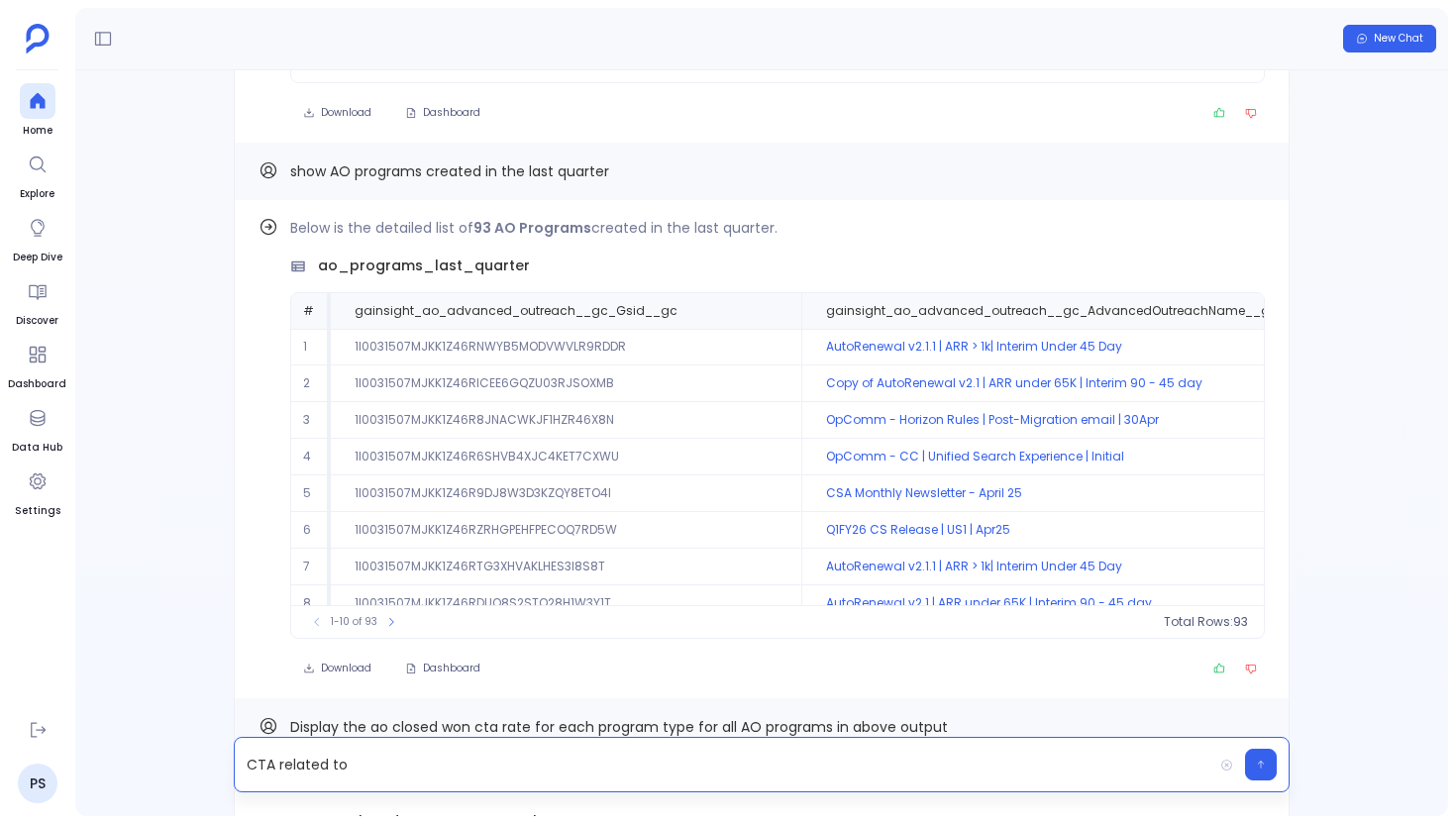 scroll, scrollTop: -631, scrollLeft: 0, axis: vertical 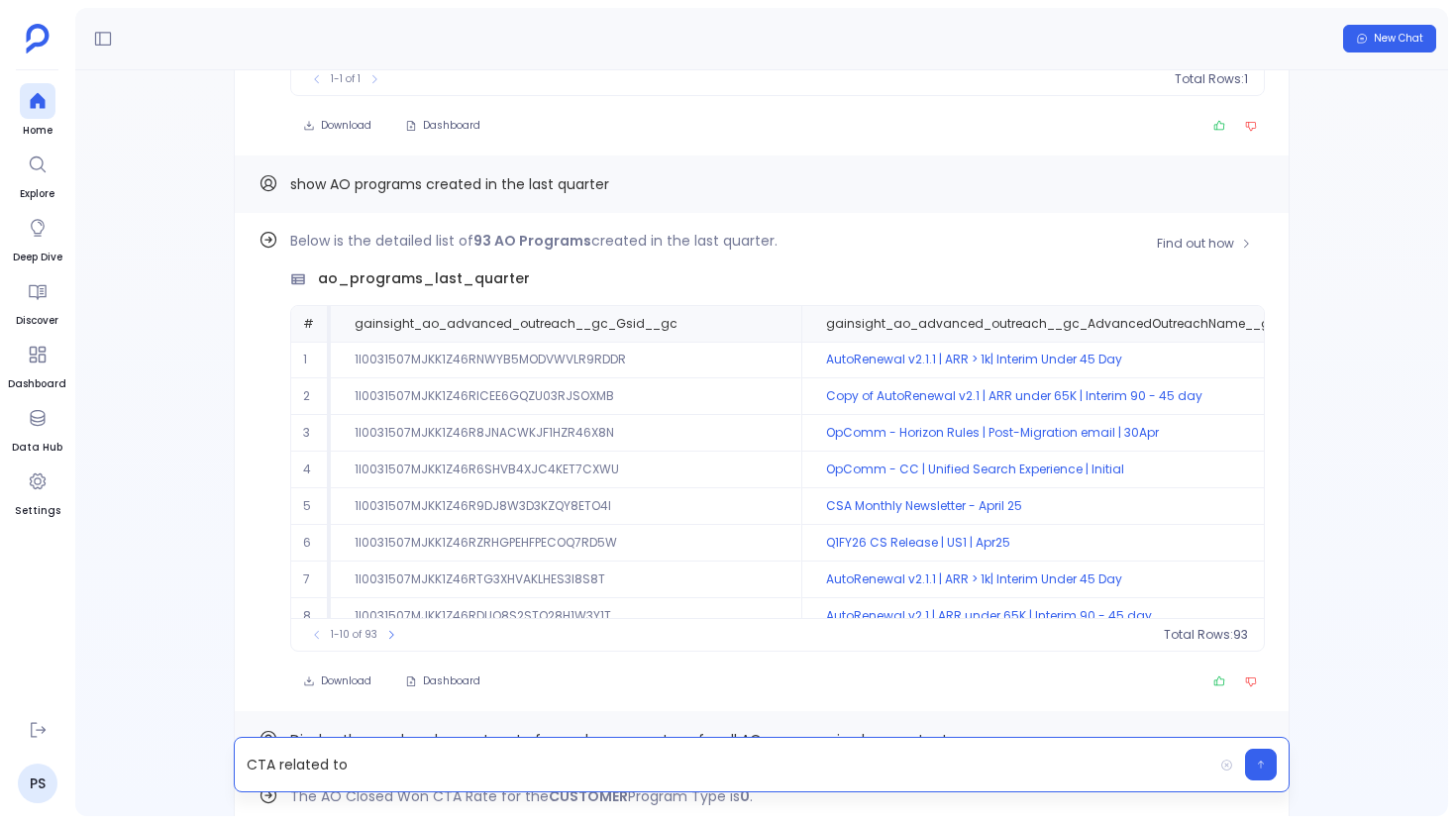 click on "ao_programs_last_quarter" at bounding box center (424, 278) 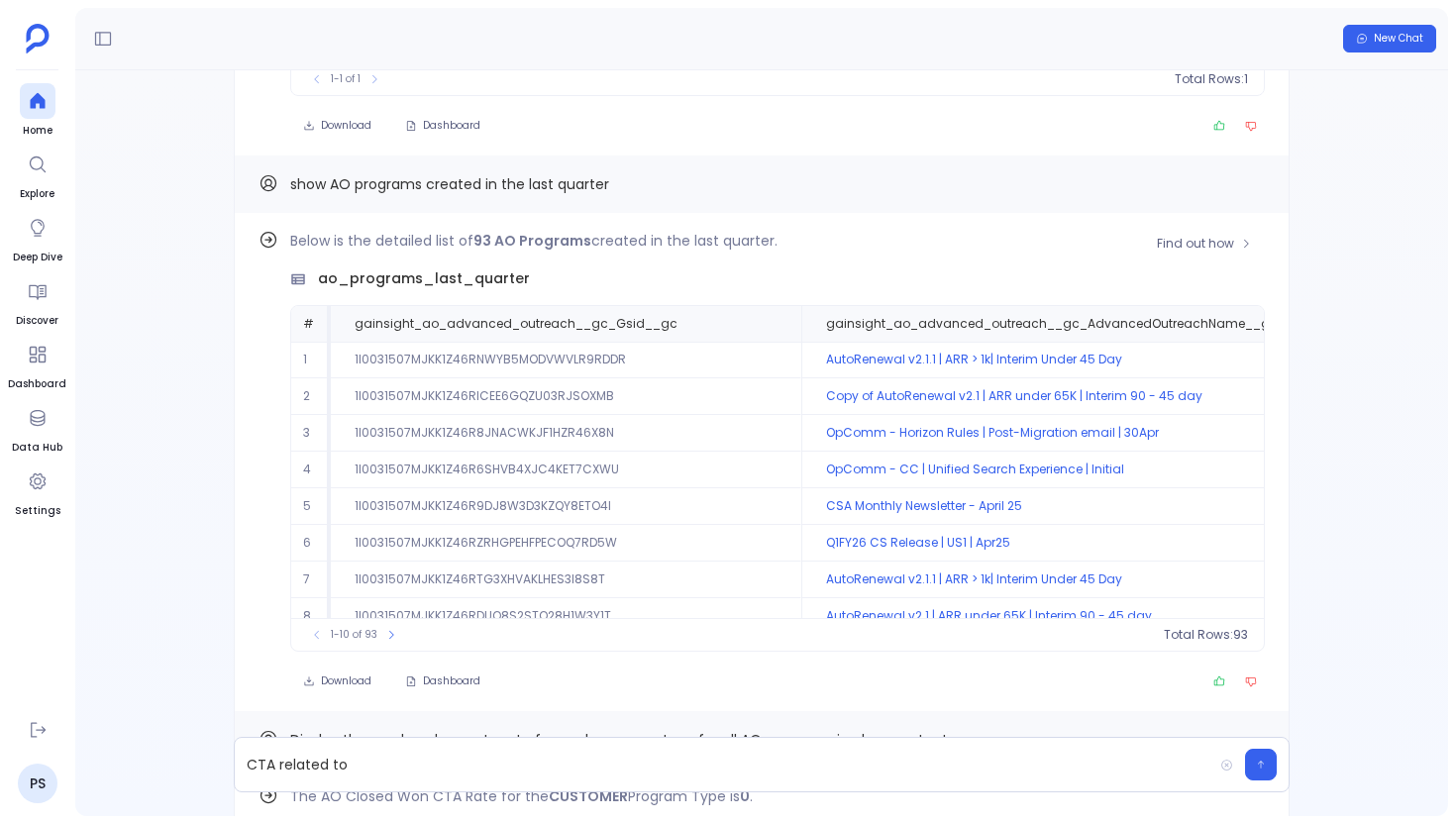 click on "ao_programs_last_quarter" at bounding box center (424, 278) 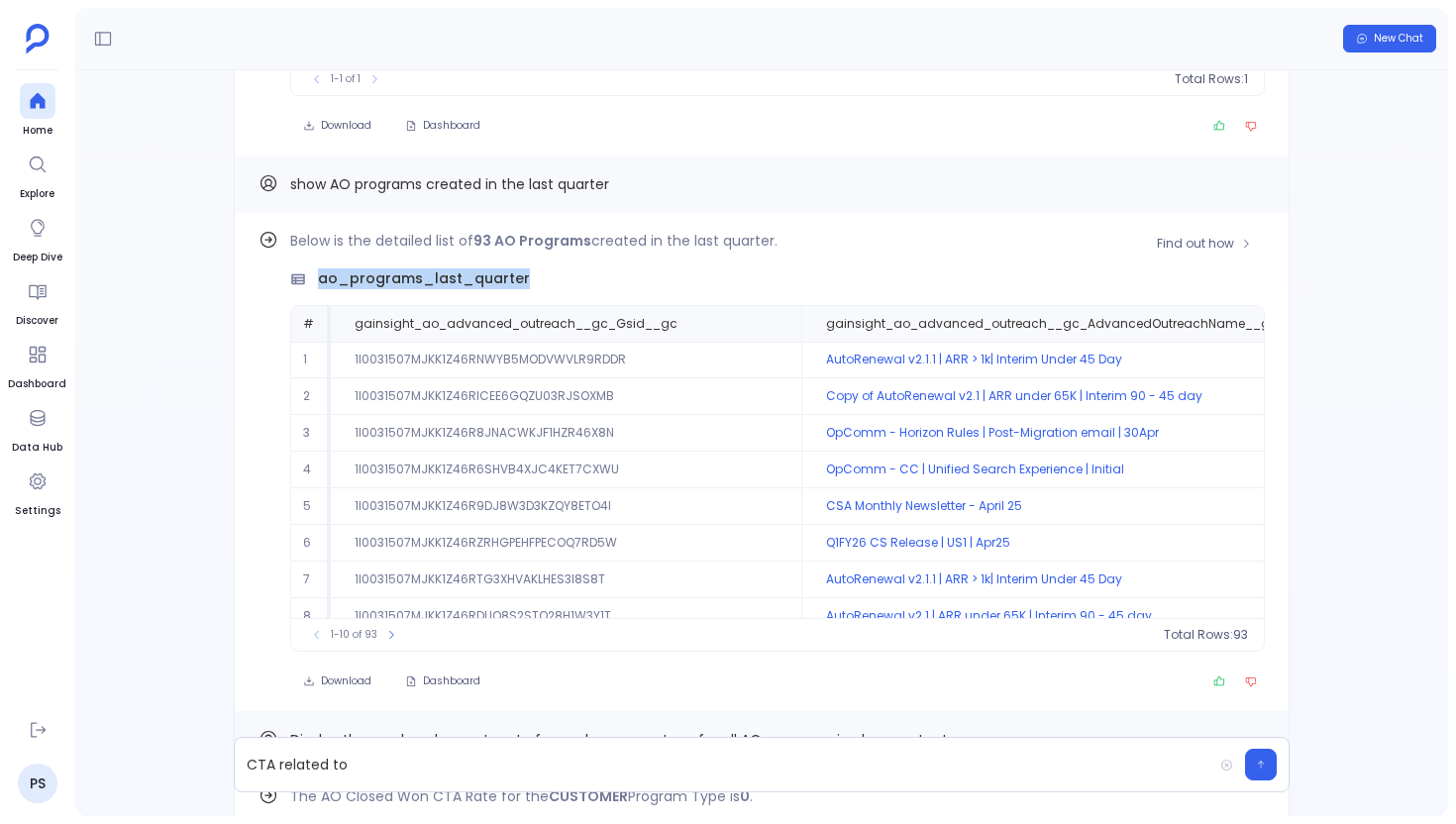click on "ao_programs_last_quarter" at bounding box center (424, 278) 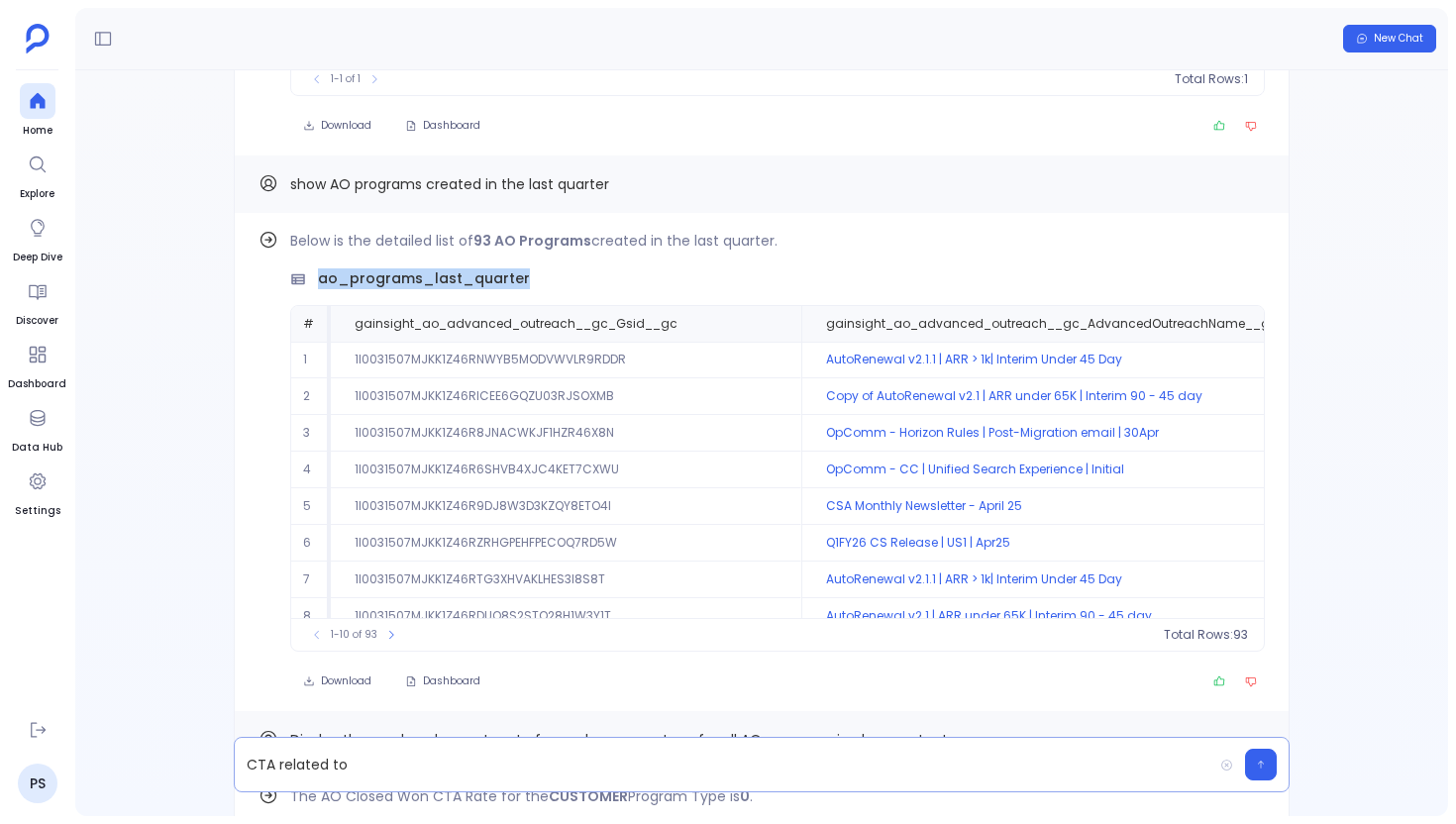 click on "CTA related to" at bounding box center (723, 765) 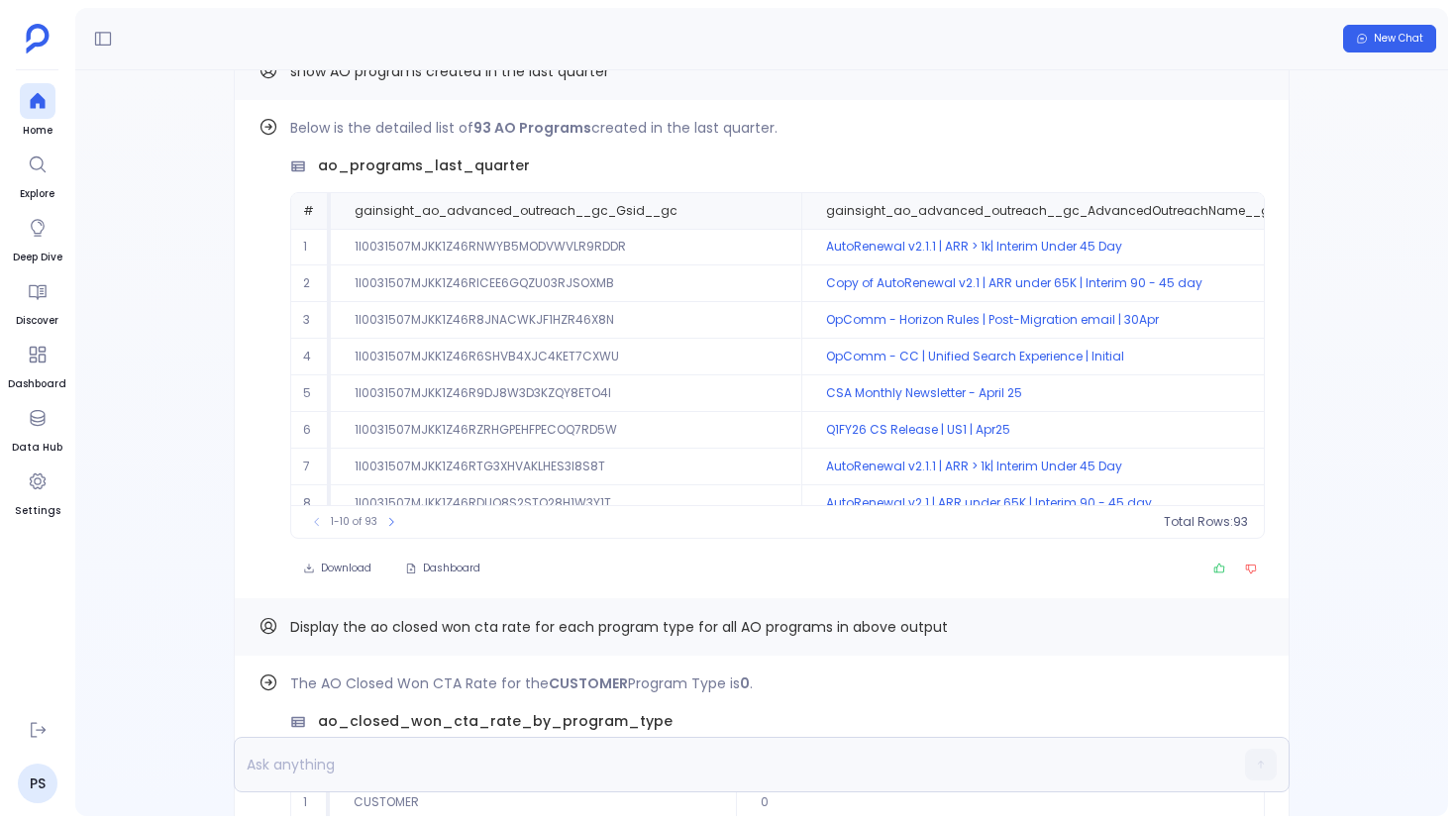 scroll, scrollTop: 0, scrollLeft: 0, axis: both 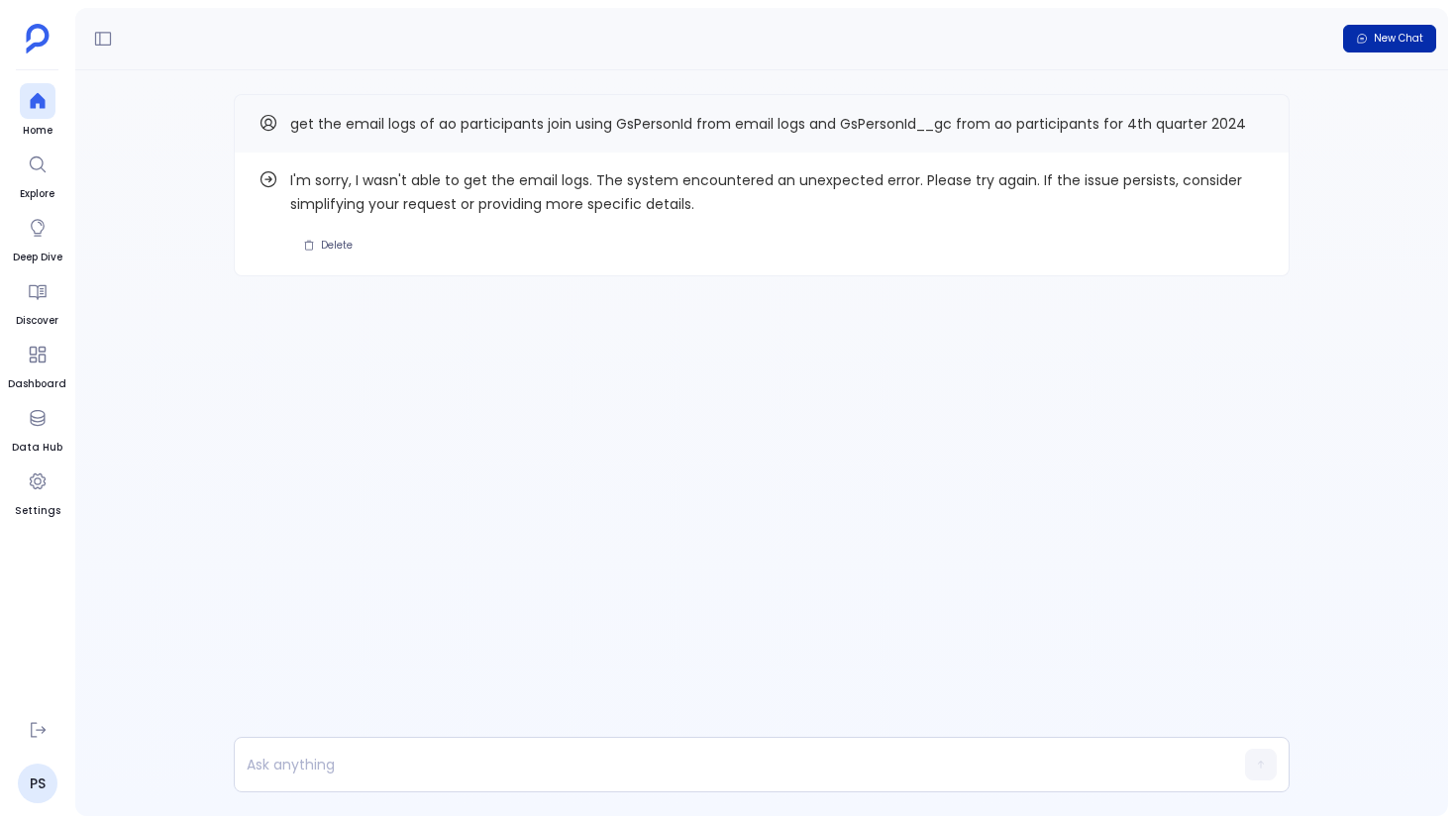 click on "New Chat" at bounding box center (1399, 39) 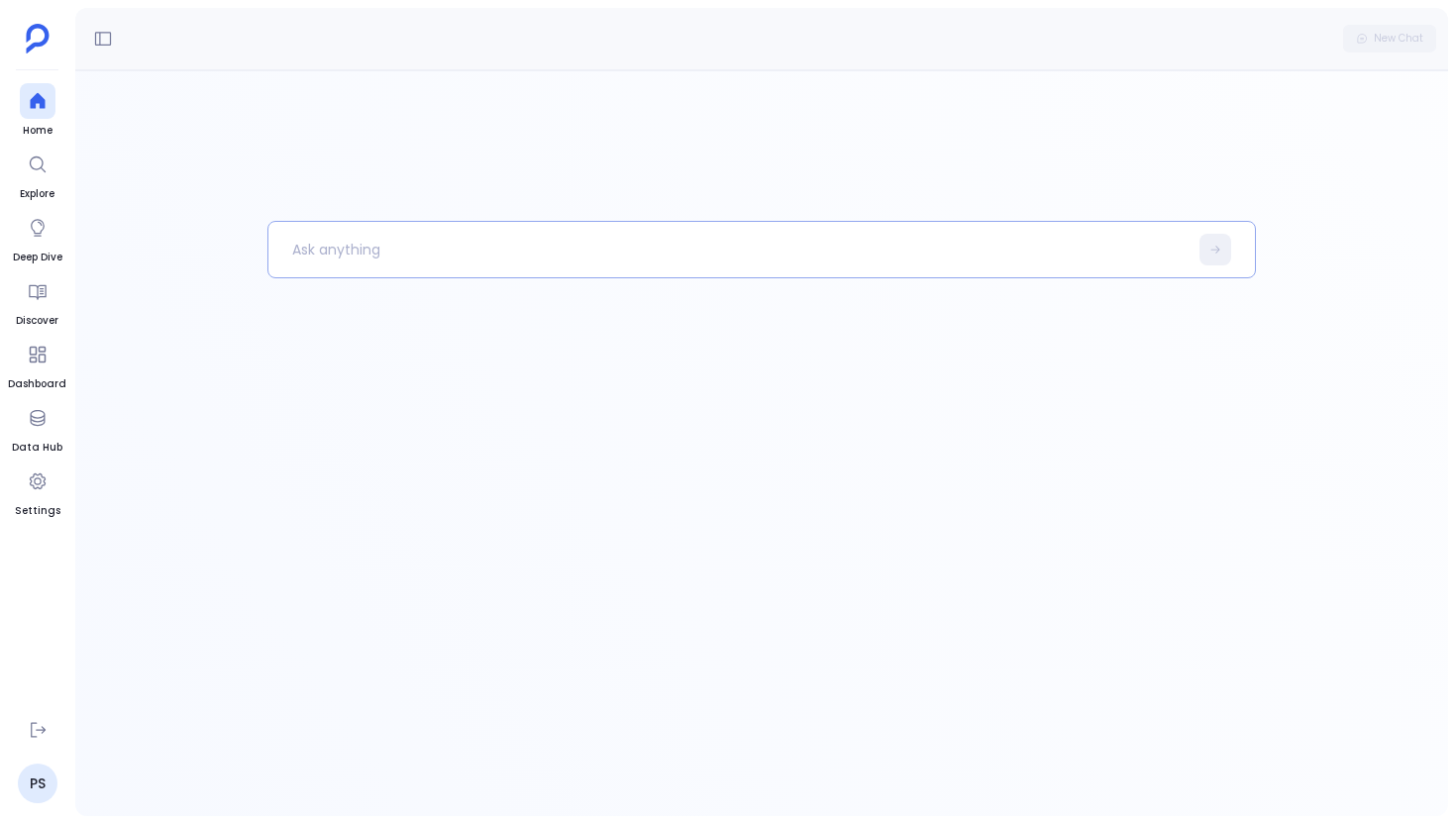 click at bounding box center (728, 250) 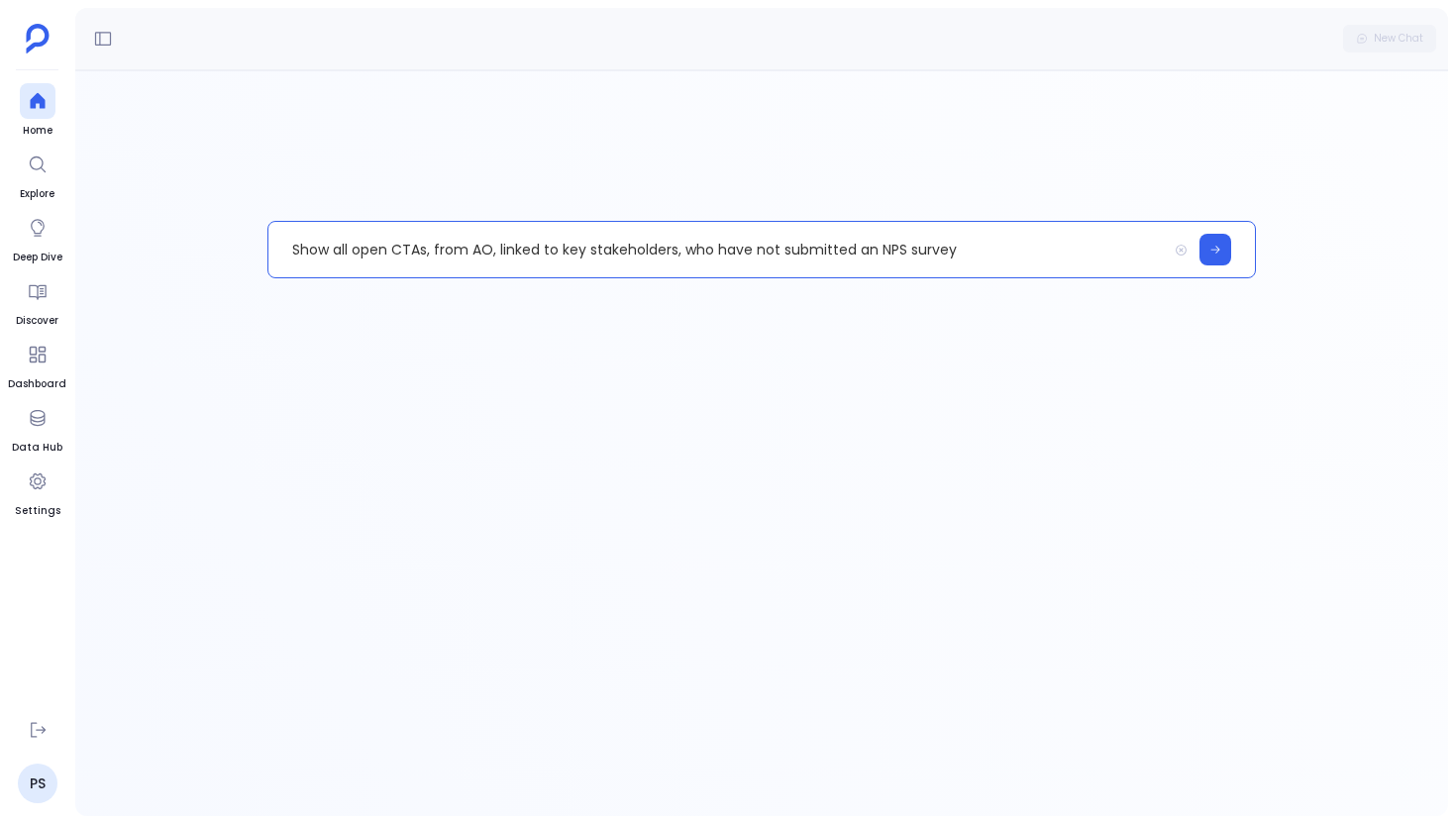 click on "Show all open CTAs, from AO, linked to key stakeholders, who have not submitted an NPS survey" at bounding box center [717, 250] 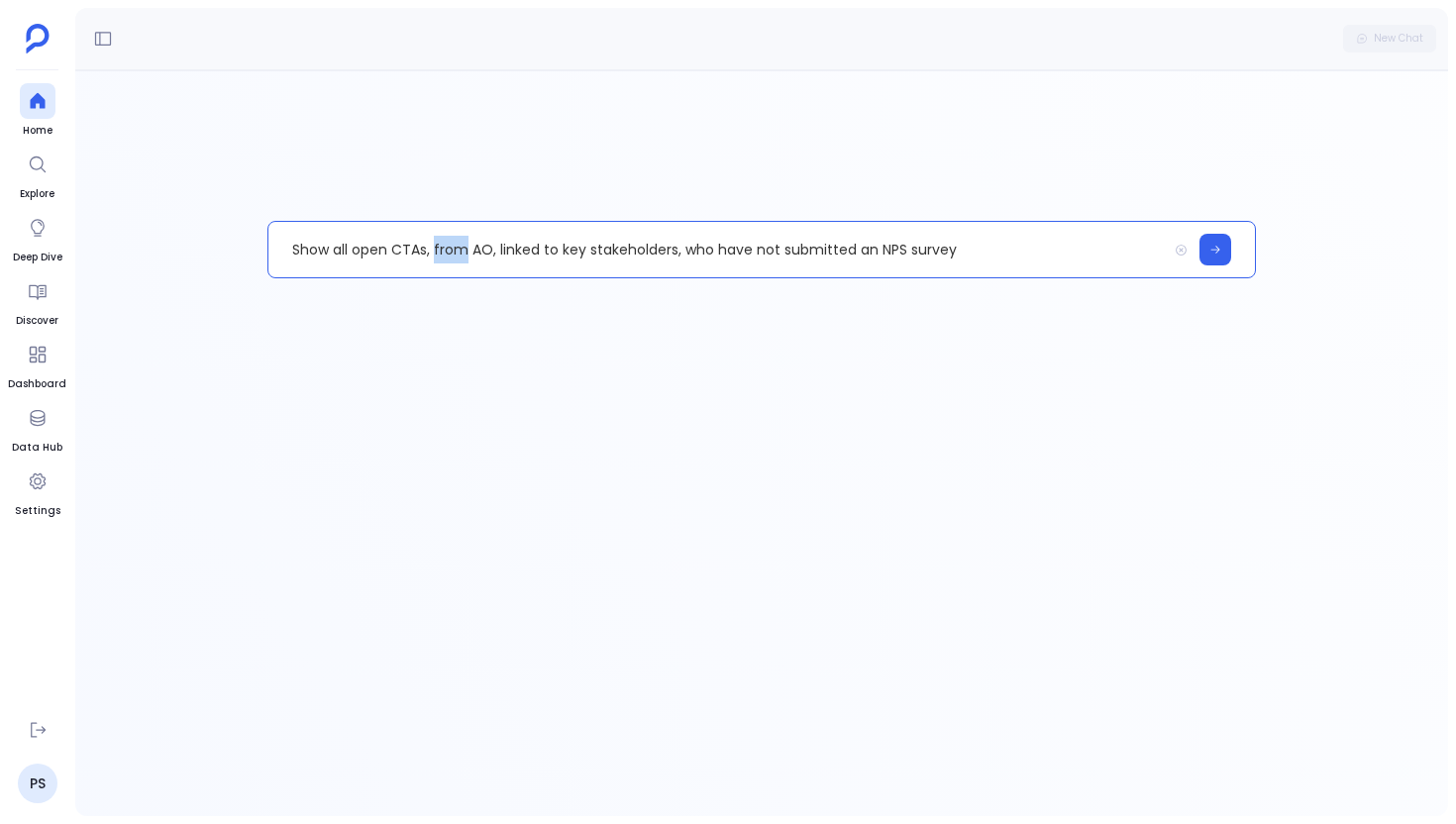 type 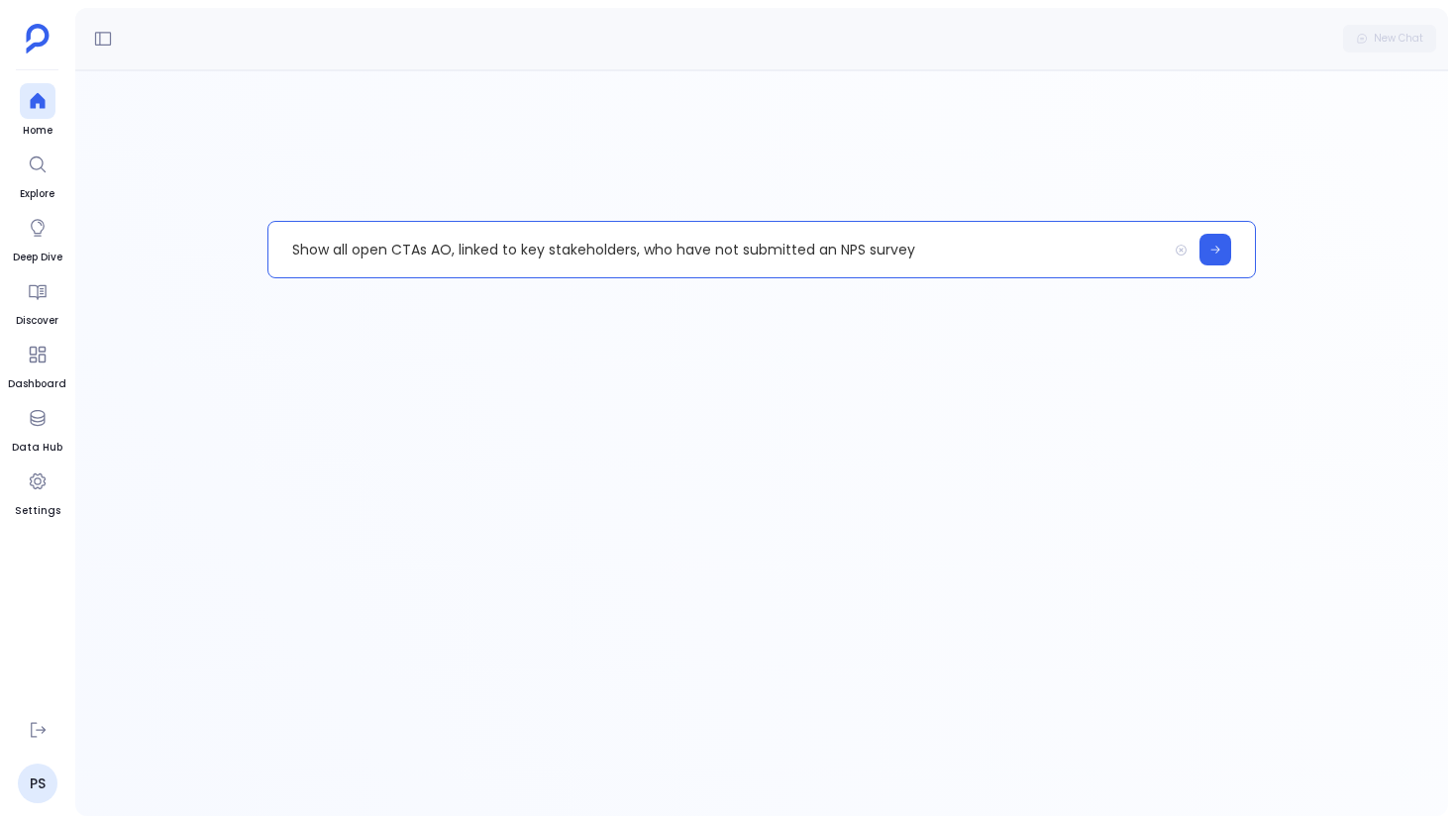click on "Show all open CTAs AO, linked to key stakeholders, who have not submitted an NPS survey" at bounding box center (717, 250) 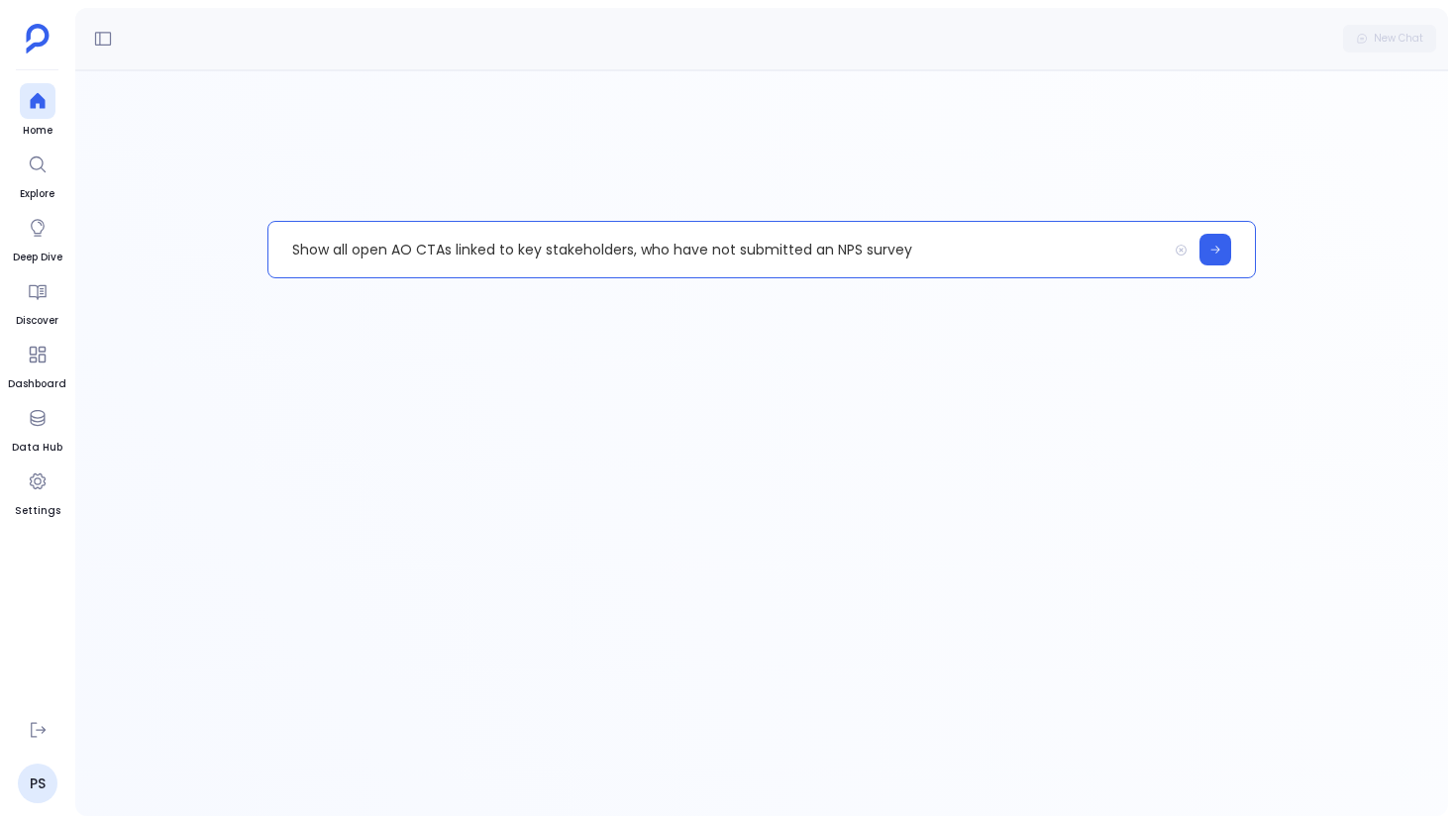 click on "Show all open AO CTAs linked to key stakeholders, who have not submitted an NPS survey" at bounding box center (717, 250) 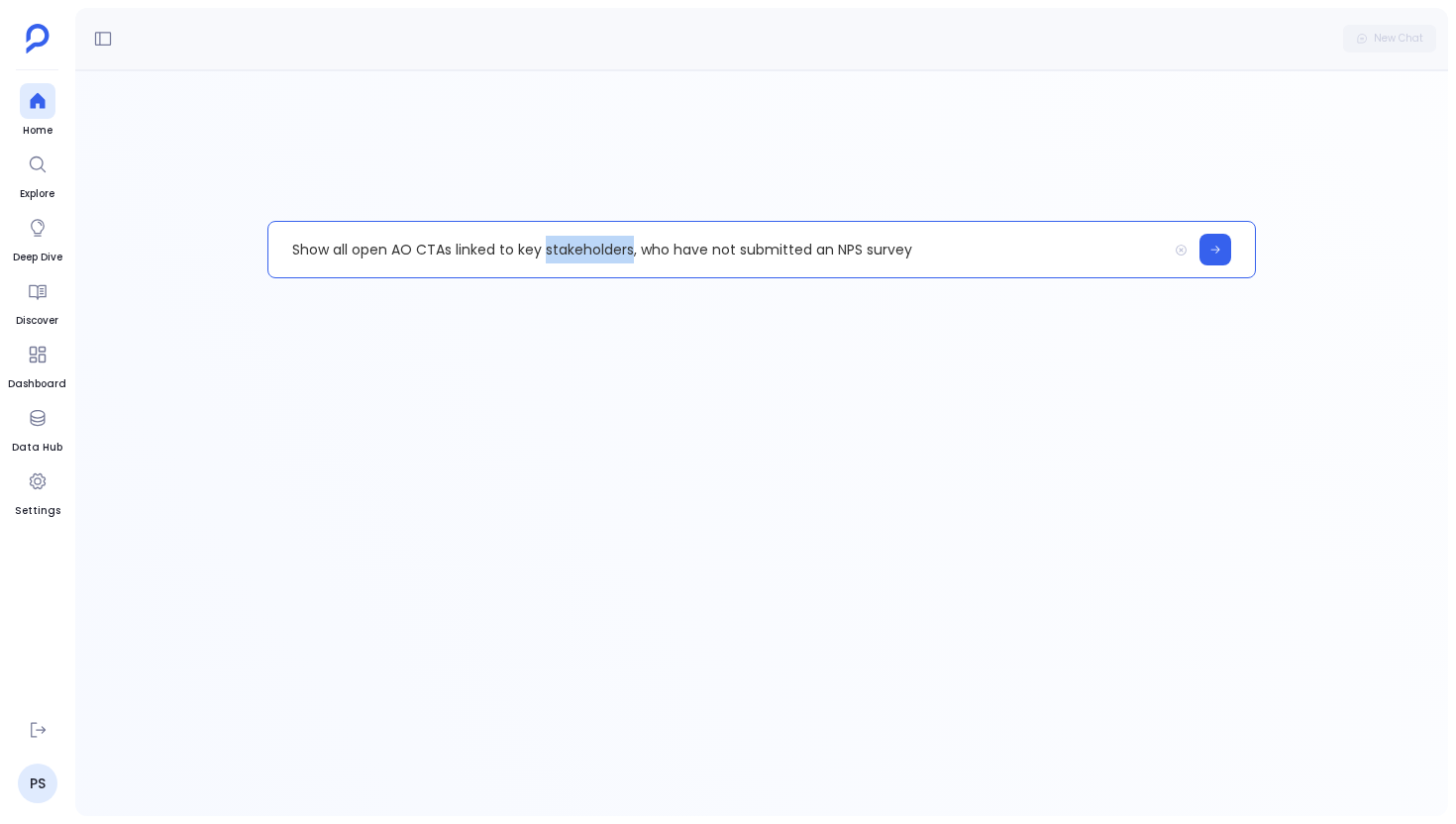 click on "Show all open AO CTAs linked to key stakeholders, who have not submitted an NPS survey" at bounding box center (717, 250) 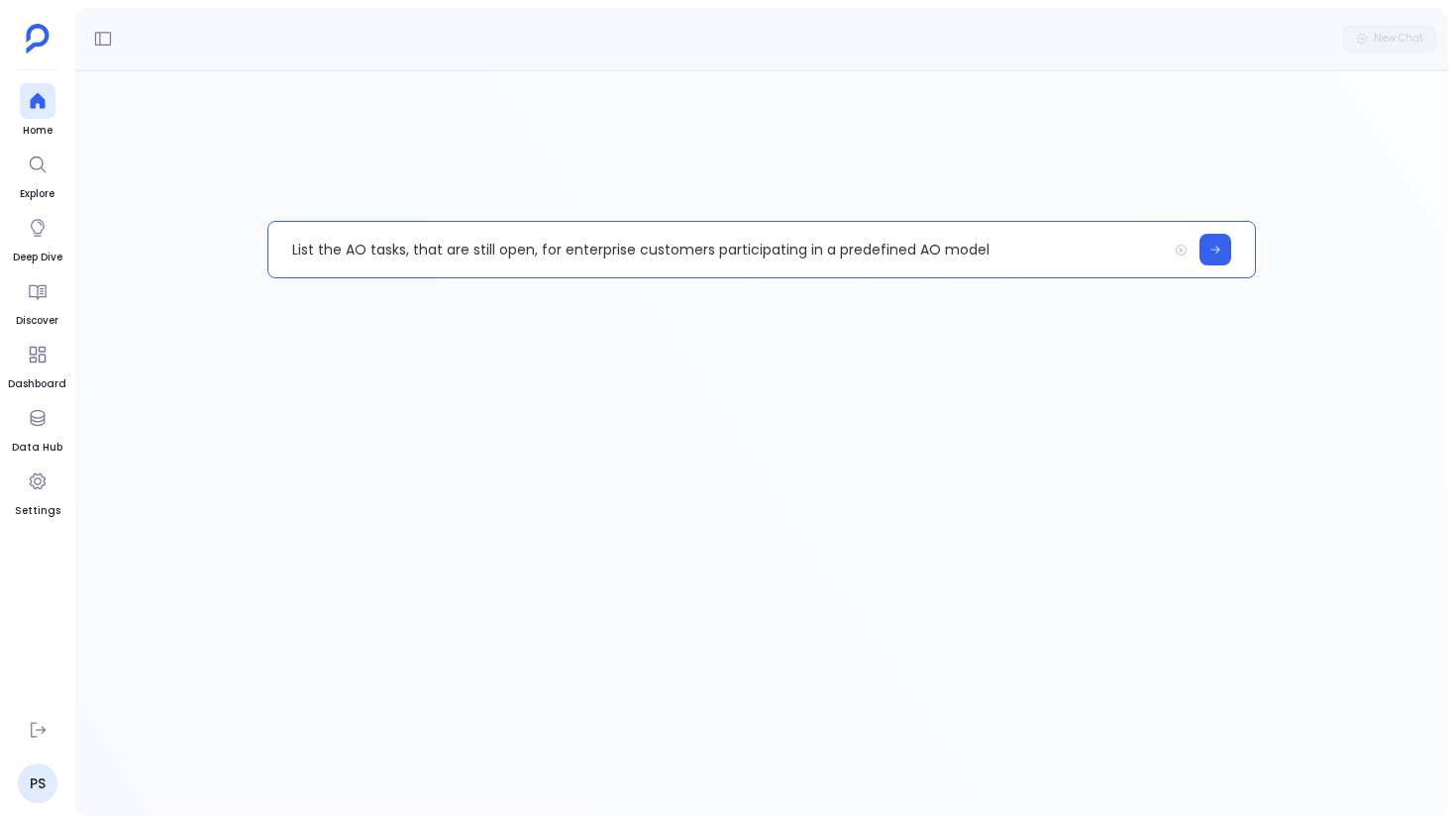 click on "List the AO tasks, that are still open, for enterprise customers participating in a predefined AO model" at bounding box center [717, 250] 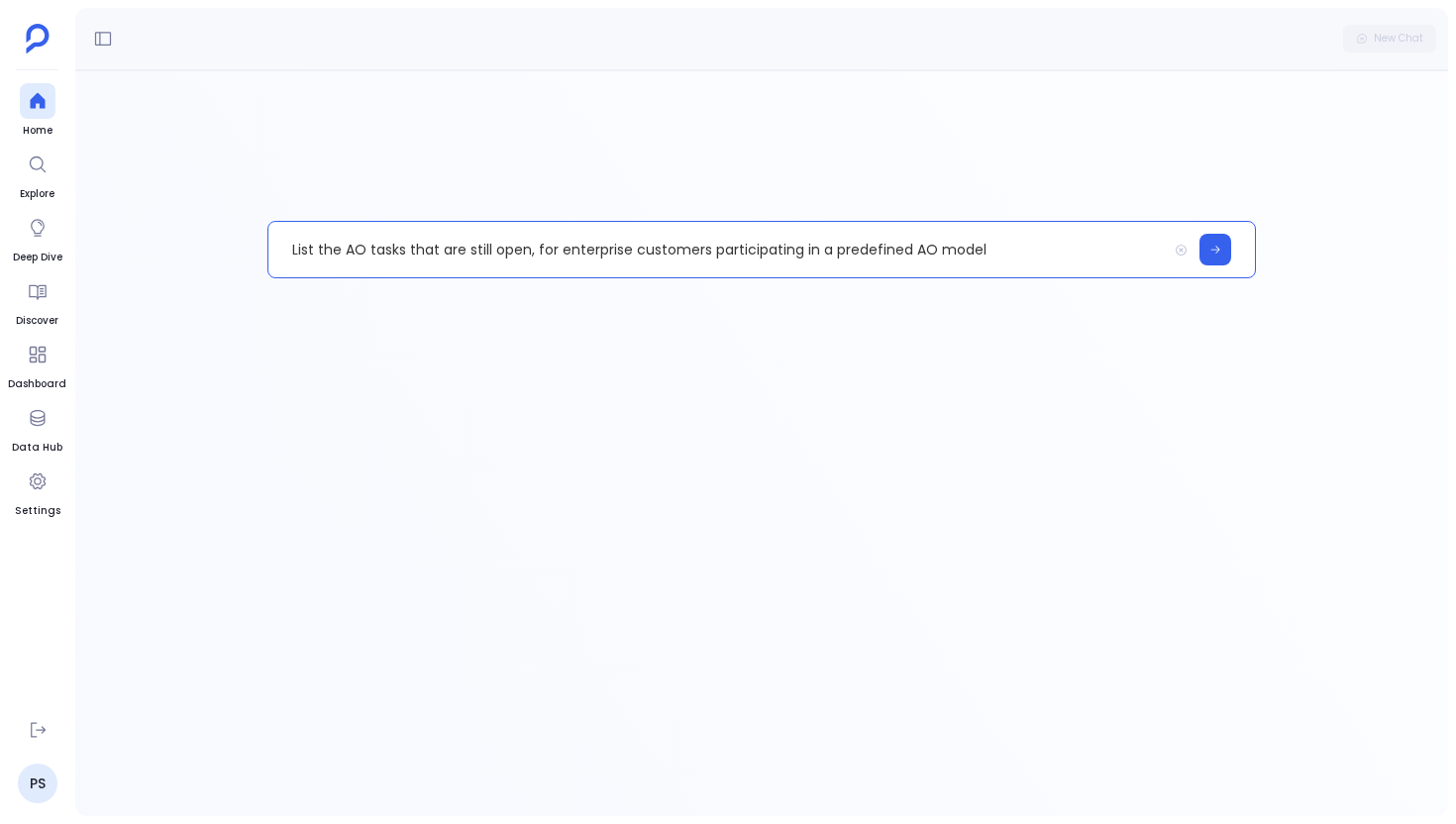 click on "List the AO tasks that are still open, for enterprise customers participating in a predefined AO model" at bounding box center [717, 250] 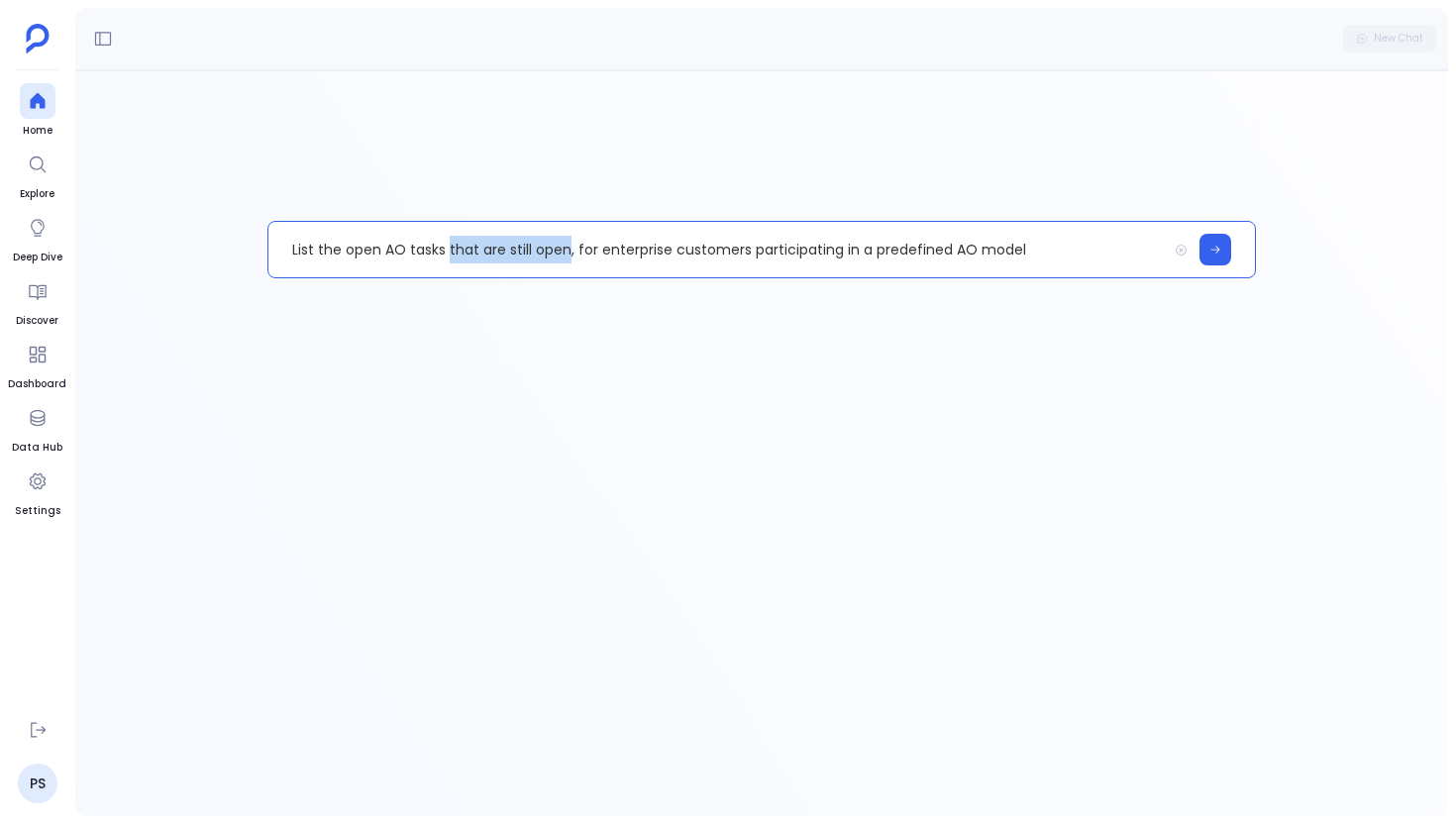 drag, startPoint x: 566, startPoint y: 253, endPoint x: 451, endPoint y: 257, distance: 115.06954 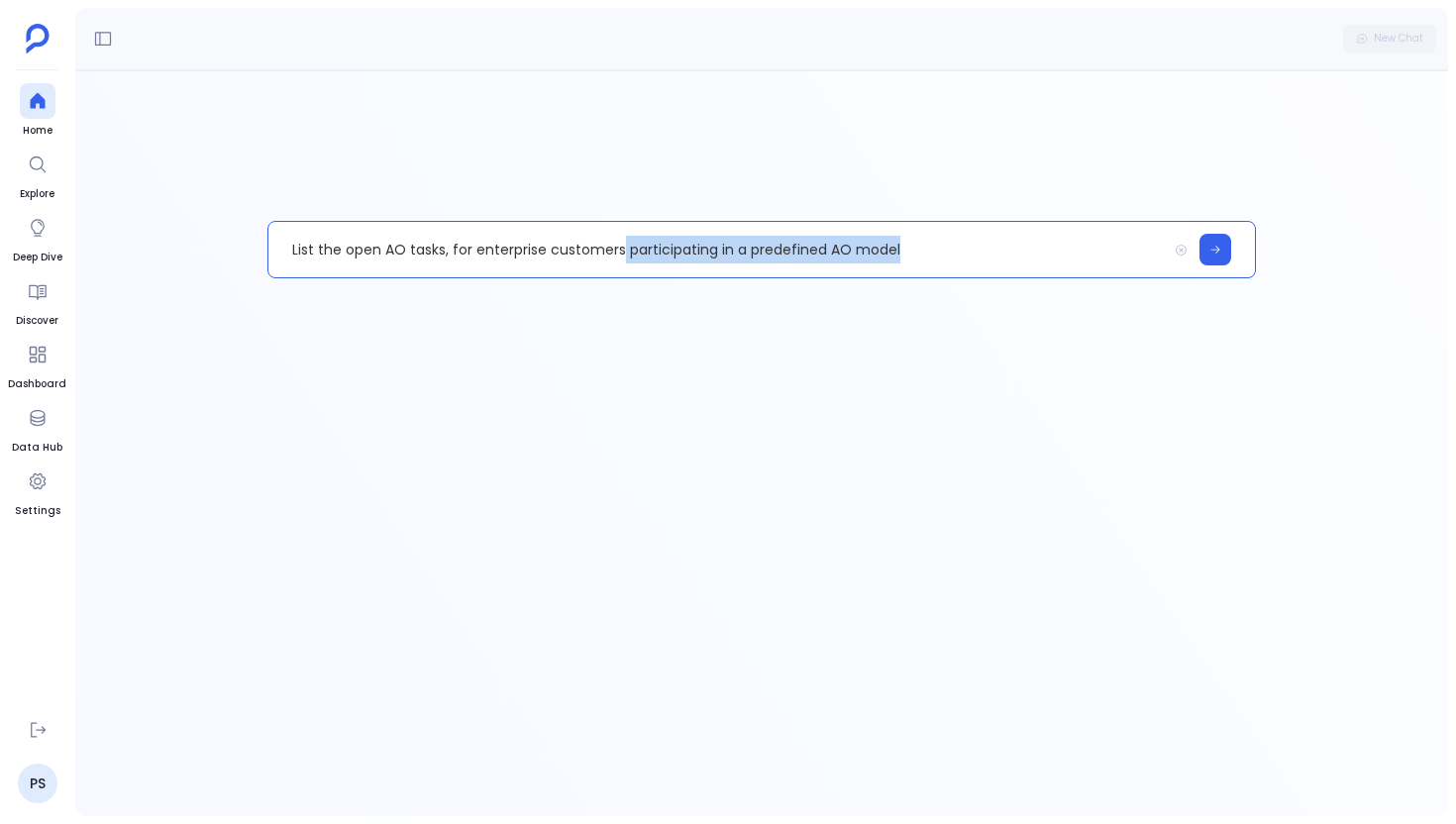 drag, startPoint x: 619, startPoint y: 250, endPoint x: 1099, endPoint y: 247, distance: 480.00937 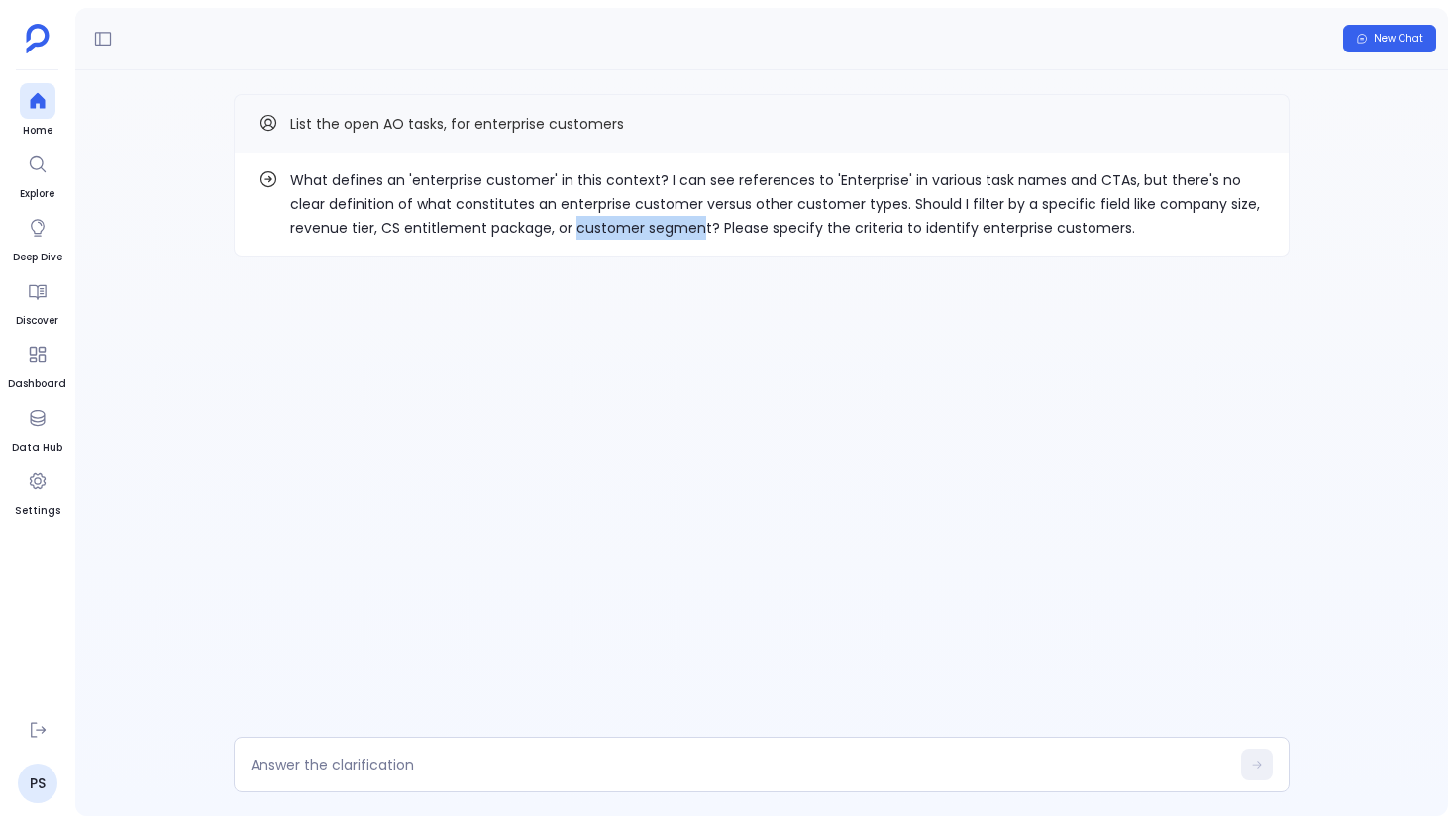 drag, startPoint x: 572, startPoint y: 230, endPoint x: 695, endPoint y: 232, distance: 123.01626 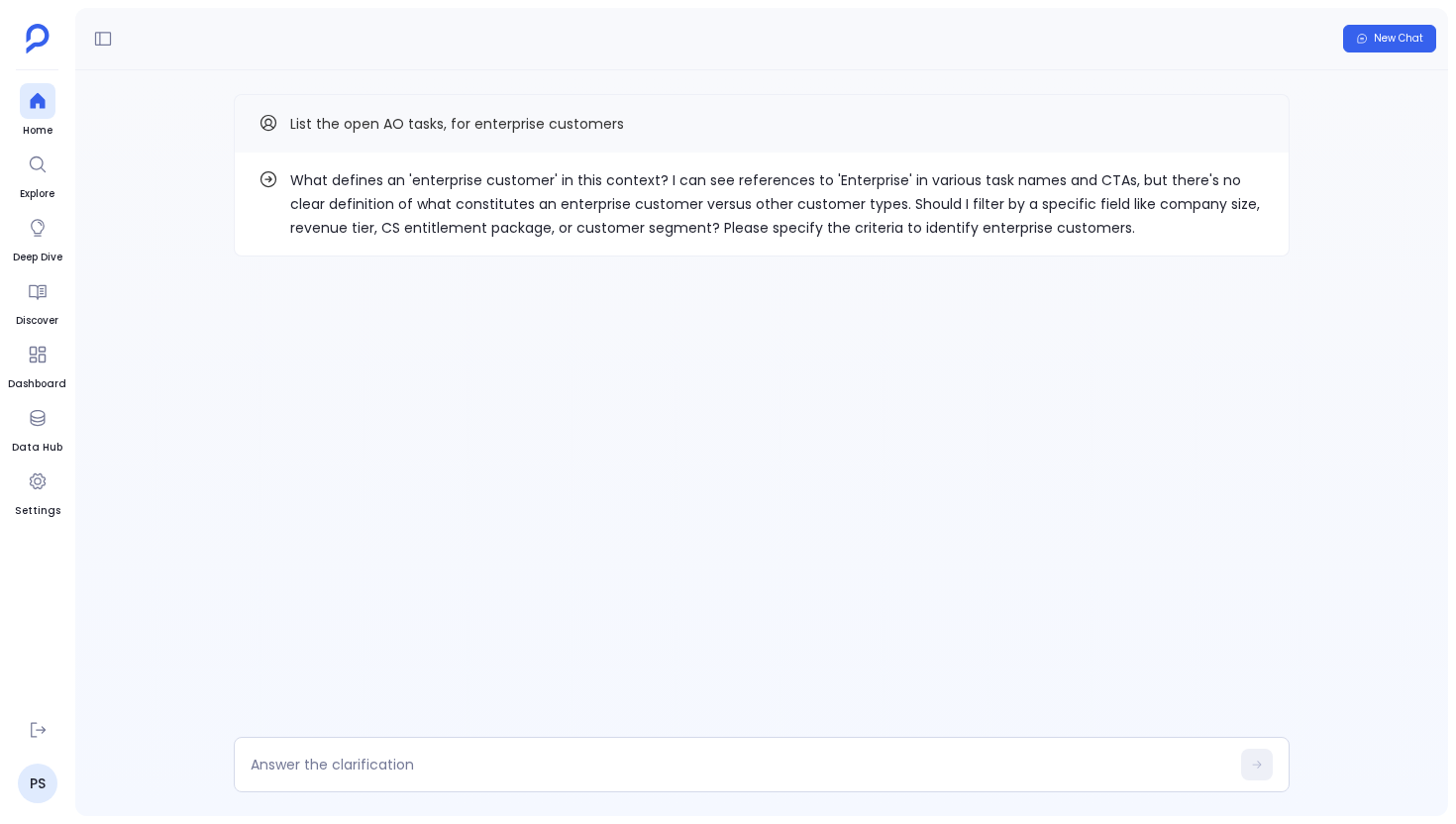 click on "What defines an 'enterprise customer' in this context? I can see references to 'Enterprise' in various task names and CTAs, but there's no clear definition of what constitutes an enterprise customer versus other customer types. Should I filter by a specific field like company size, revenue tier, CS entitlement package, or customer segment? Please specify the criteria to identify enterprise customers." at bounding box center (778, 204) 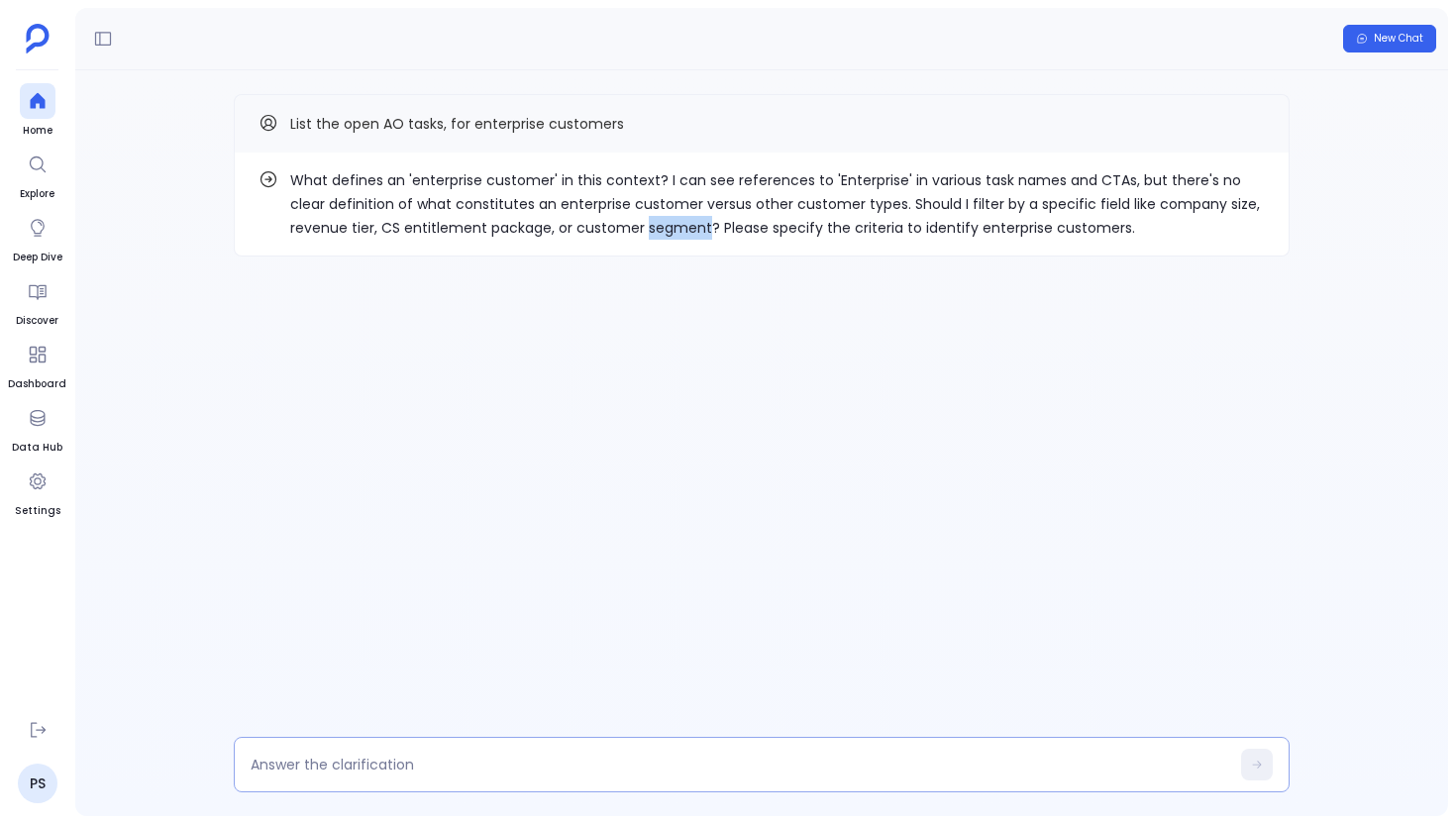 click at bounding box center [740, 765] 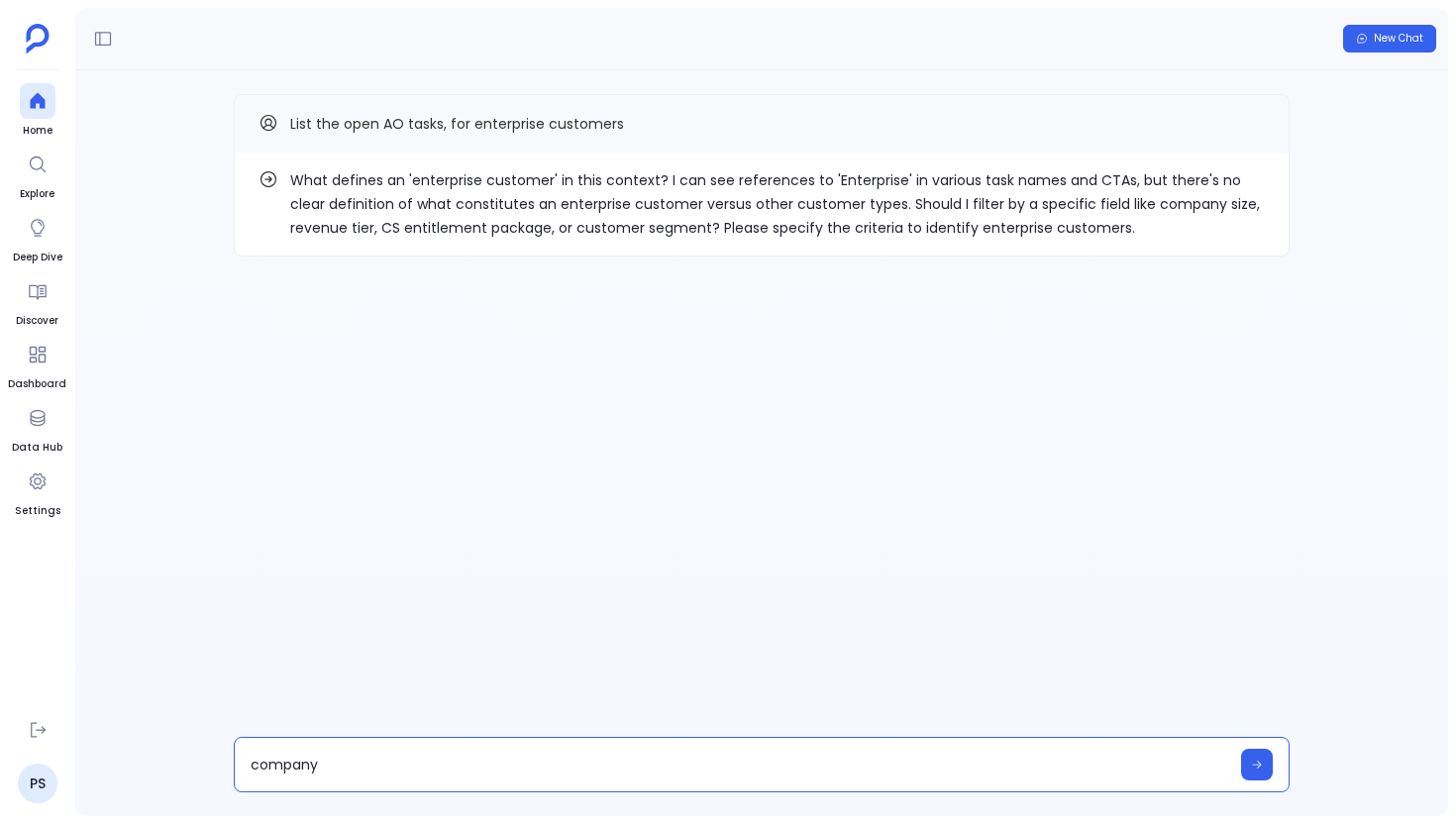 type on "company segment" 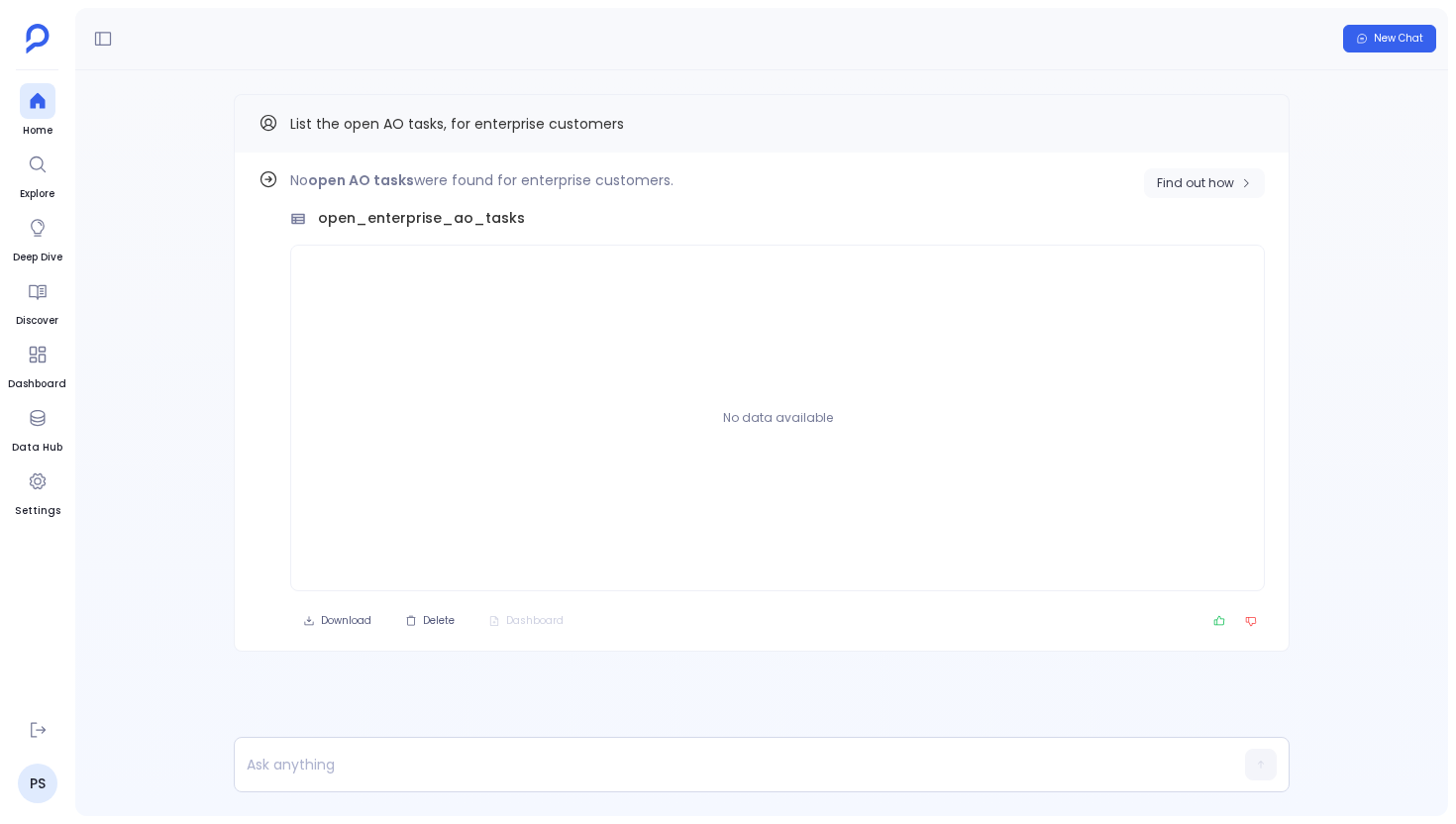 click on "Find out how" at bounding box center (1196, 183) 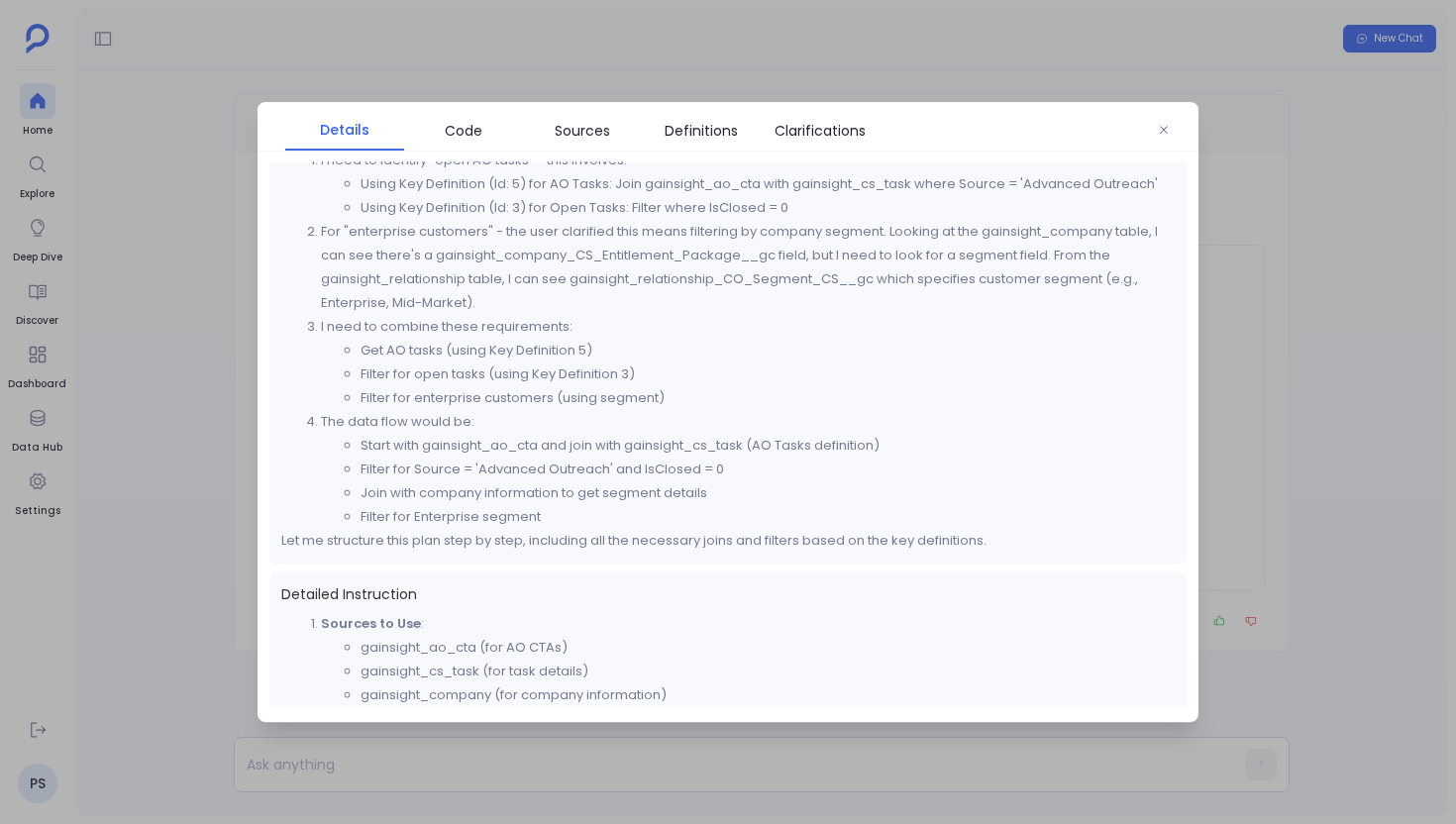 scroll, scrollTop: 85, scrollLeft: 0, axis: vertical 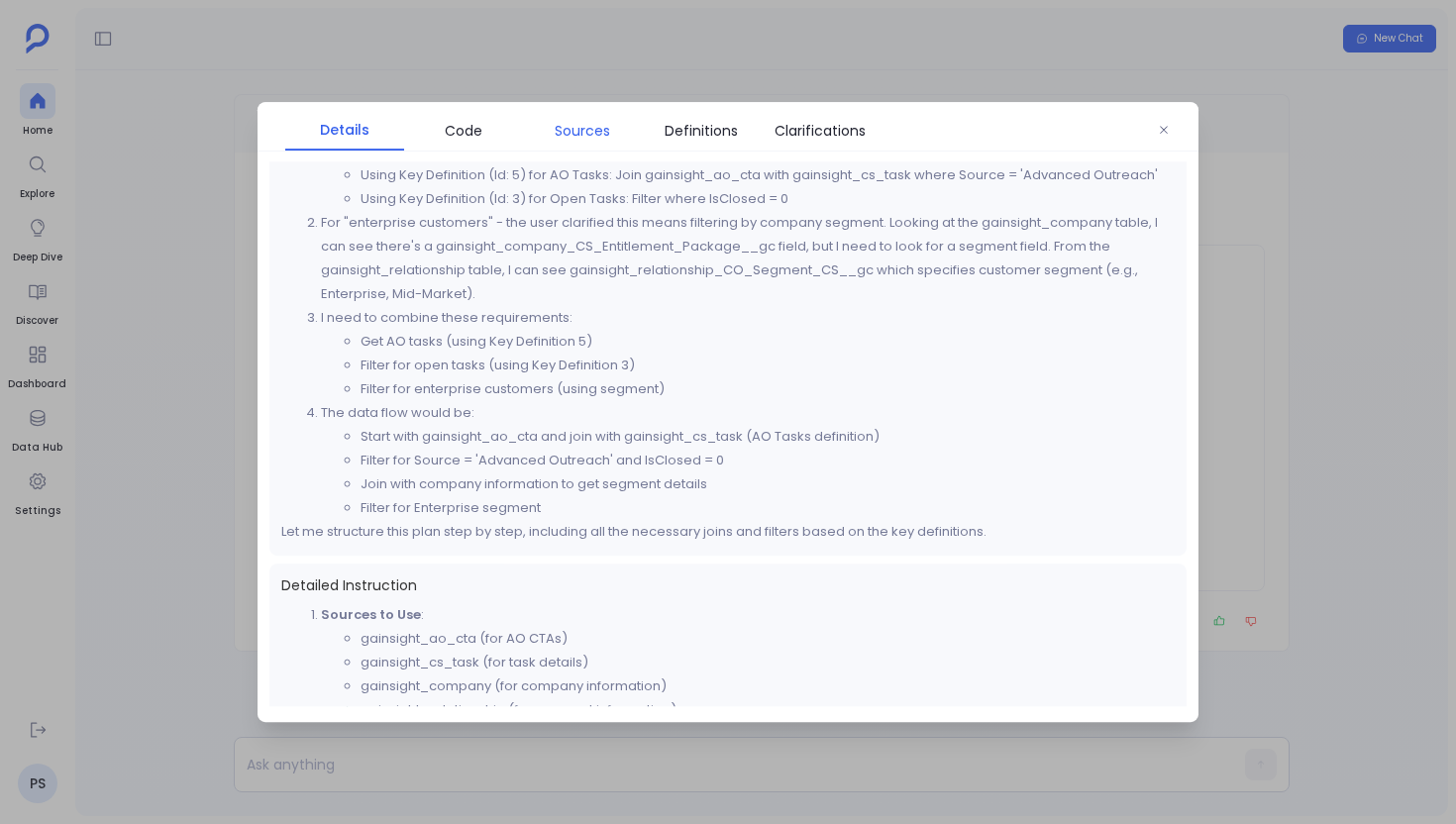 click on "Sources" at bounding box center (582, 131) 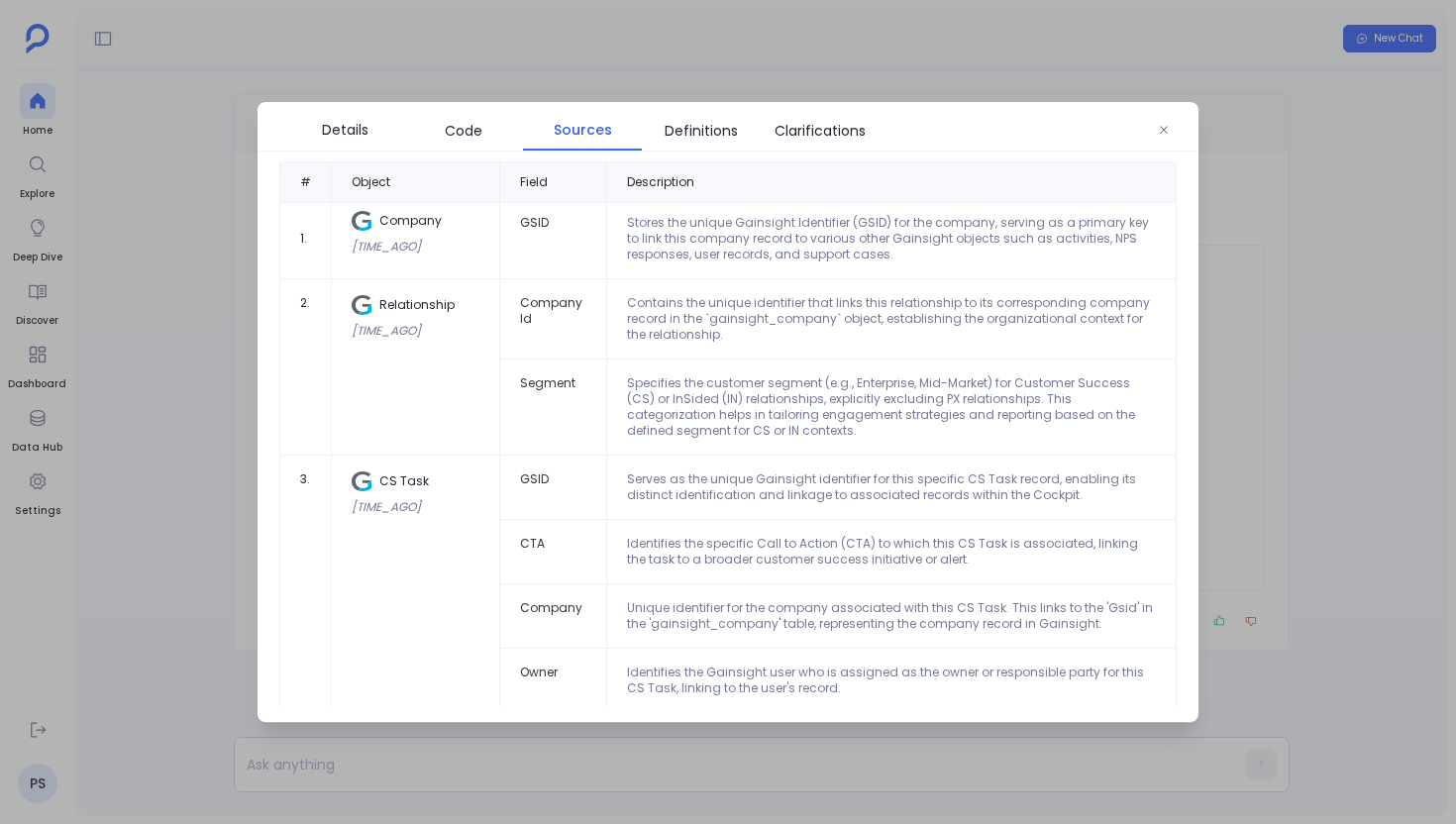 scroll, scrollTop: 0, scrollLeft: 0, axis: both 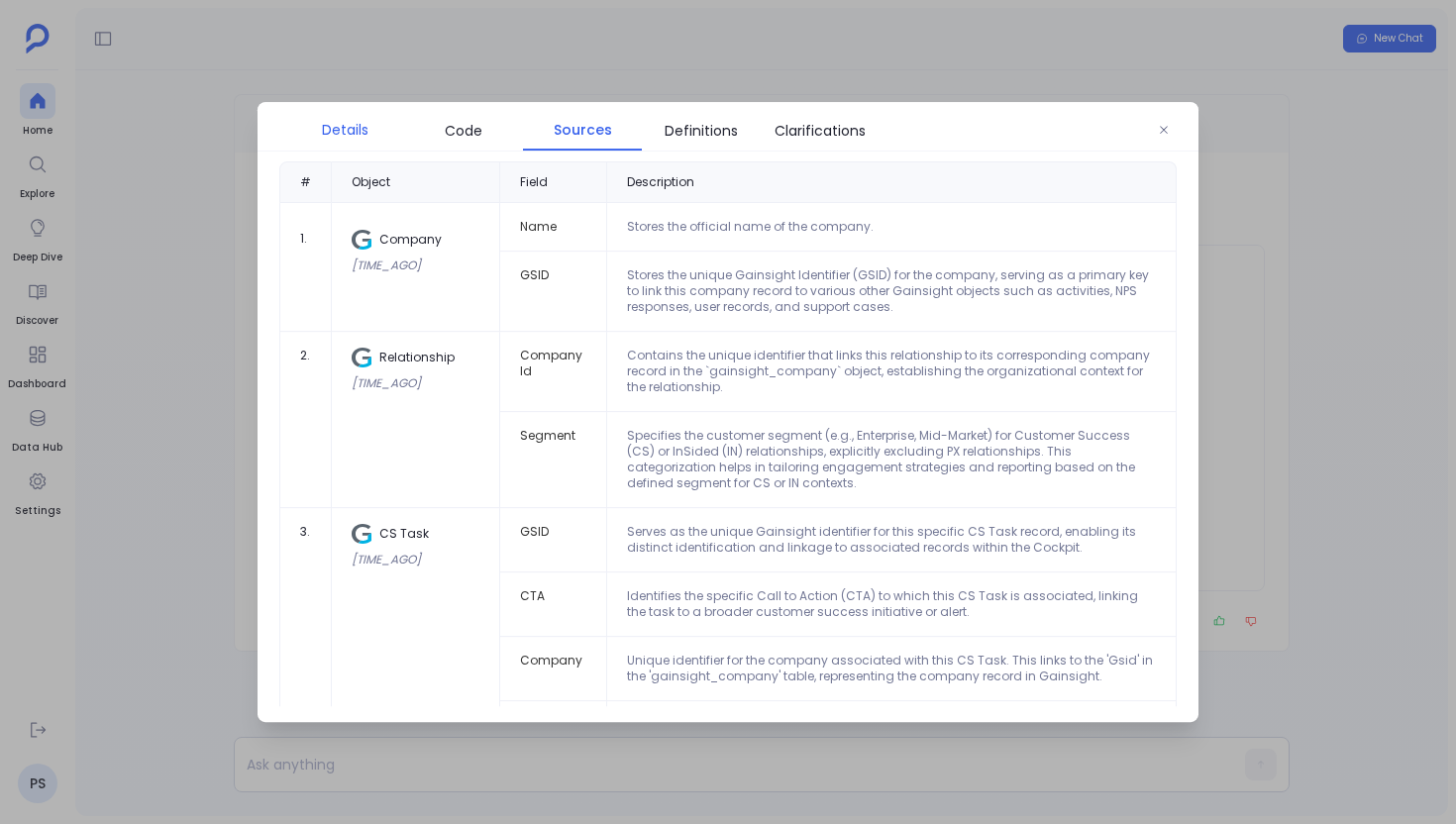 click on "Details" at bounding box center (345, 130) 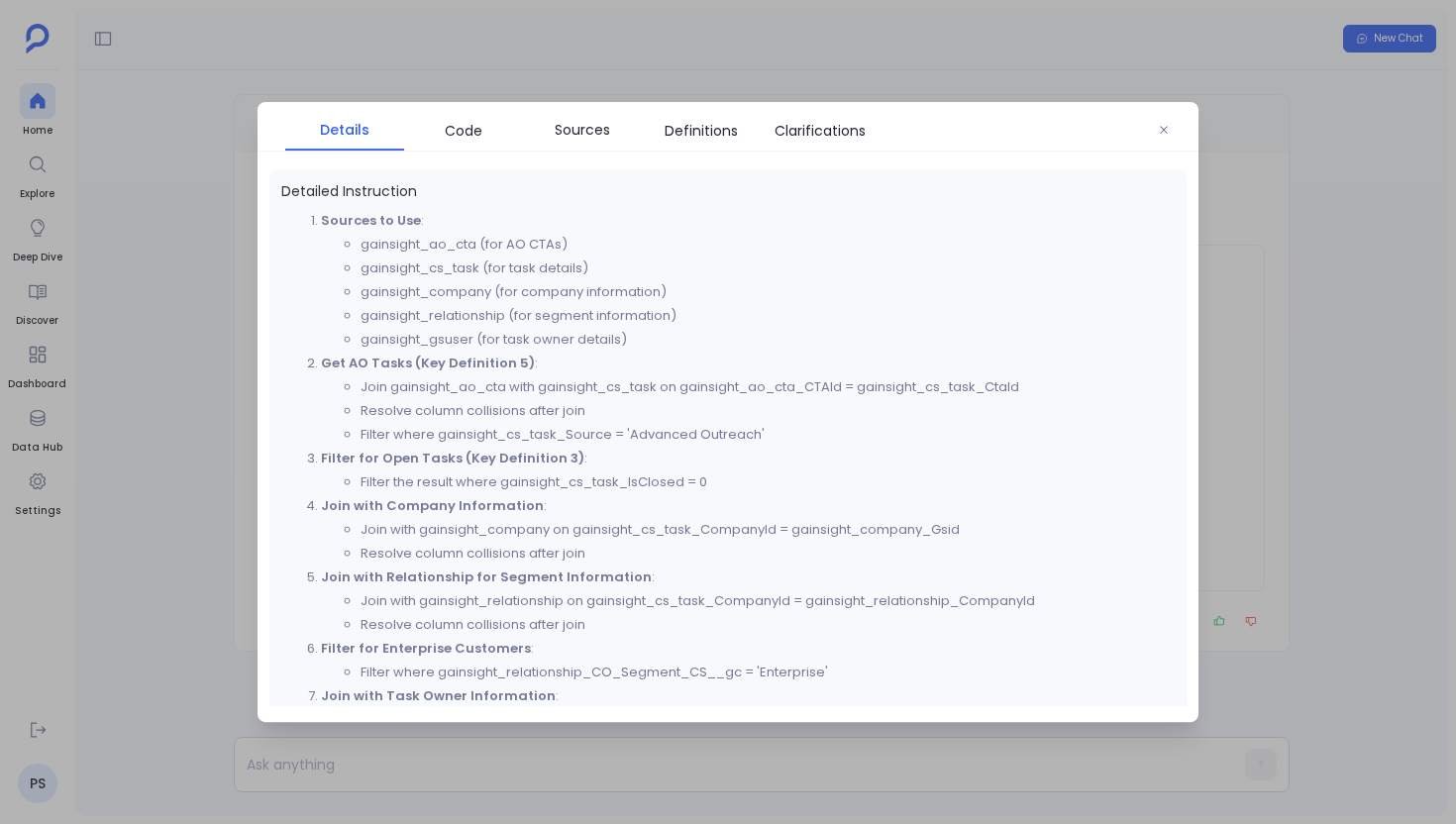 scroll, scrollTop: 483, scrollLeft: 0, axis: vertical 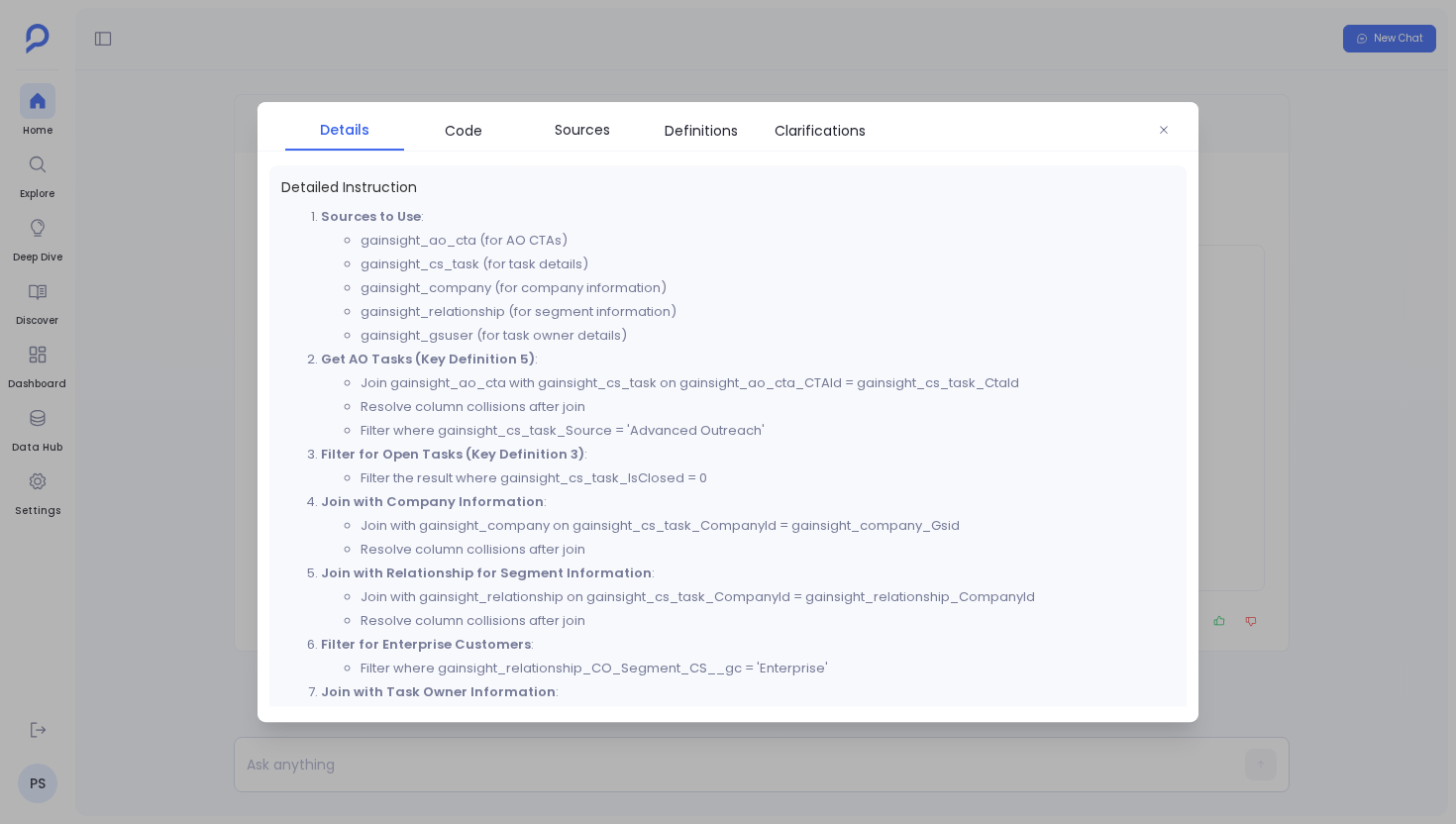 click at bounding box center (728, 412) 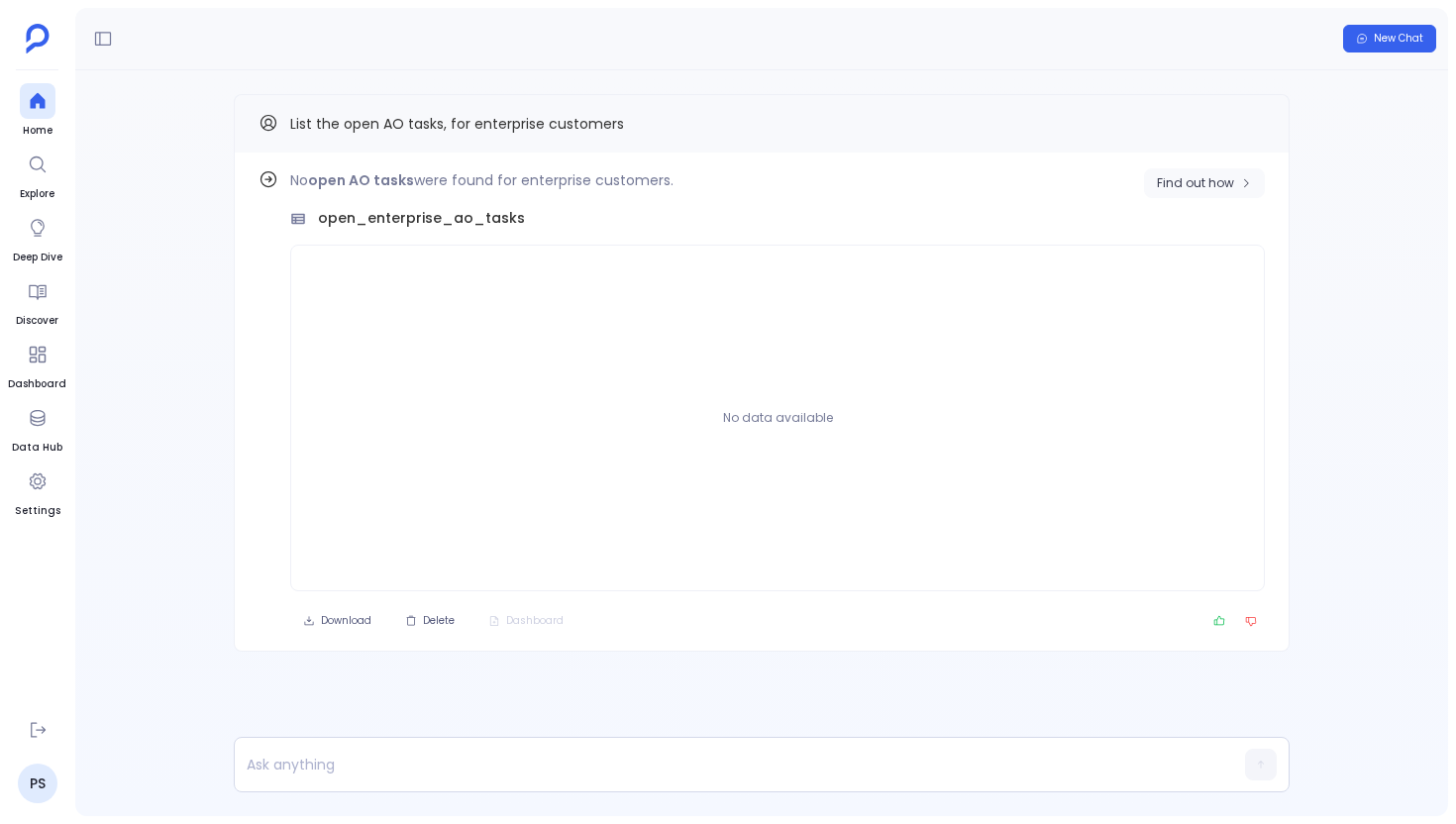 click on "Find out how" at bounding box center (1196, 183) 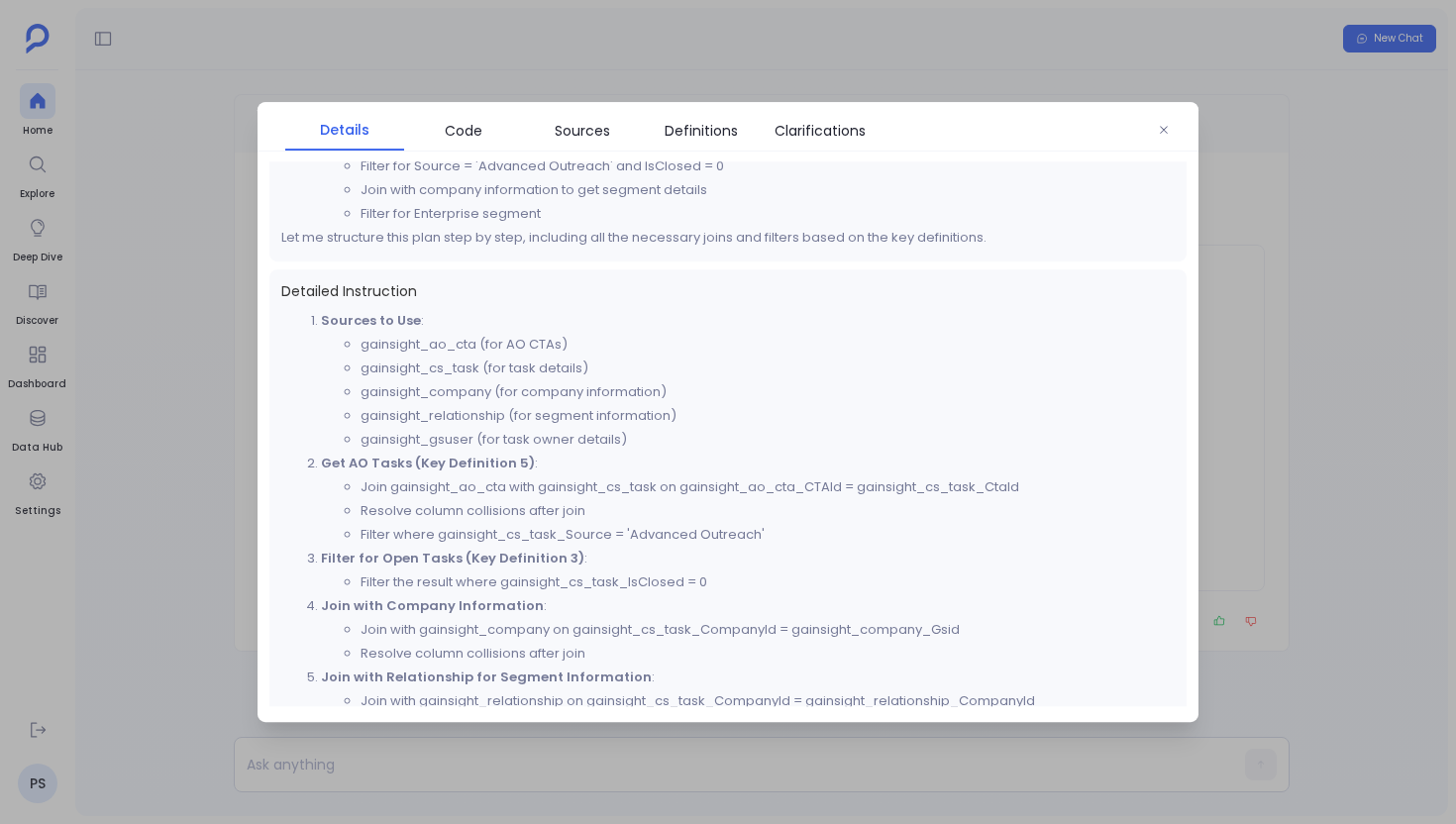 scroll, scrollTop: 402, scrollLeft: 0, axis: vertical 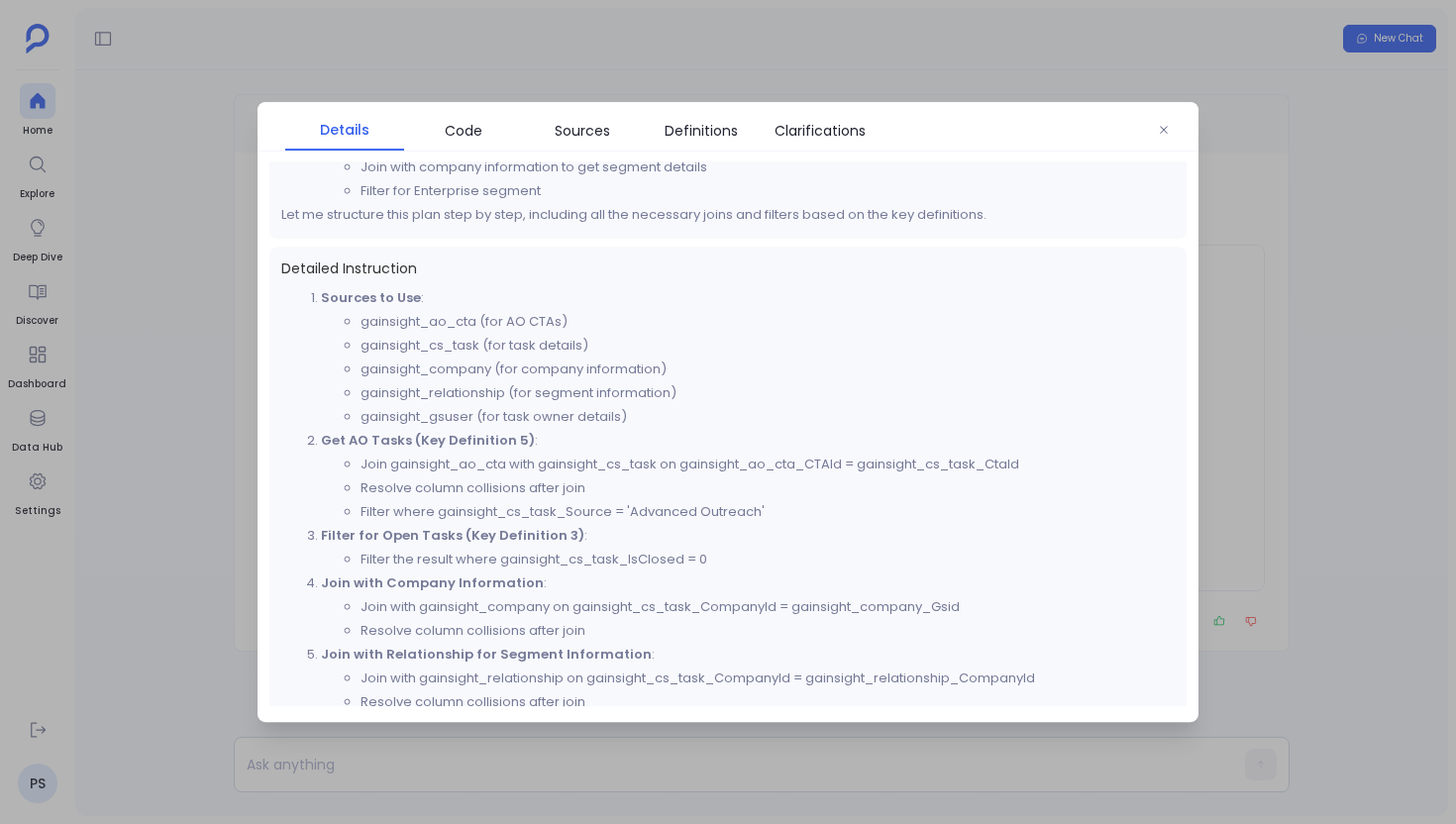 click at bounding box center (728, 412) 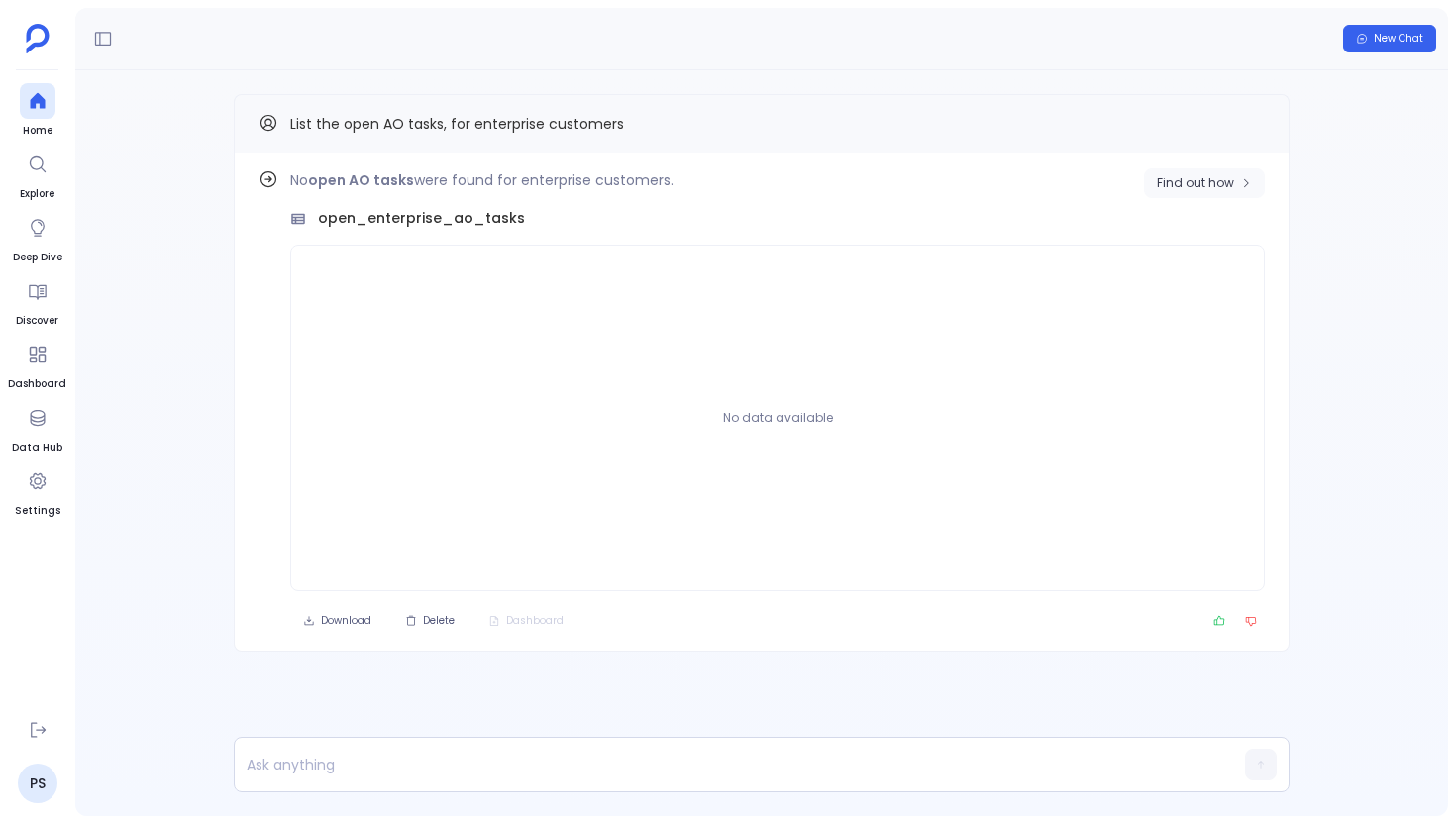 click on "Find out how" at bounding box center (1196, 183) 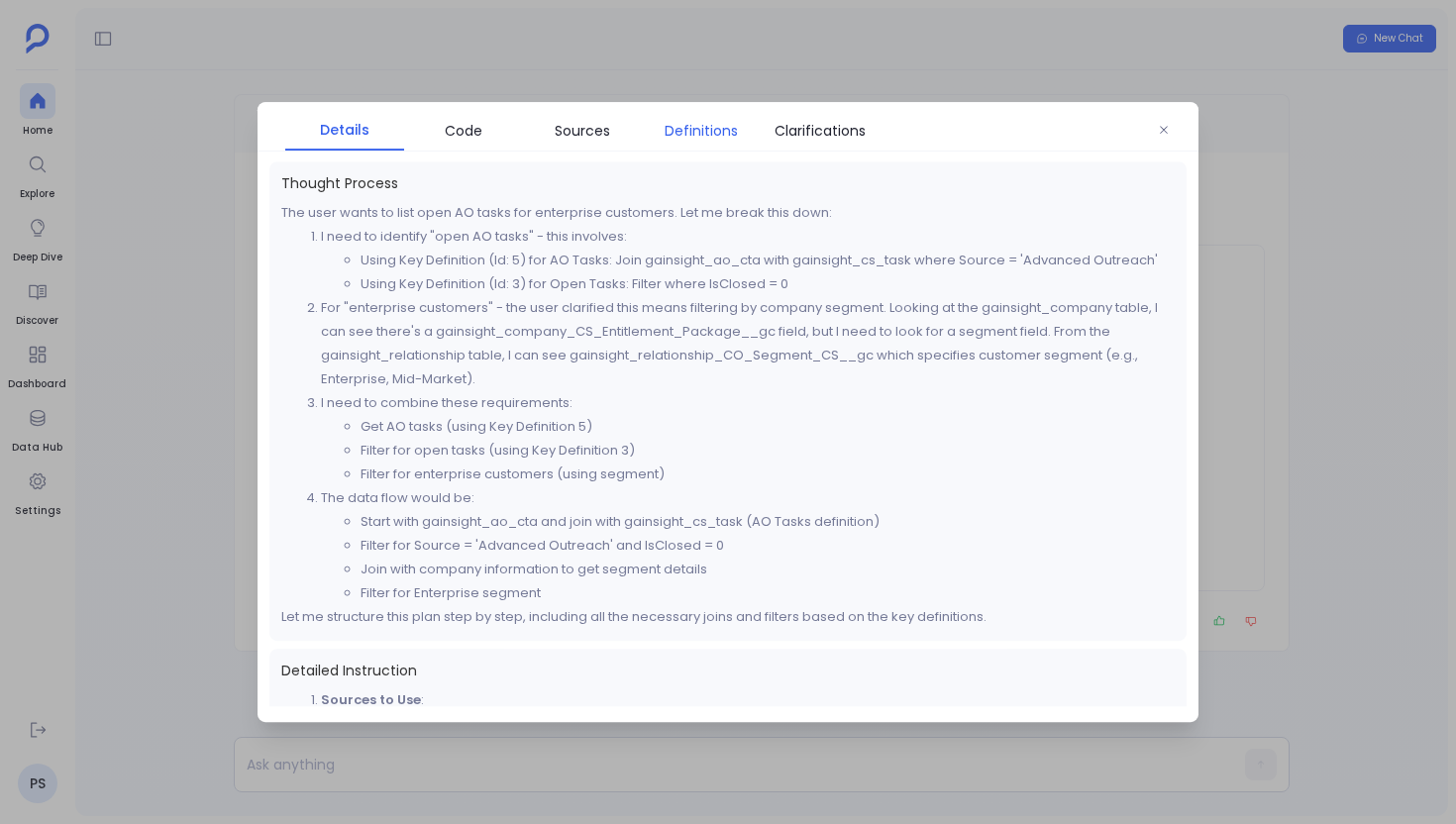 click on "Definitions" at bounding box center (701, 131) 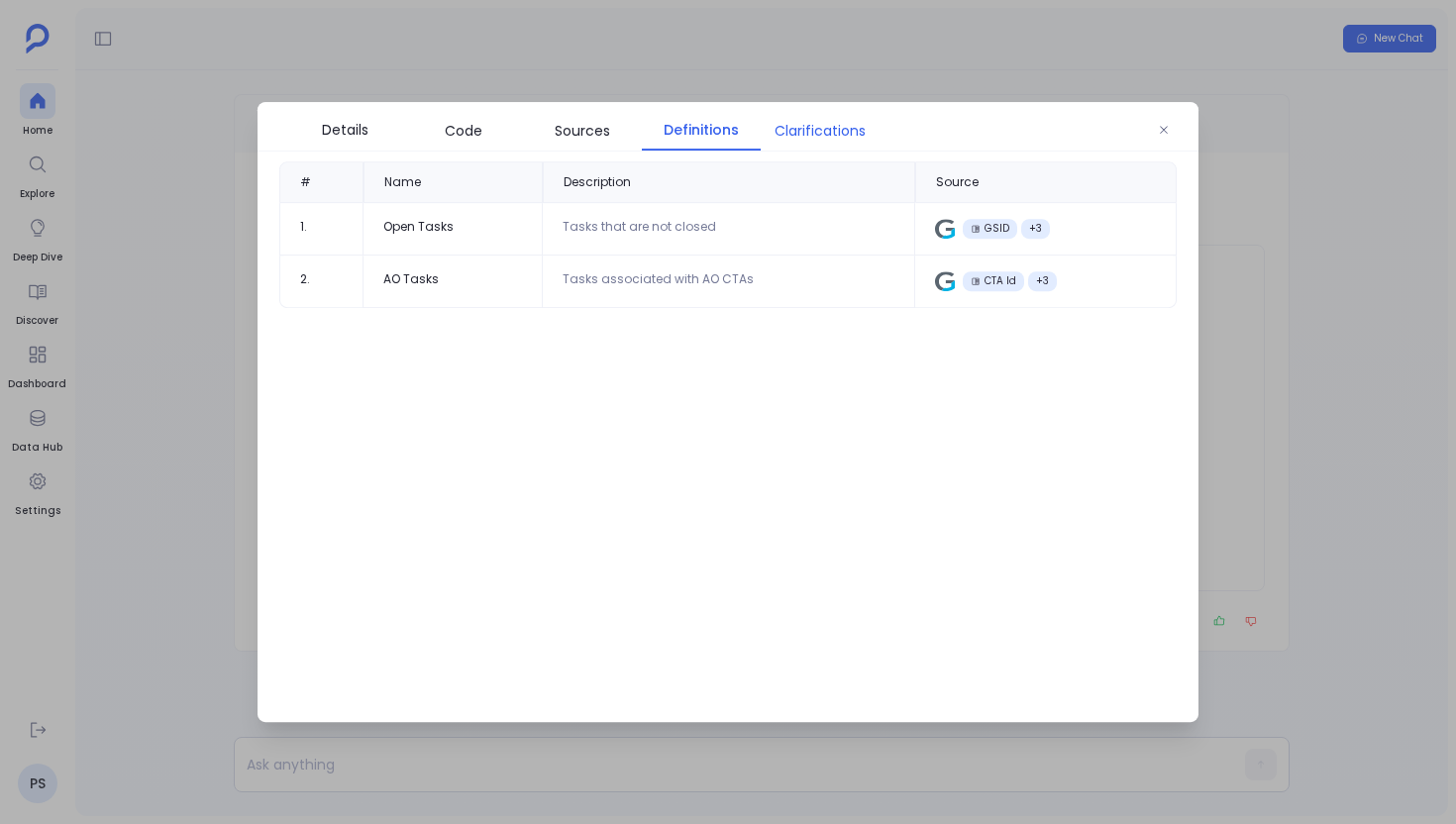 click on "Clarifications" at bounding box center (820, 131) 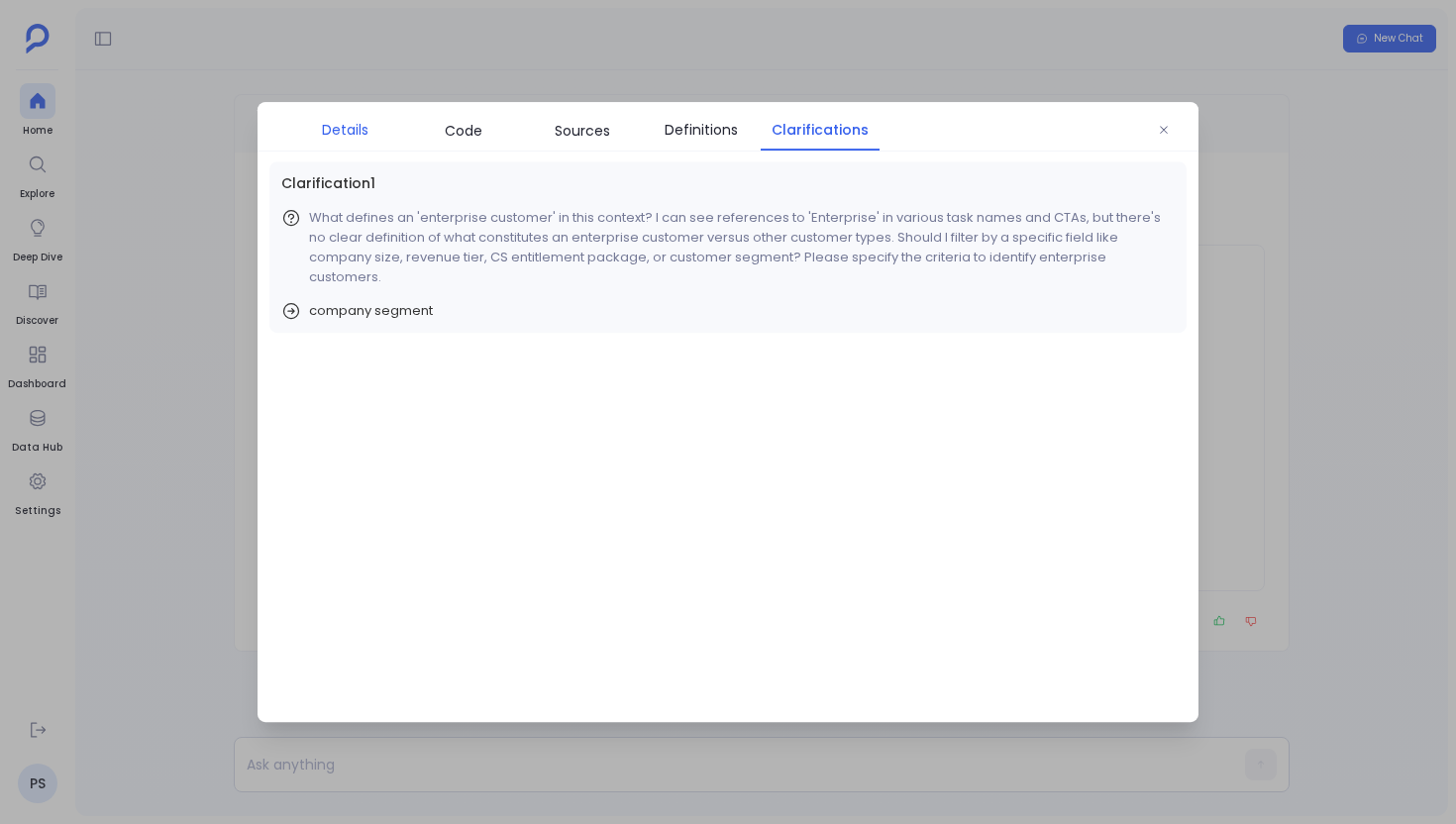 click on "Details" at bounding box center (345, 130) 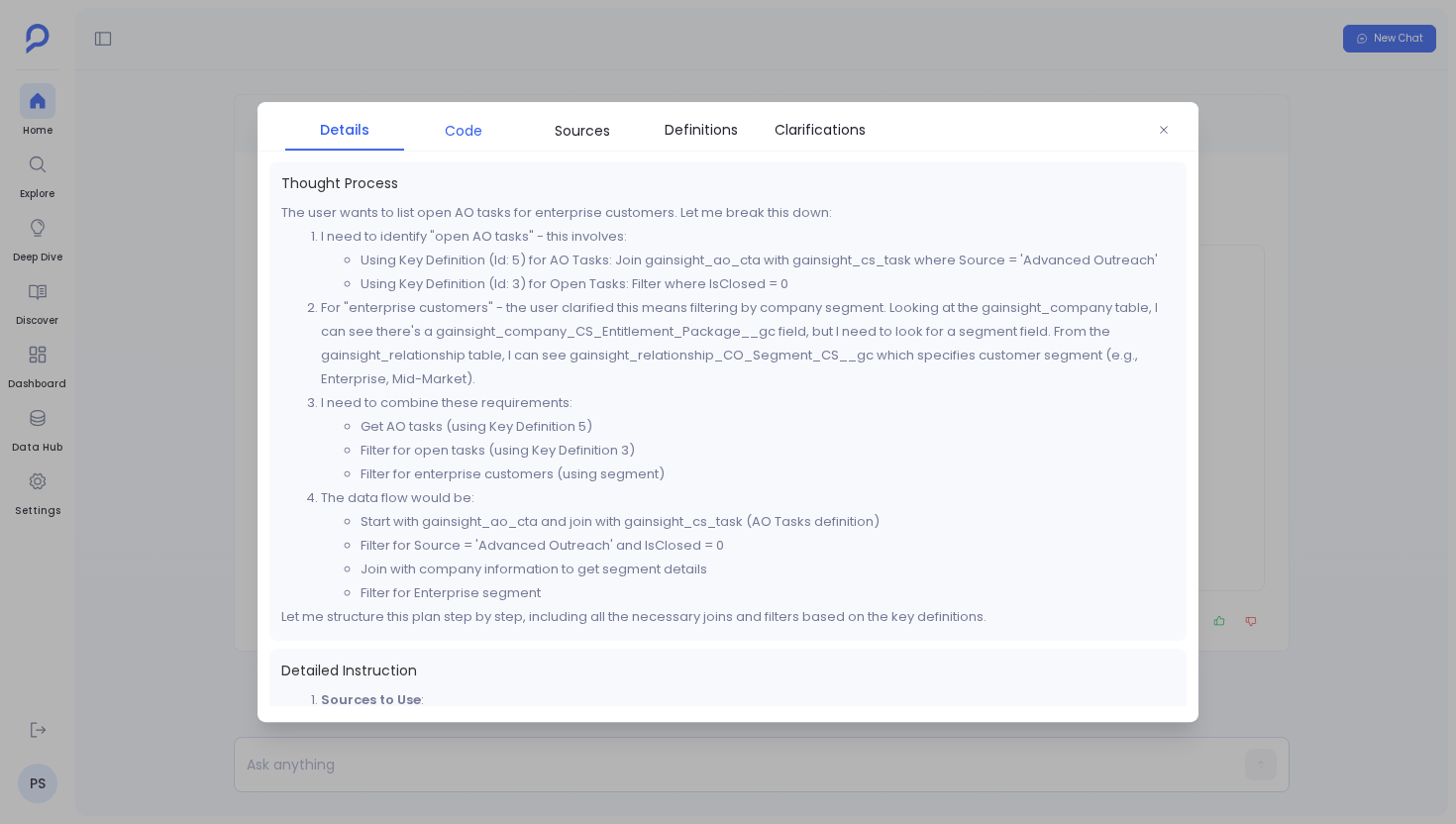 click on "Code" at bounding box center (464, 131) 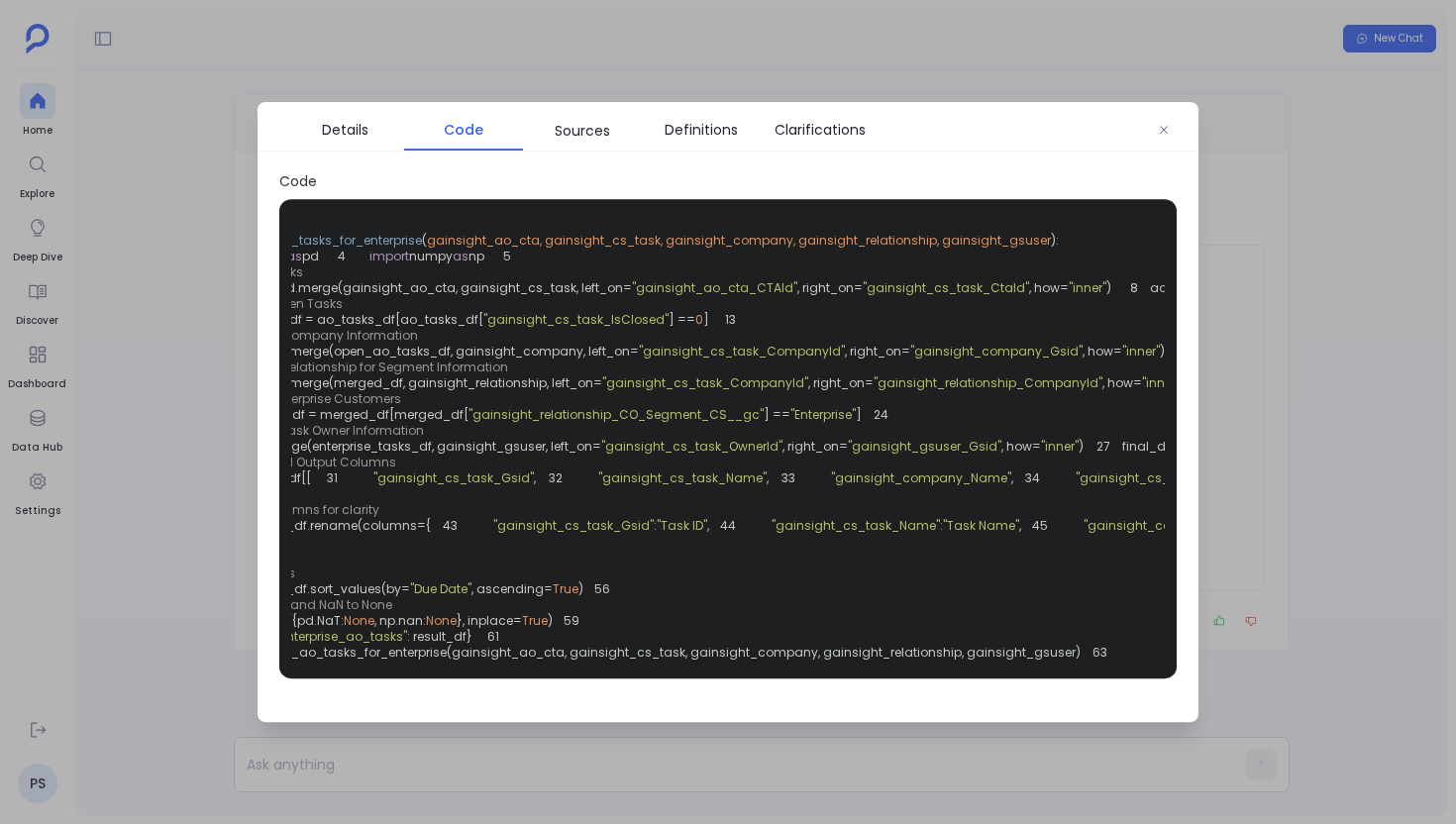 scroll, scrollTop: 0, scrollLeft: 169, axis: horizontal 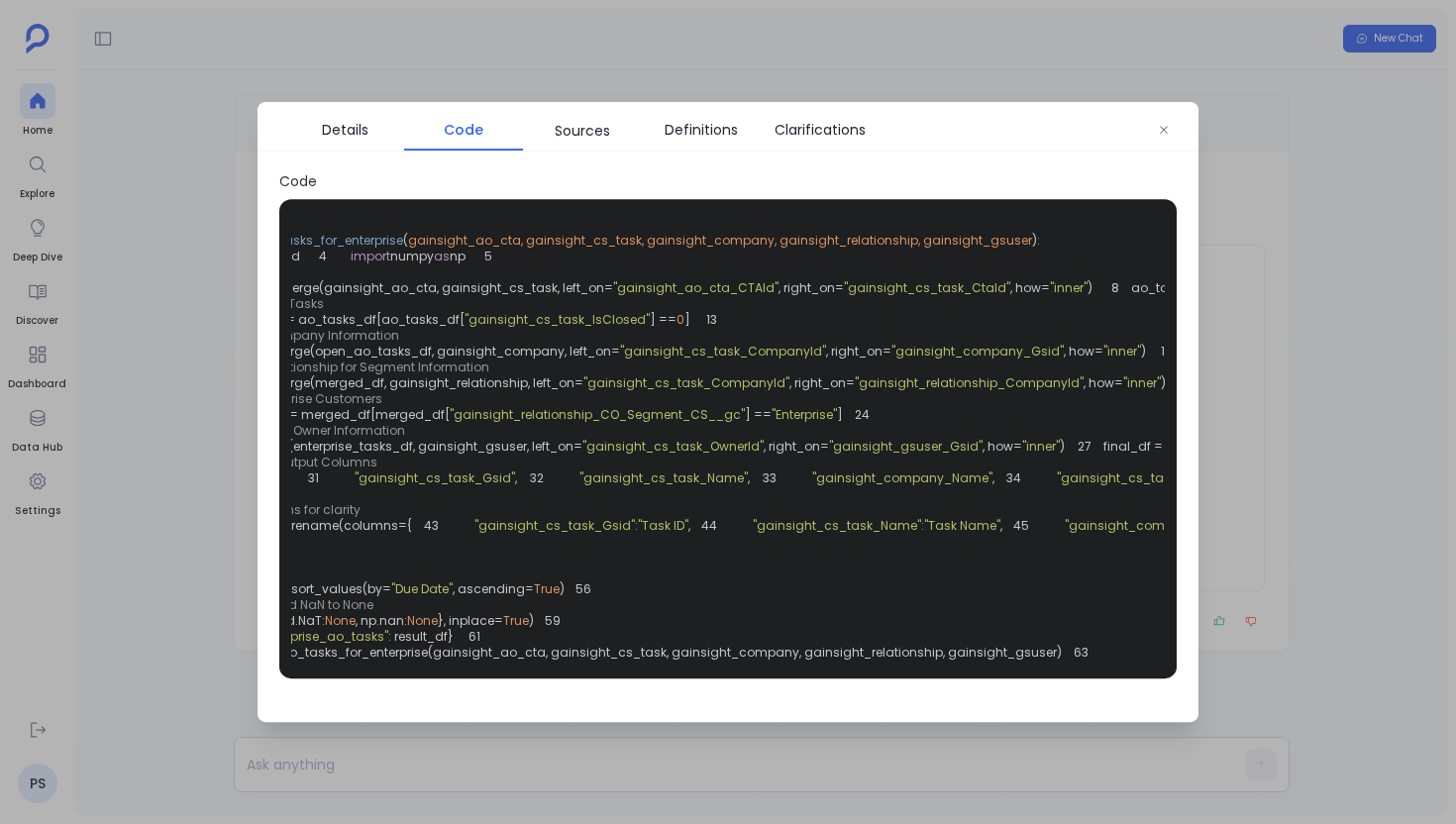 click at bounding box center [728, 412] 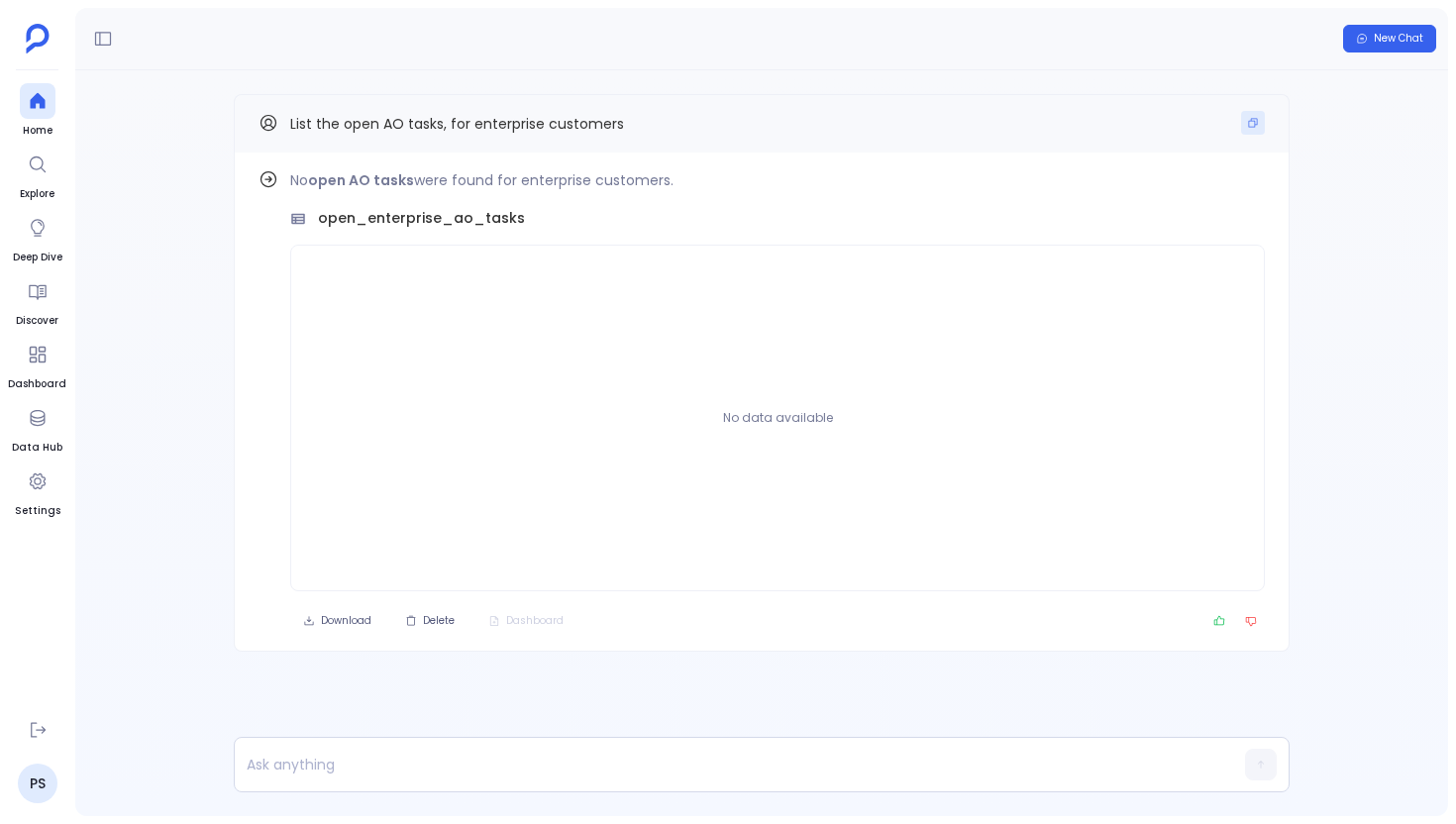 click 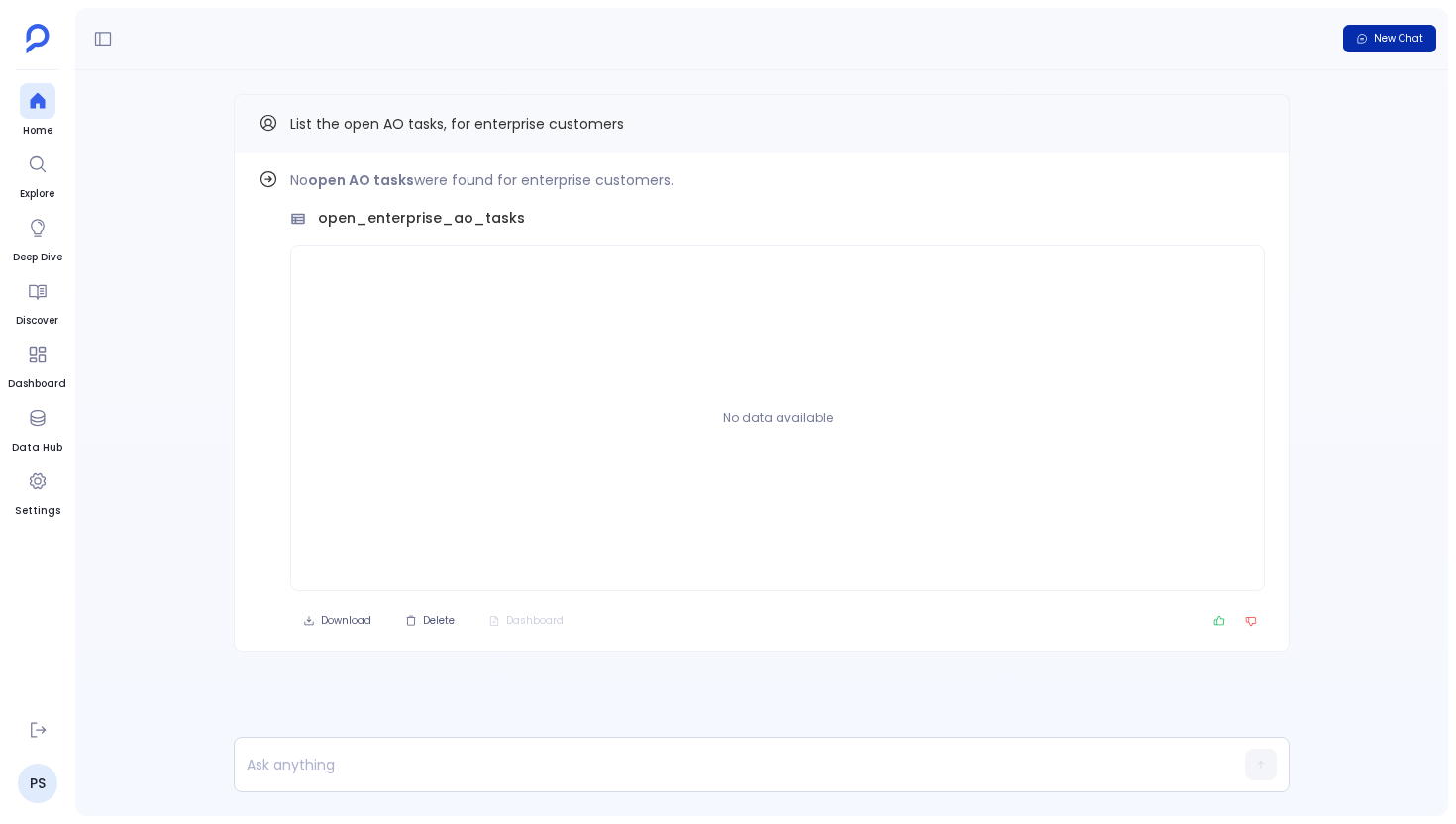 click on "New Chat" at bounding box center [1399, 39] 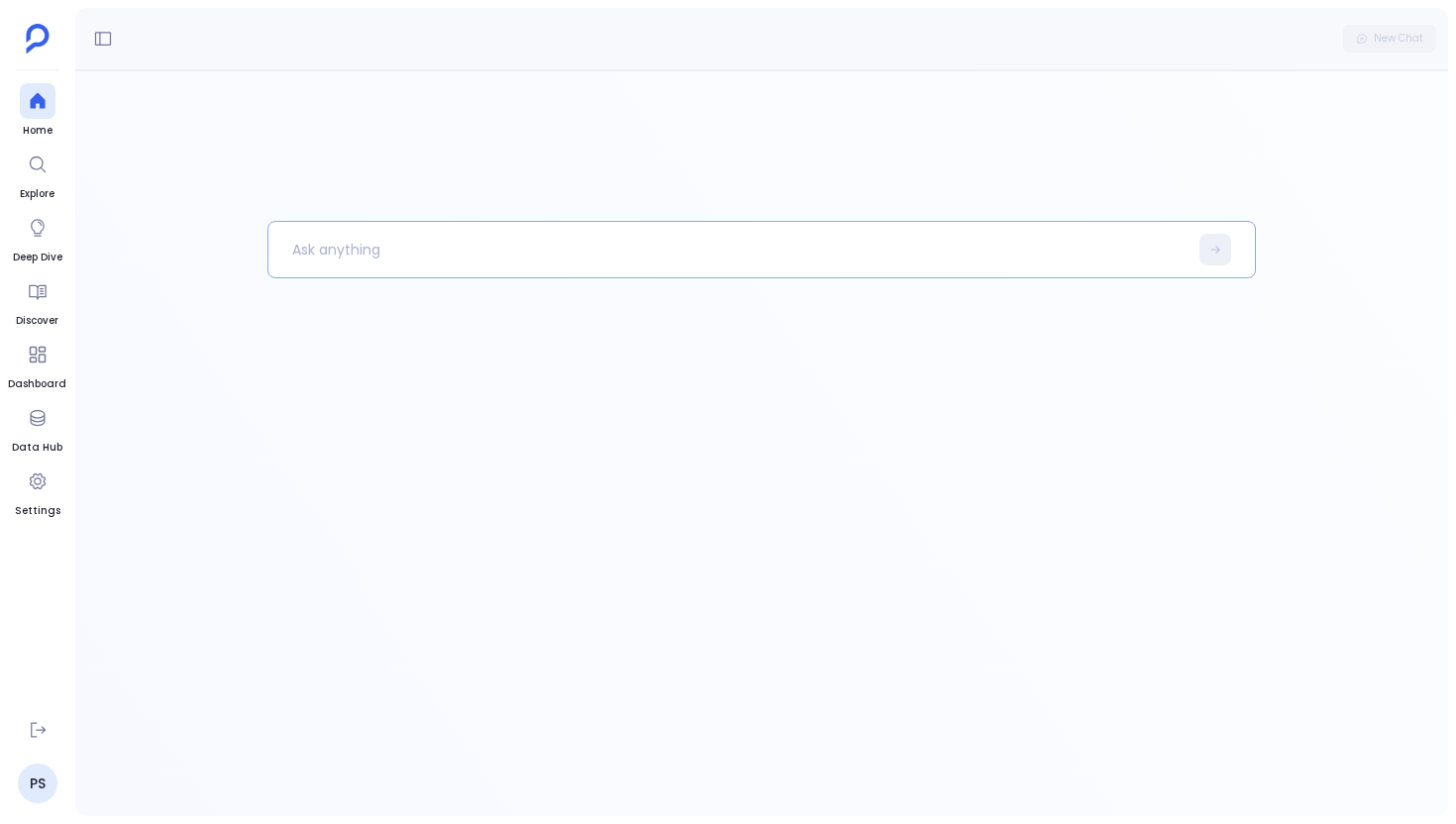 click at bounding box center [728, 250] 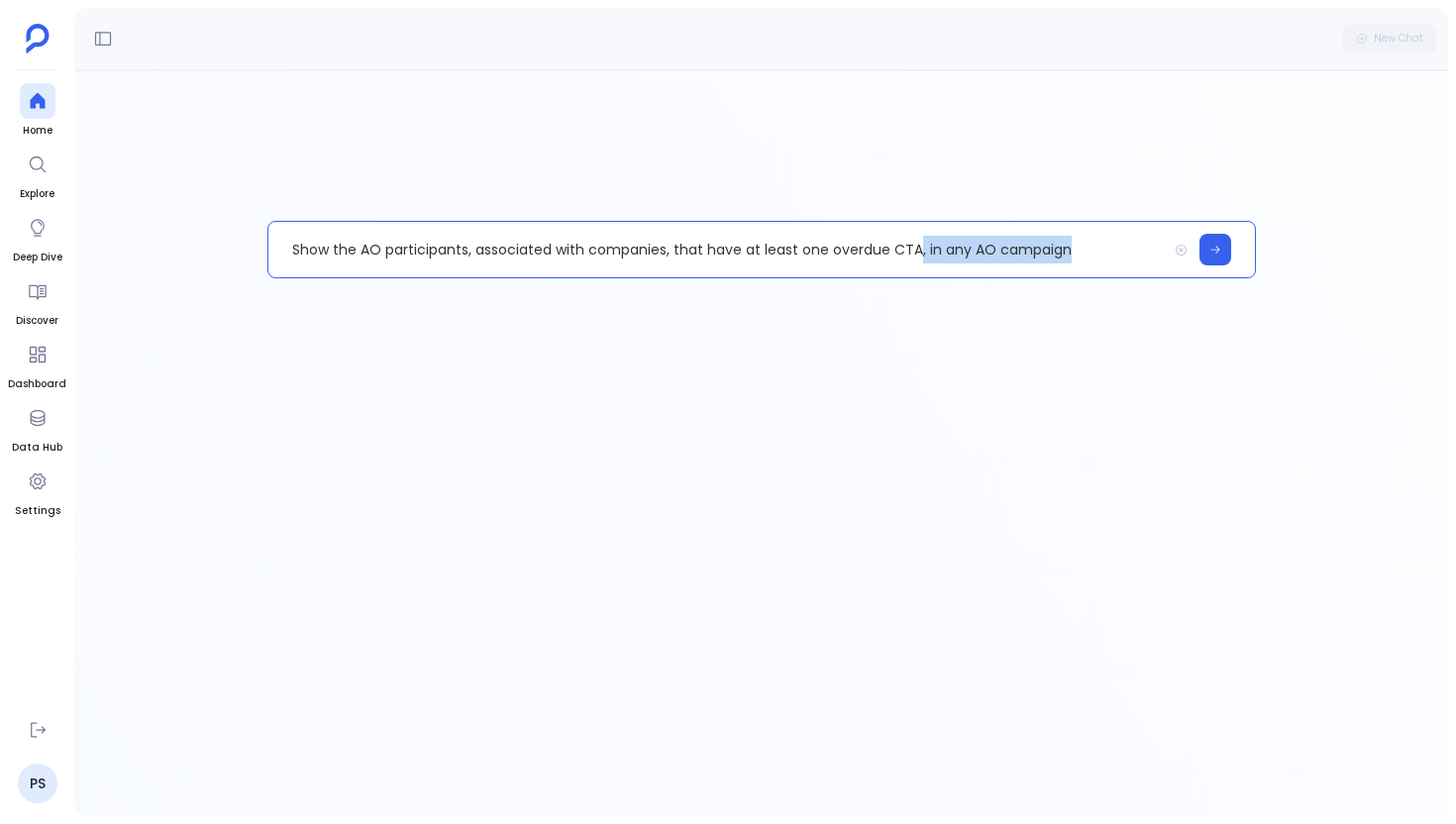 drag, startPoint x: 1078, startPoint y: 251, endPoint x: 916, endPoint y: 253, distance: 162.01235 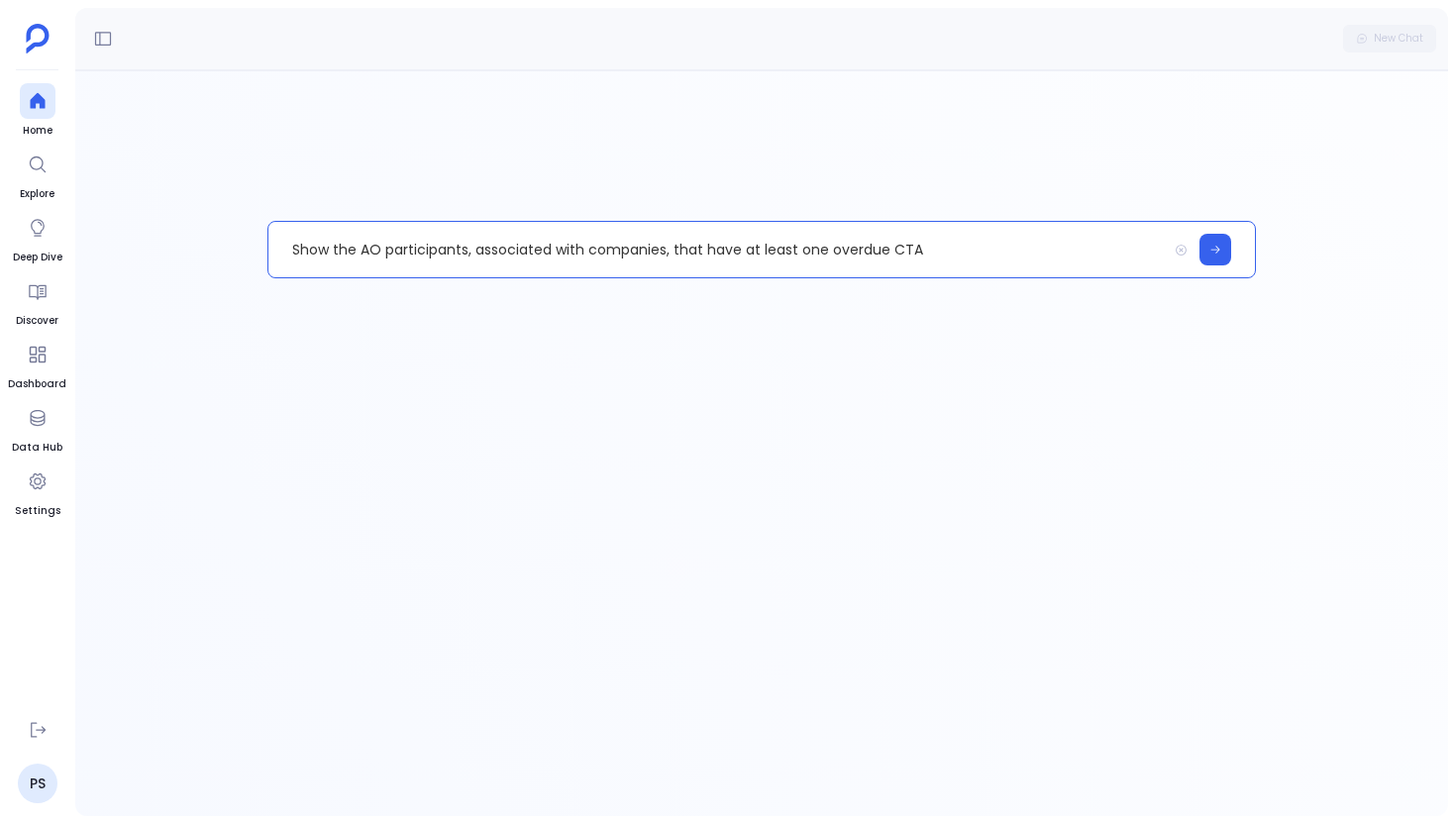 click on "Show the AO participants, associated with companies, that have at least one overdue CTA" at bounding box center [717, 250] 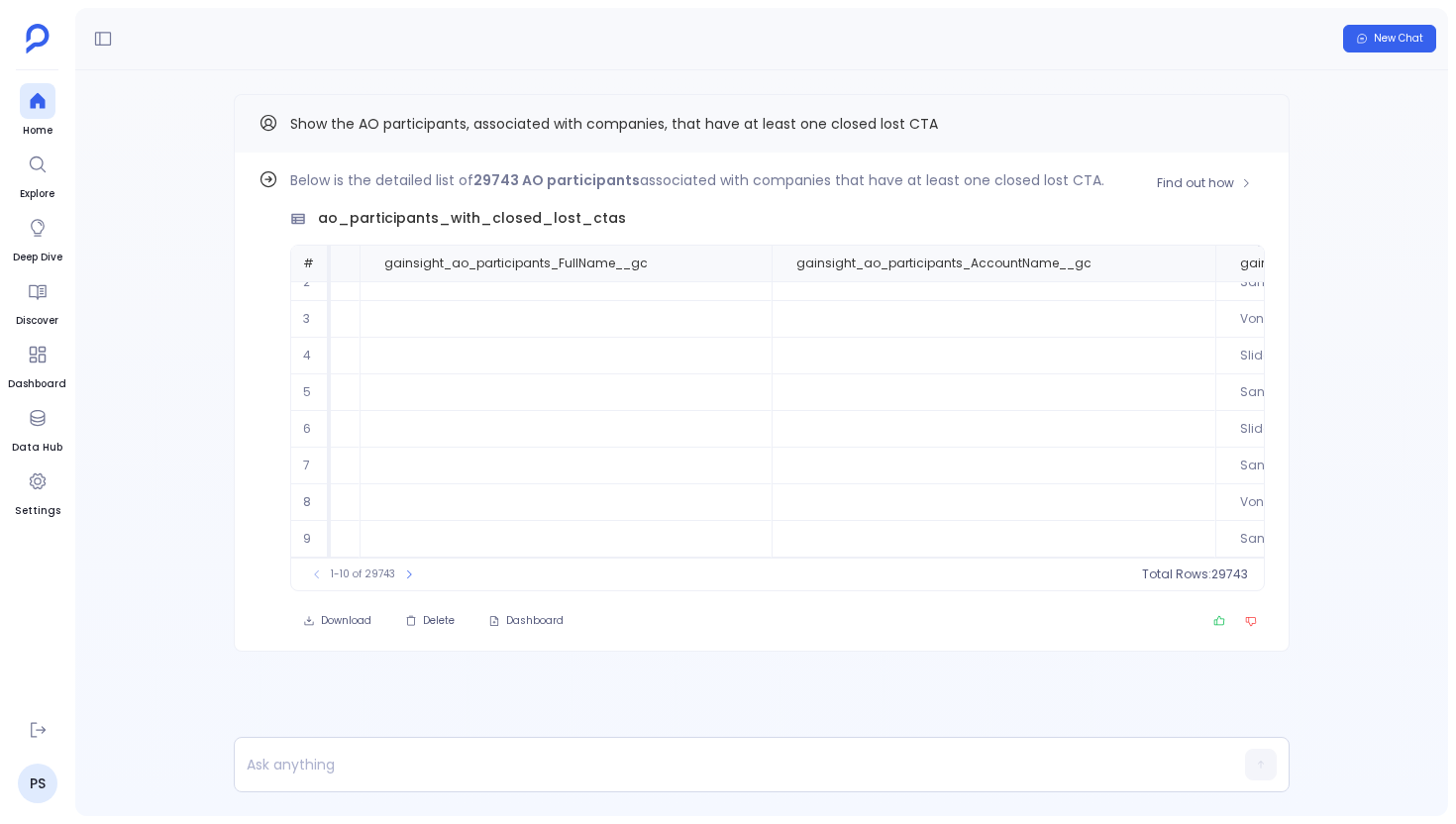 scroll, scrollTop: 0, scrollLeft: 787, axis: horizontal 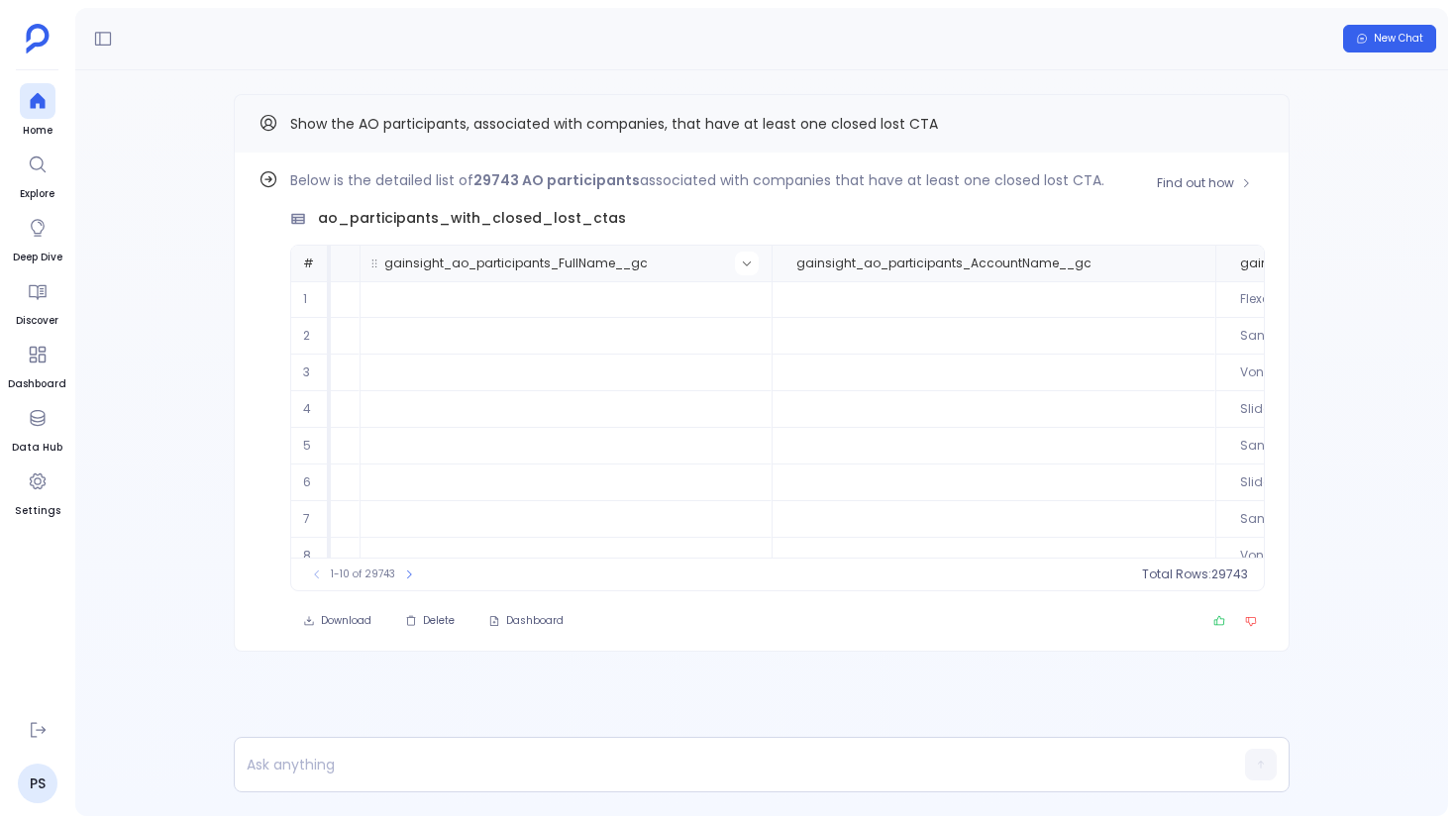 click 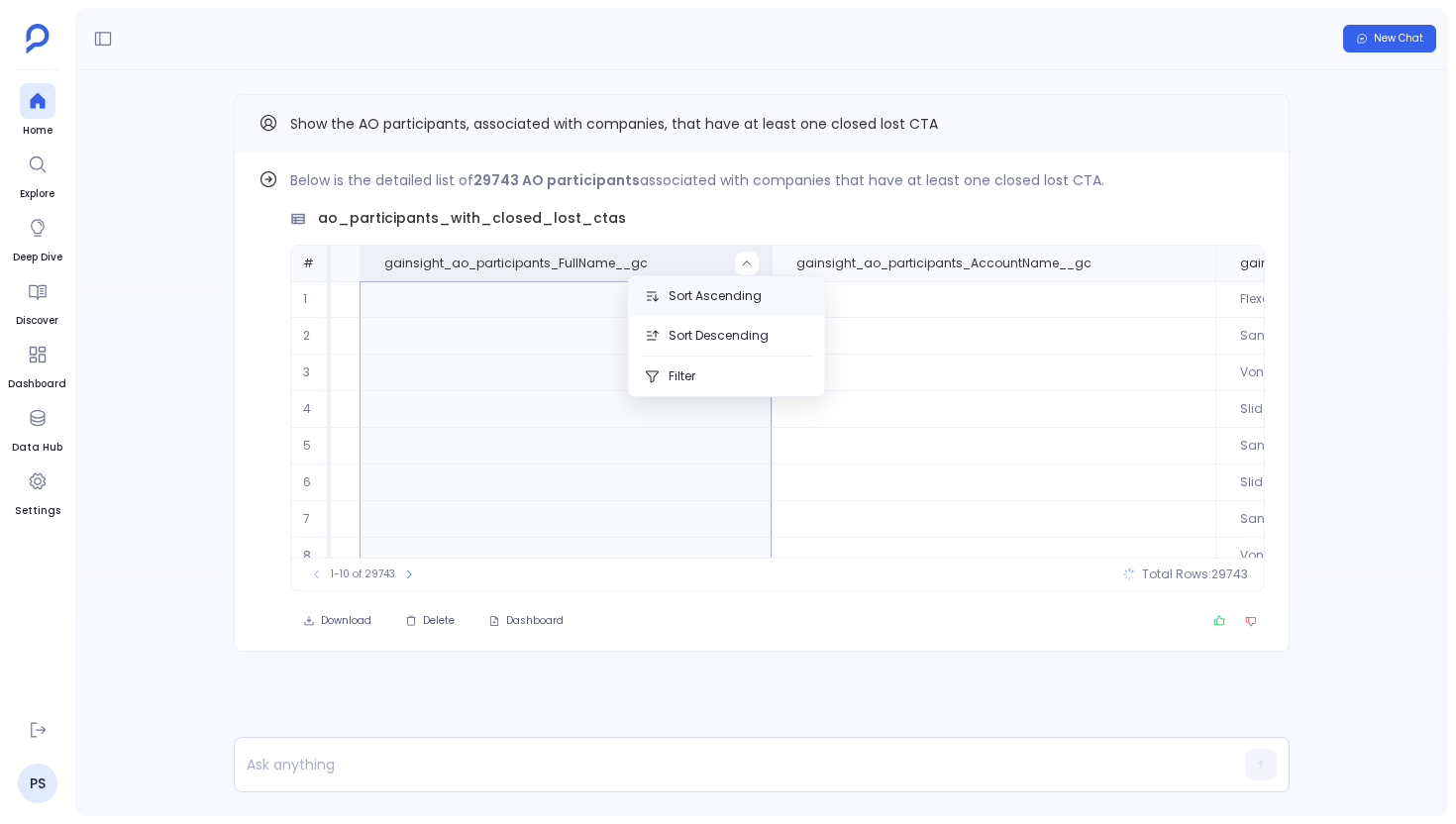 click on "Sort Ascending" at bounding box center [727, 296] 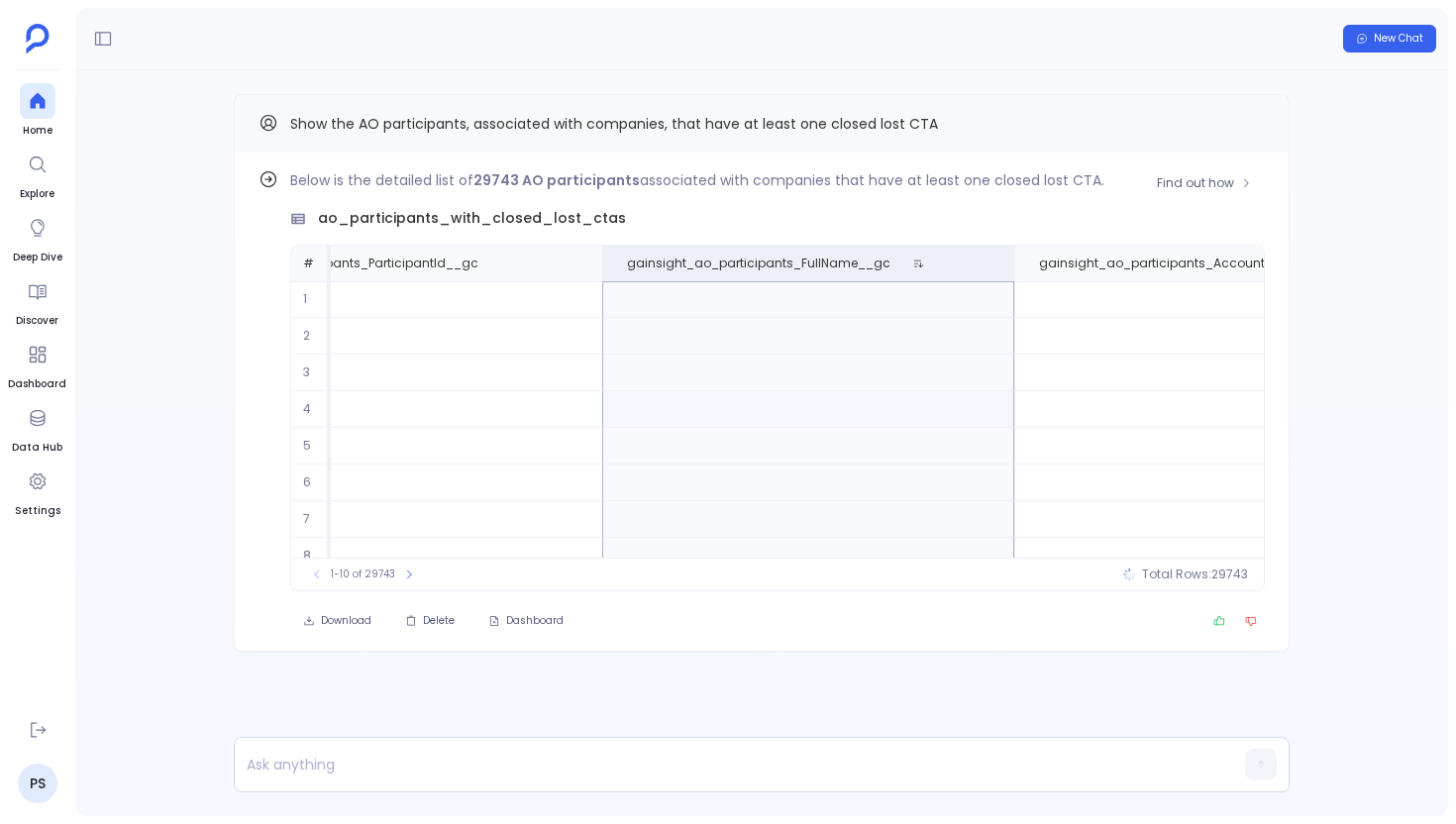 scroll, scrollTop: 95, scrollLeft: 545, axis: both 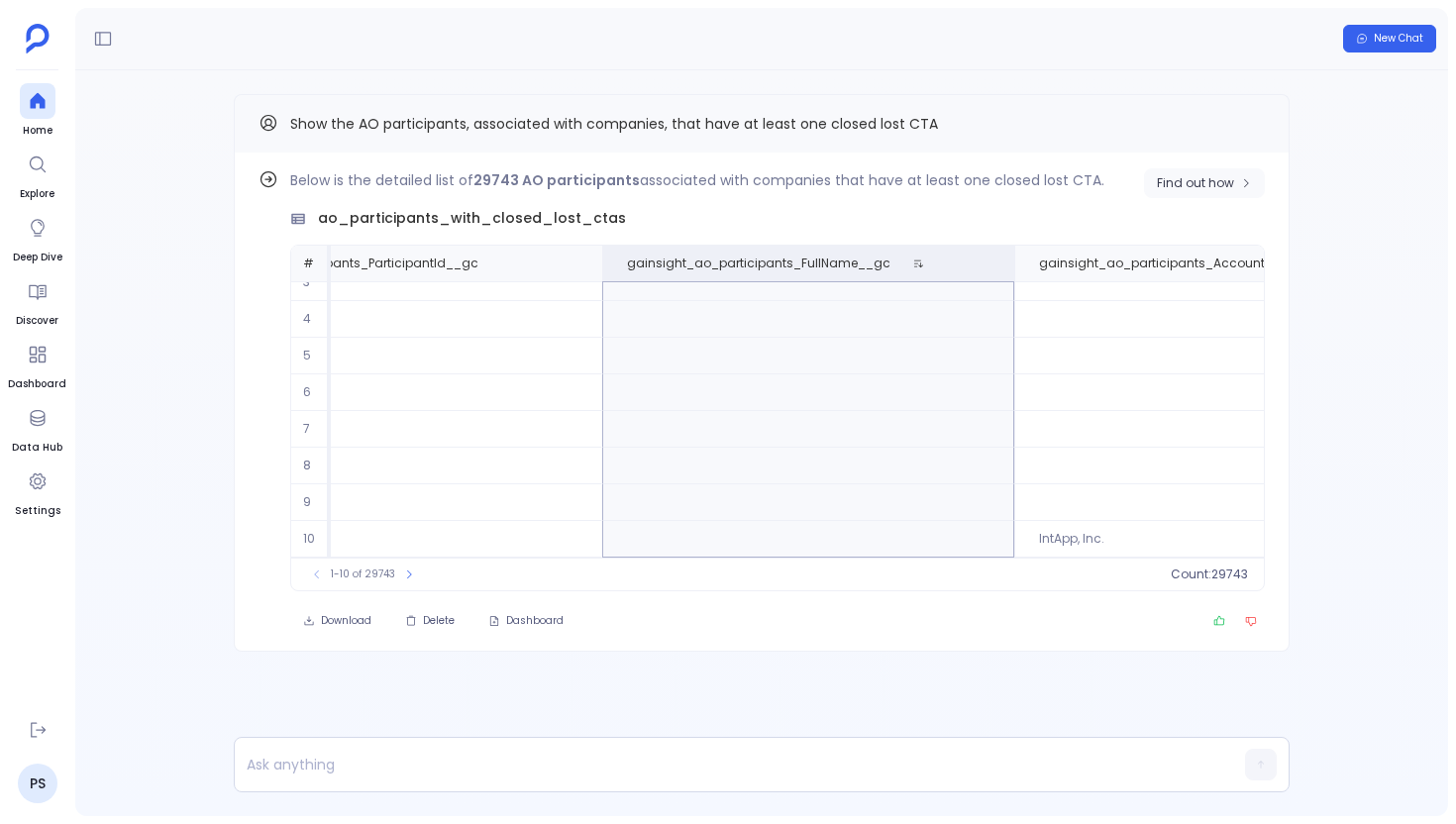 click on "Find out how" at bounding box center (1196, 183) 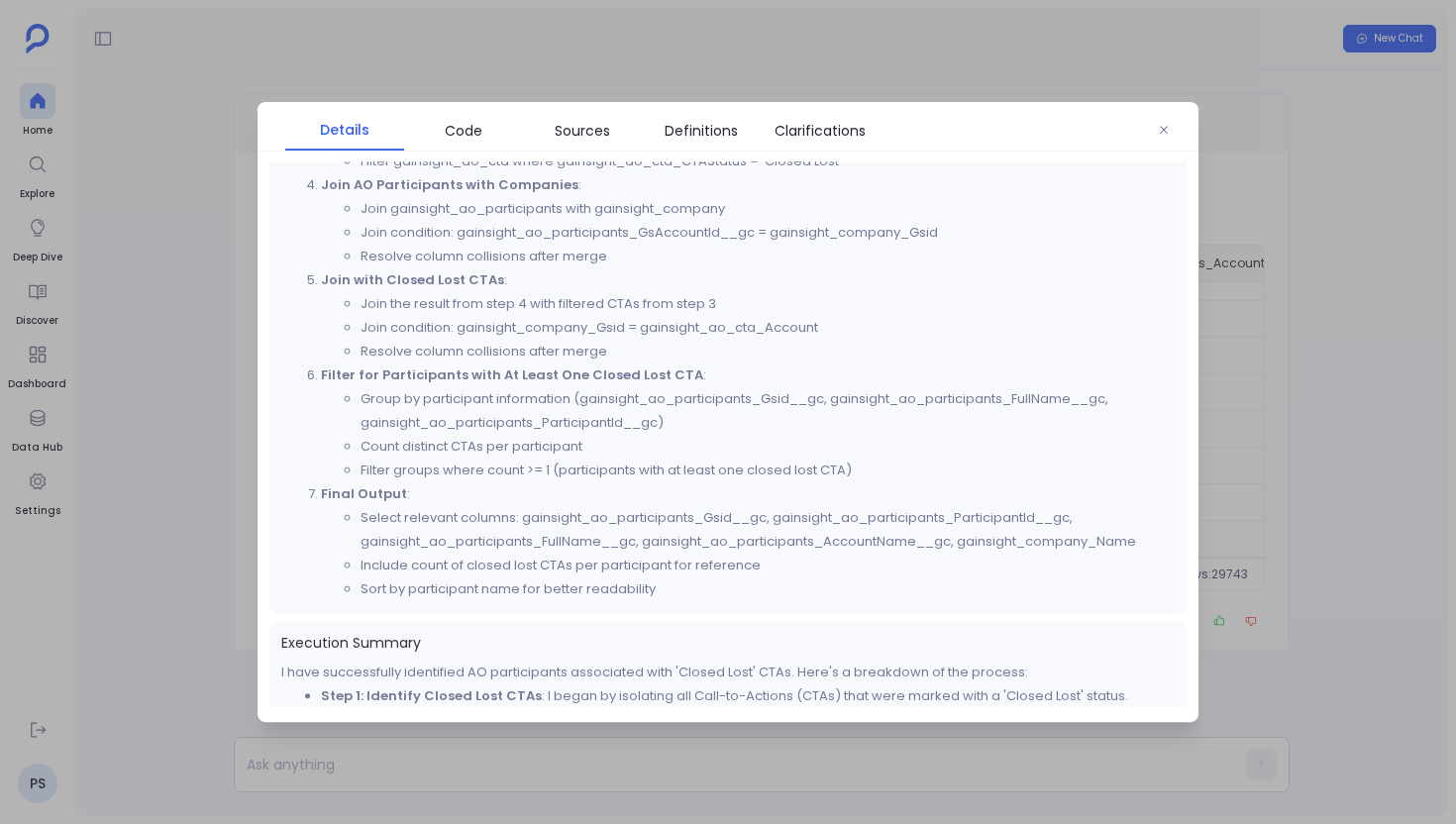 scroll, scrollTop: 883, scrollLeft: 0, axis: vertical 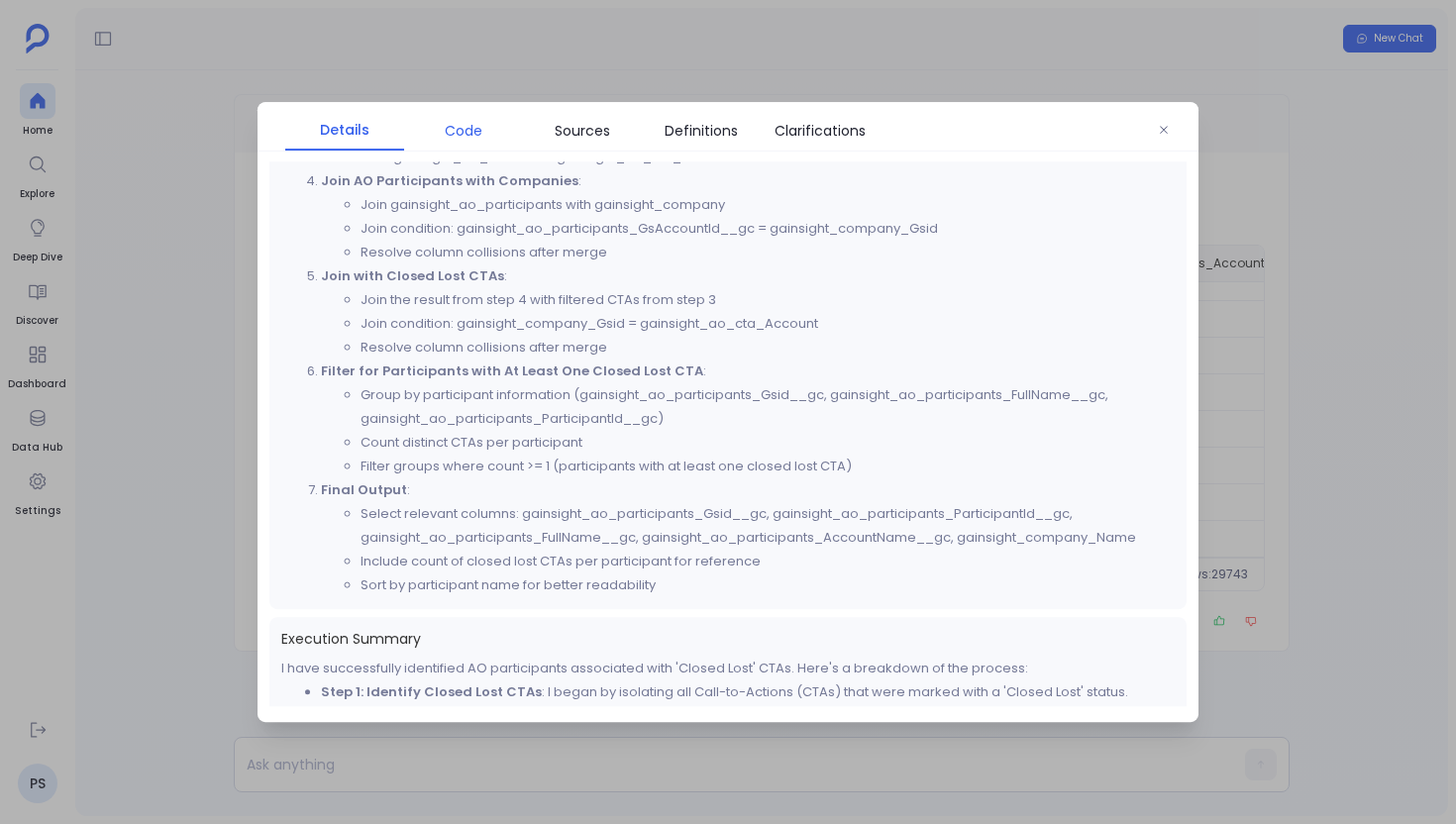 click on "Code" at bounding box center (464, 131) 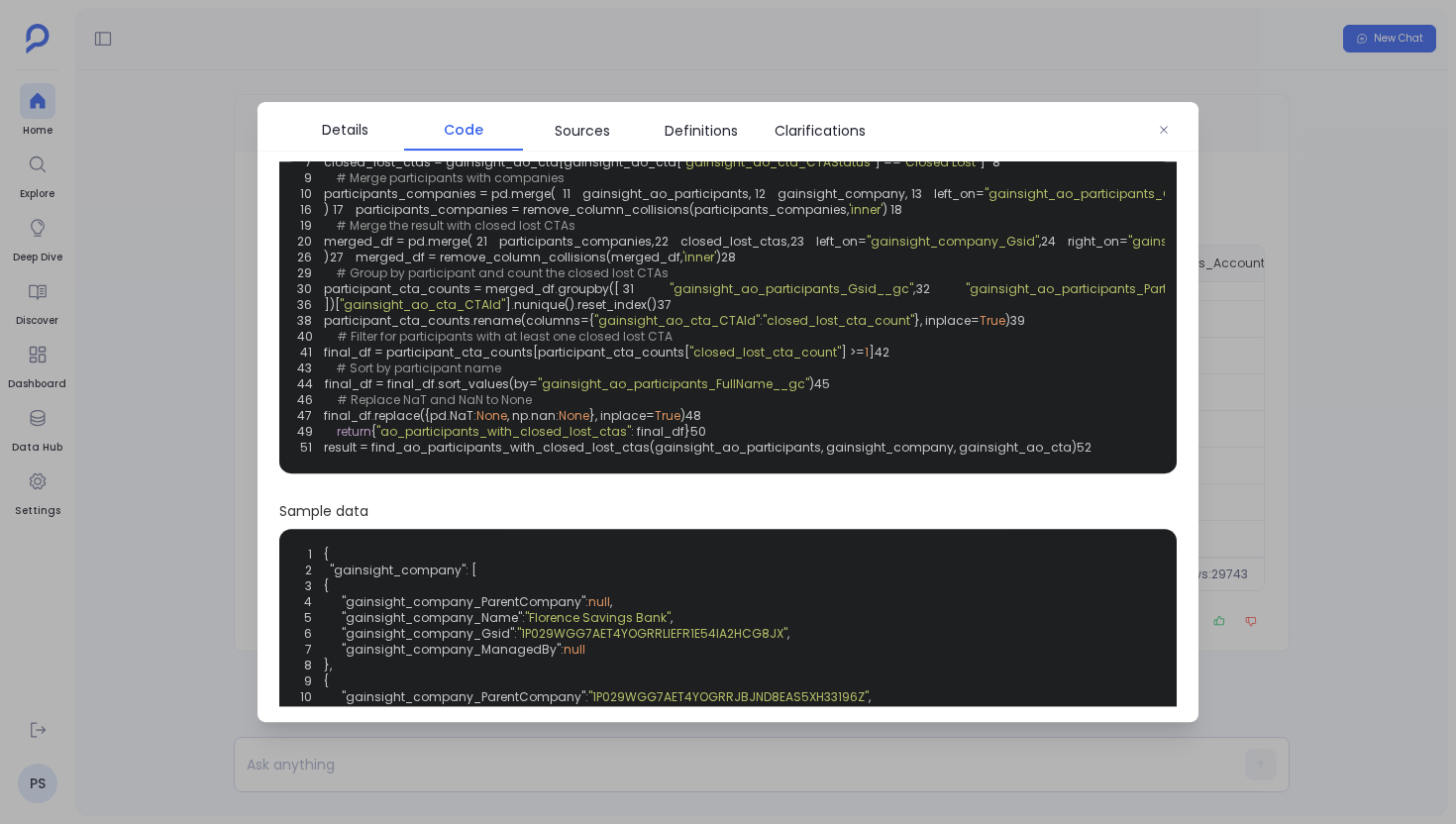 scroll, scrollTop: 149, scrollLeft: 0, axis: vertical 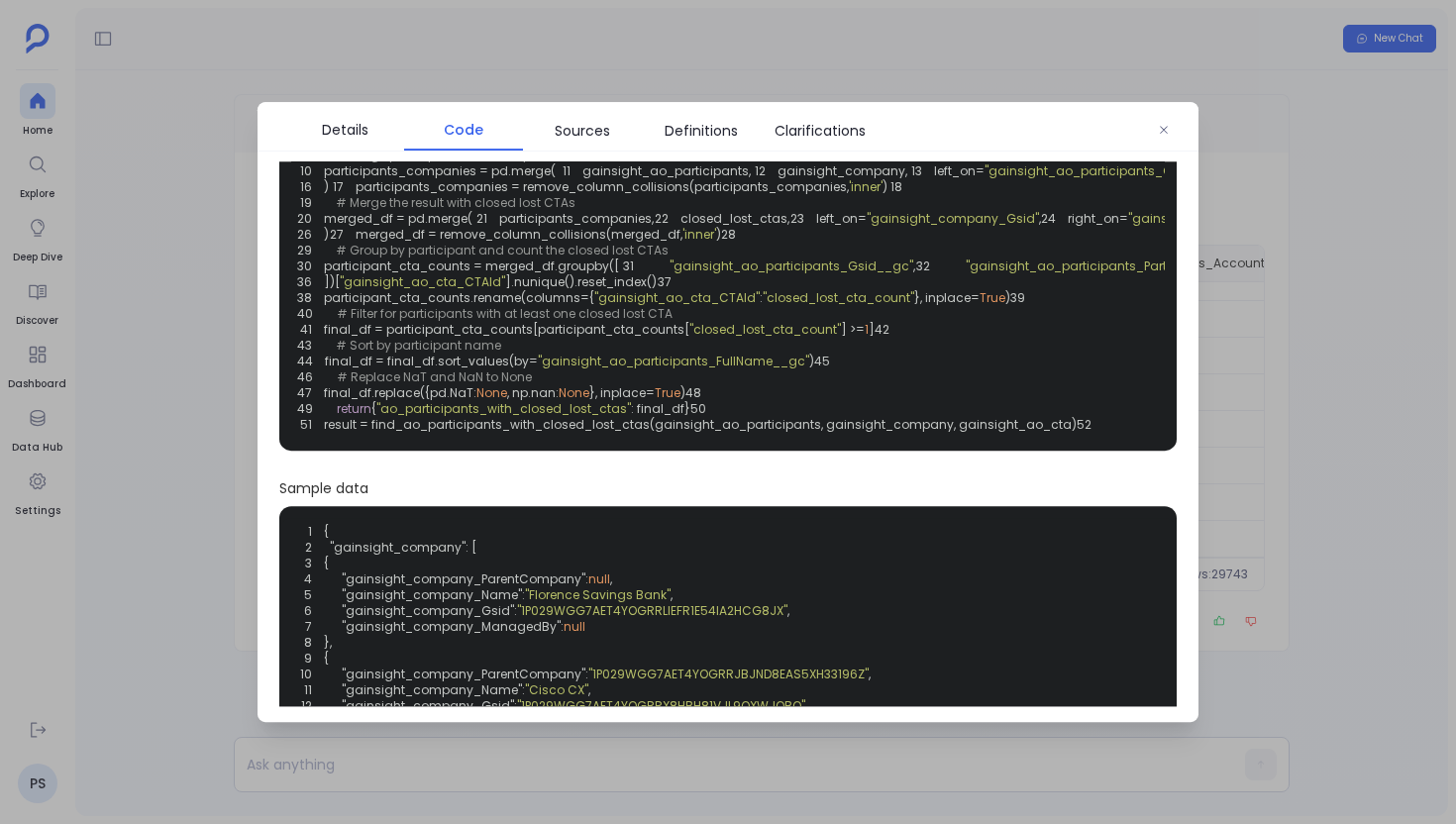 click on ""gainsight_ao_cta_Account"" at bounding box center (1218, 218) 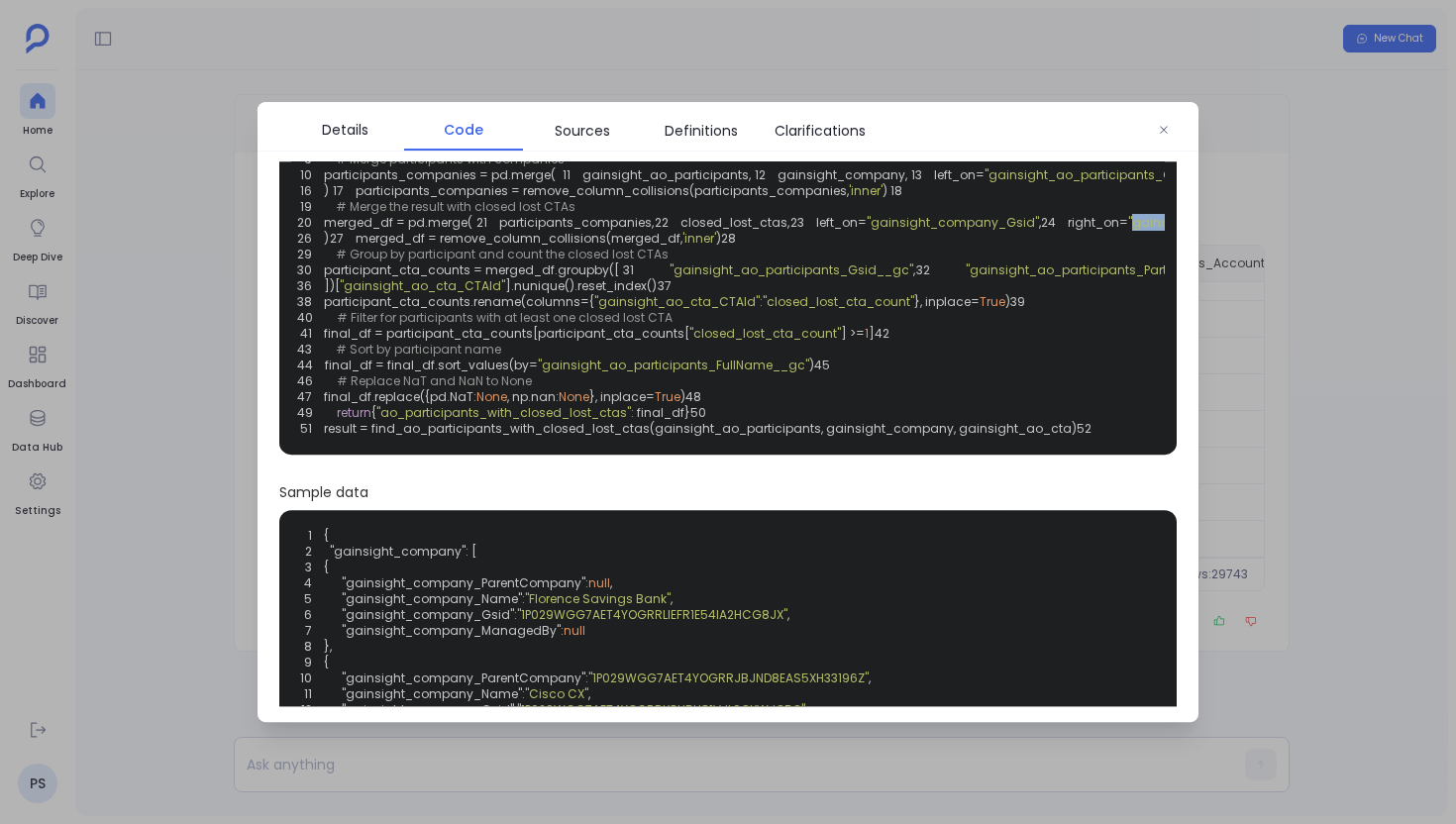scroll, scrollTop: 149, scrollLeft: 0, axis: vertical 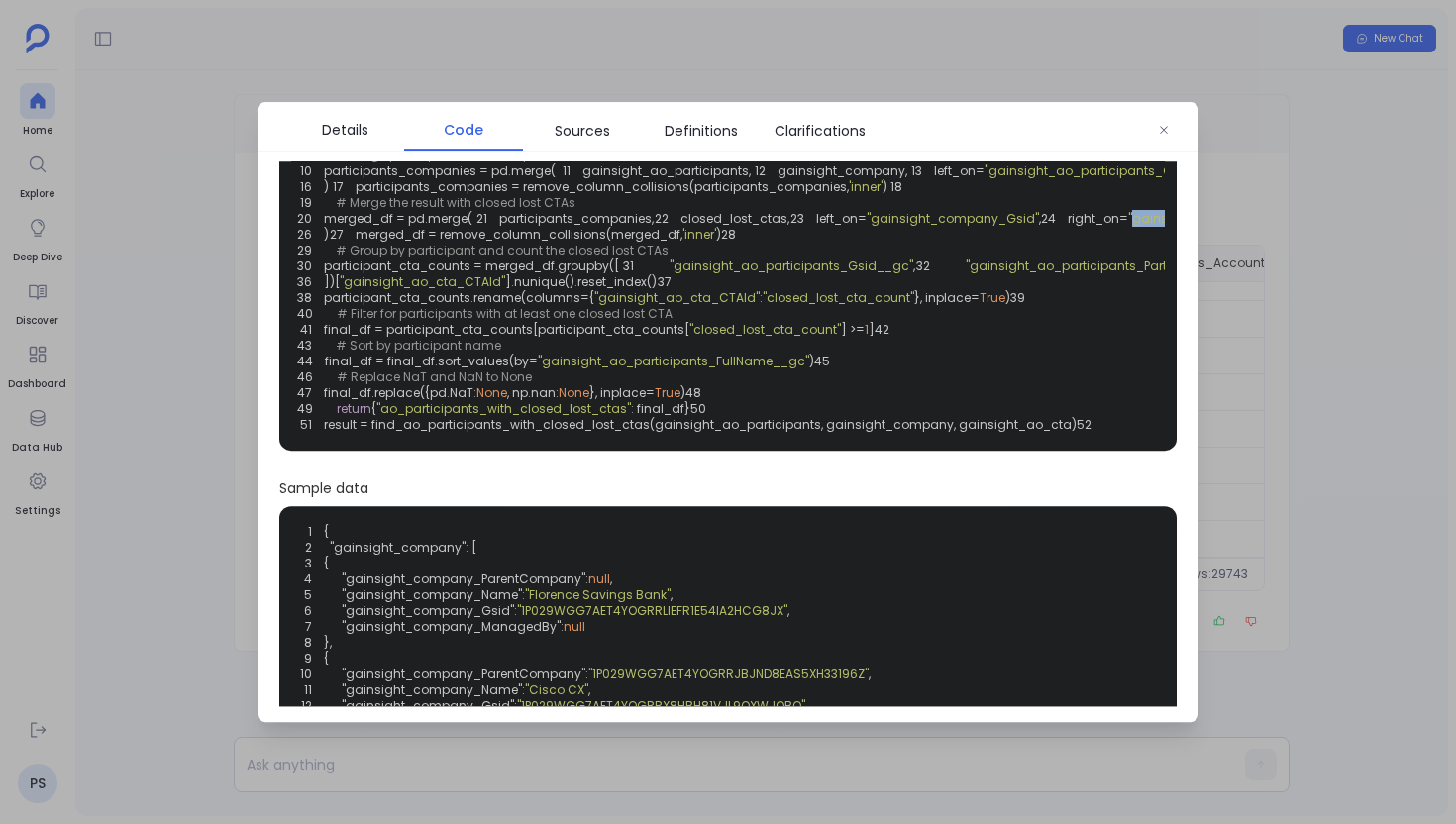 click at bounding box center (728, 412) 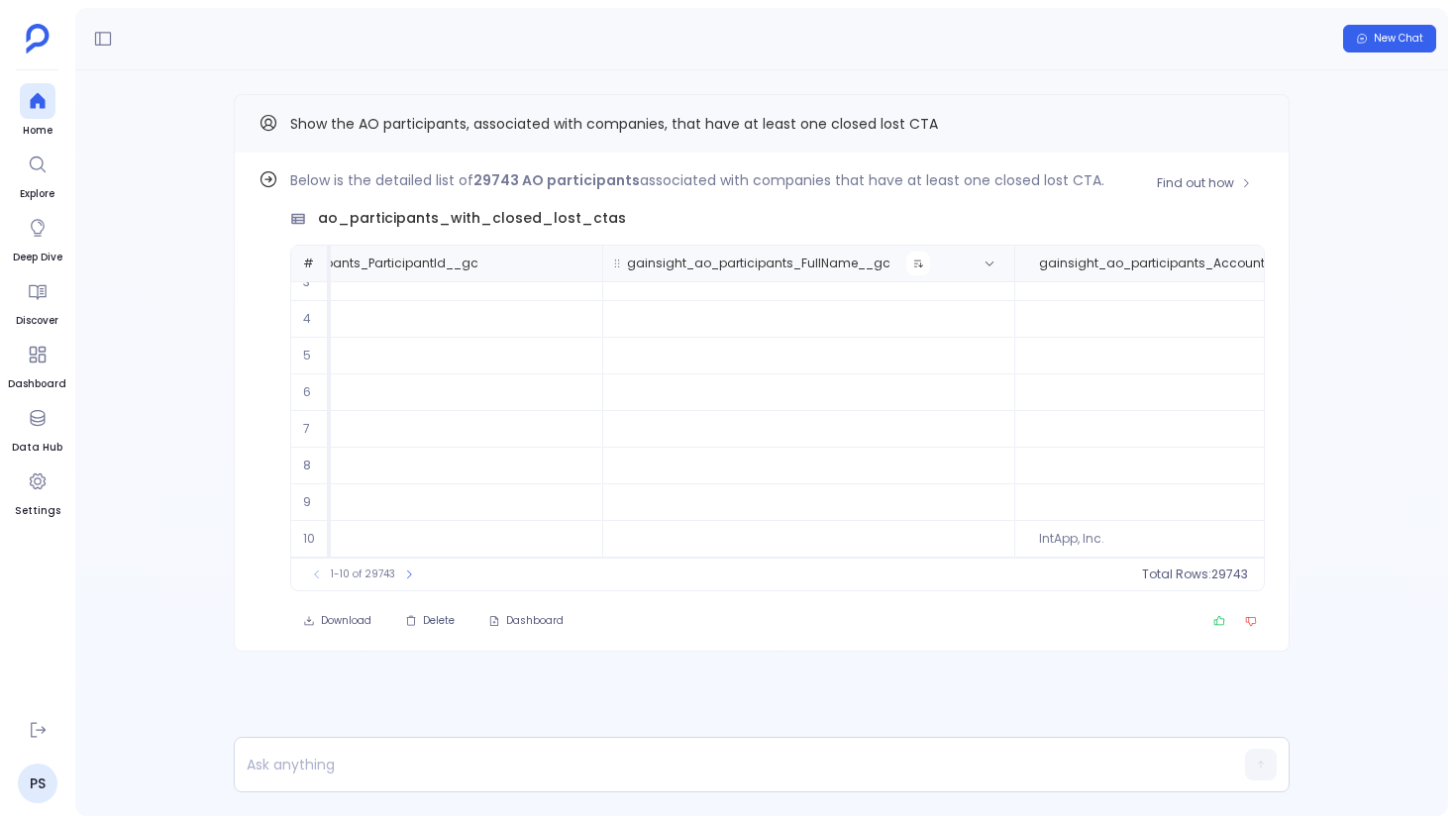 click at bounding box center (918, 263) 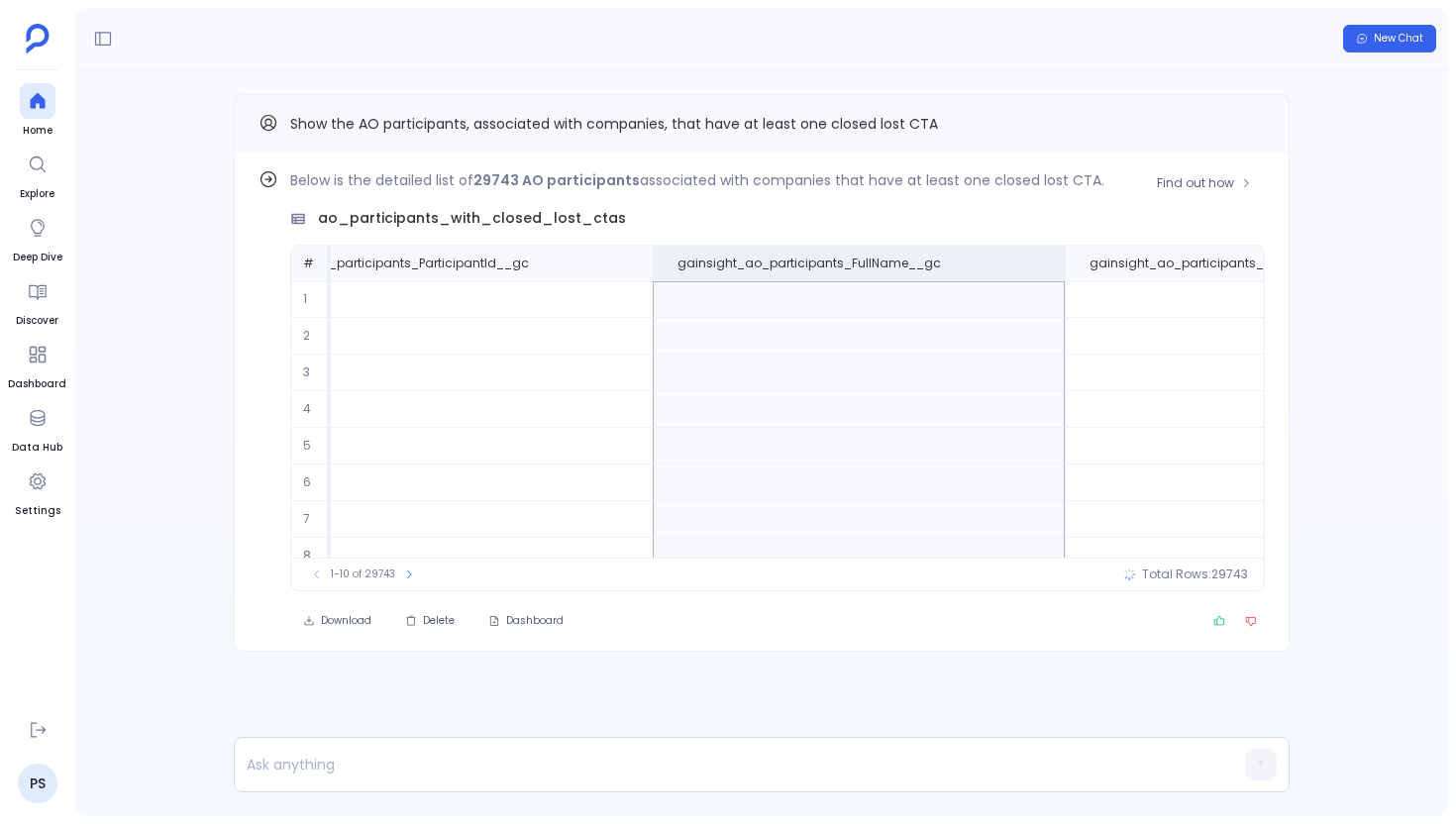 scroll, scrollTop: 0, scrollLeft: 595, axis: horizontal 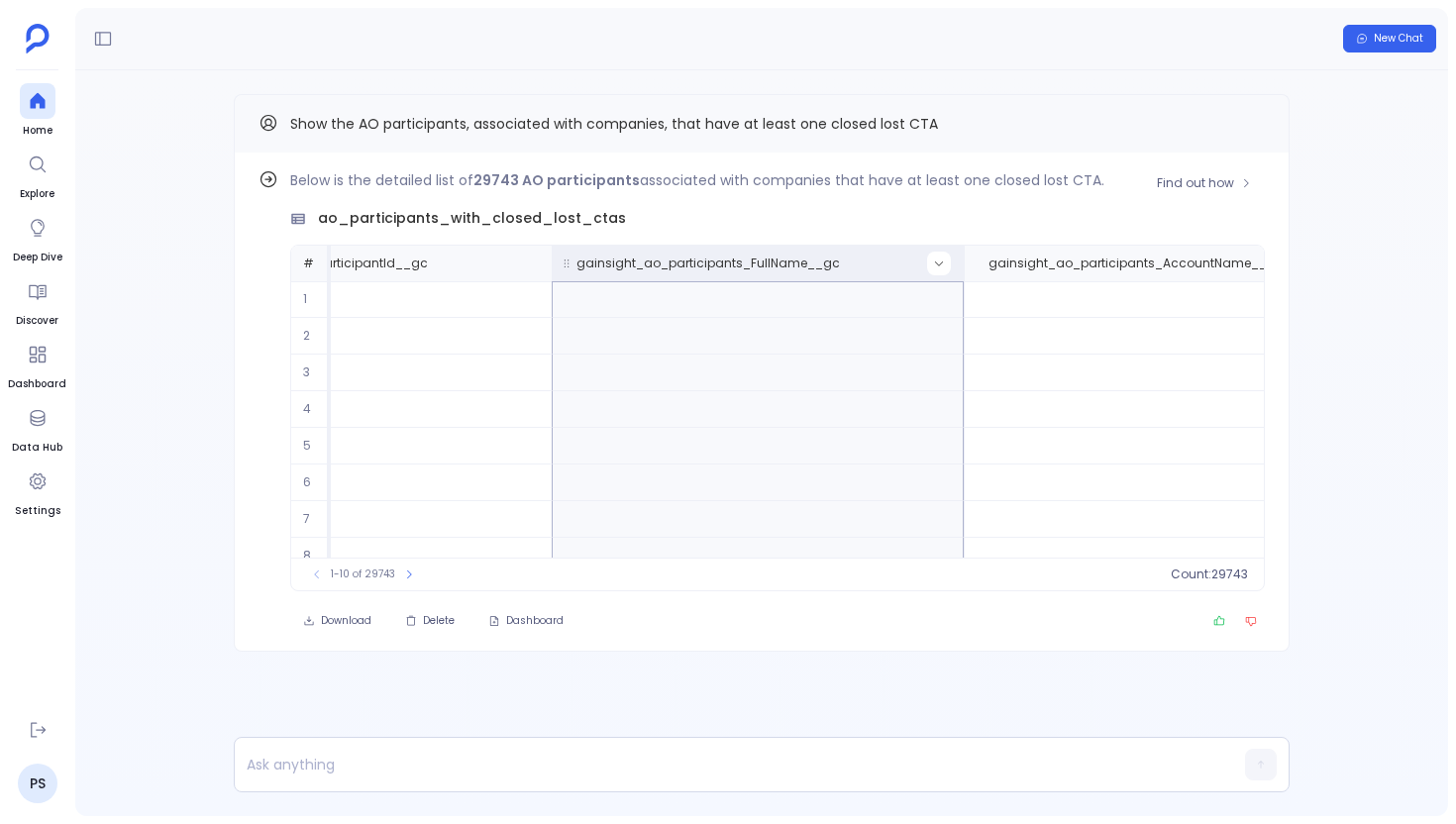 click 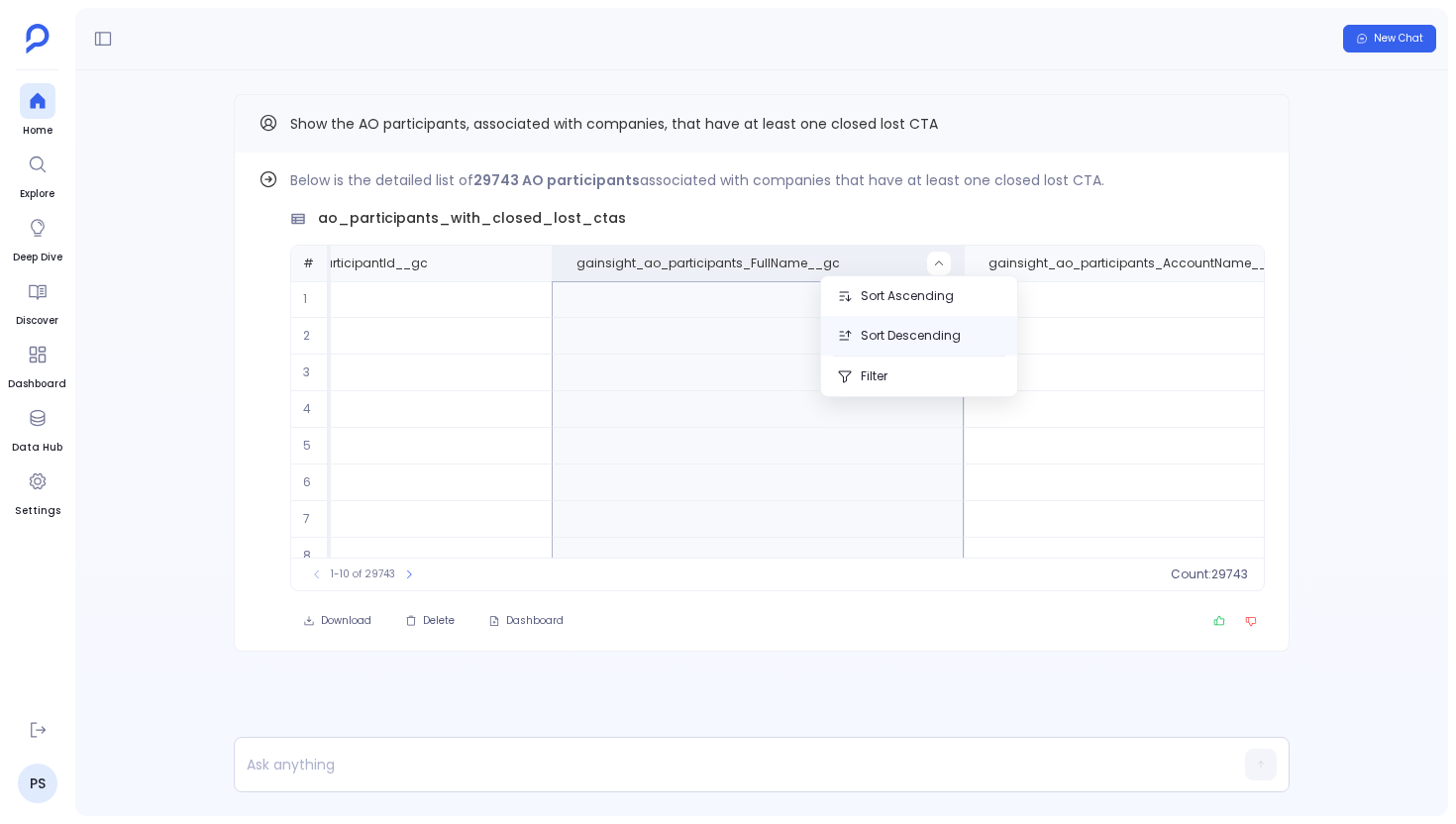 click on "Sort Descending" at bounding box center [919, 336] 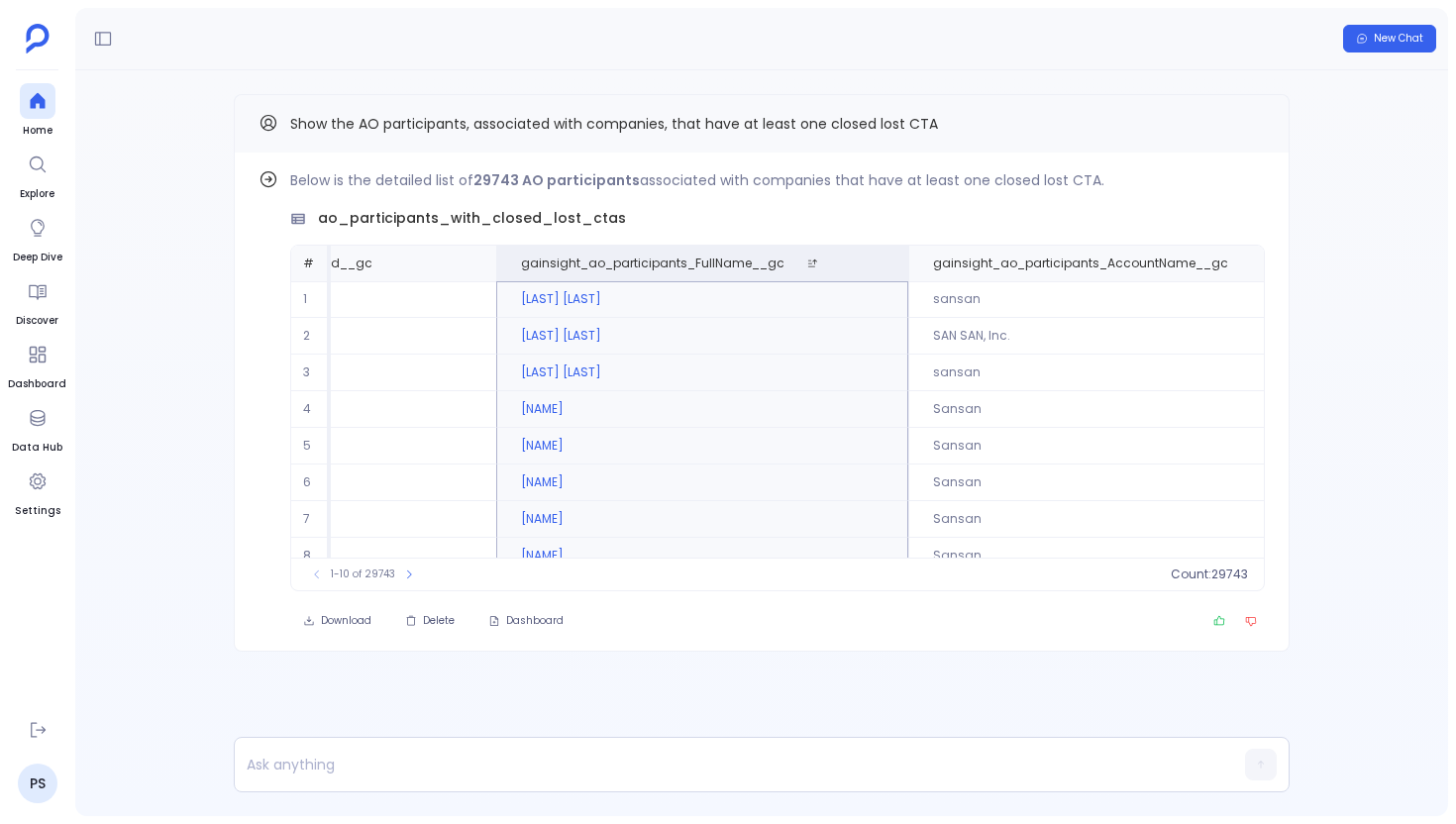 scroll, scrollTop: 95, scrollLeft: 651, axis: both 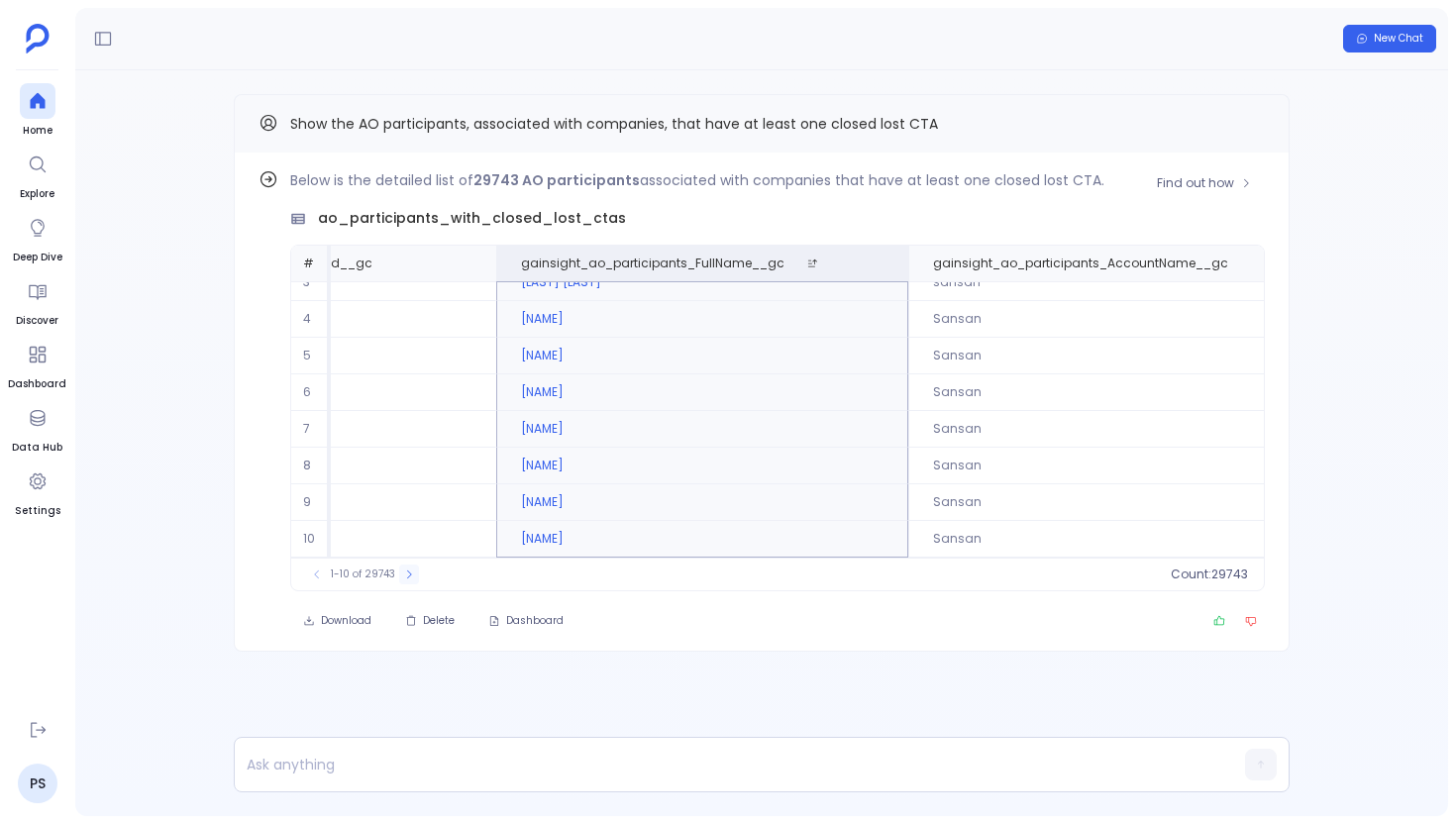 click 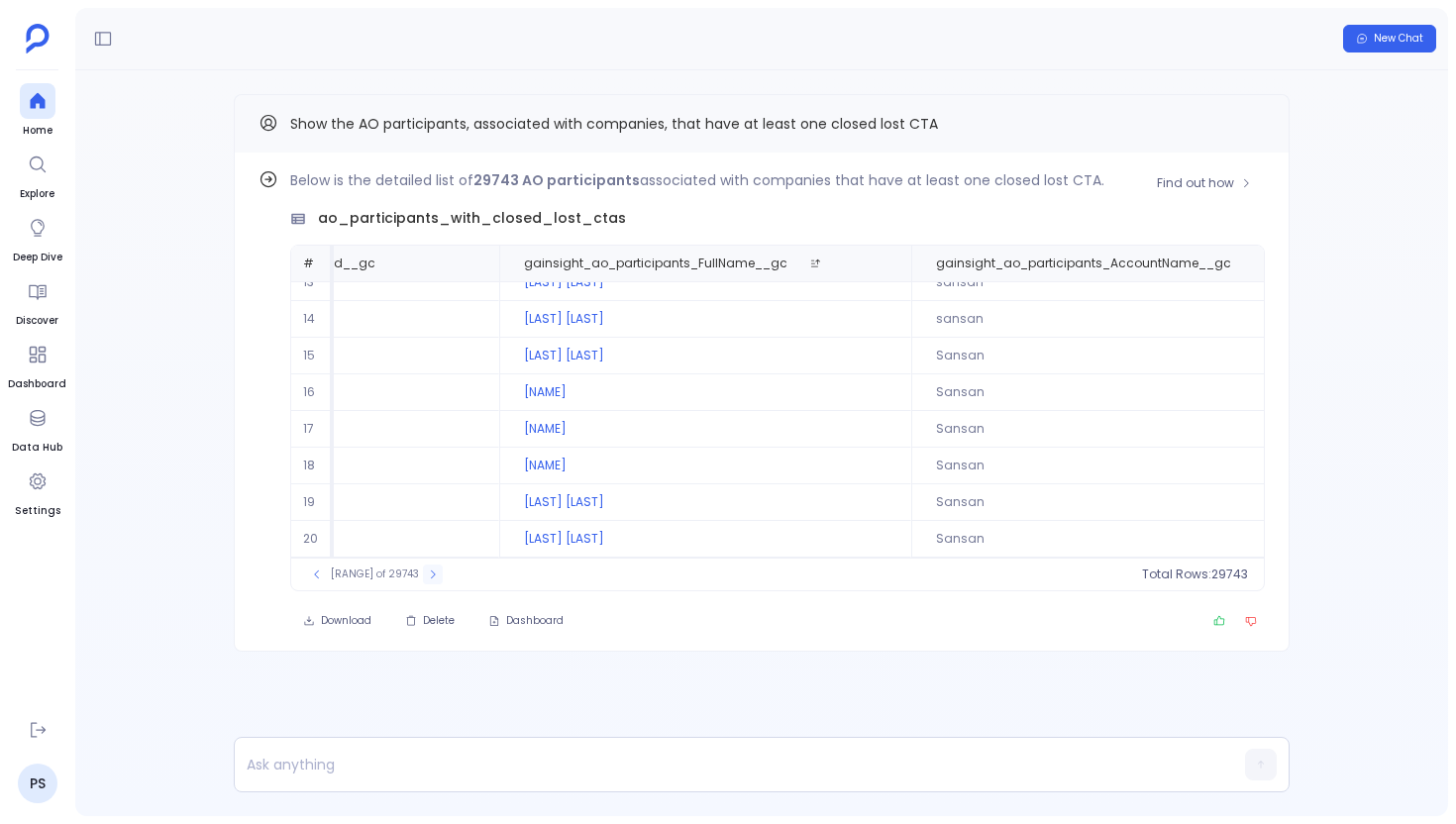 click at bounding box center [433, 574] 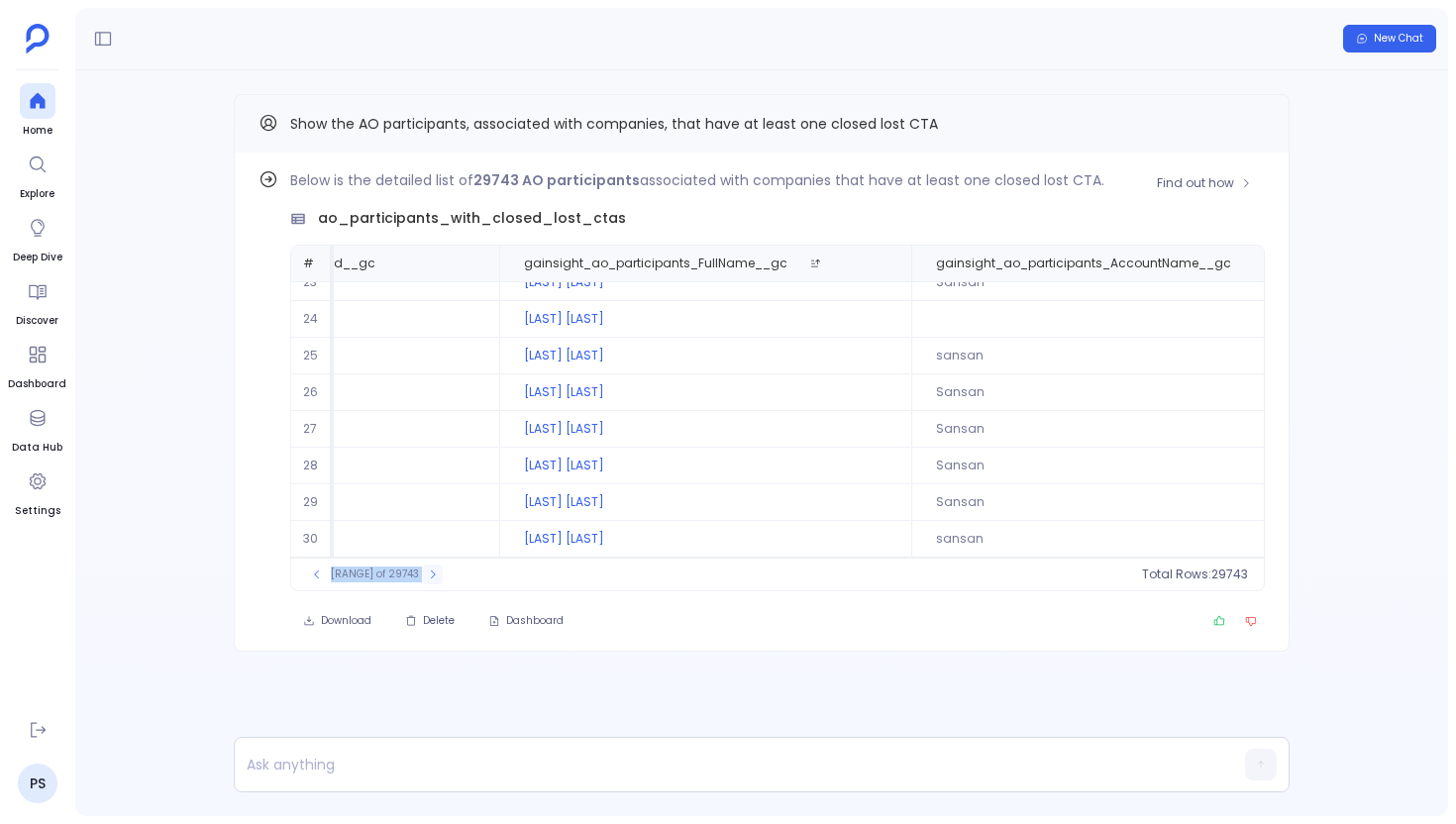 click on "21-30 of 29743" at bounding box center (374, 574) 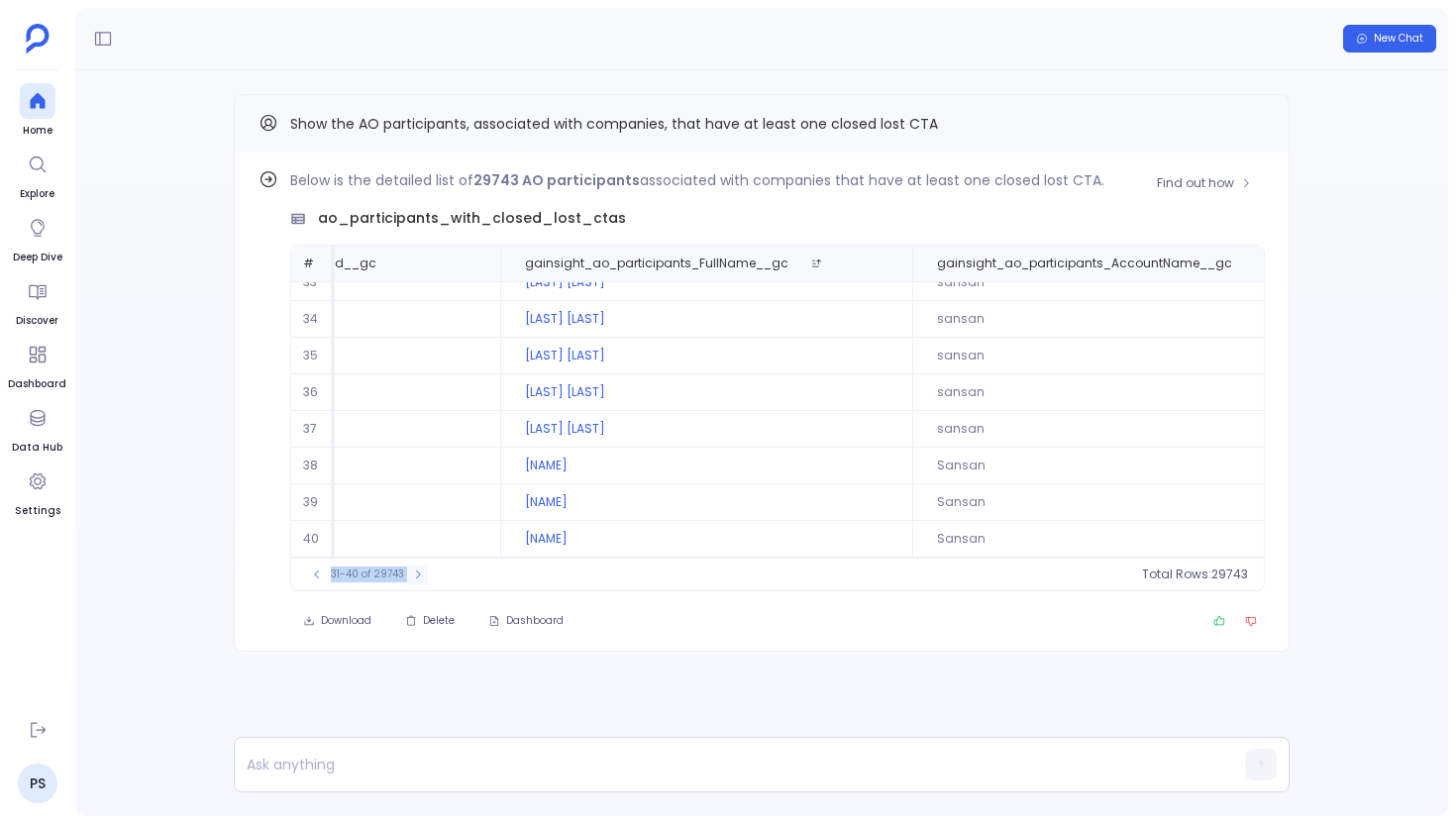 click at bounding box center (418, 574) 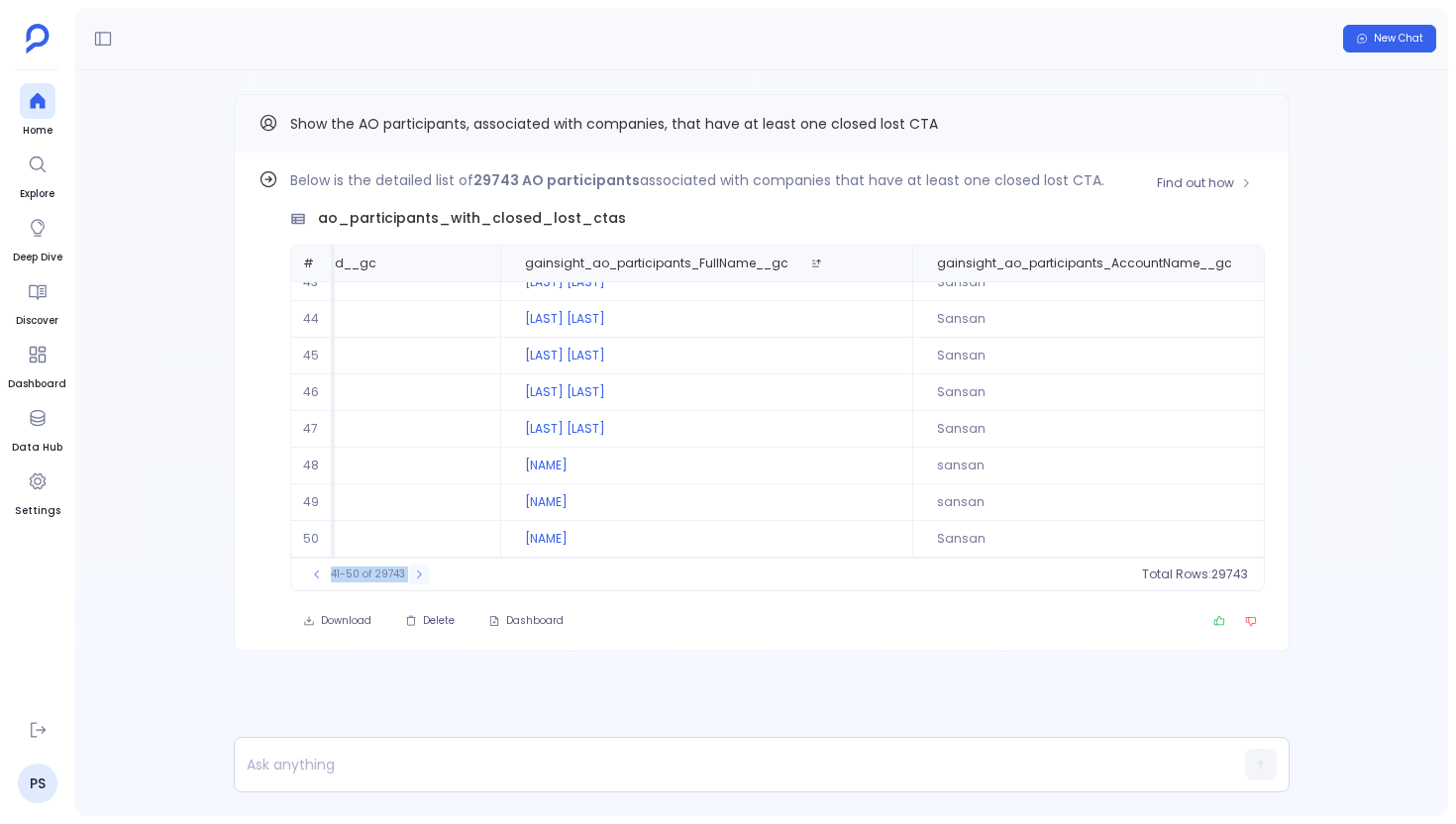 click 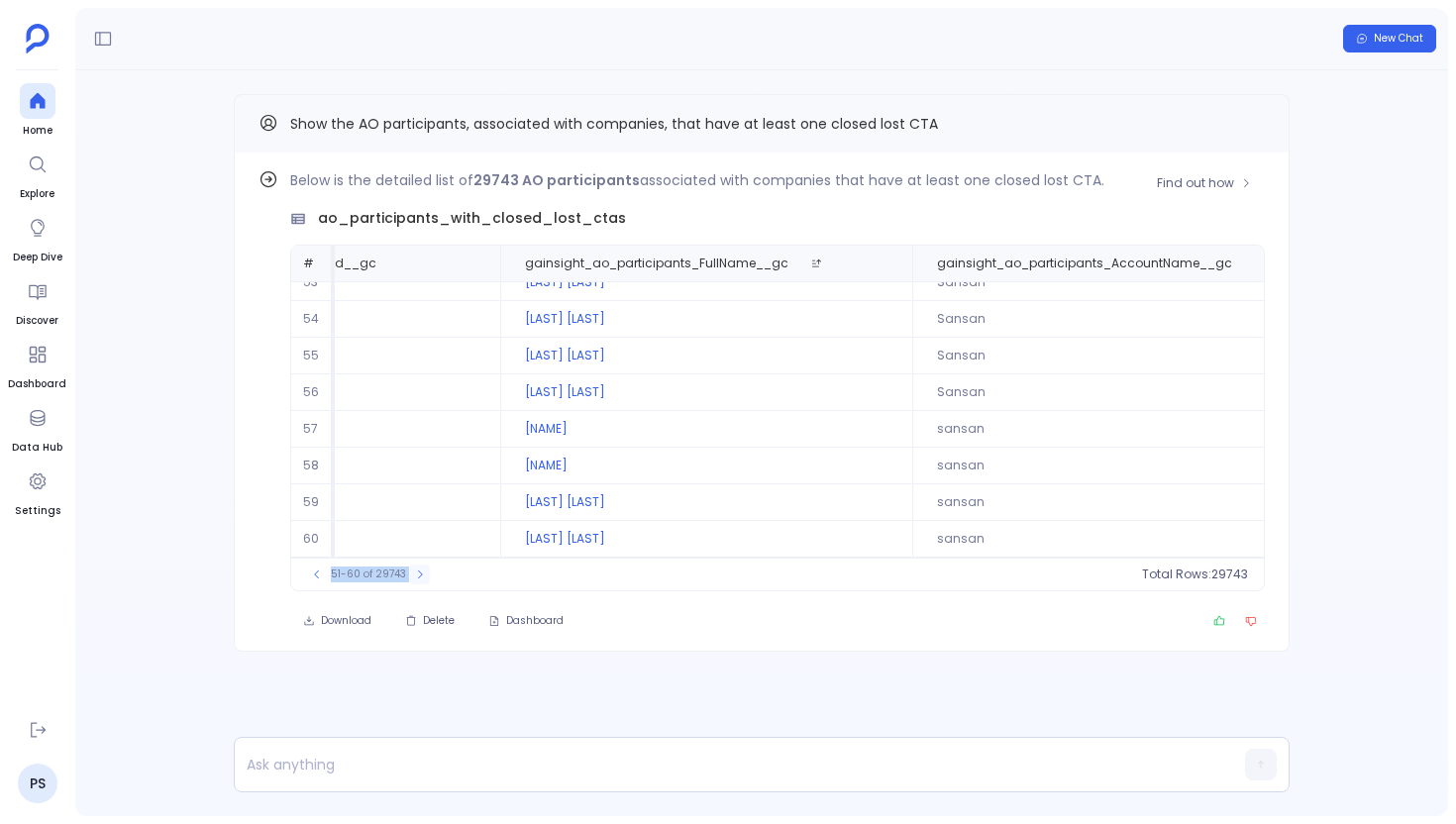click 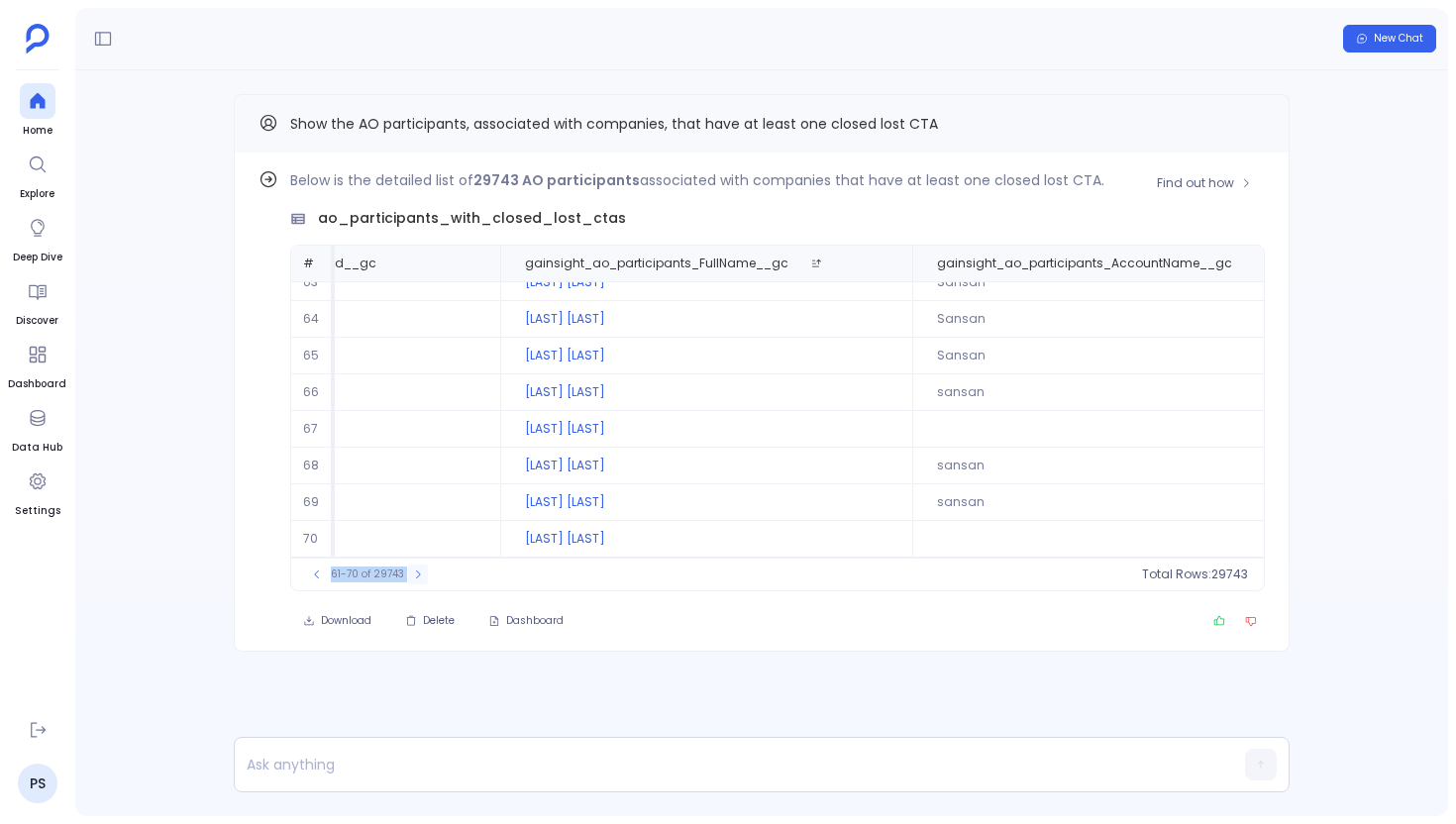 click 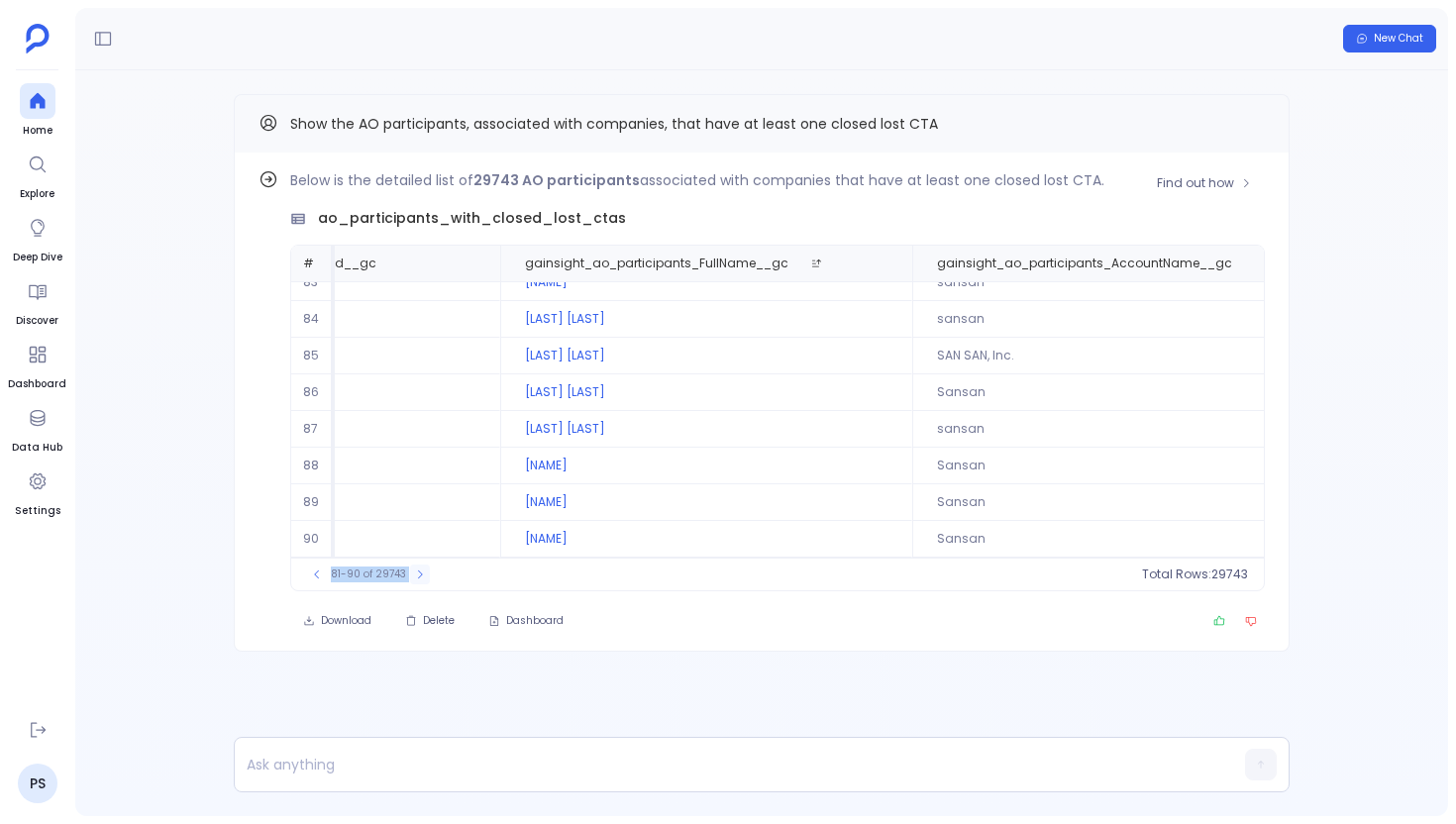 click 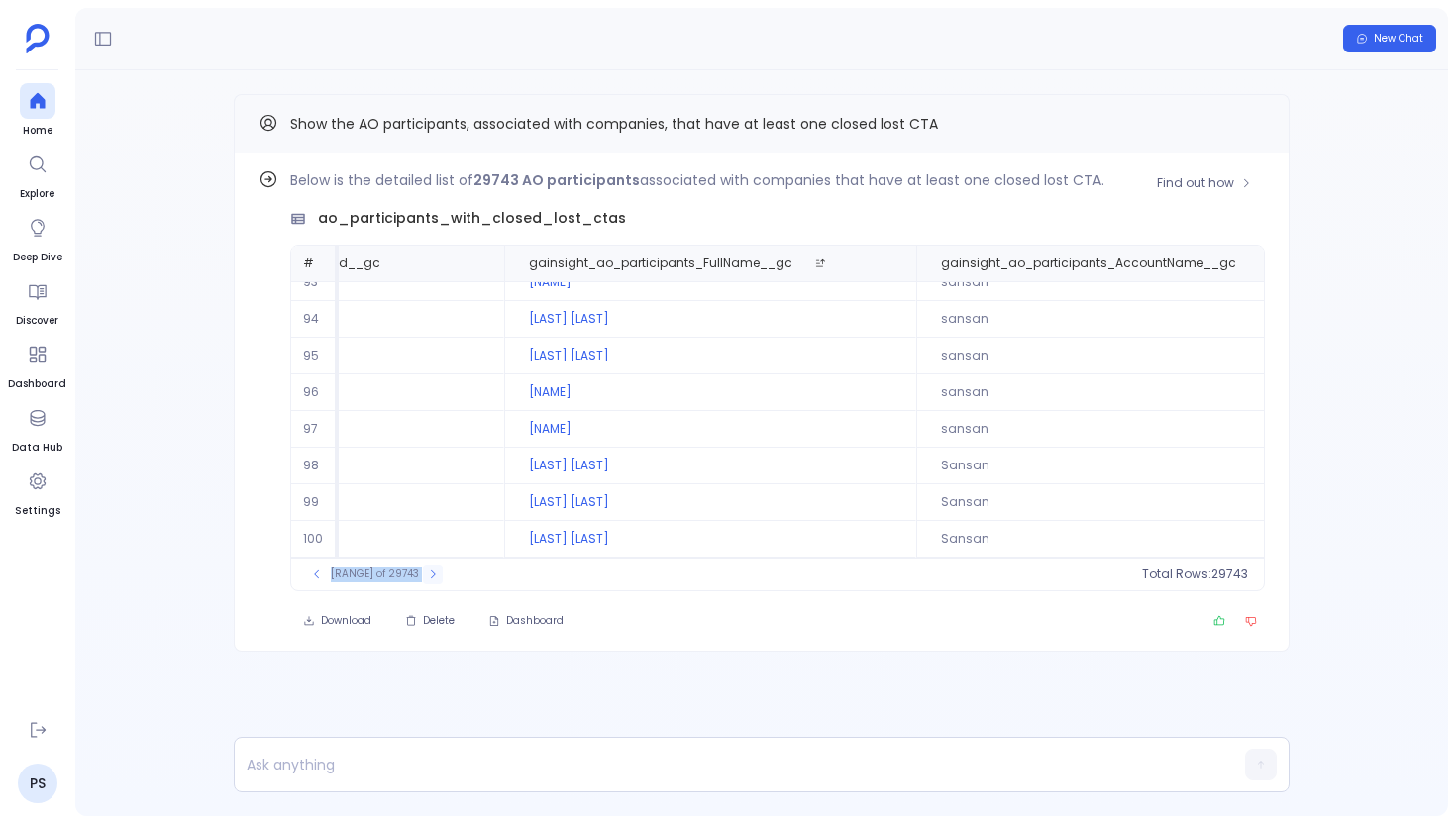 click at bounding box center (433, 574) 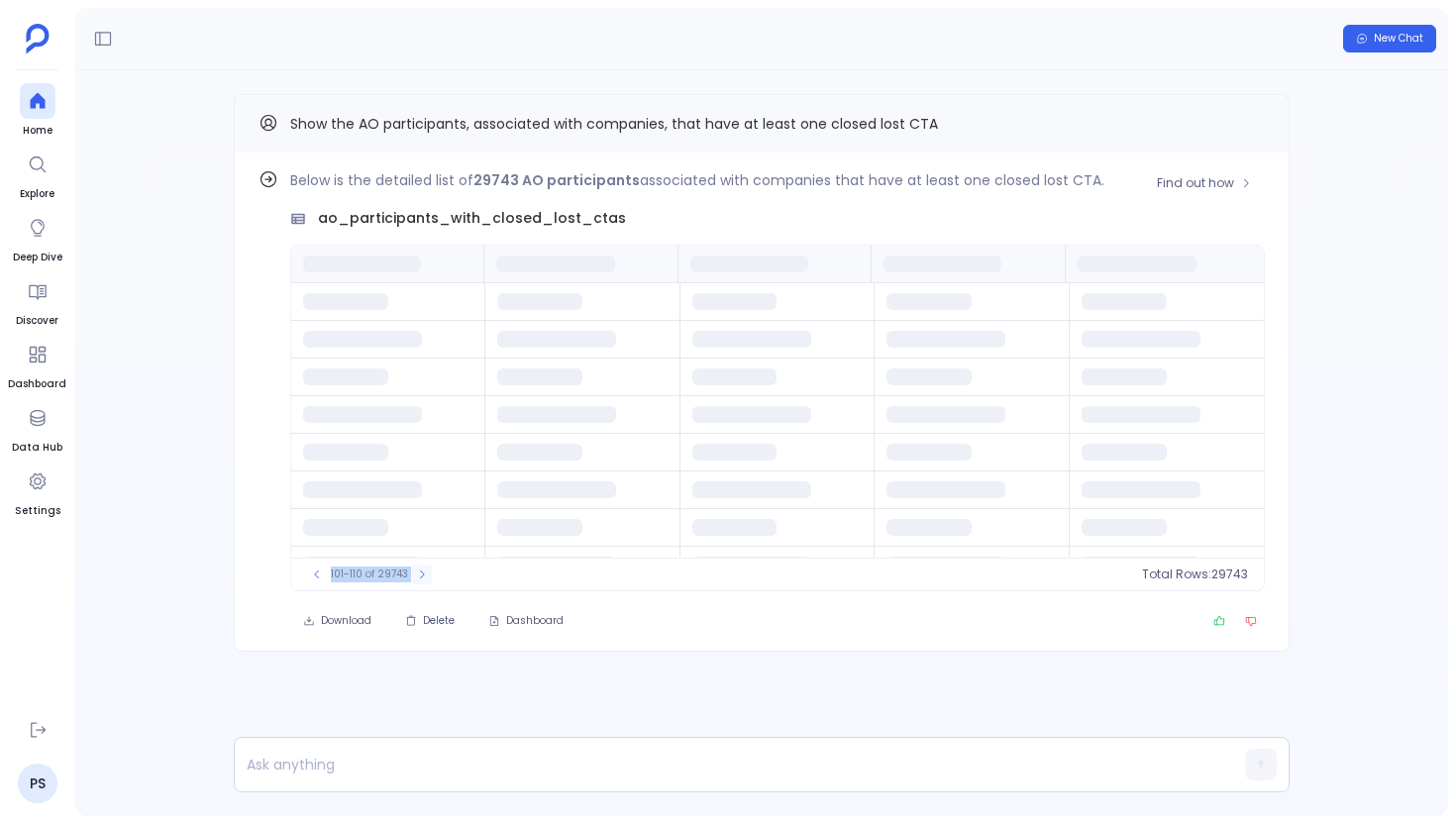 click at bounding box center [422, 574] 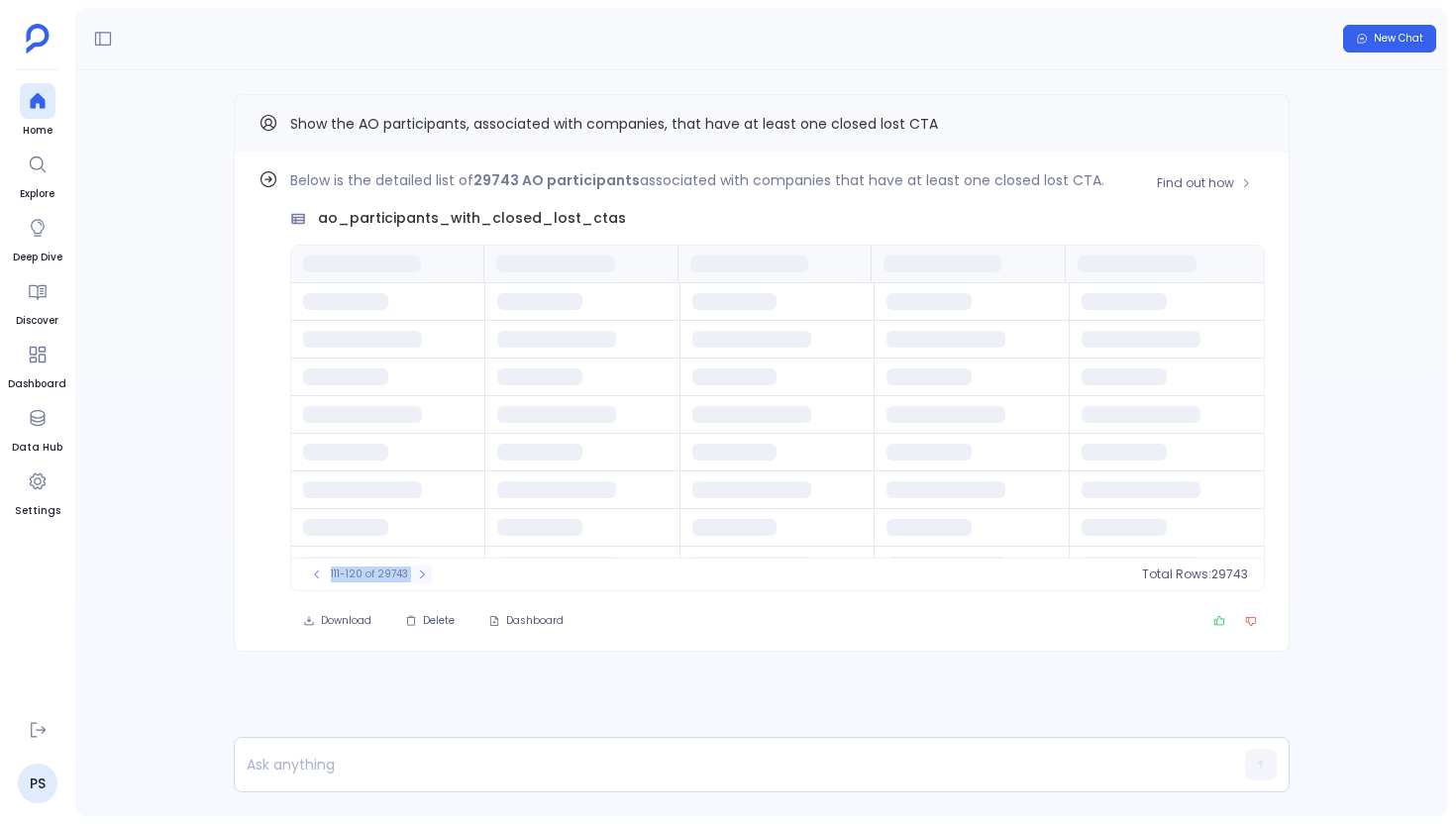 click 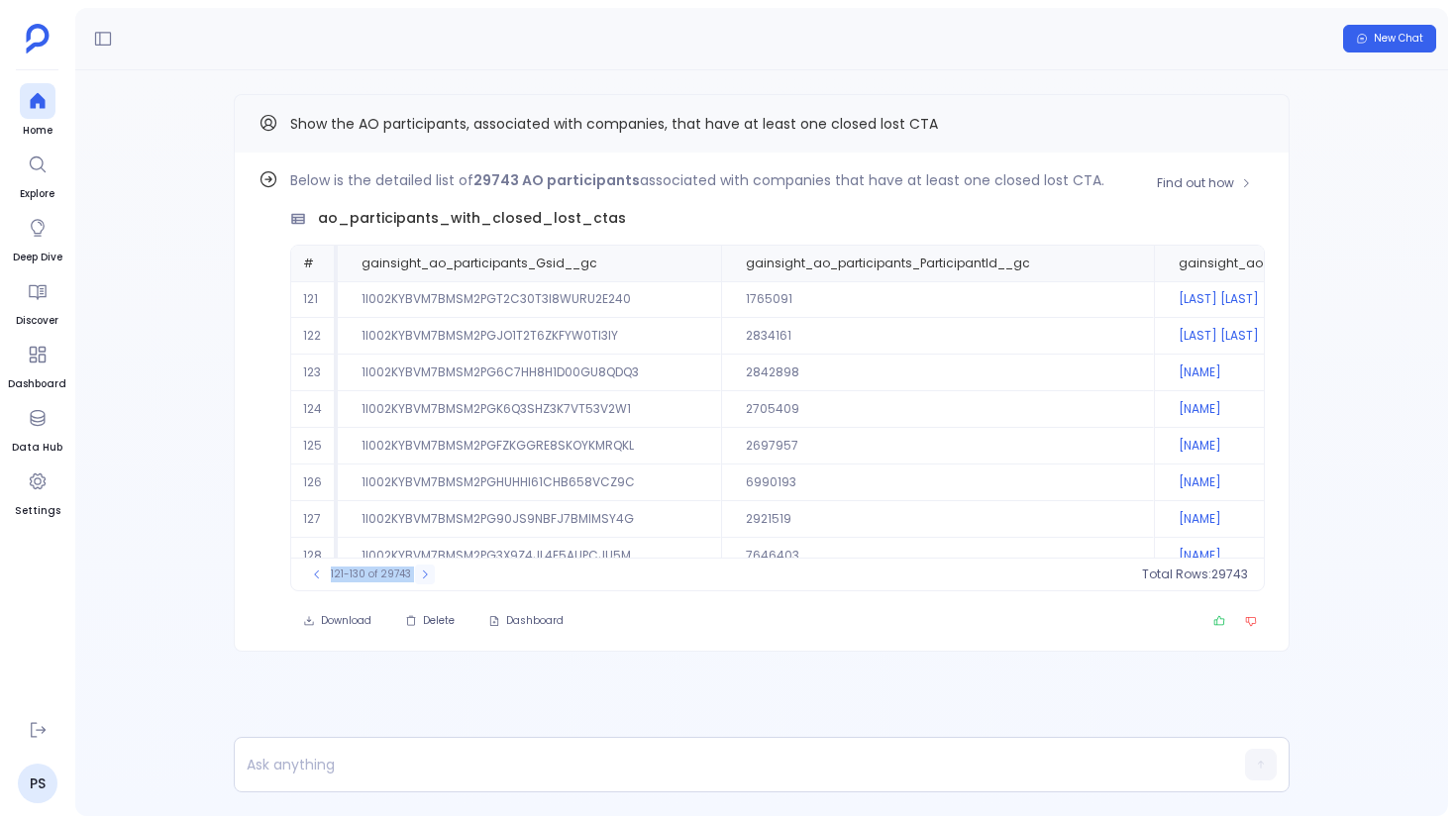 click 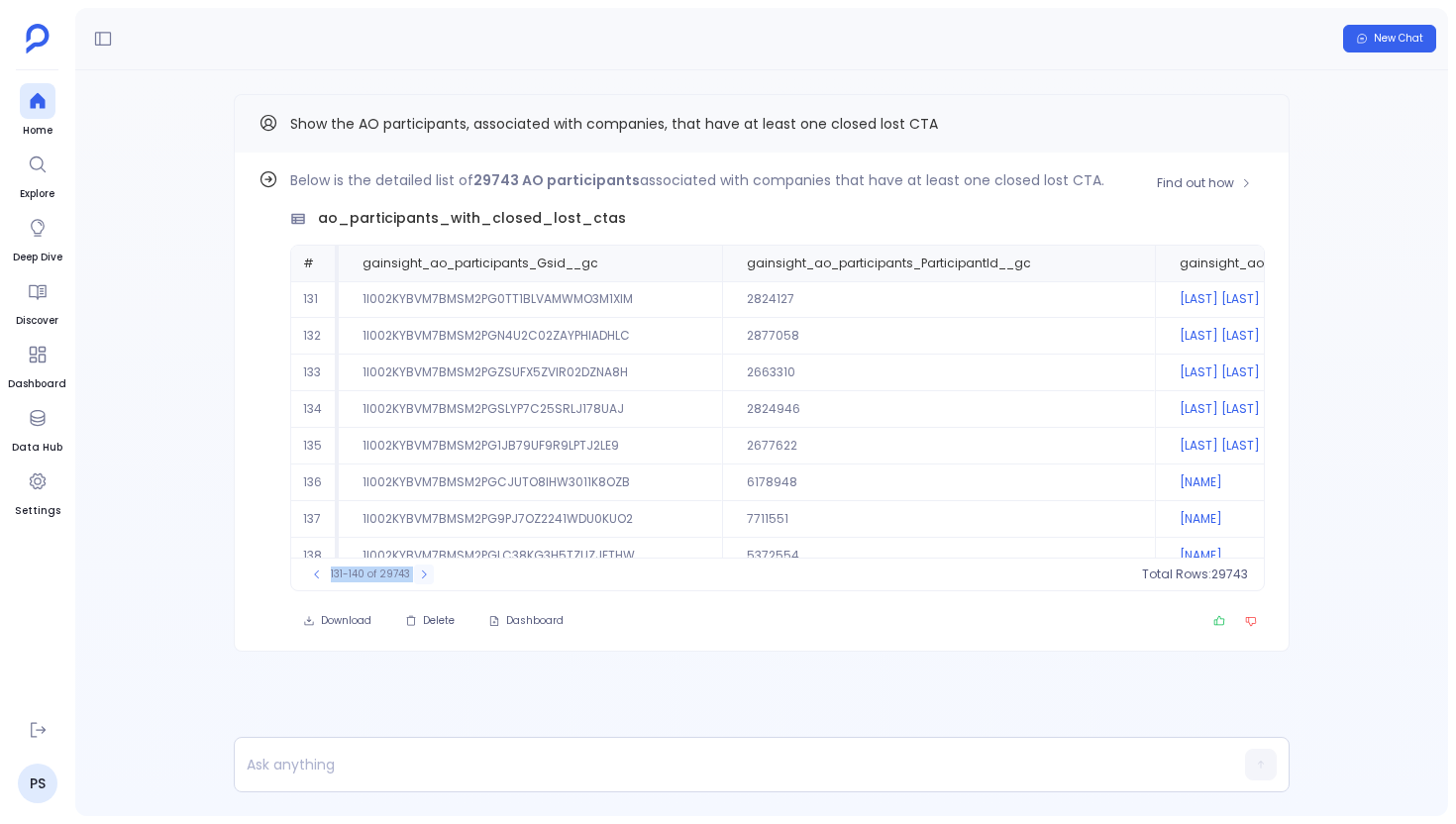 click 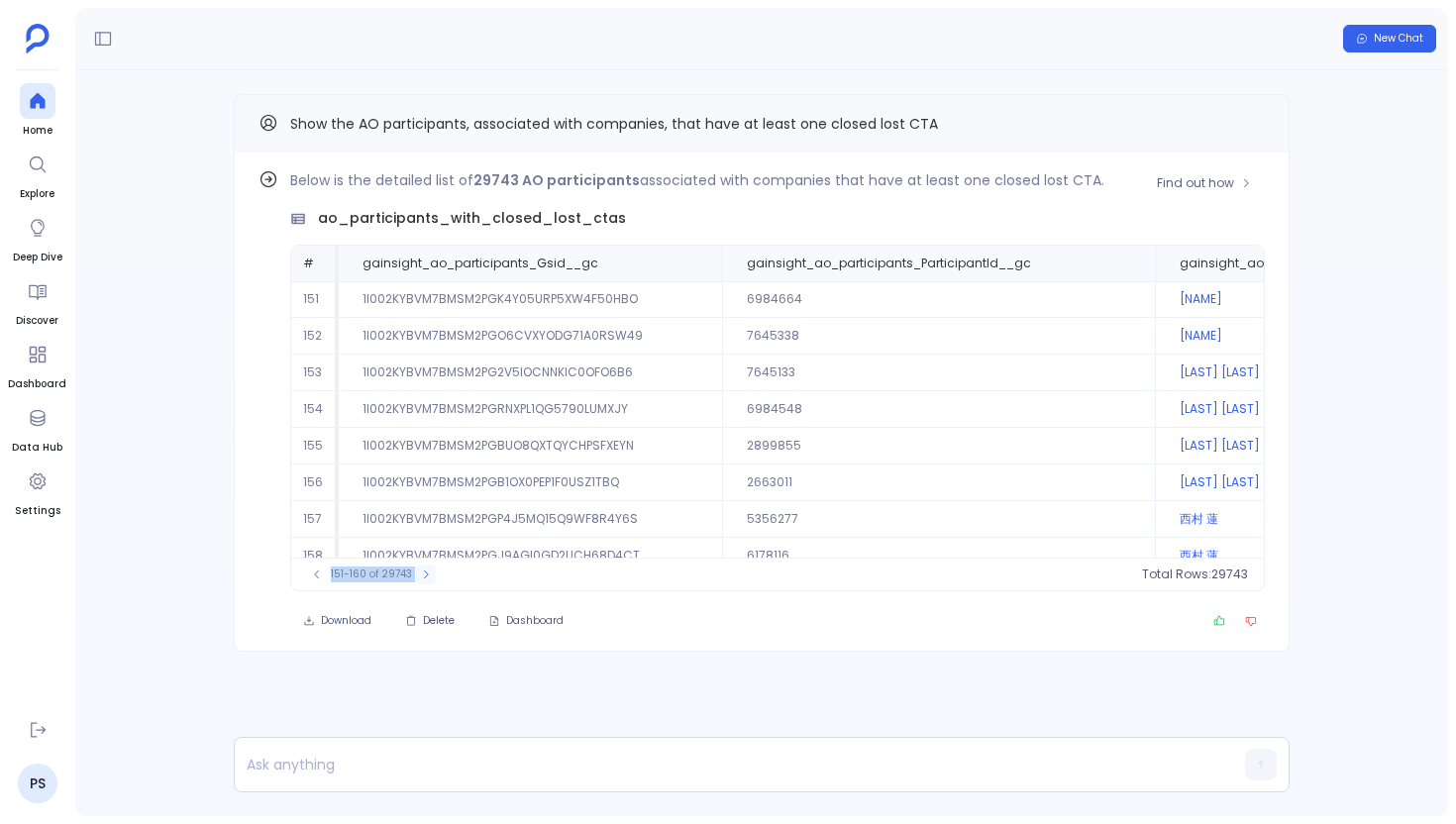 click 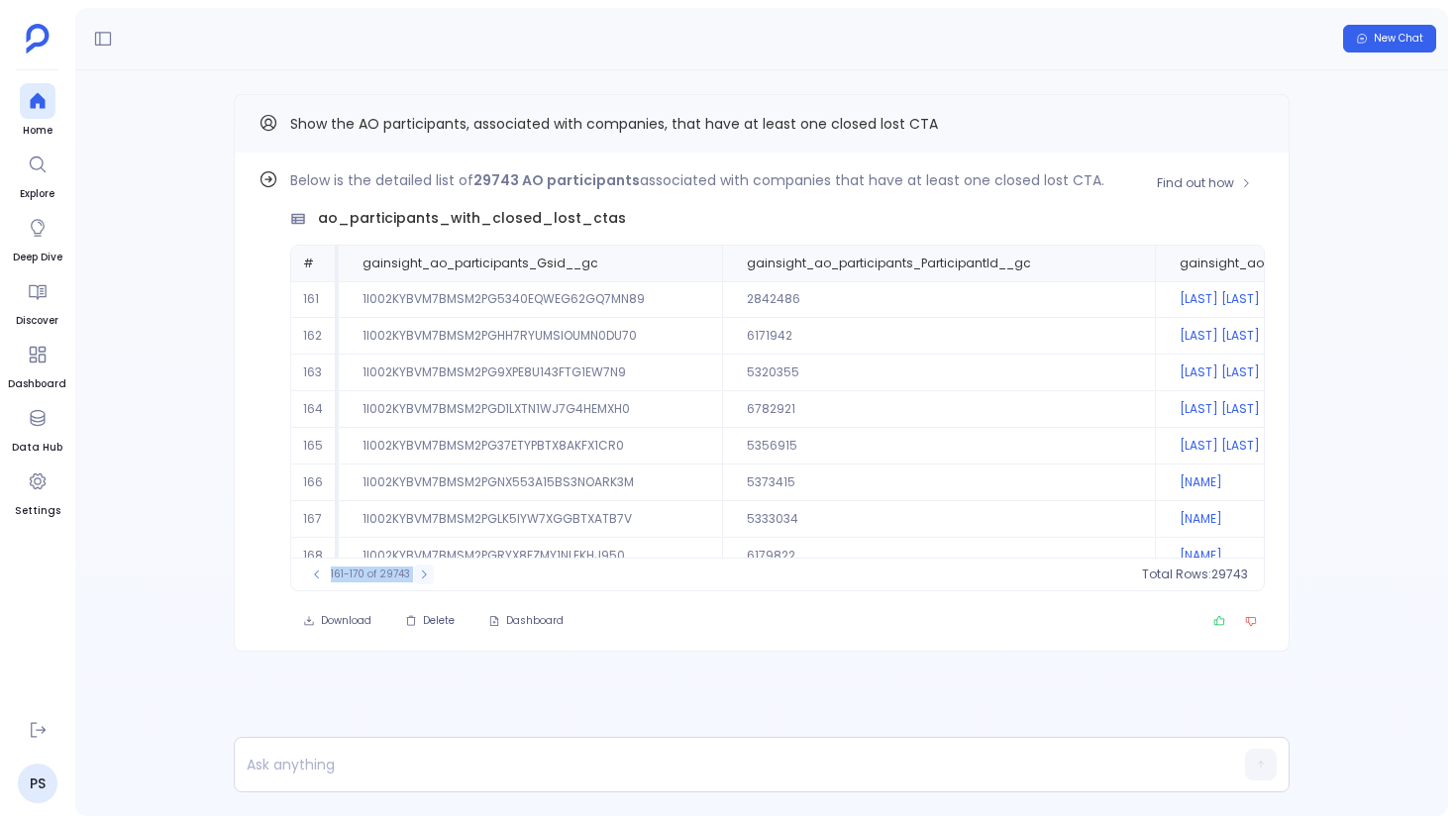 click 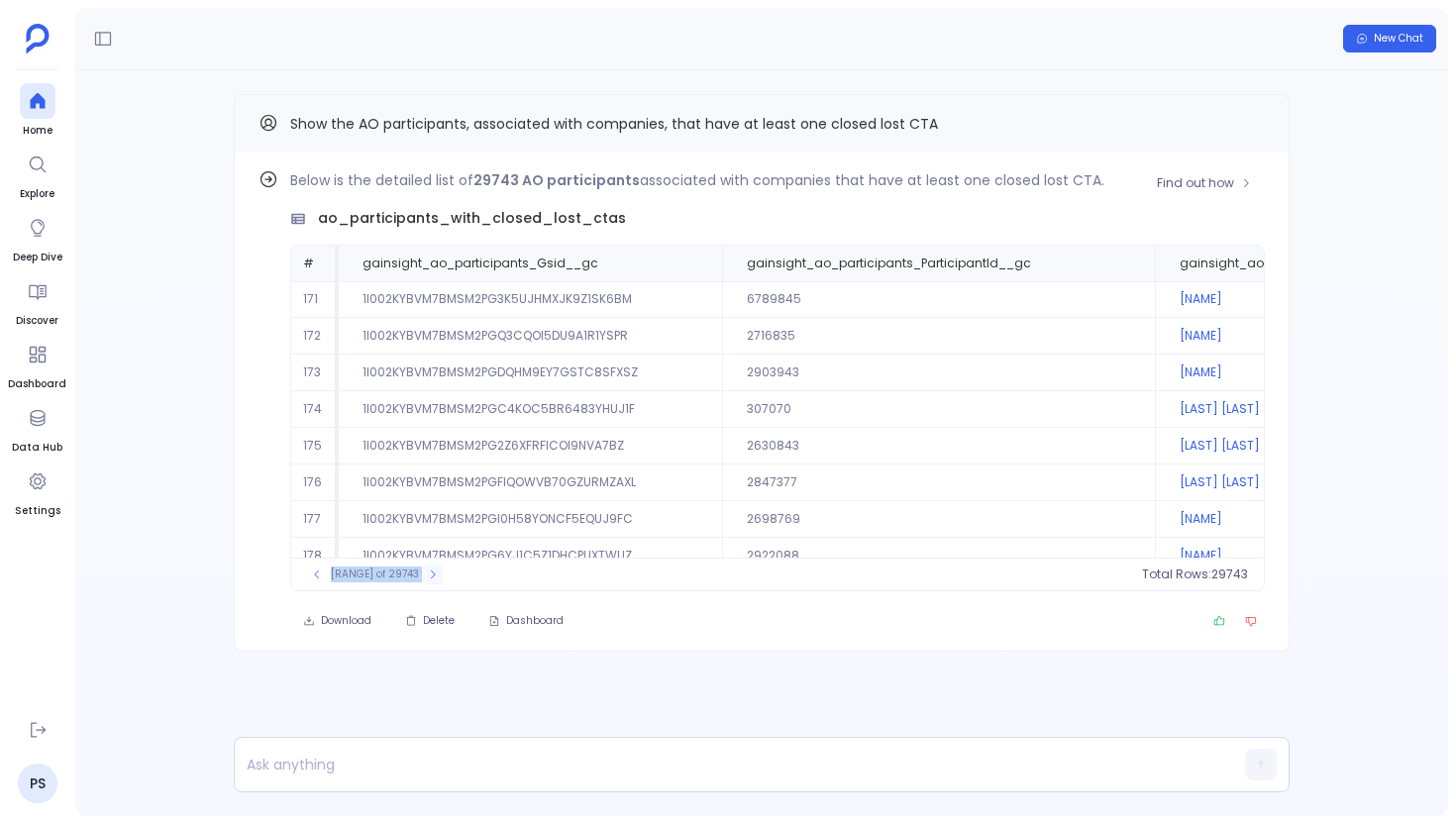 click 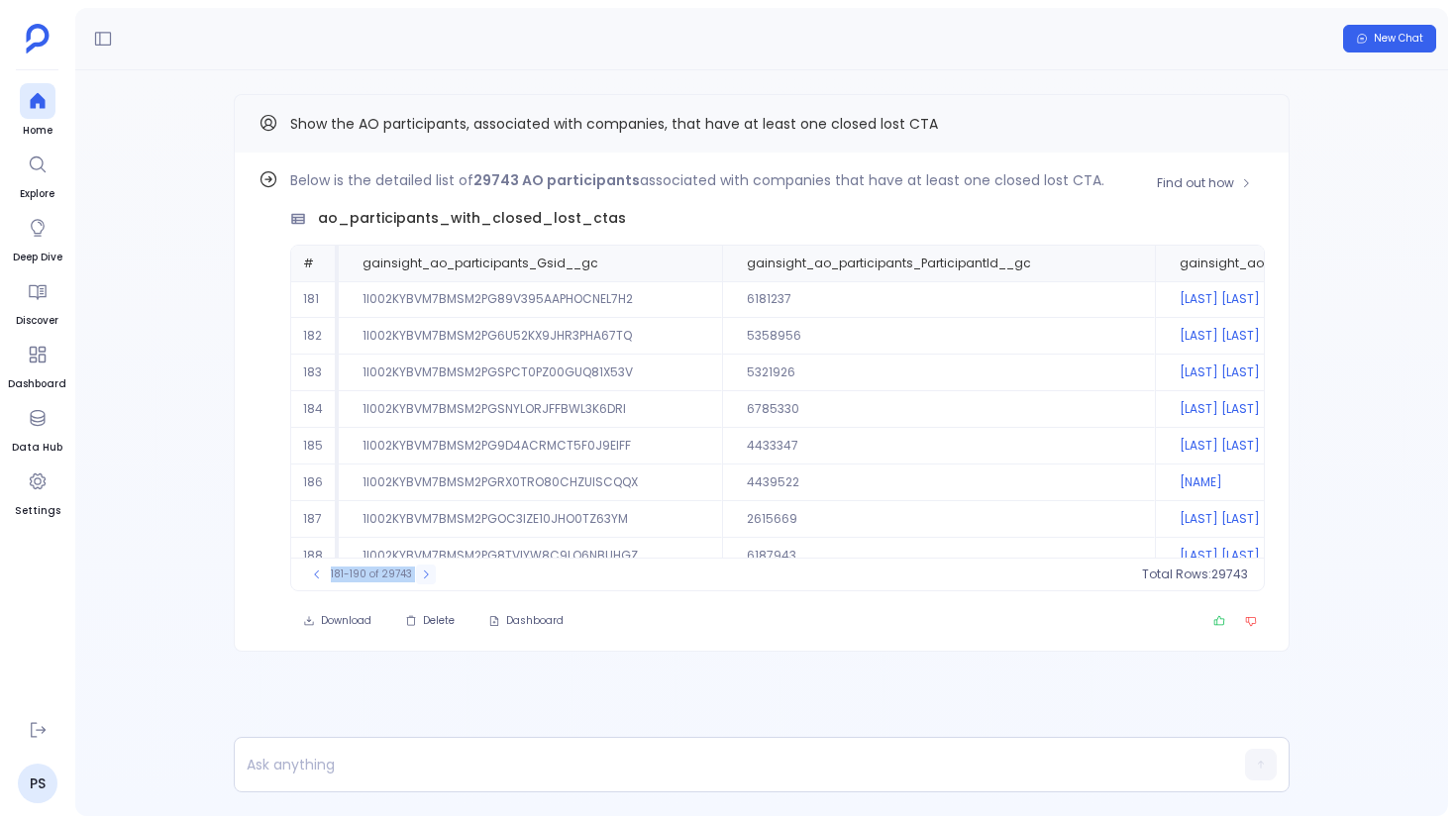 click 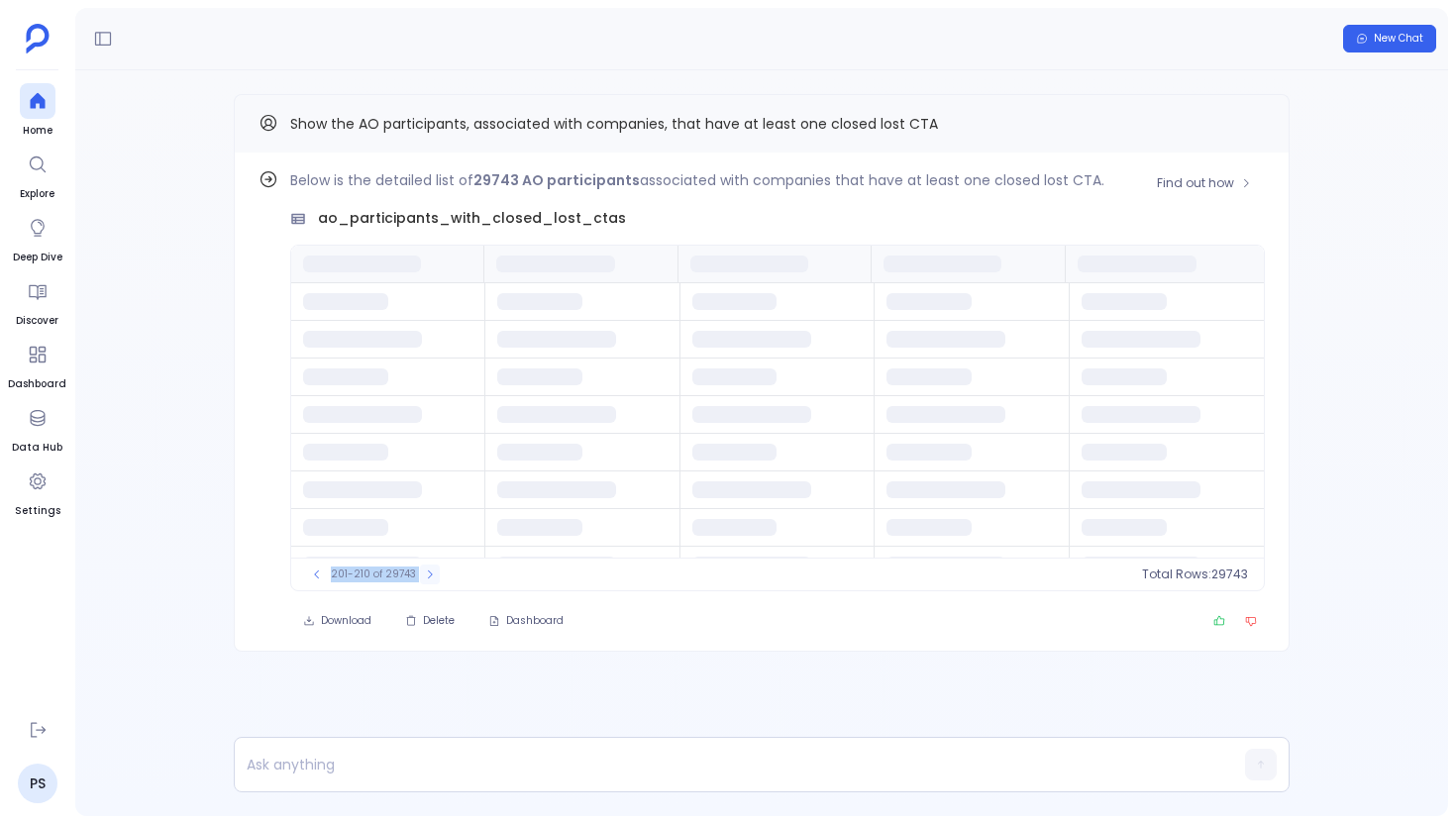 click 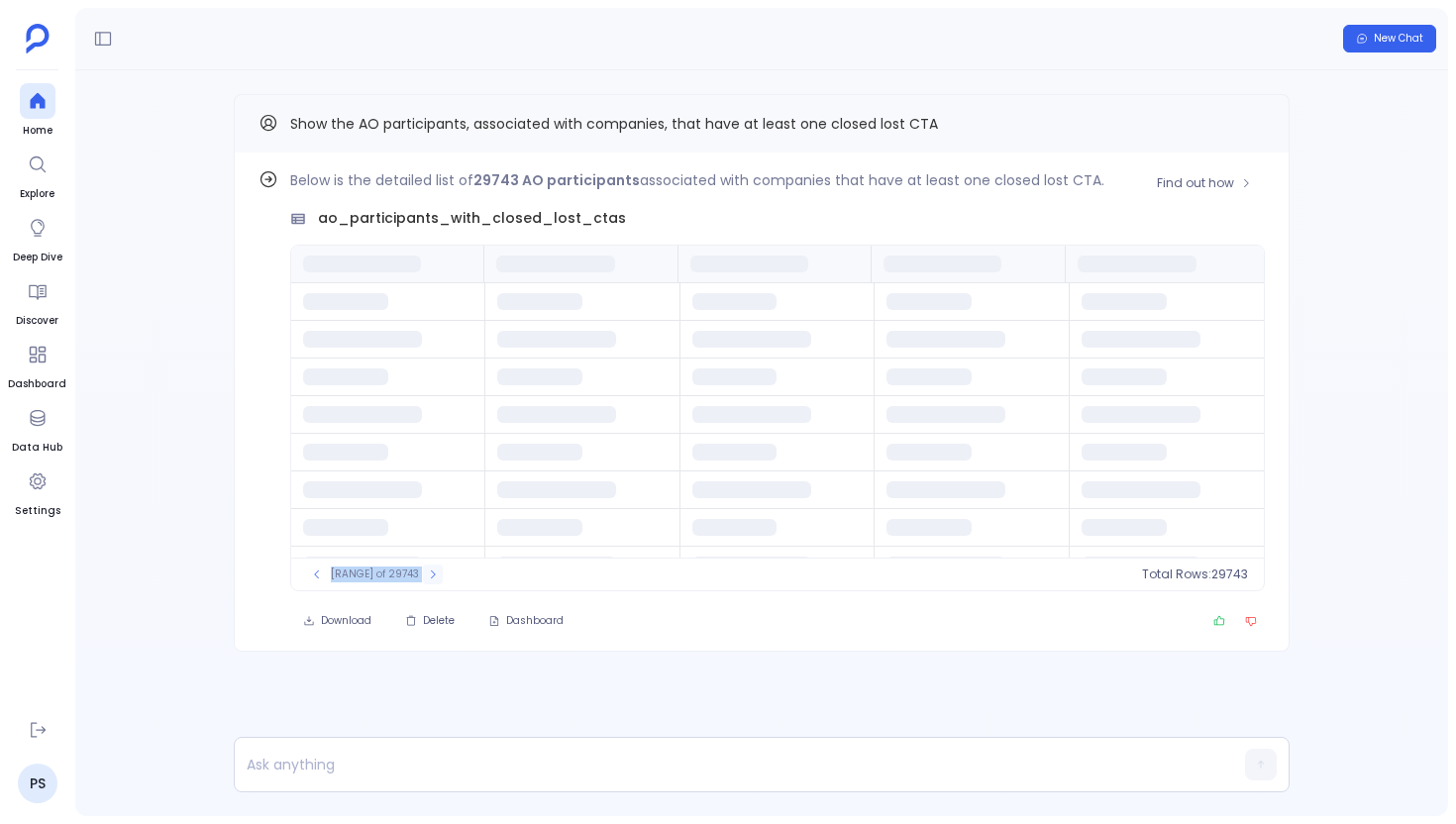 click 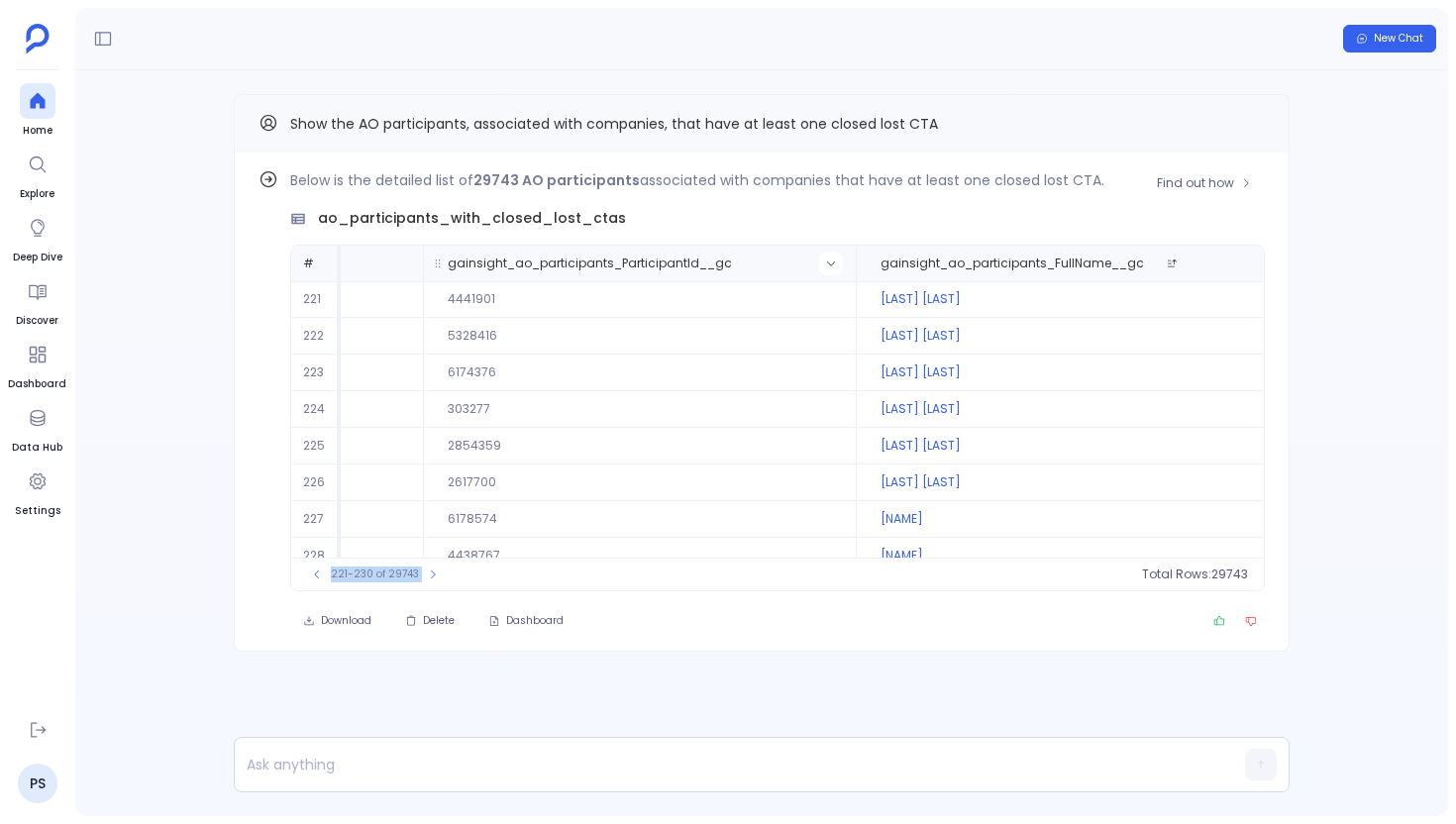 scroll, scrollTop: 0, scrollLeft: 453, axis: horizontal 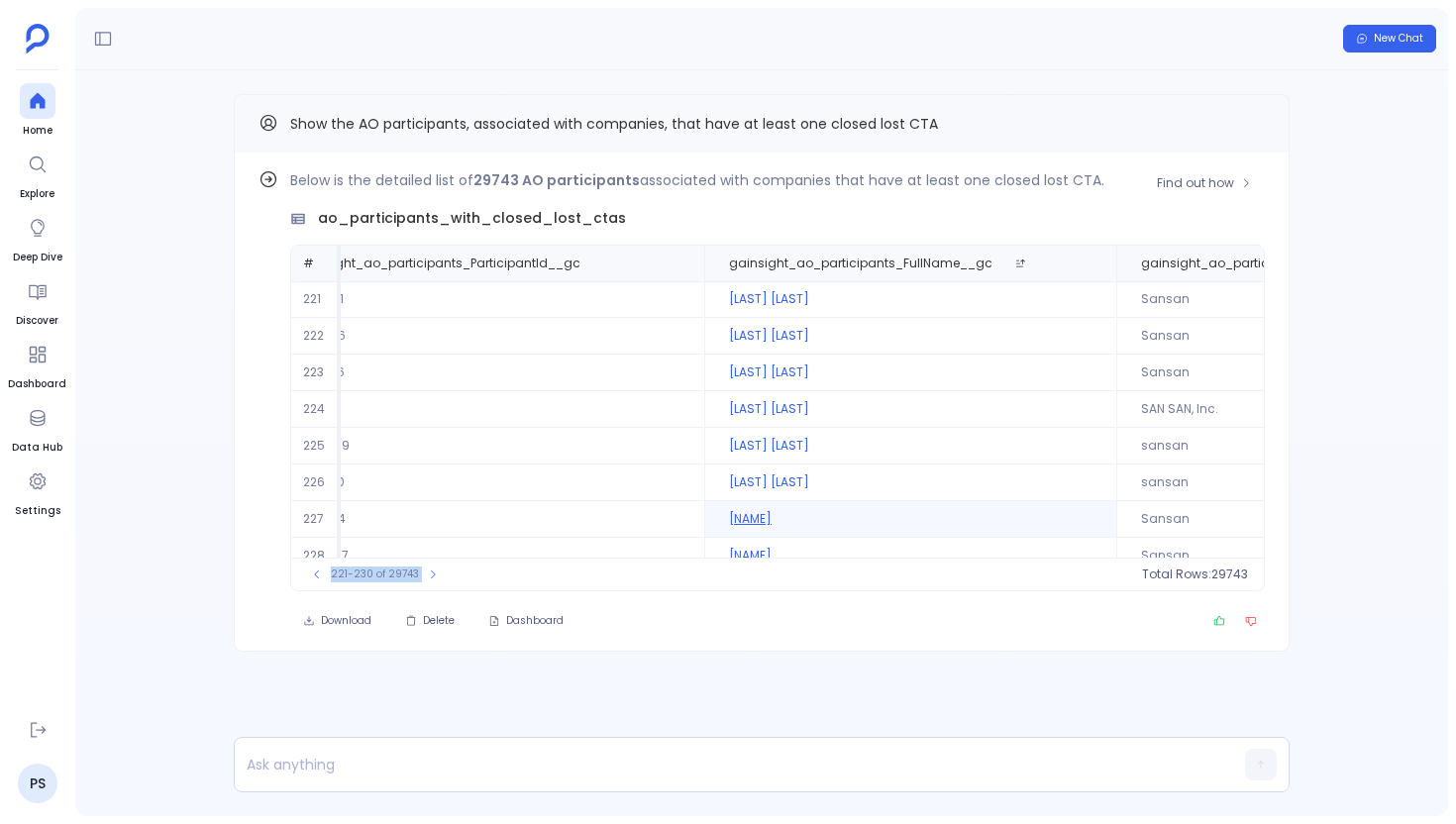 click on "若山 万梨恵" at bounding box center [910, 519] 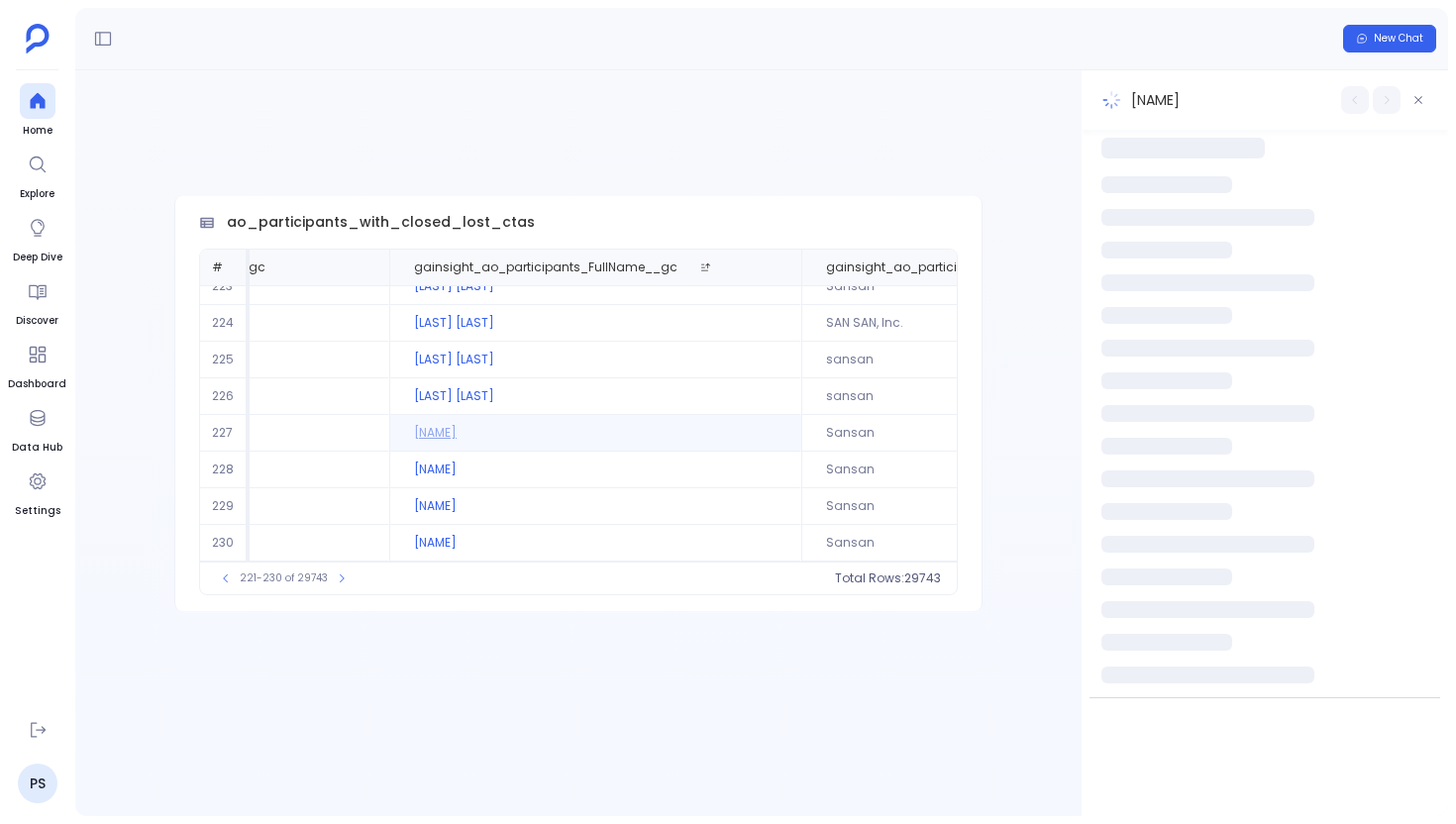 scroll, scrollTop: 95, scrollLeft: 678, axis: both 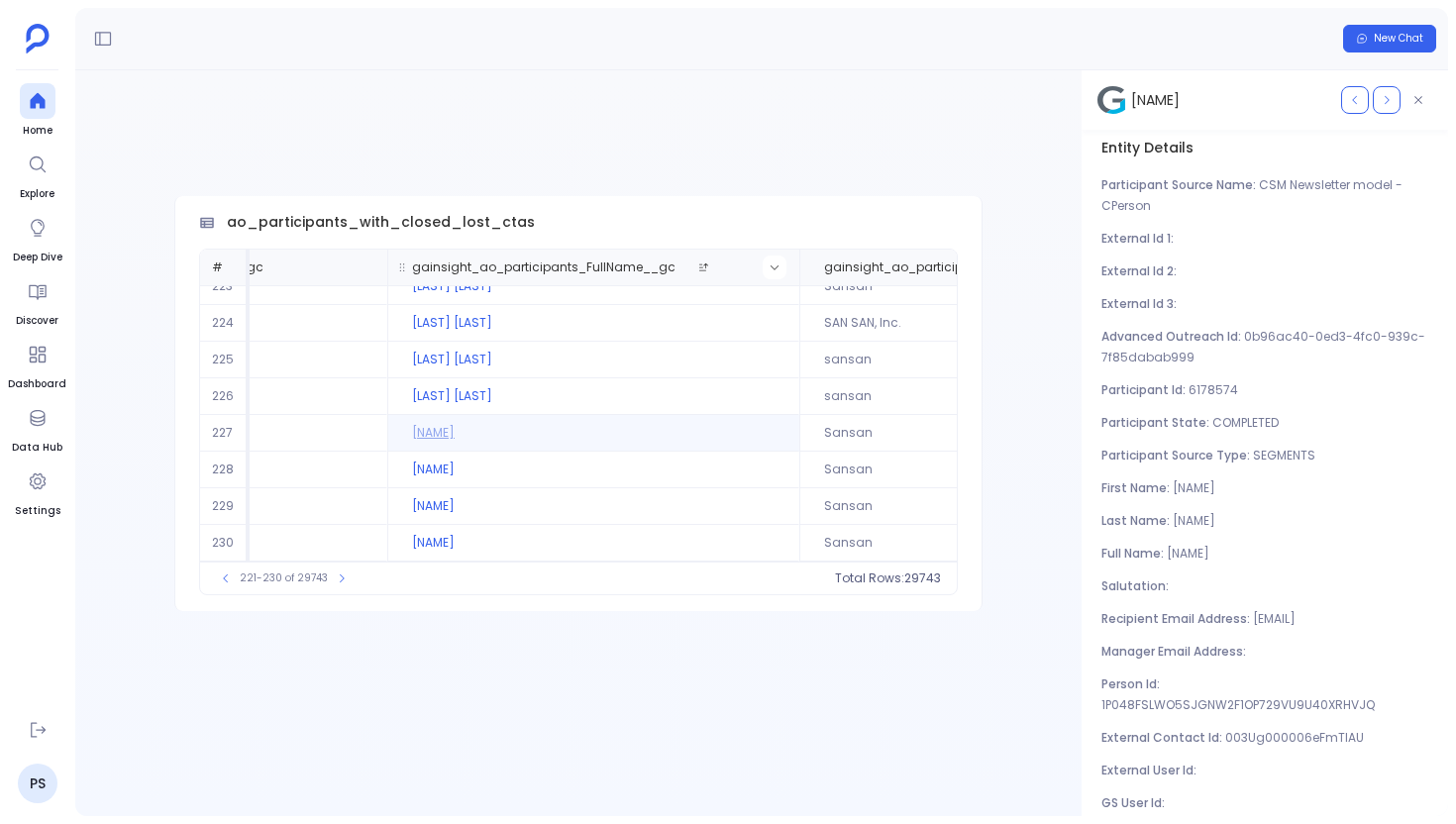 click at bounding box center [775, 267] 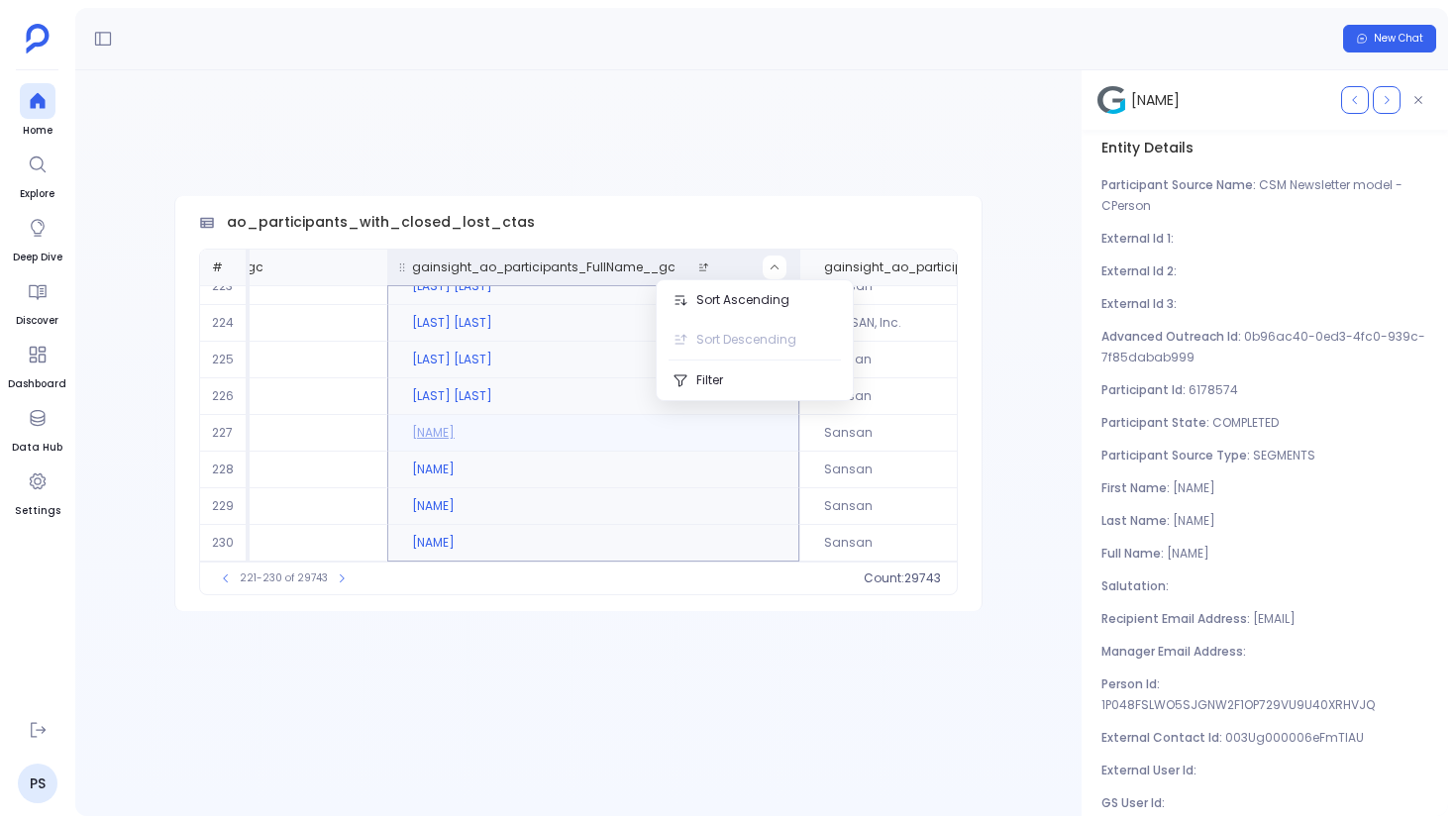 click on "gainsight_ao_participants_FullName__gc" at bounding box center (593, 267) 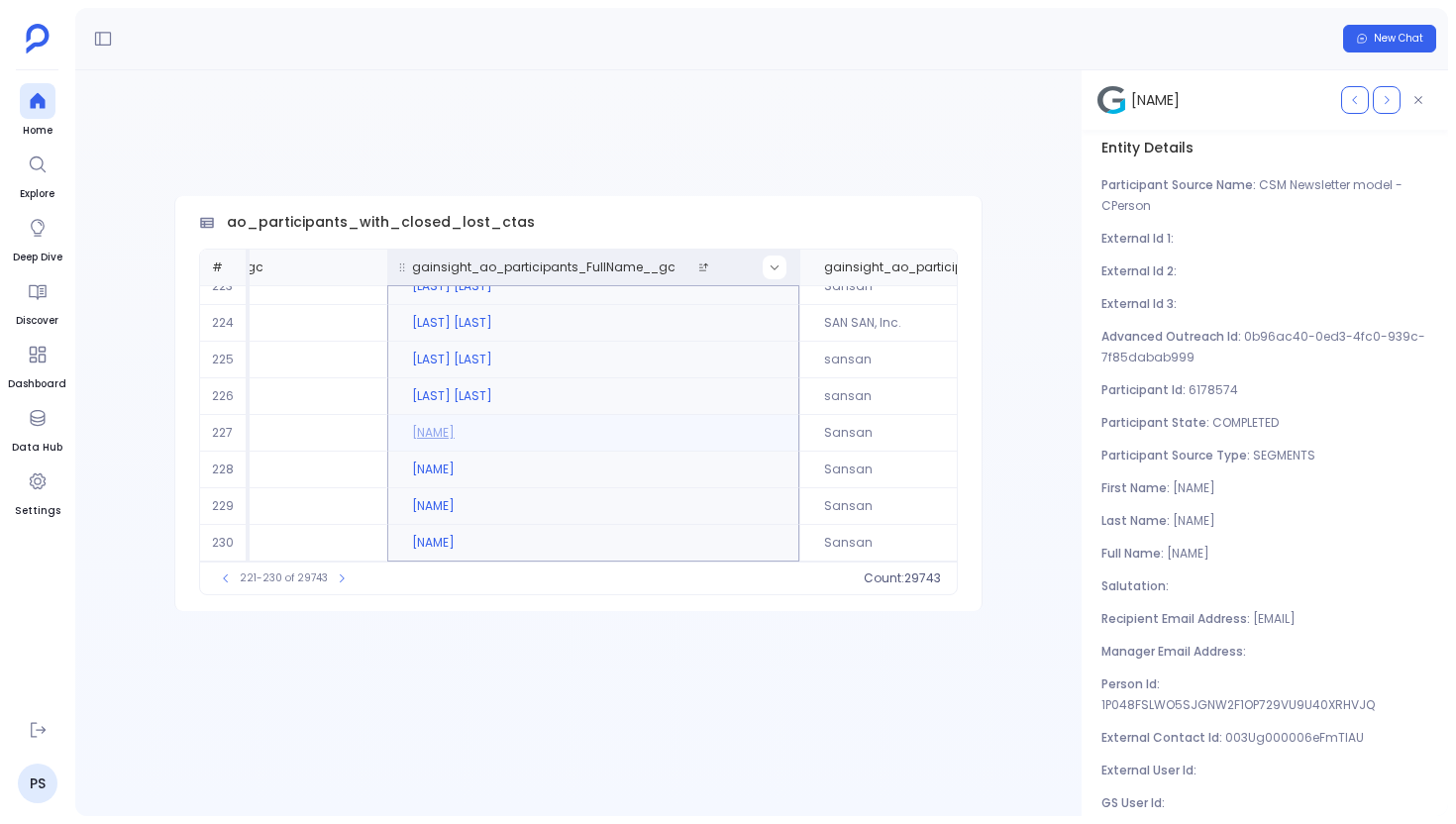 click 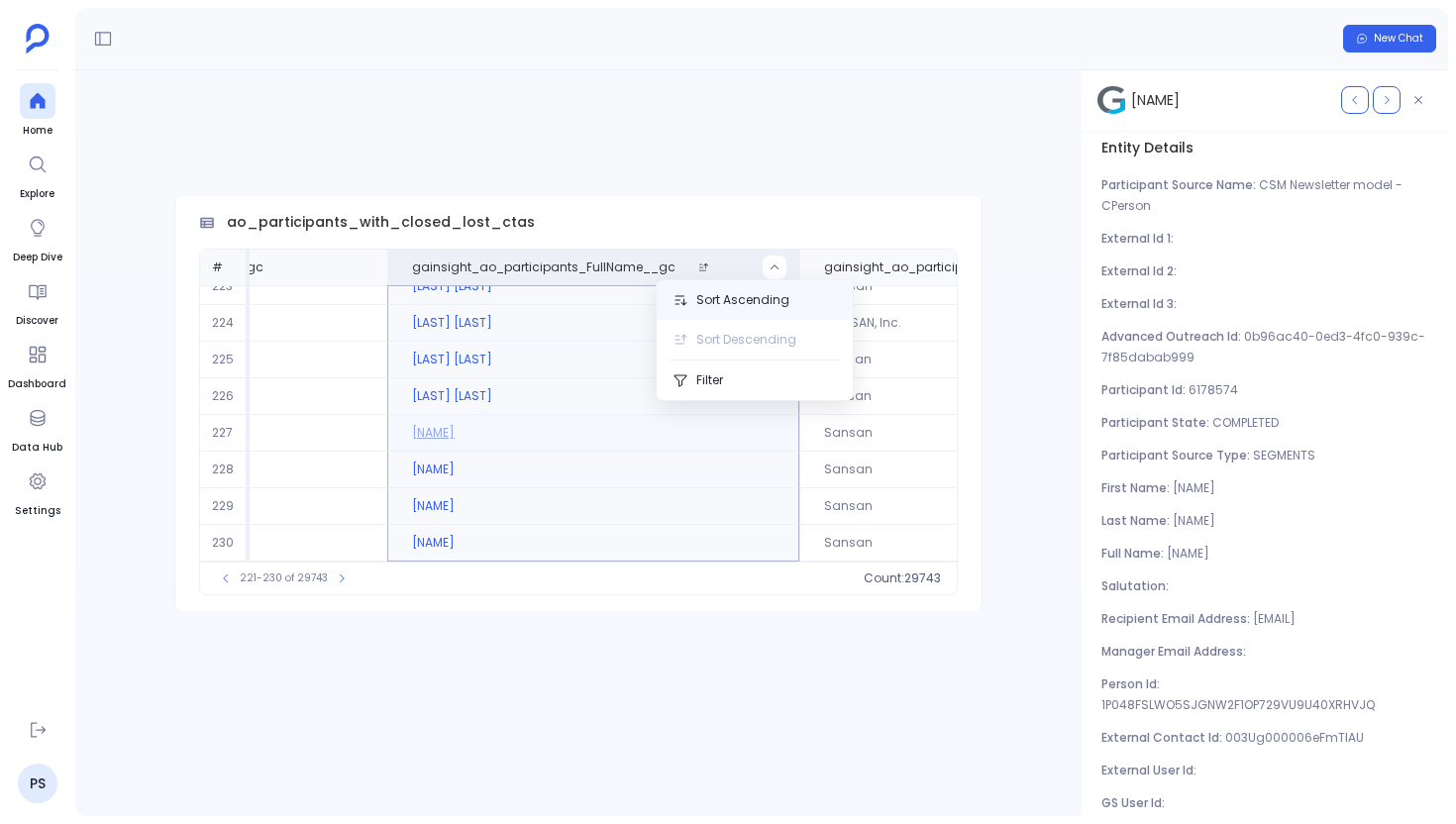 click on "Sort Ascending" at bounding box center (755, 300) 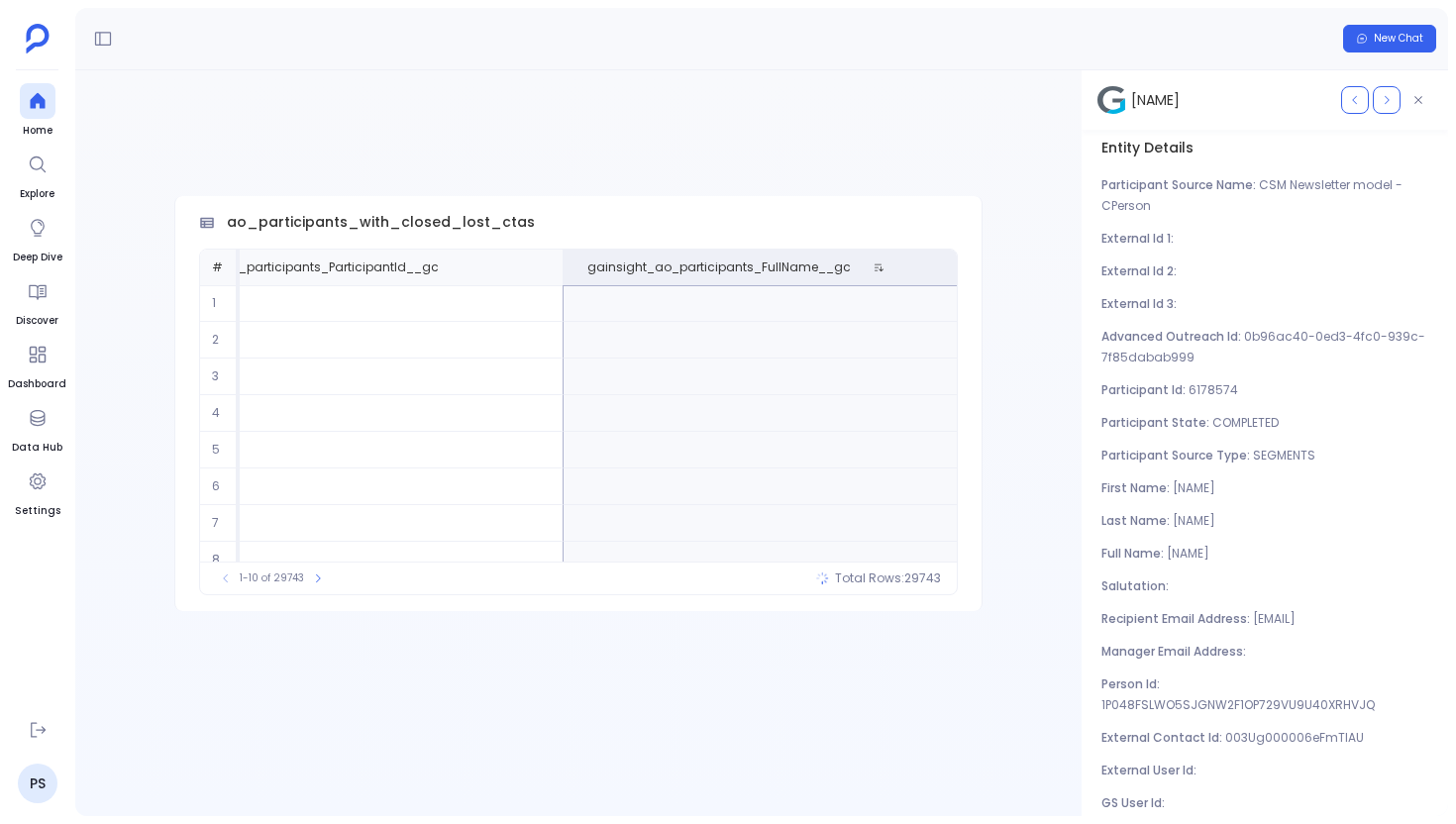 scroll, scrollTop: 0, scrollLeft: 659, axis: horizontal 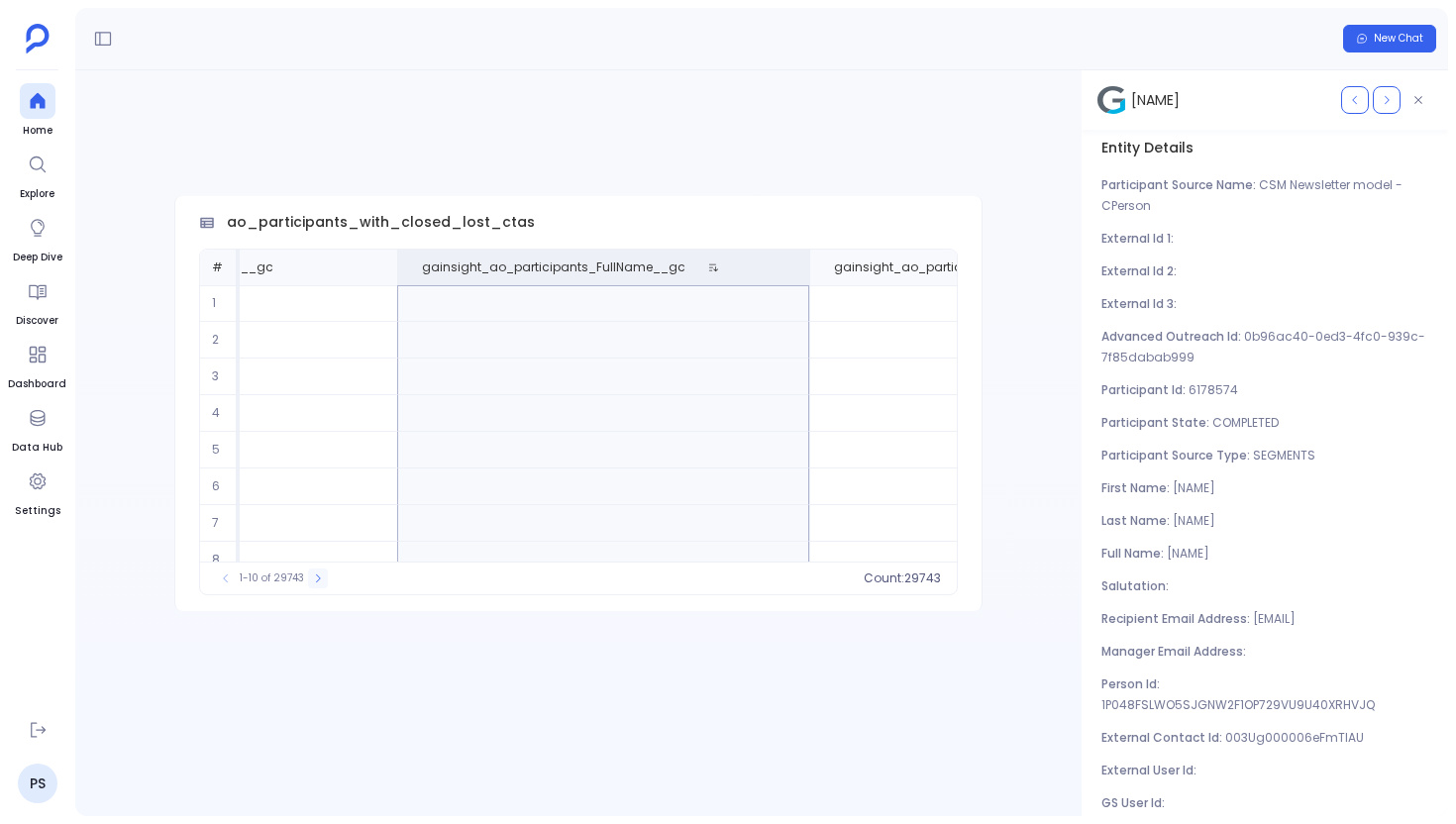click at bounding box center (318, 578) 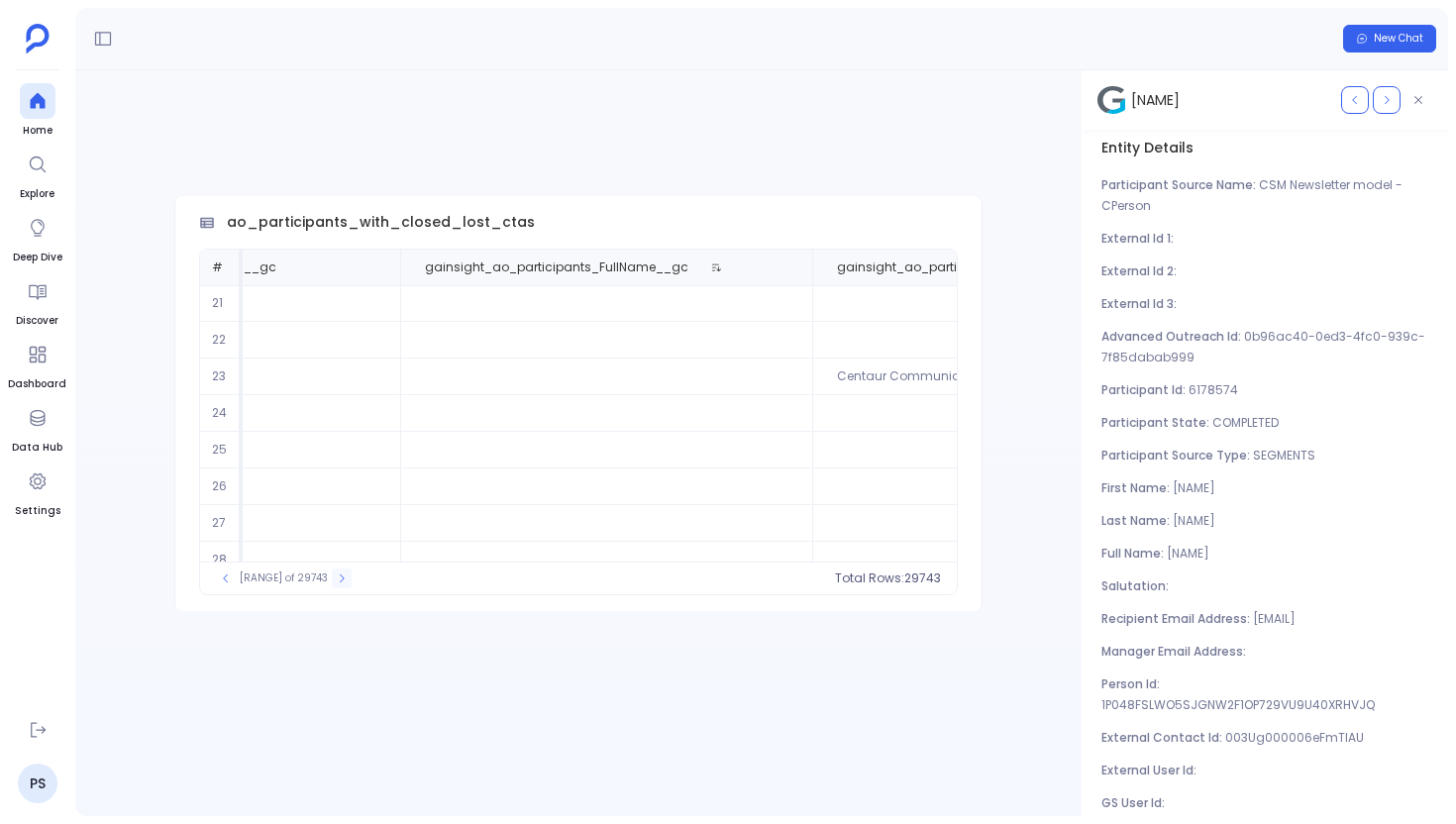 click 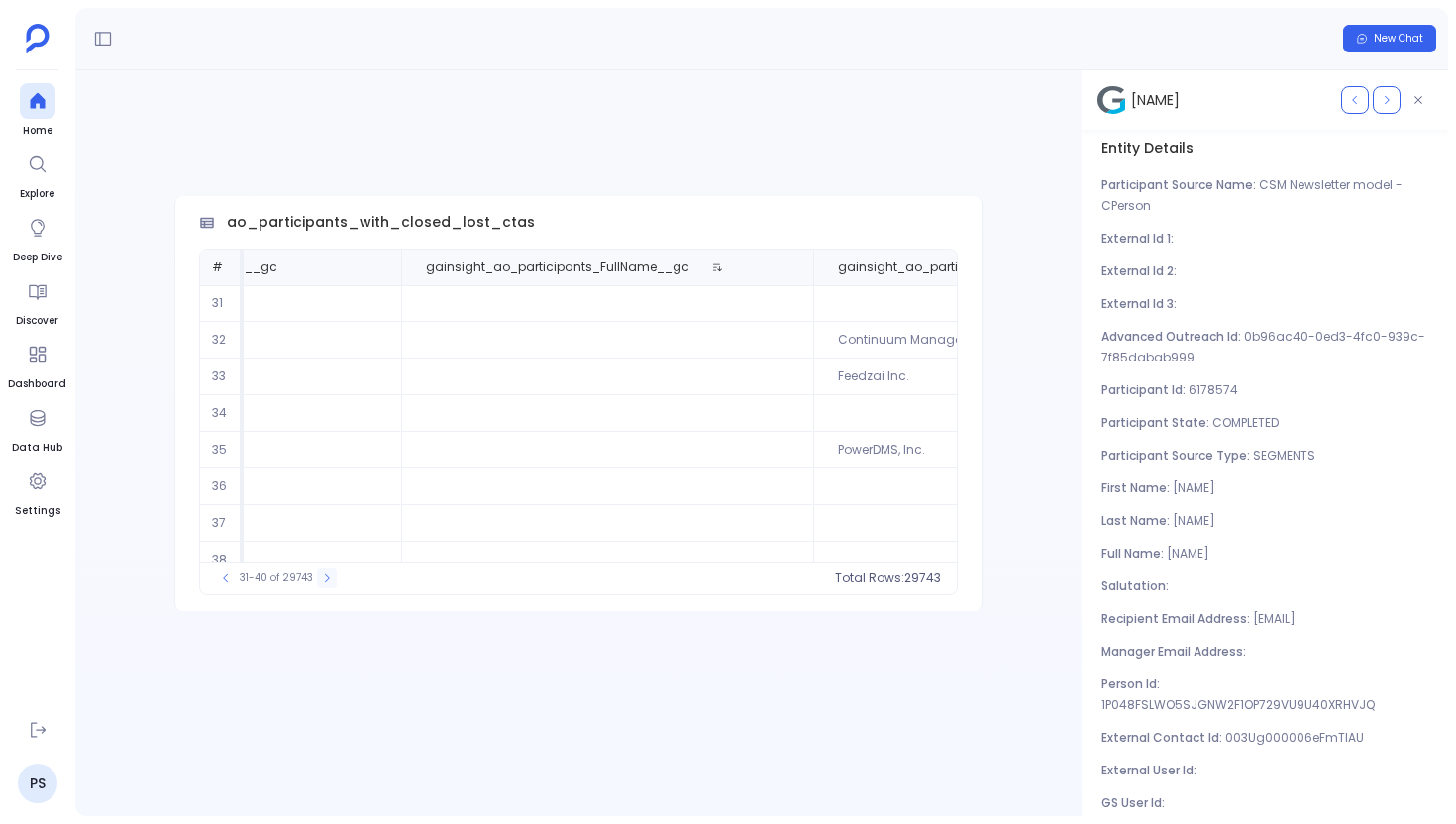 click 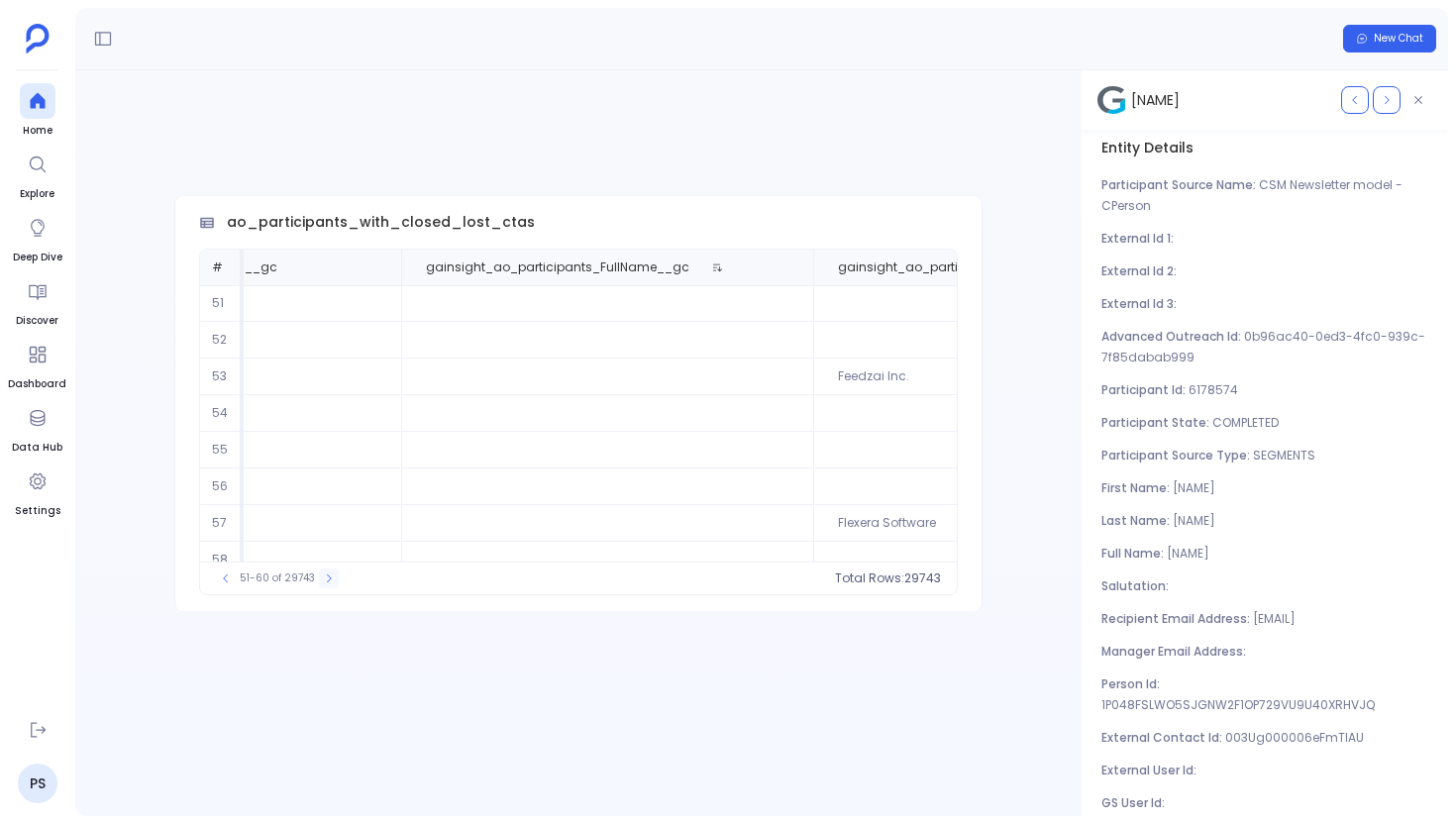 click 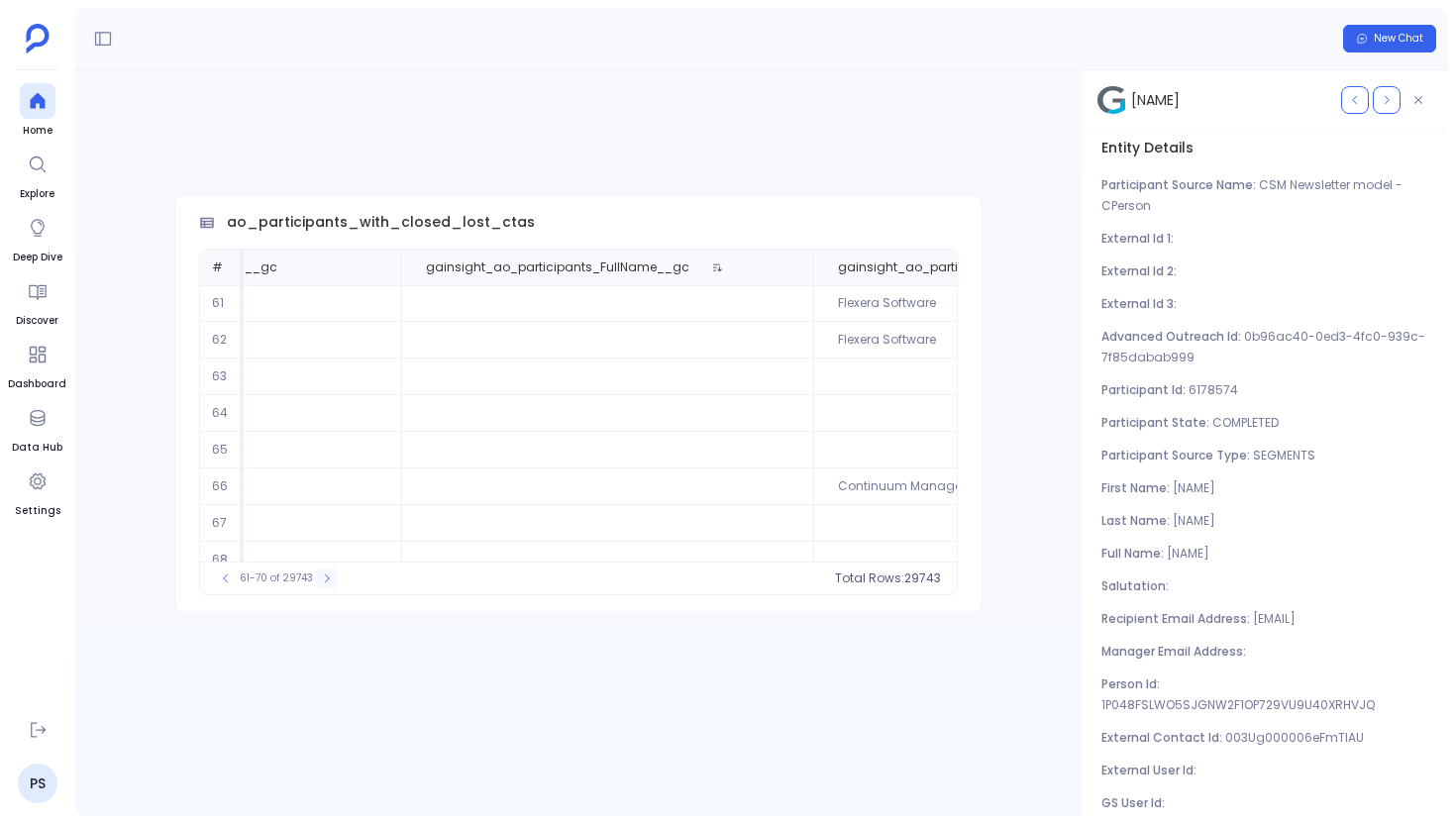 click 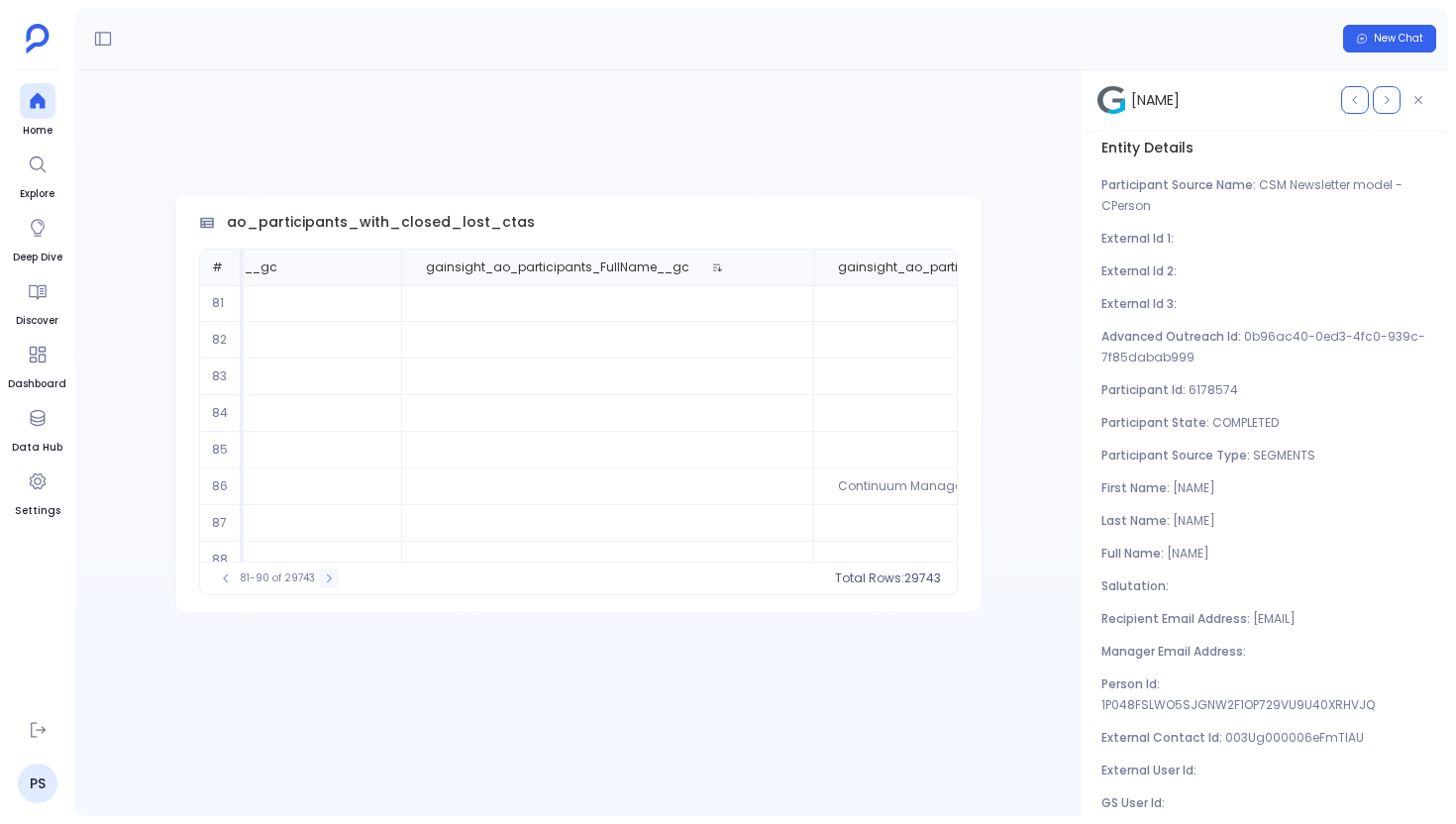 click 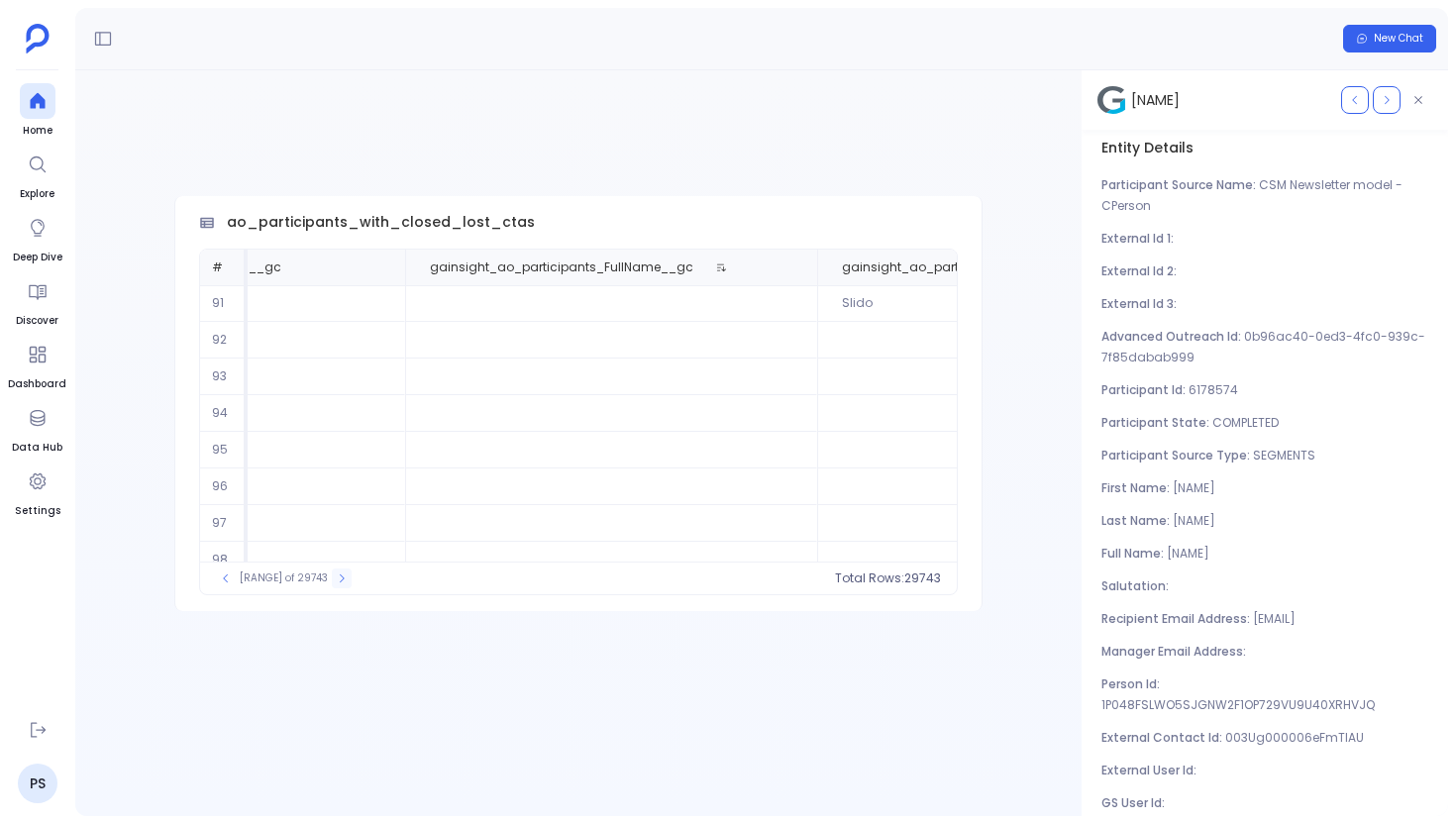 click 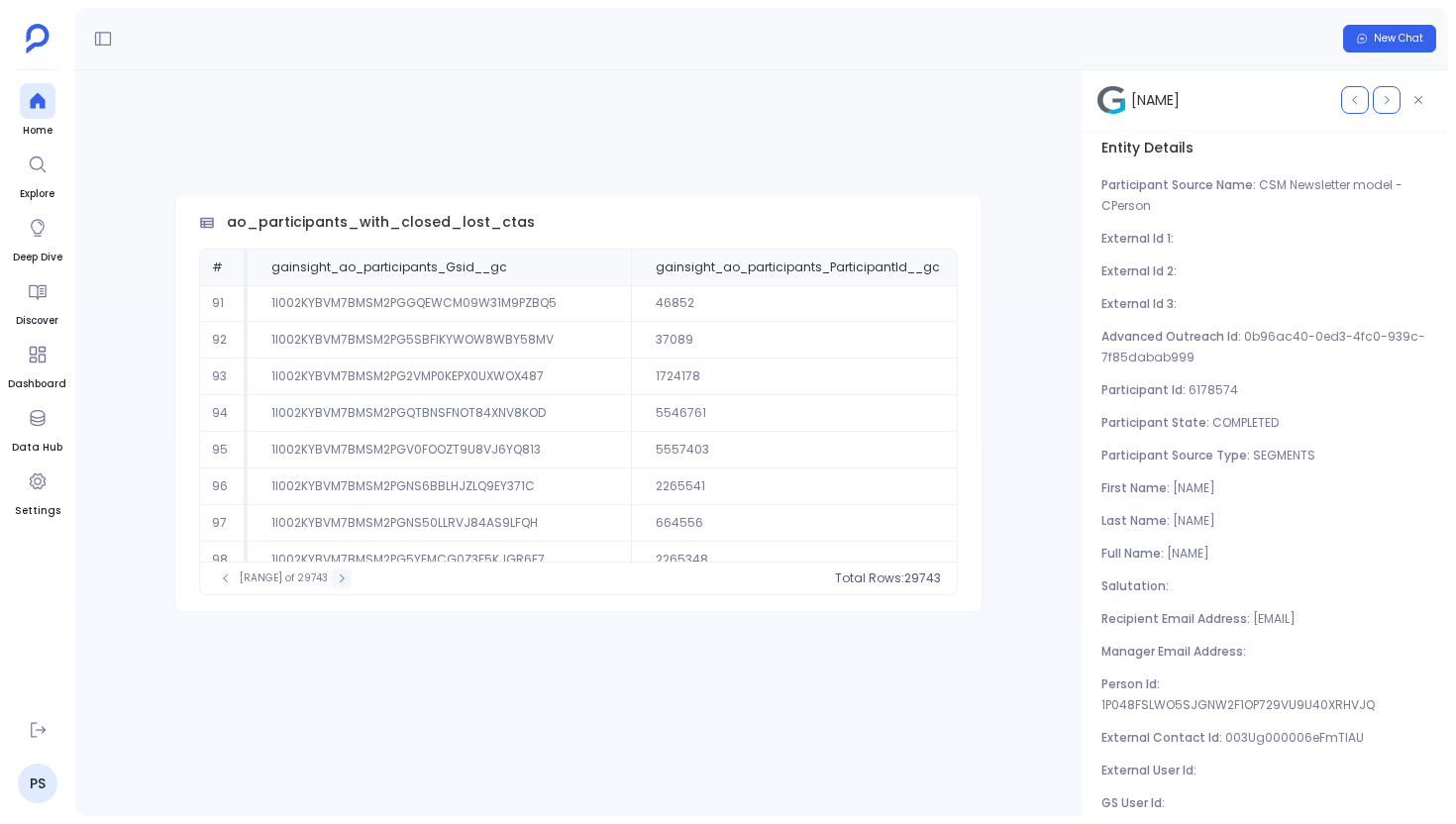 click 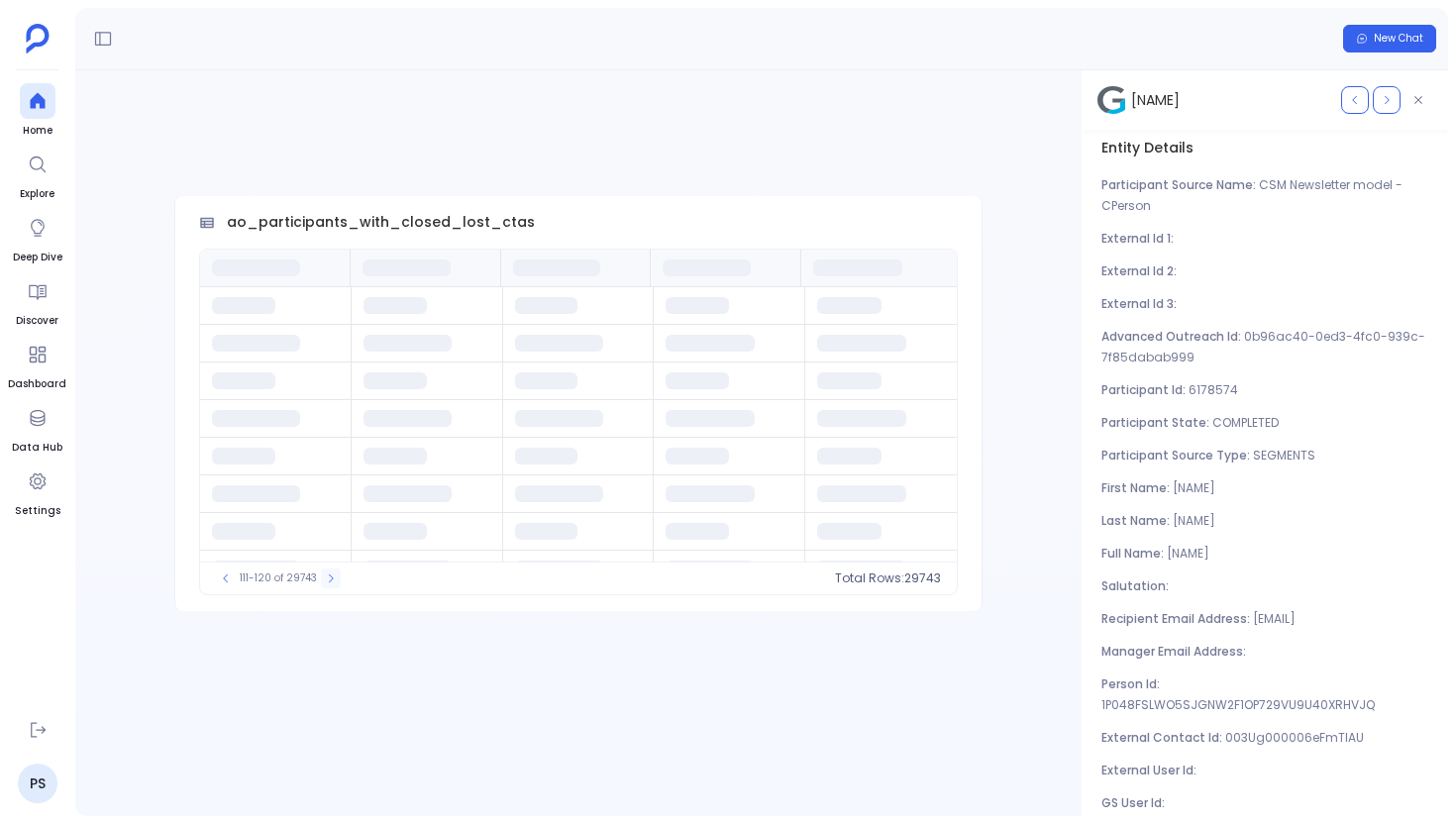 click 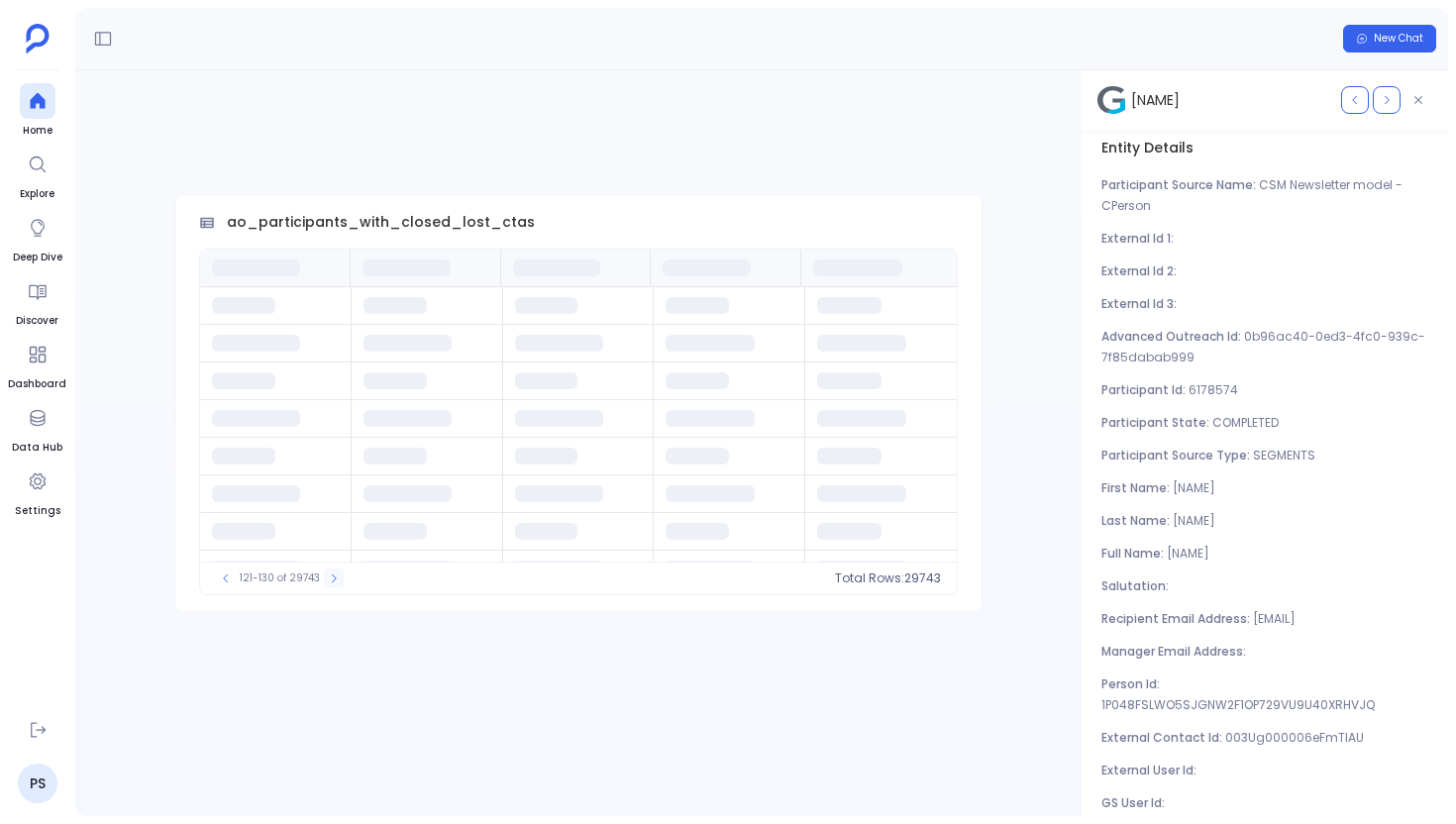 click at bounding box center (334, 578) 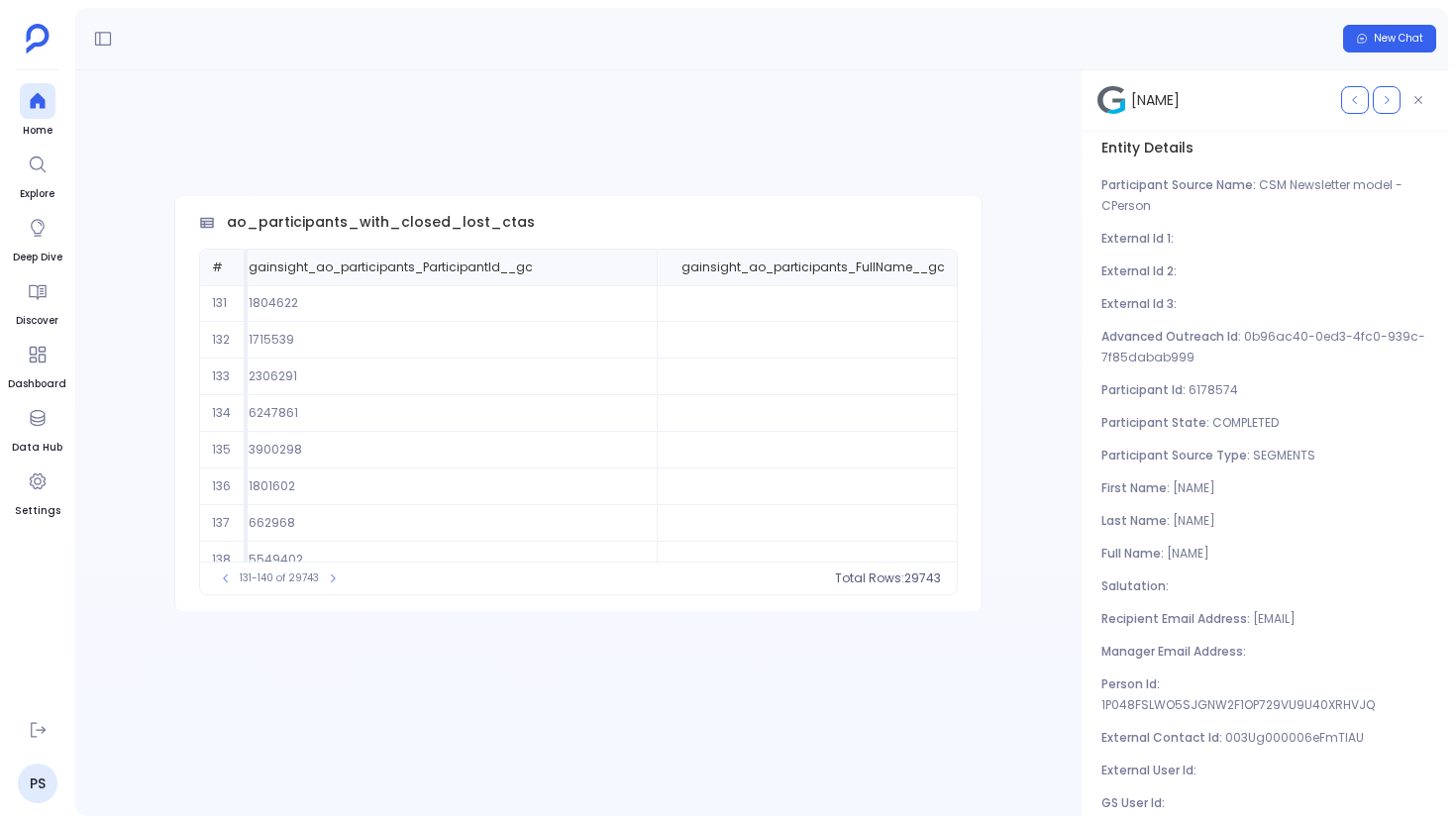 scroll, scrollTop: 0, scrollLeft: 645, axis: horizontal 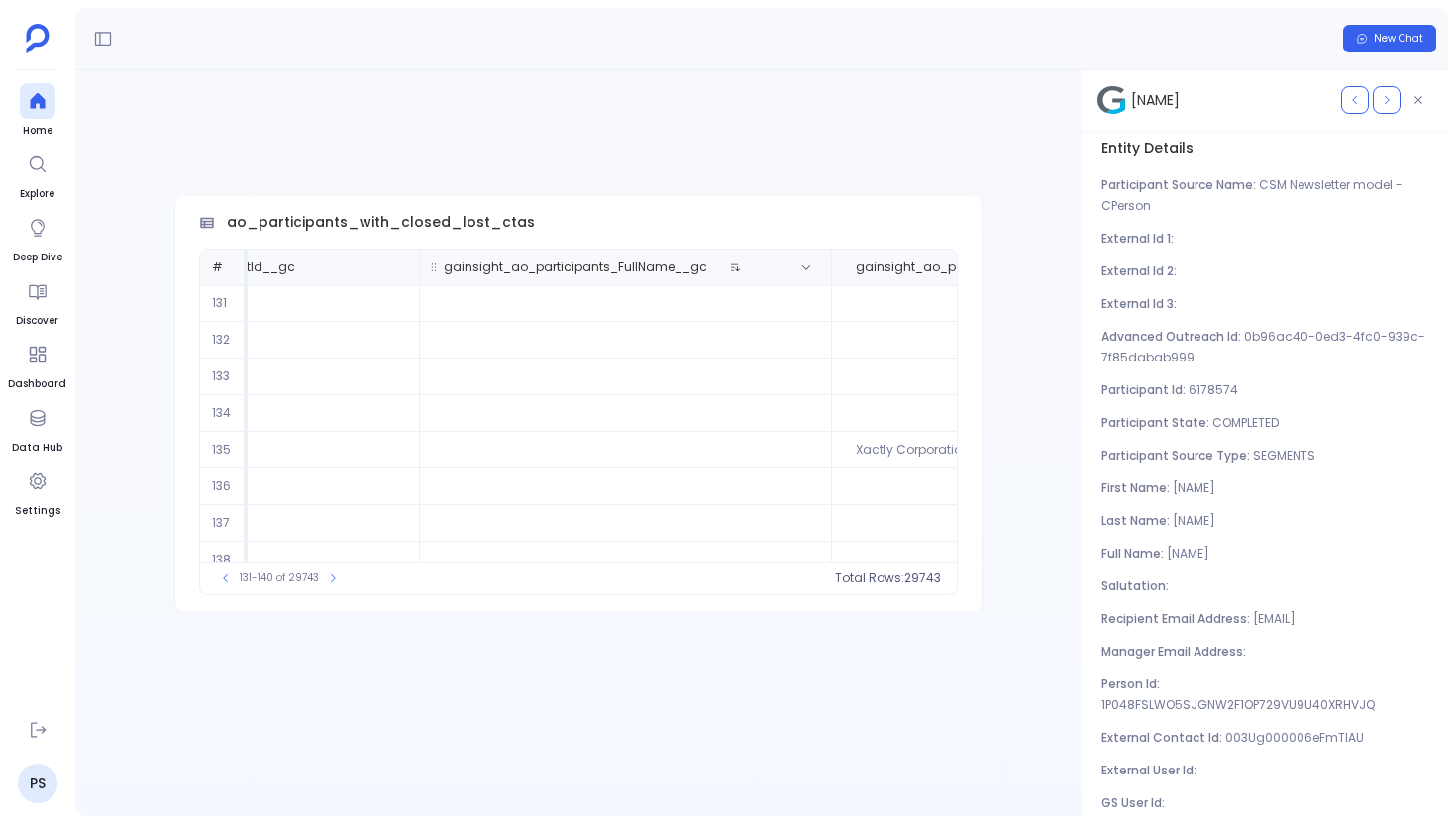 click on "gainsight_ao_participants_FullName__gc" at bounding box center [603, 267] 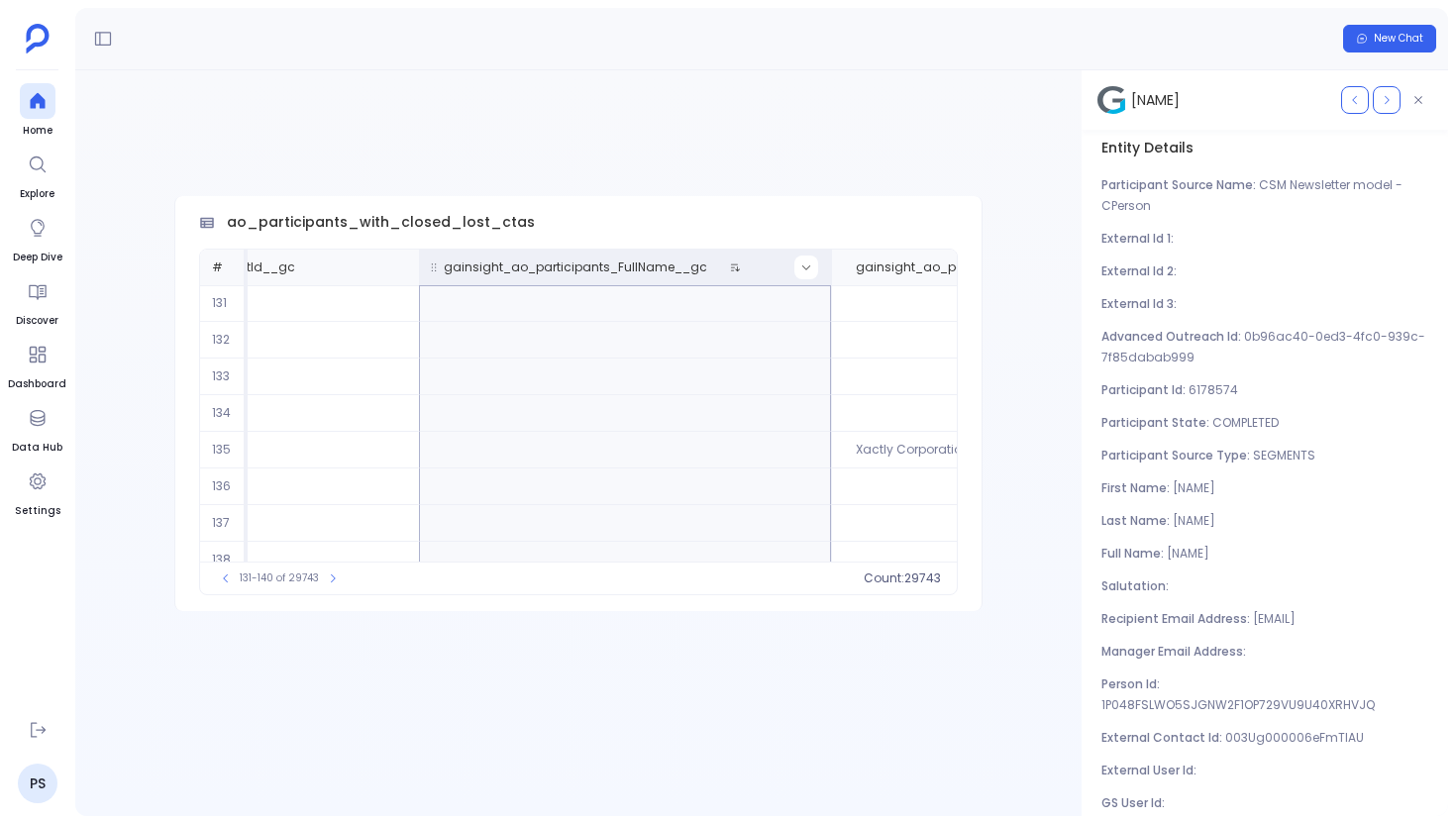 click at bounding box center (806, 267) 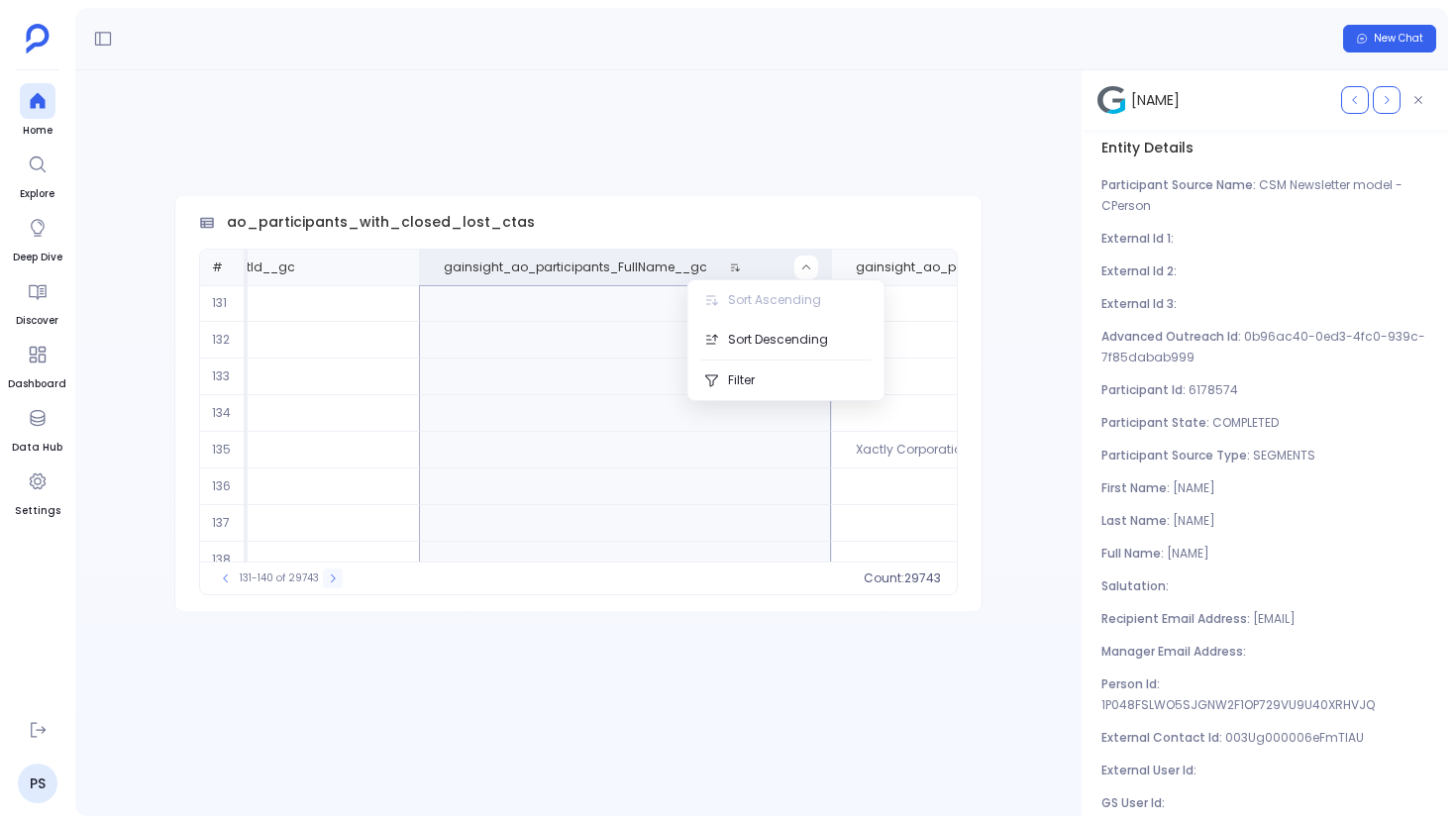 click 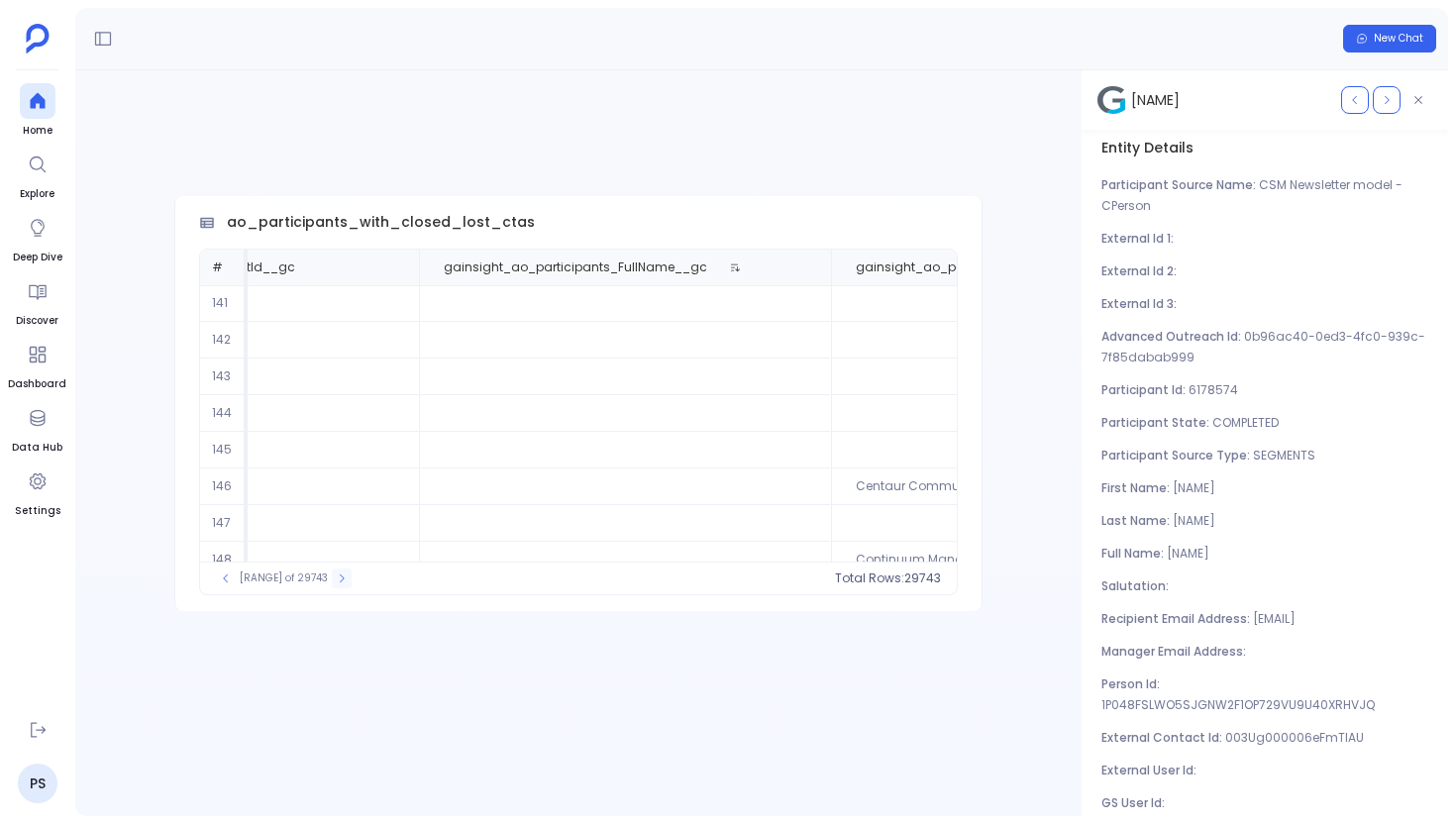 click 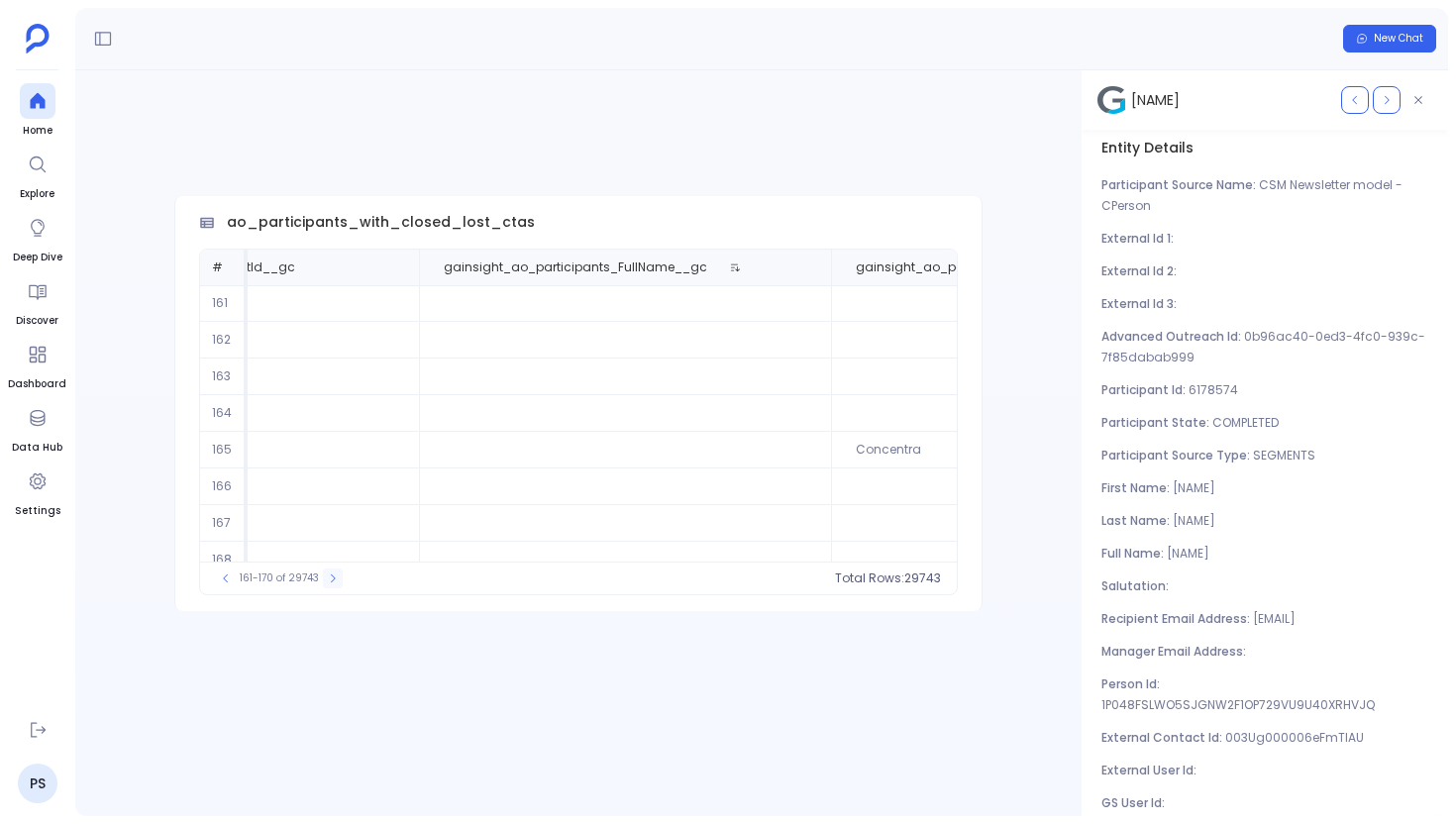 click 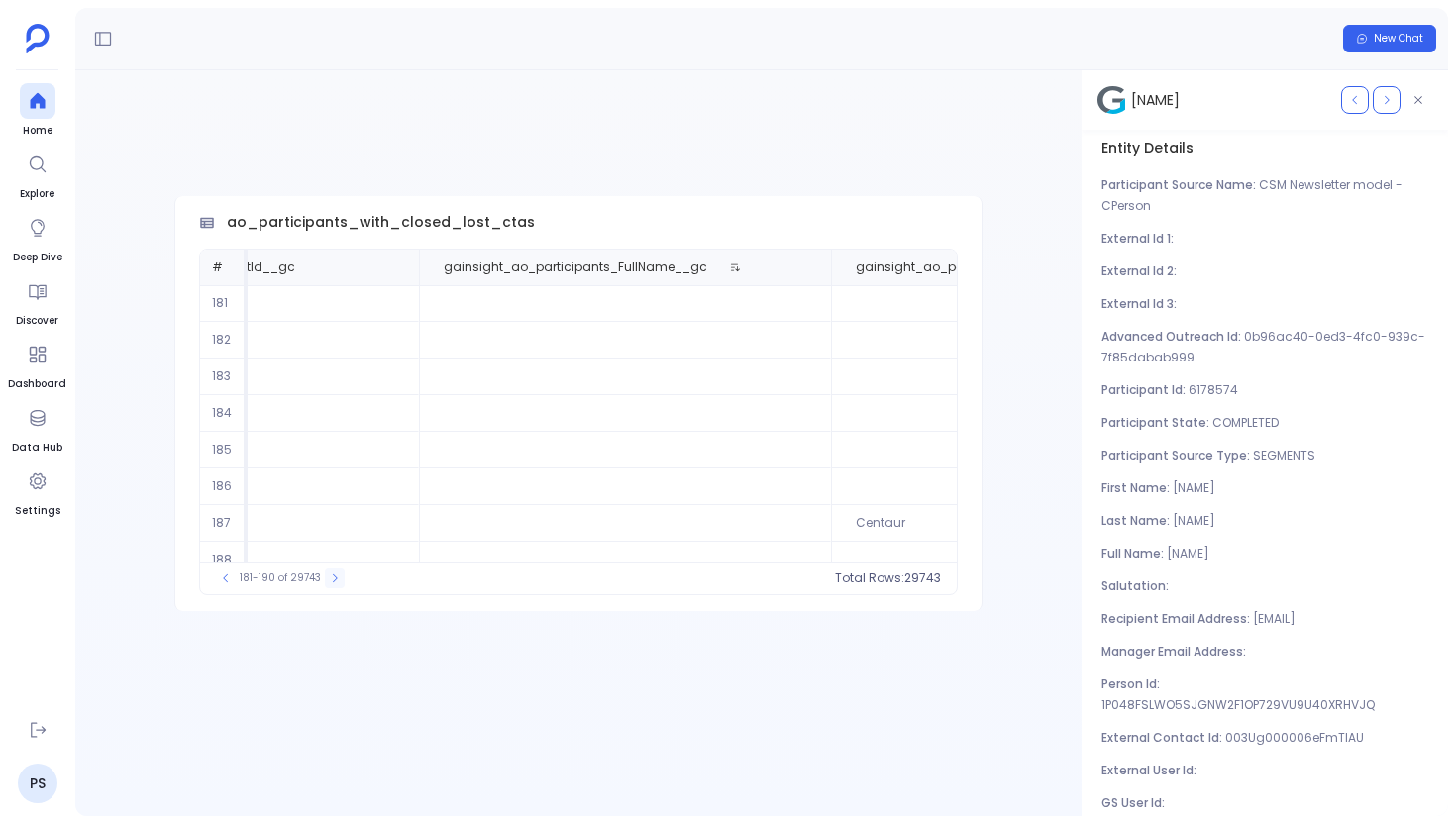 click 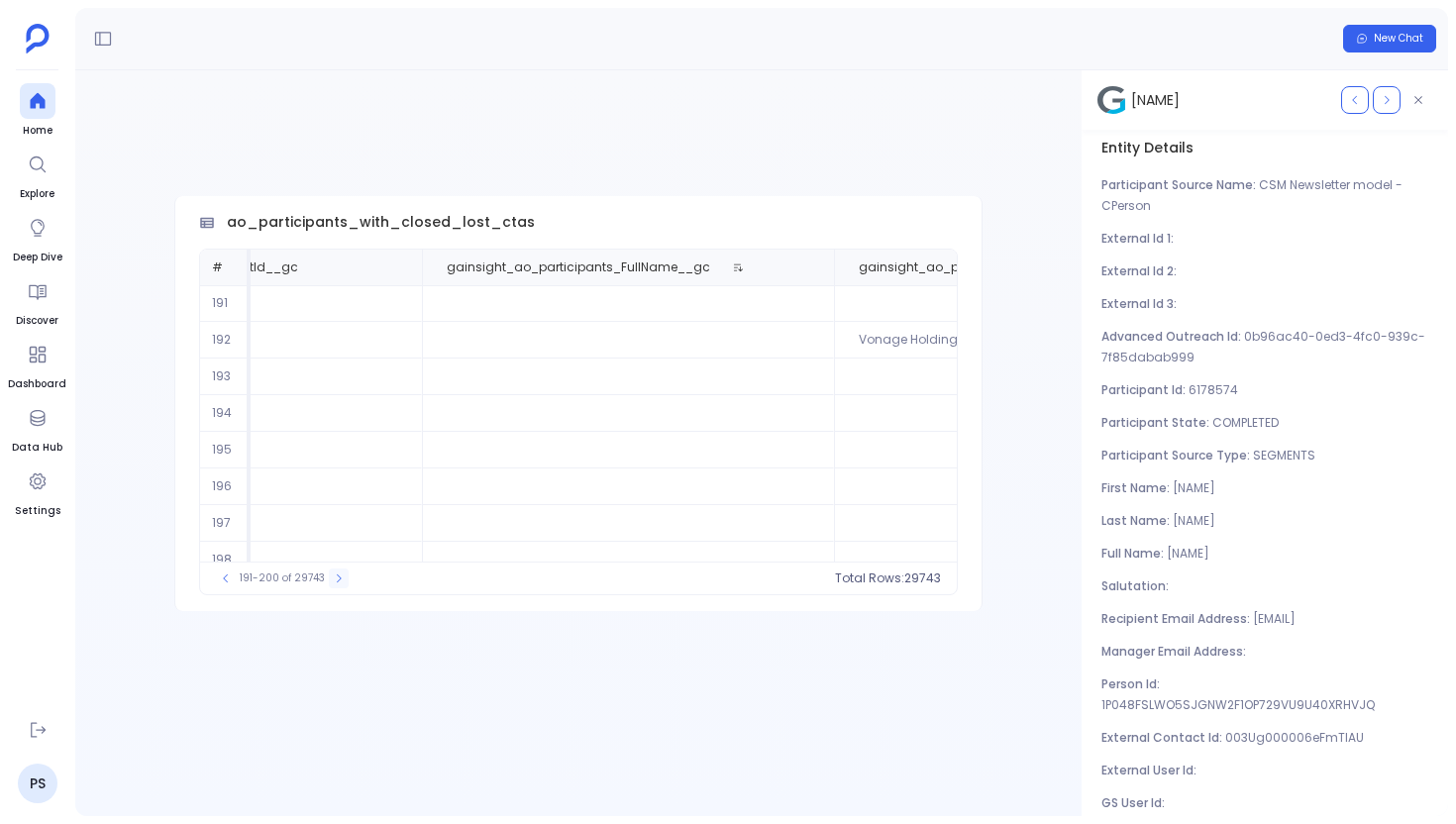 click 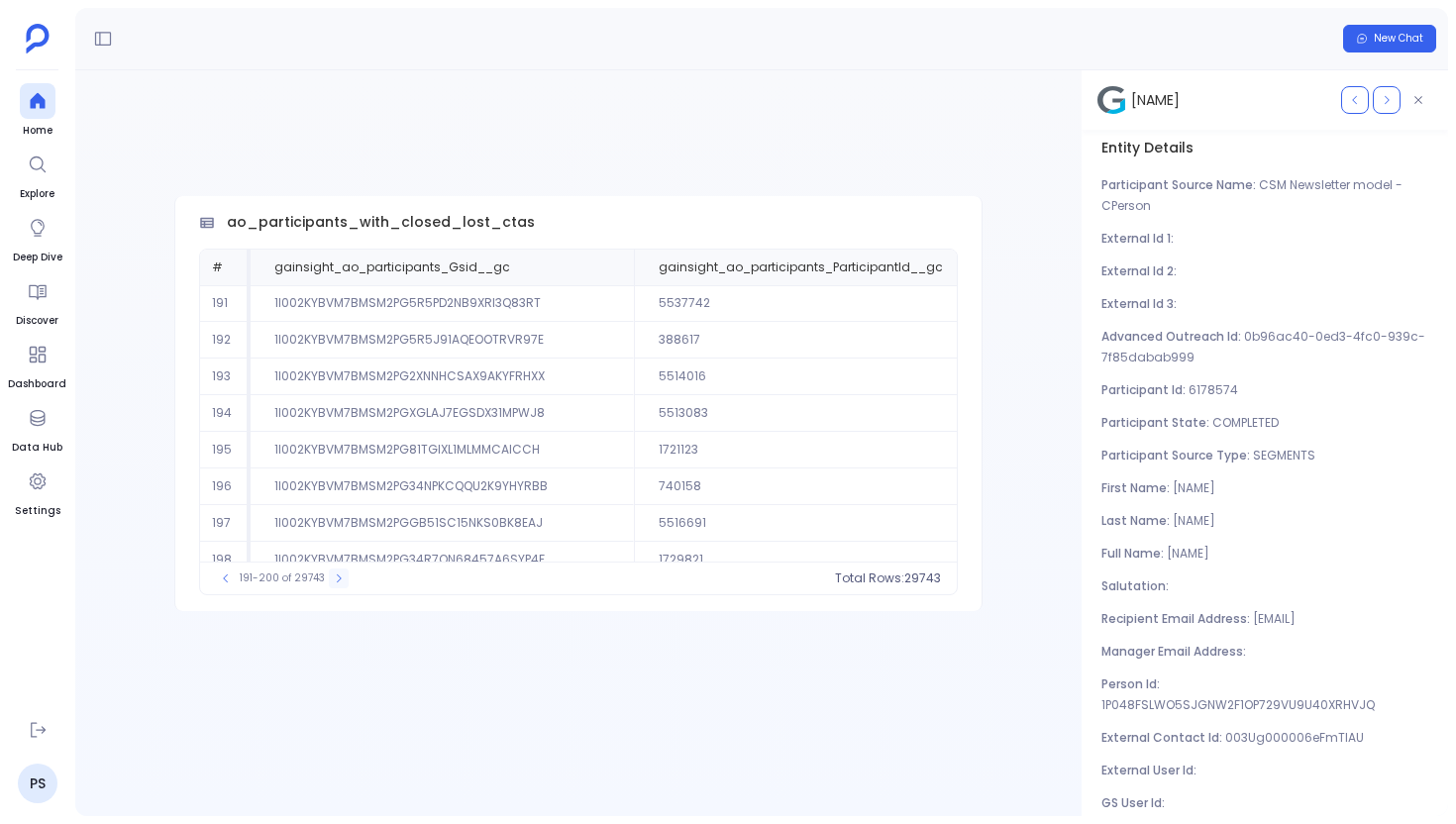 click 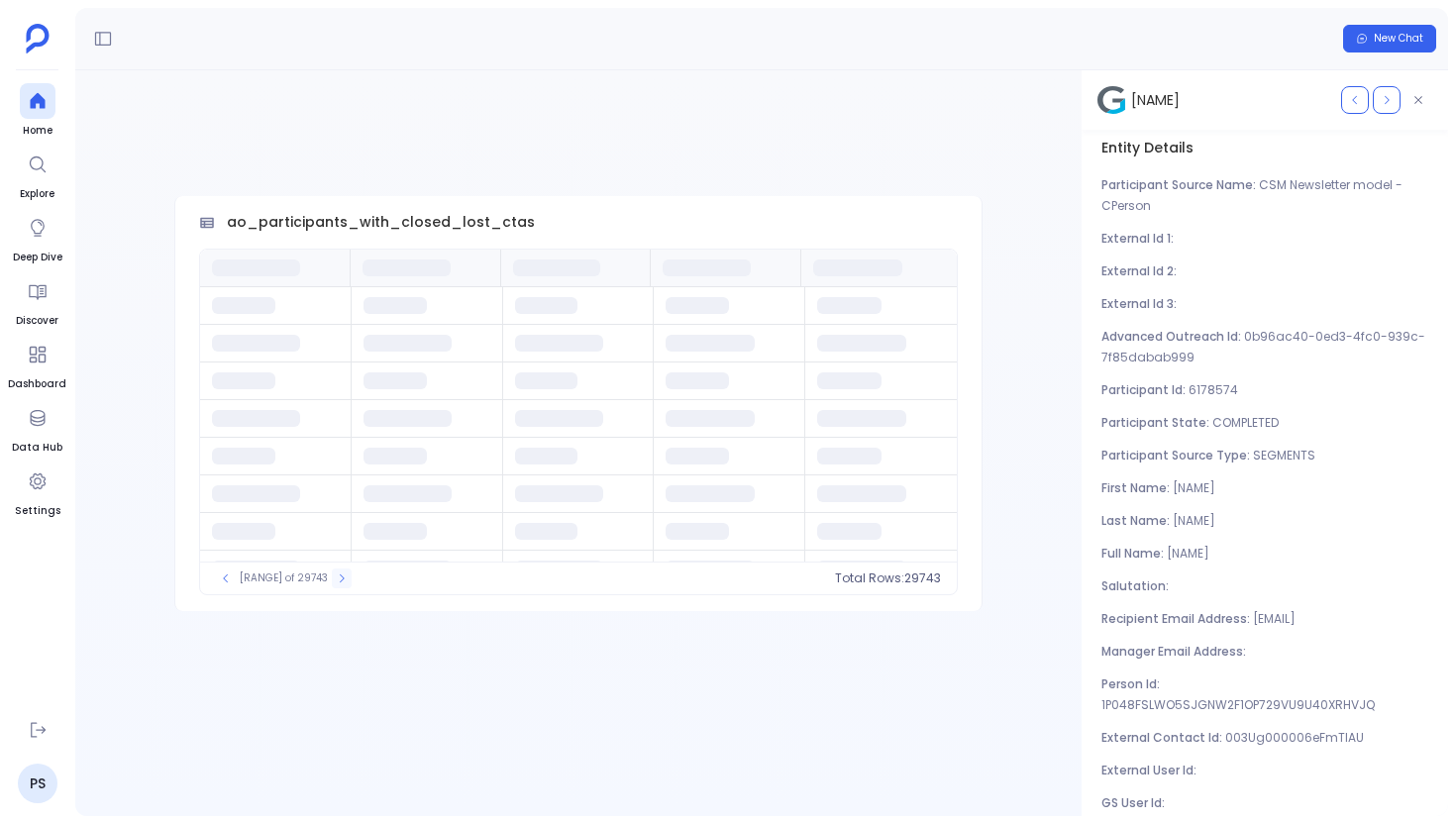click 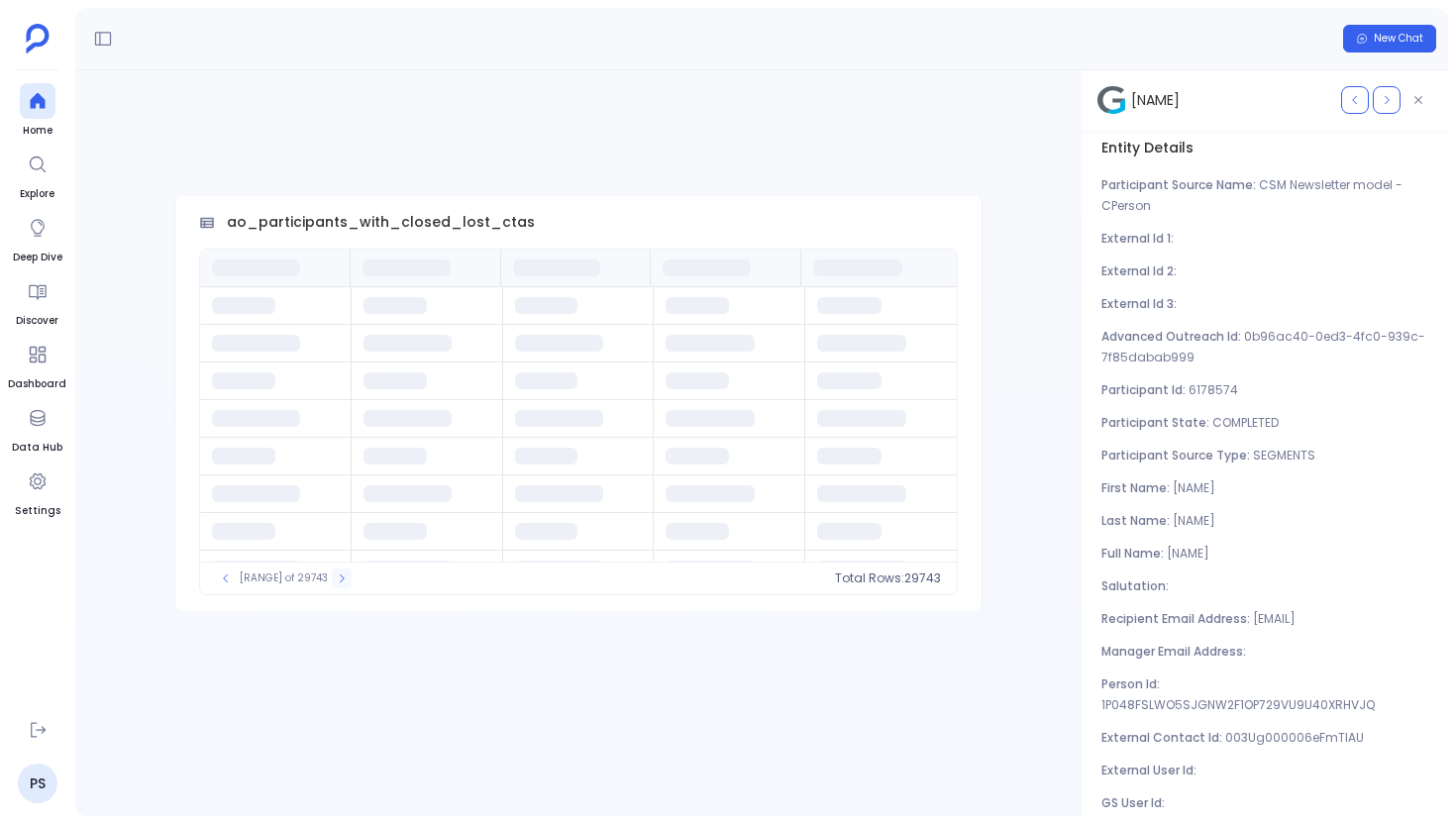click 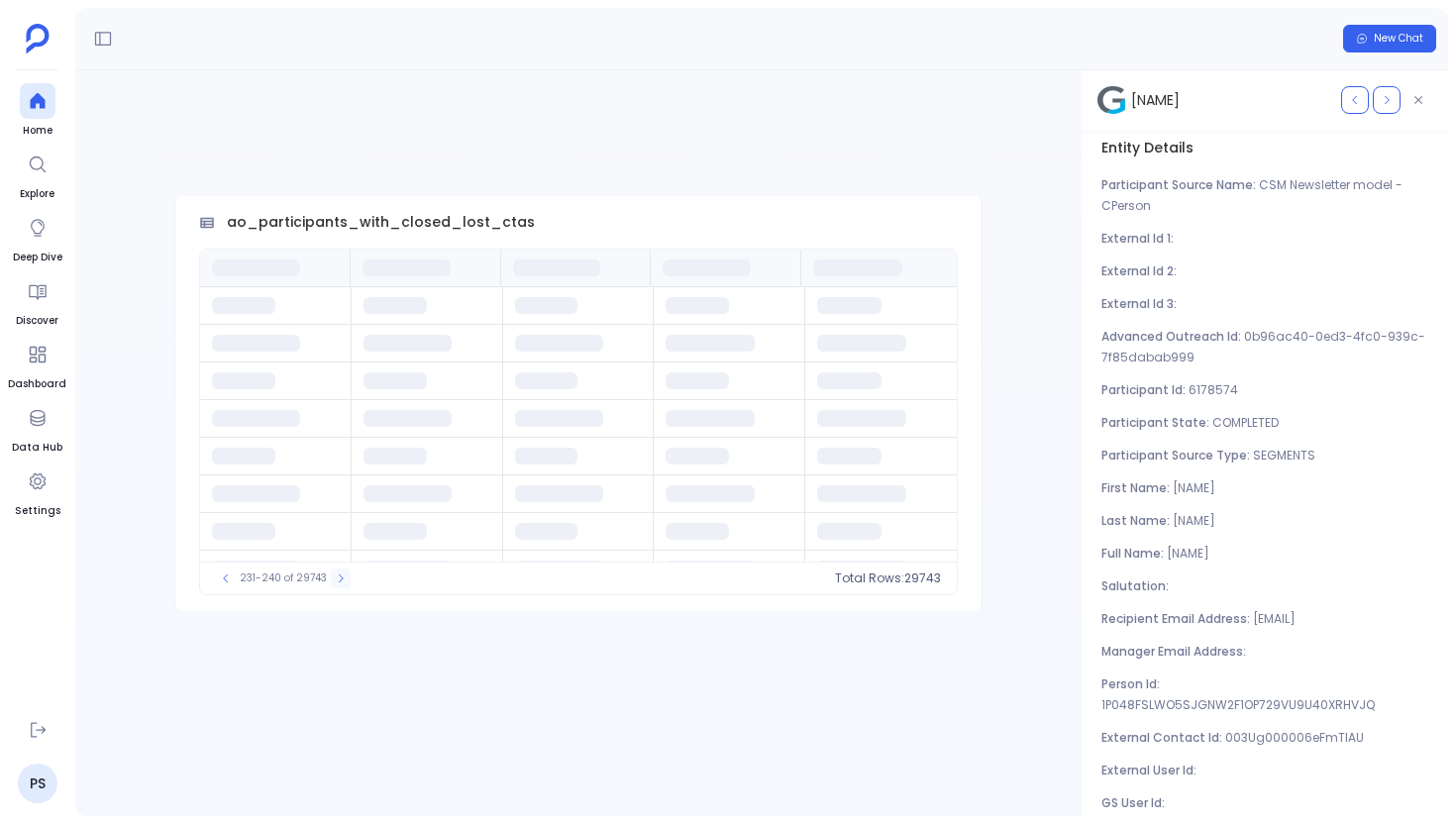 click at bounding box center [341, 578] 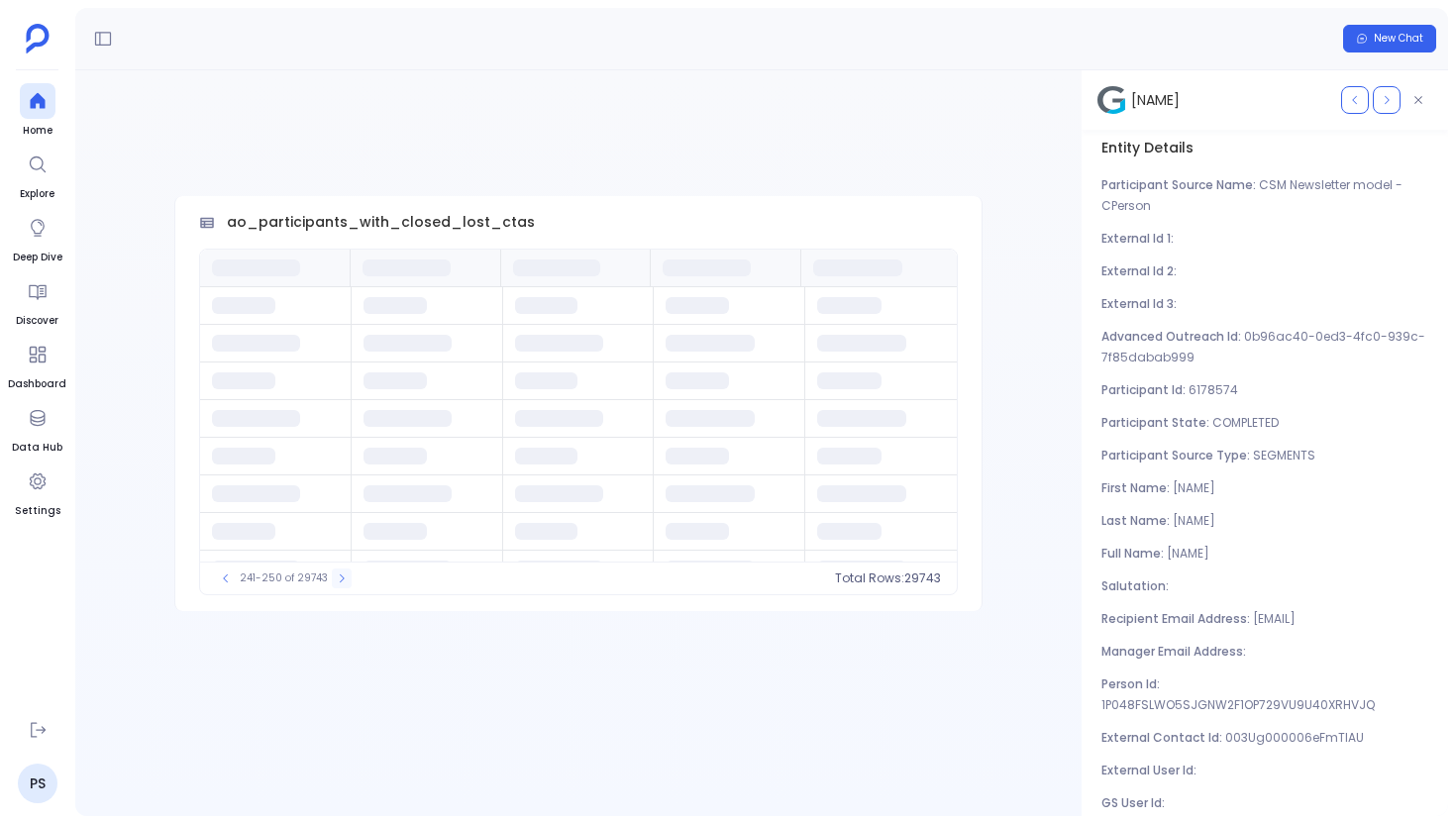 click at bounding box center (342, 578) 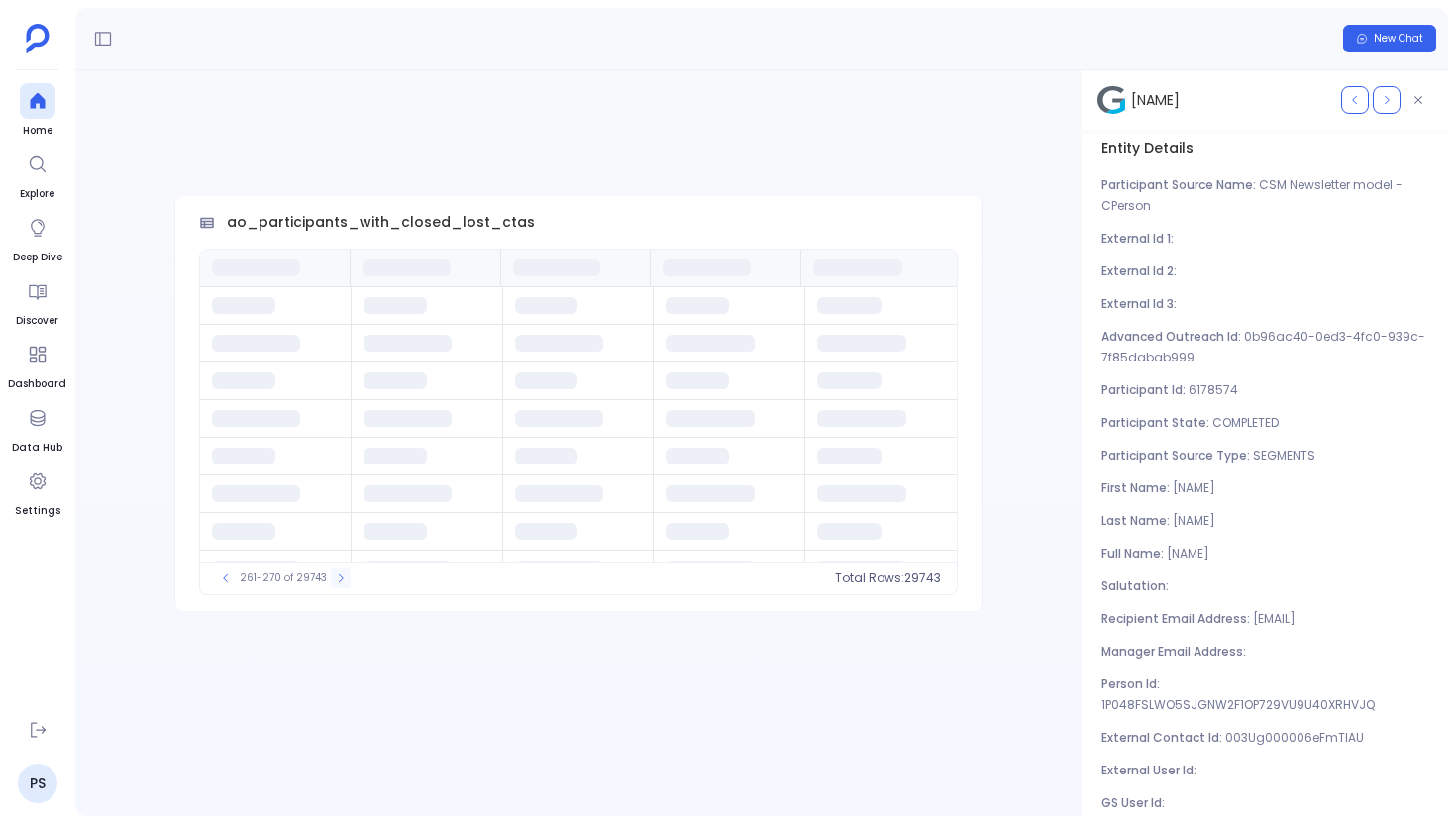 click at bounding box center [341, 578] 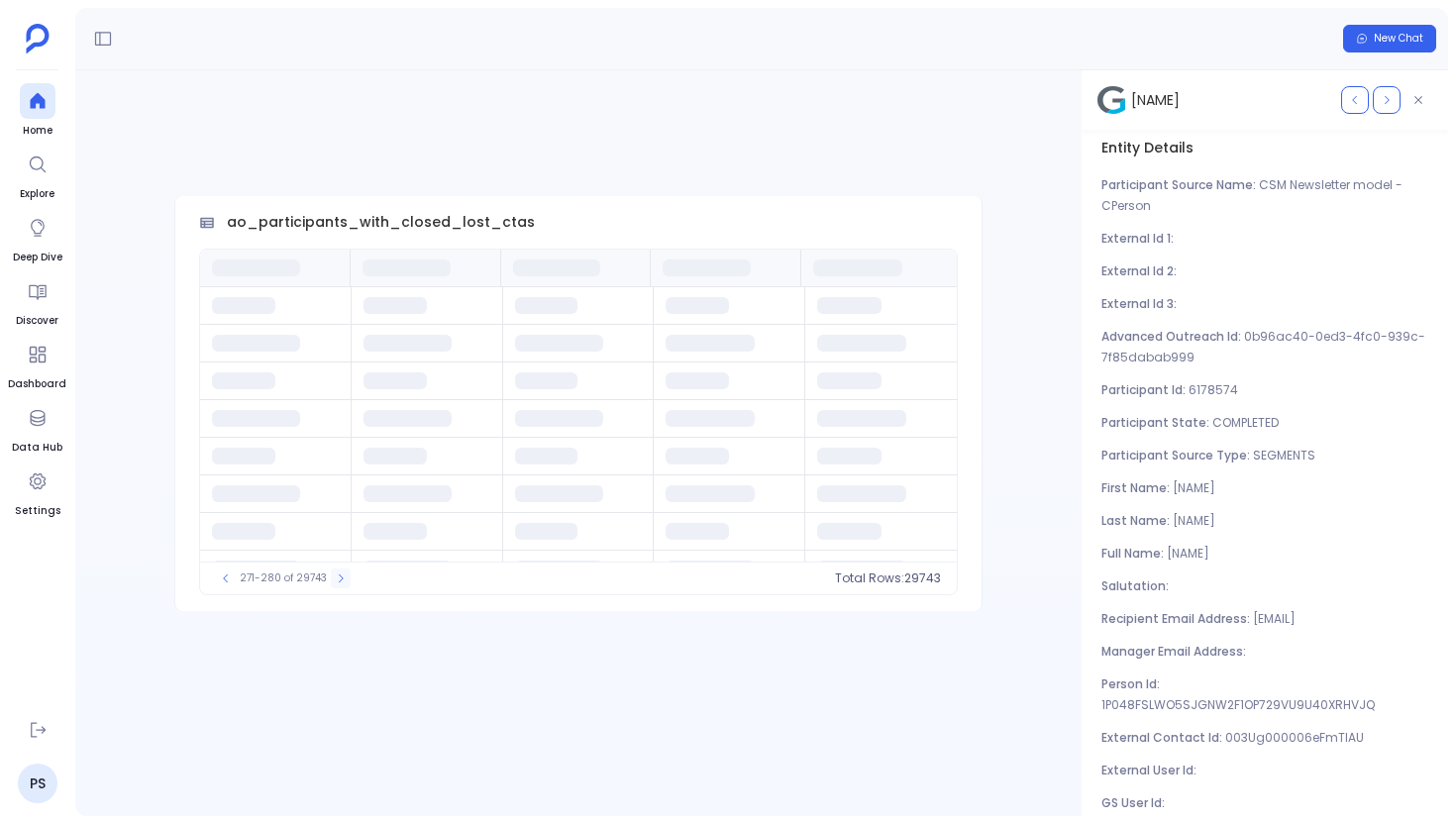 click 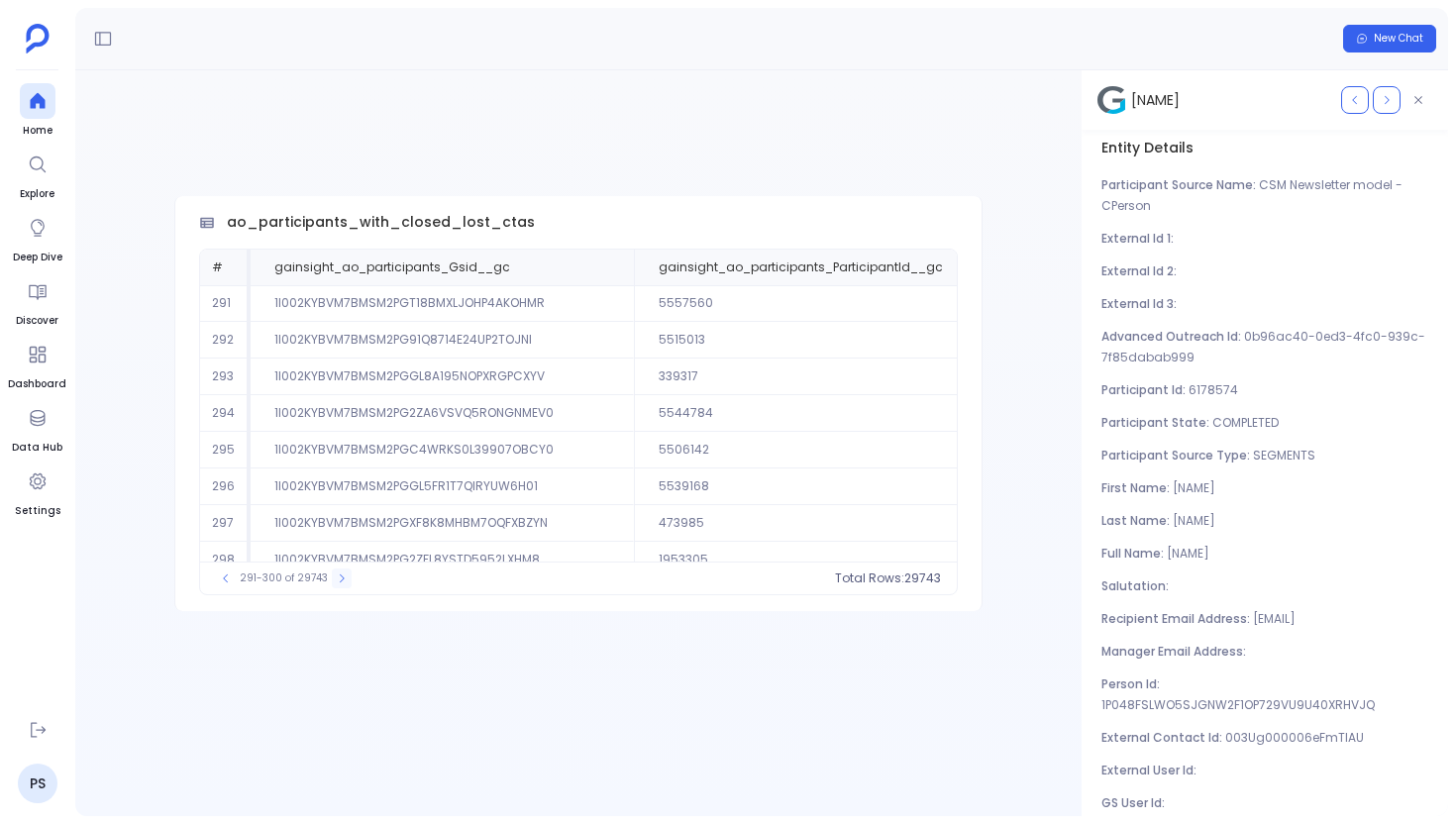 click at bounding box center [342, 578] 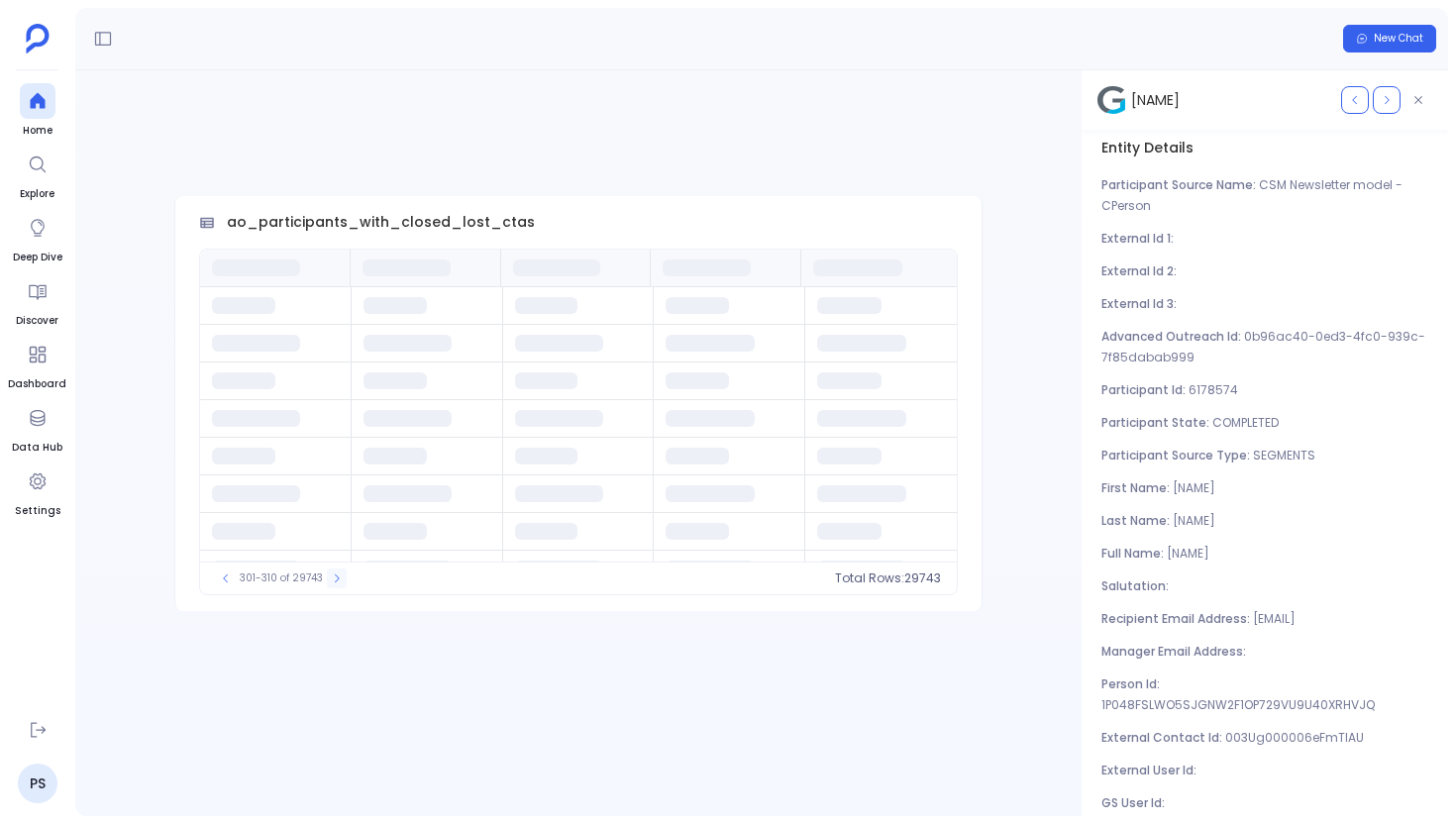 click 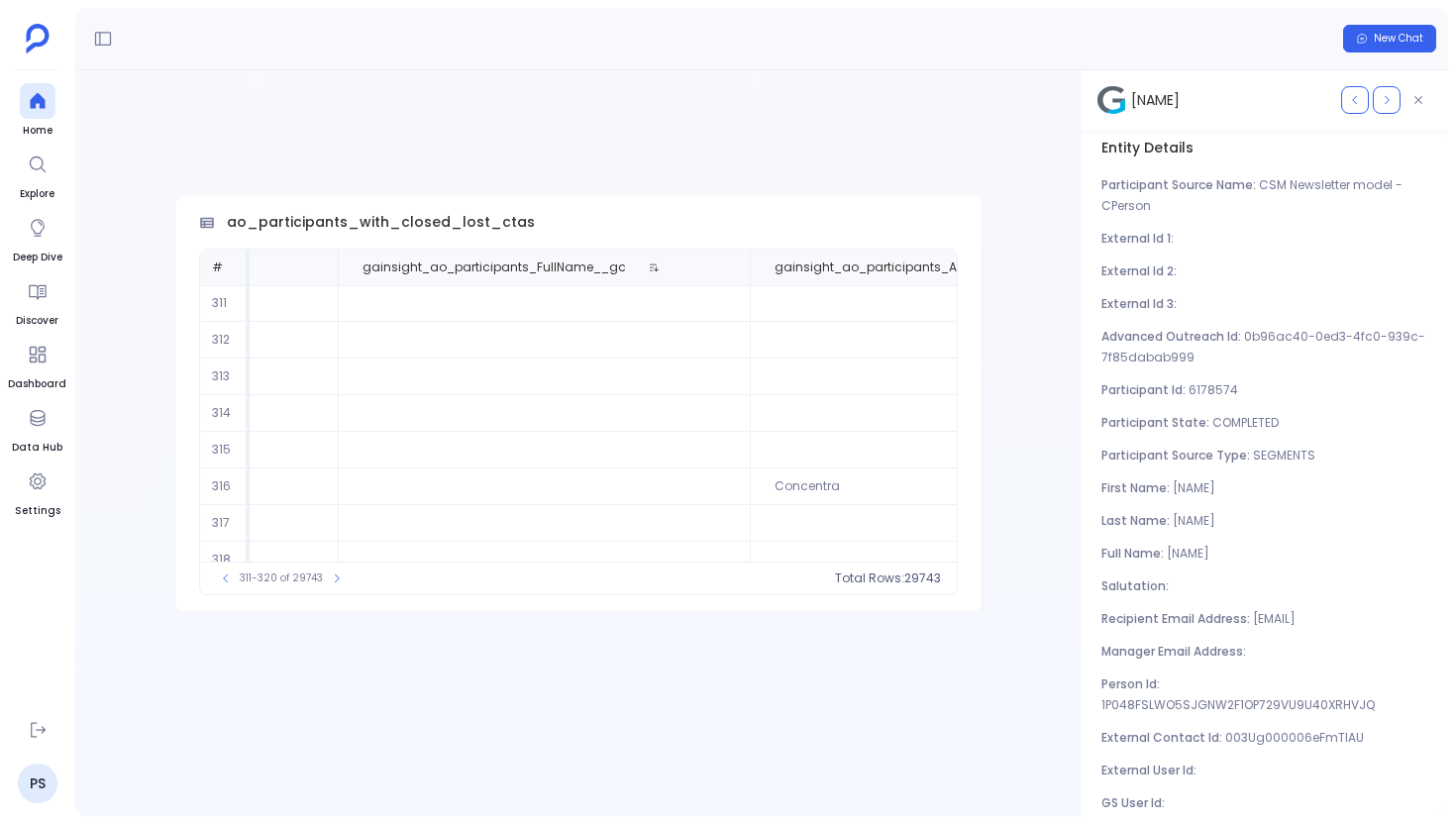 scroll, scrollTop: 0, scrollLeft: 795, axis: horizontal 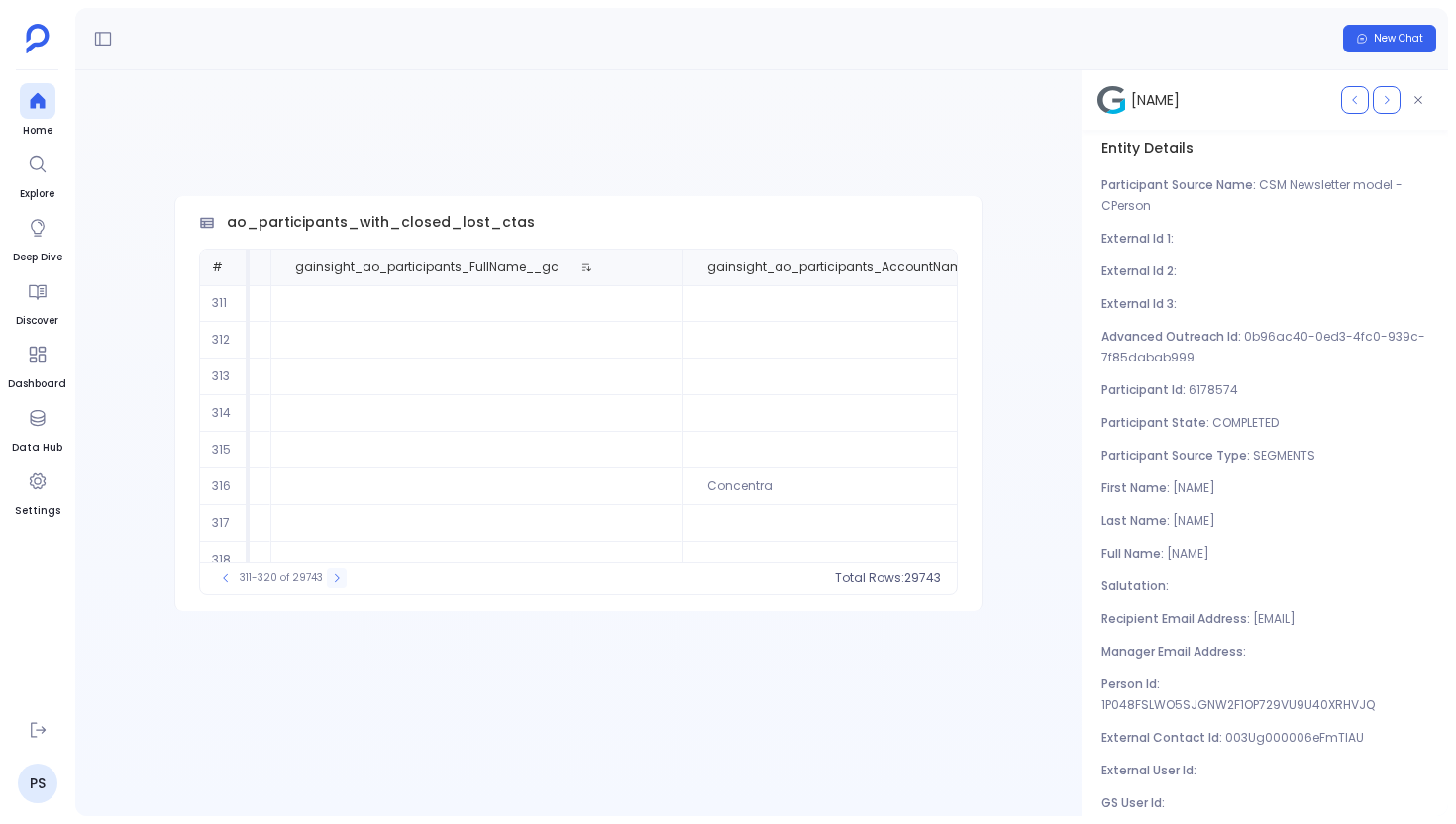 click at bounding box center [337, 578] 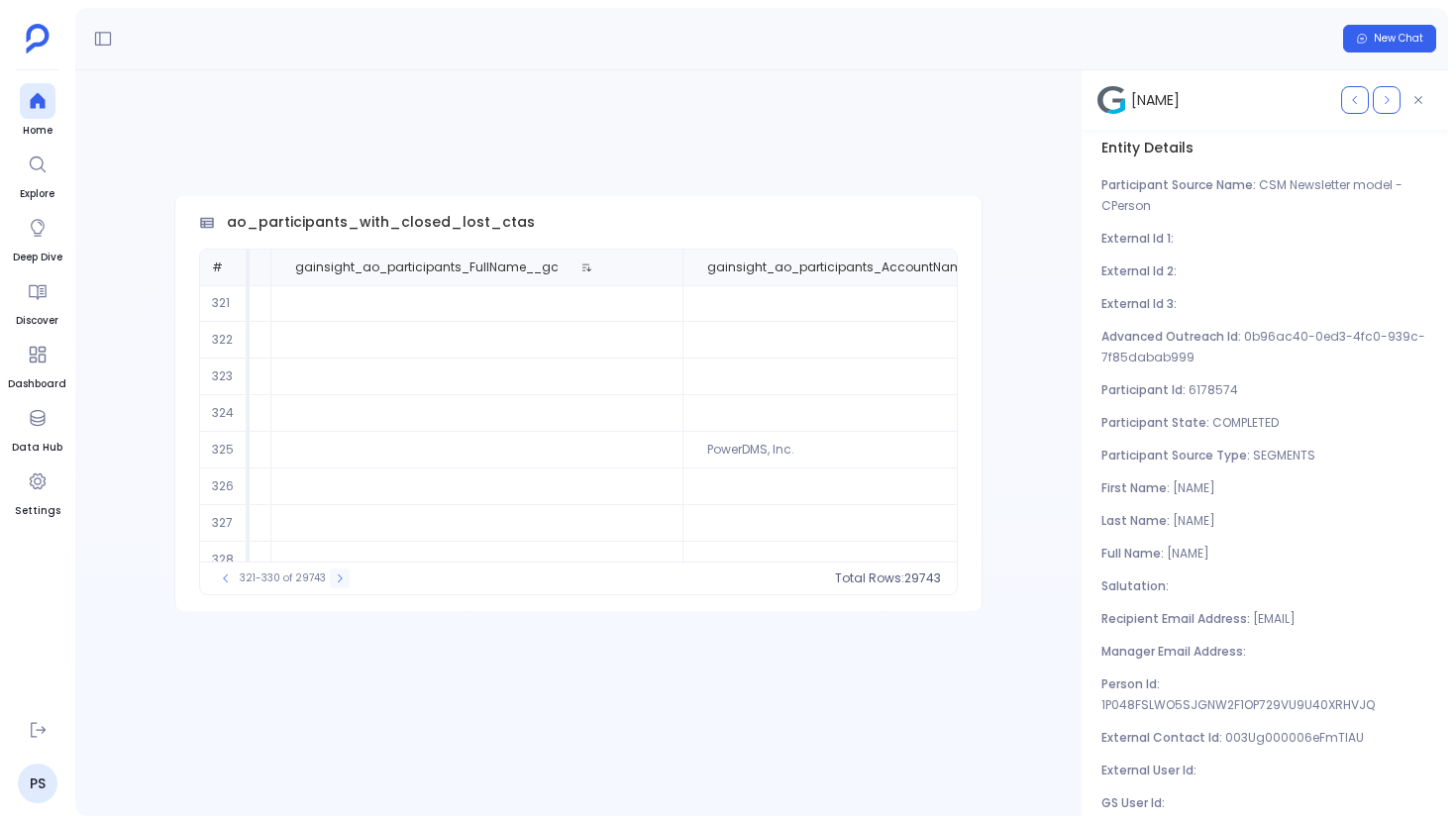 click at bounding box center [340, 578] 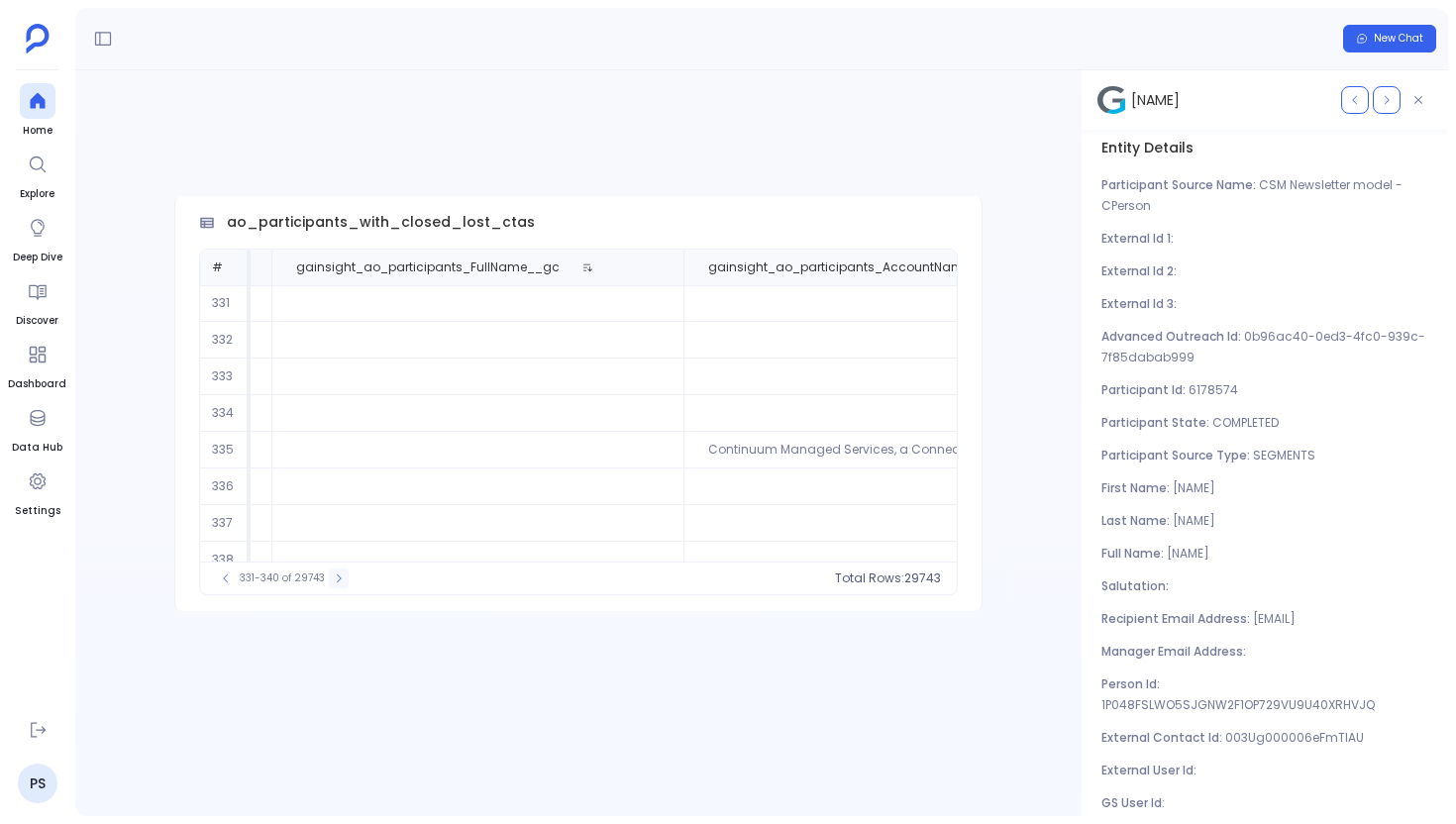 click at bounding box center [339, 578] 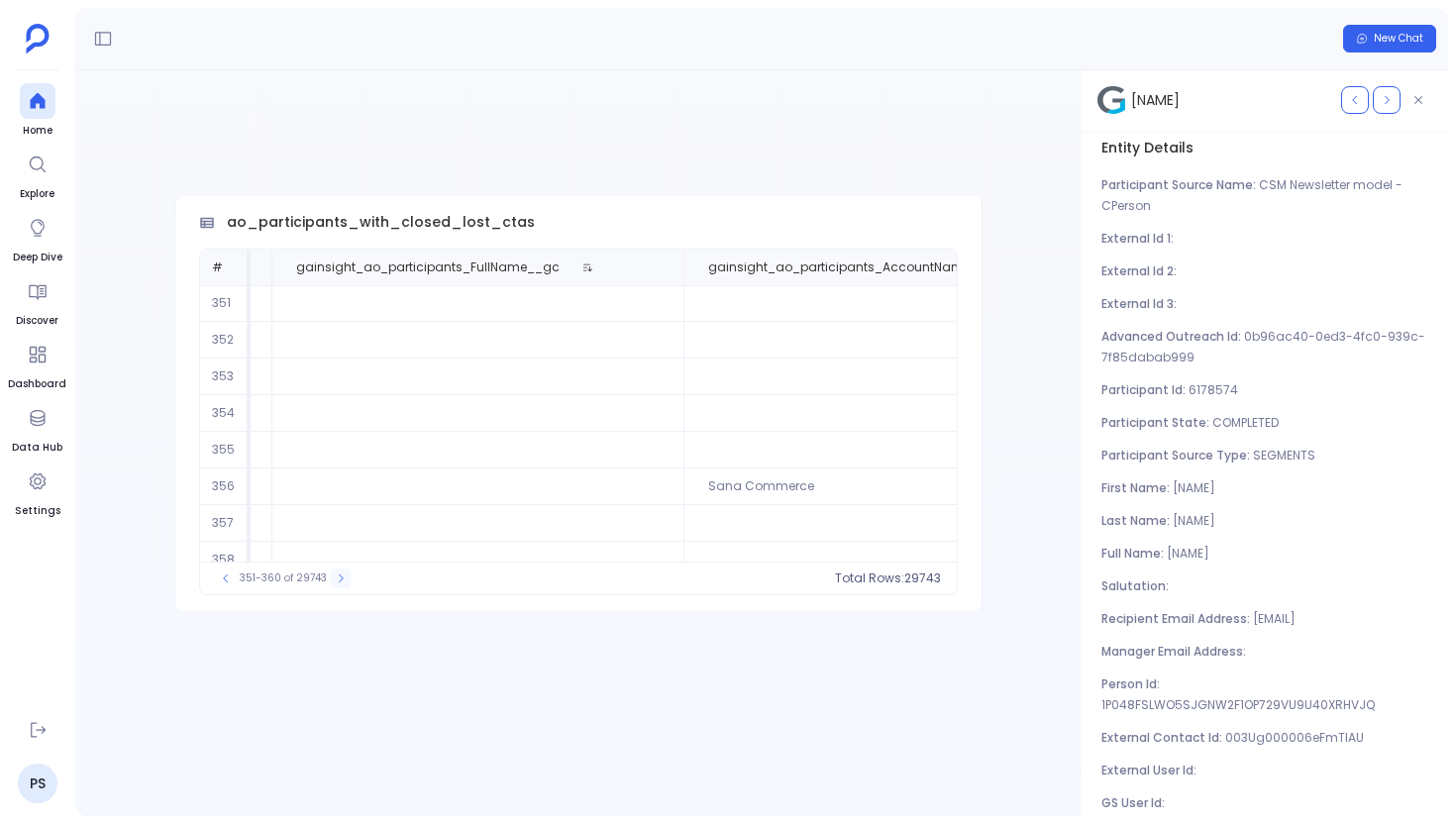 click at bounding box center [341, 578] 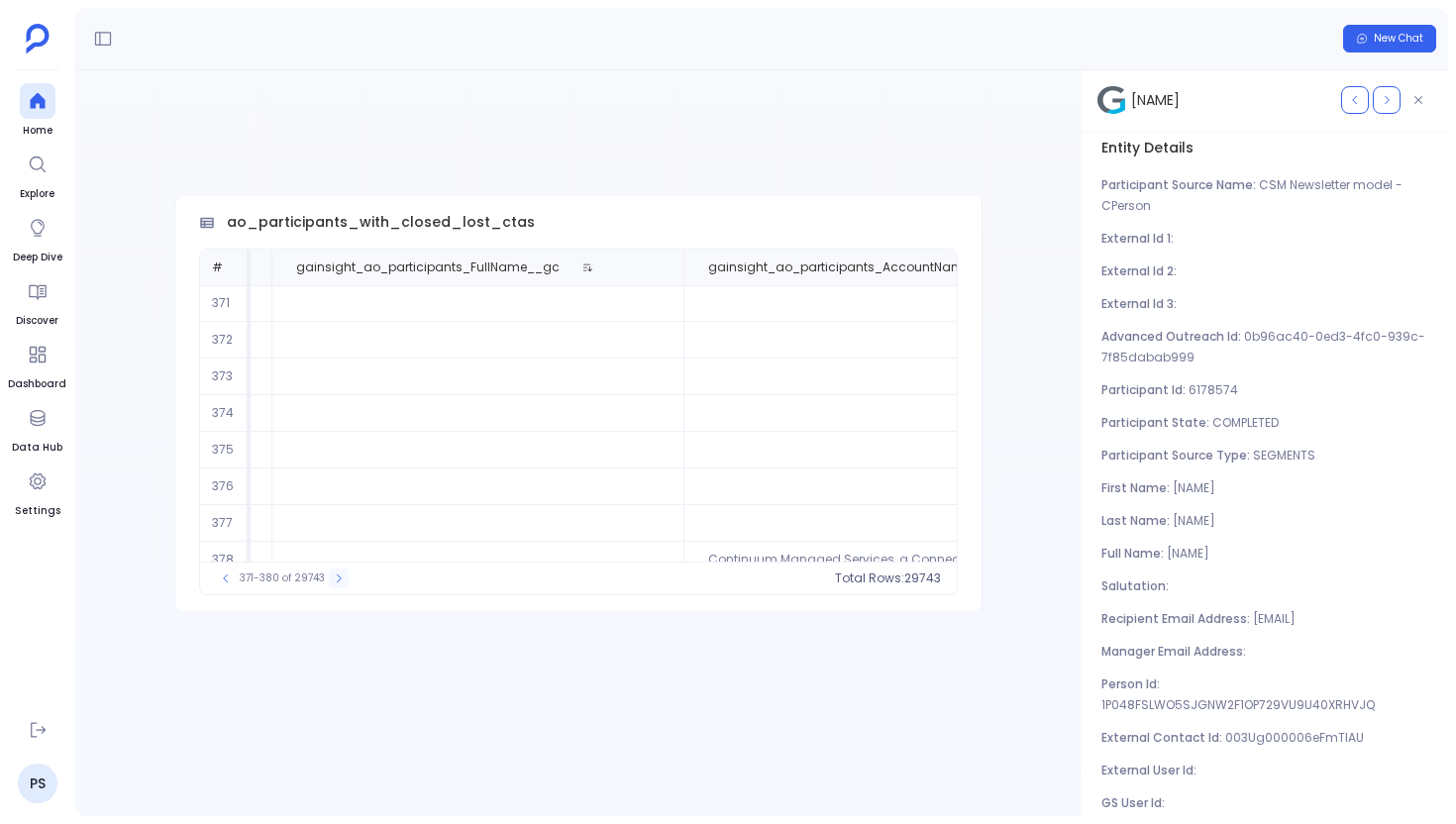 click at bounding box center (339, 578) 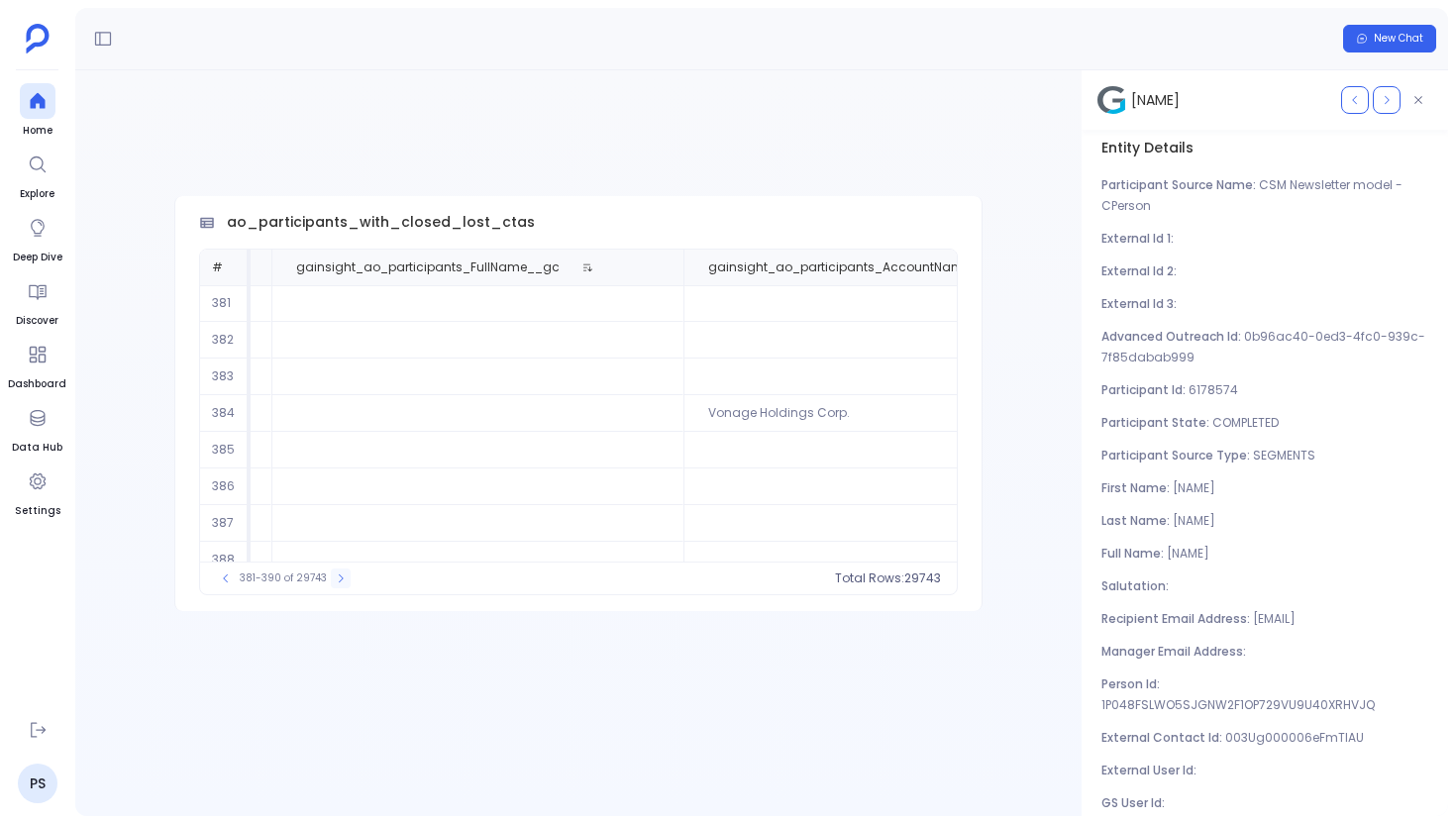 click at bounding box center (341, 578) 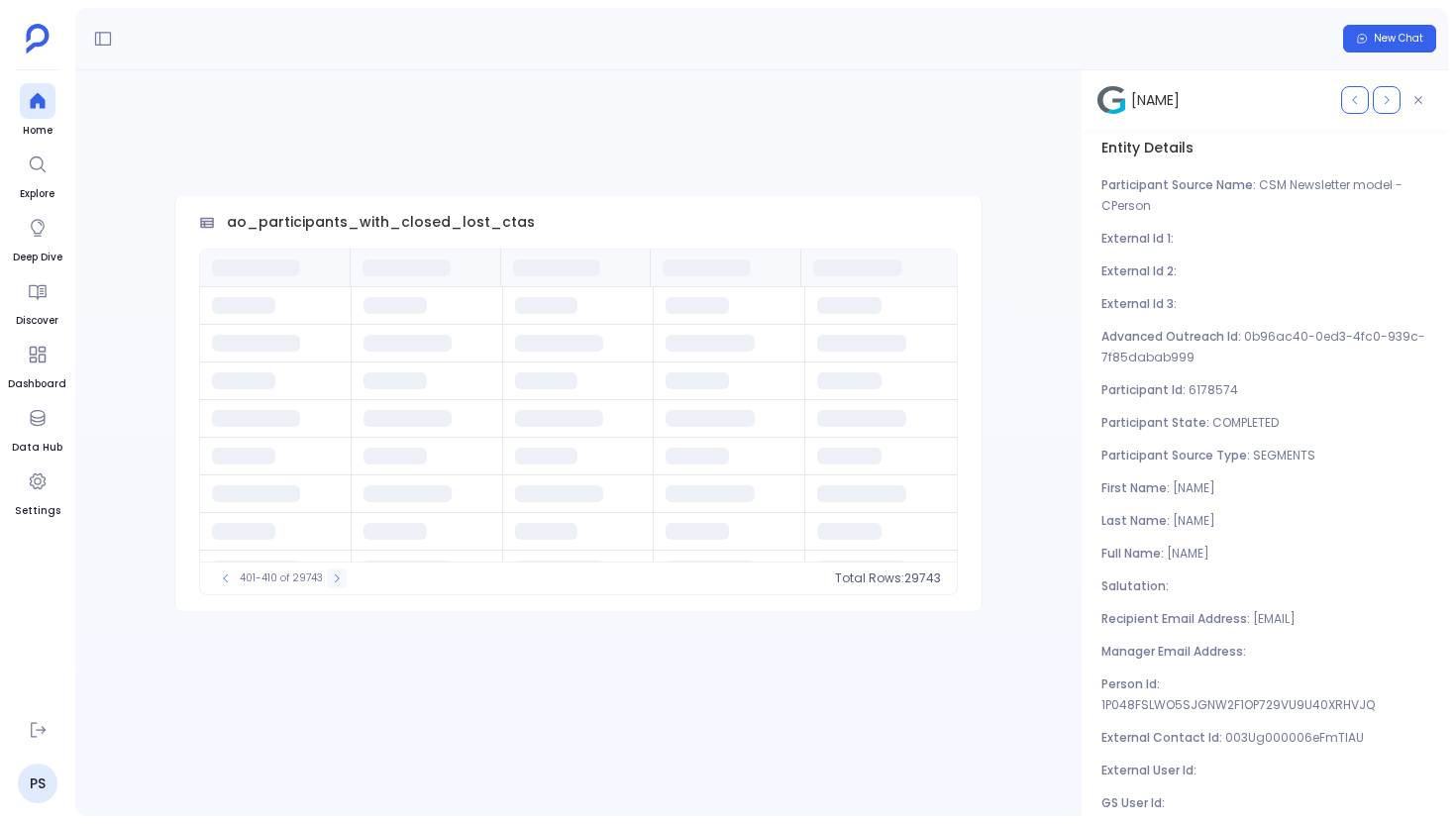 scroll, scrollTop: 0, scrollLeft: 0, axis: both 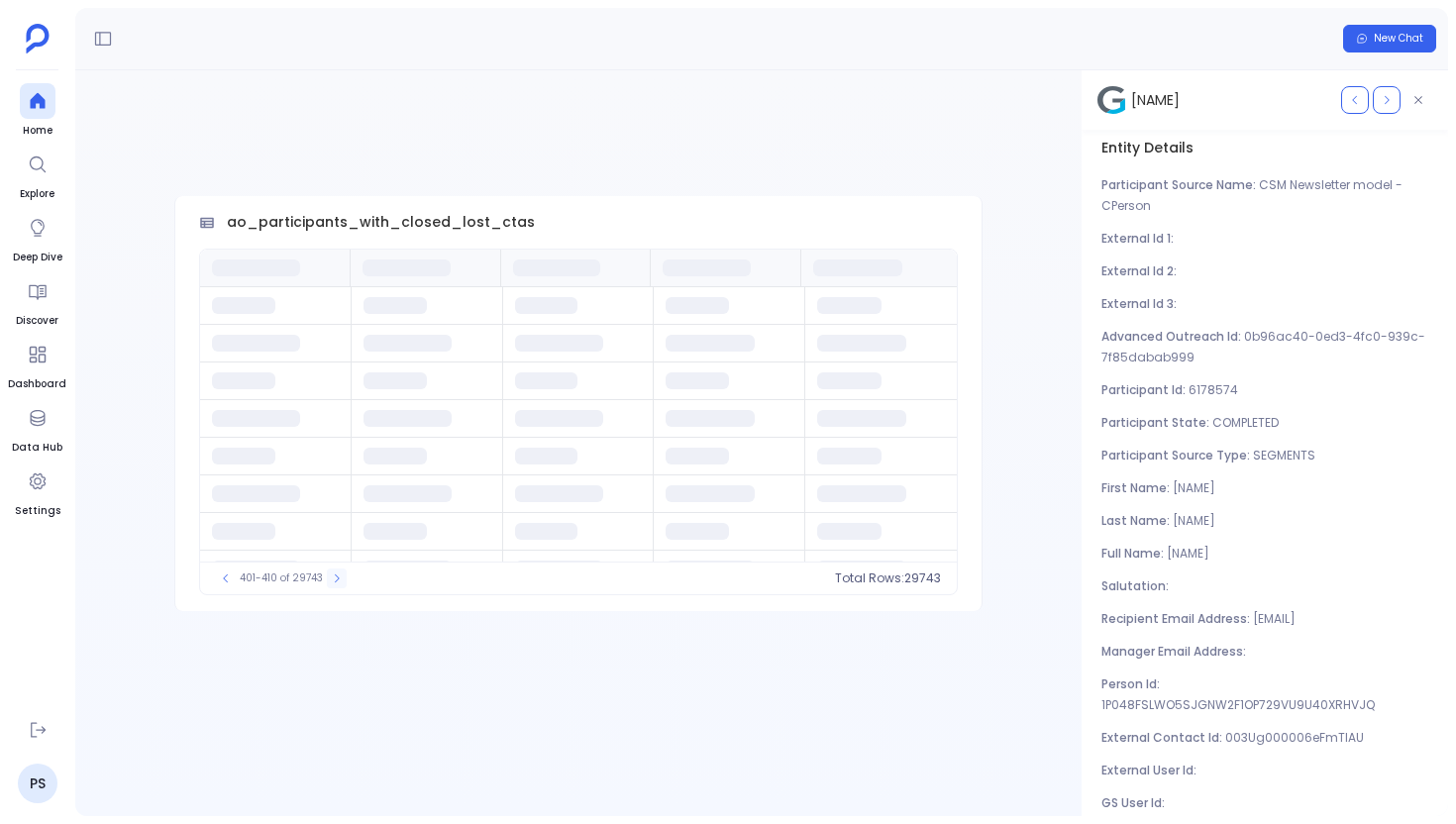click at bounding box center [337, 578] 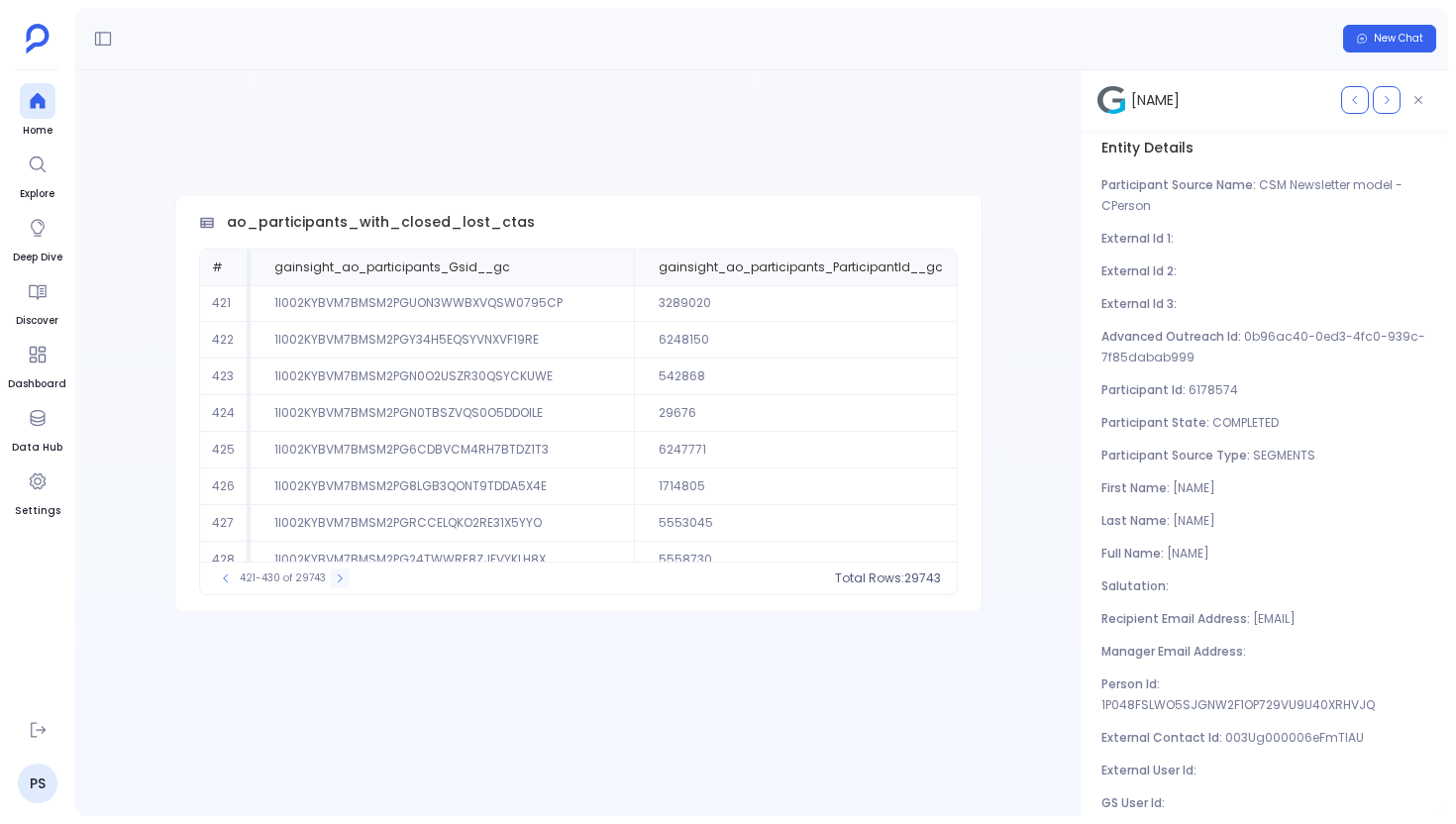 click at bounding box center (340, 578) 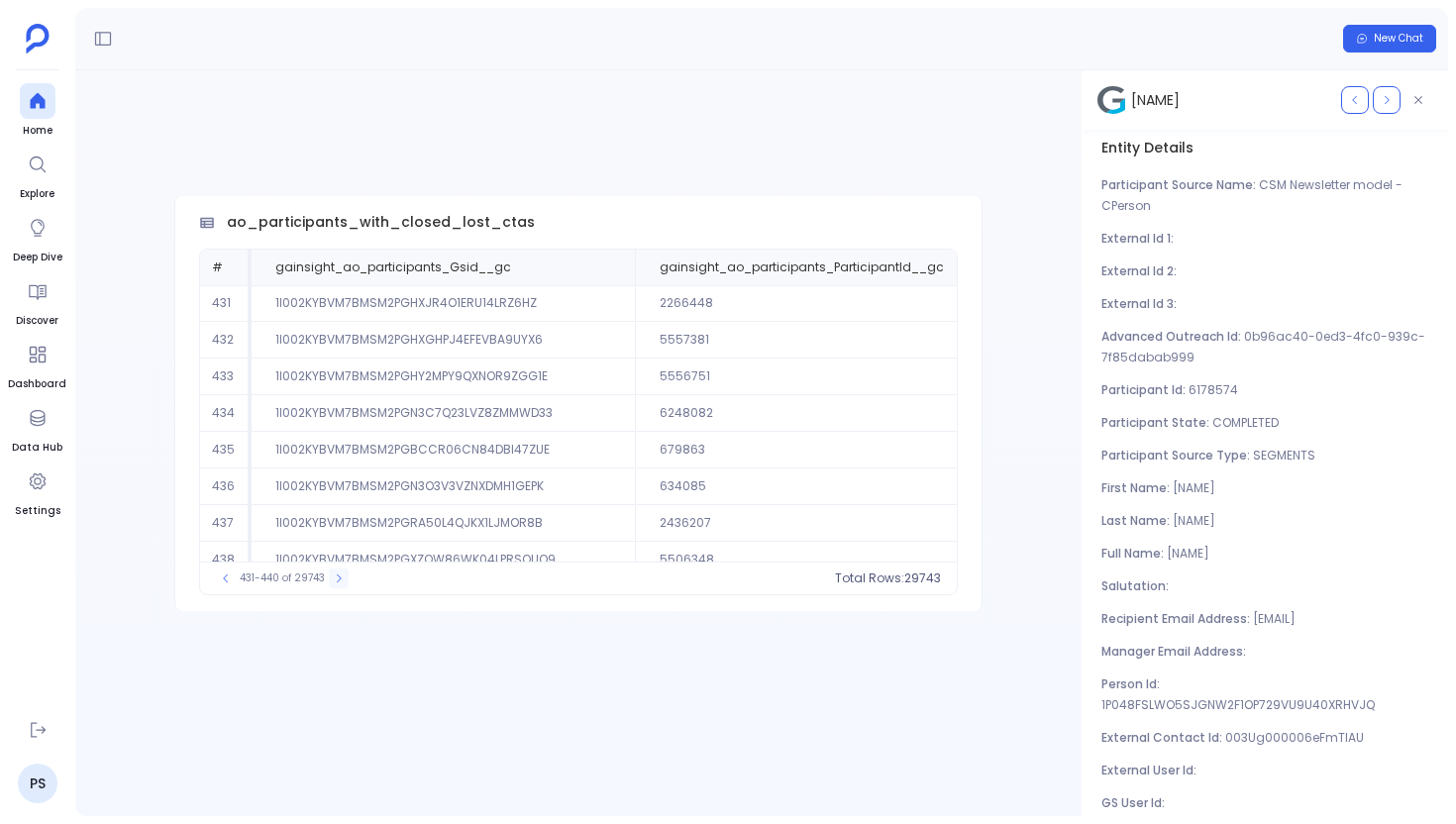 click at bounding box center (339, 578) 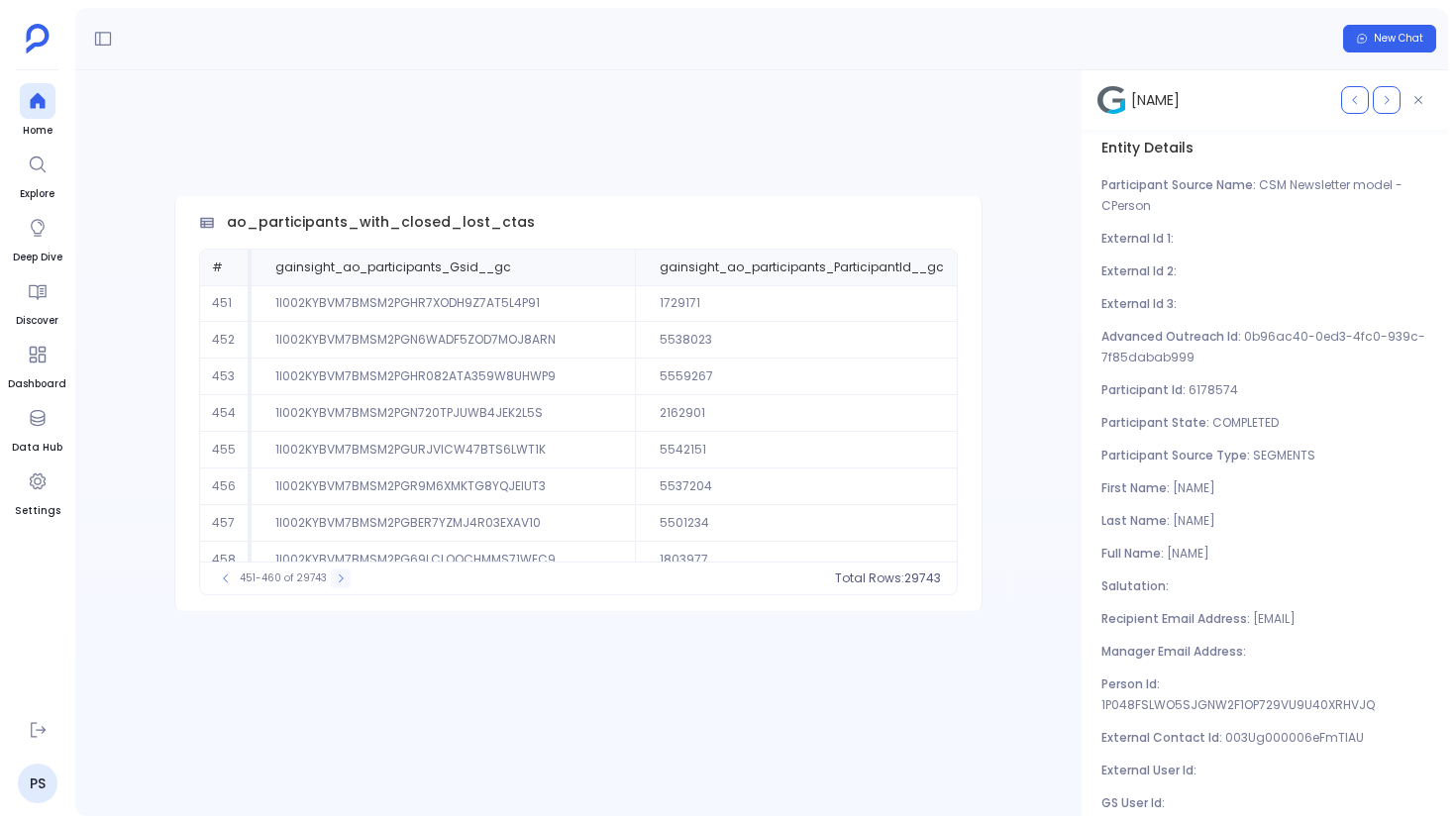 click at bounding box center [341, 578] 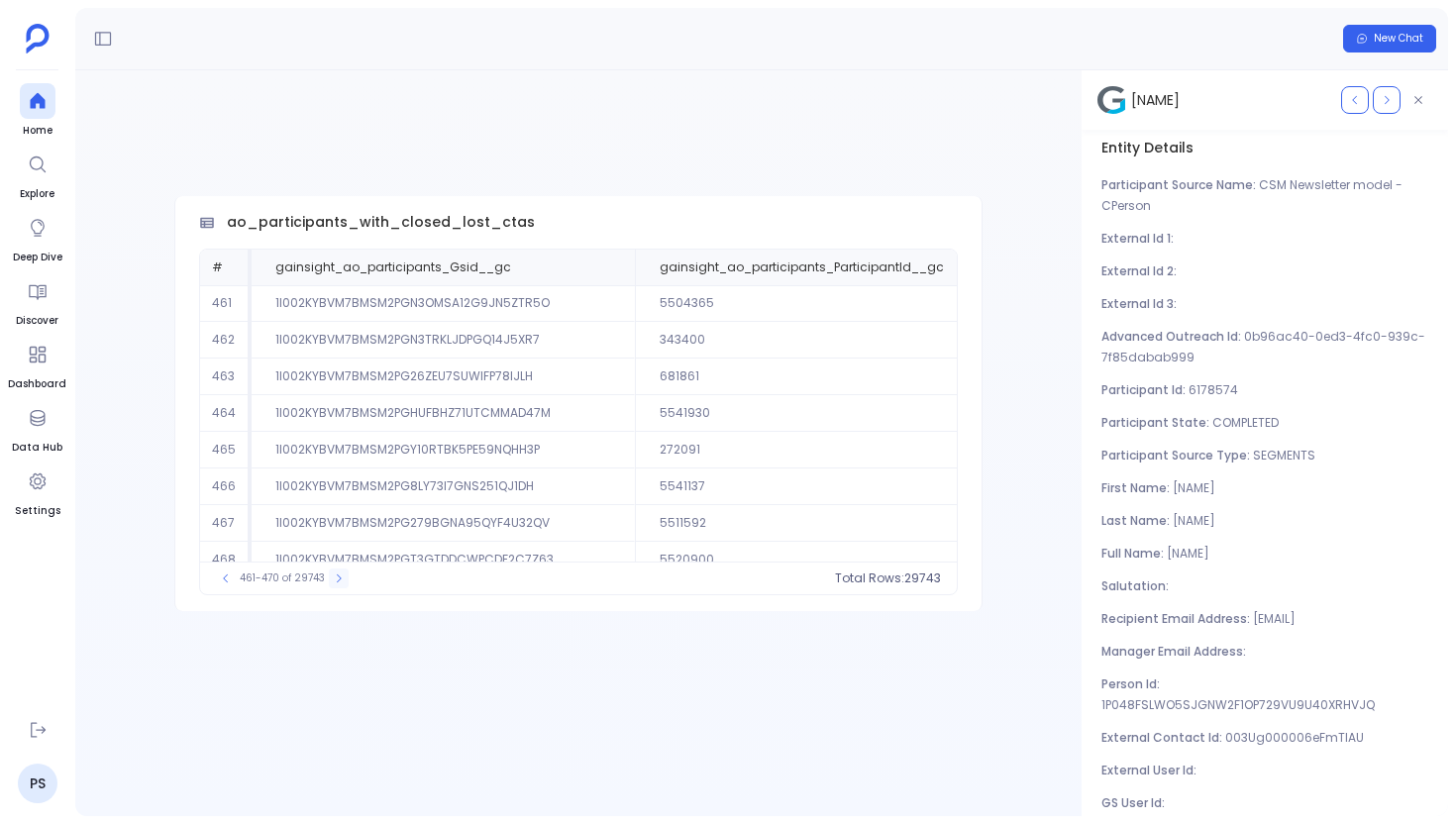 click at bounding box center (339, 578) 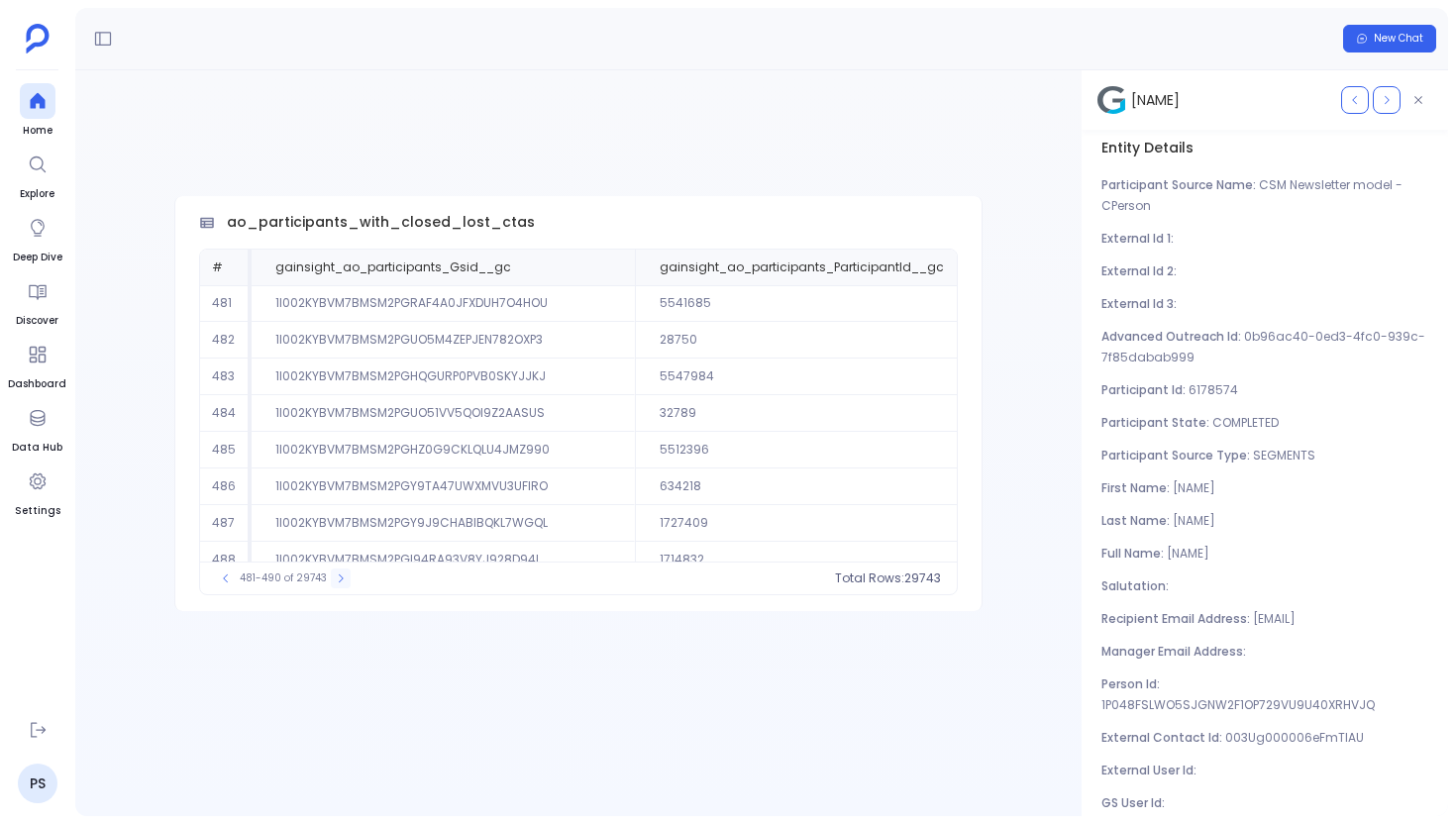 click at bounding box center [341, 578] 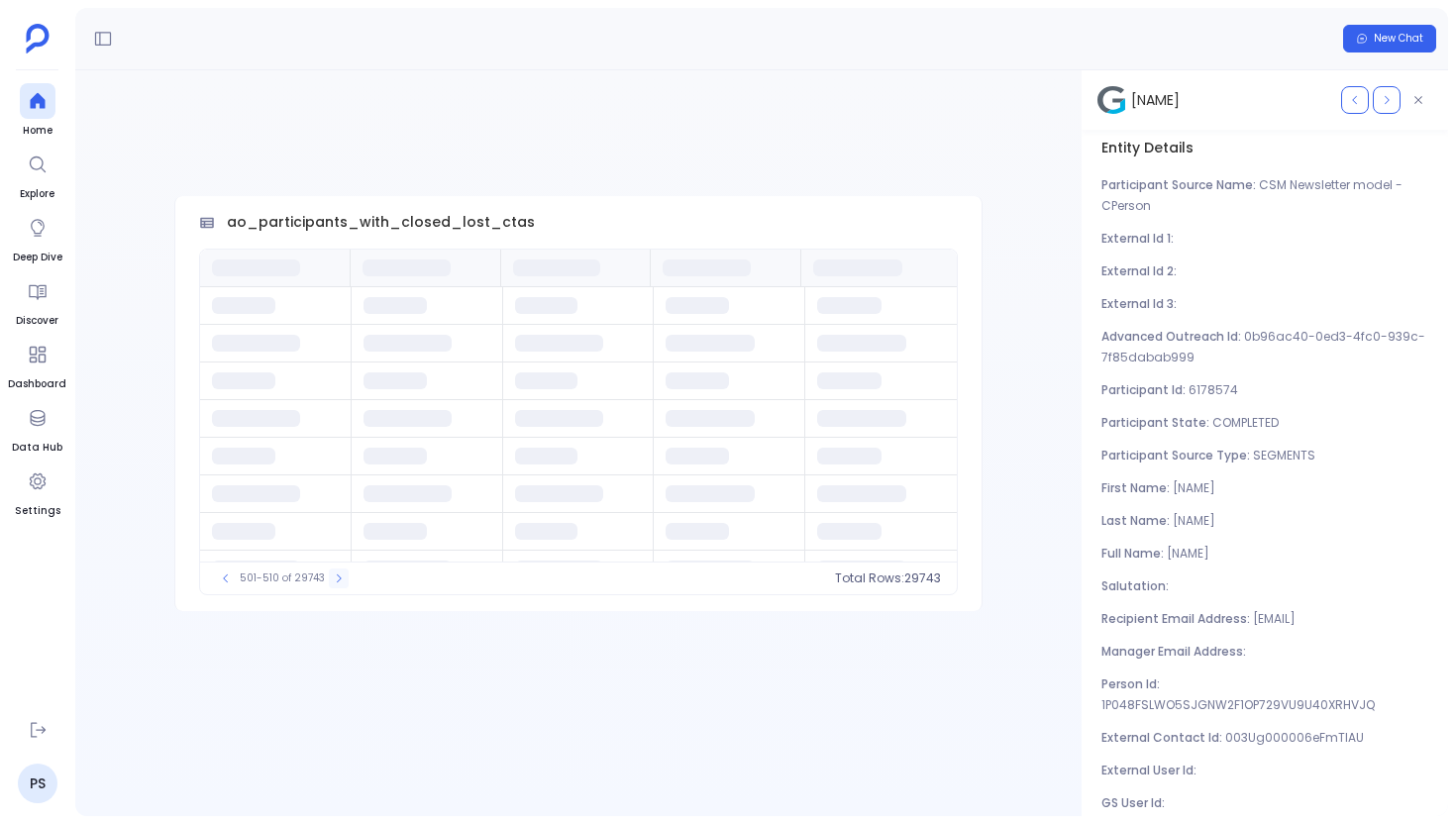 click at bounding box center (339, 578) 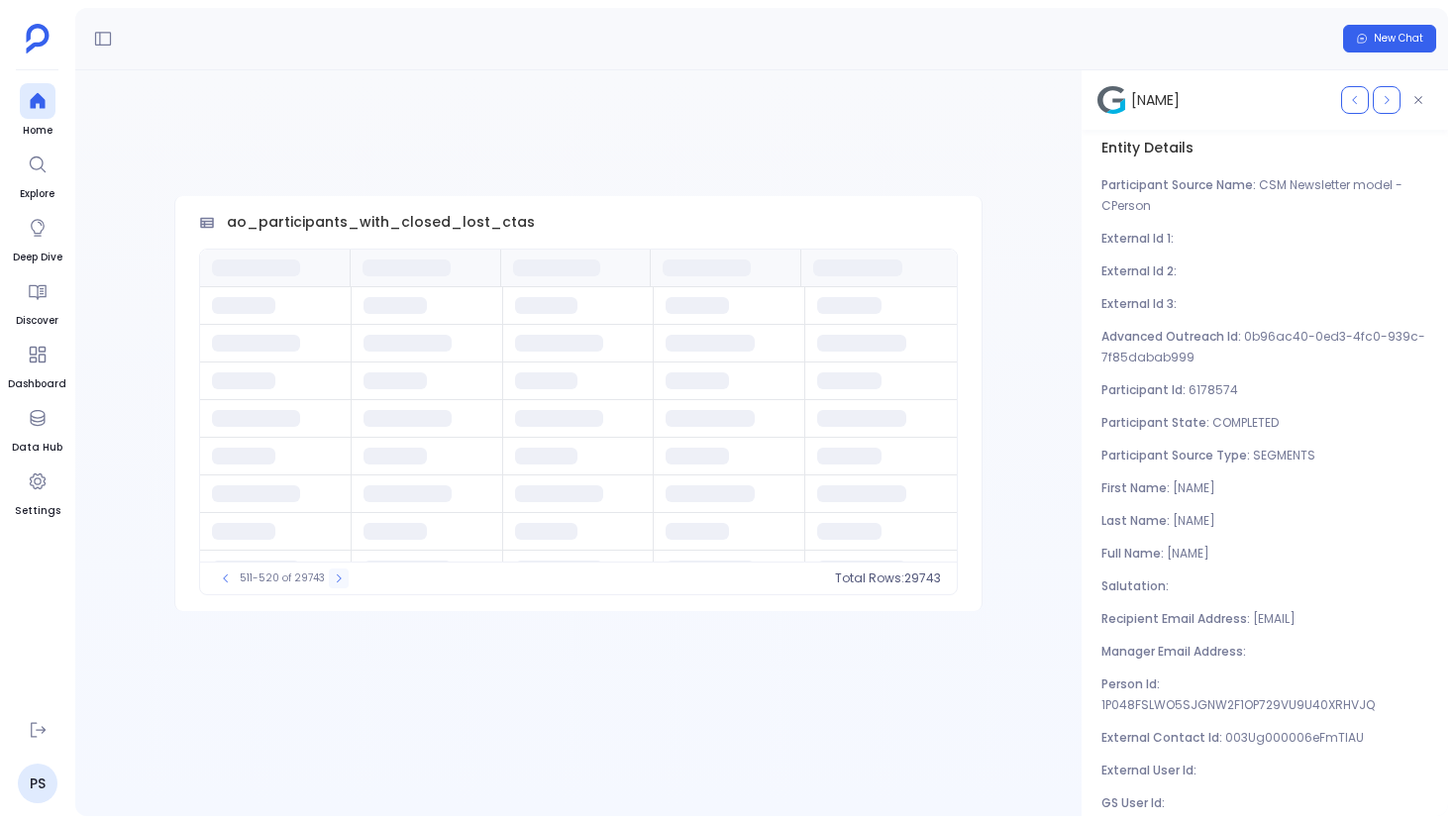 click at bounding box center (339, 578) 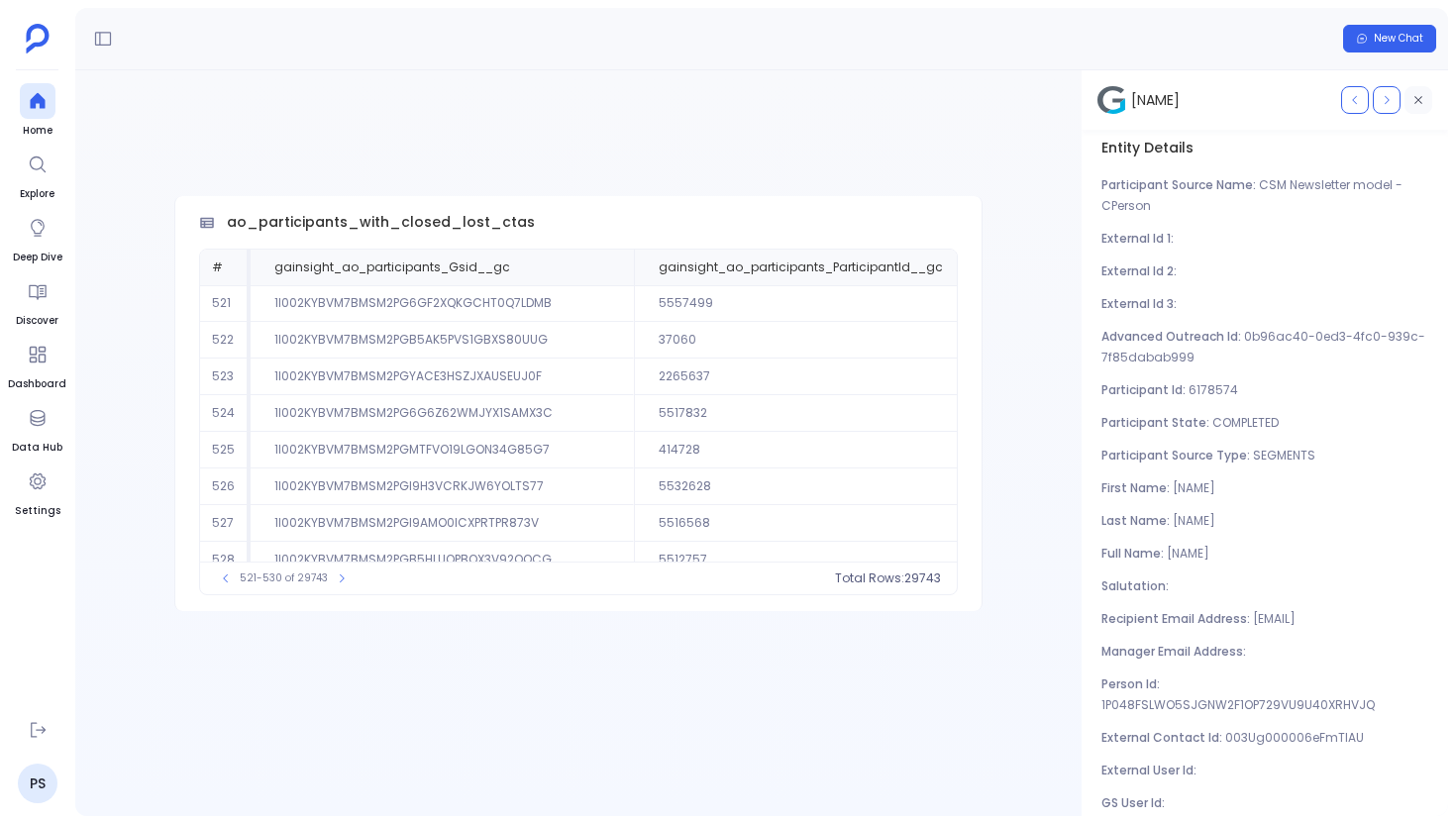 click 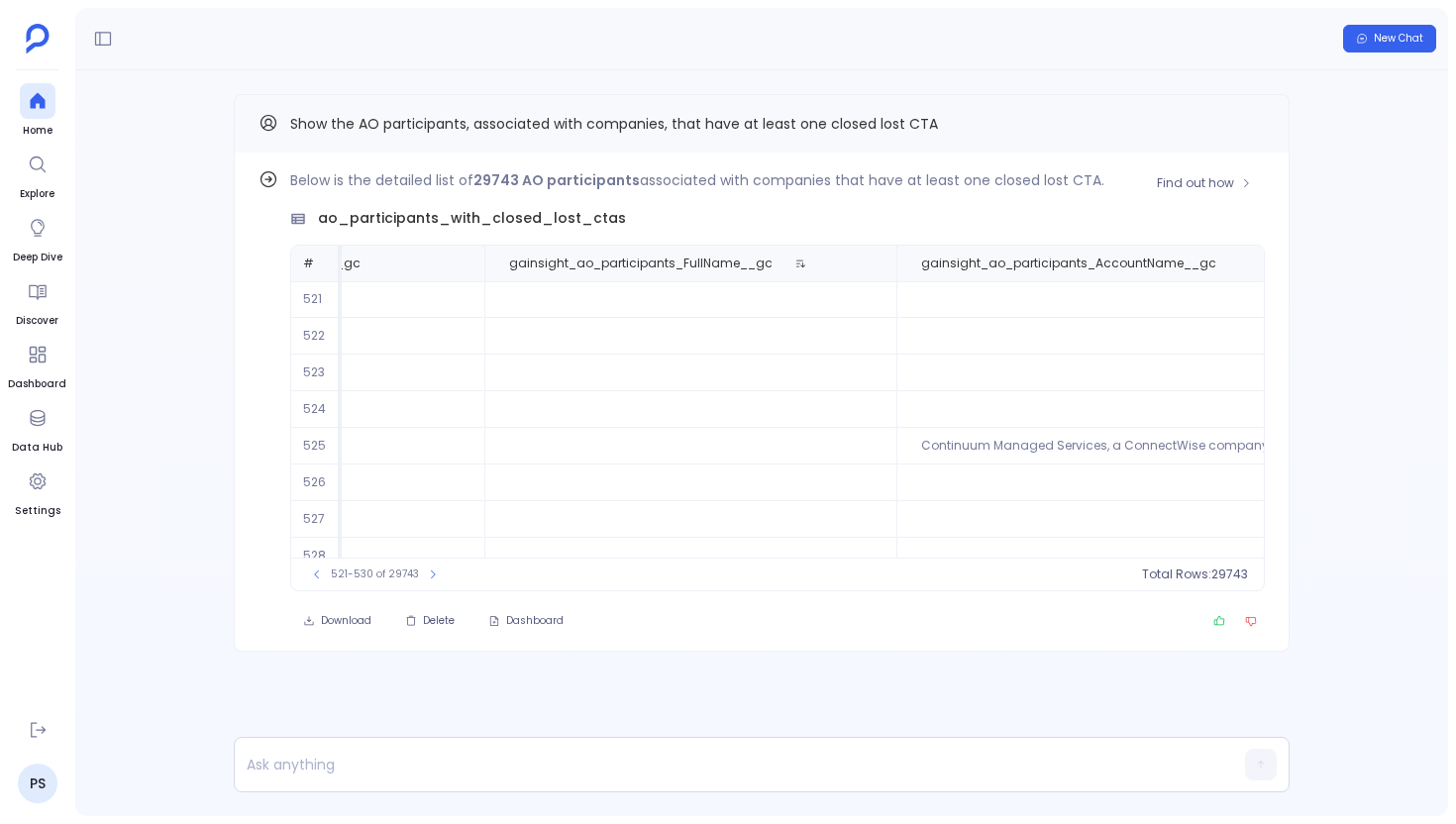 scroll, scrollTop: 0, scrollLeft: 676, axis: horizontal 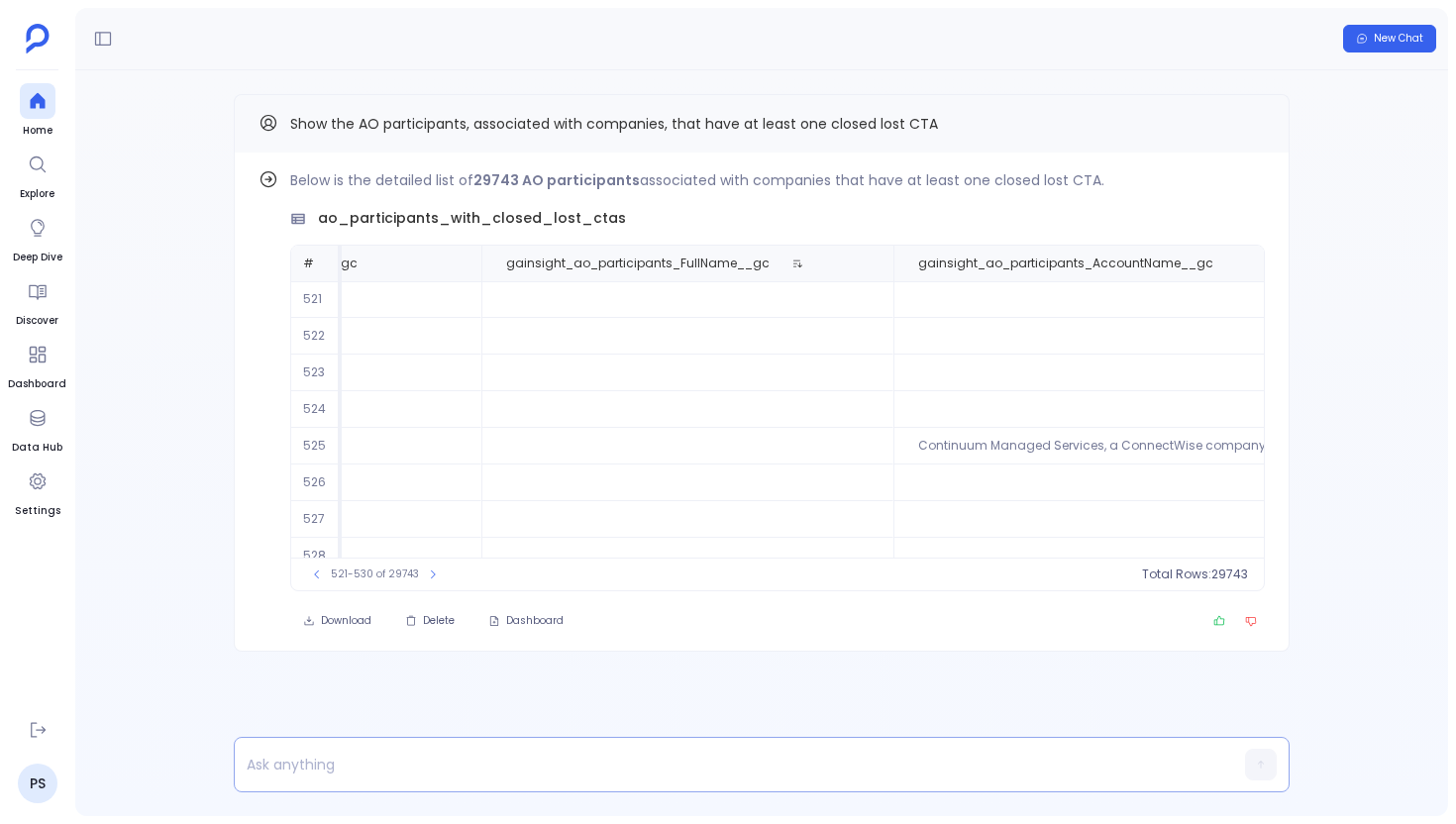 click at bounding box center [723, 765] 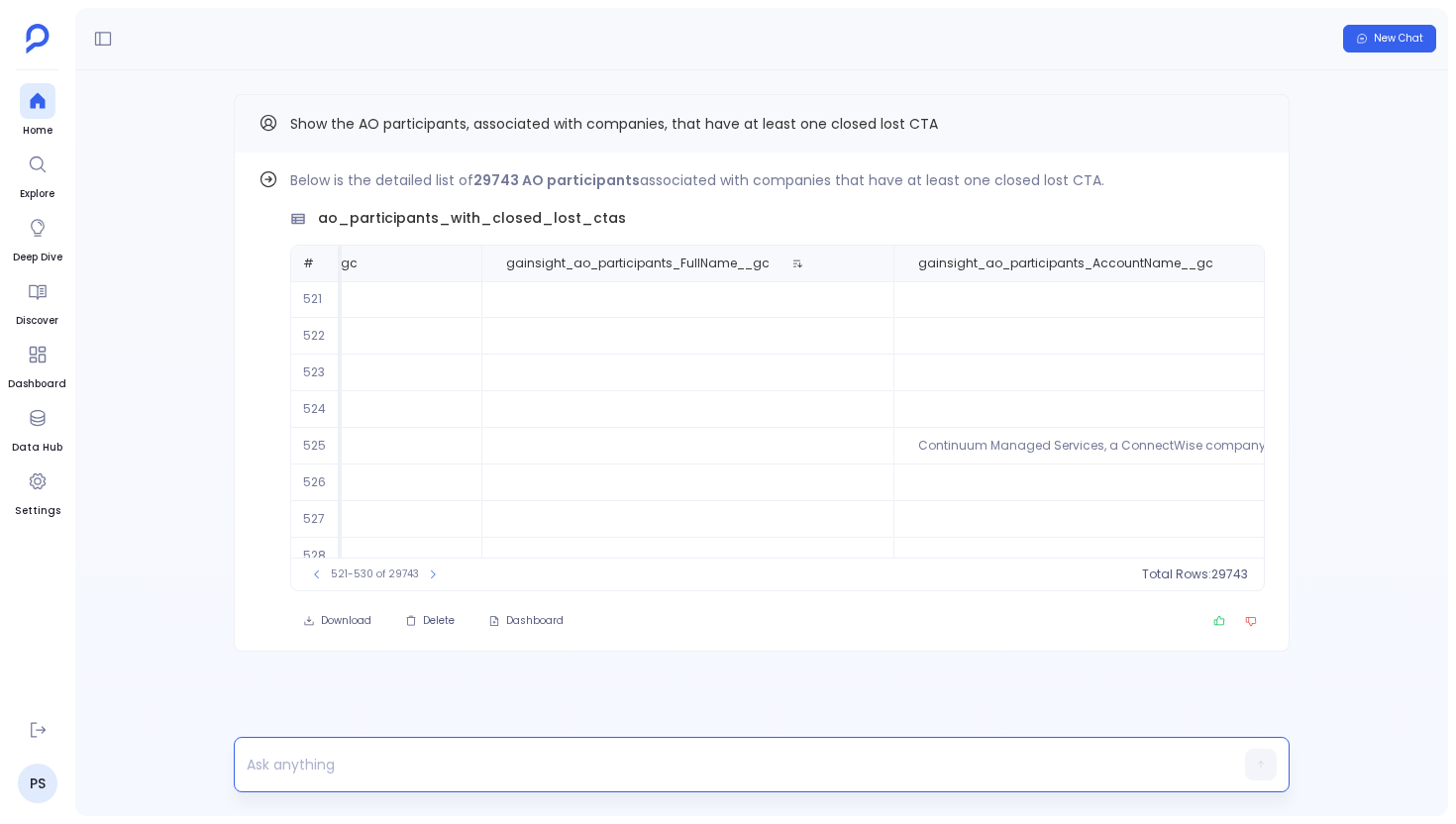 type 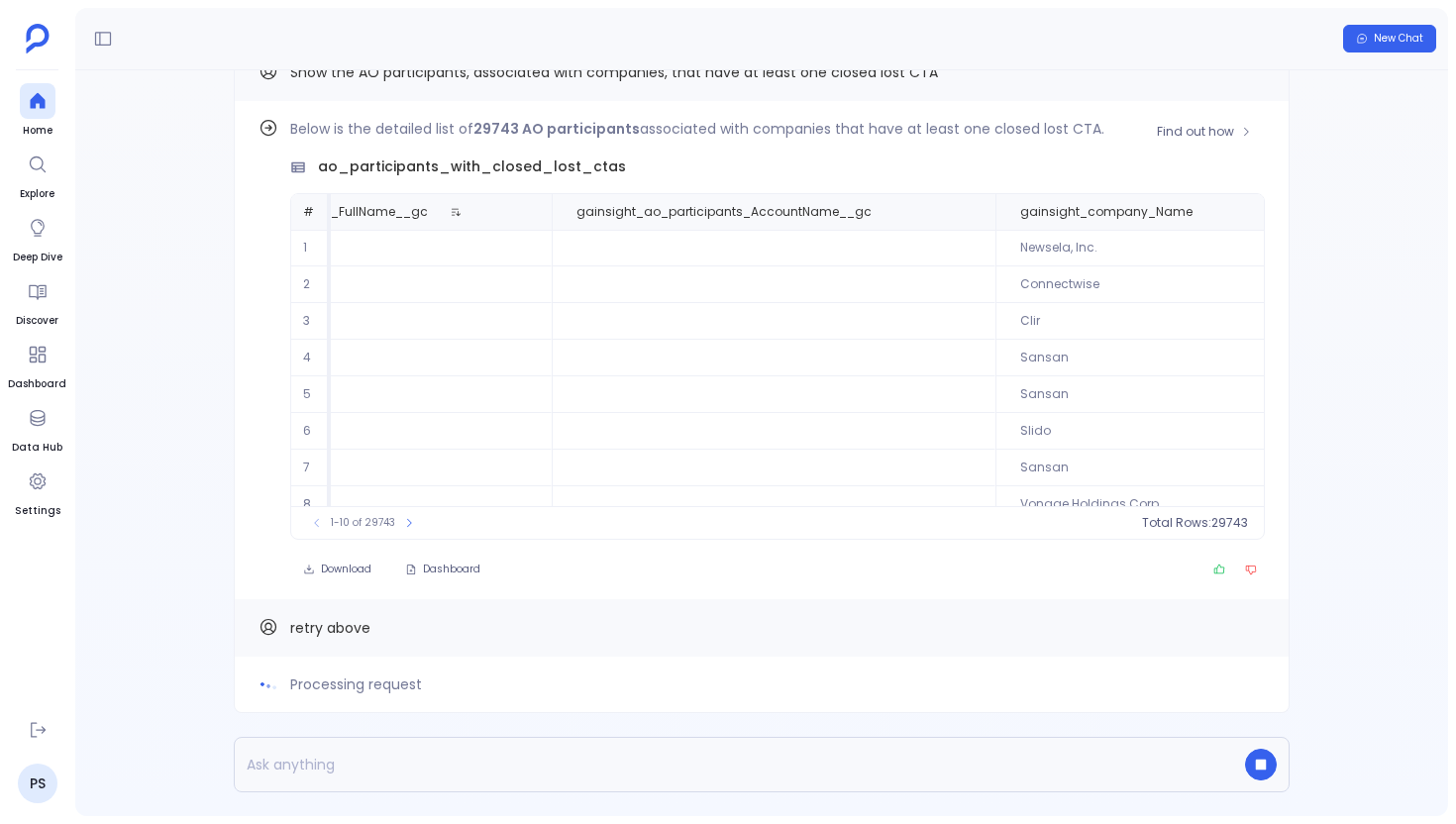 scroll, scrollTop: 0, scrollLeft: 1116, axis: horizontal 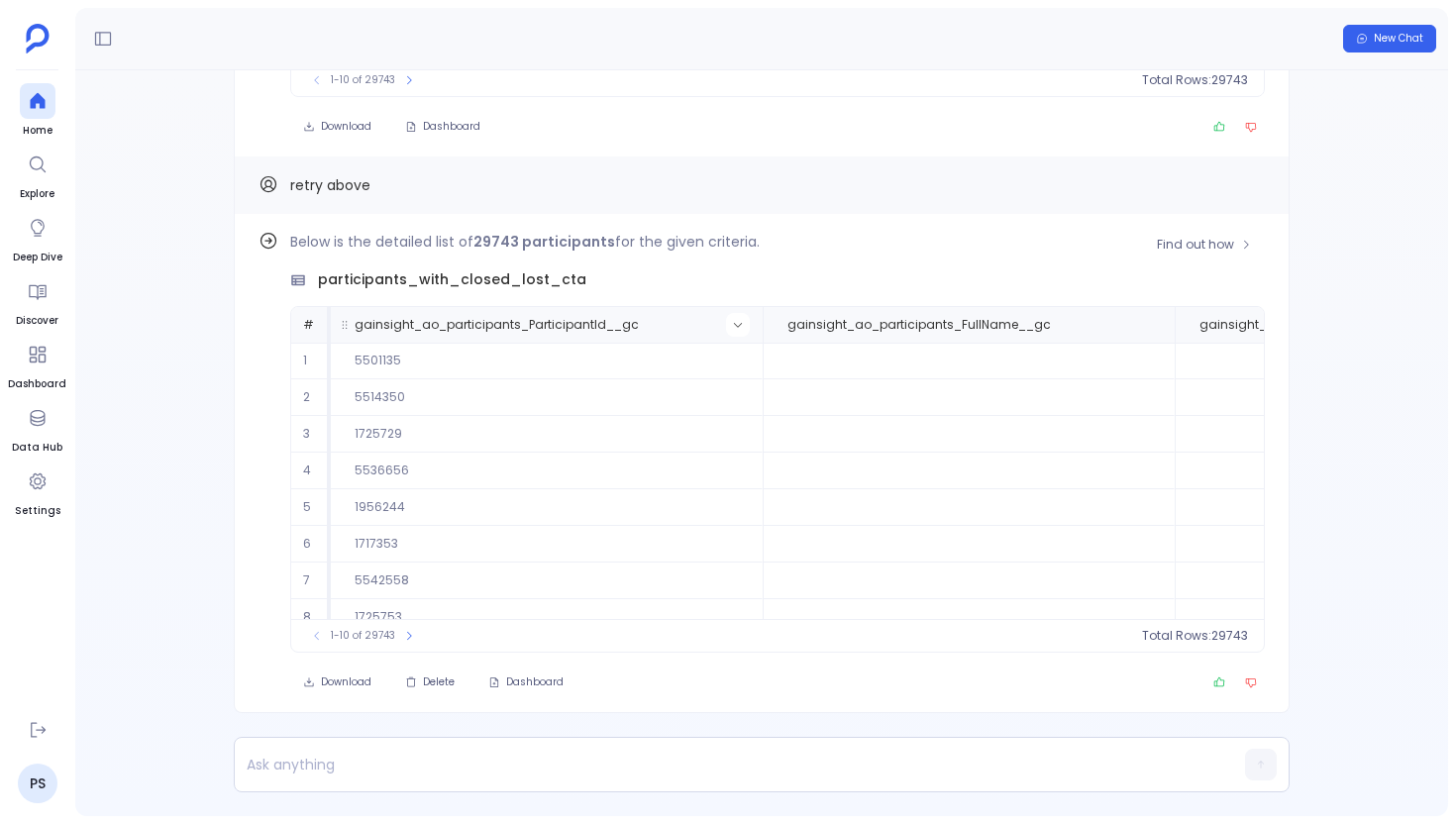 click 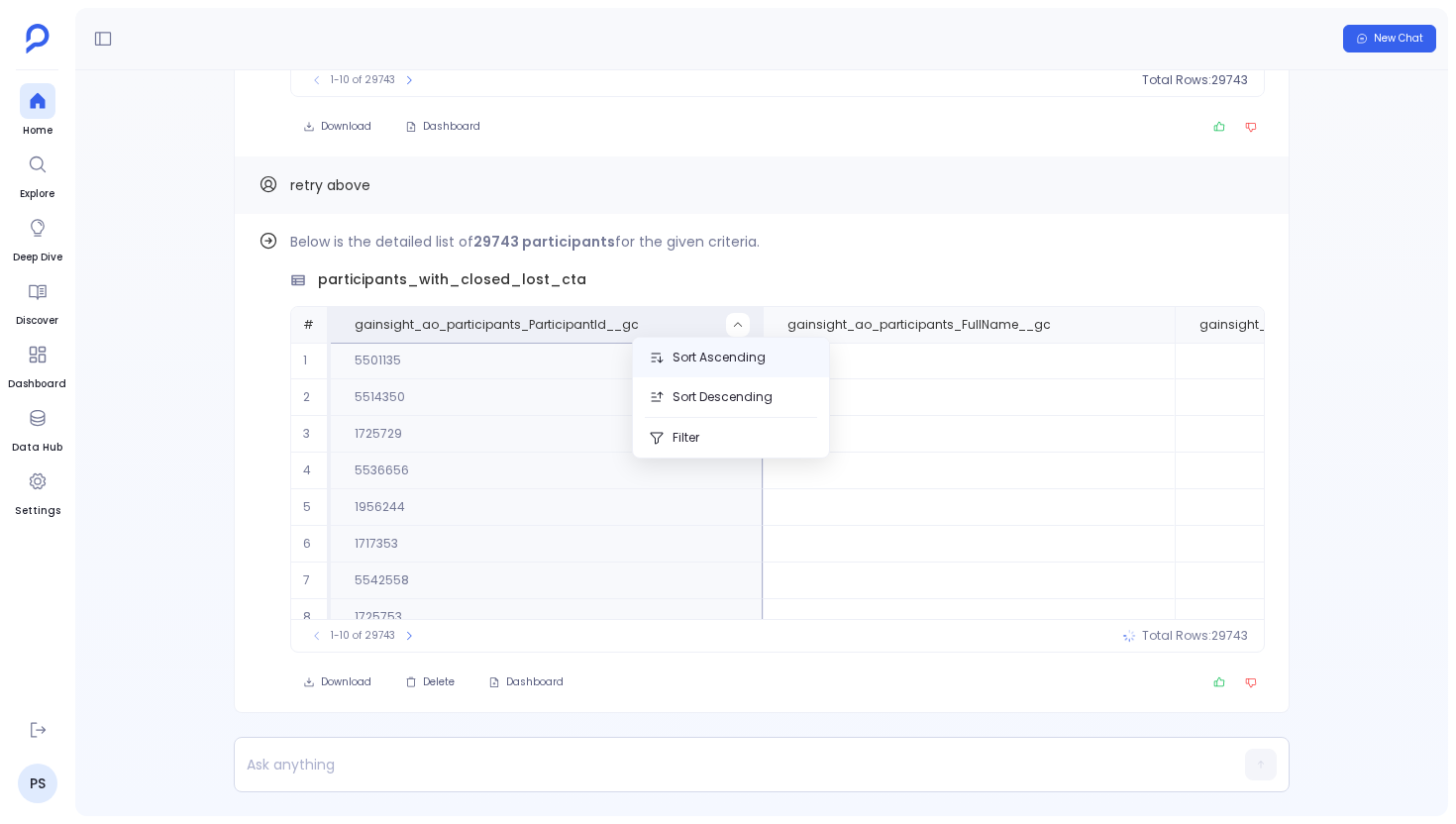 click on "Sort Ascending" at bounding box center (731, 358) 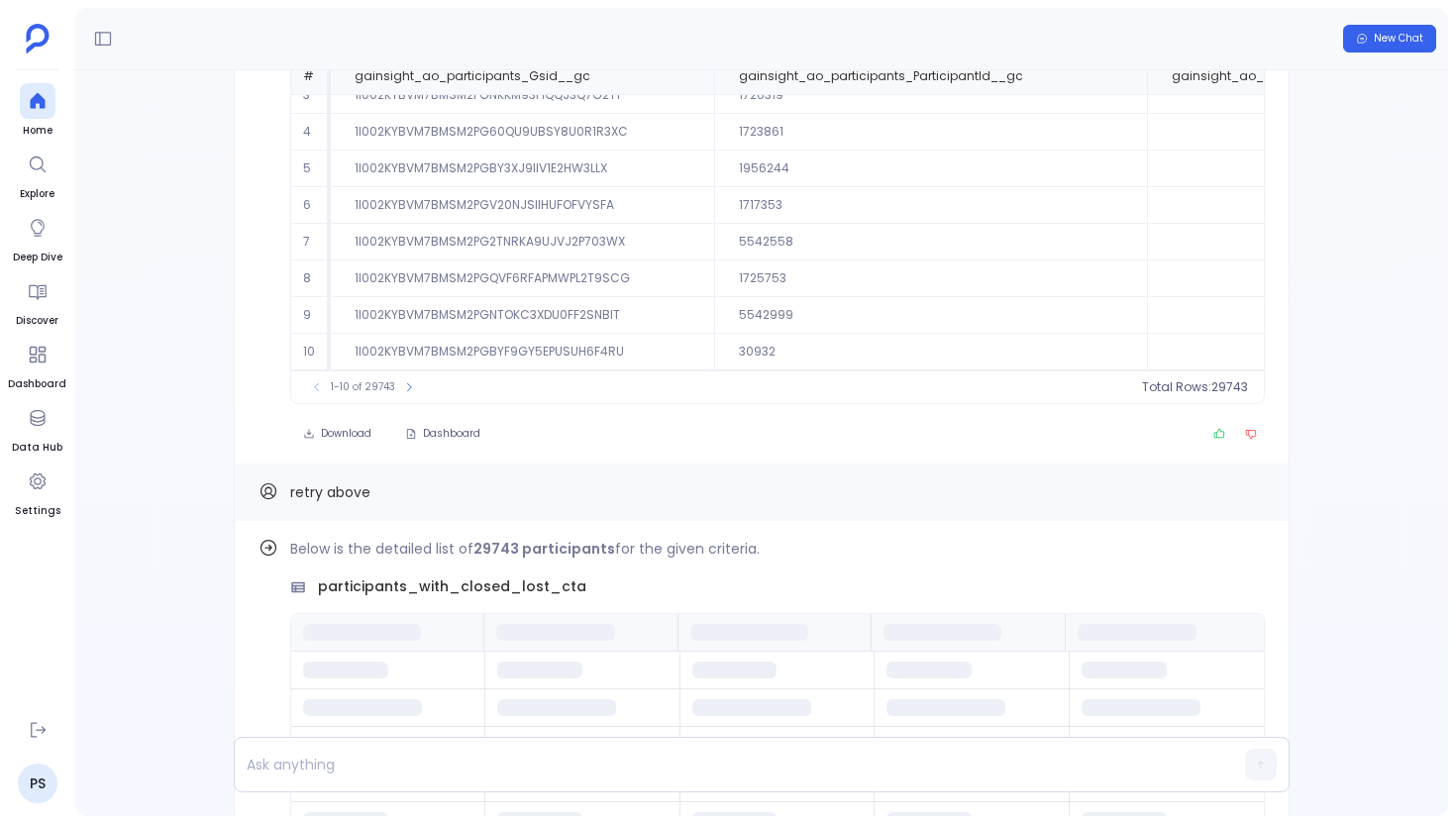 scroll, scrollTop: -409, scrollLeft: 0, axis: vertical 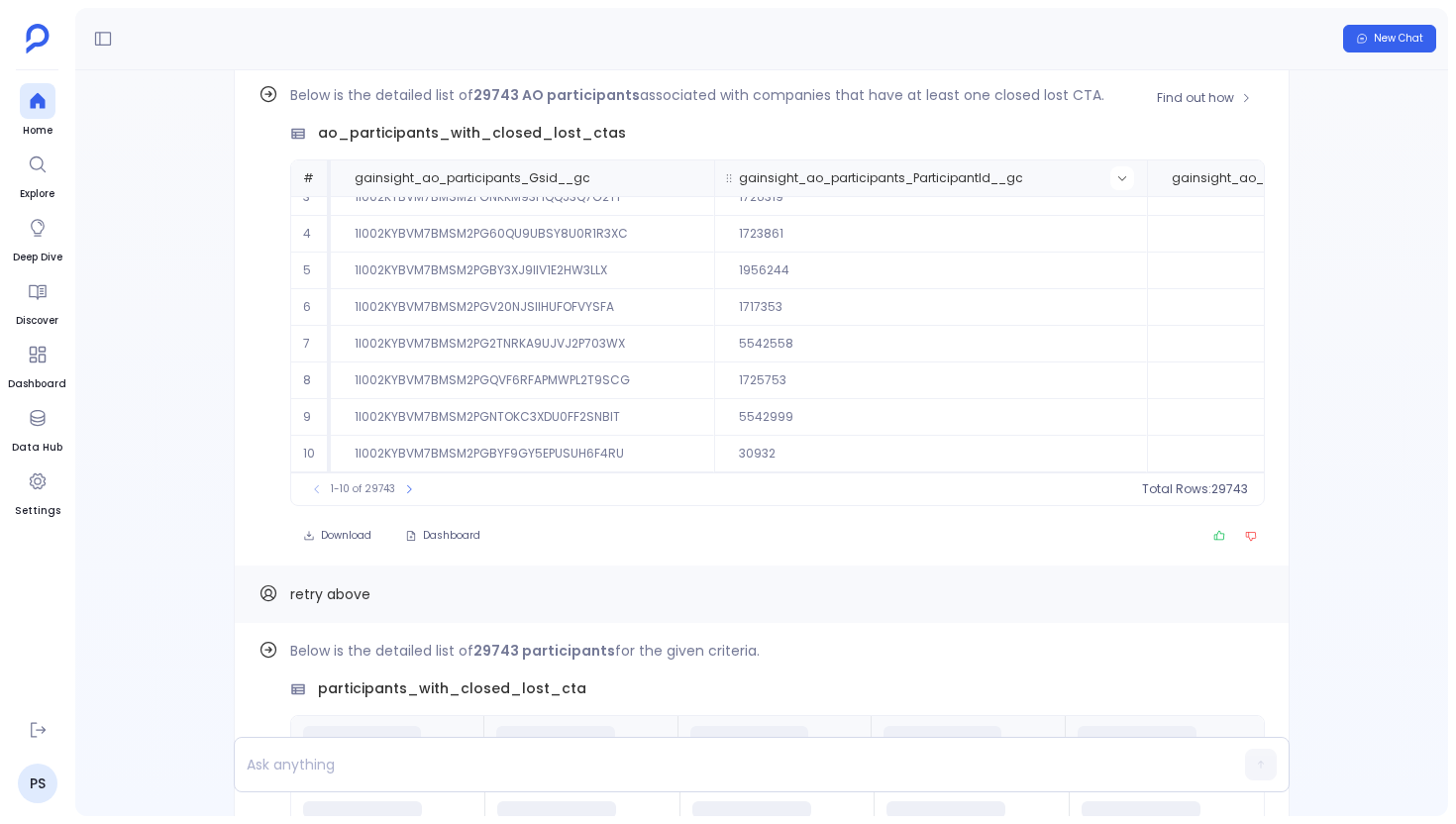 click at bounding box center (1122, 178) 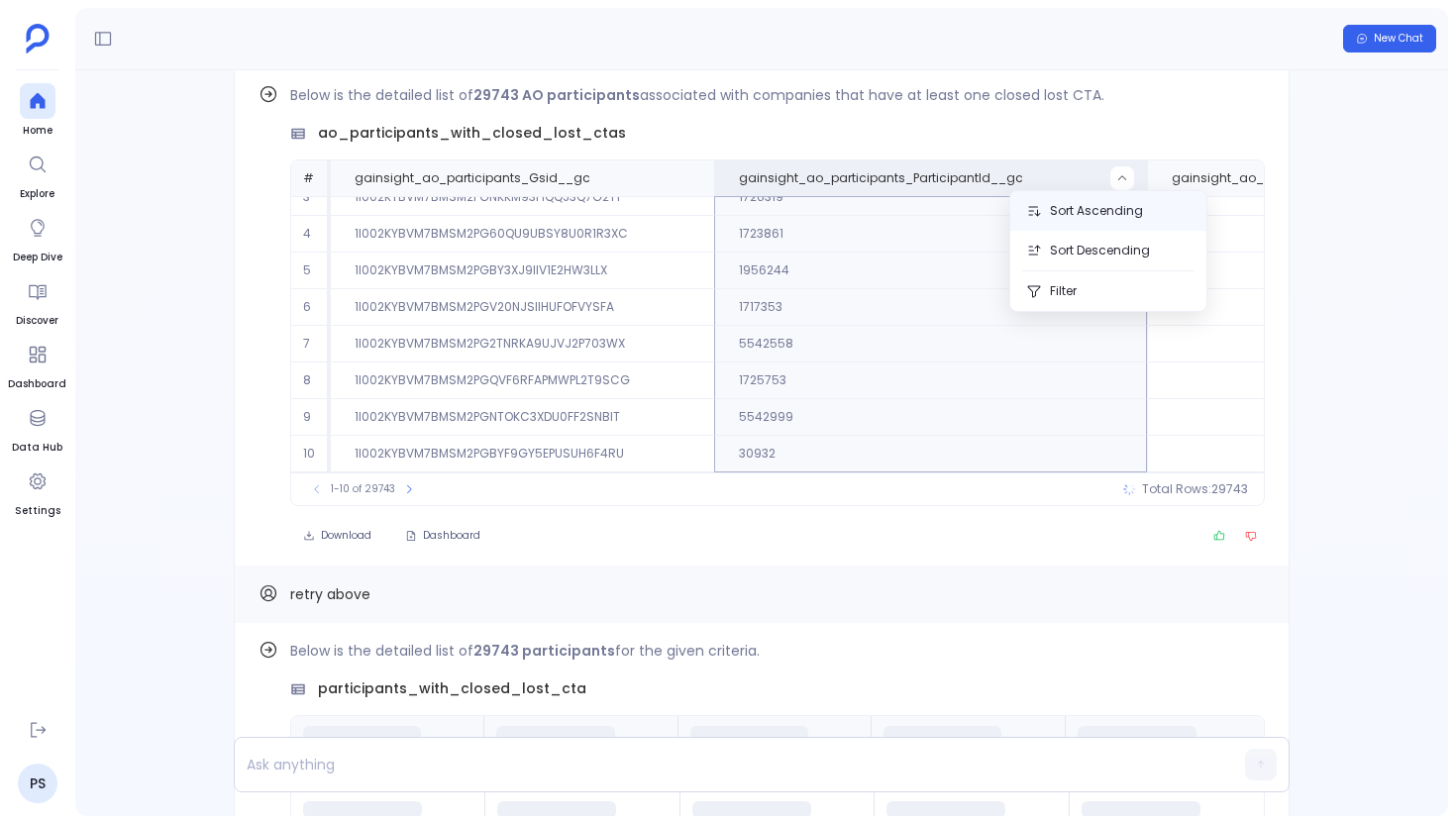 click on "Sort Ascending" at bounding box center (1108, 211) 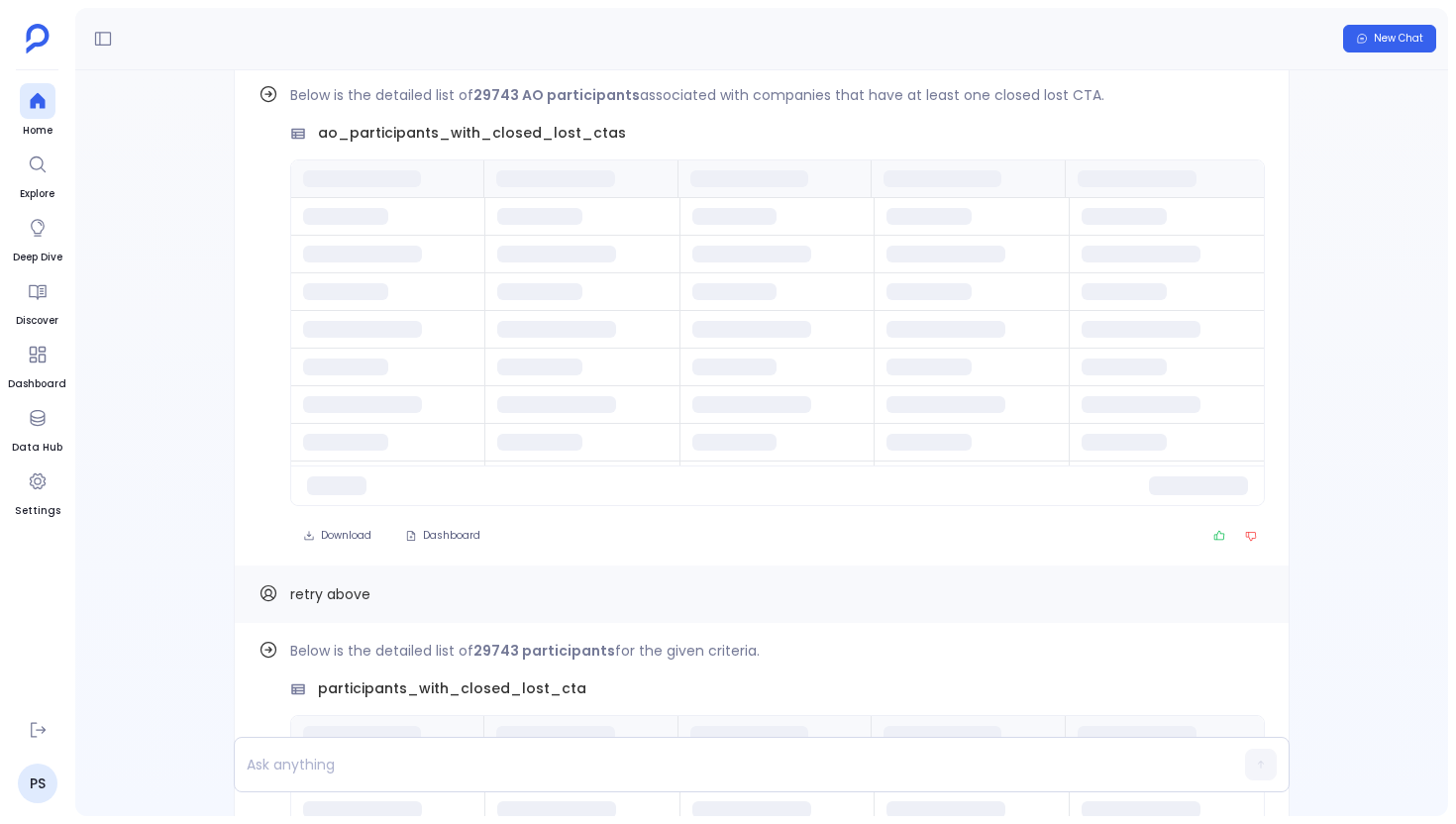 scroll, scrollTop: 0, scrollLeft: 0, axis: both 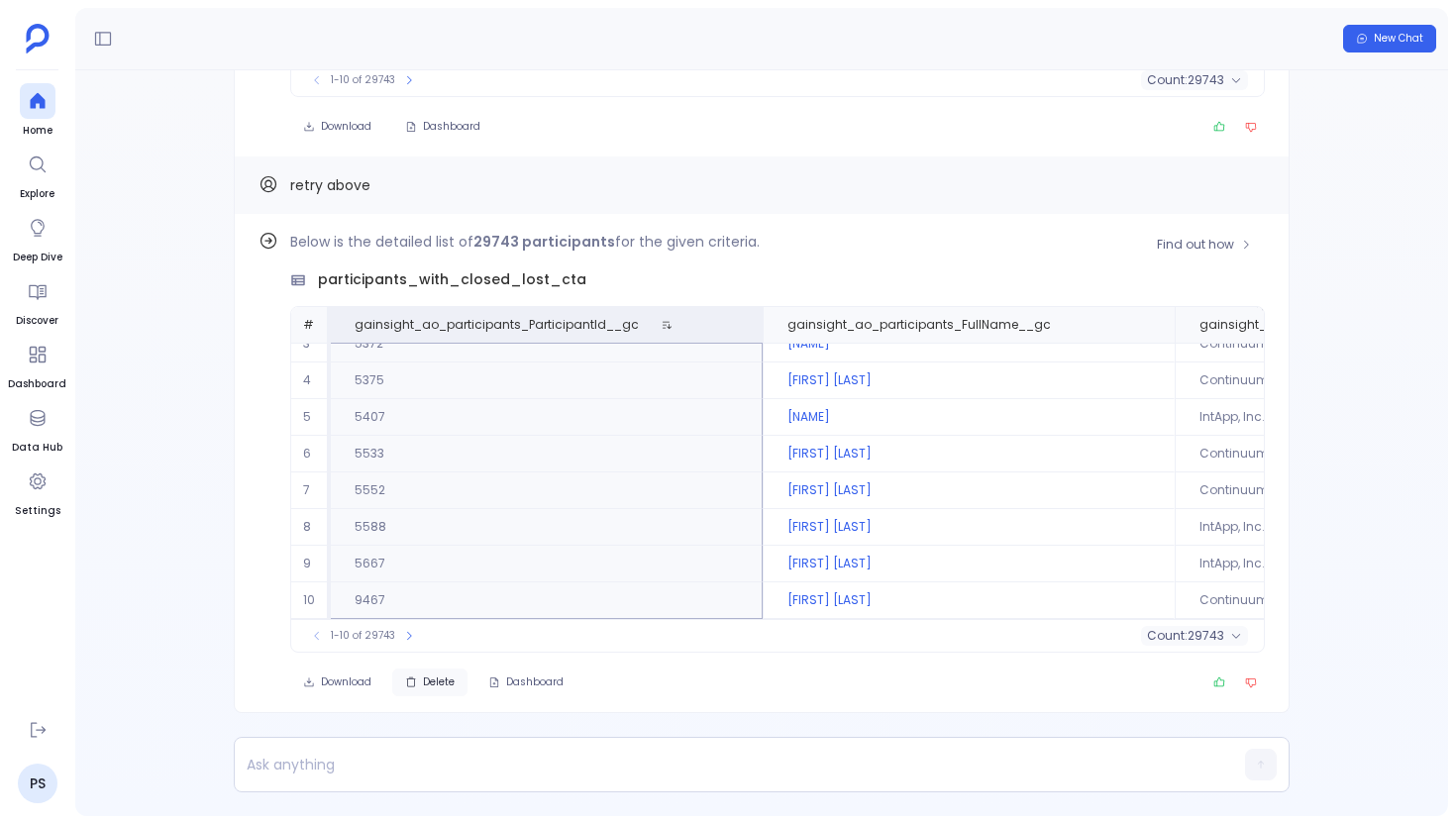 click on "Delete" at bounding box center (439, 682) 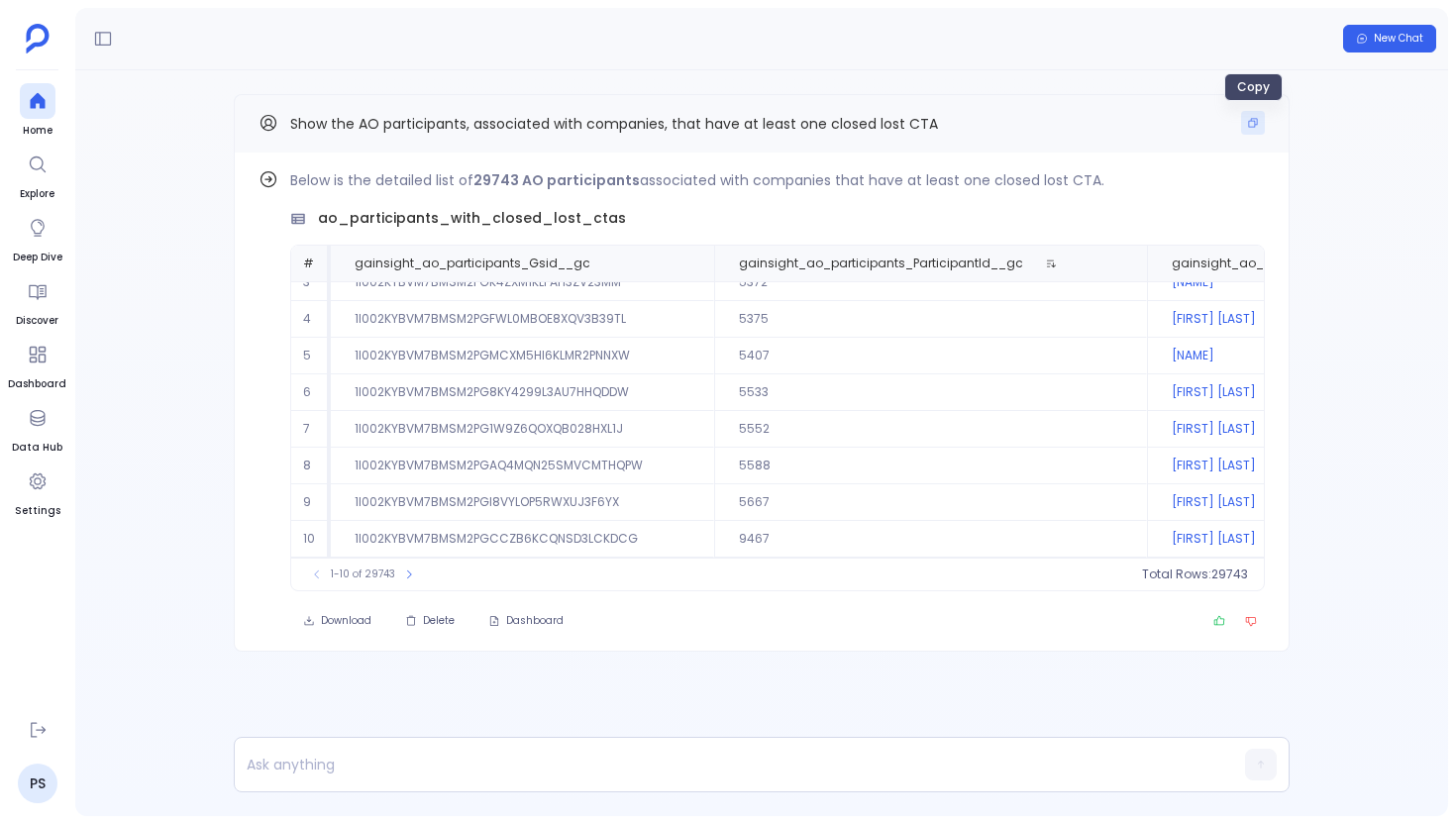 click 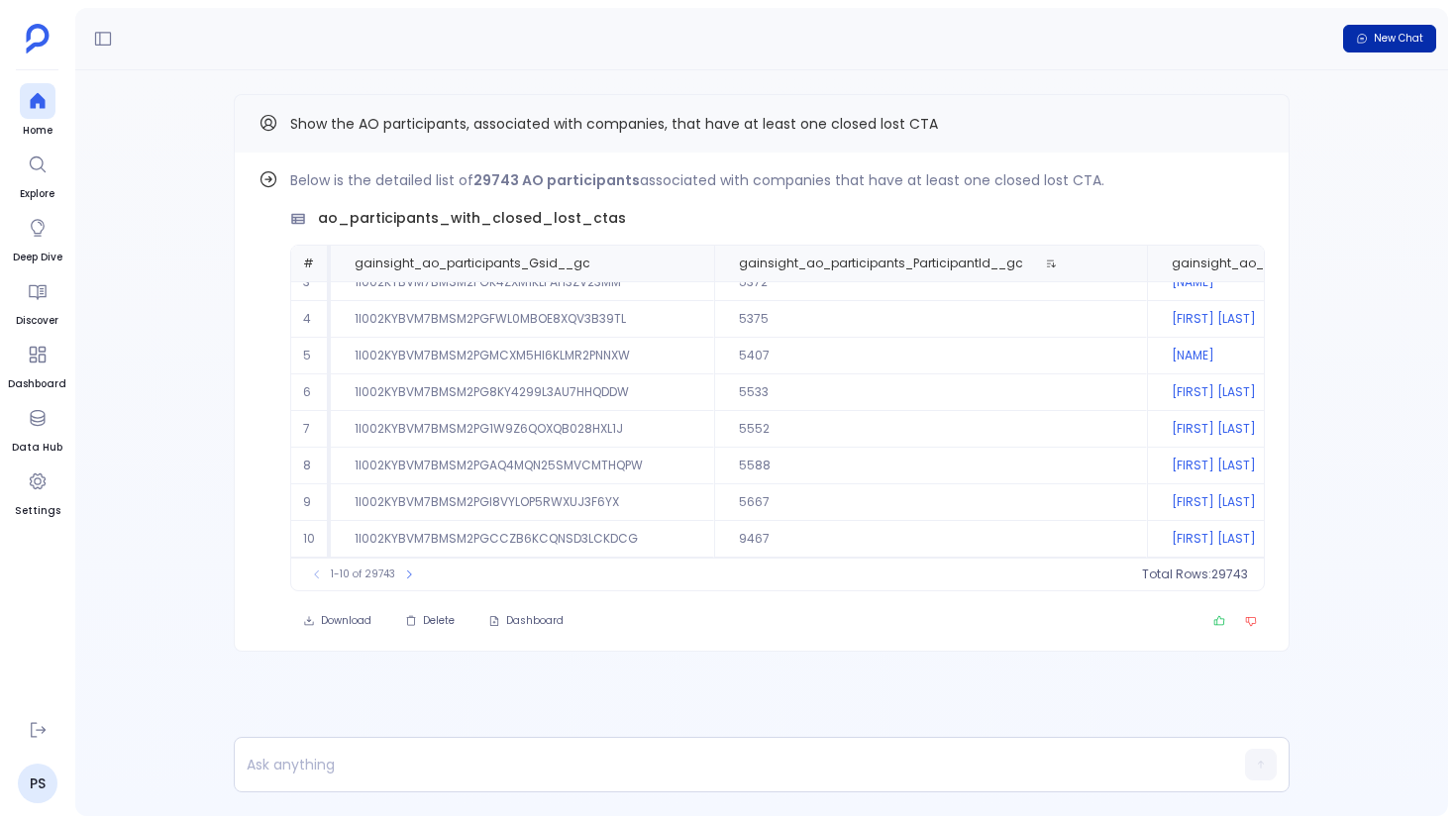 click on "New Chat" at bounding box center [1399, 39] 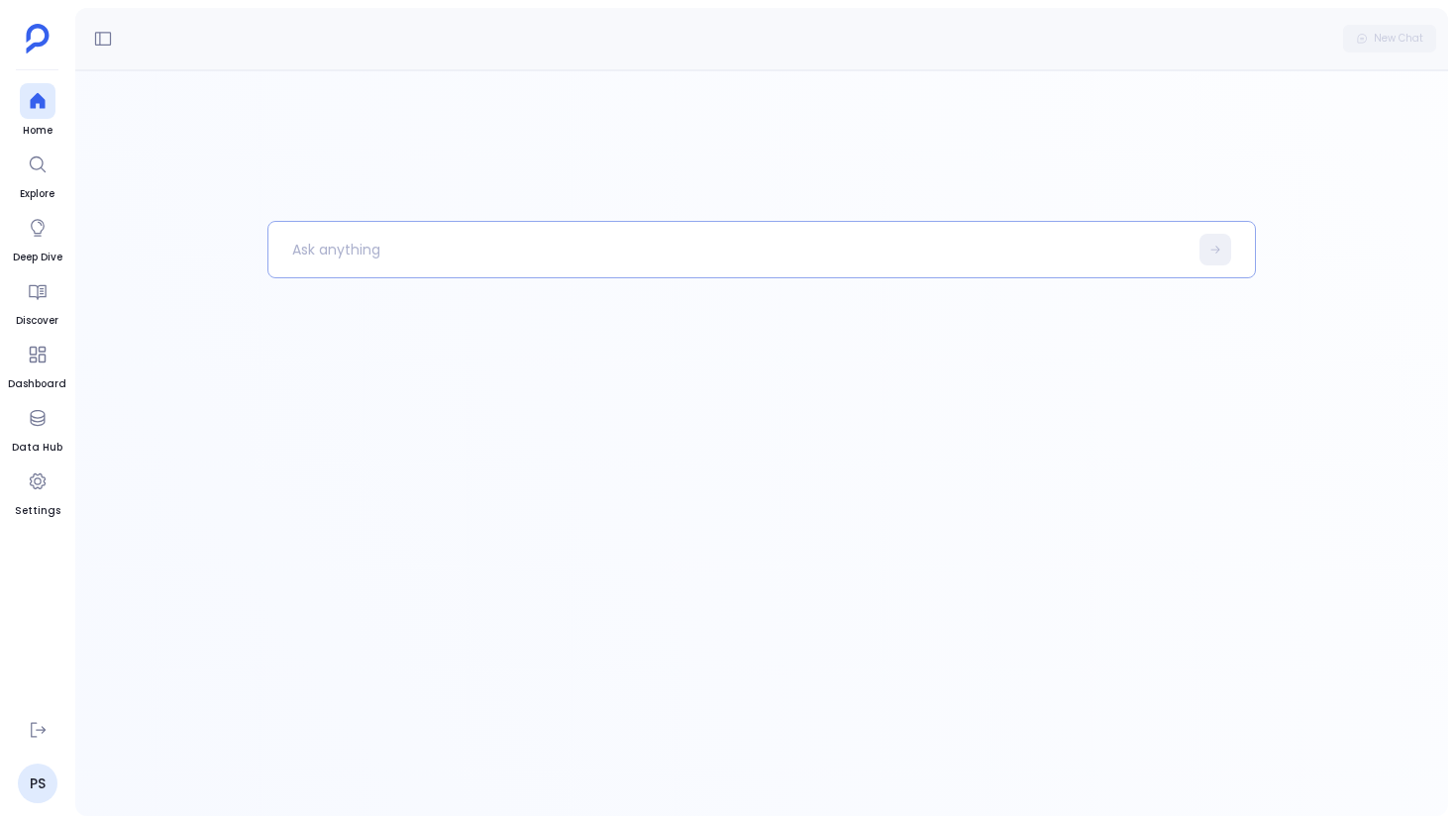 click at bounding box center (728, 250) 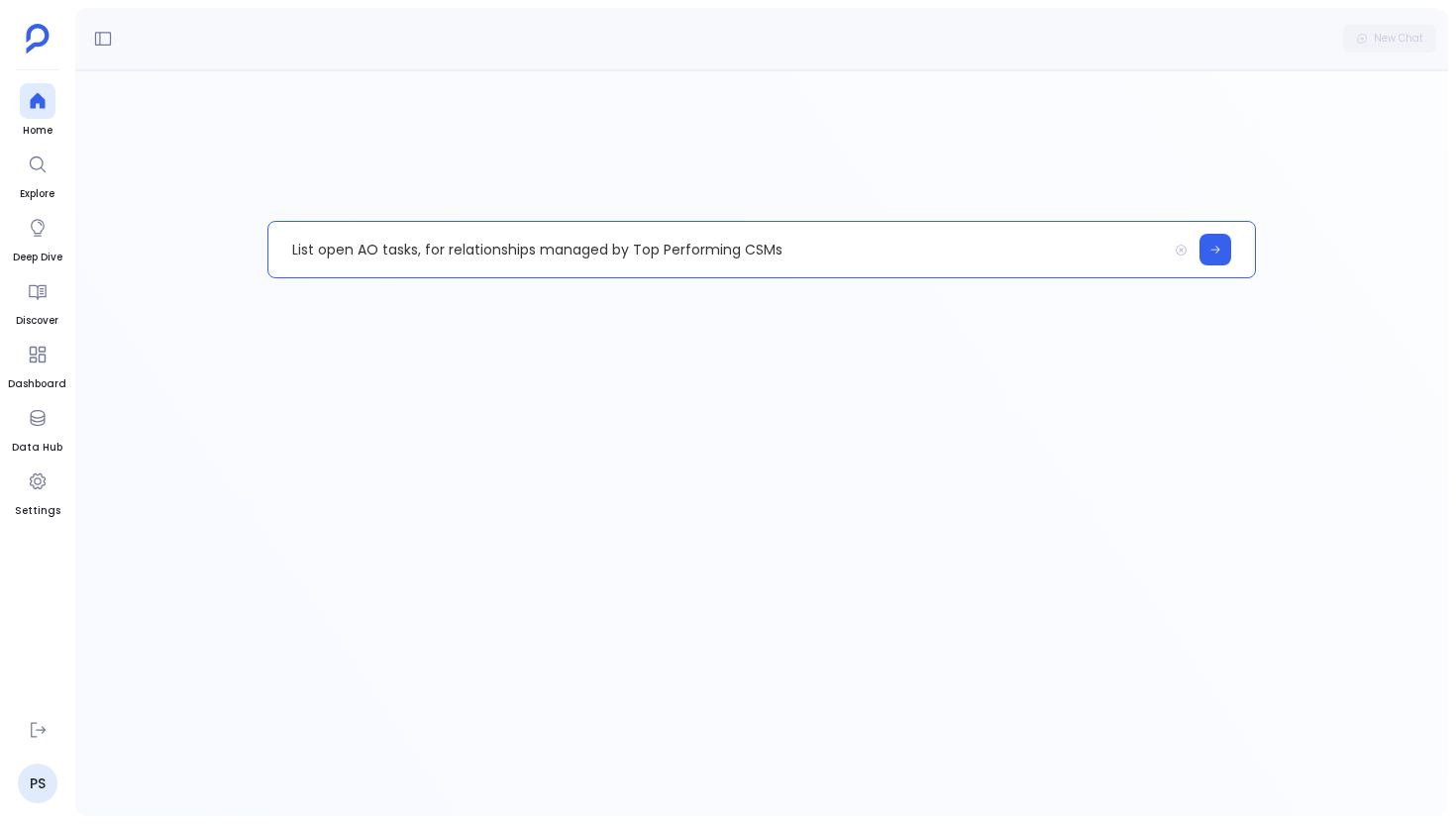click on "List open AO tasks, for relationships managed by Top Performing CSMs" at bounding box center [717, 250] 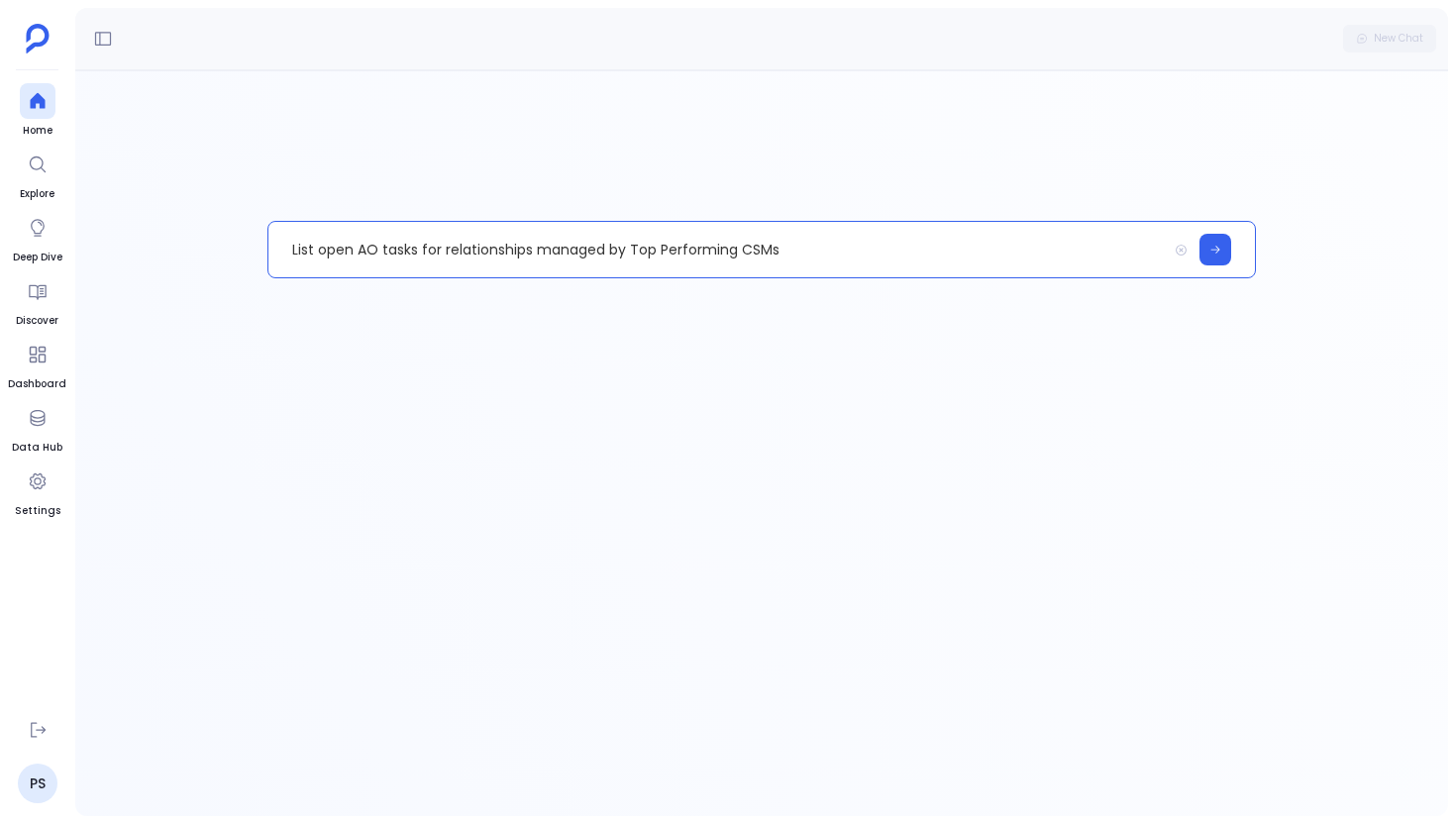 click on "List open AO tasks for relationships managed by Top Performing CSMs" at bounding box center (717, 250) 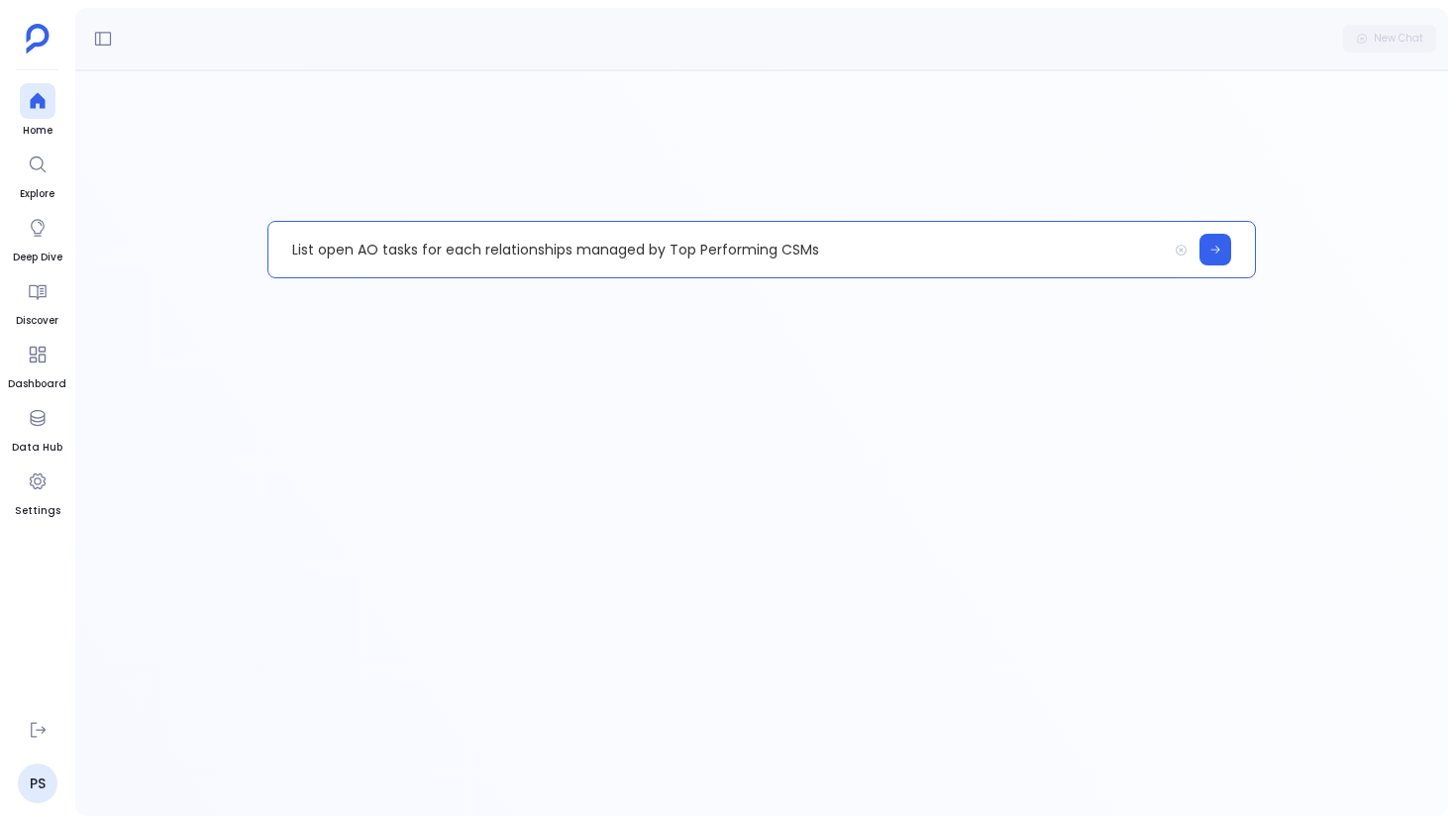 click on "List open AO tasks for each relationships managed by Top Performing CSMs" at bounding box center [717, 250] 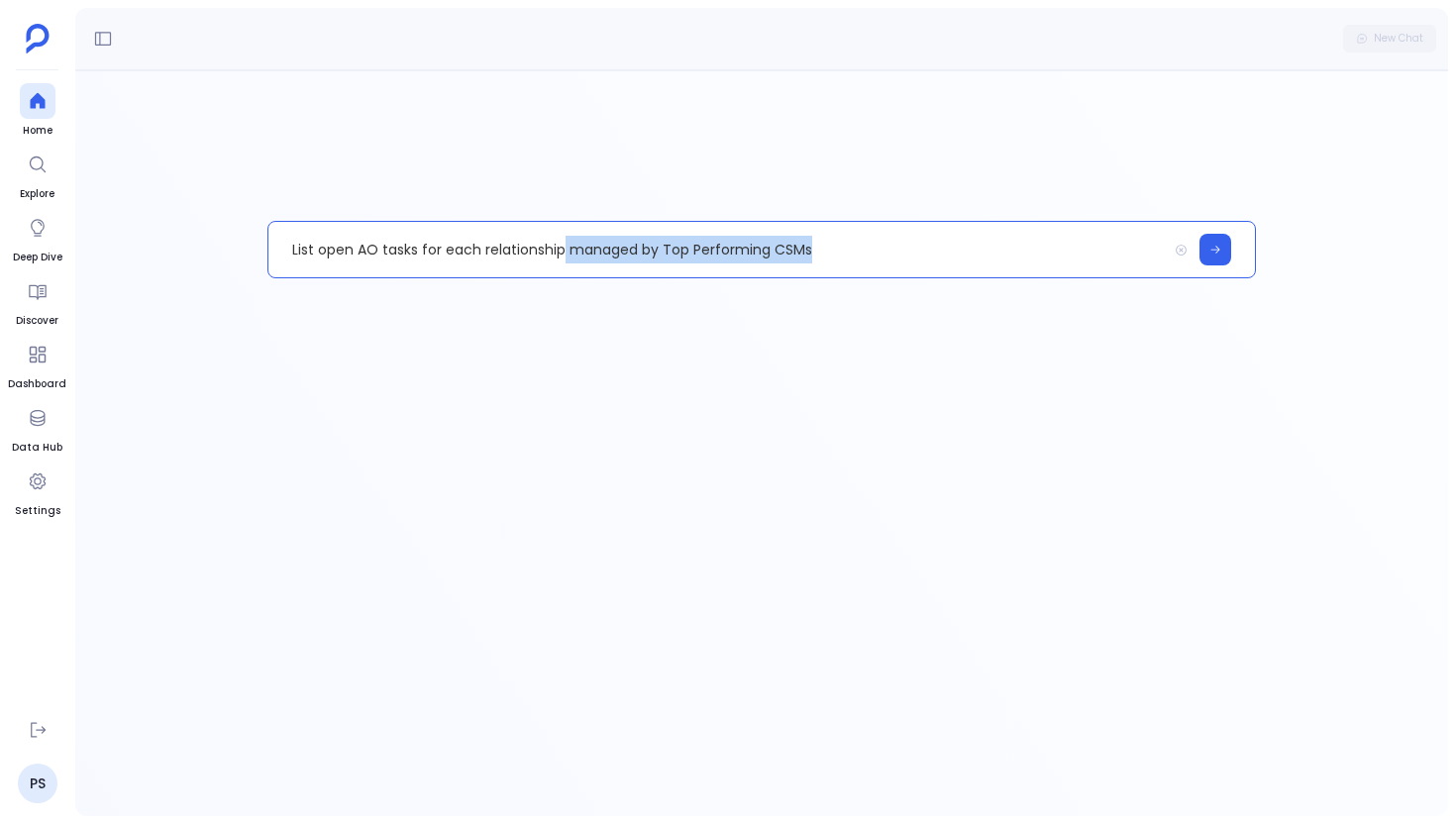 drag, startPoint x: 818, startPoint y: 256, endPoint x: 563, endPoint y: 257, distance: 255.00196 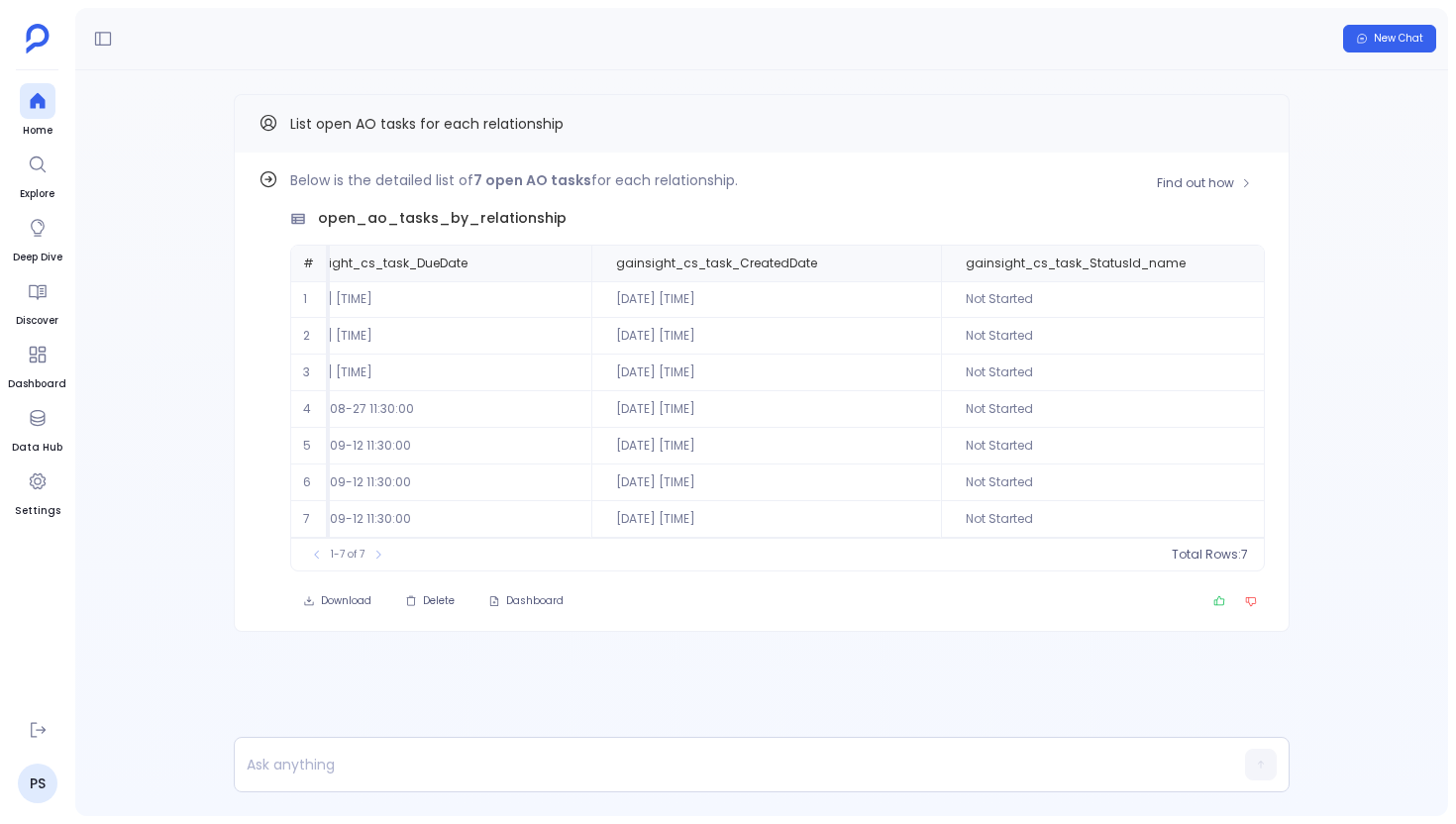scroll, scrollTop: 0, scrollLeft: 1287, axis: horizontal 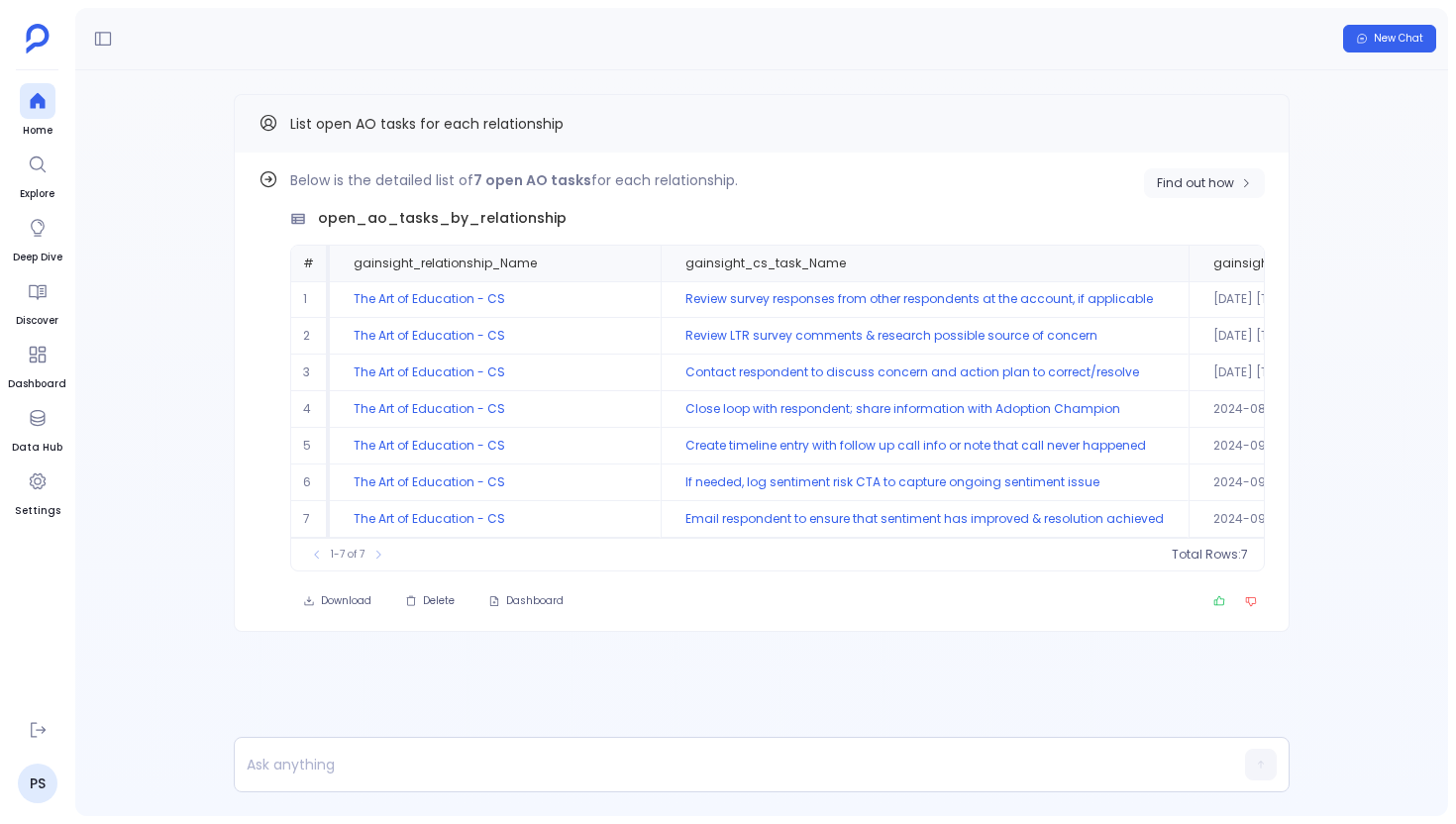 click on "Find out how" at bounding box center (1196, 183) 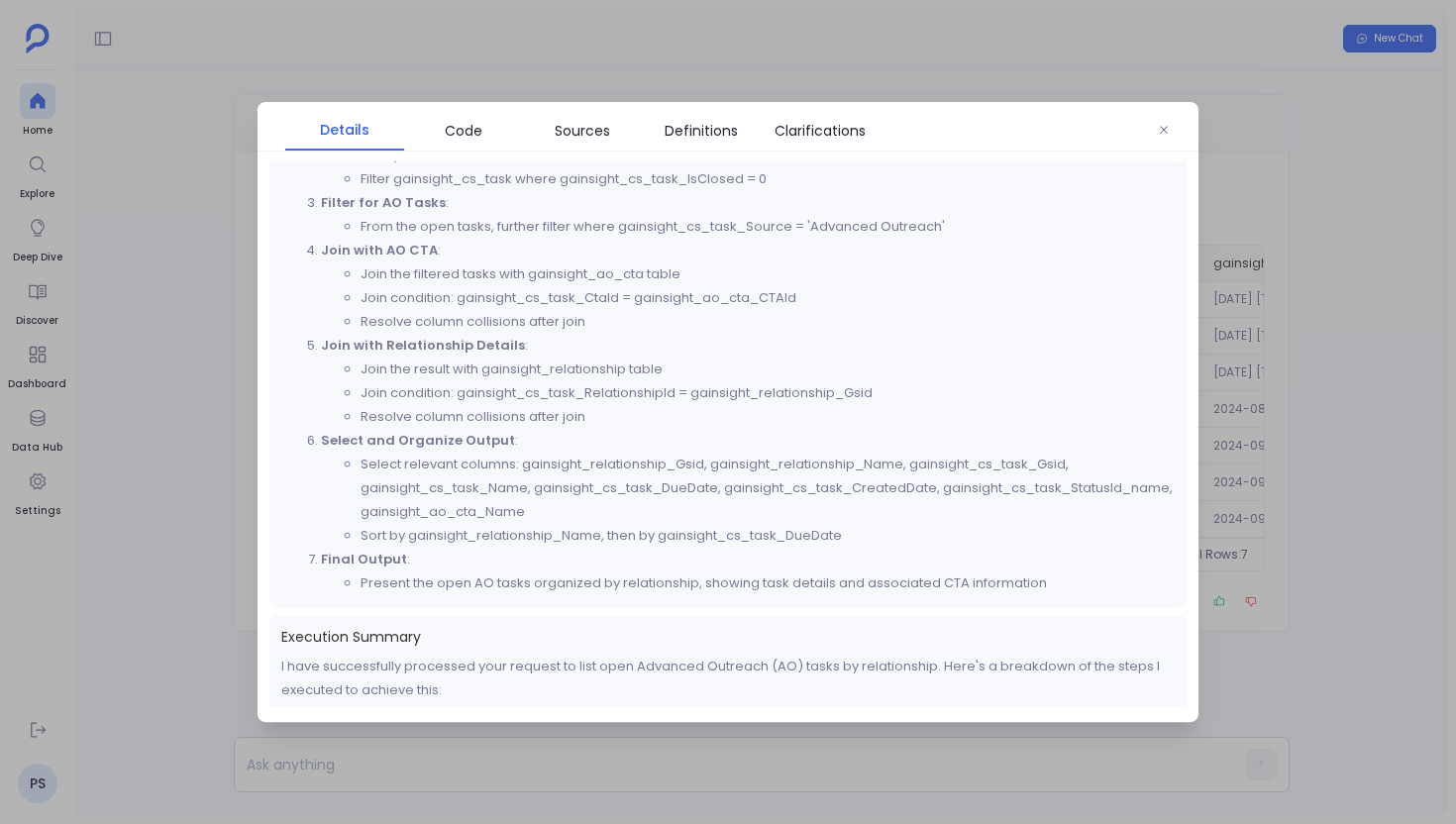 scroll, scrollTop: 706, scrollLeft: 0, axis: vertical 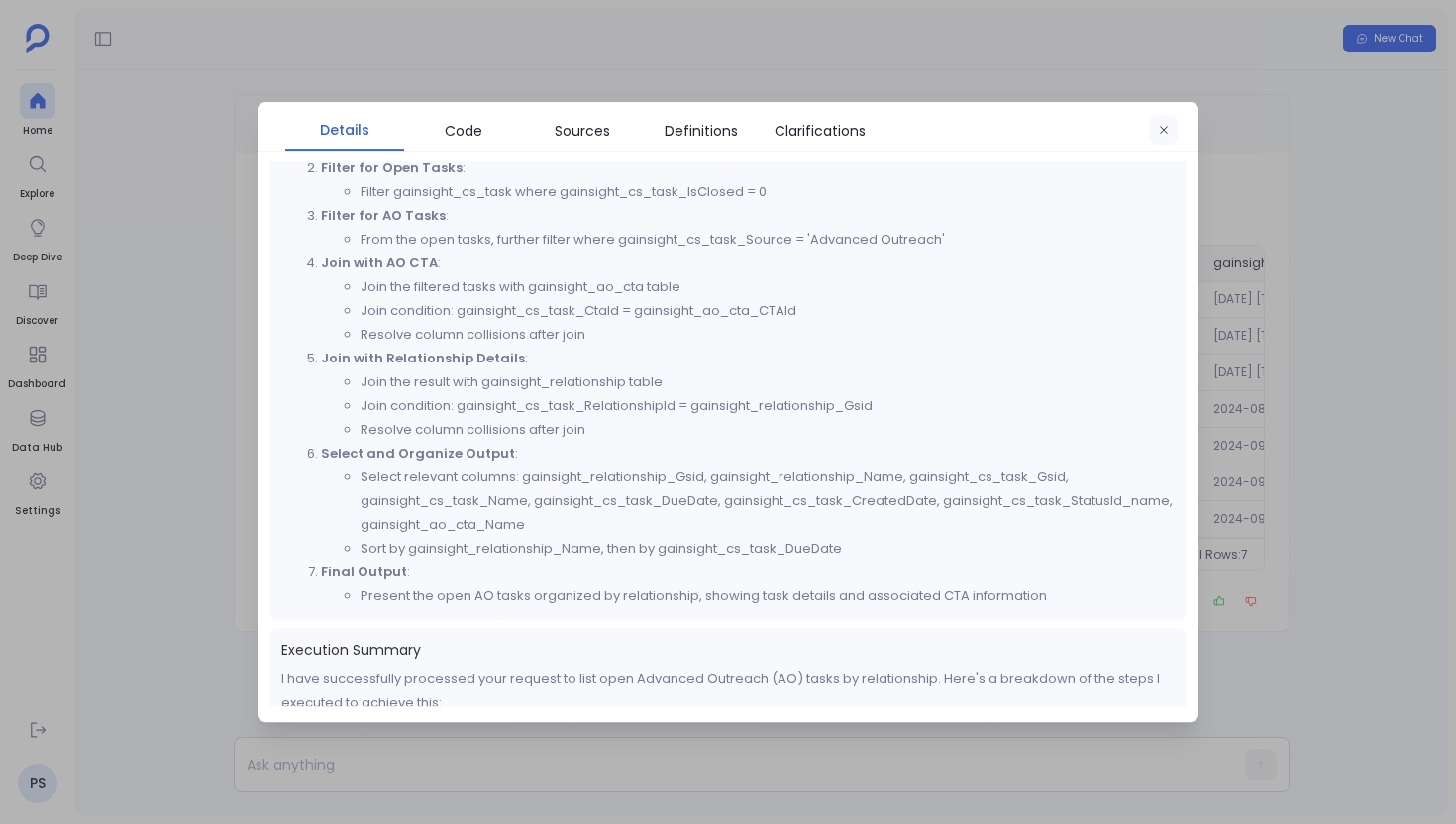 click at bounding box center [1164, 131] 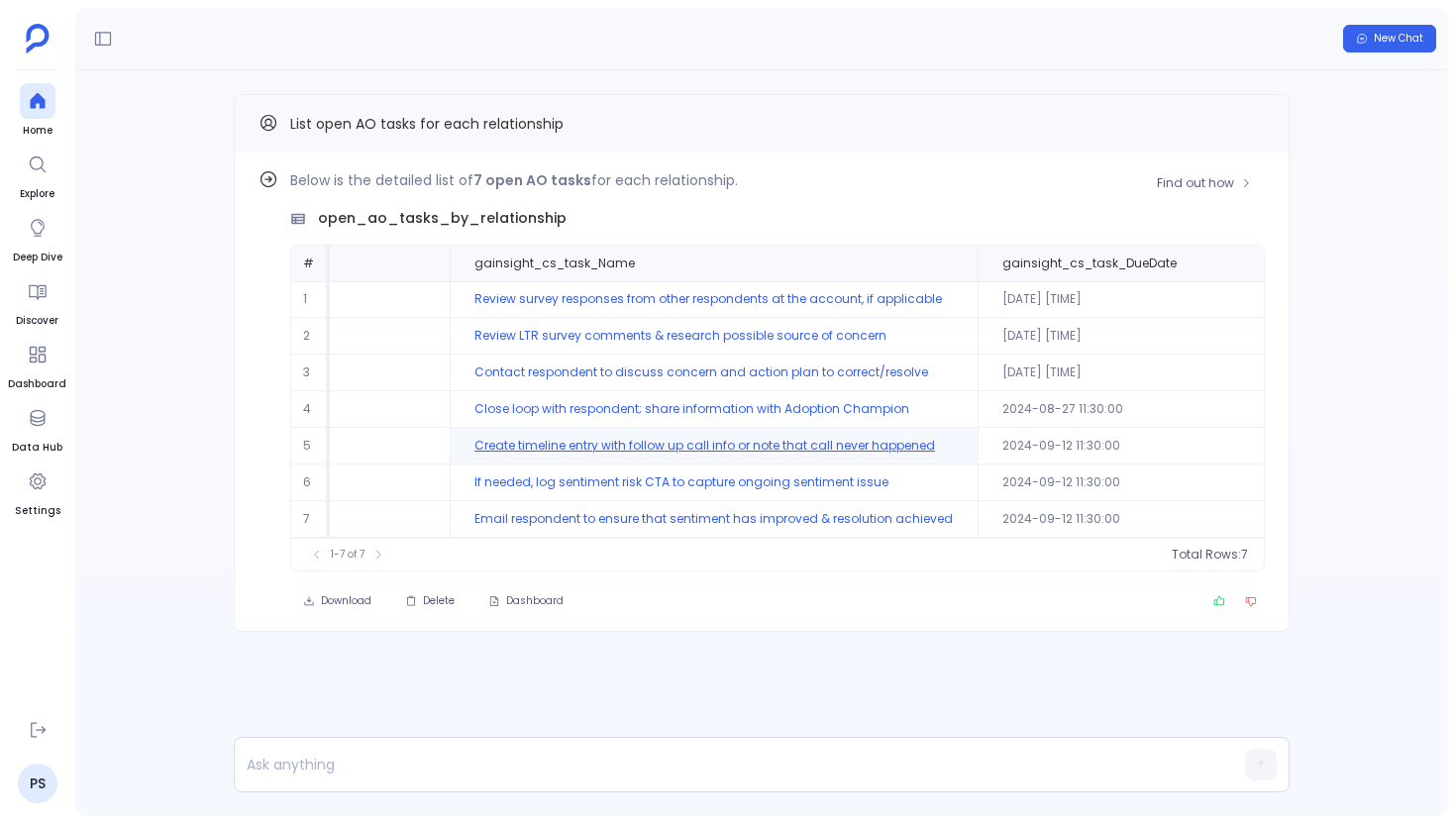 scroll, scrollTop: 0, scrollLeft: 311, axis: horizontal 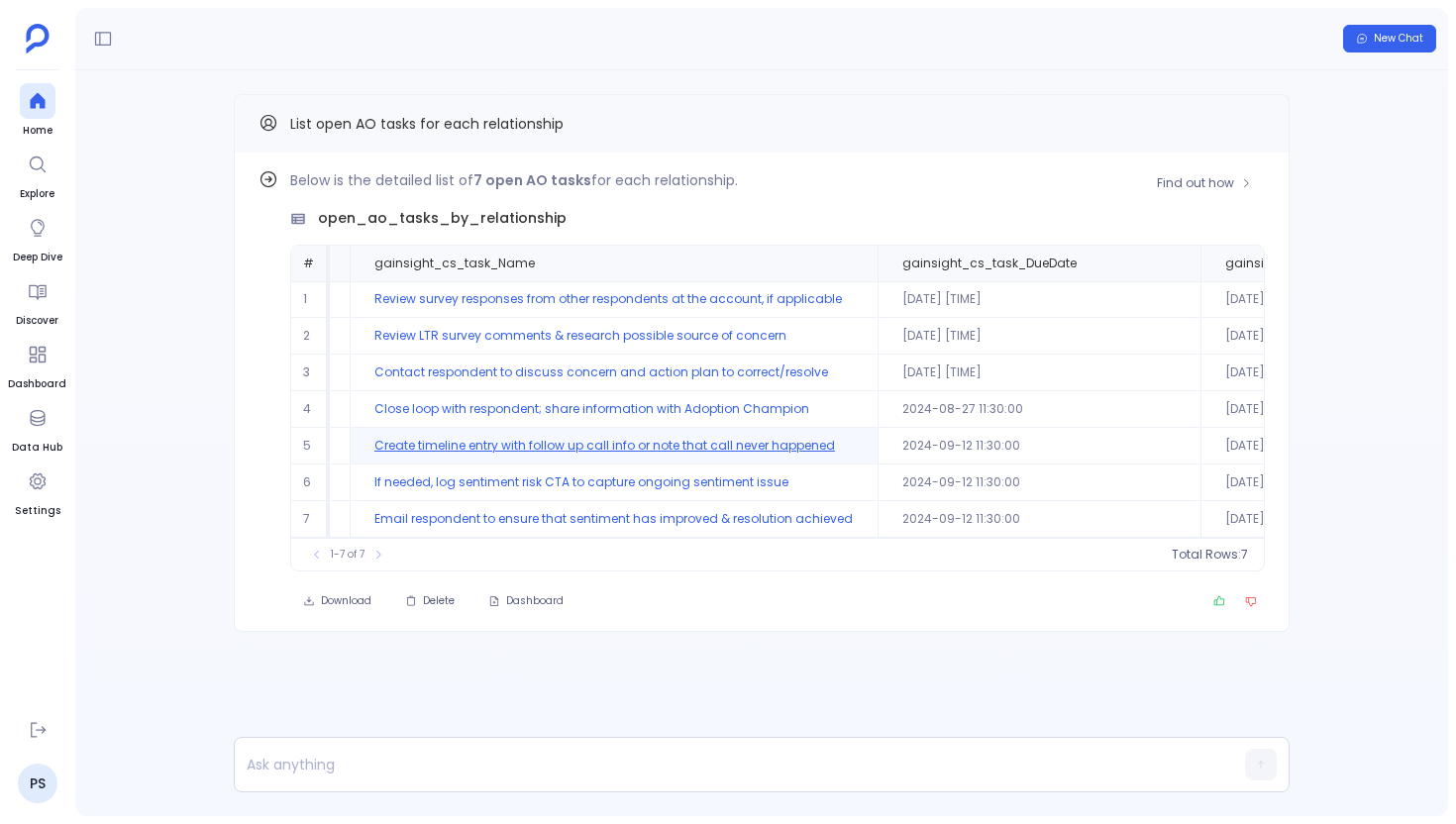 click on "2024-09-12 11:30:00" at bounding box center [1039, 446] 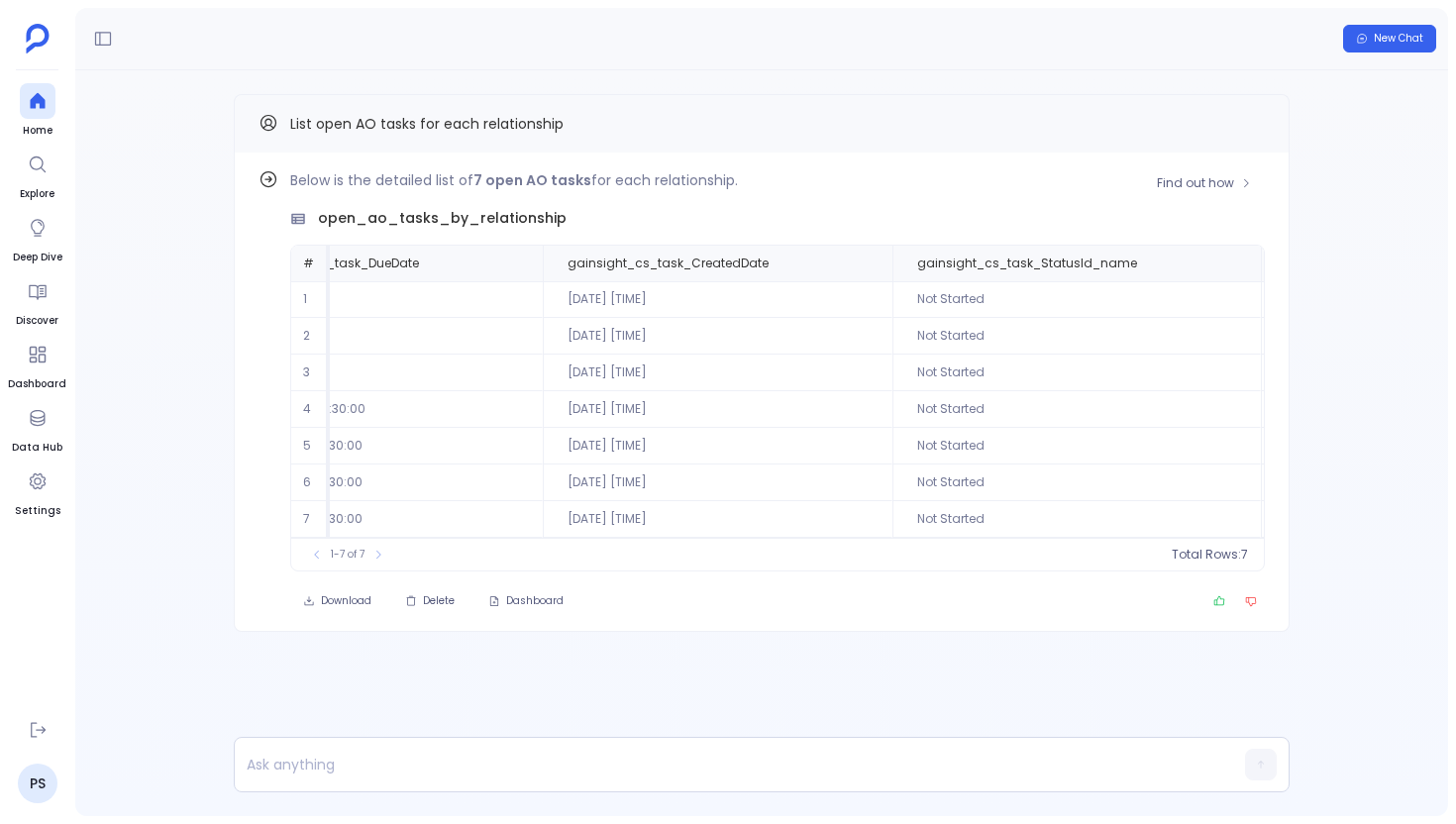 scroll, scrollTop: 0, scrollLeft: 962, axis: horizontal 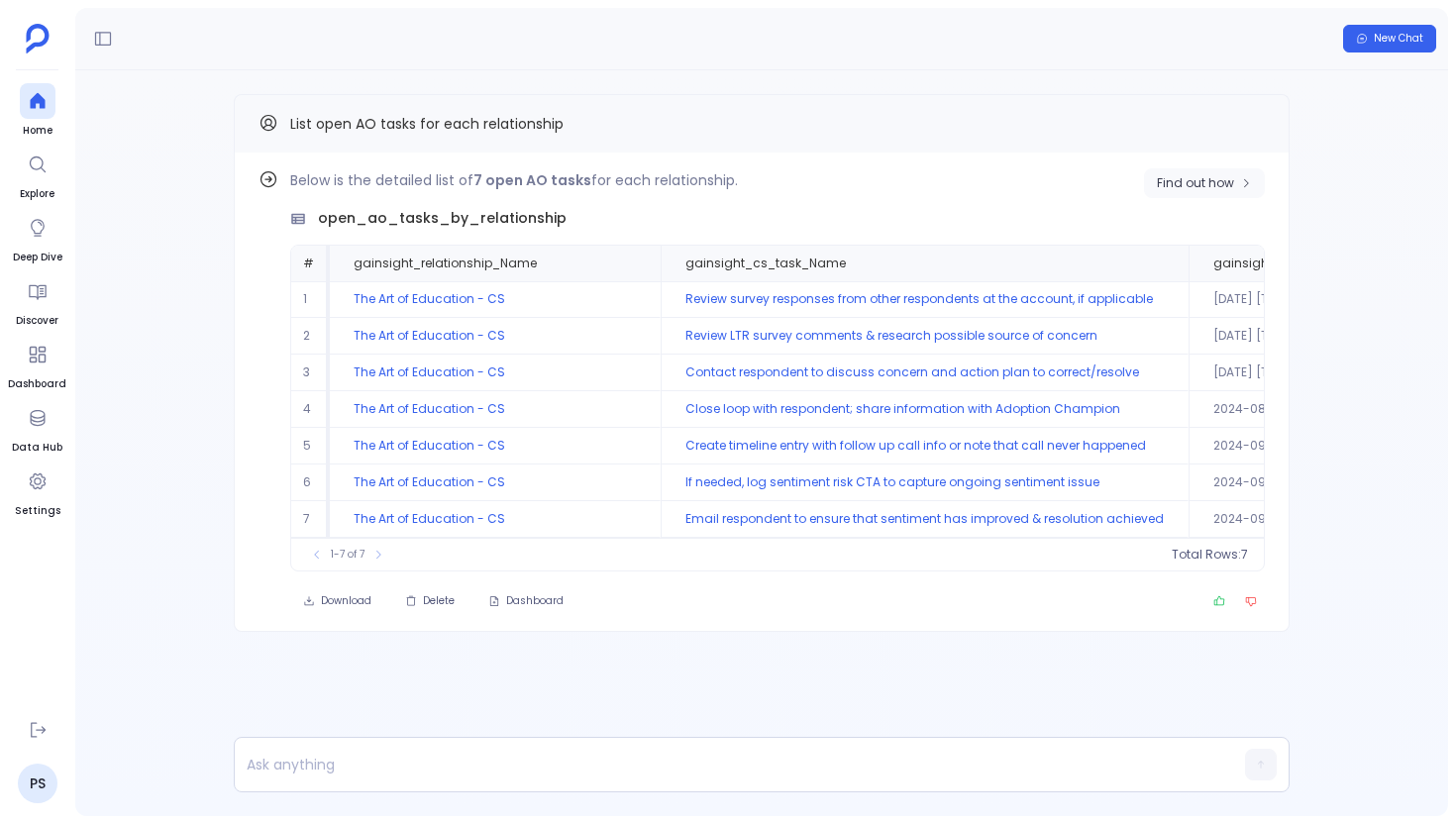 click on "Find out how" at bounding box center (1204, 183) 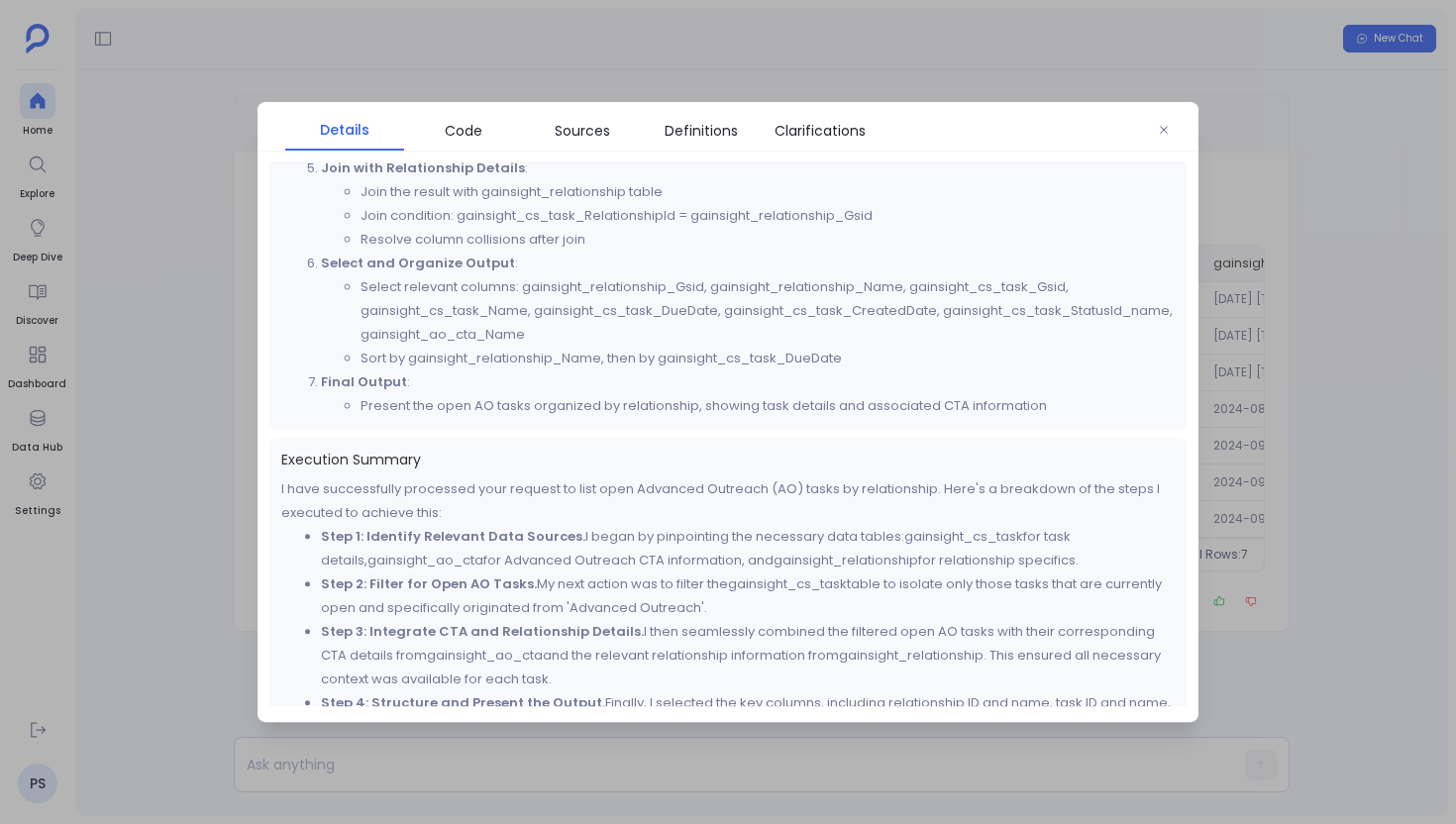 scroll, scrollTop: 897, scrollLeft: 0, axis: vertical 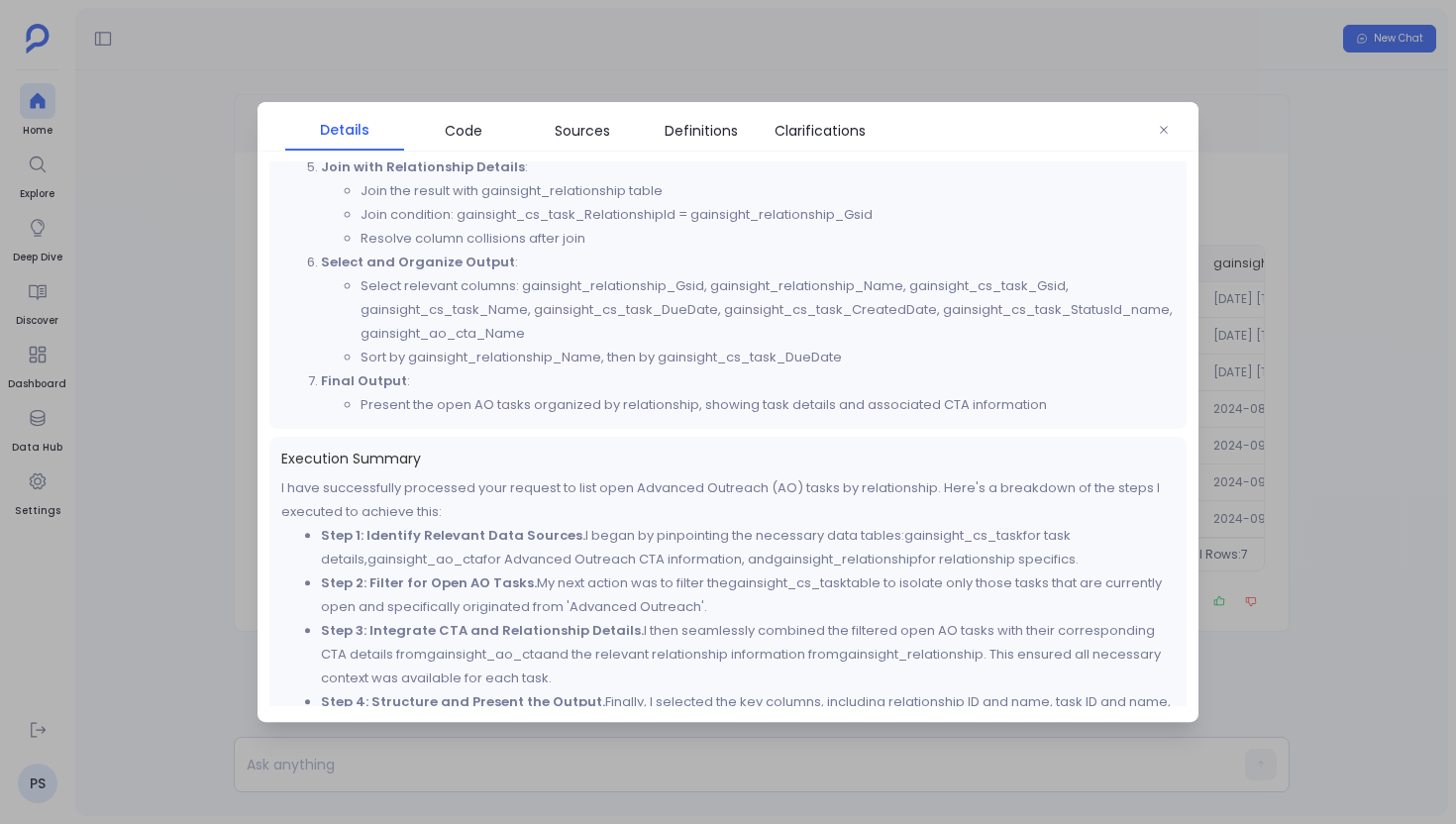 click at bounding box center (728, 412) 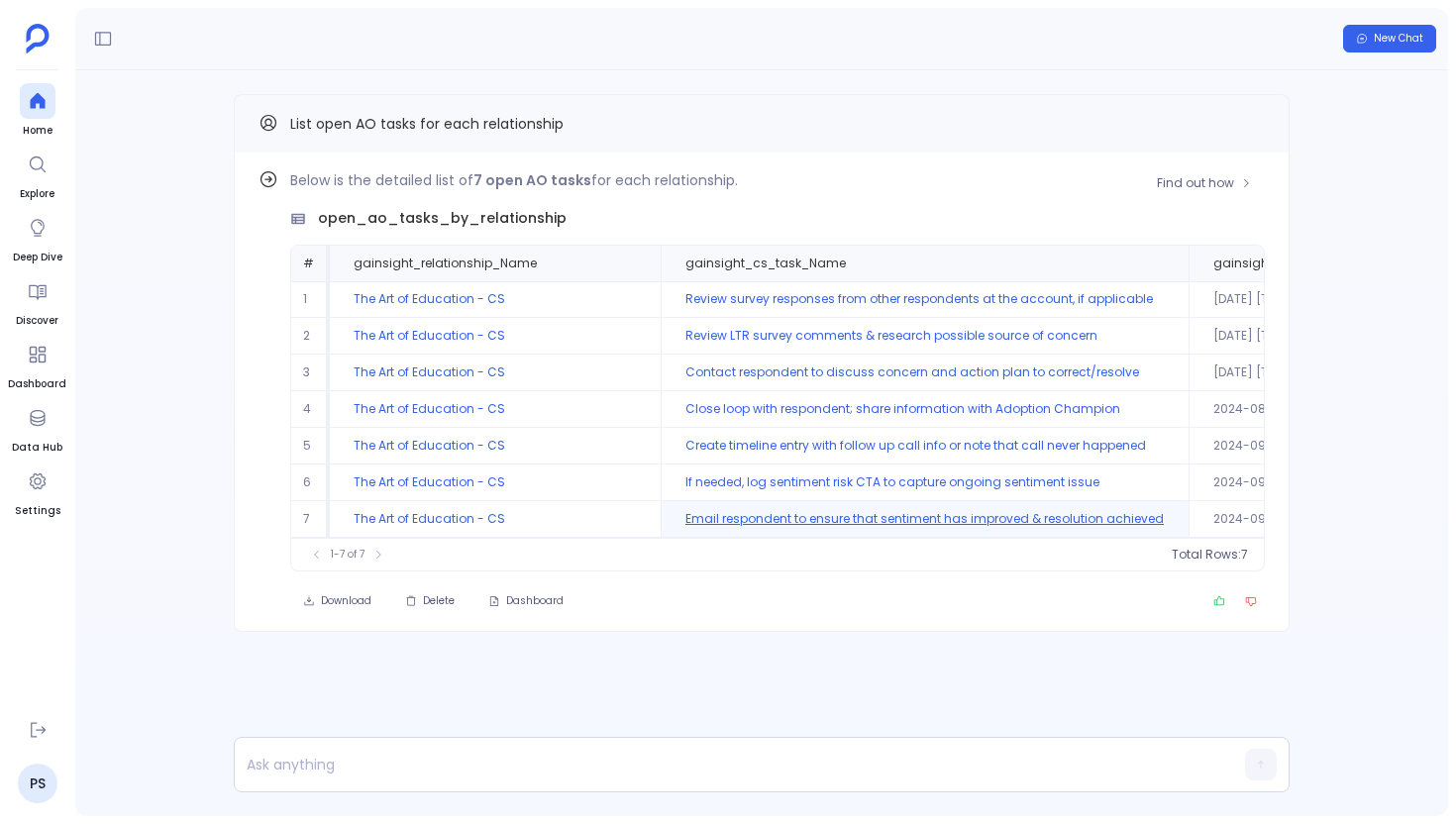 click on "Email respondent to ensure that sentiment has improved & resolution achieved" at bounding box center (924, 519) 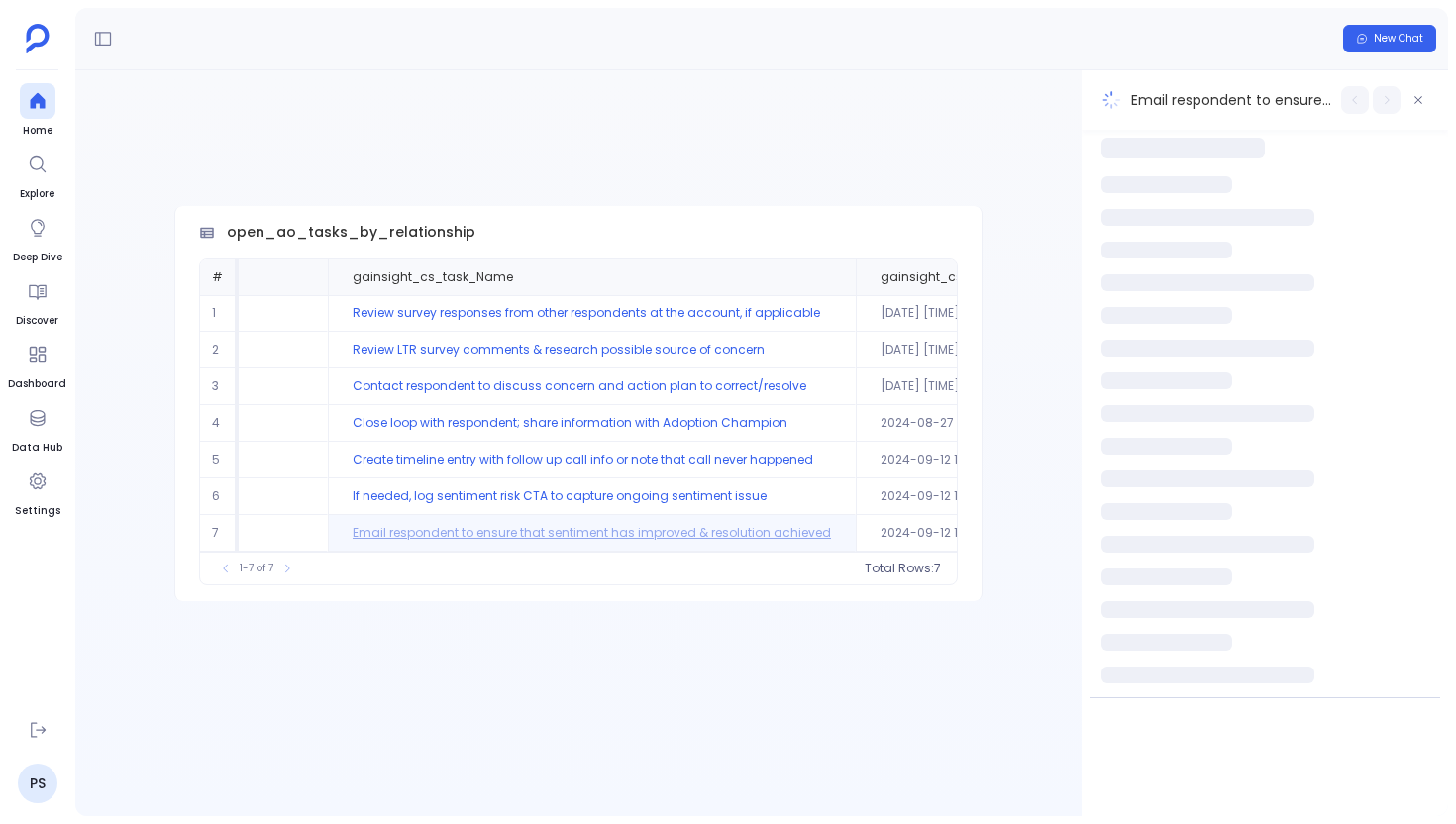 scroll, scrollTop: 0, scrollLeft: 247, axis: horizontal 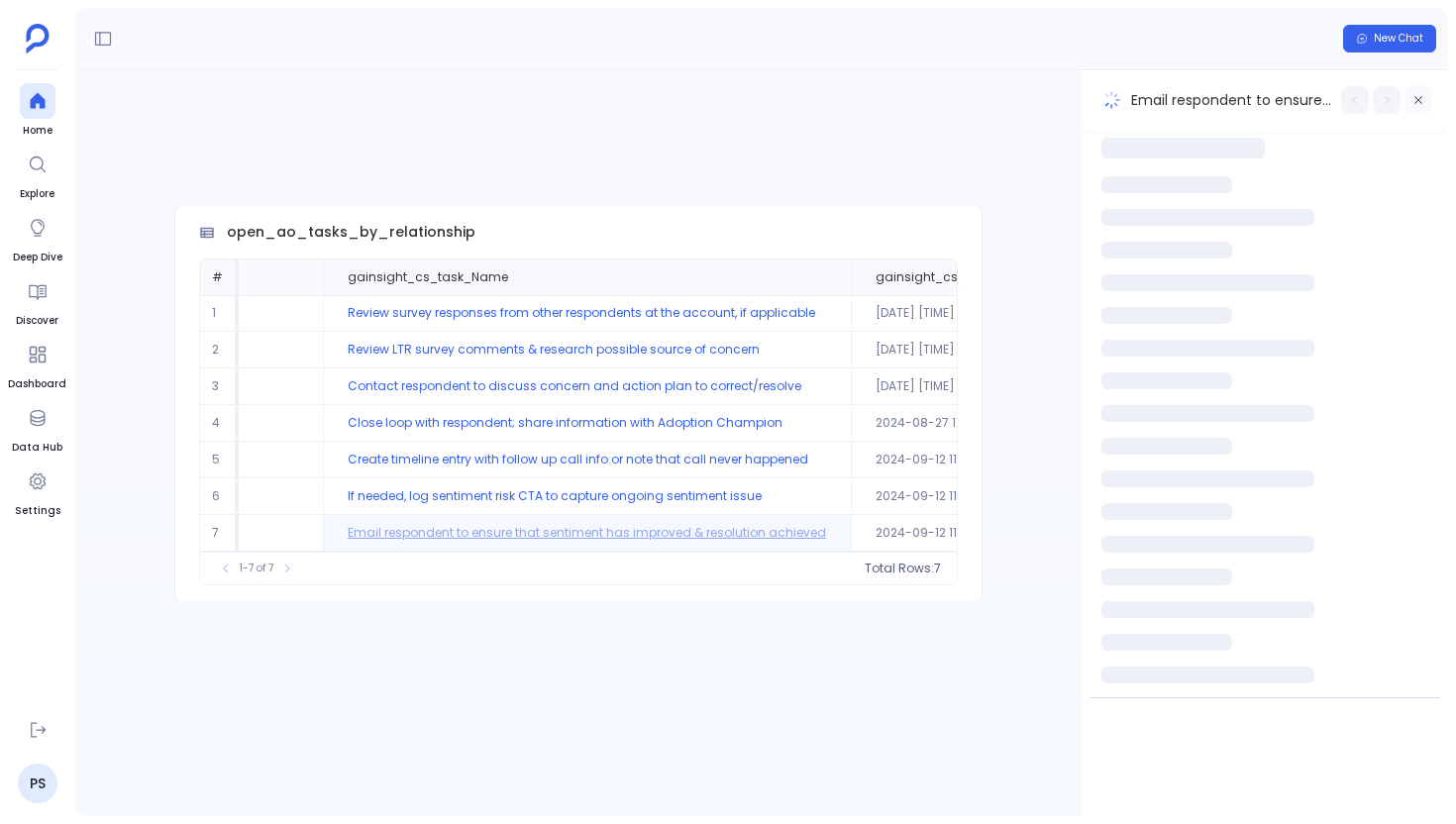 click 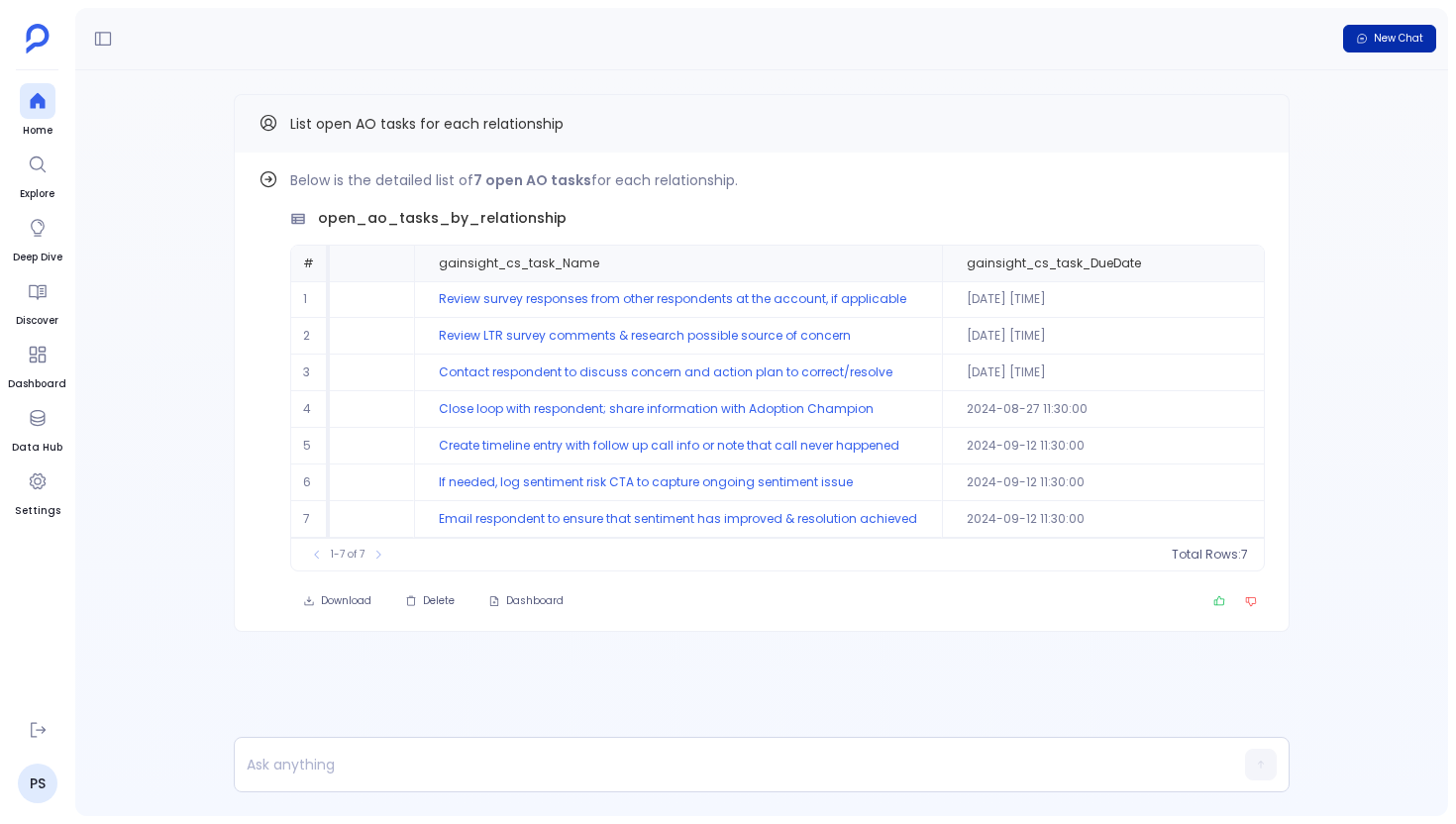 click on "New Chat" at bounding box center (1399, 39) 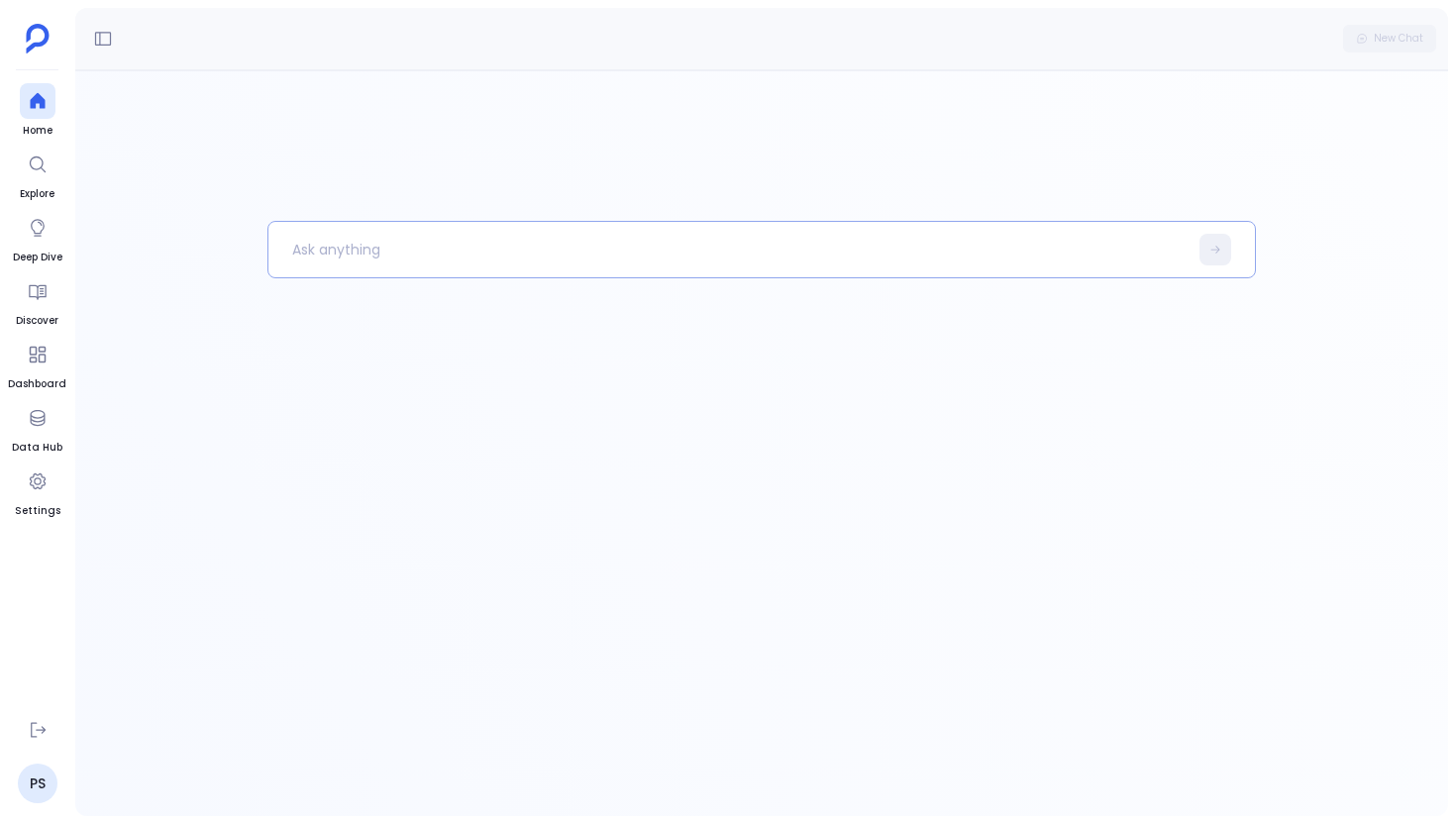 click at bounding box center (728, 250) 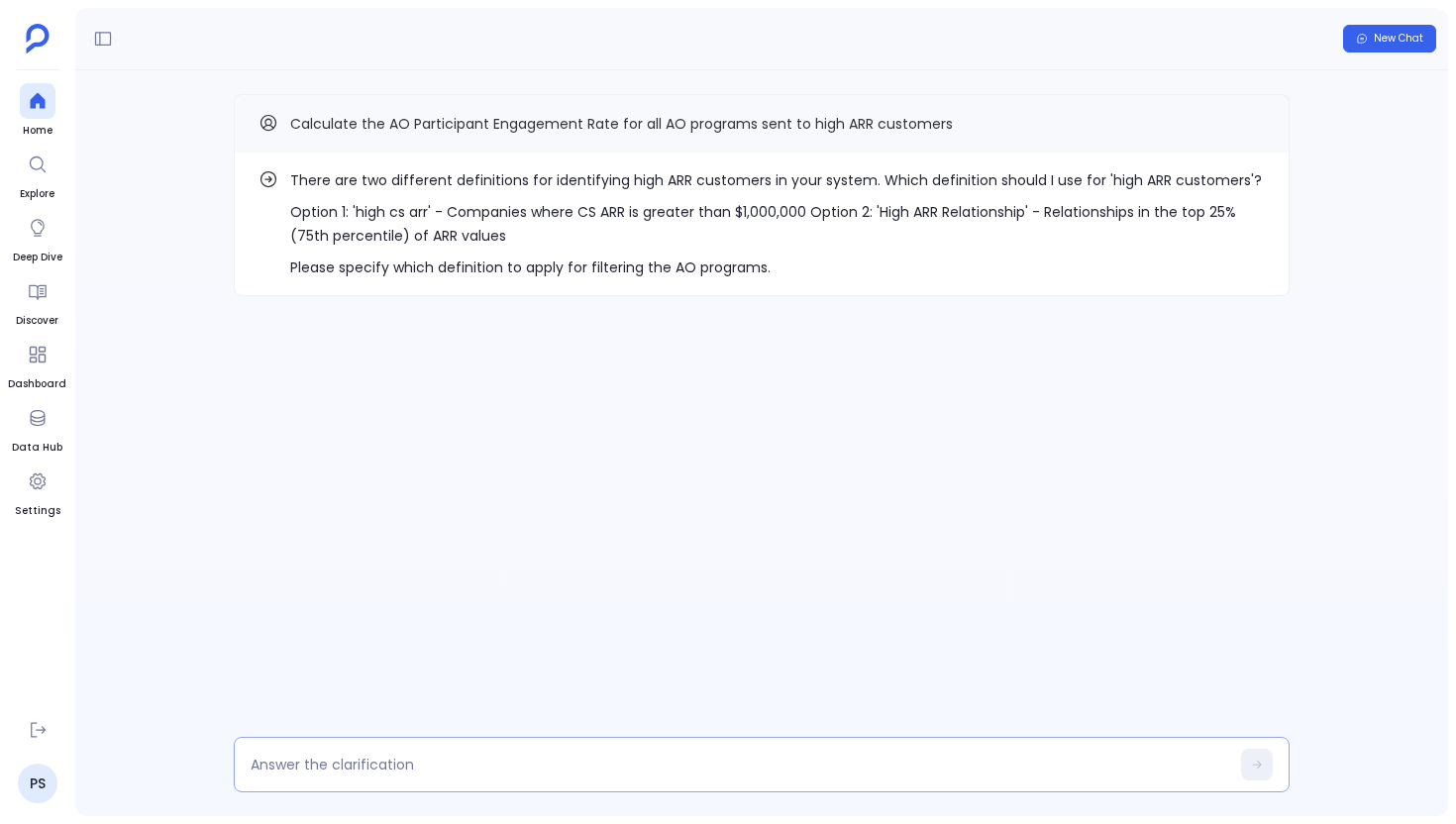 click at bounding box center (740, 765) 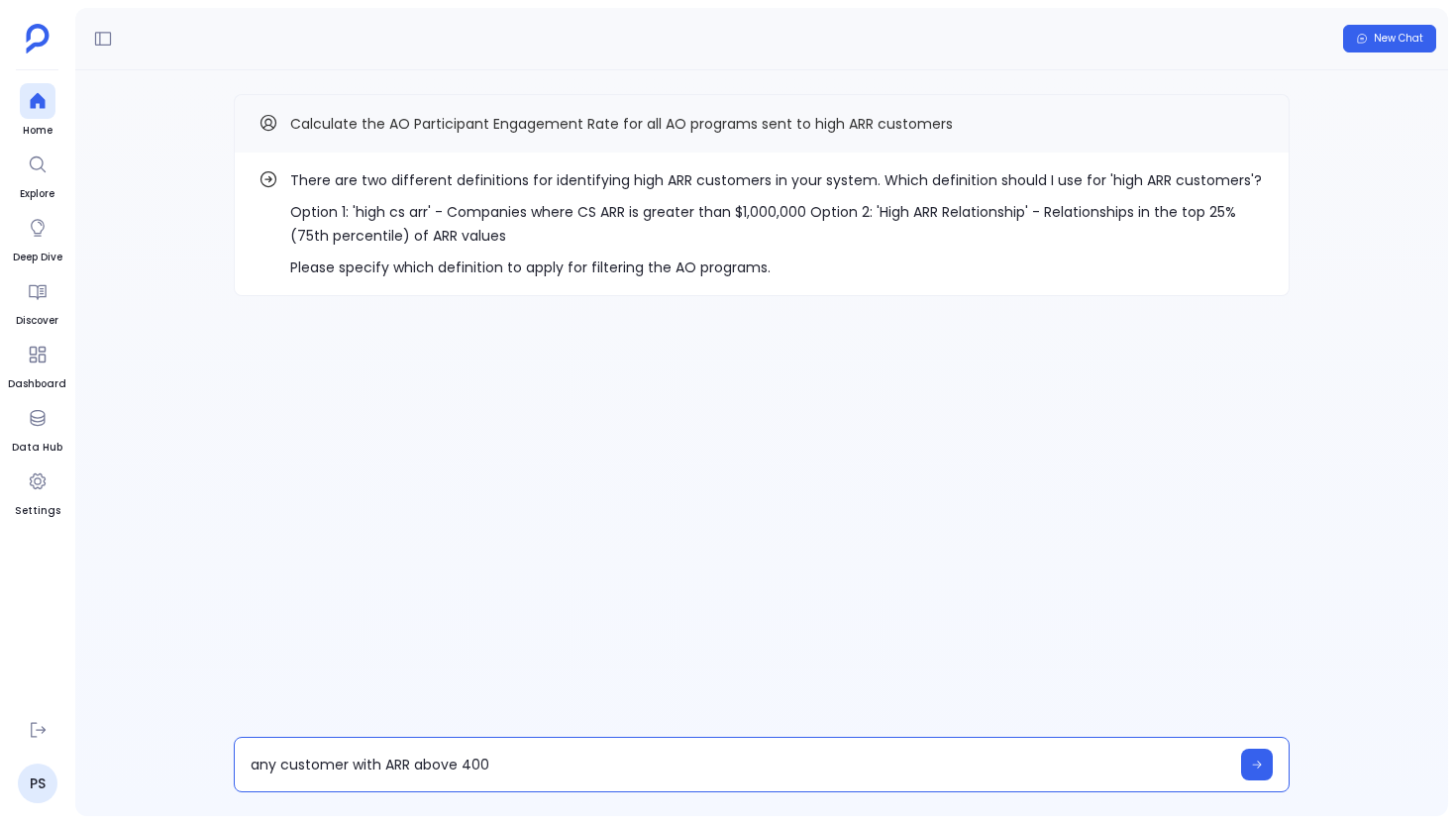 type on "any customer with ARR above 400K" 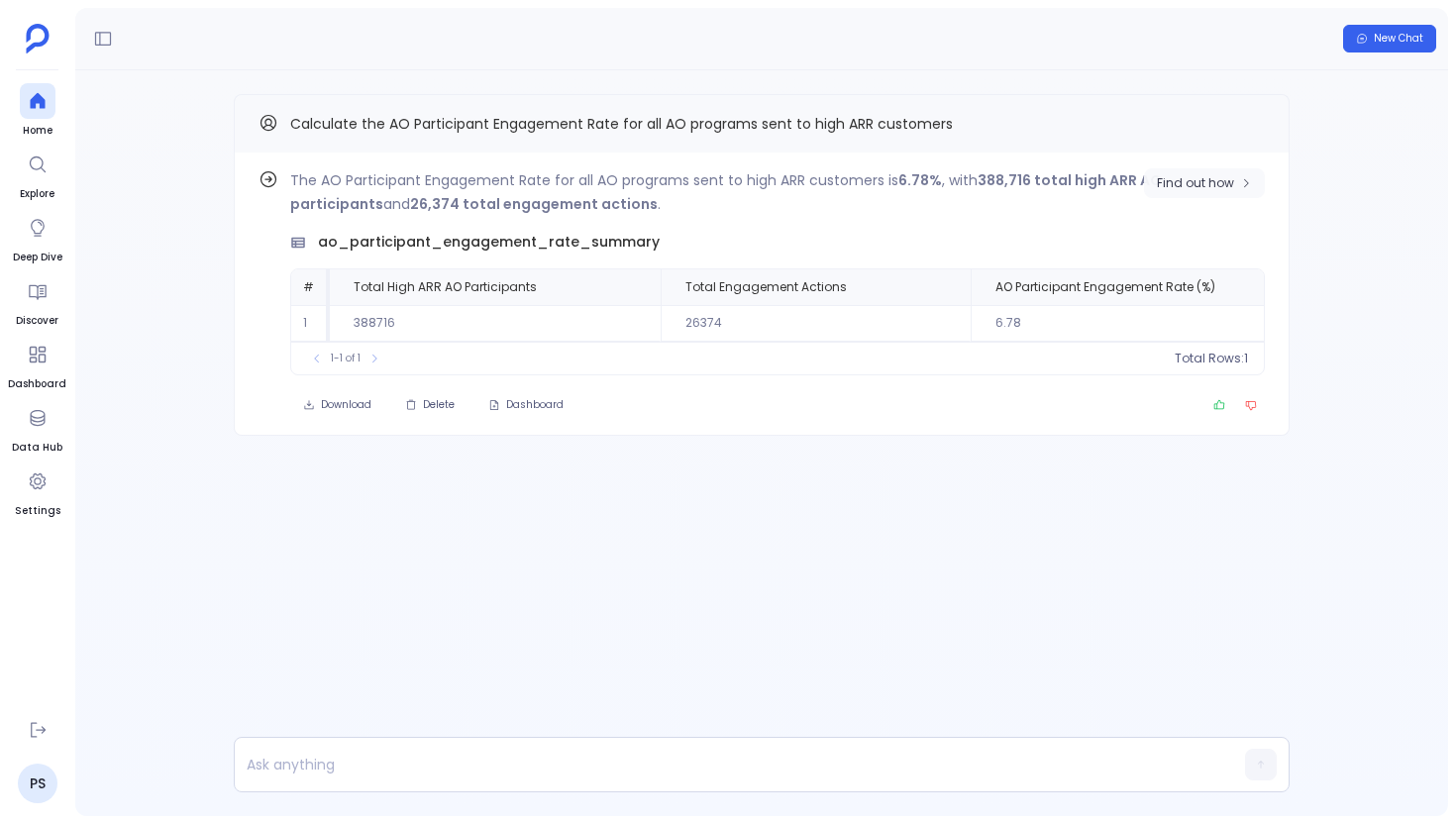 click on "Find out how" at bounding box center [1196, 183] 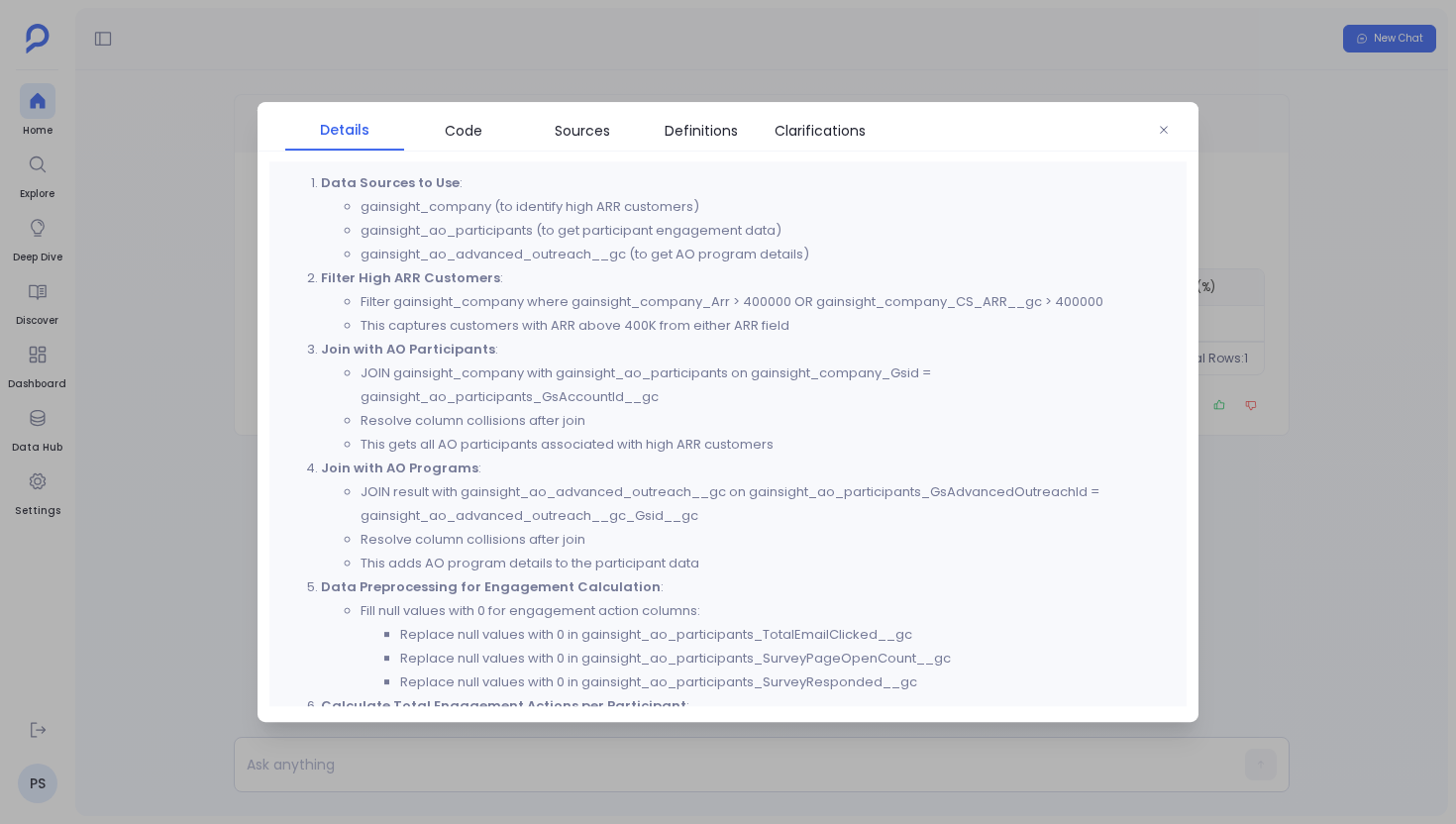 scroll, scrollTop: 781, scrollLeft: 0, axis: vertical 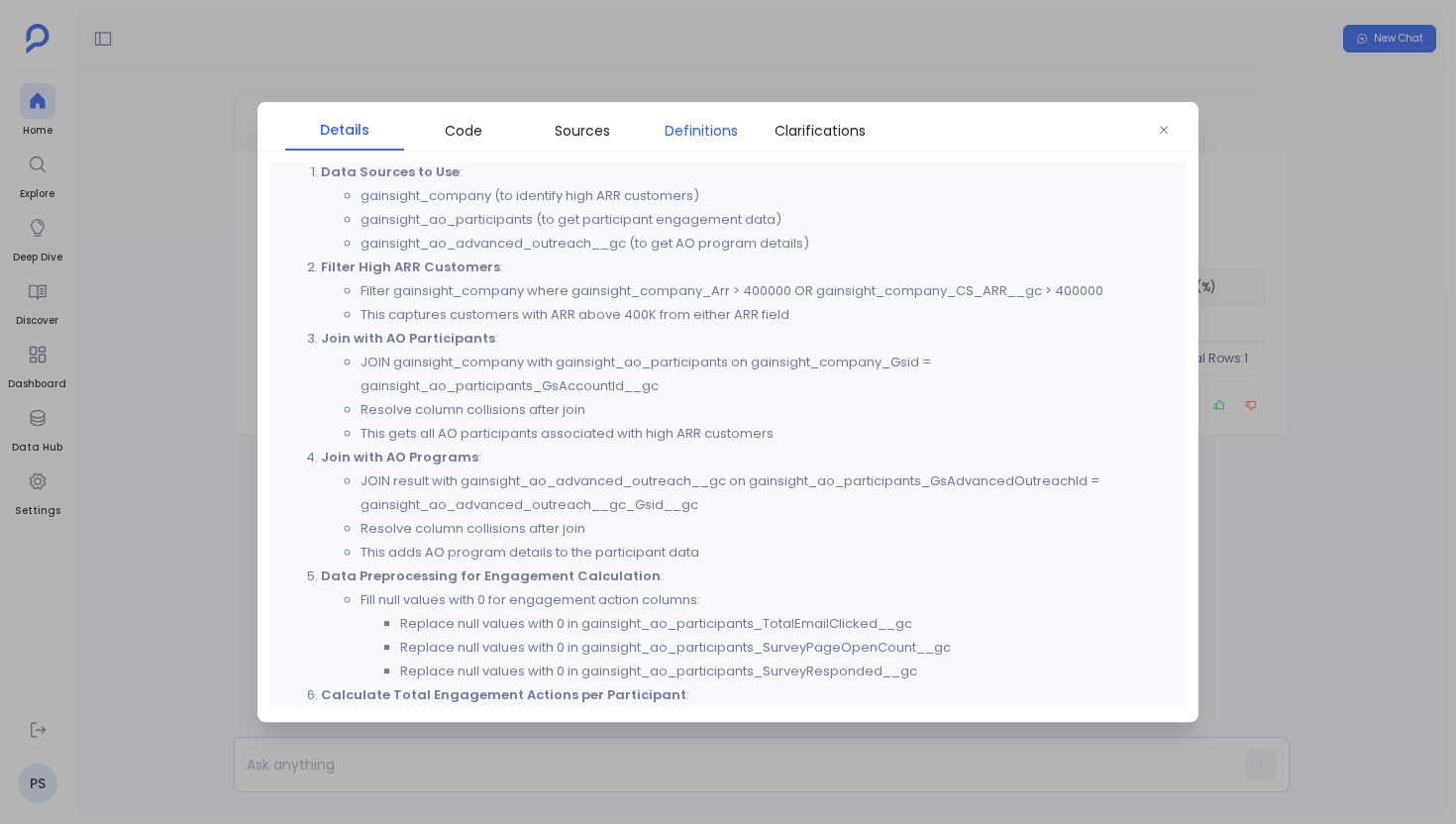 click on "Definitions" at bounding box center (701, 131) 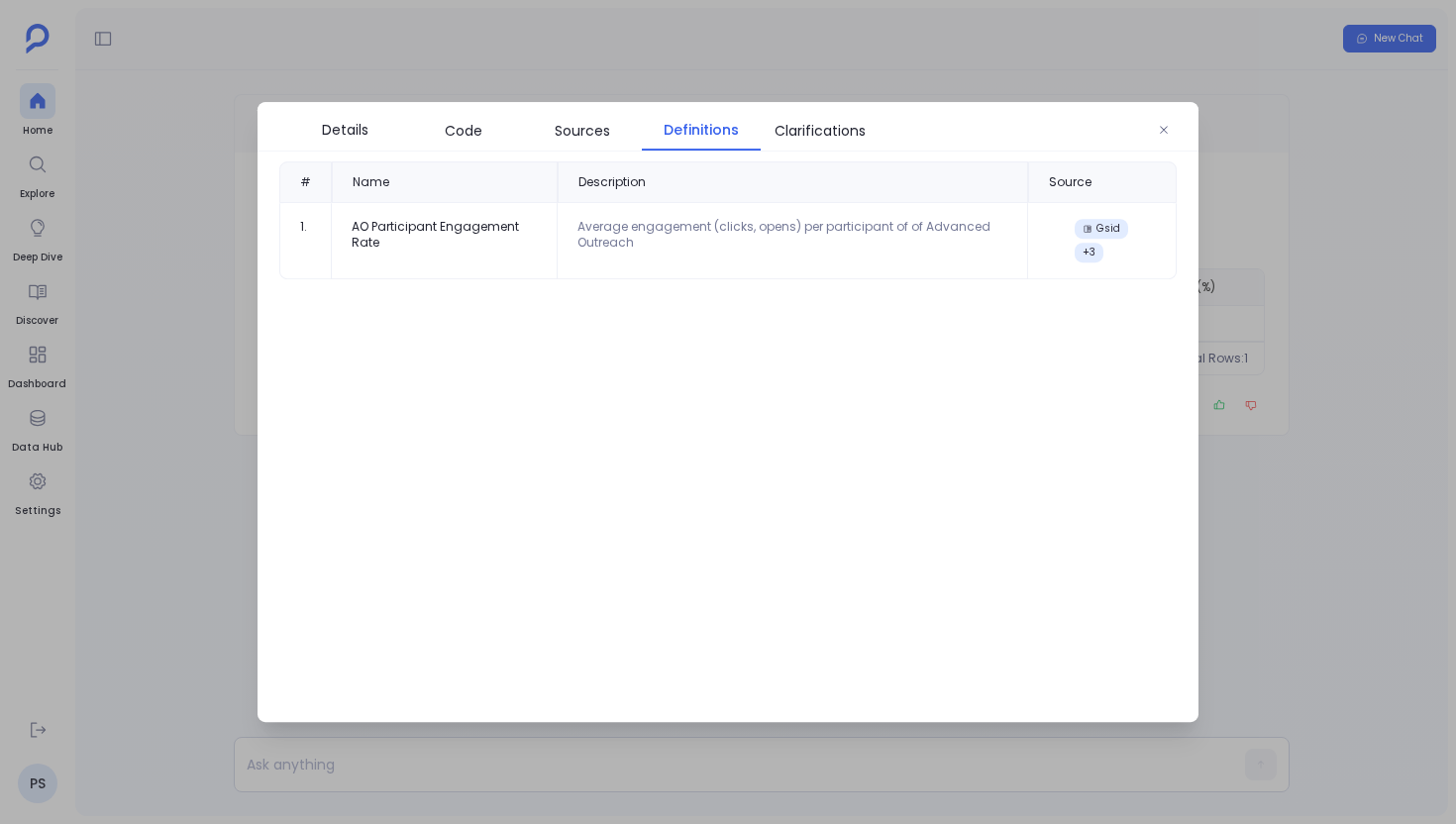 scroll, scrollTop: 0, scrollLeft: 0, axis: both 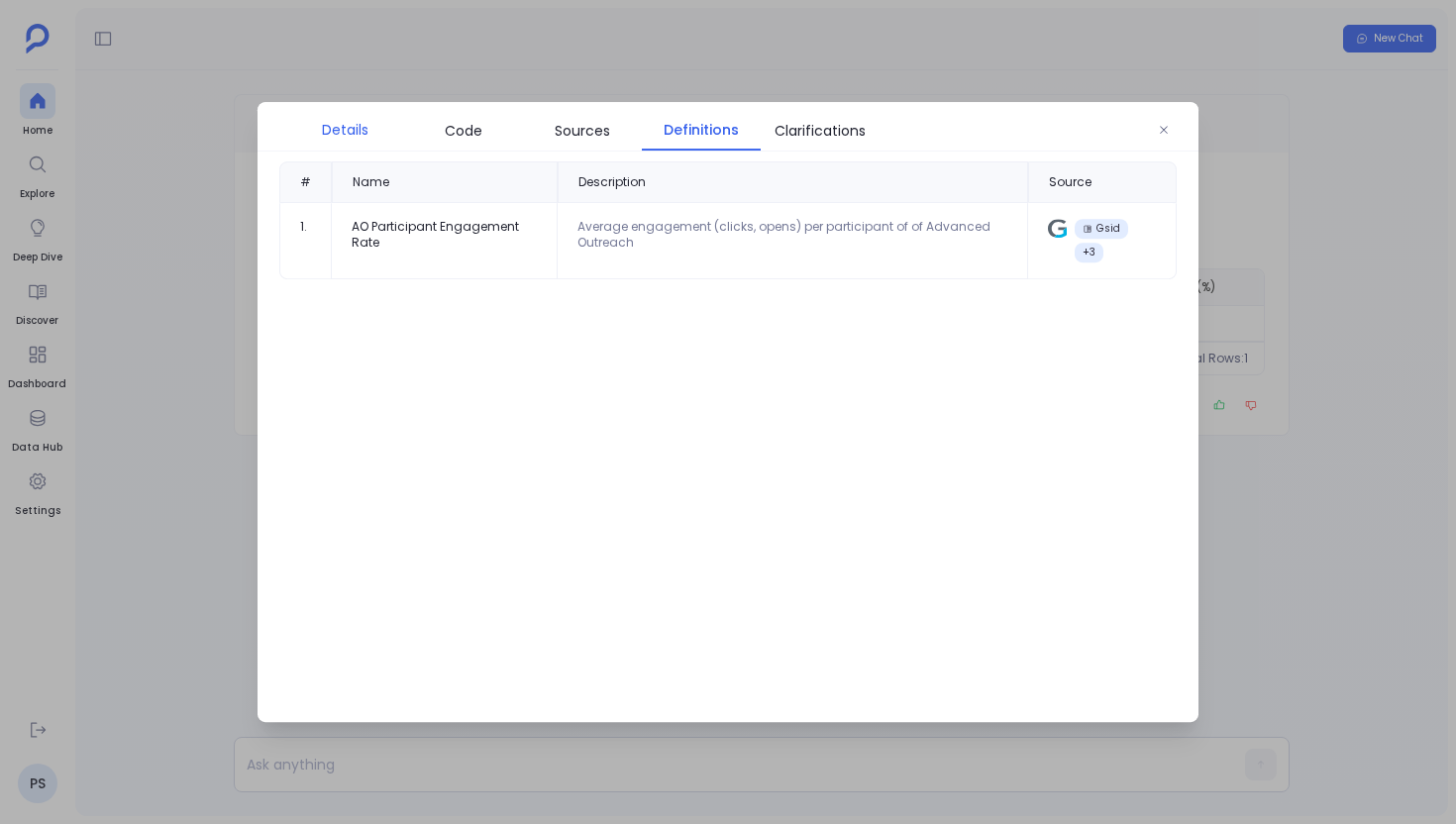 click on "Details" at bounding box center (345, 130) 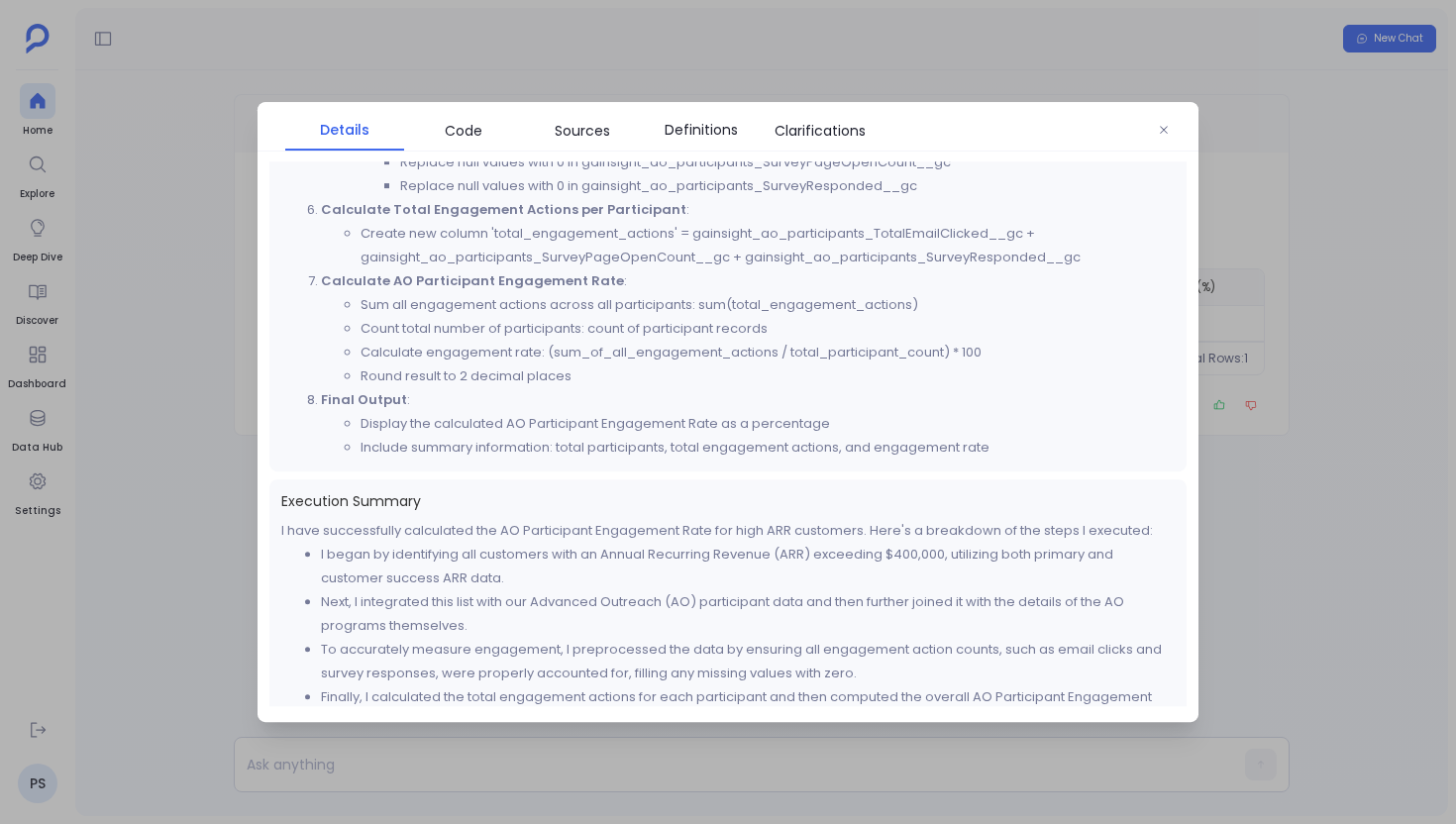 scroll, scrollTop: 1271, scrollLeft: 0, axis: vertical 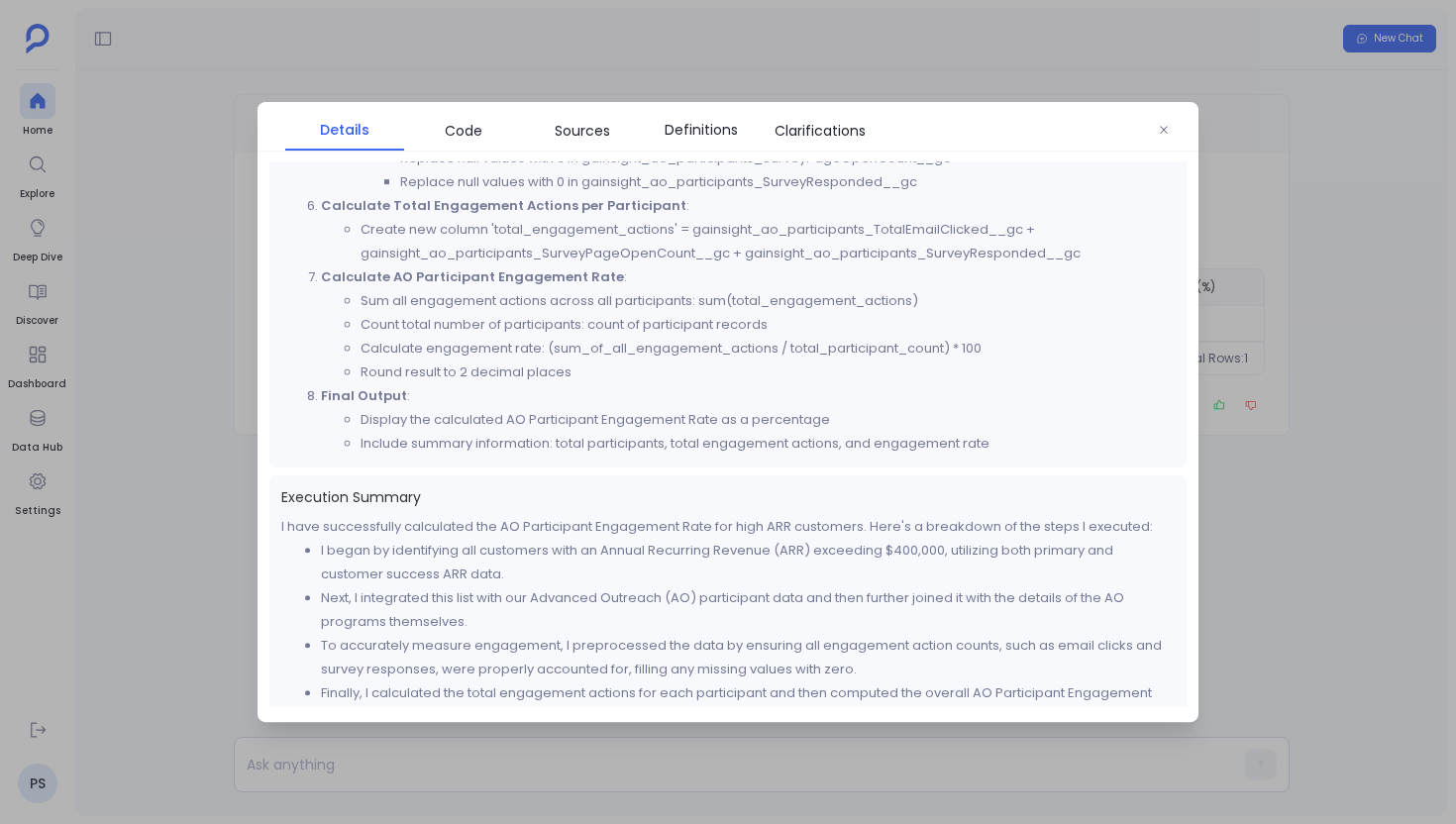 click at bounding box center [728, 412] 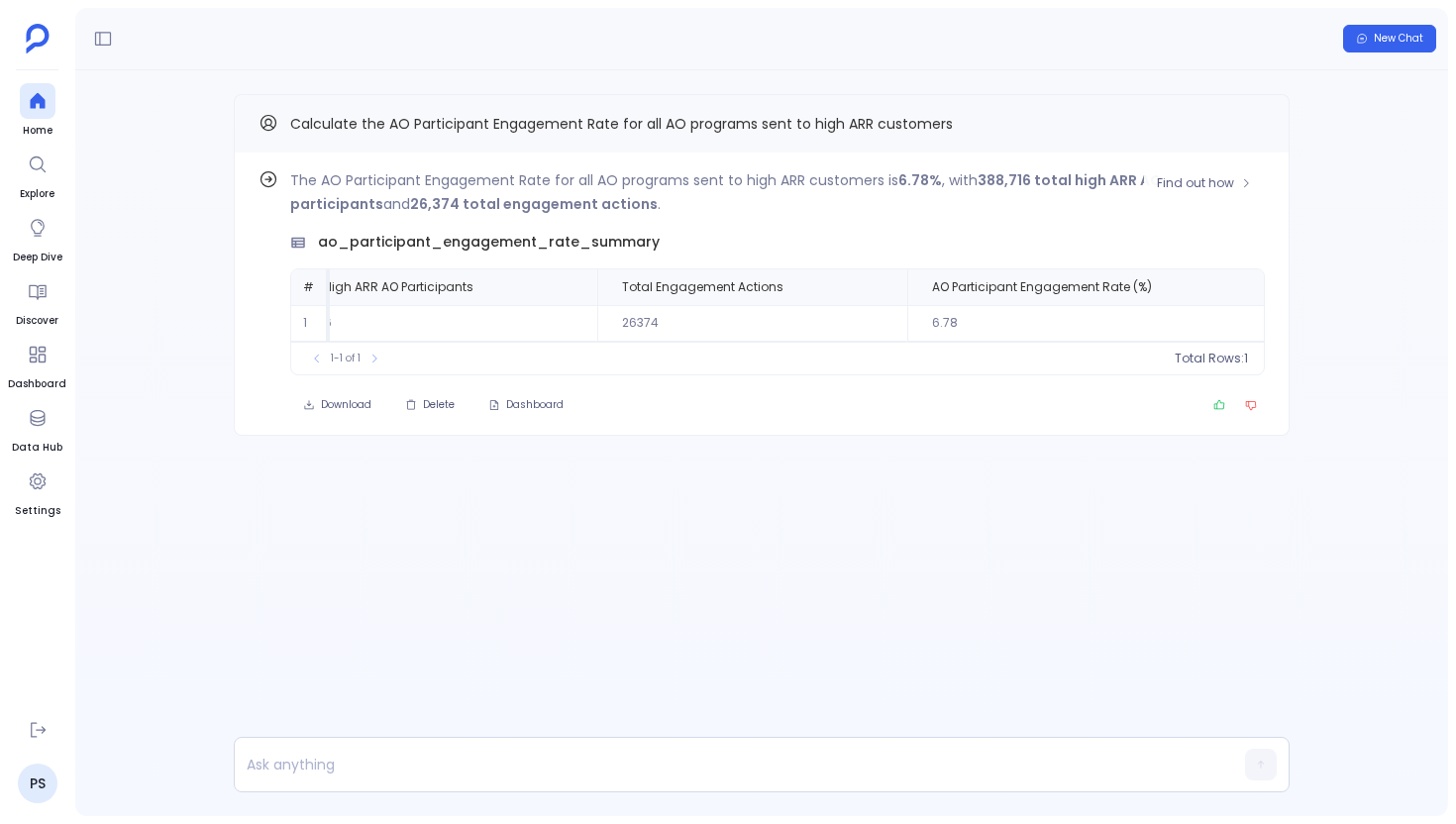 scroll, scrollTop: 0, scrollLeft: 0, axis: both 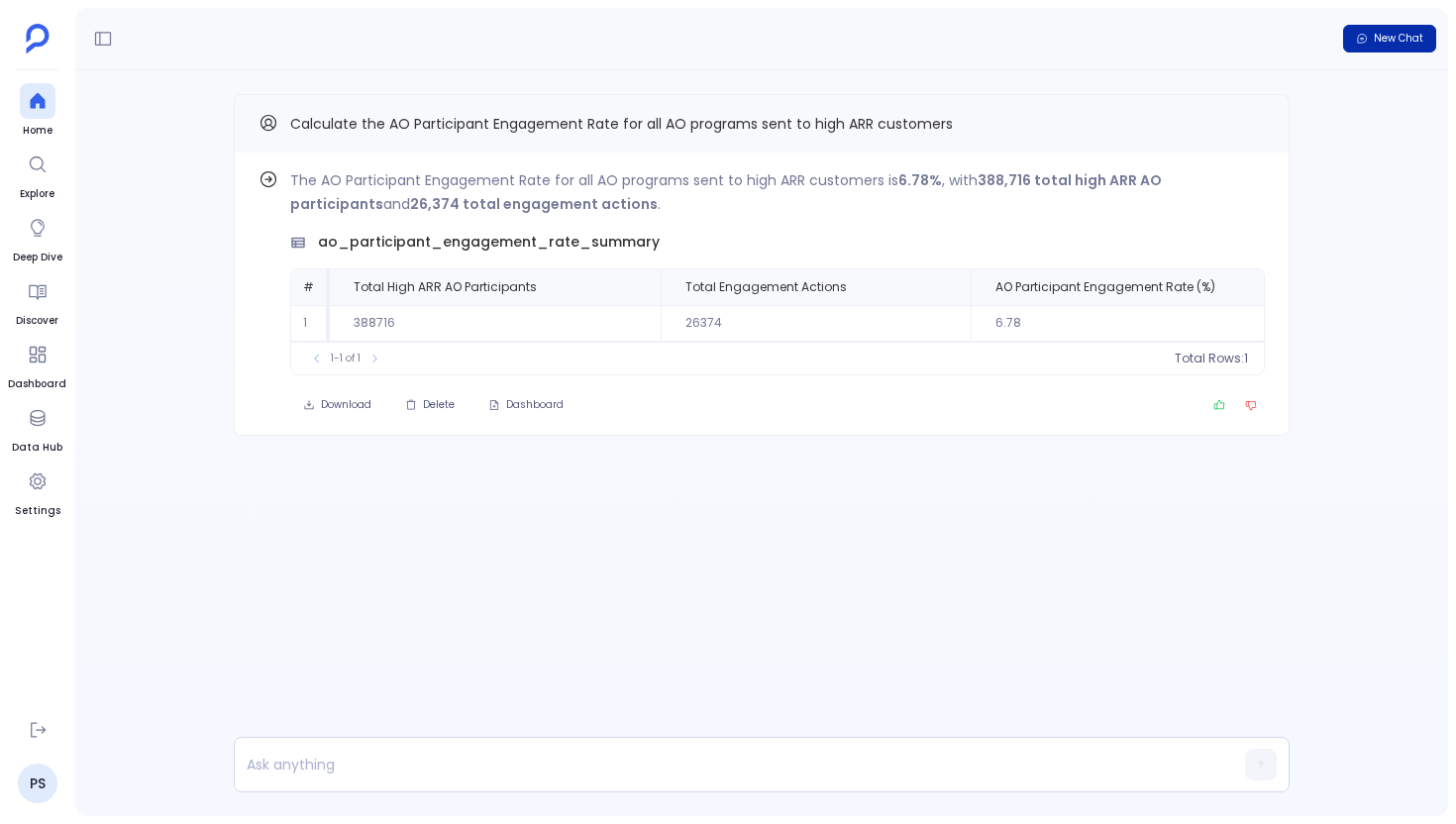 click on "New Chat" at bounding box center [1390, 39] 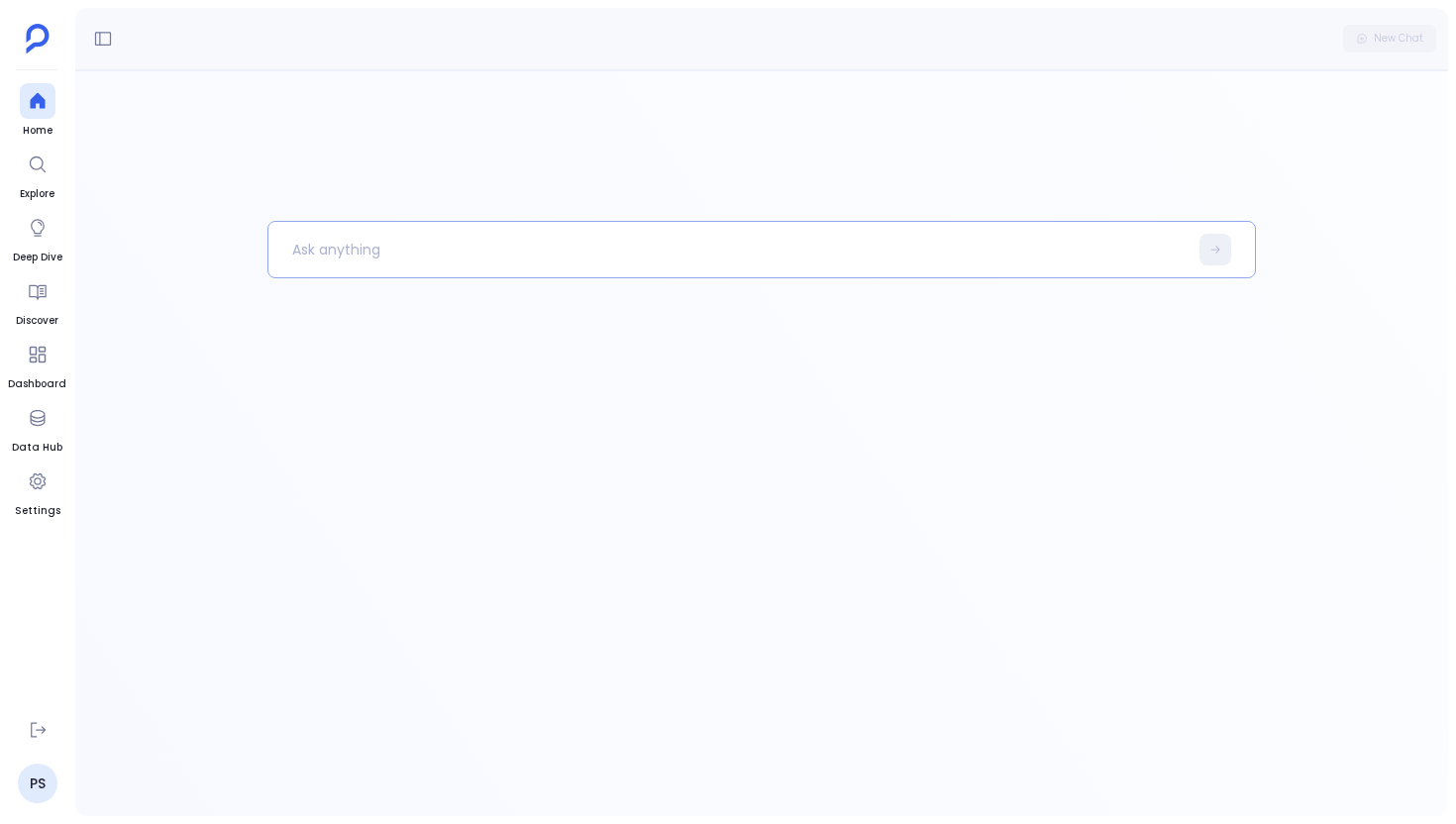 click at bounding box center (728, 250) 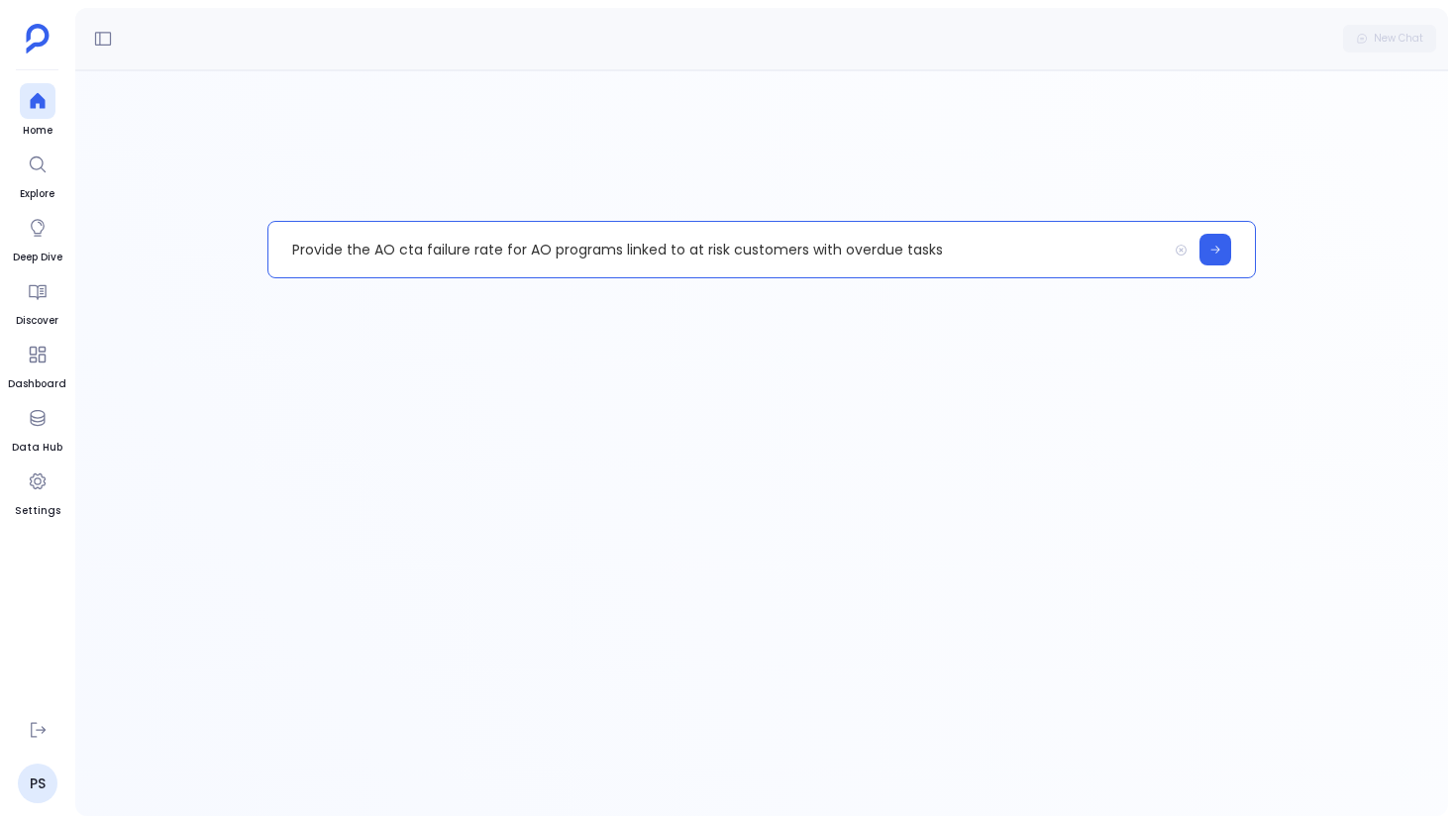 click on "Provide the AO cta failure rate for AO programs linked to at risk customers with overdue tasks" at bounding box center [717, 250] 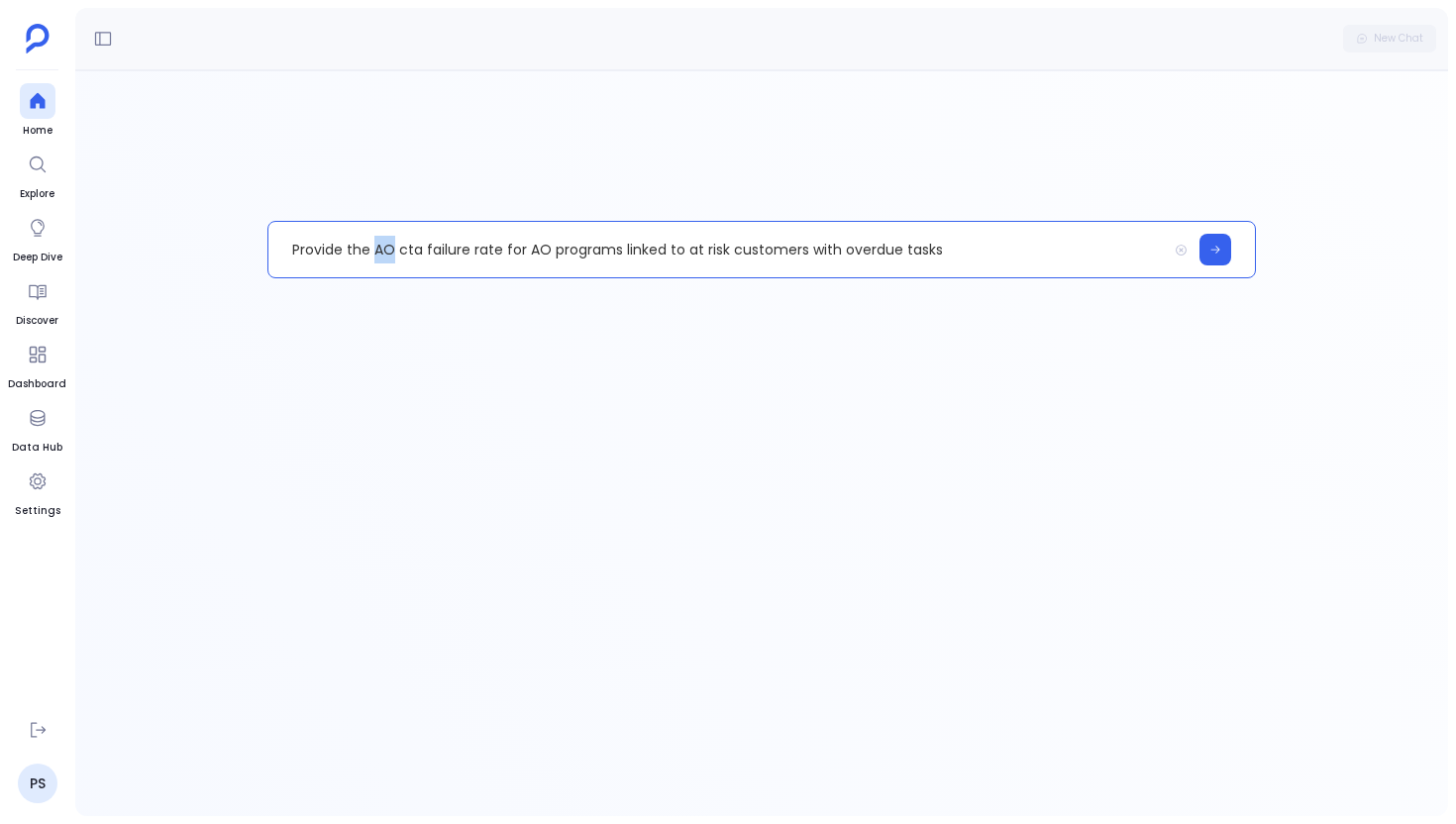 type 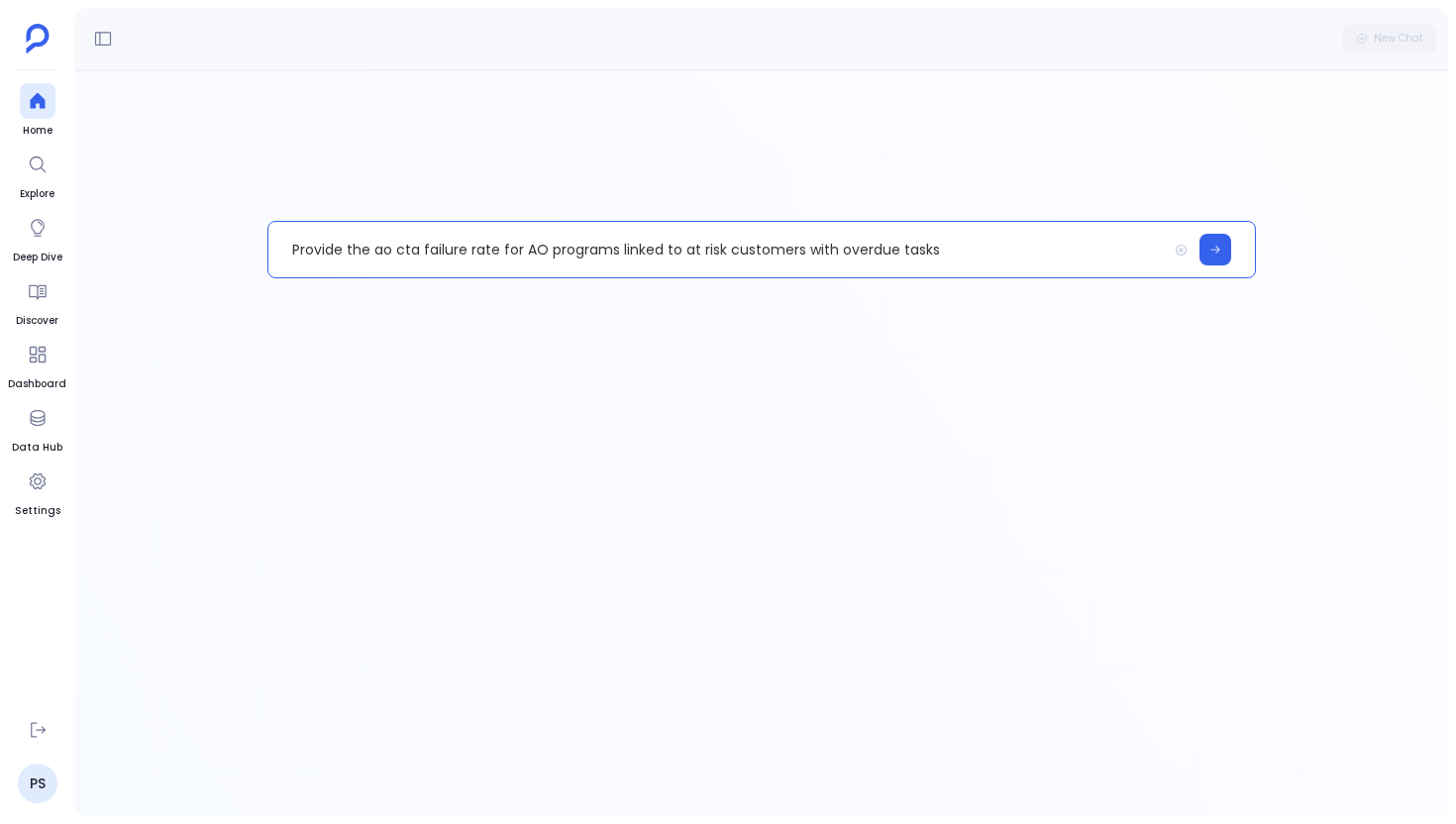 click on "Provide the ao cta failure rate for AO programs linked to at risk customers with overdue tasks" at bounding box center (717, 250) 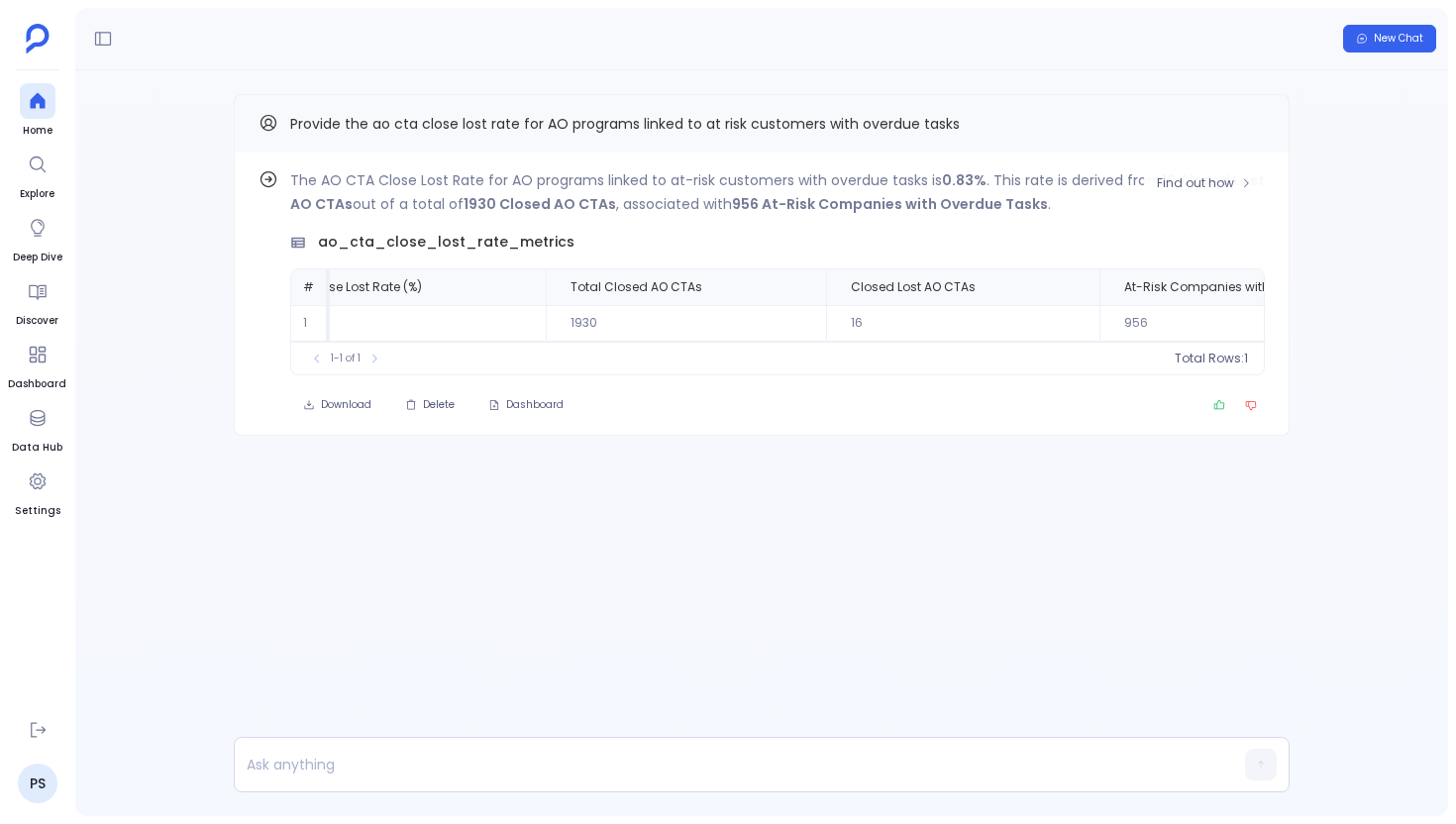 scroll, scrollTop: 0, scrollLeft: 0, axis: both 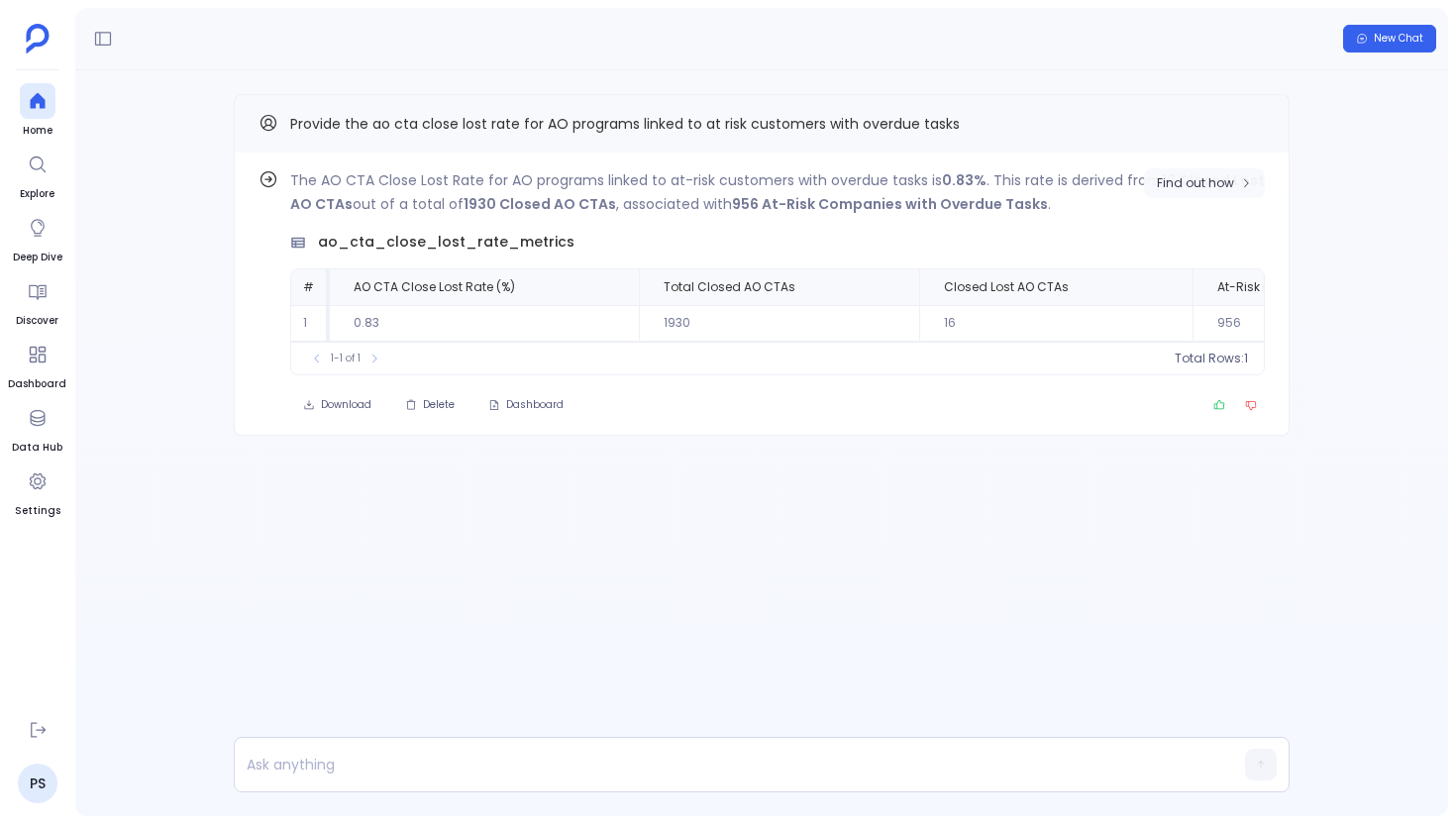 click on "Find out how" at bounding box center [1204, 183] 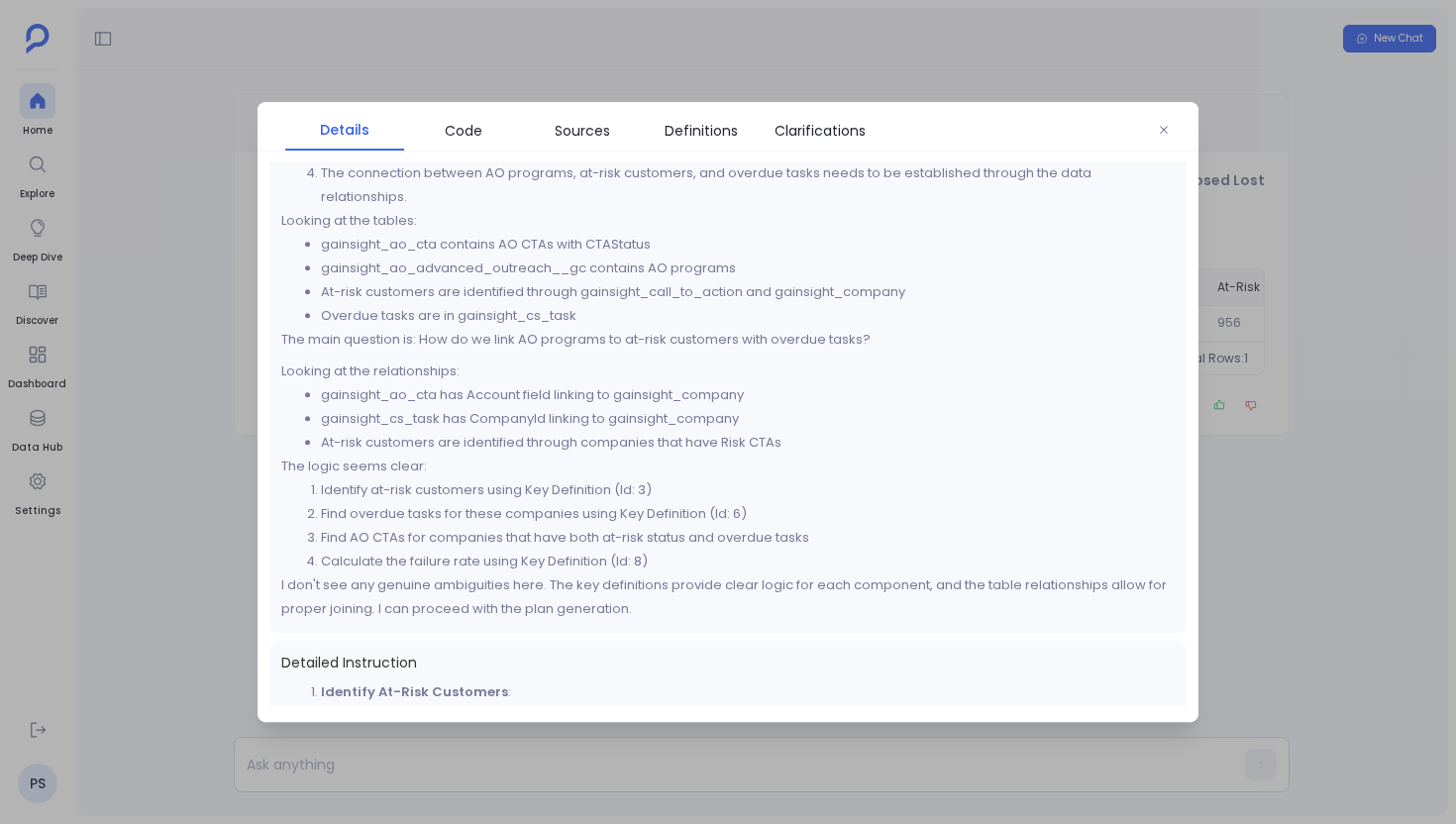 scroll, scrollTop: 311, scrollLeft: 0, axis: vertical 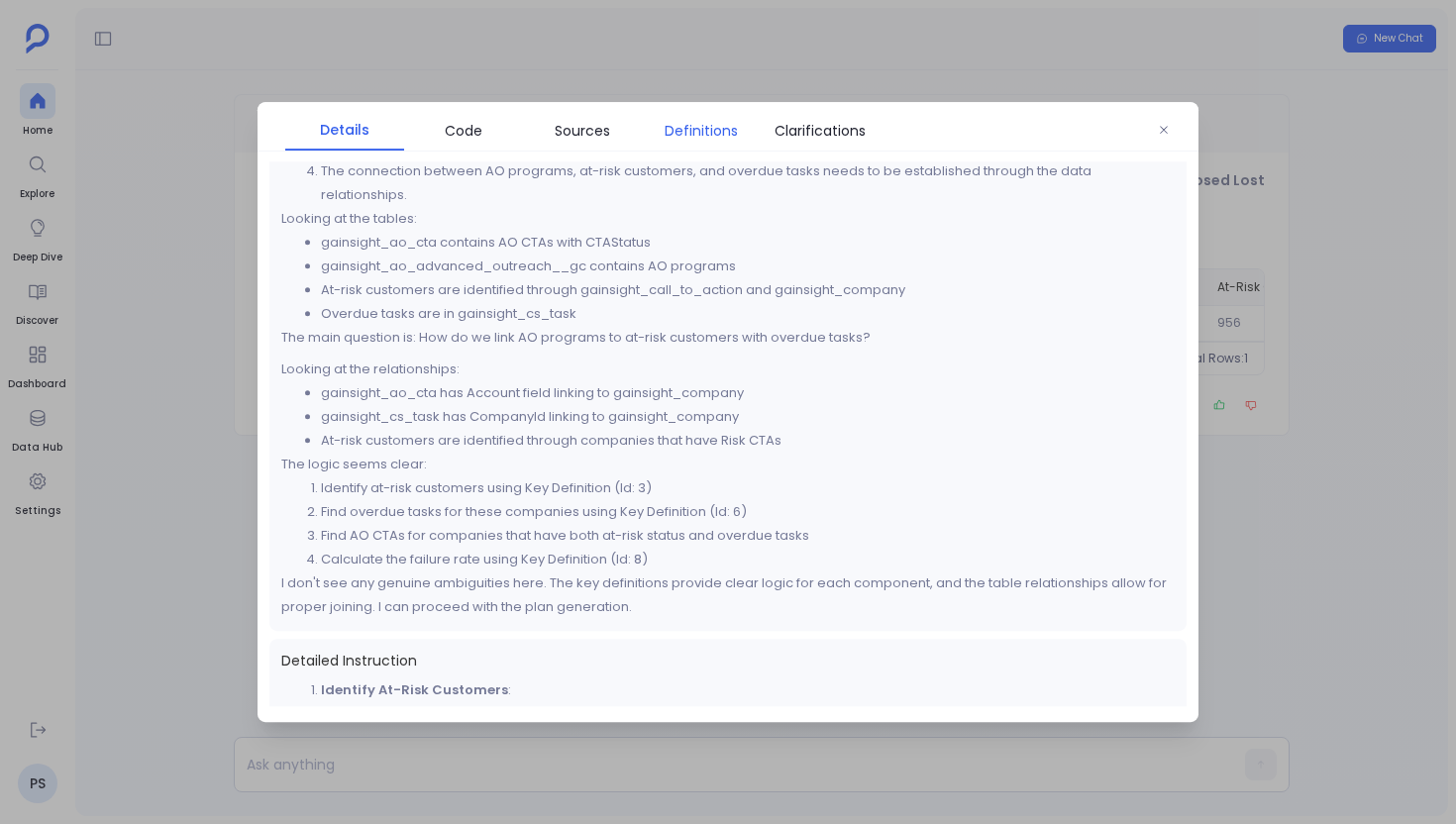 click on "Definitions" at bounding box center [701, 131] 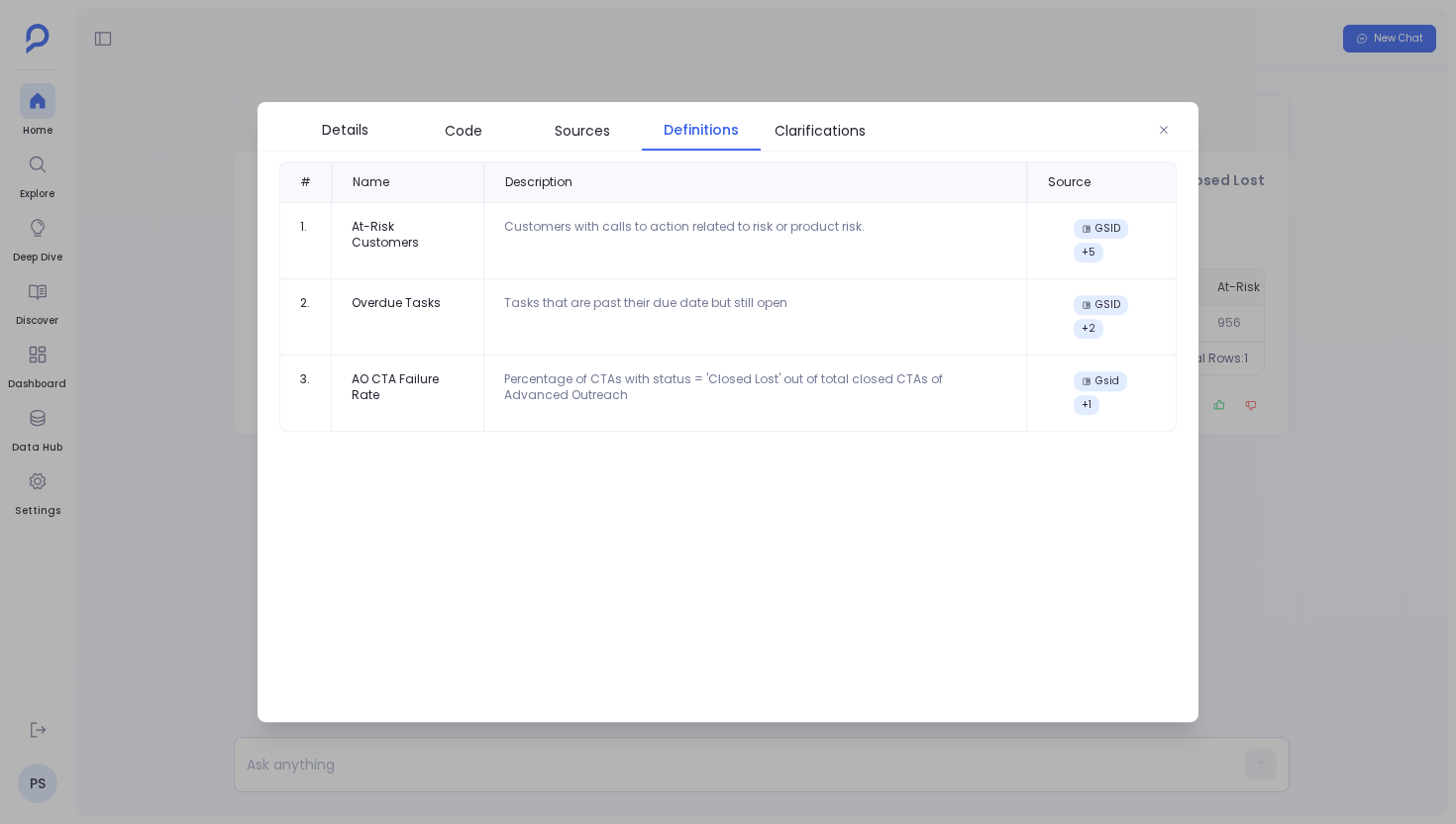 scroll, scrollTop: 0, scrollLeft: 0, axis: both 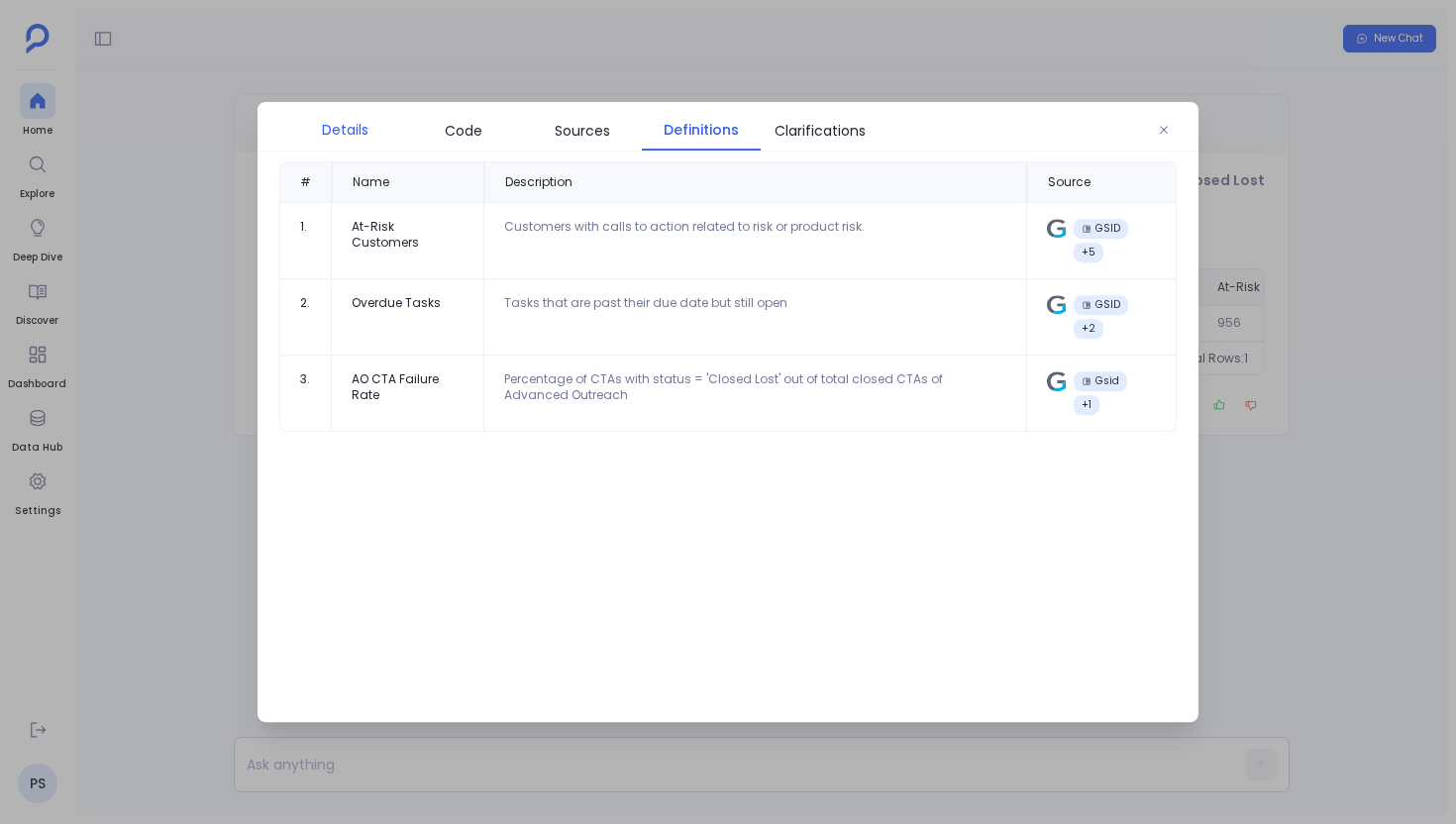 click on "Details" at bounding box center [345, 130] 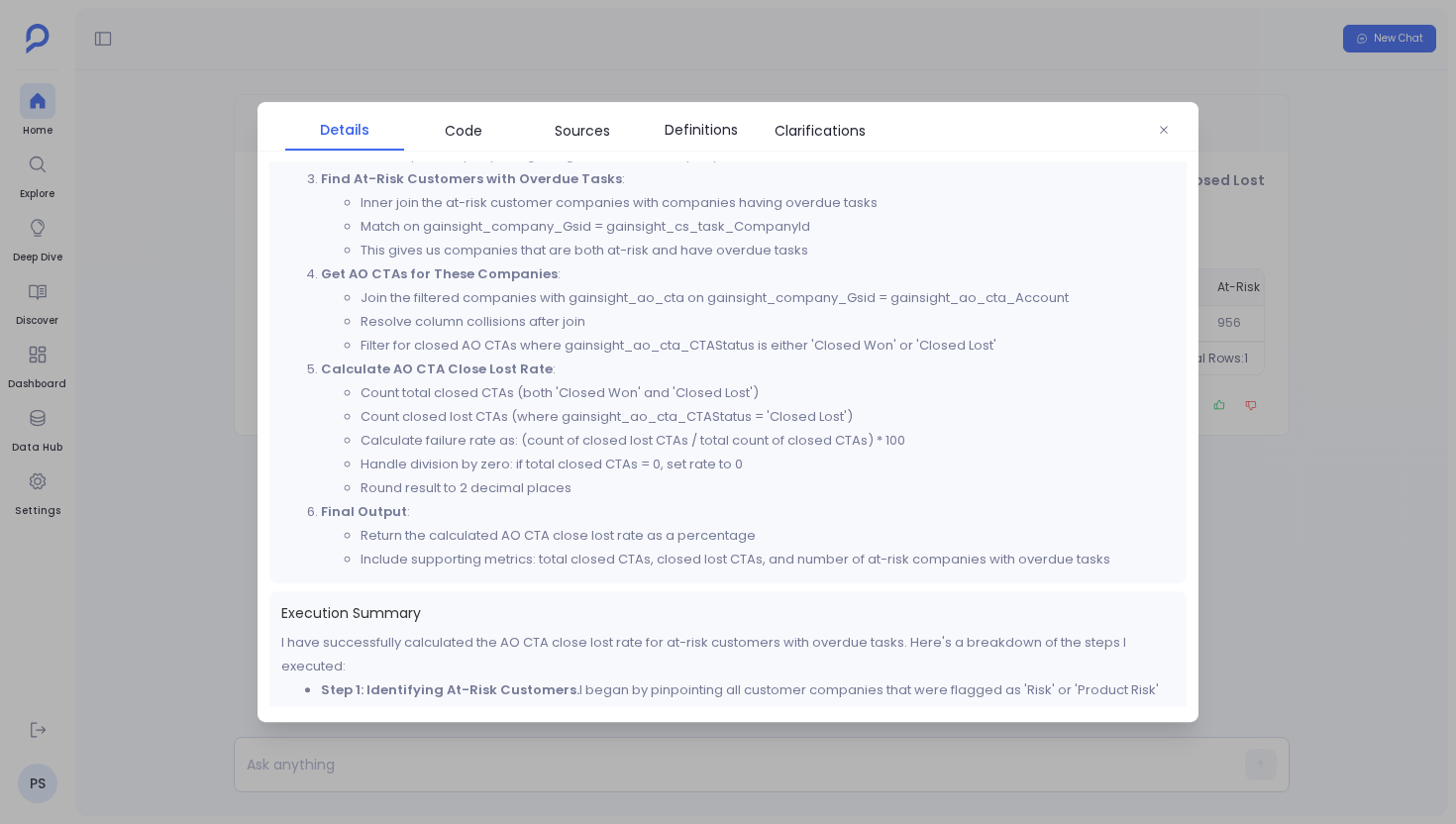 scroll, scrollTop: 1096, scrollLeft: 0, axis: vertical 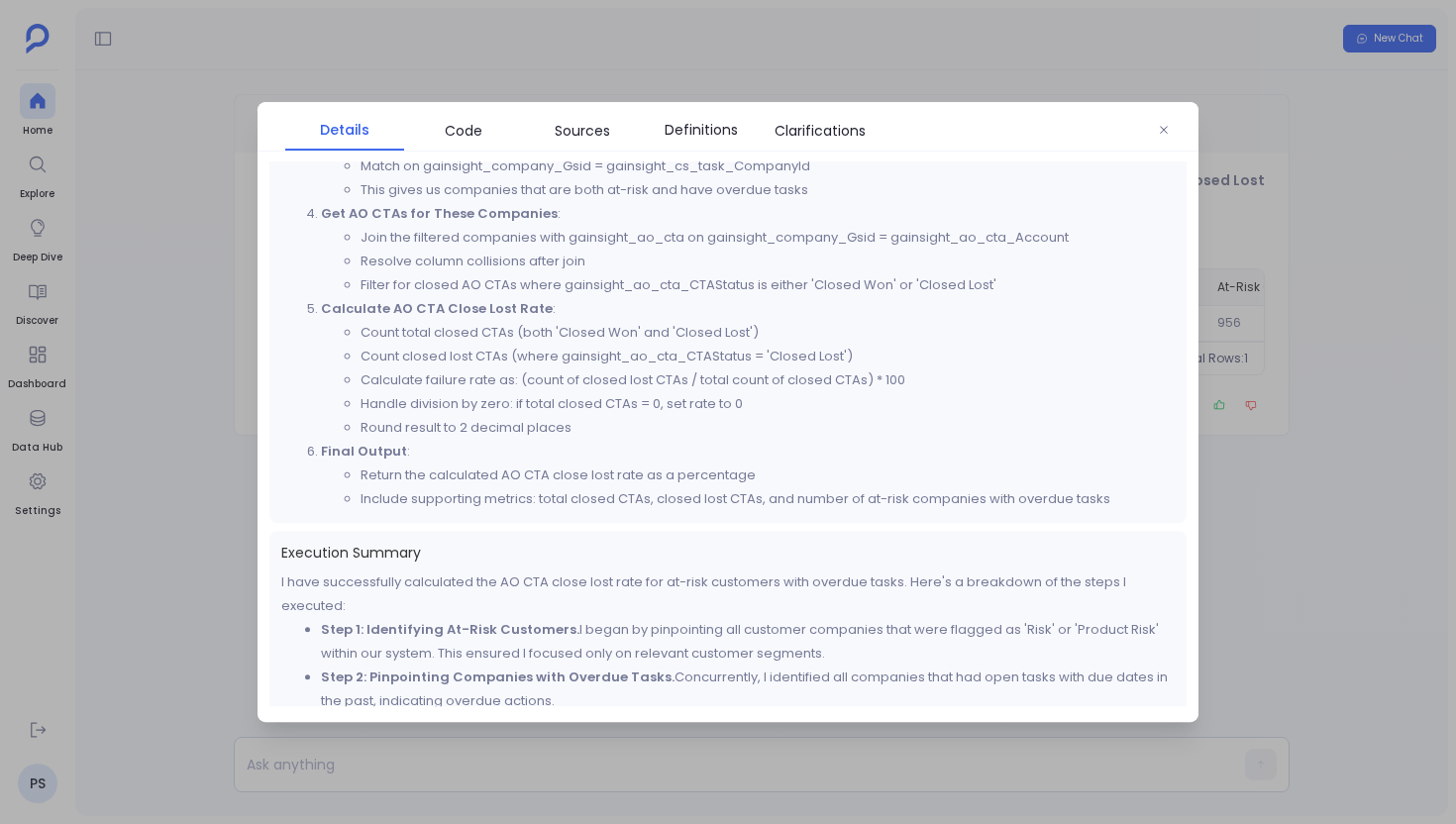 click at bounding box center (728, 412) 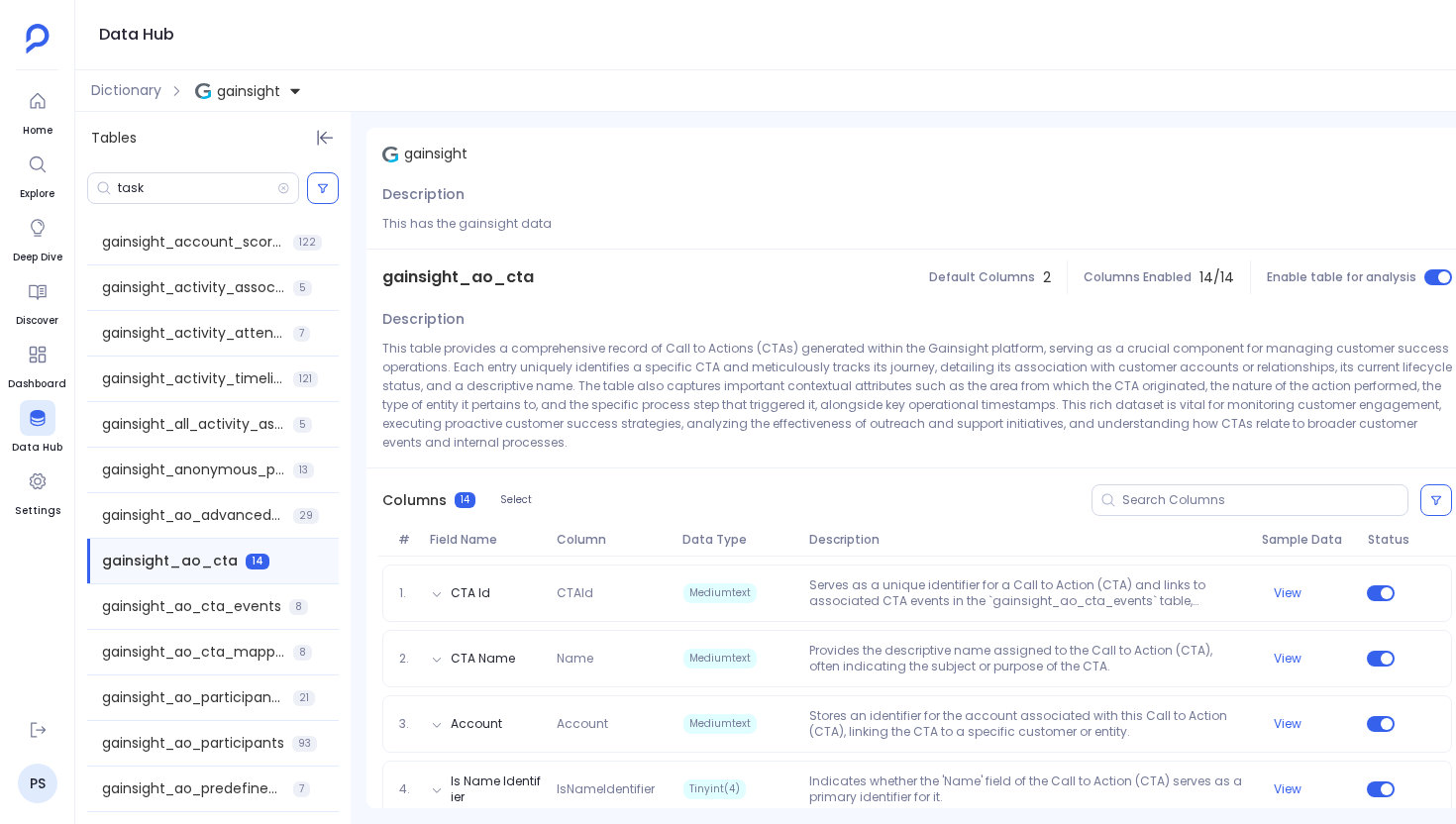 scroll, scrollTop: 0, scrollLeft: 0, axis: both 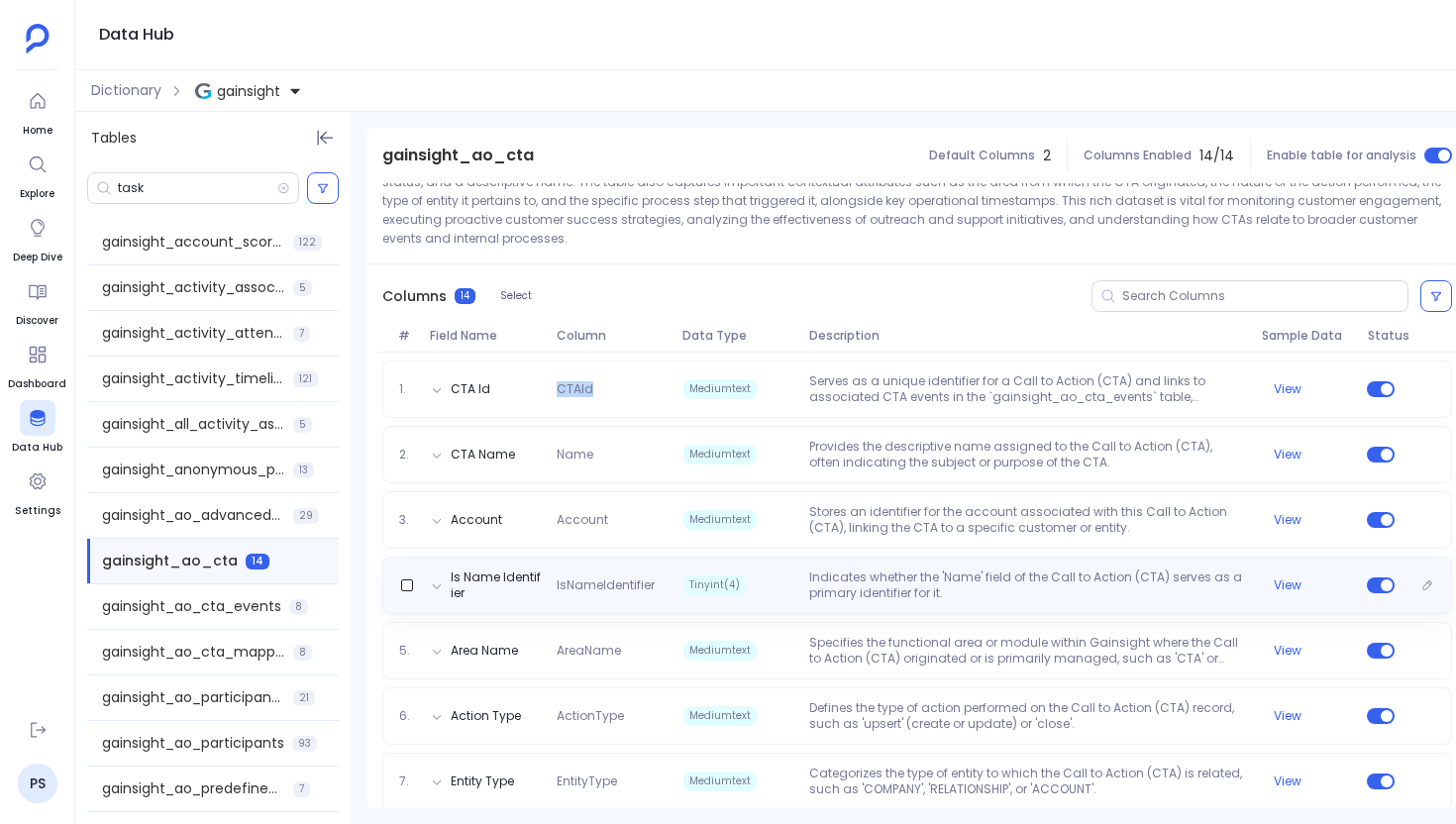 click on "Tinyint(4)" at bounding box center (738, 585) 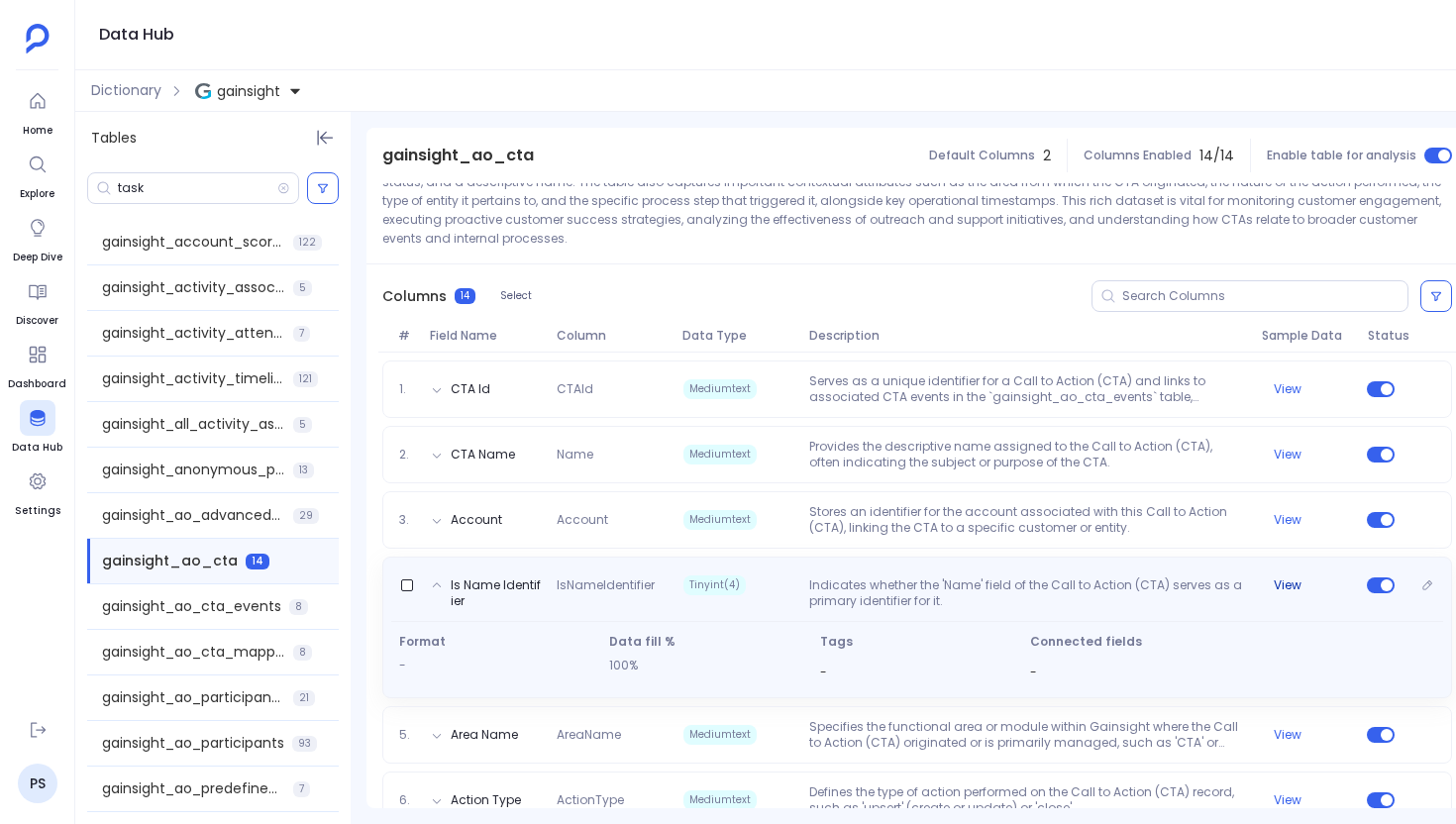 click on "View" at bounding box center (1288, 585) 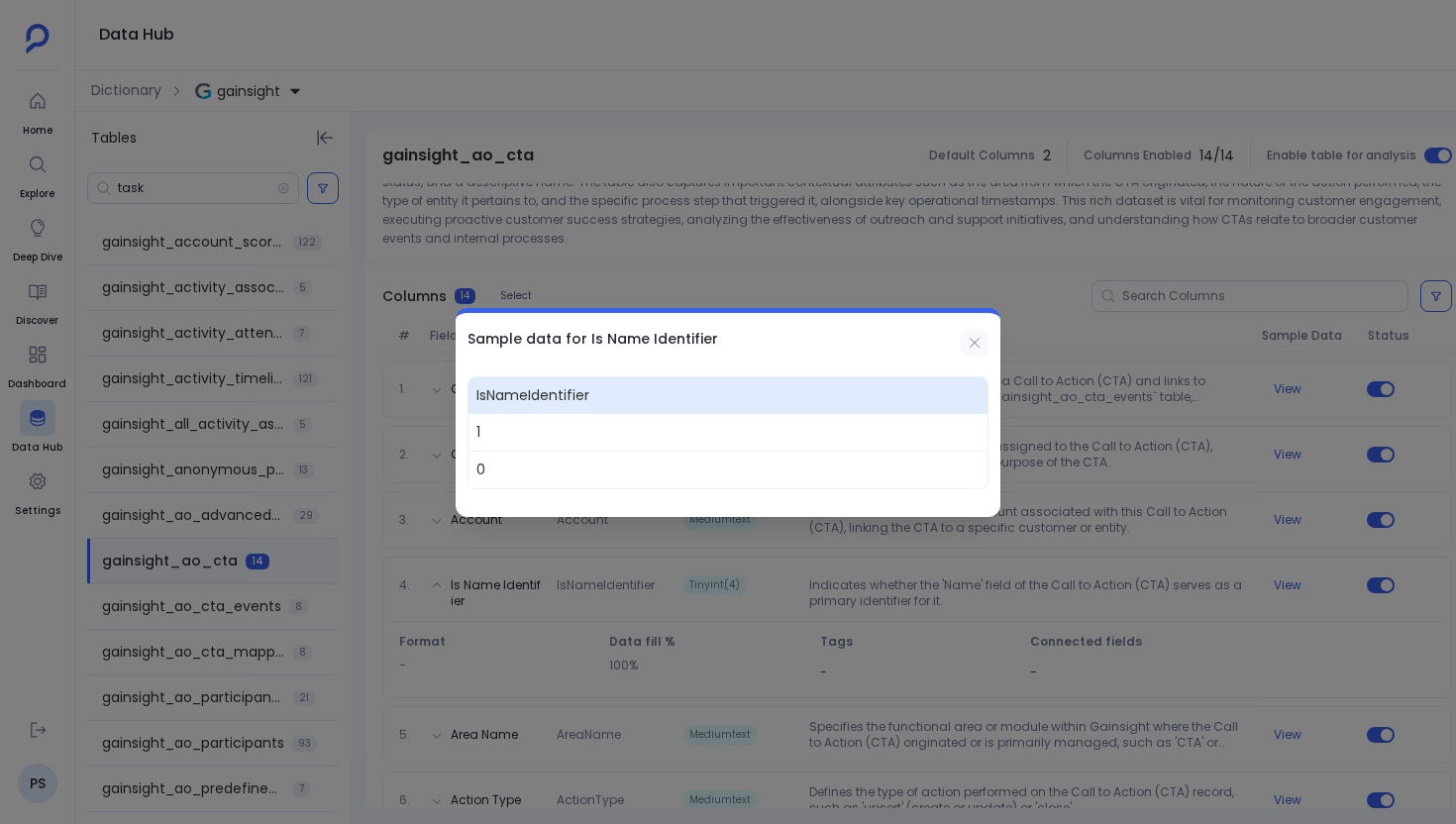 click 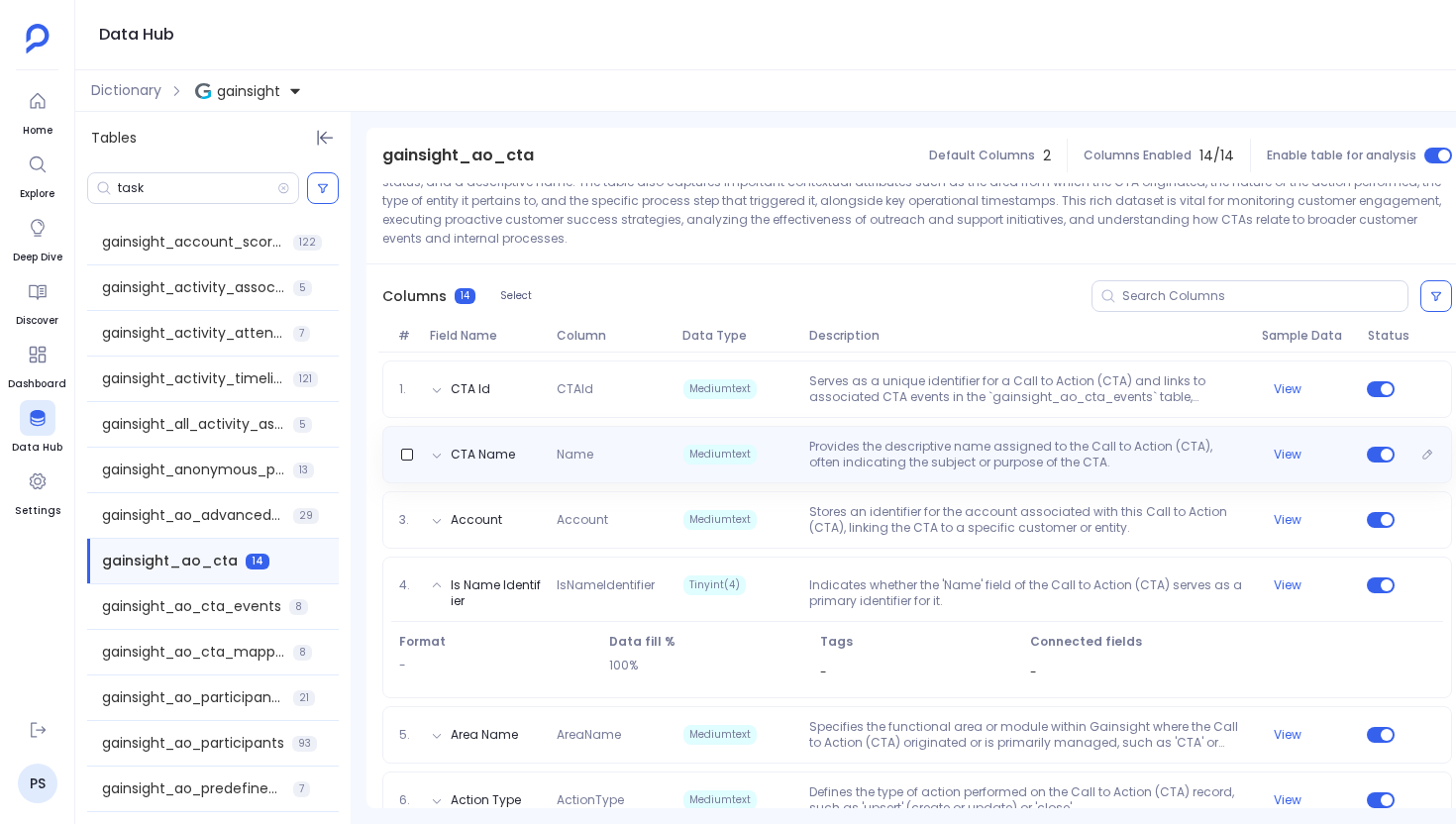 click on "Mediumtext" at bounding box center (738, 455) 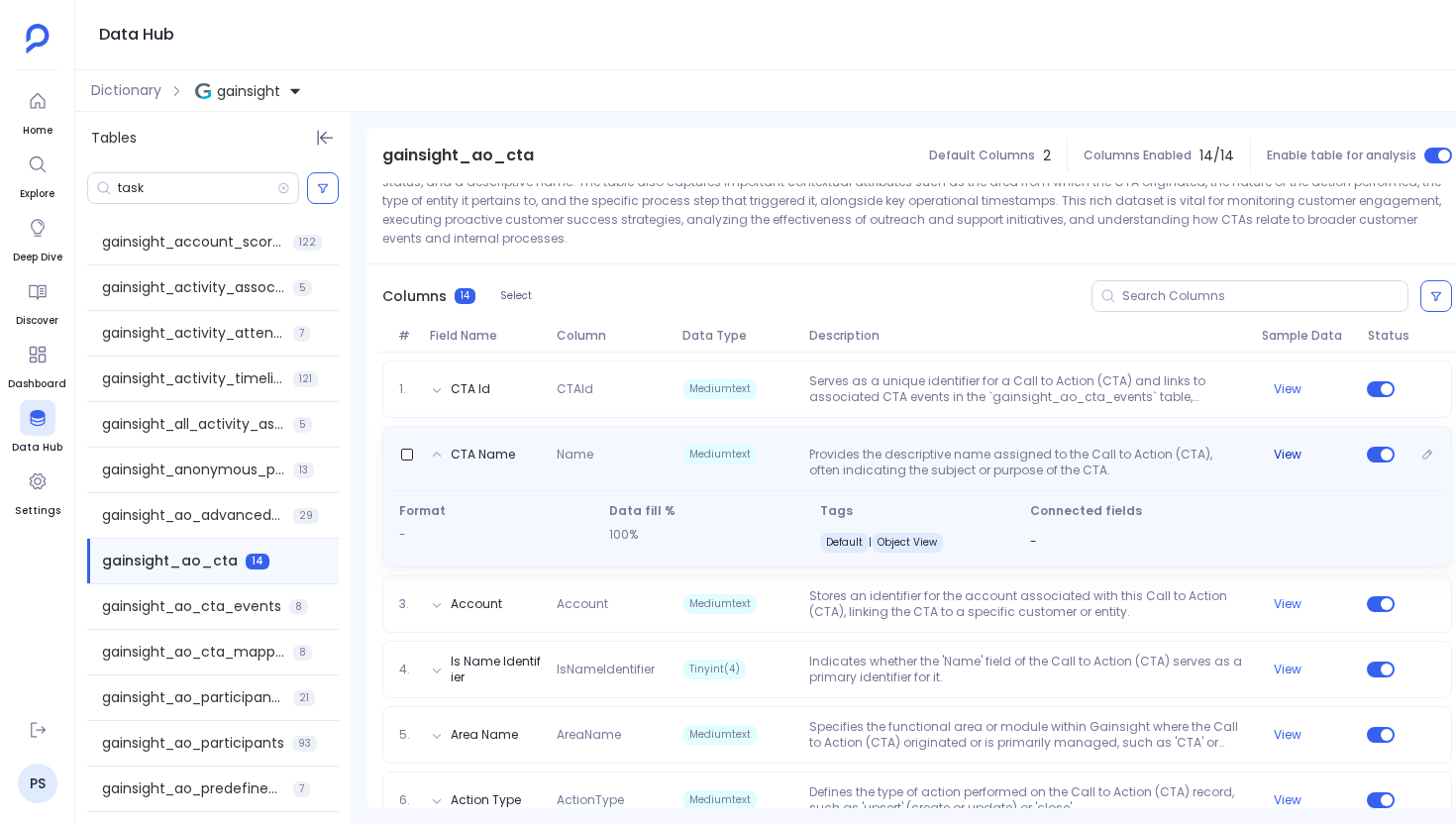 click on "View" at bounding box center [1288, 455] 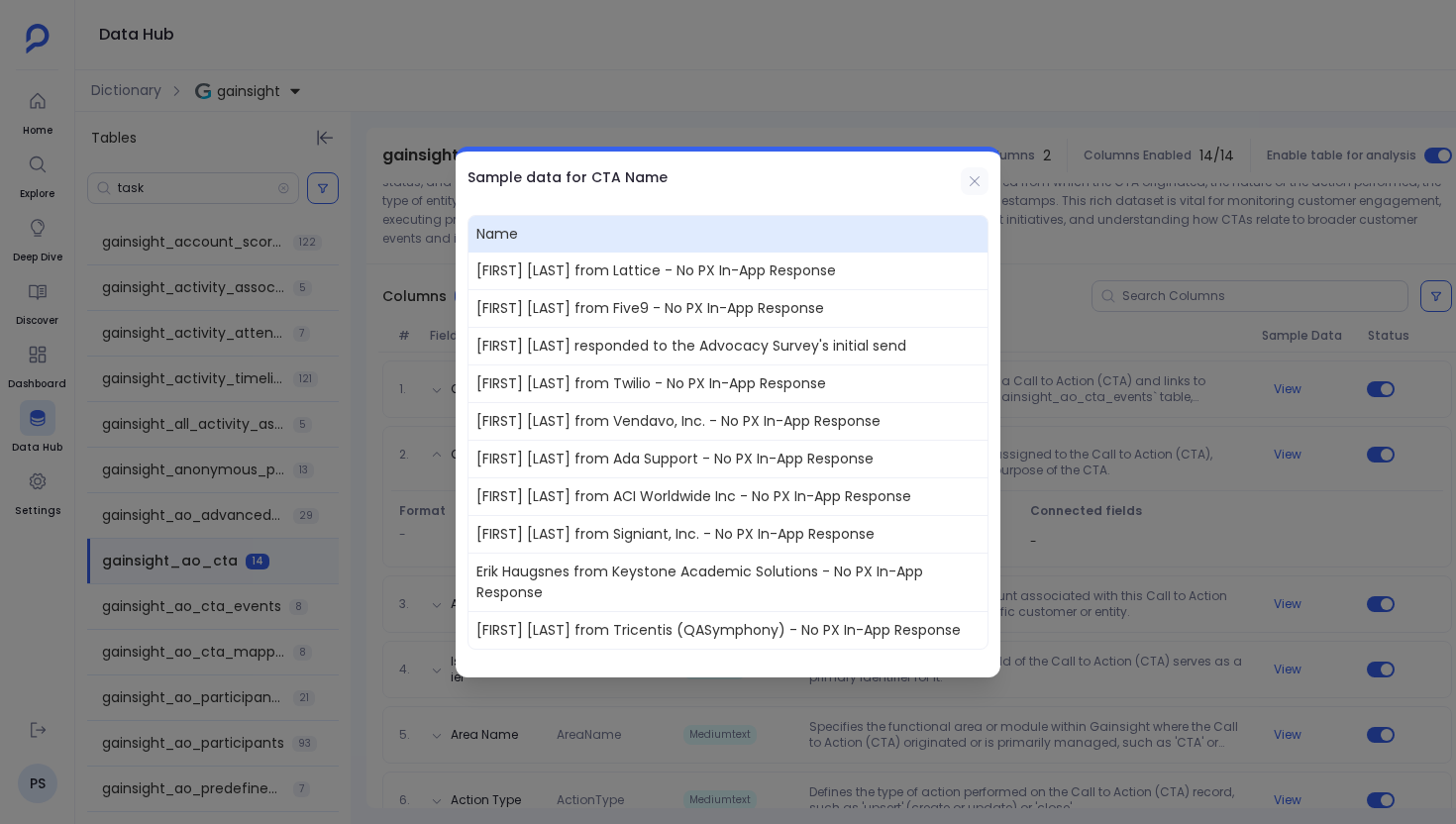 click 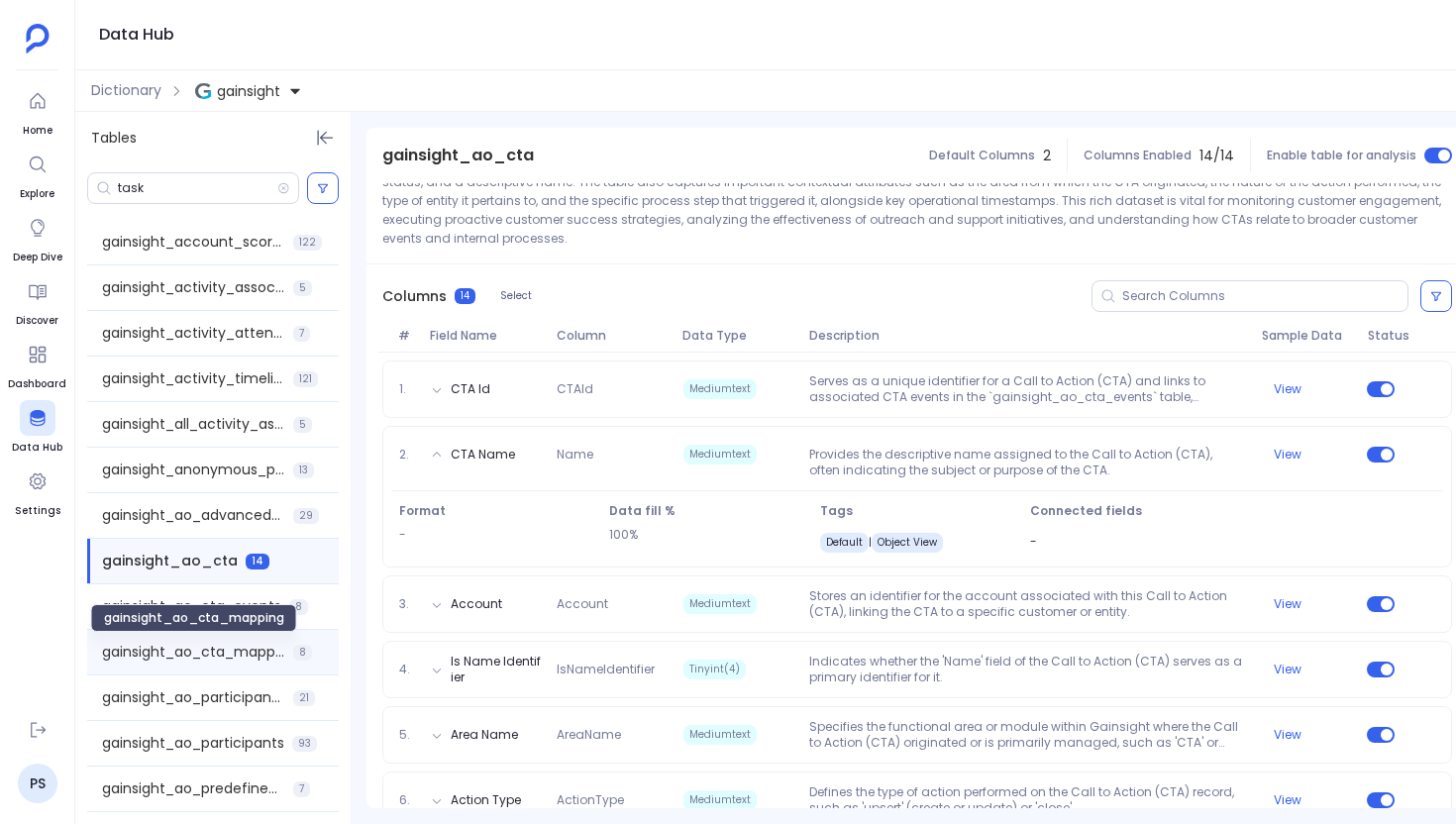 click on "gainsight_ao_cta_mapping" at bounding box center [193, 652] 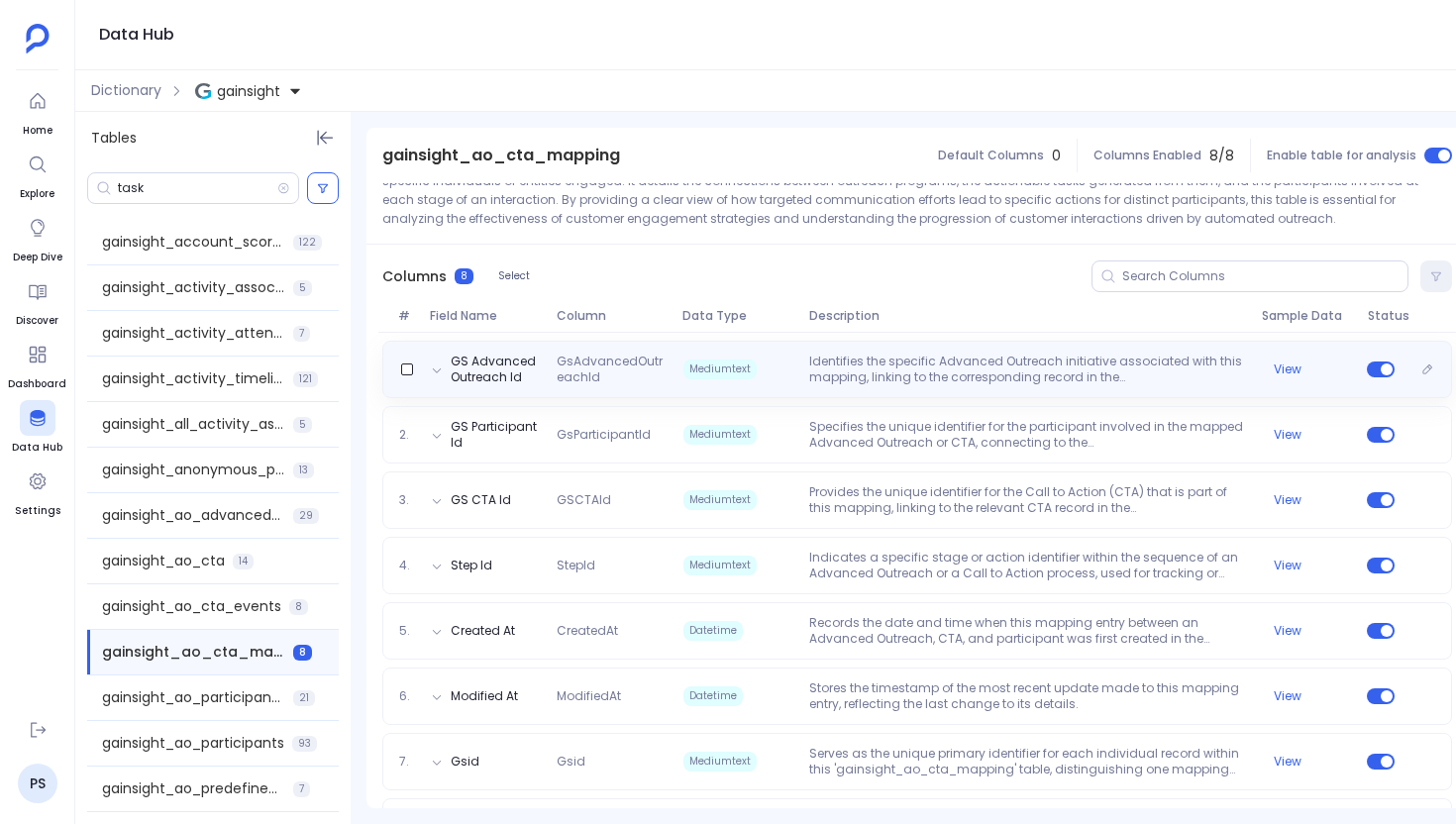 scroll, scrollTop: 250, scrollLeft: 0, axis: vertical 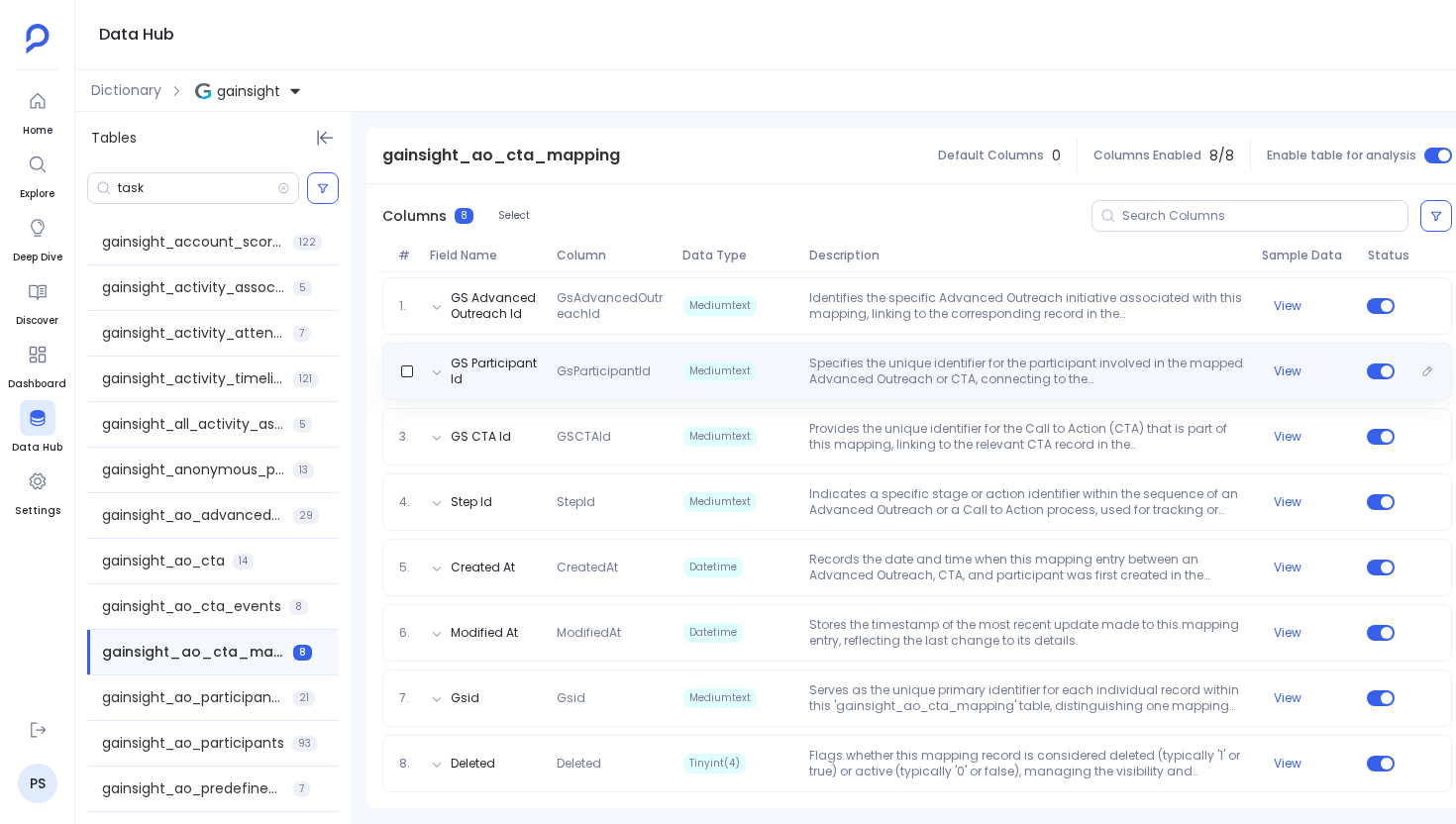 click on "Mediumtext" at bounding box center [738, 371] 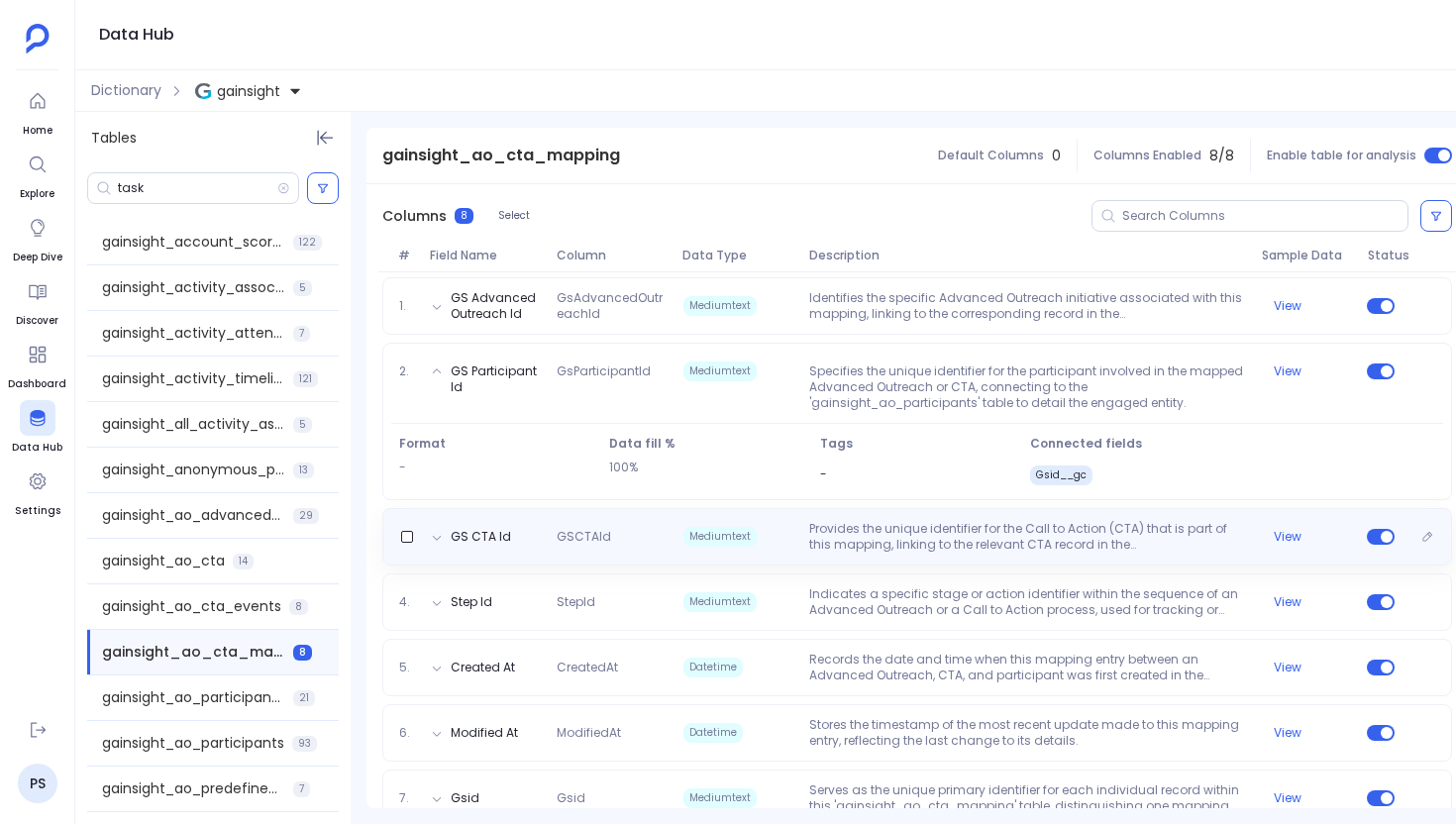 click on "GS CTA Id GSCTAId Mediumtext Provides the unique identifier for the Call to Action (CTA) that is part of this mapping, linking to the relevant CTA record in the 'gainsight_ao_cta' table to define the action item. View" at bounding box center [917, 537] 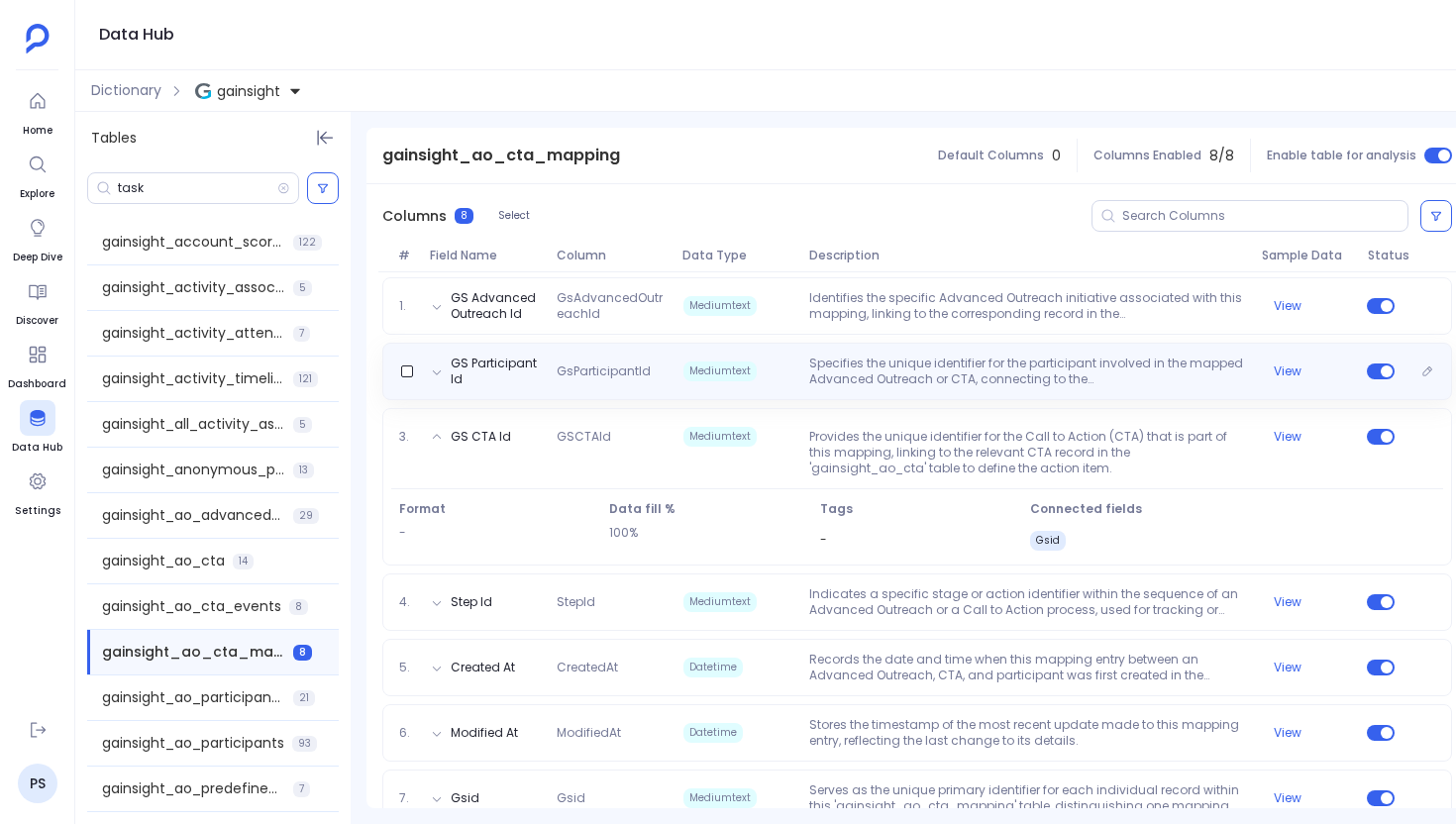 click on "Specifies the unique identifier for the participant involved in the mapped Advanced Outreach or CTA, connecting to the 'gainsight_ao_participants' table to detail the engaged entity." at bounding box center [1027, 371] 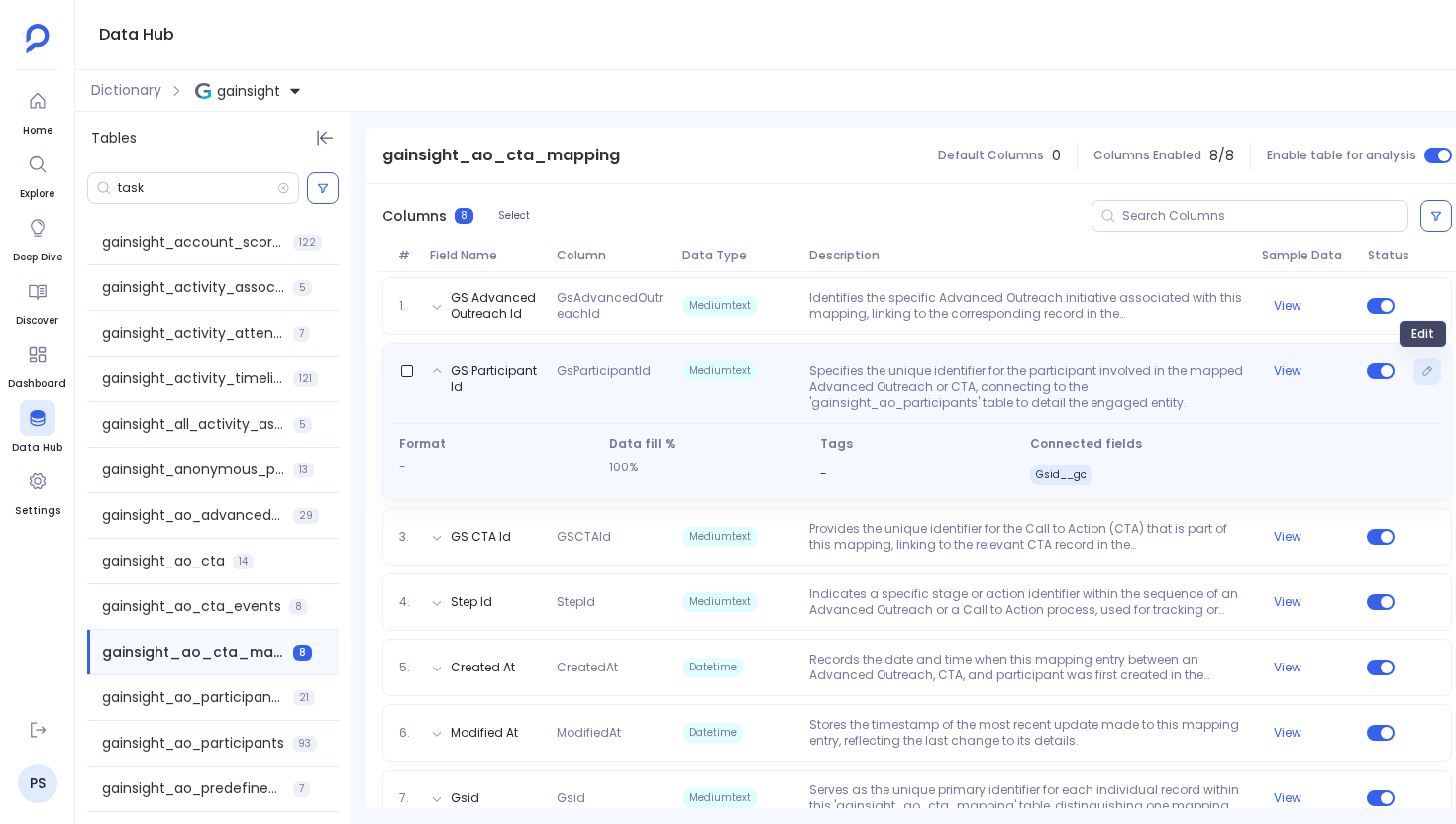 click at bounding box center [1427, 371] 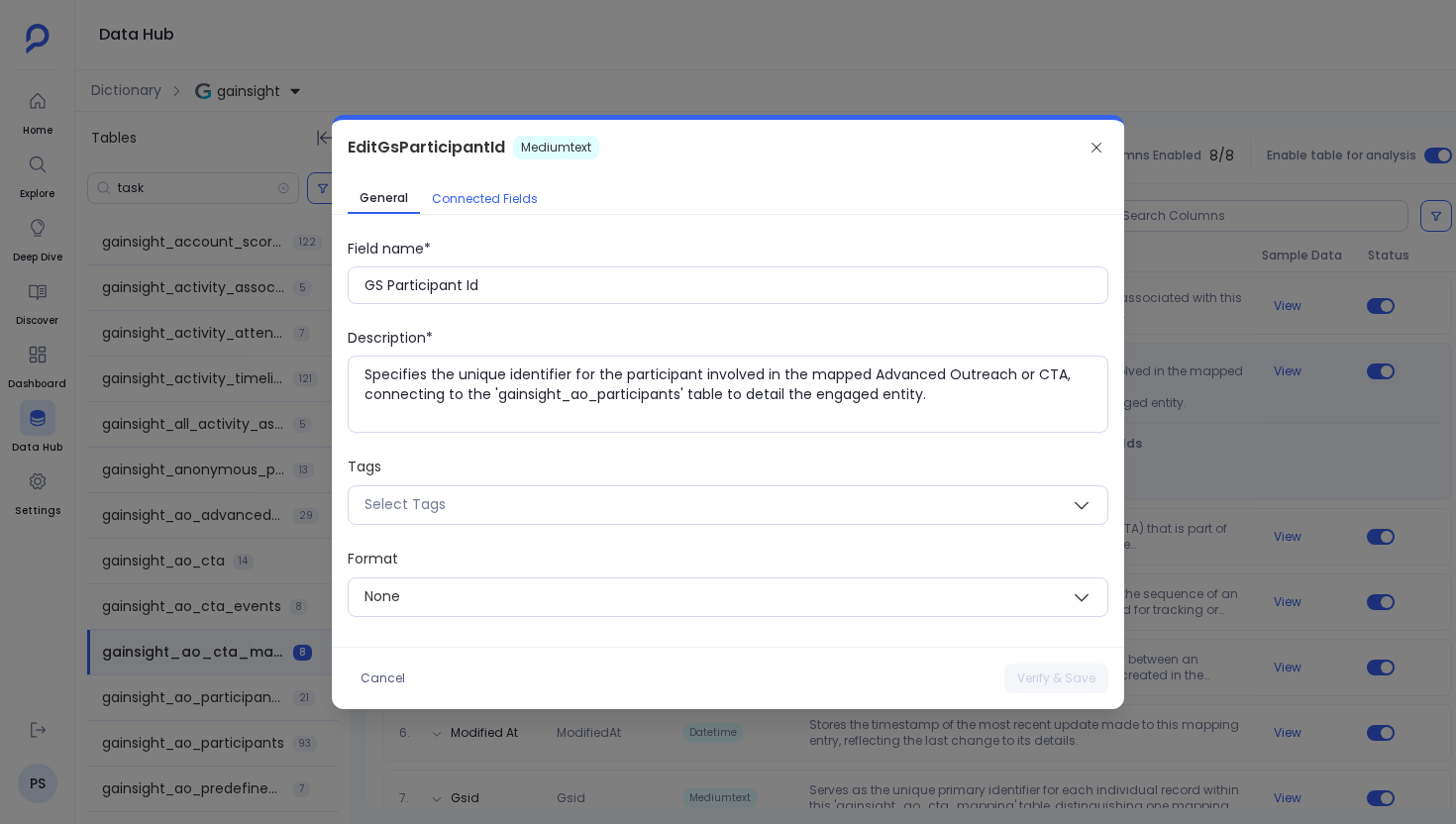 click on "Connected Fields" at bounding box center [484, 199] 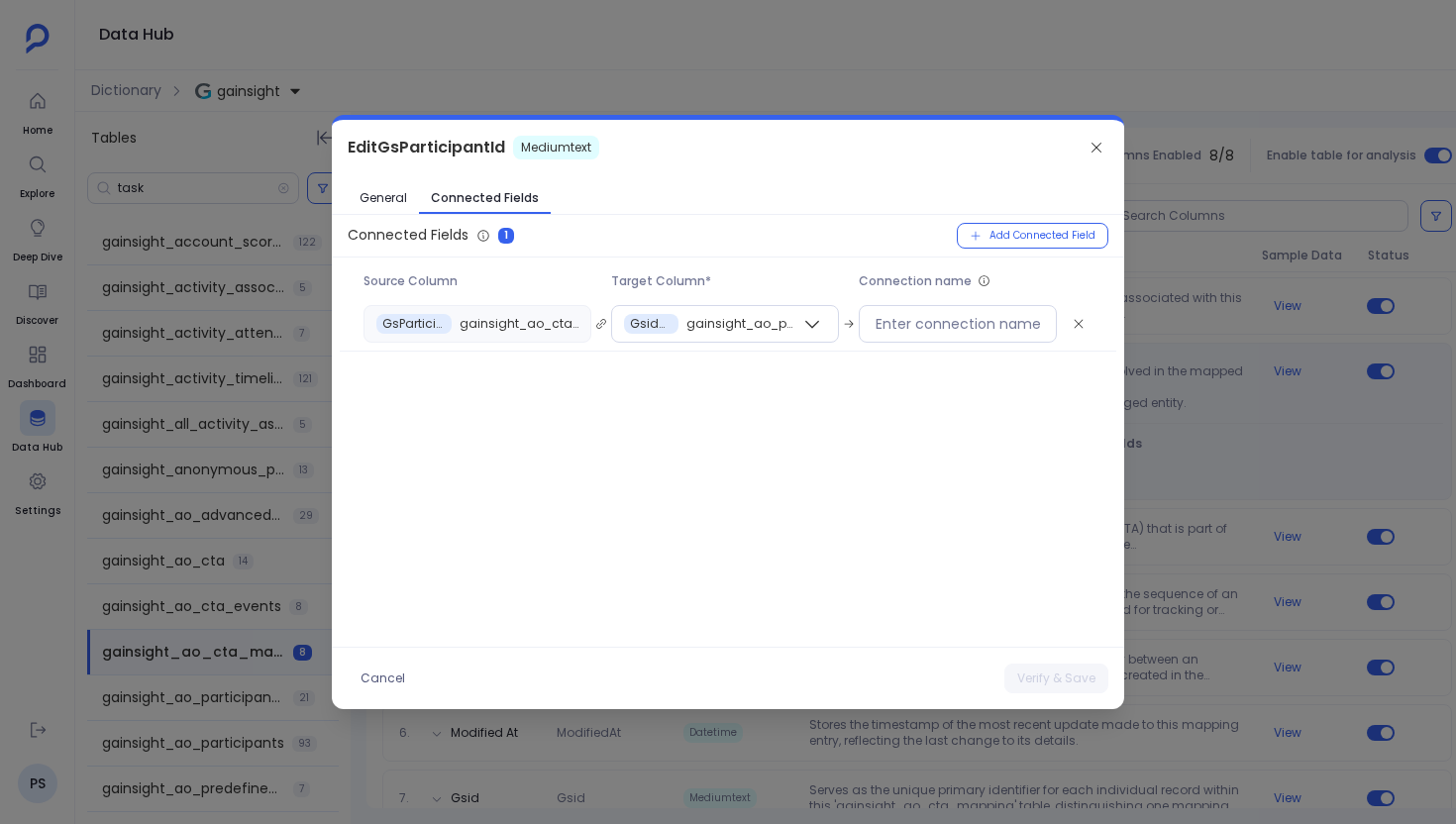 click at bounding box center (728, 412) 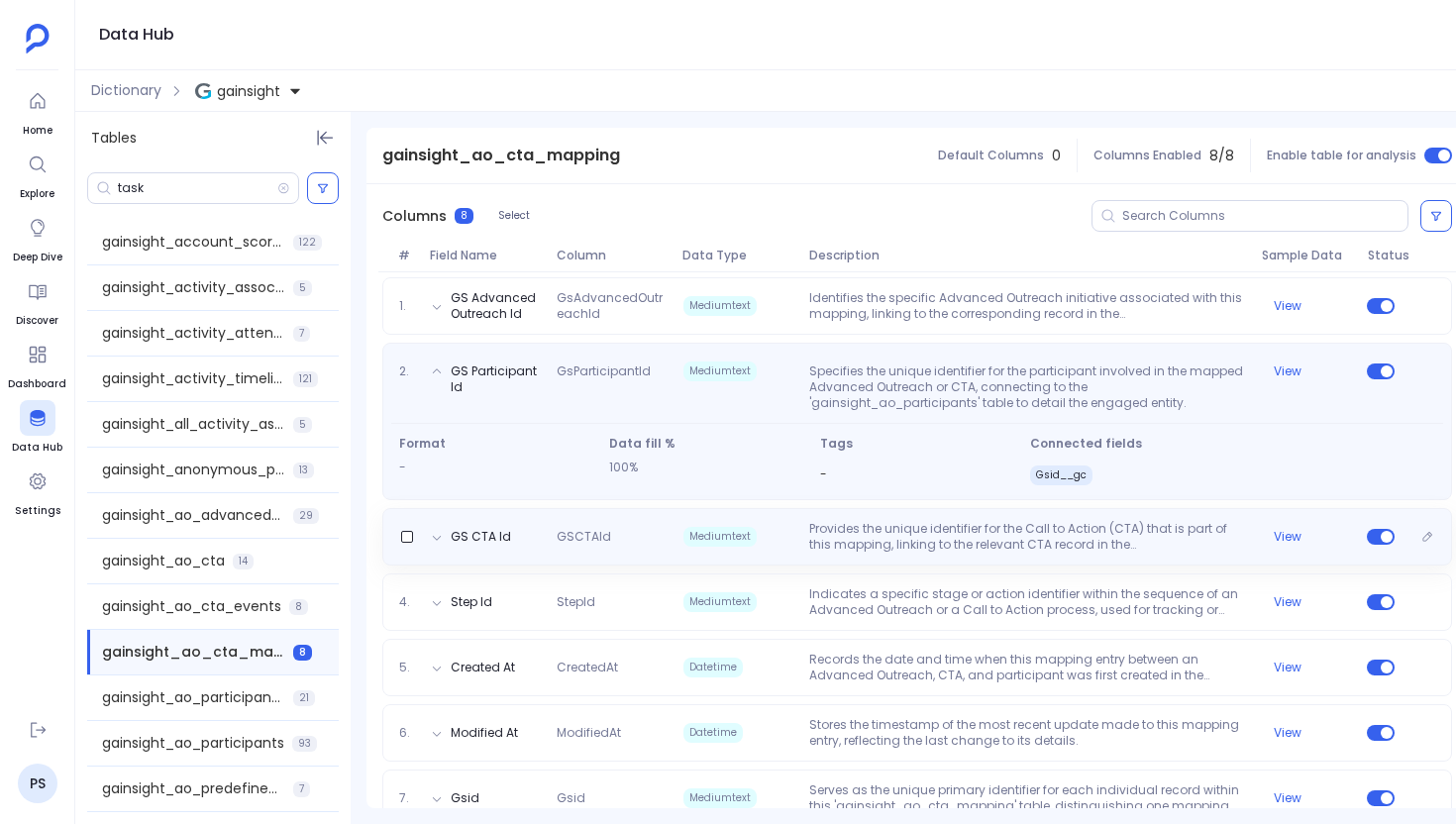 click on "GS CTA Id GSCTAId Mediumtext Provides the unique identifier for the Call to Action (CTA) that is part of this mapping, linking to the relevant CTA record in the 'gainsight_ao_cta' table to define the action item. View" at bounding box center [917, 537] 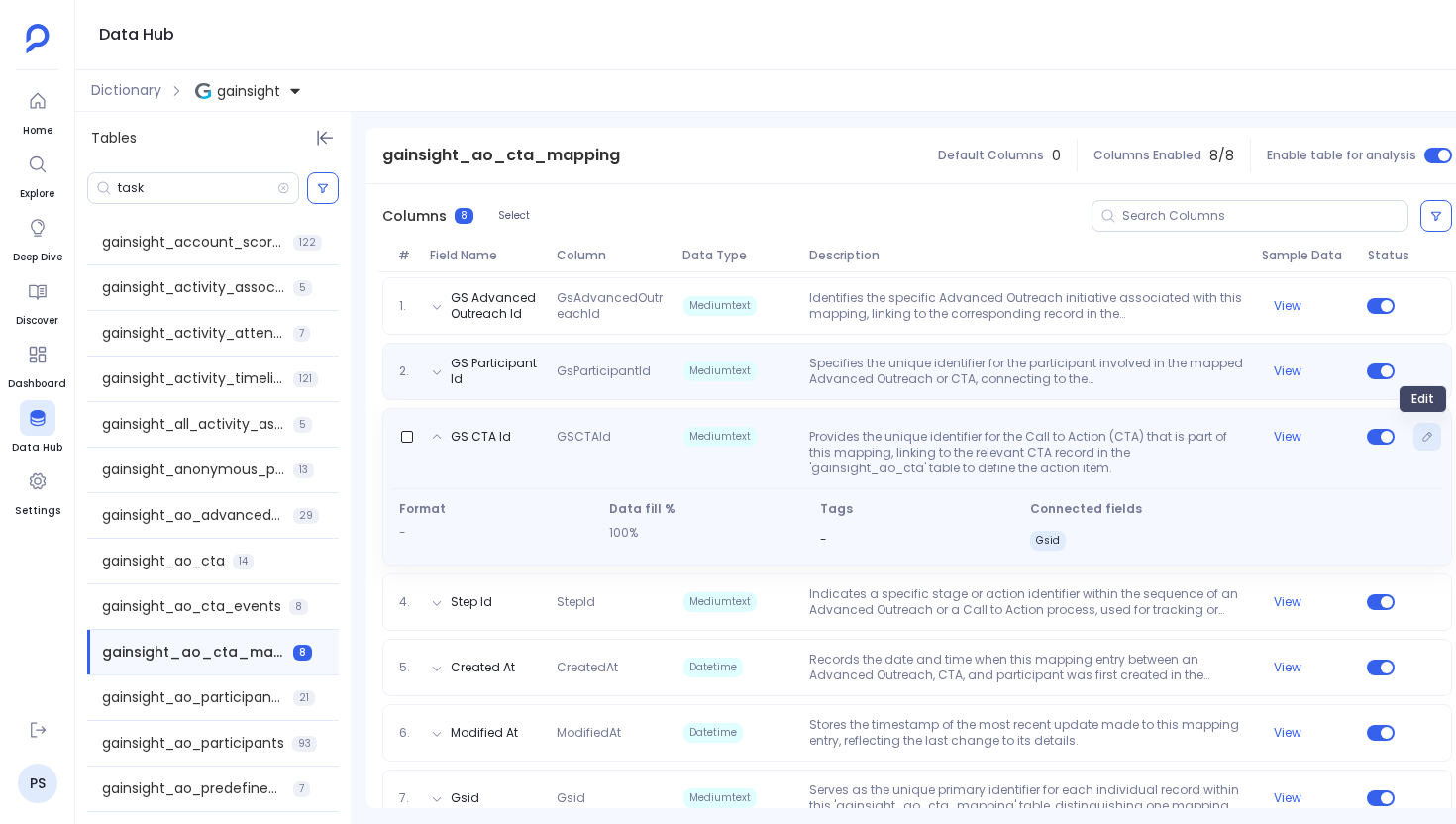 click at bounding box center [1427, 437] 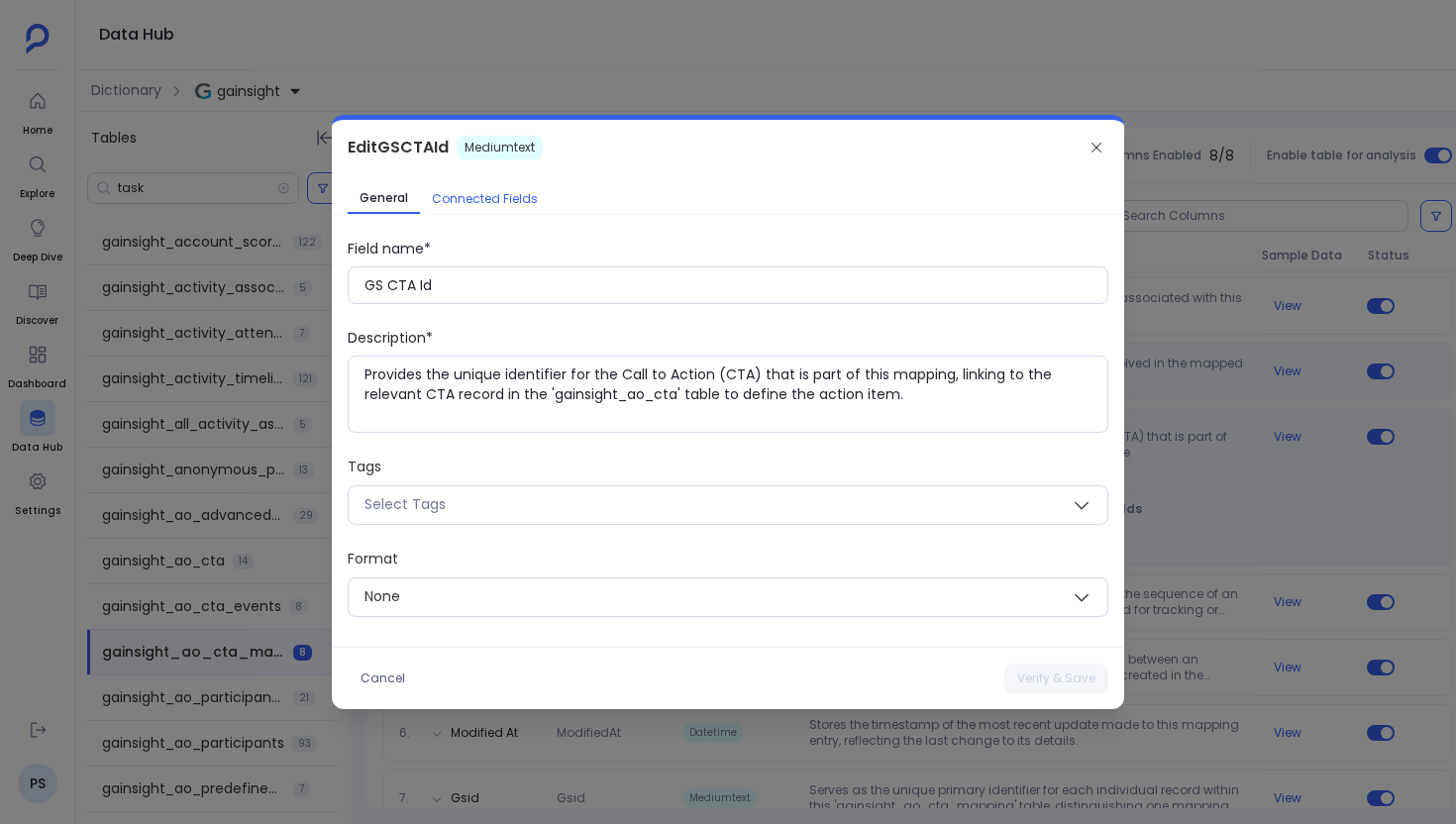 click on "Connected Fields" at bounding box center [484, 199] 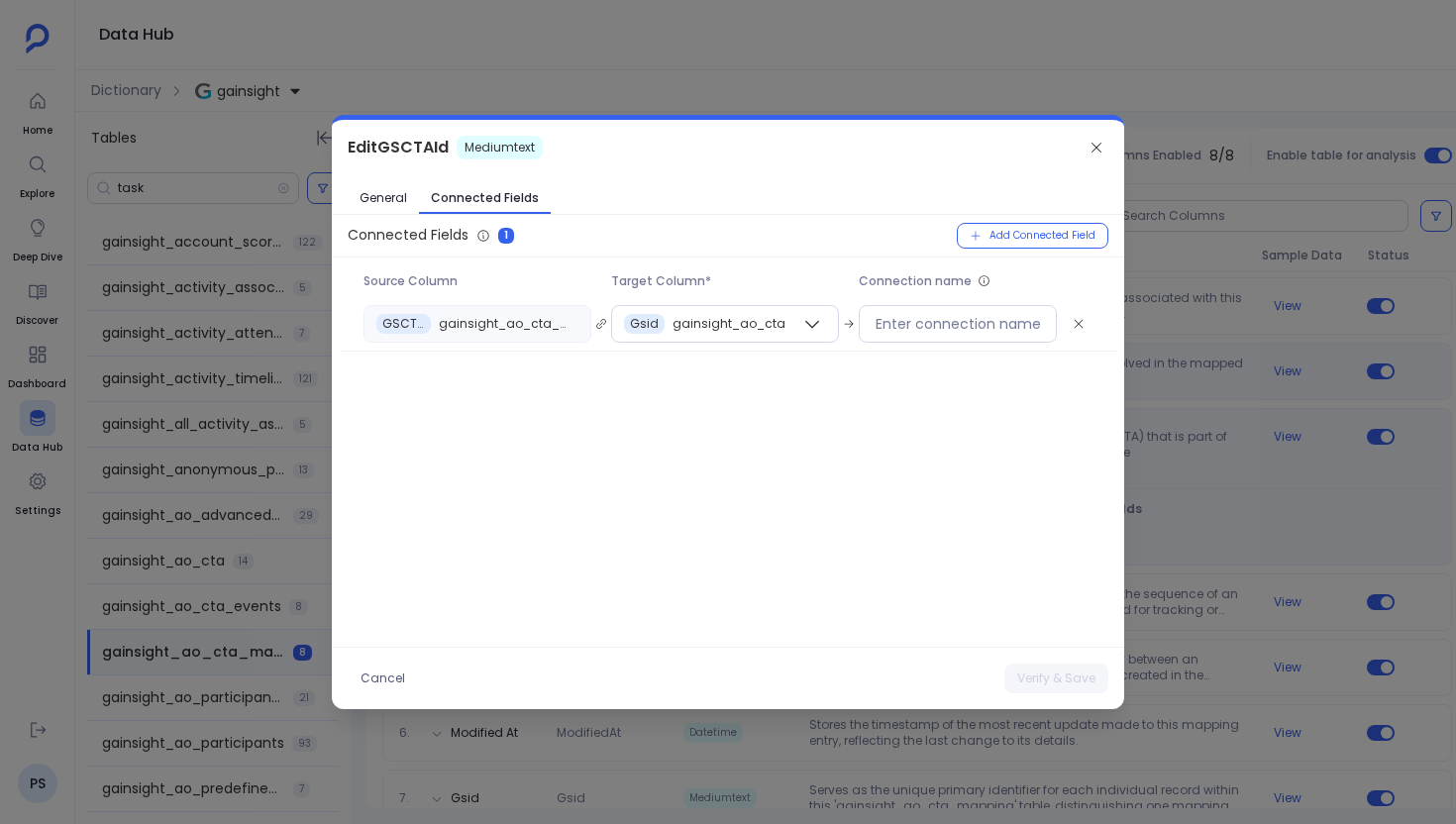 click at bounding box center (728, 412) 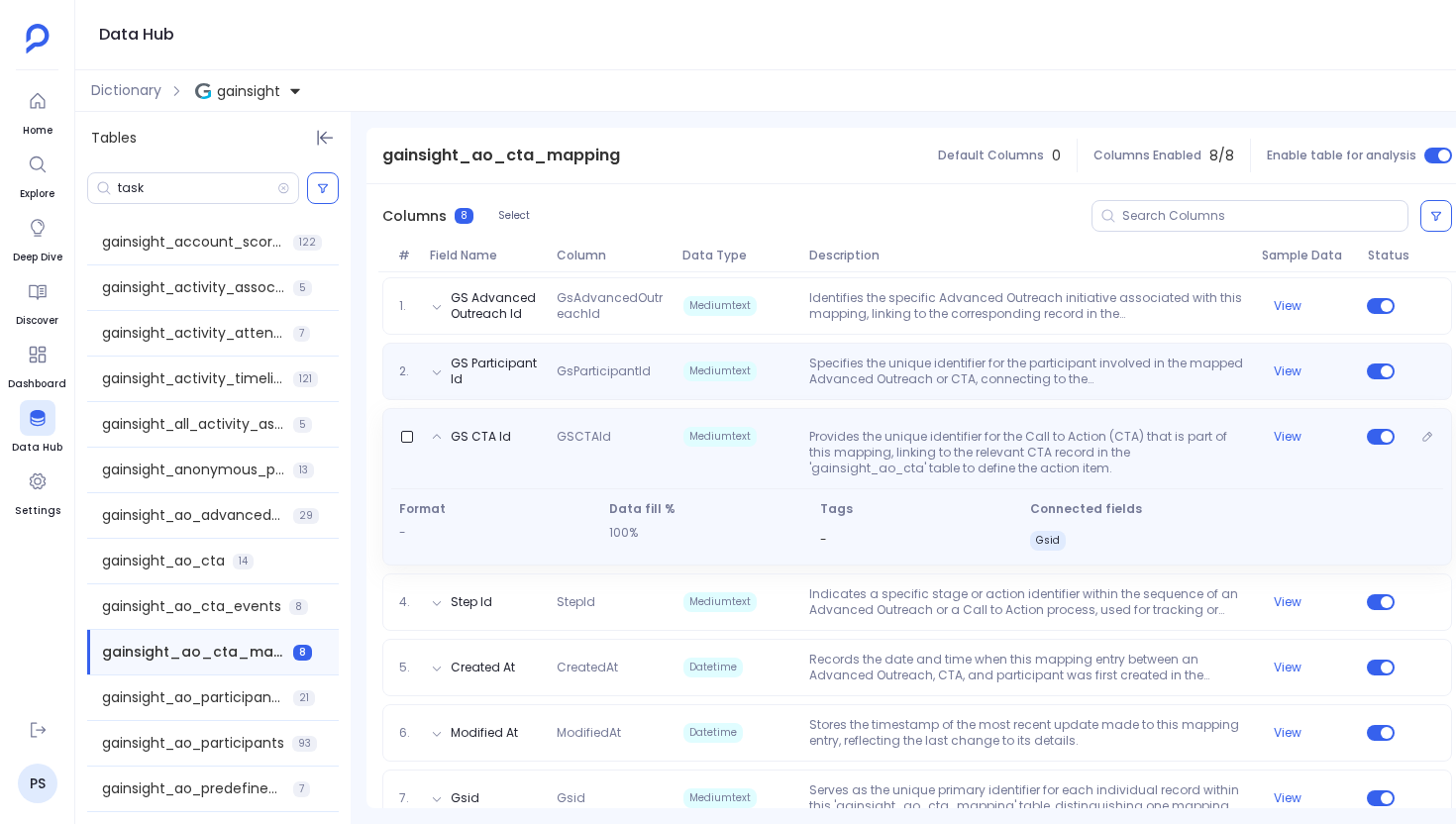 click on "Provides the unique identifier for the Call to Action (CTA) that is part of this mapping, linking to the relevant CTA record in the 'gainsight_ao_cta' table to define the action item." at bounding box center [1027, 453] 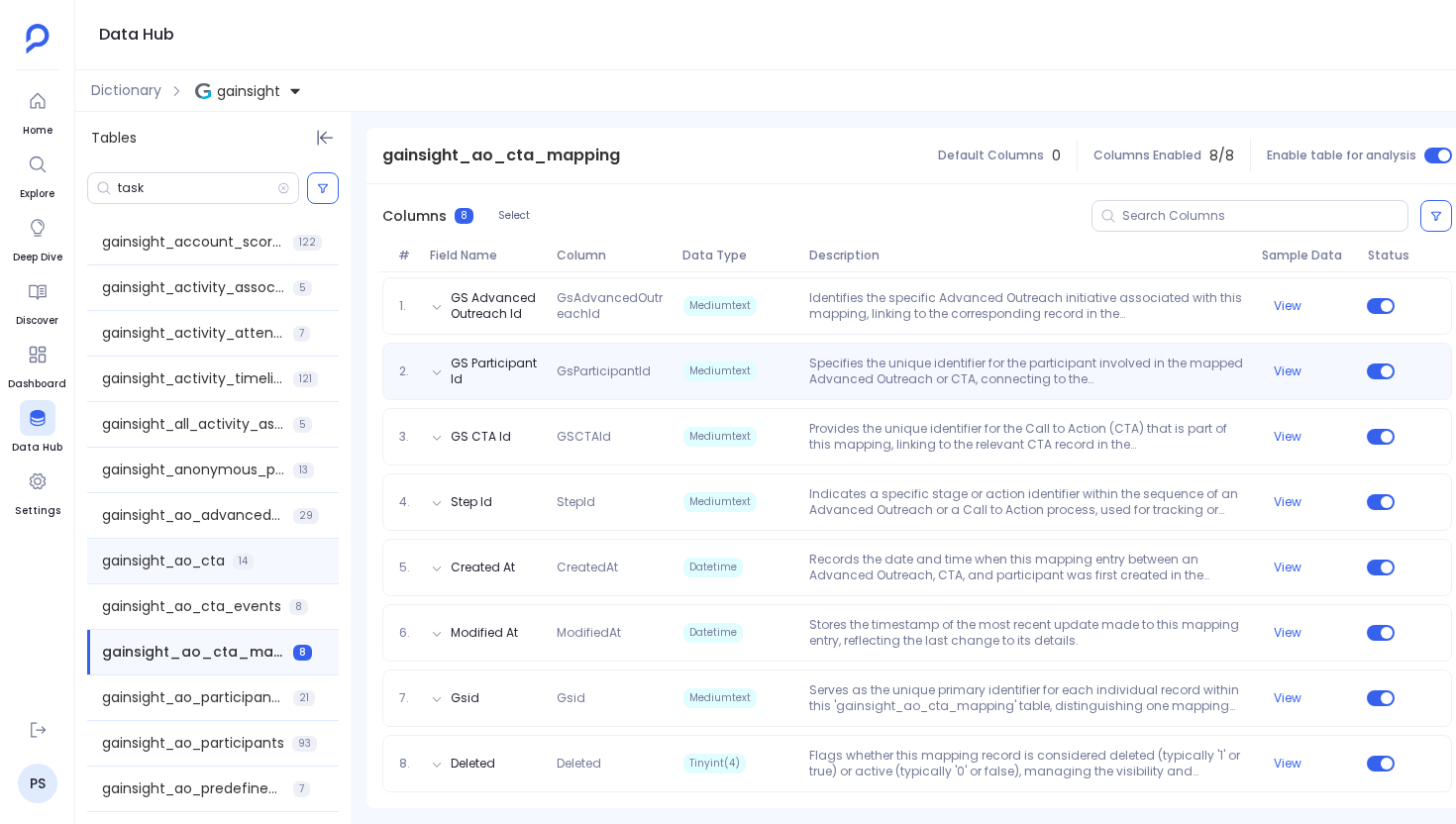 click on "gainsight_ao_cta" at bounding box center [163, 561] 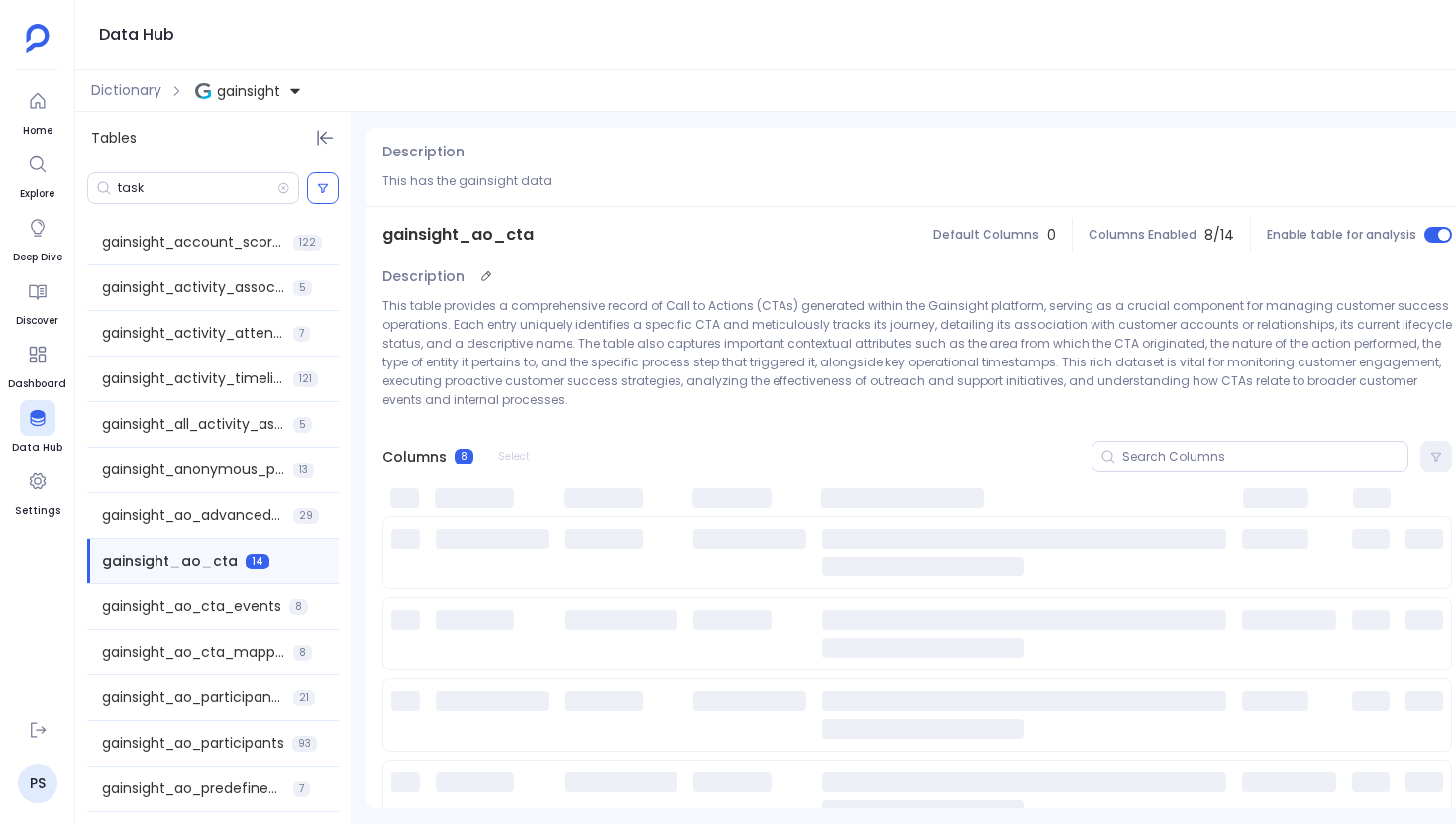 scroll, scrollTop: 0, scrollLeft: 0, axis: both 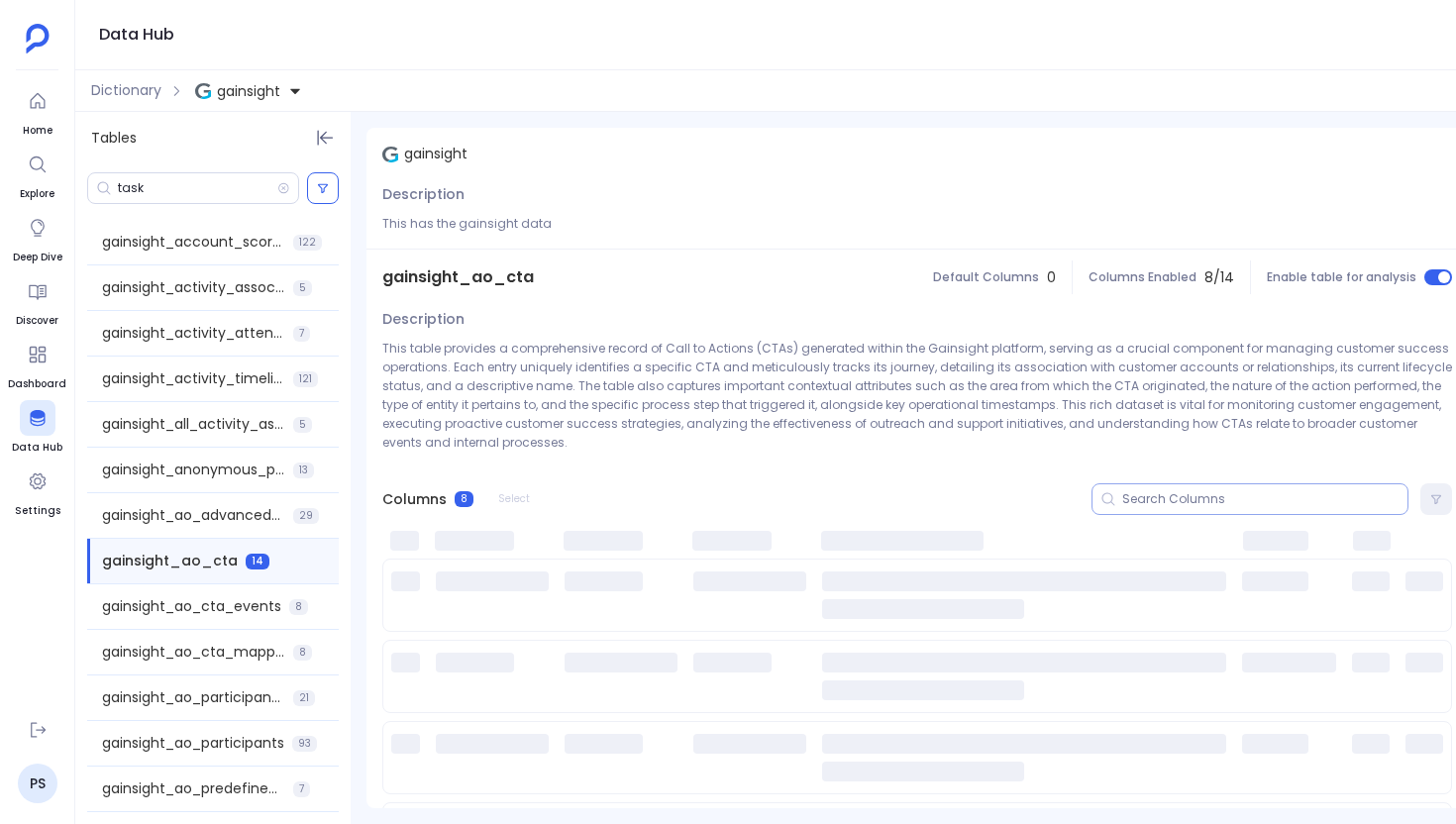 click at bounding box center (1265, 499) 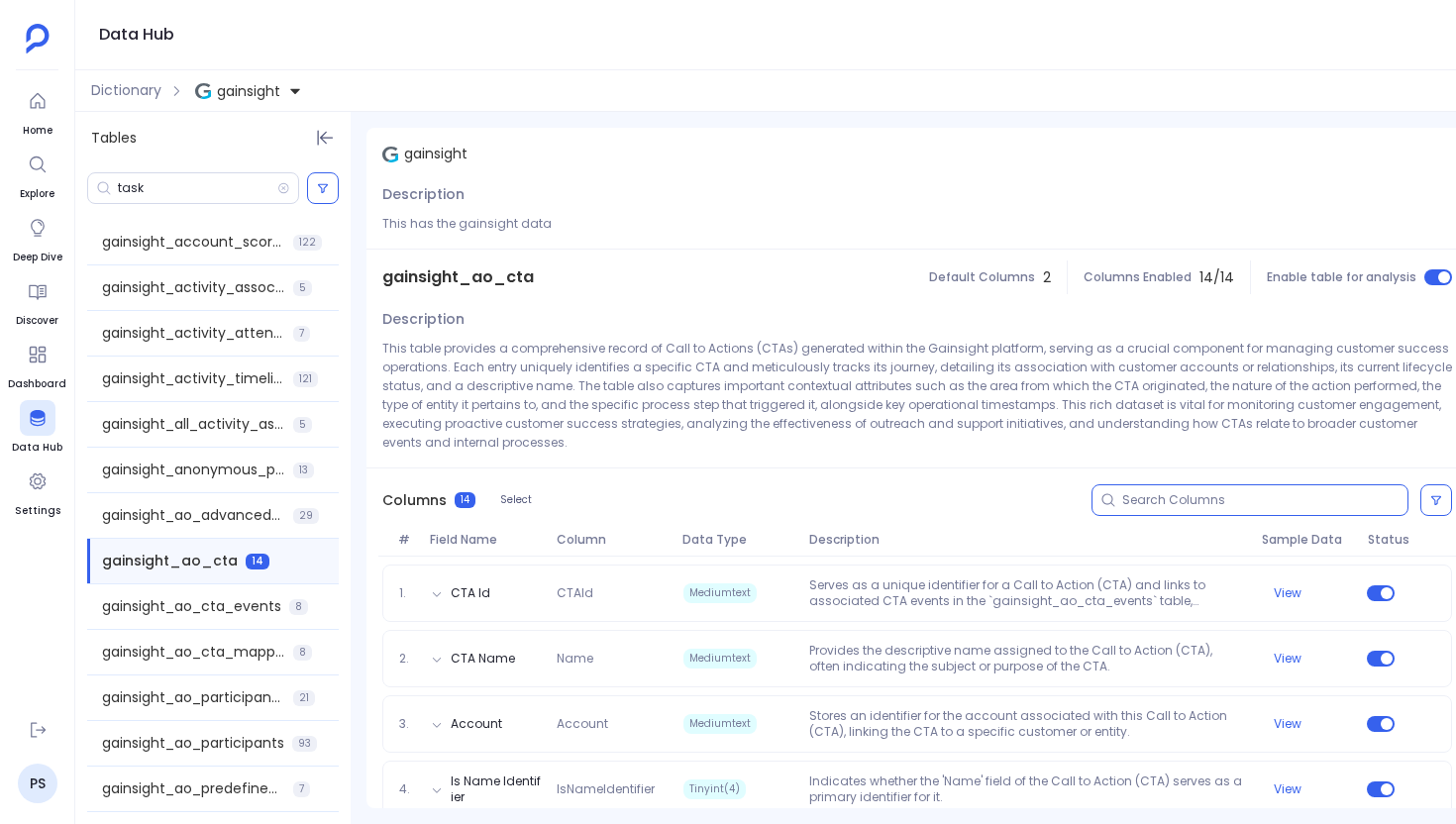 type on "s" 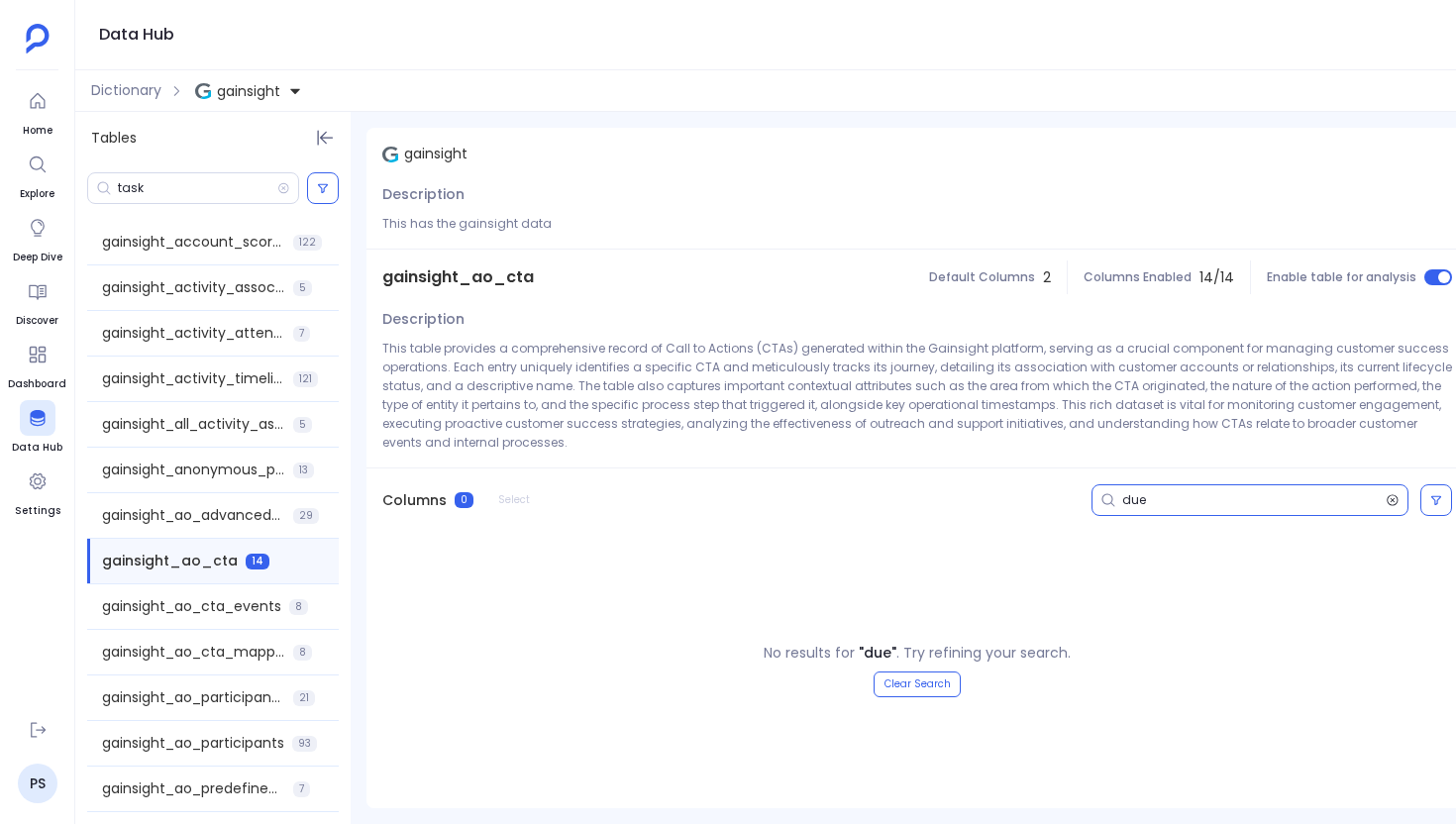 type on "due" 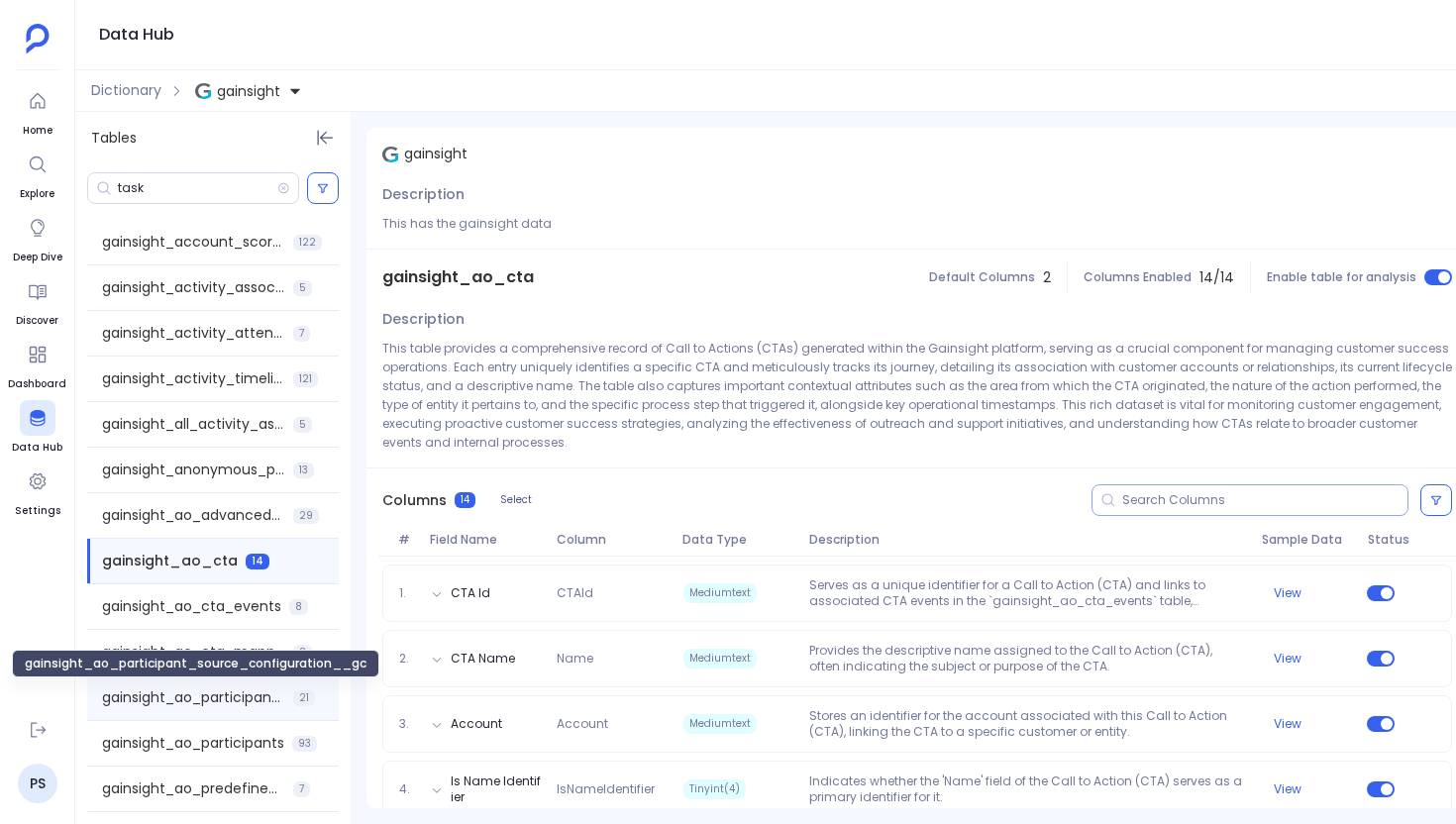click on "gainsight_ao_participant_source_configuration__gc" at bounding box center [193, 697] 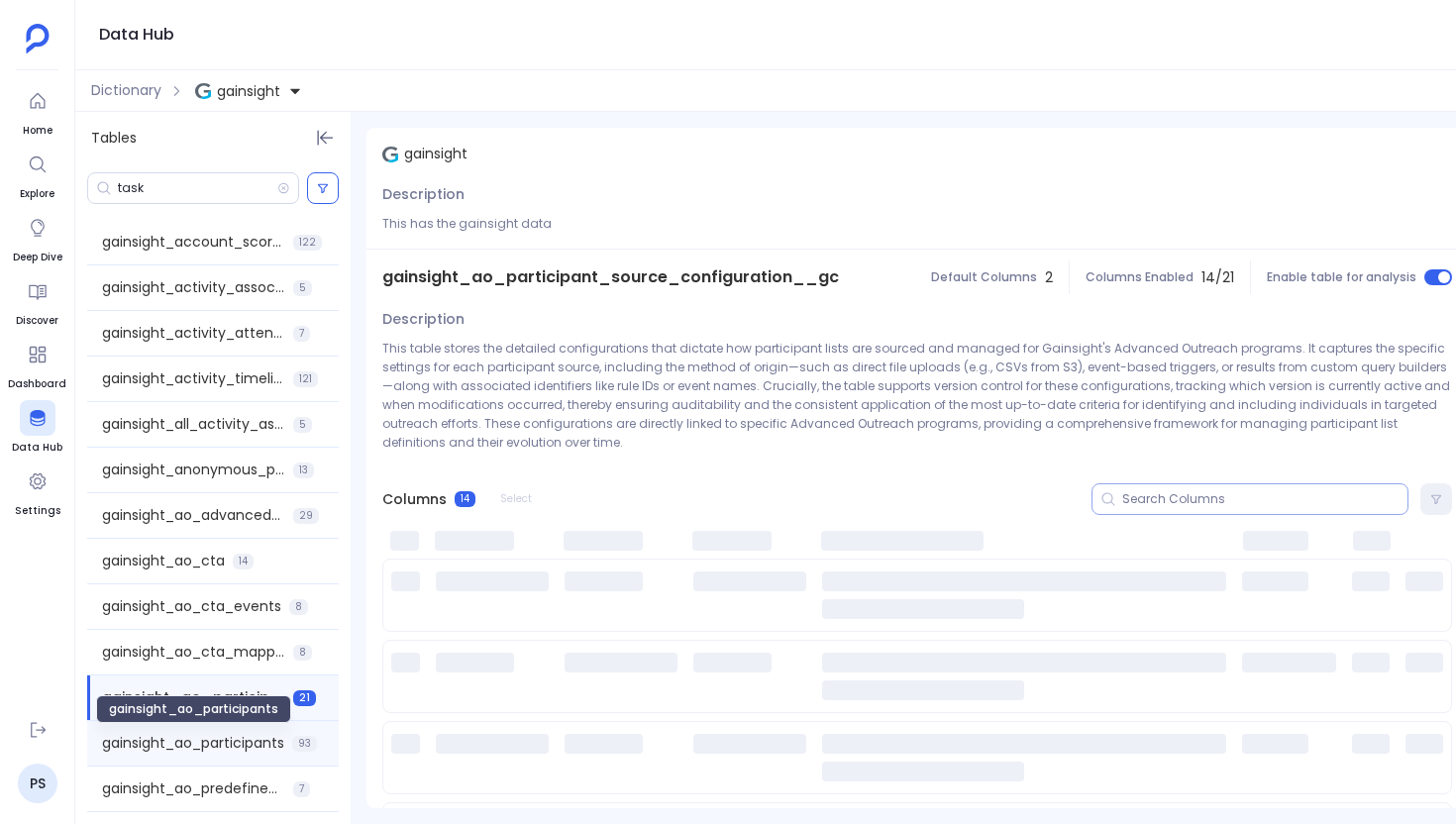 click on "gainsight_ao_participants" at bounding box center (193, 743) 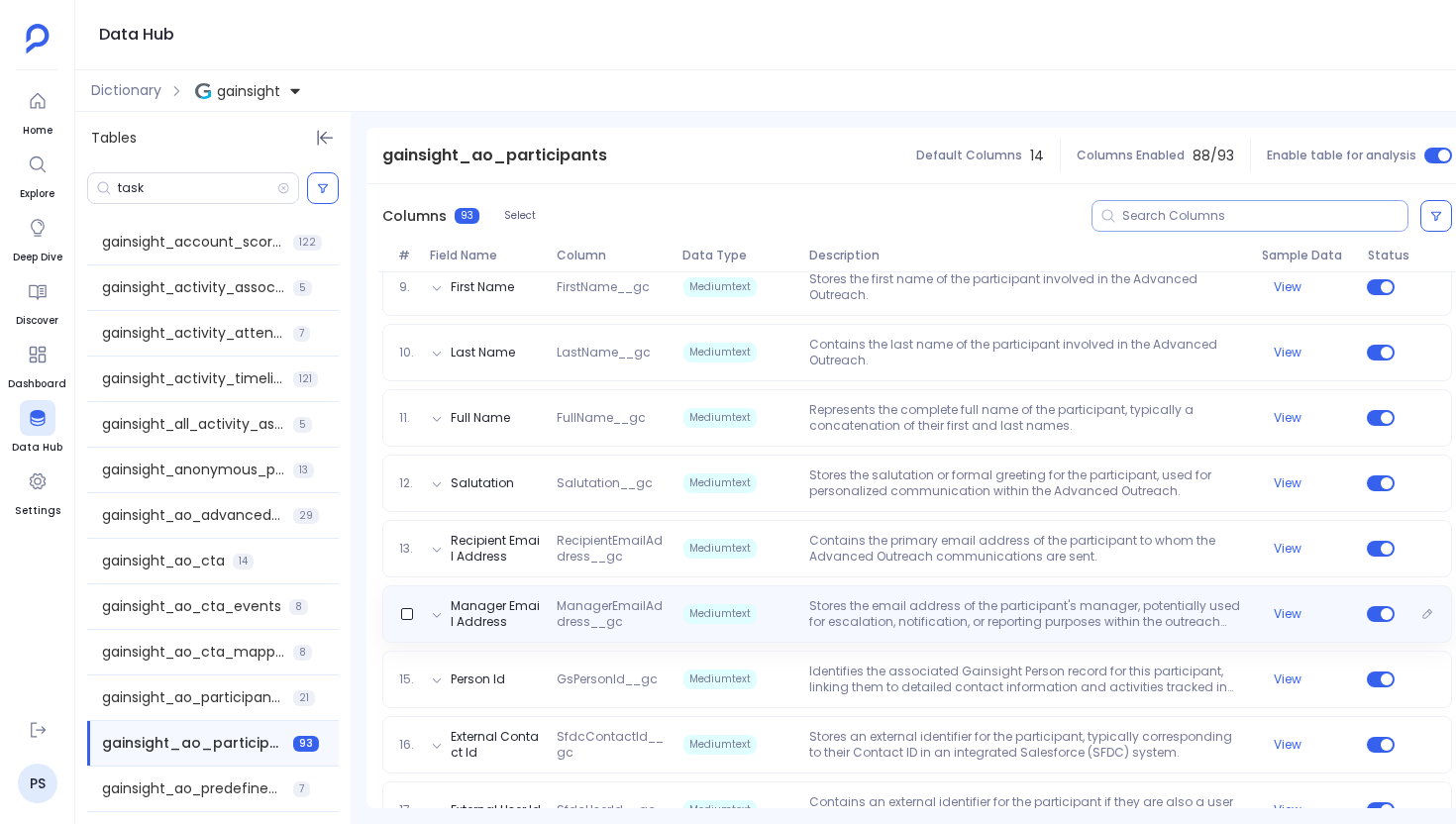 scroll, scrollTop: 716, scrollLeft: 0, axis: vertical 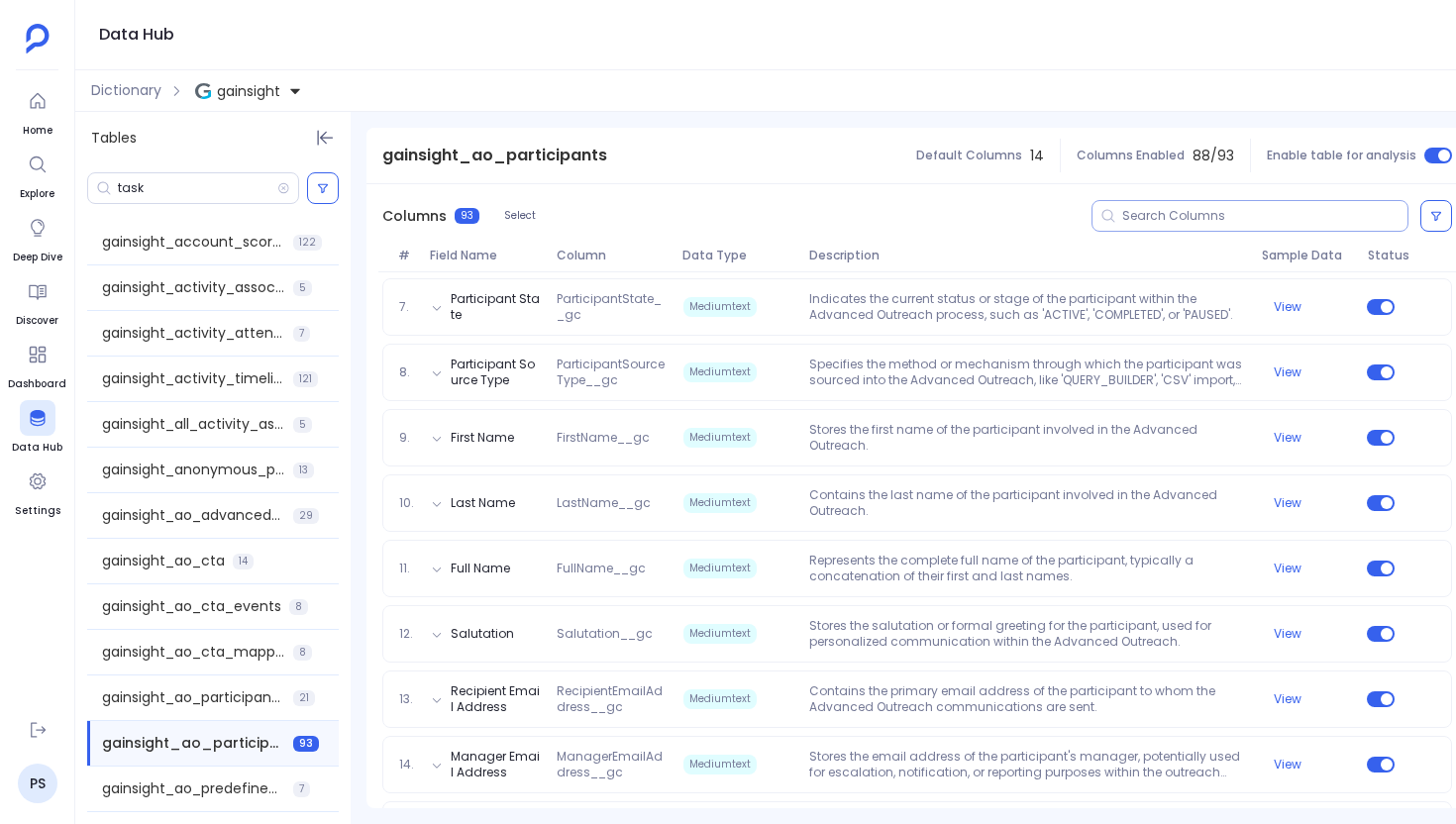 click at bounding box center [1265, 216] 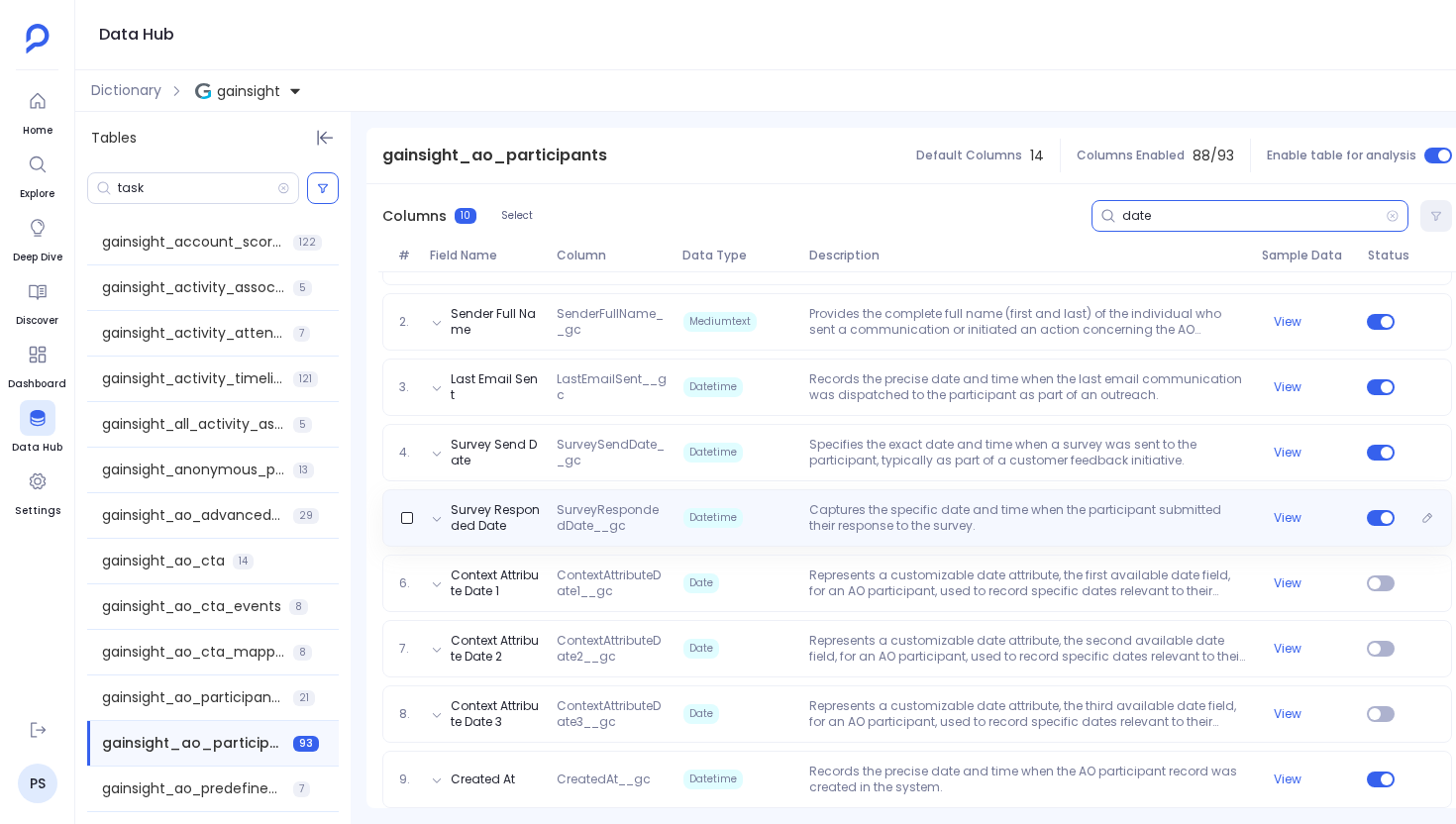 scroll, scrollTop: 437, scrollLeft: 0, axis: vertical 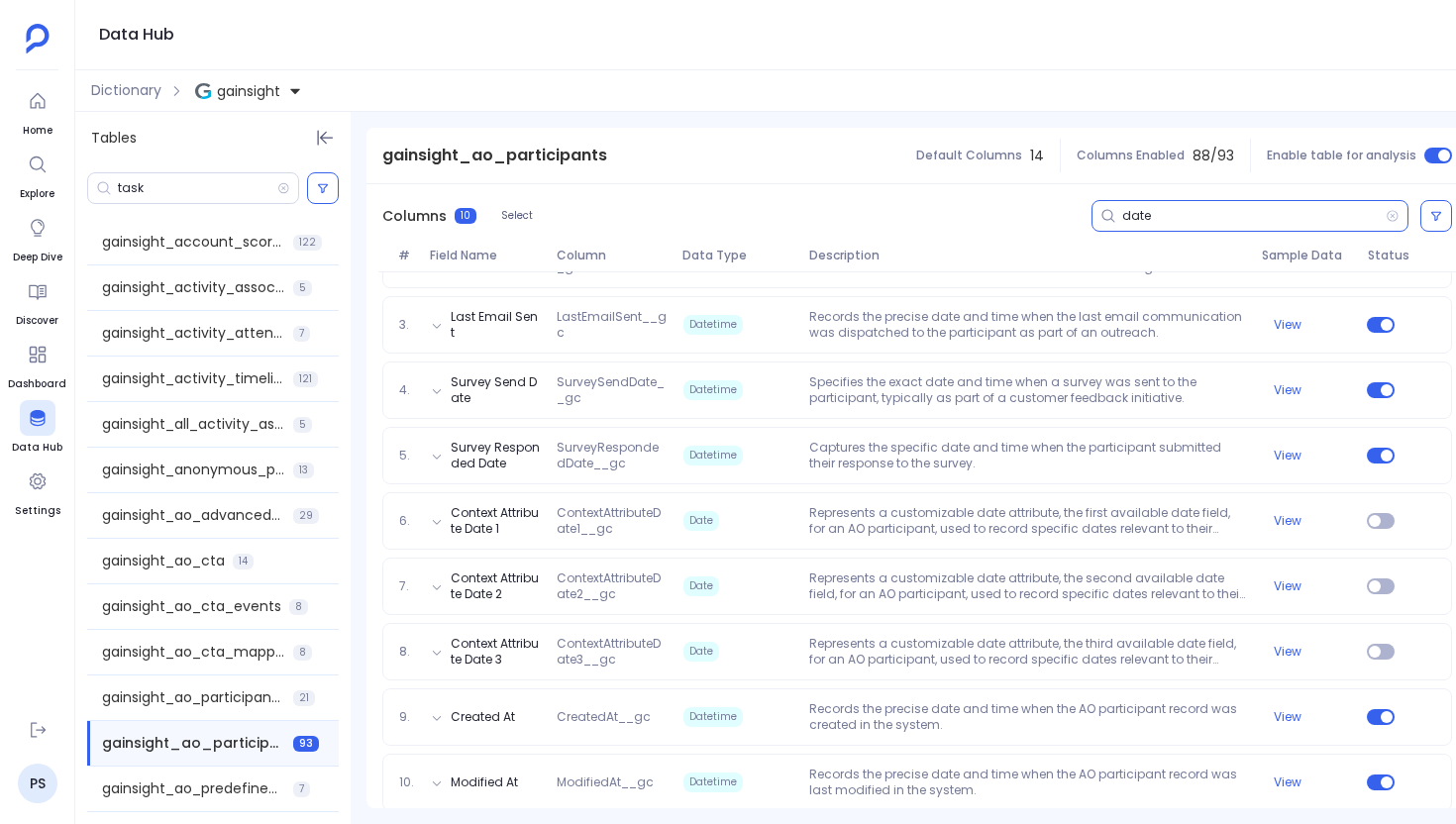 type on "date" 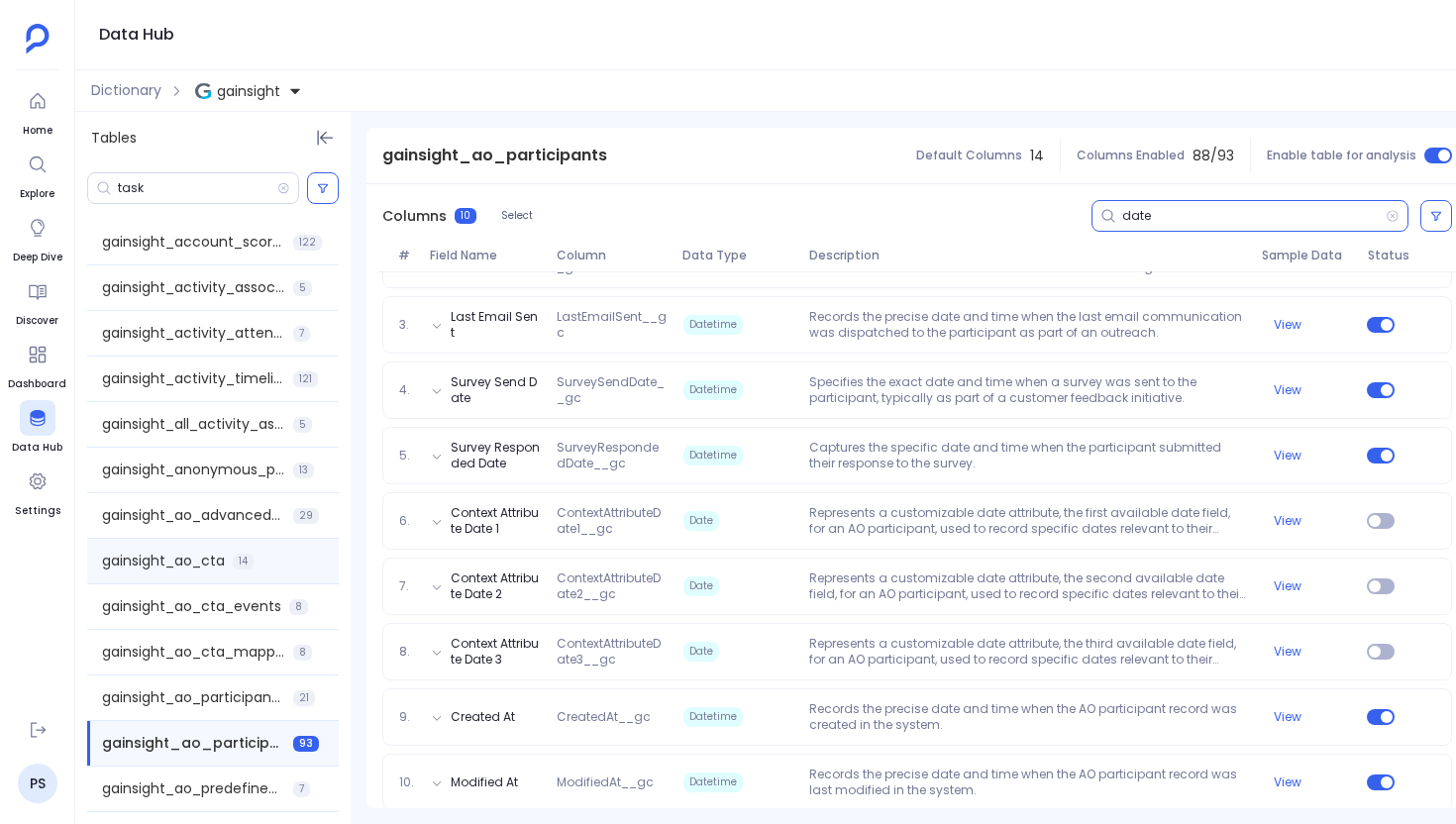 click on "gainsight_ao_cta" at bounding box center (163, 561) 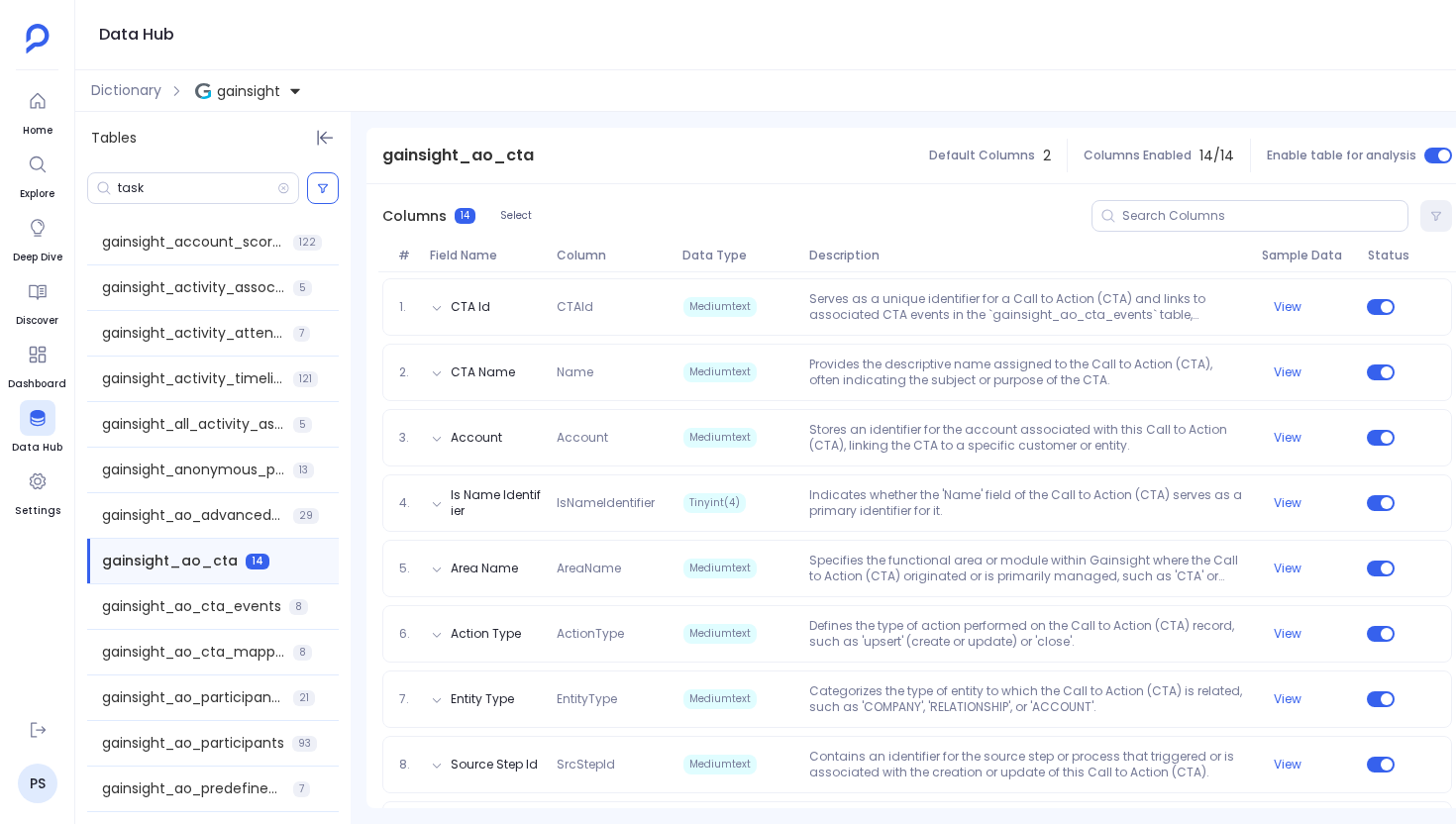 scroll, scrollTop: 427, scrollLeft: 0, axis: vertical 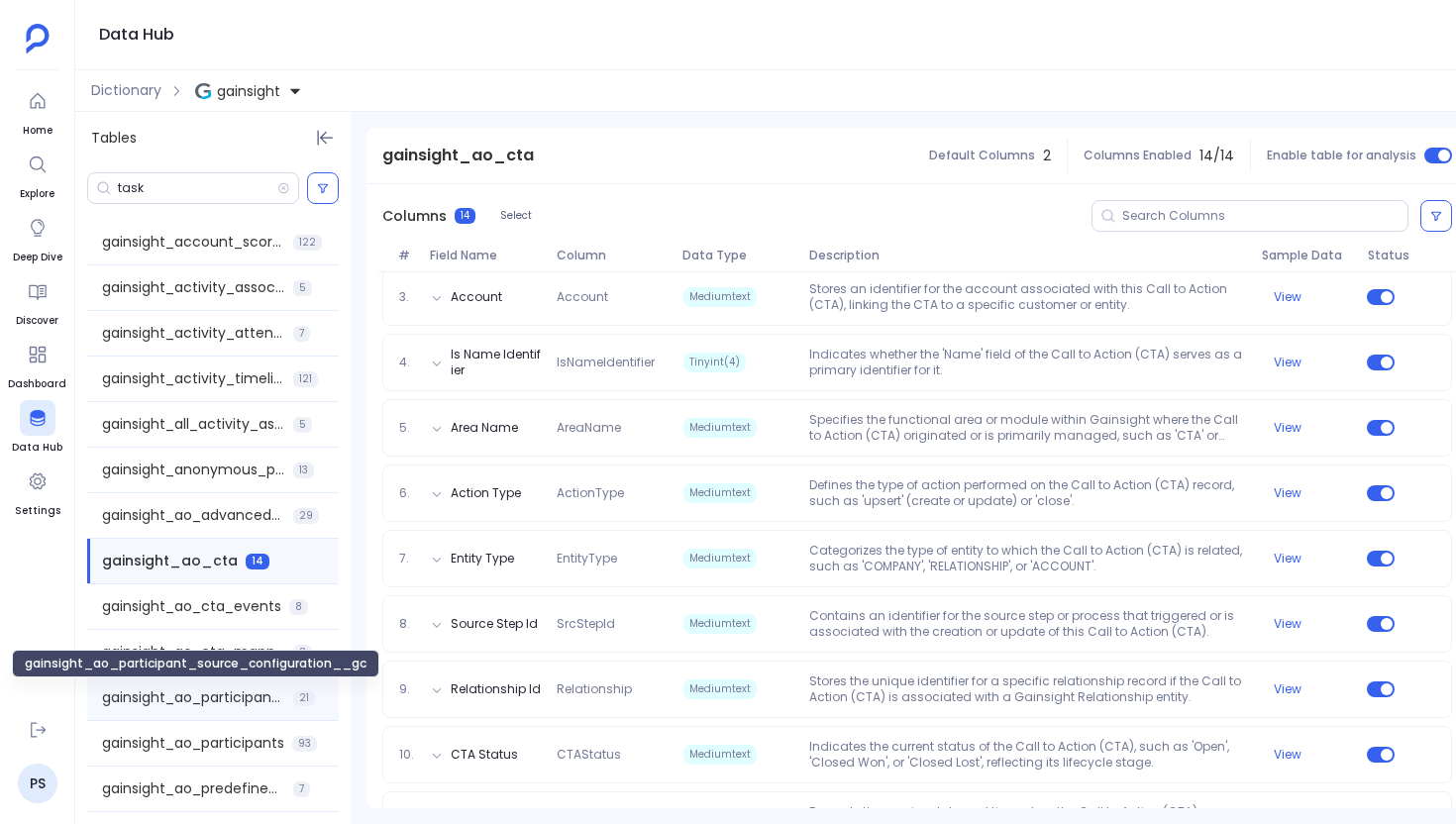 click on "gainsight_ao_participant_source_configuration__gc" at bounding box center (193, 697) 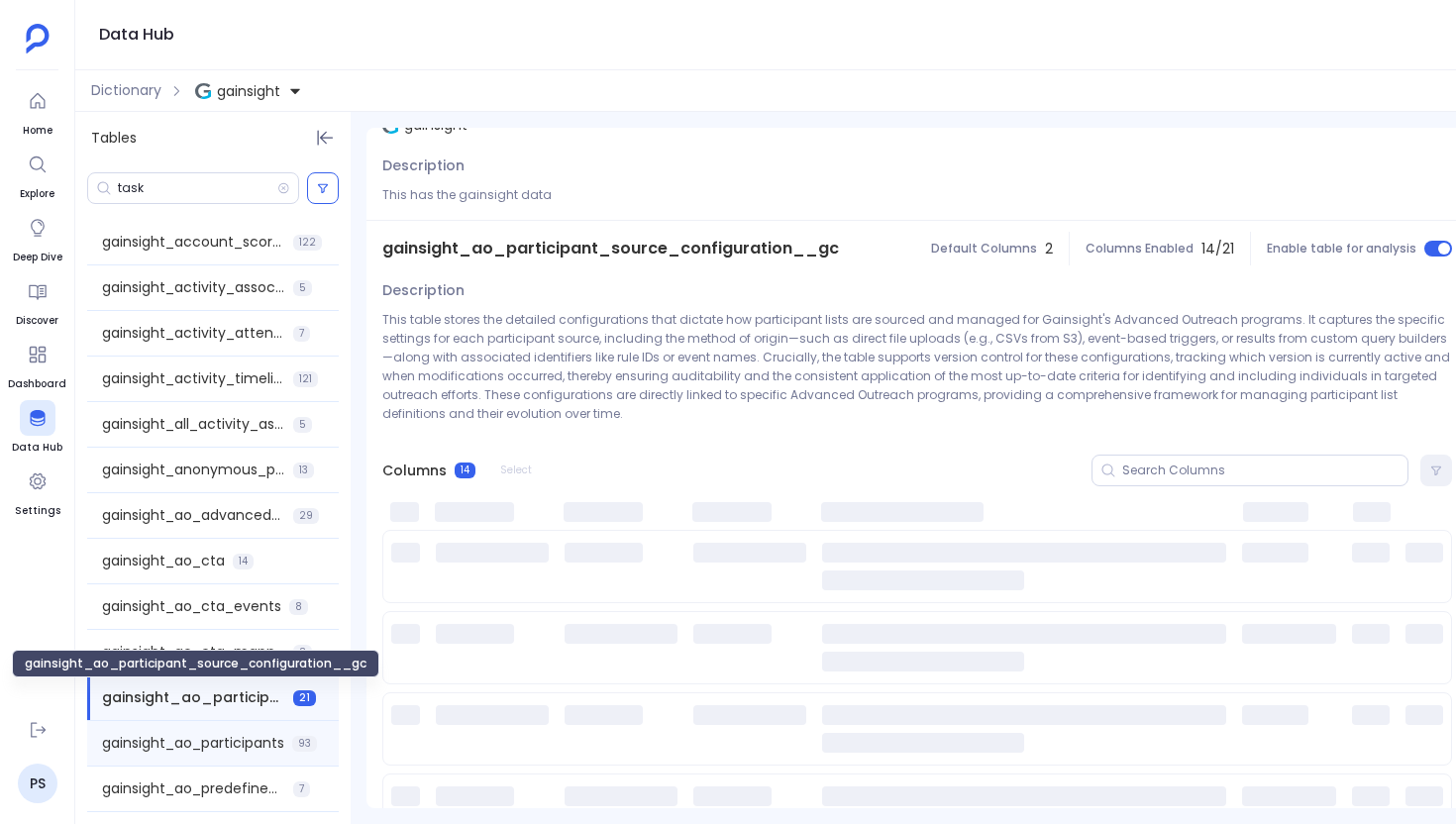 scroll, scrollTop: 0, scrollLeft: 0, axis: both 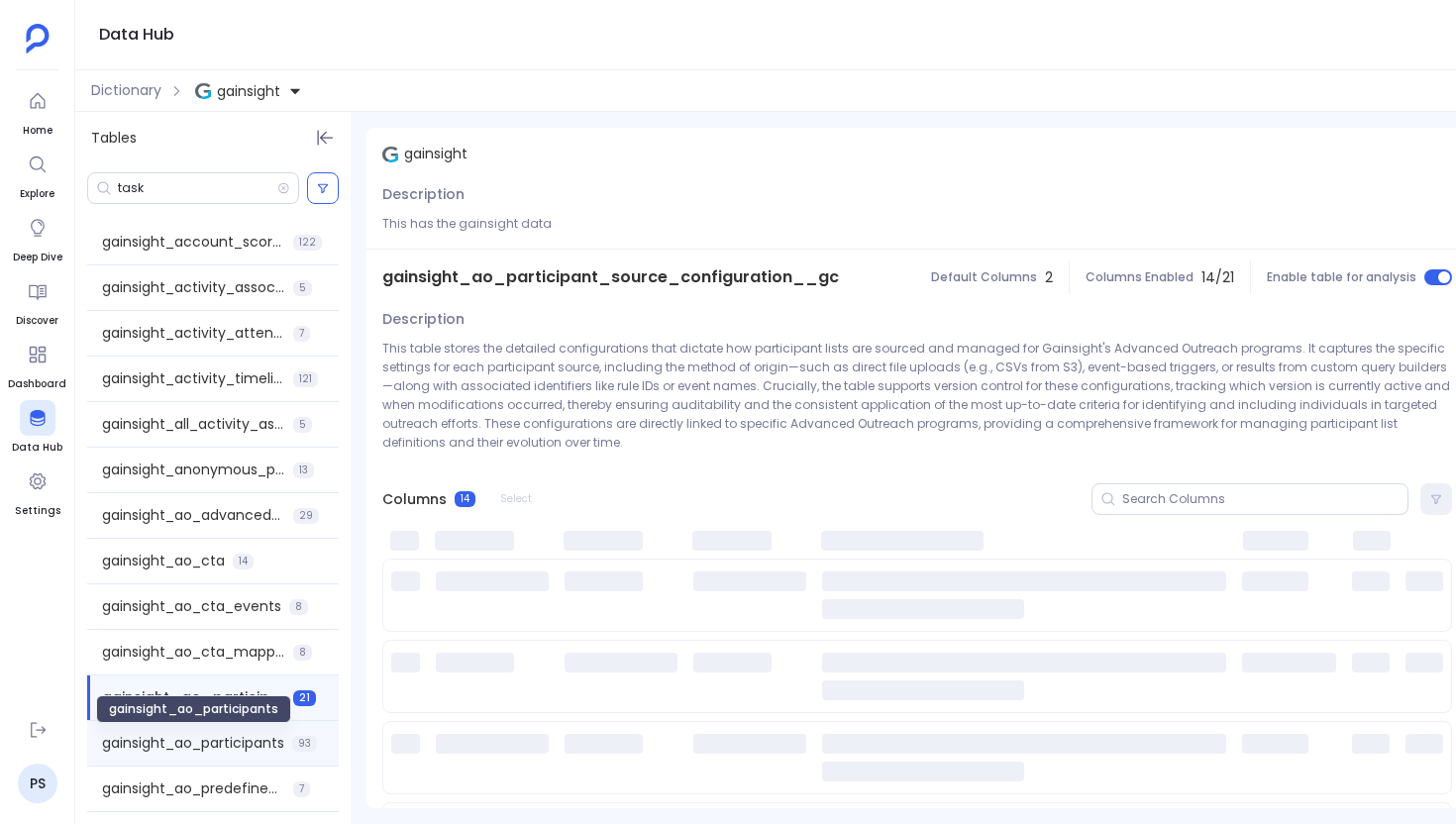 click on "gainsight_ao_participants" at bounding box center [193, 743] 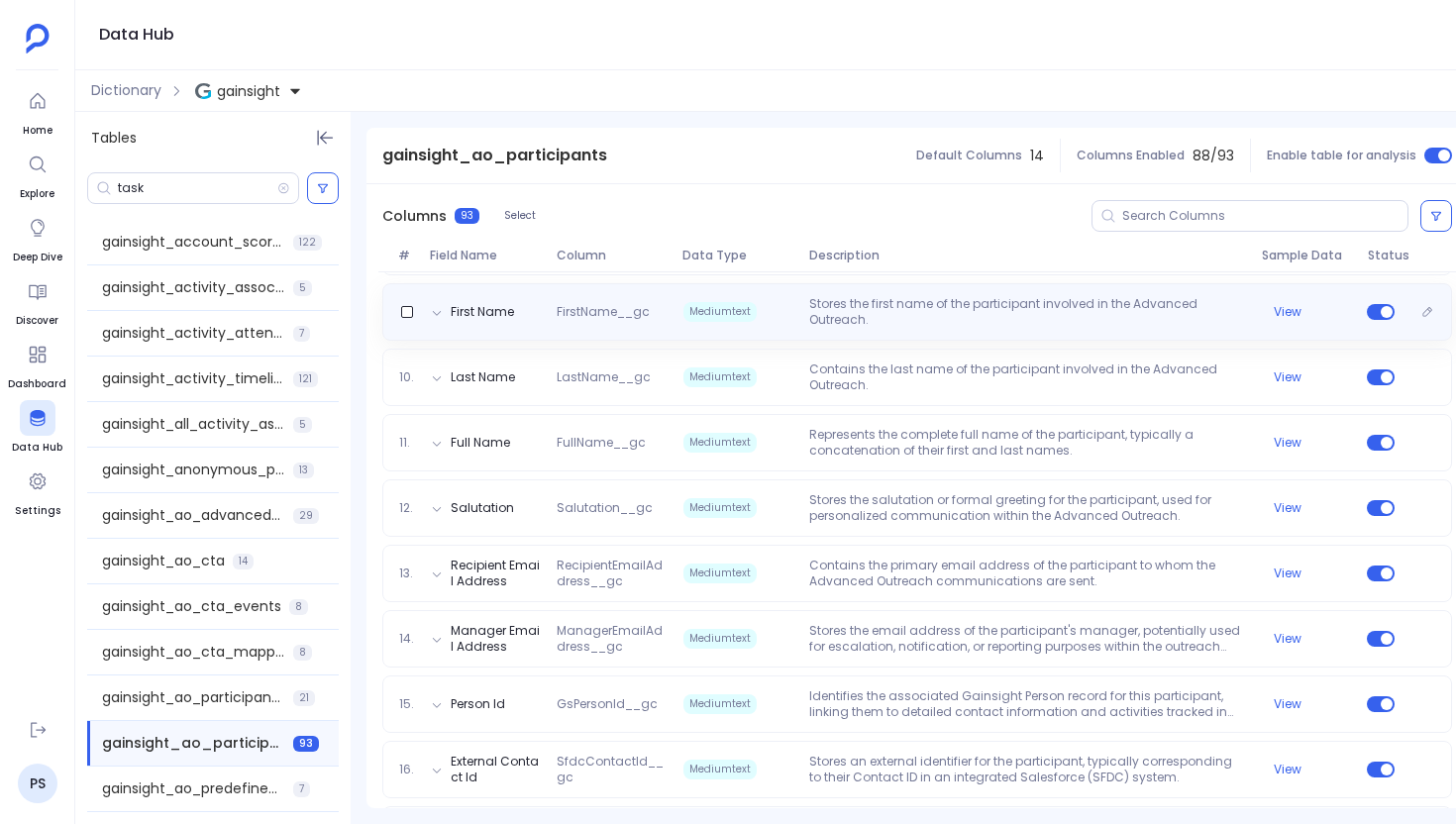 scroll, scrollTop: 907, scrollLeft: 0, axis: vertical 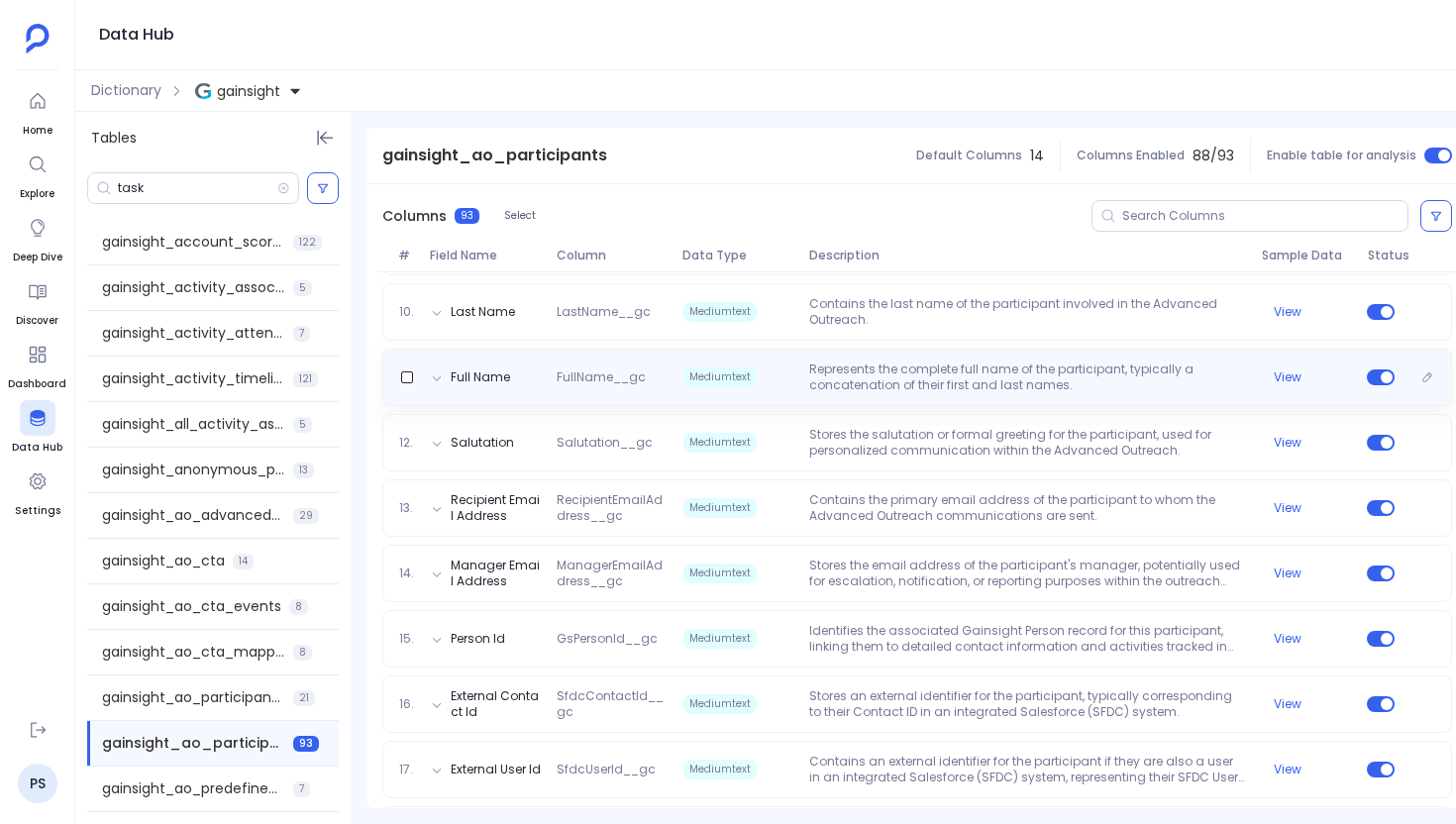 click on "Mediumtext" at bounding box center [738, 377] 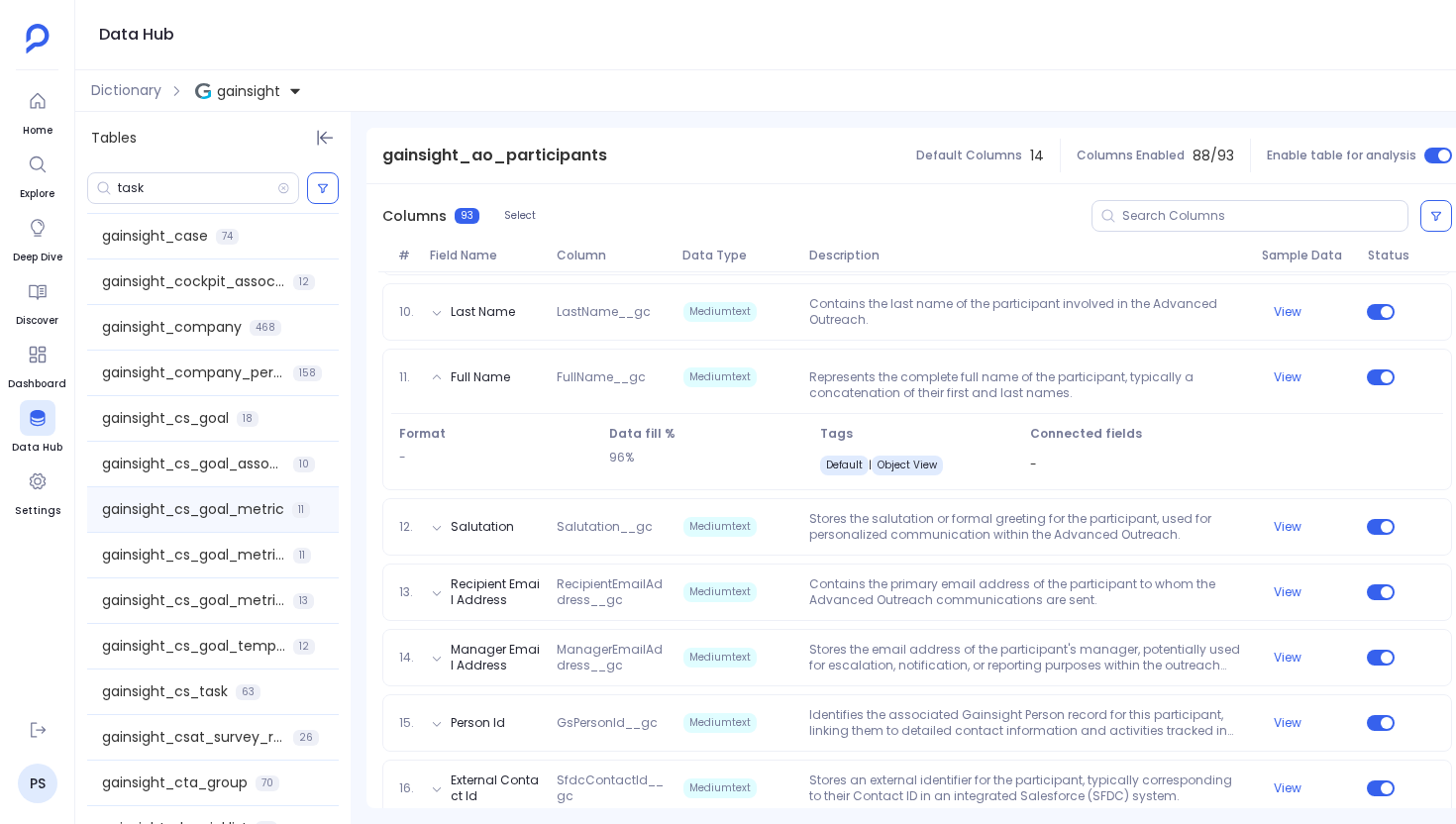 scroll, scrollTop: 639, scrollLeft: 0, axis: vertical 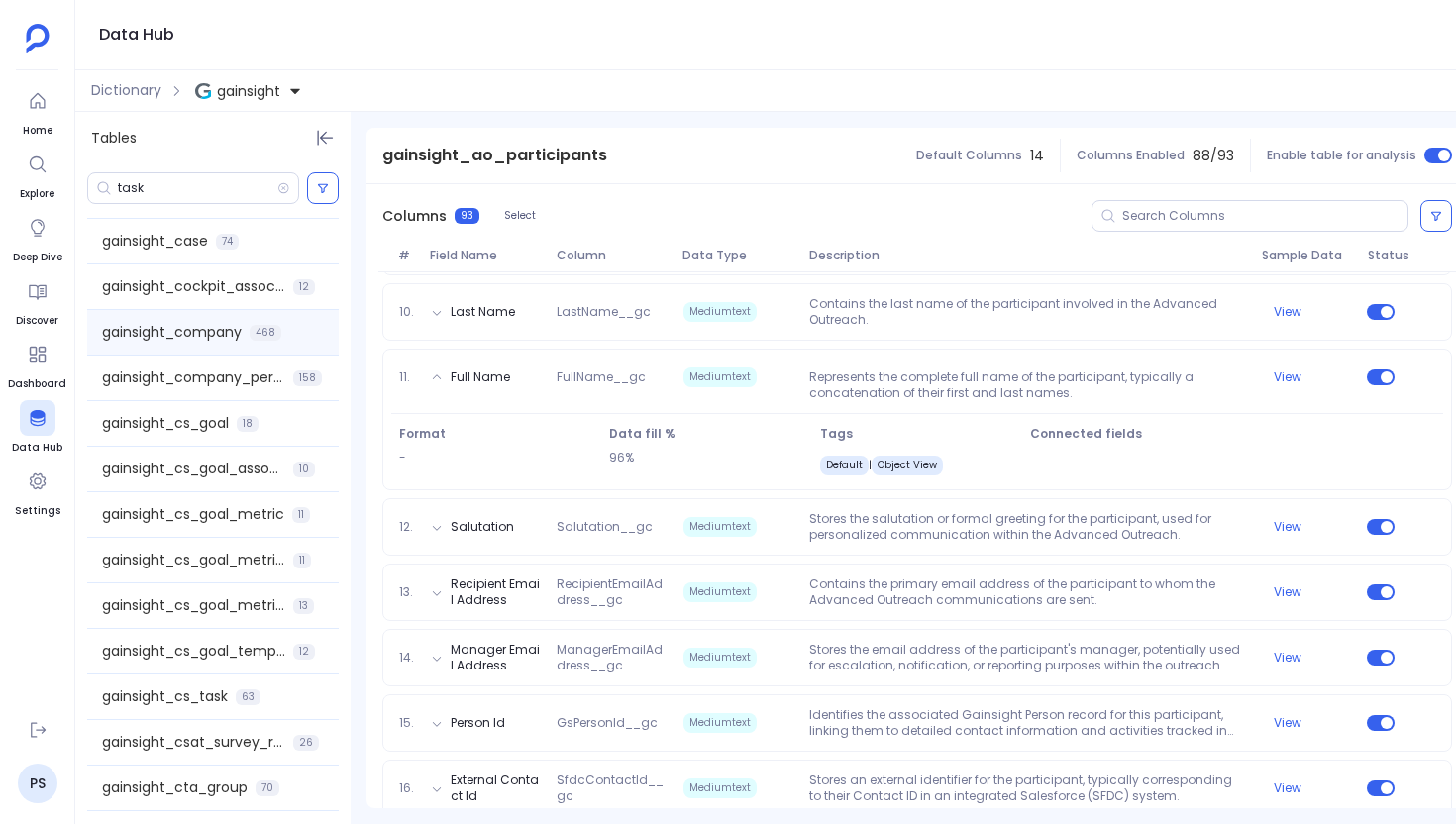 click on "gainsight_company 468" at bounding box center [213, 332] 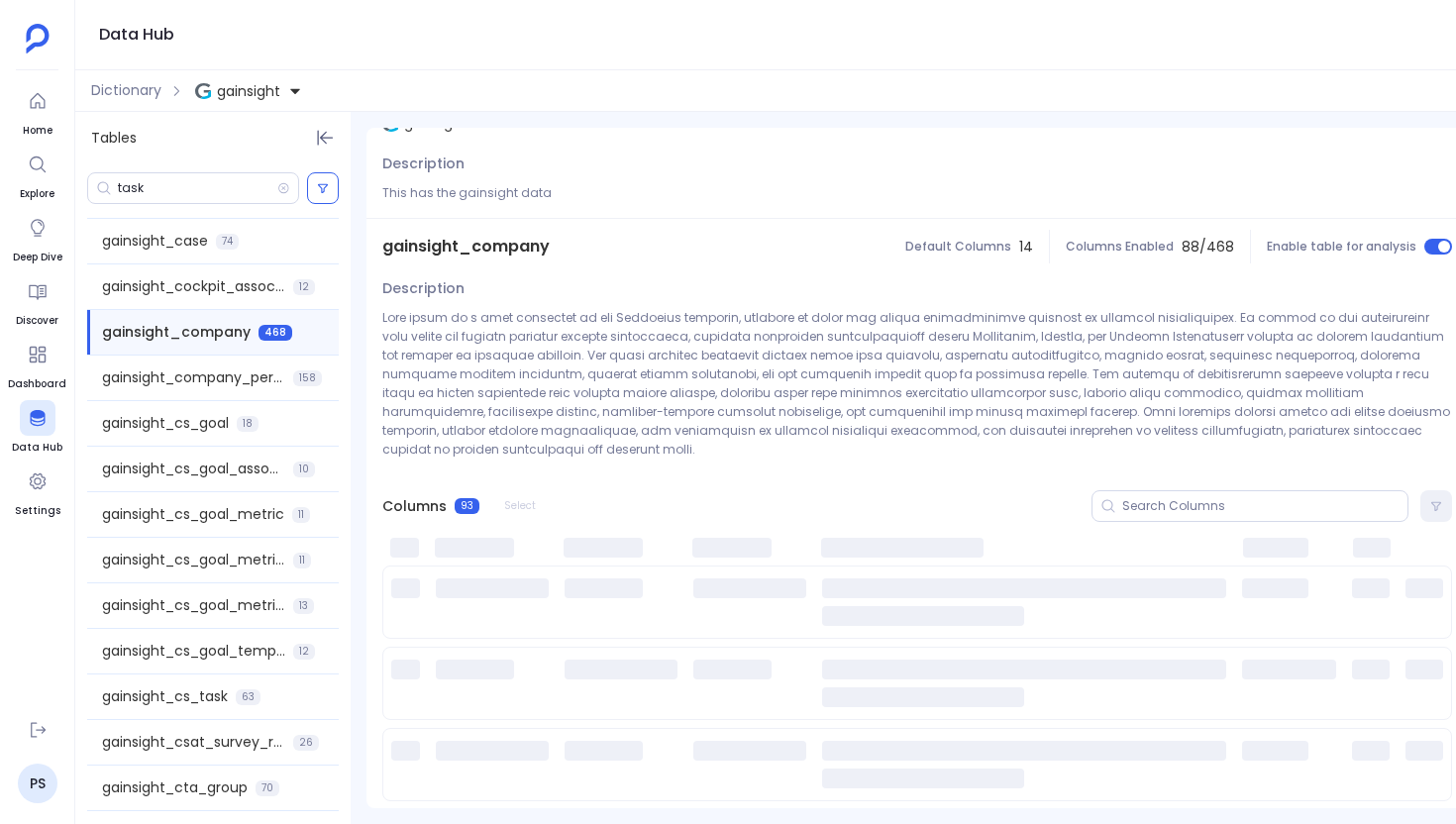 scroll, scrollTop: 0, scrollLeft: 0, axis: both 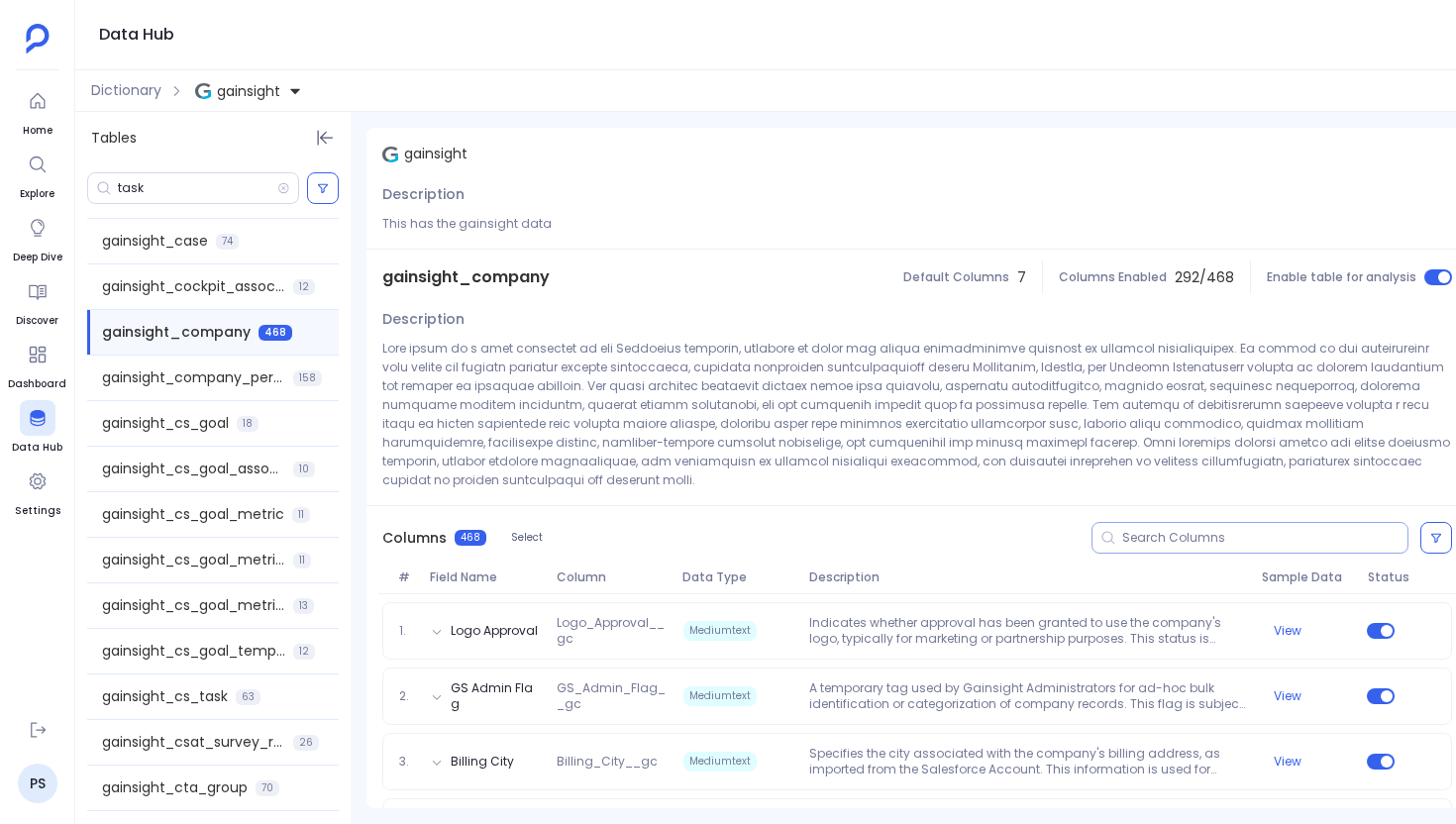 click at bounding box center [1265, 538] 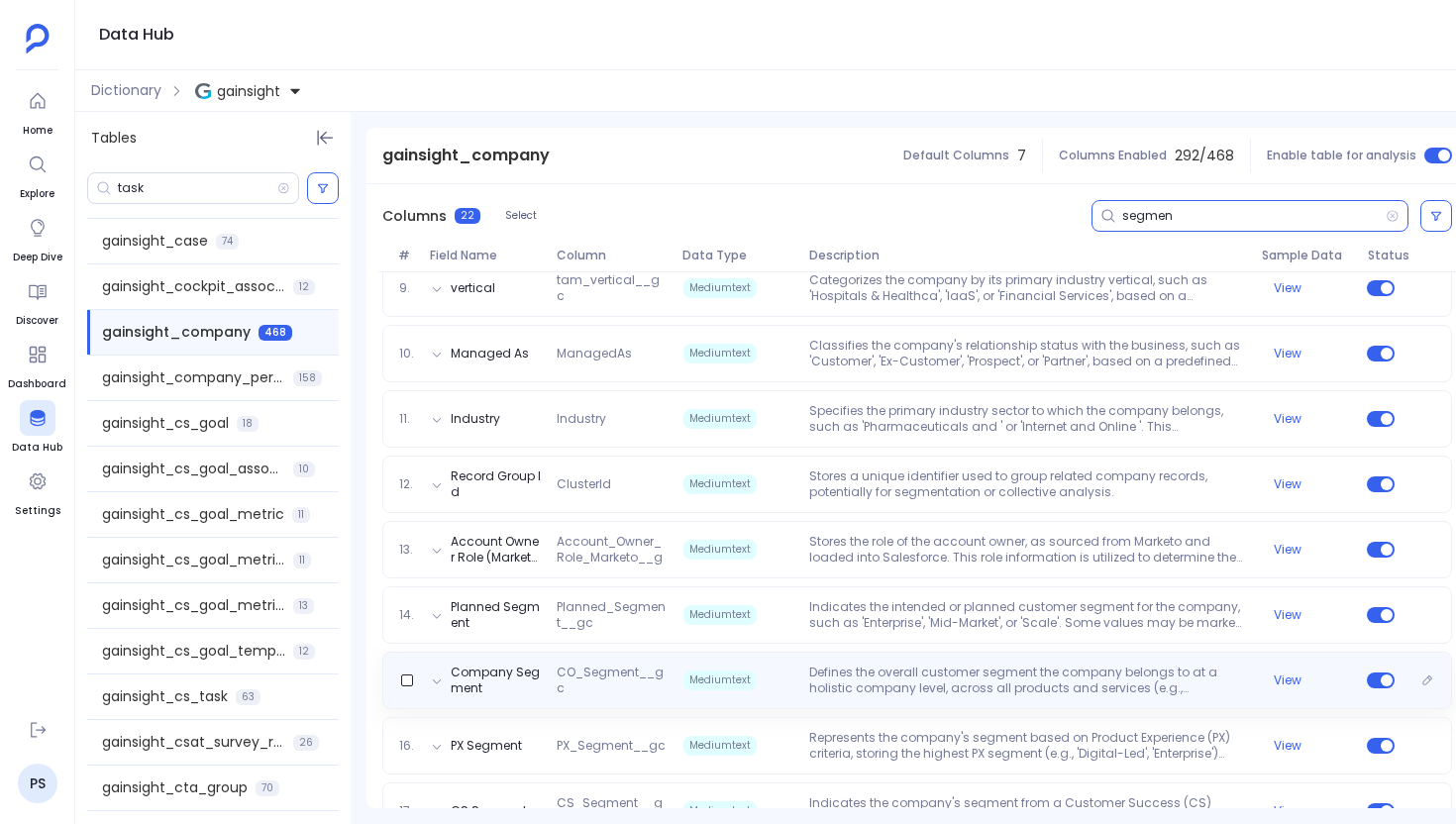 scroll, scrollTop: 898, scrollLeft: 0, axis: vertical 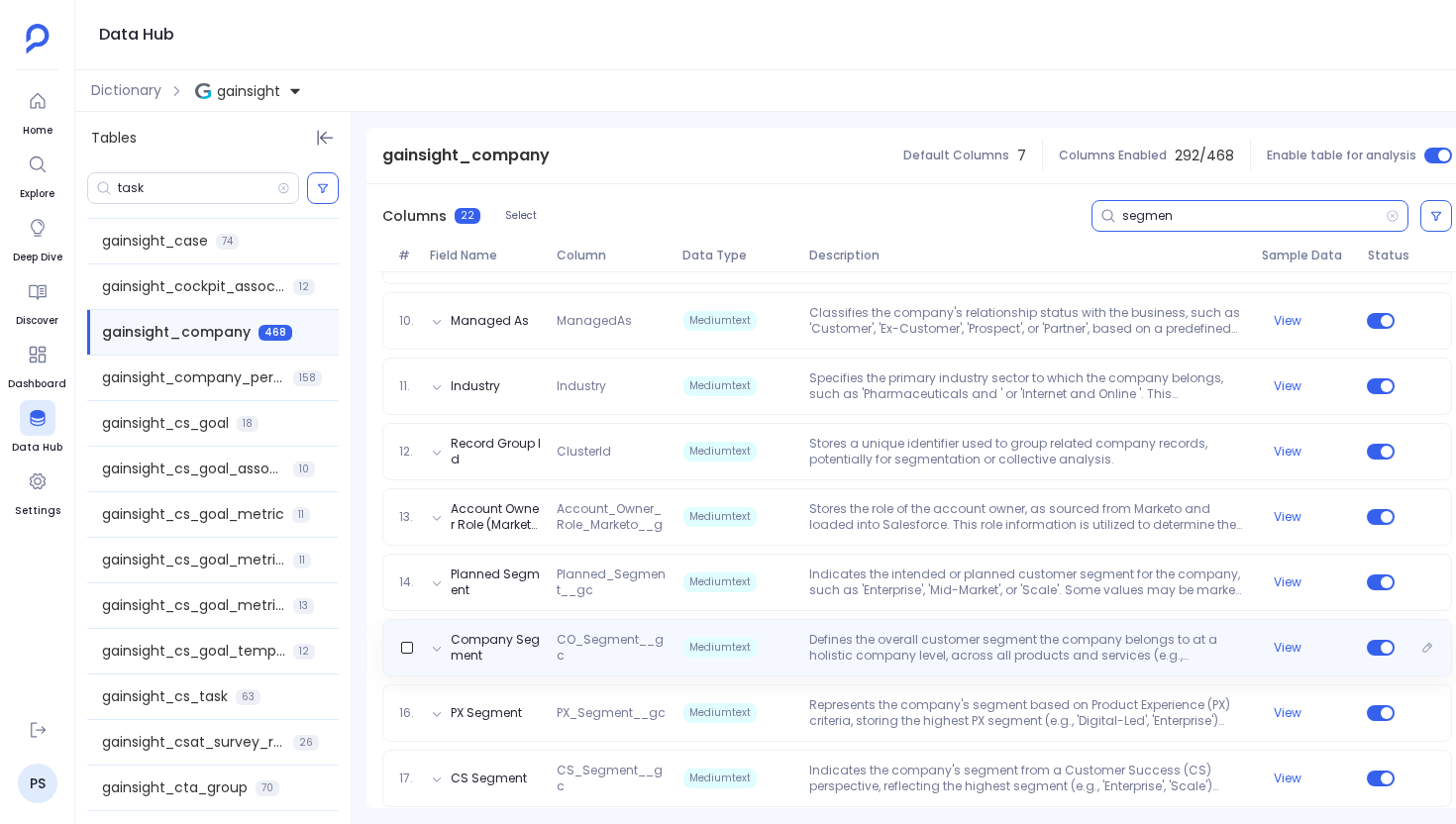 type on "segmen" 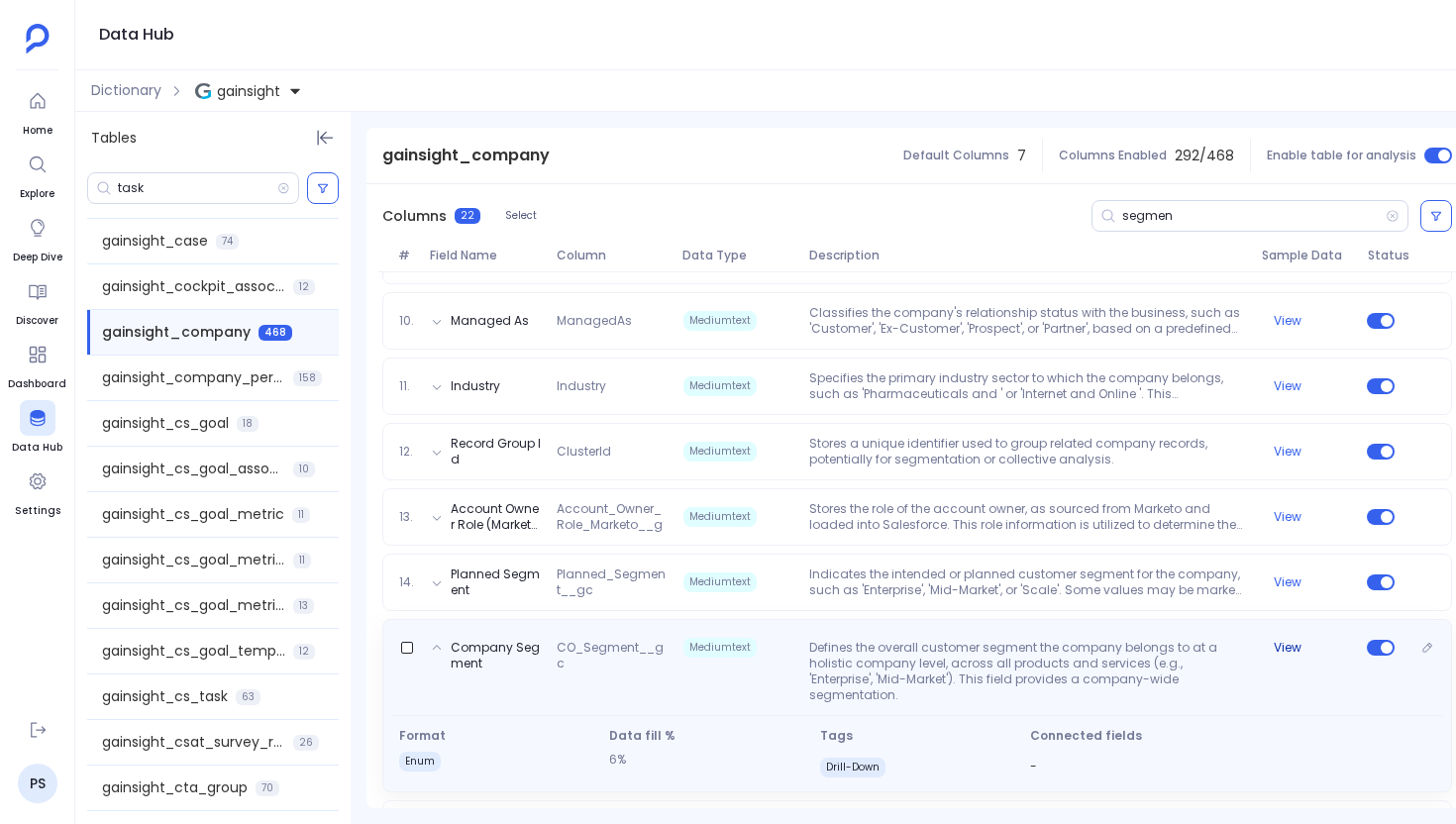 click on "View" at bounding box center (1288, 648) 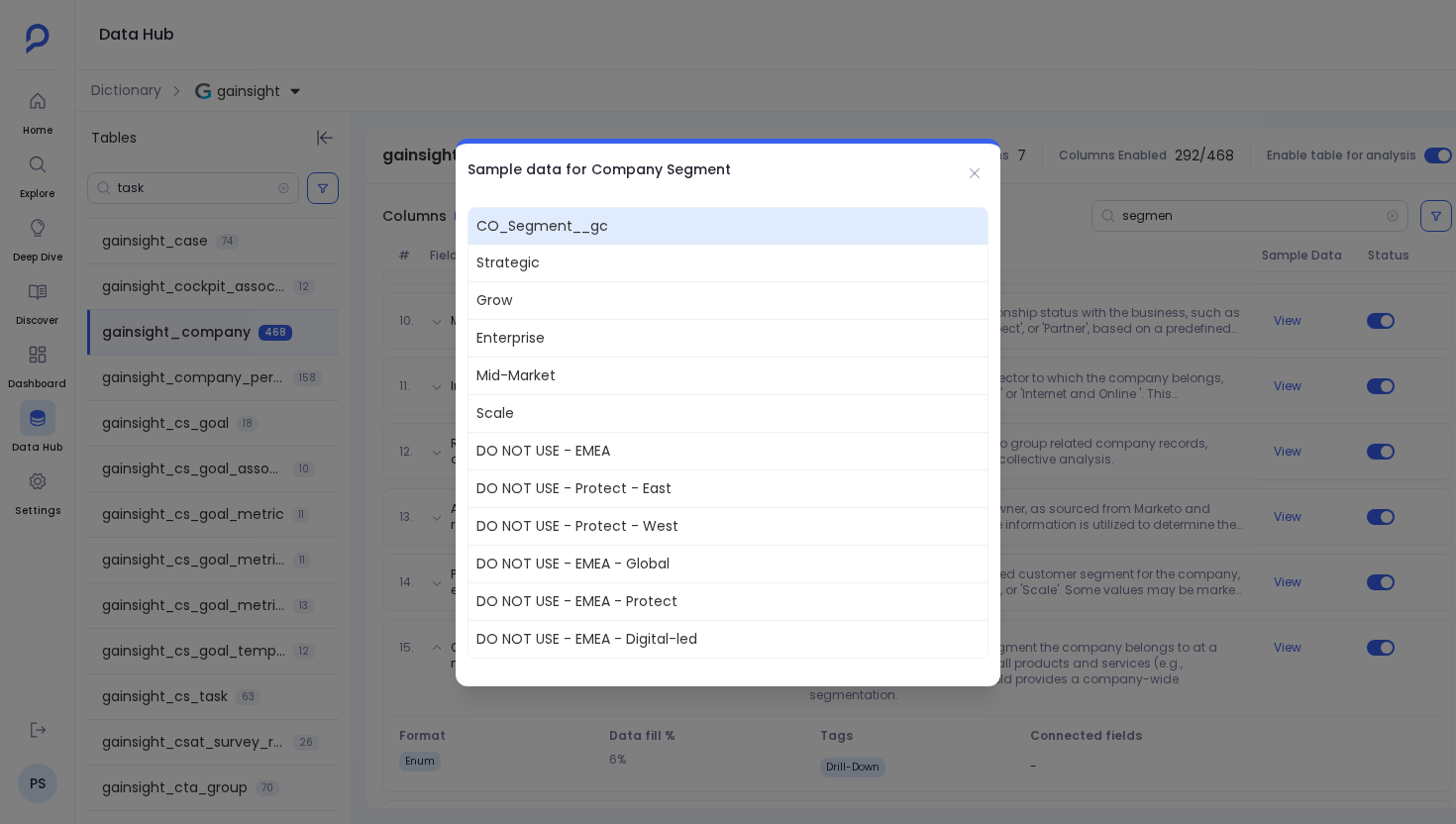 click on "Mid-Market" at bounding box center (728, 375) 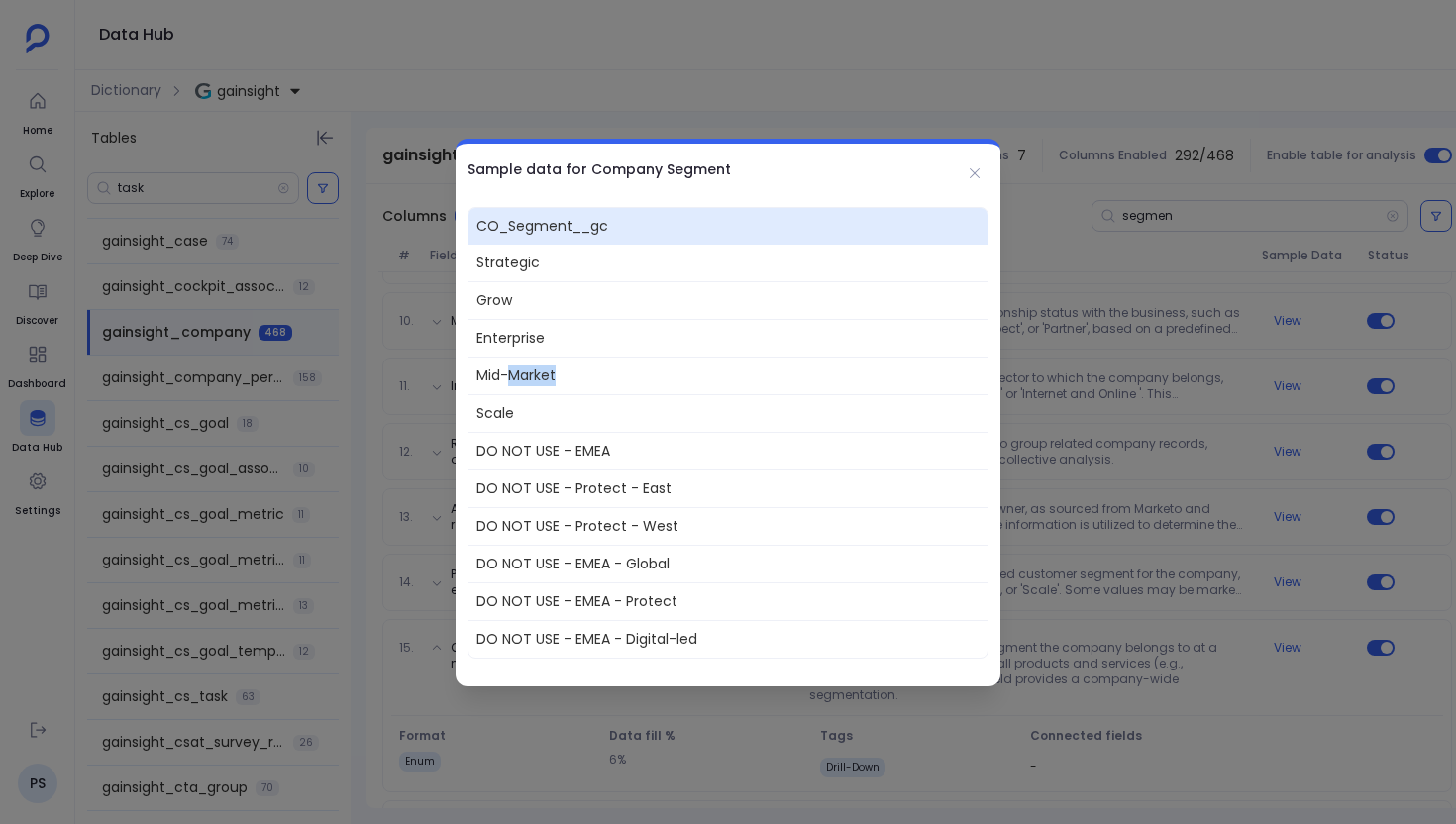 click on "Mid-Market" at bounding box center [728, 375] 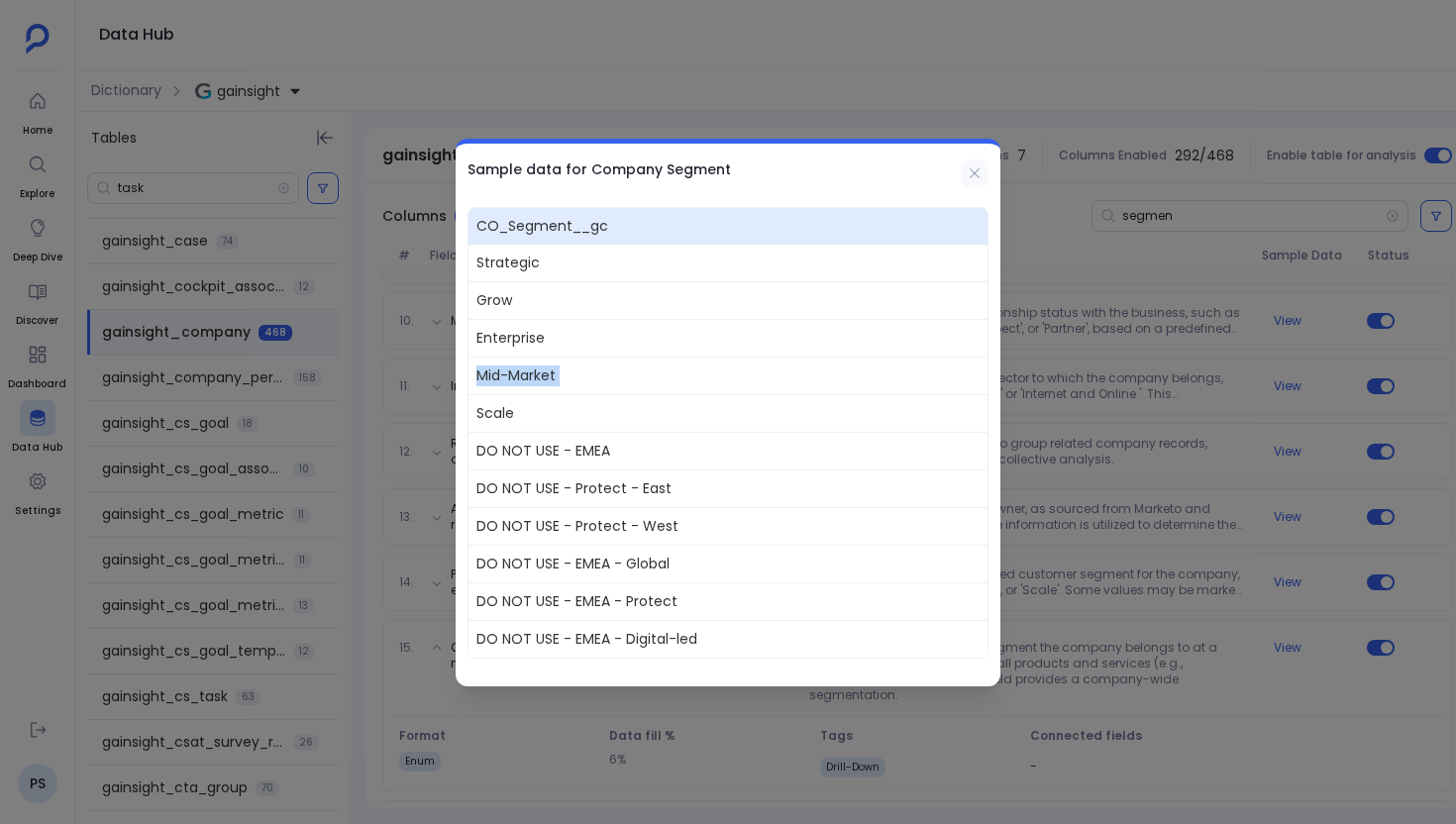 click 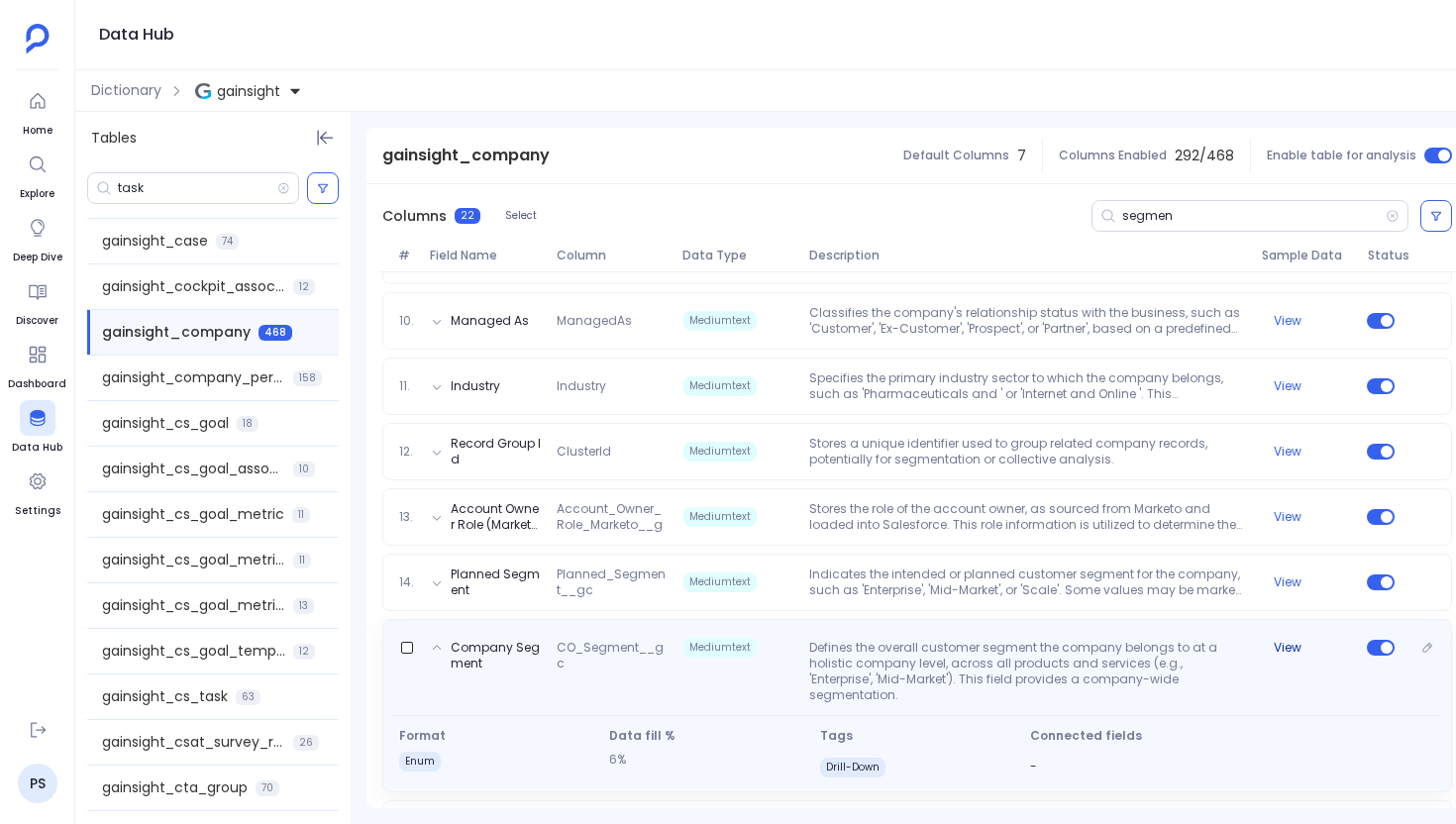 click on "View" at bounding box center (1288, 648) 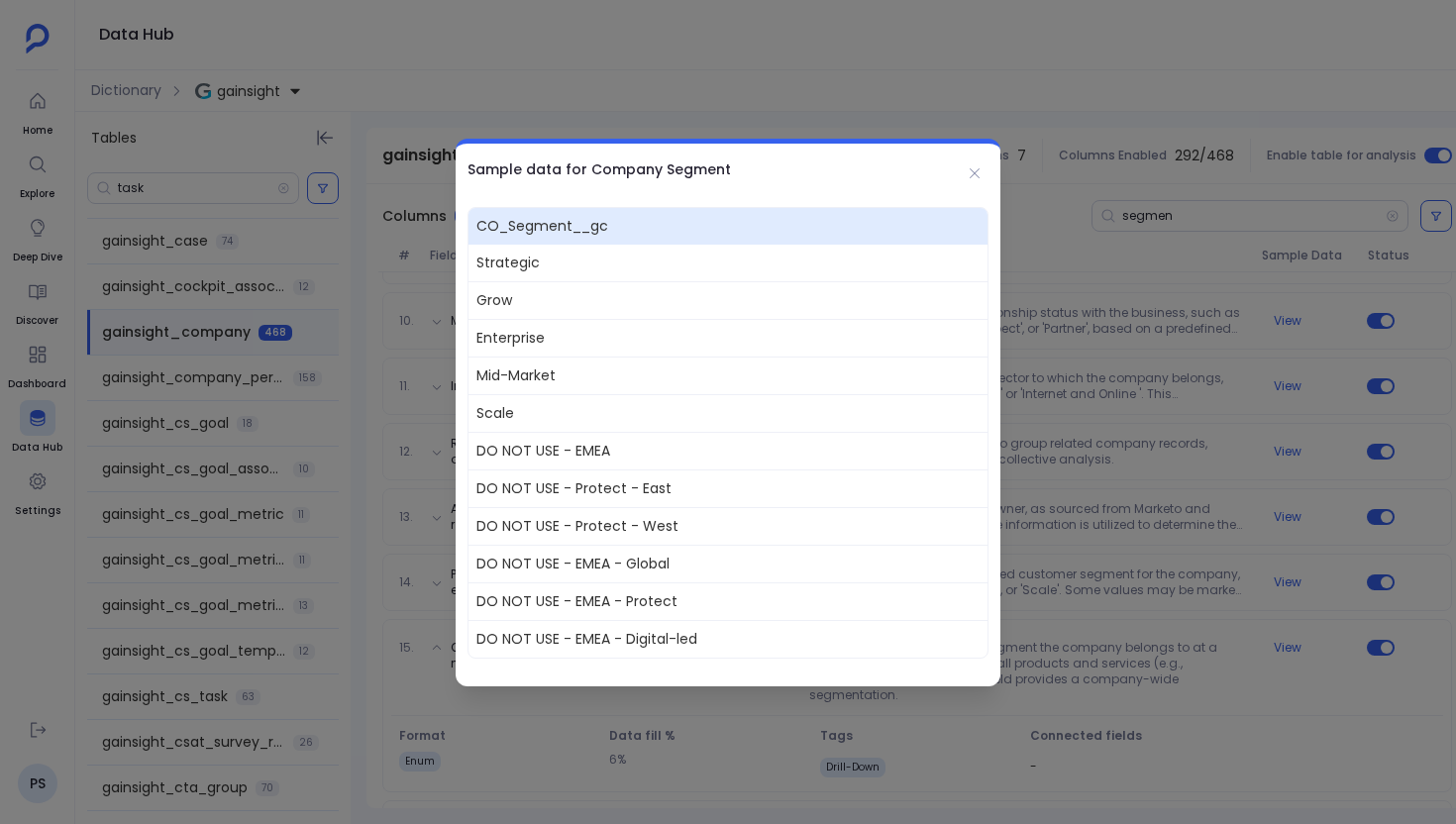 click on "Mid-Market" at bounding box center [728, 375] 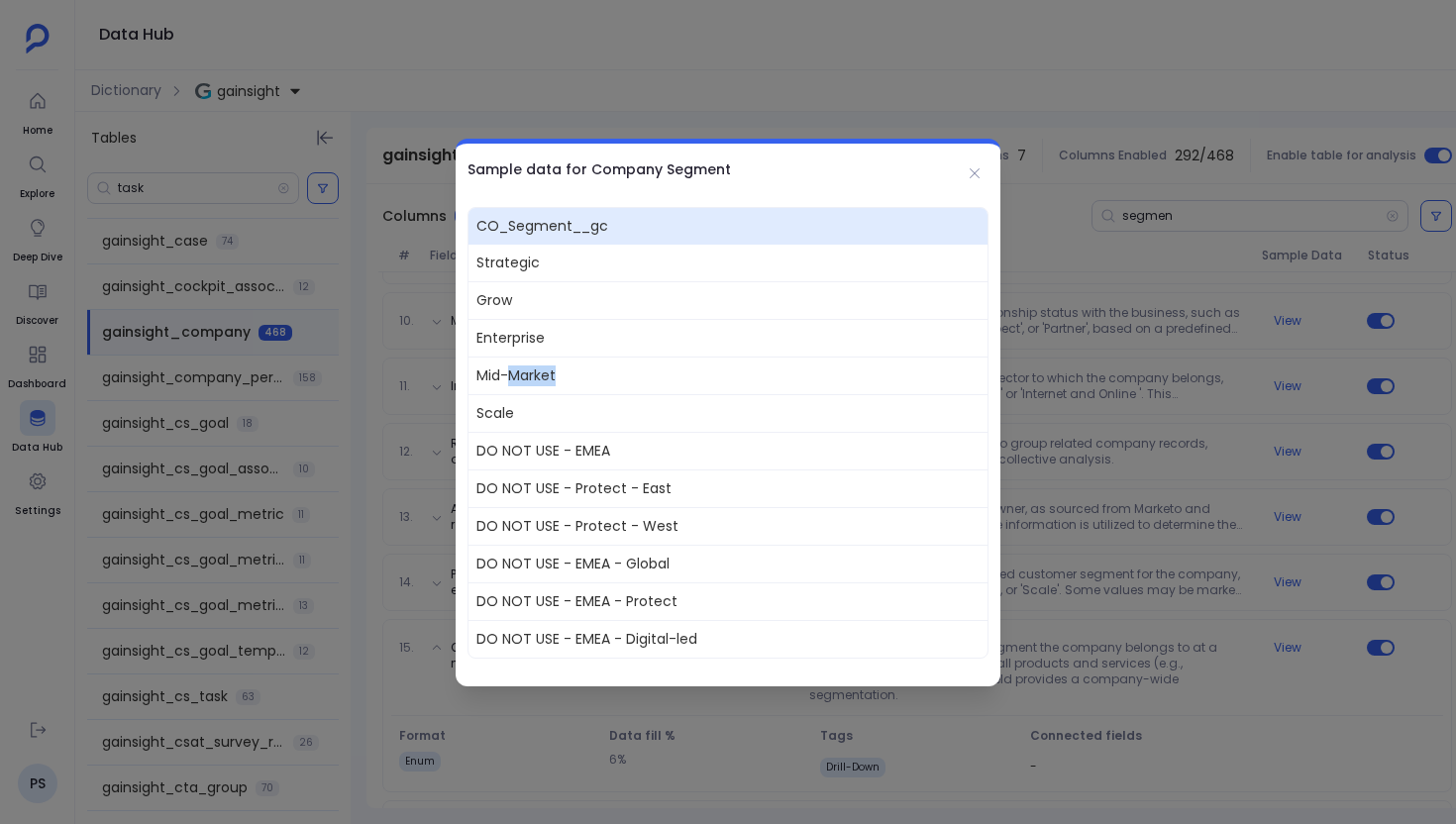 click on "Strategic" at bounding box center [728, 262] 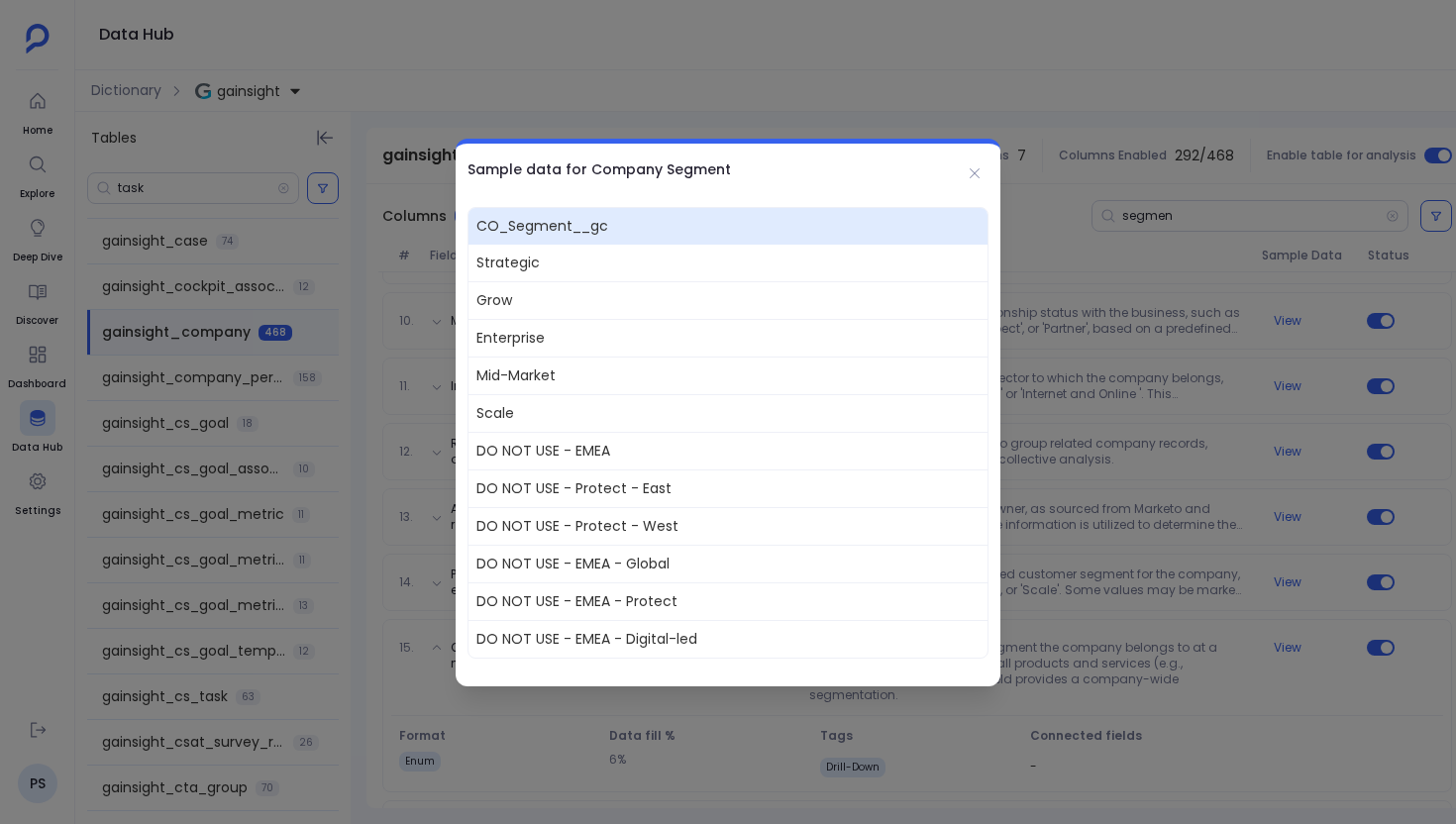 click on "Strategic" at bounding box center (728, 262) 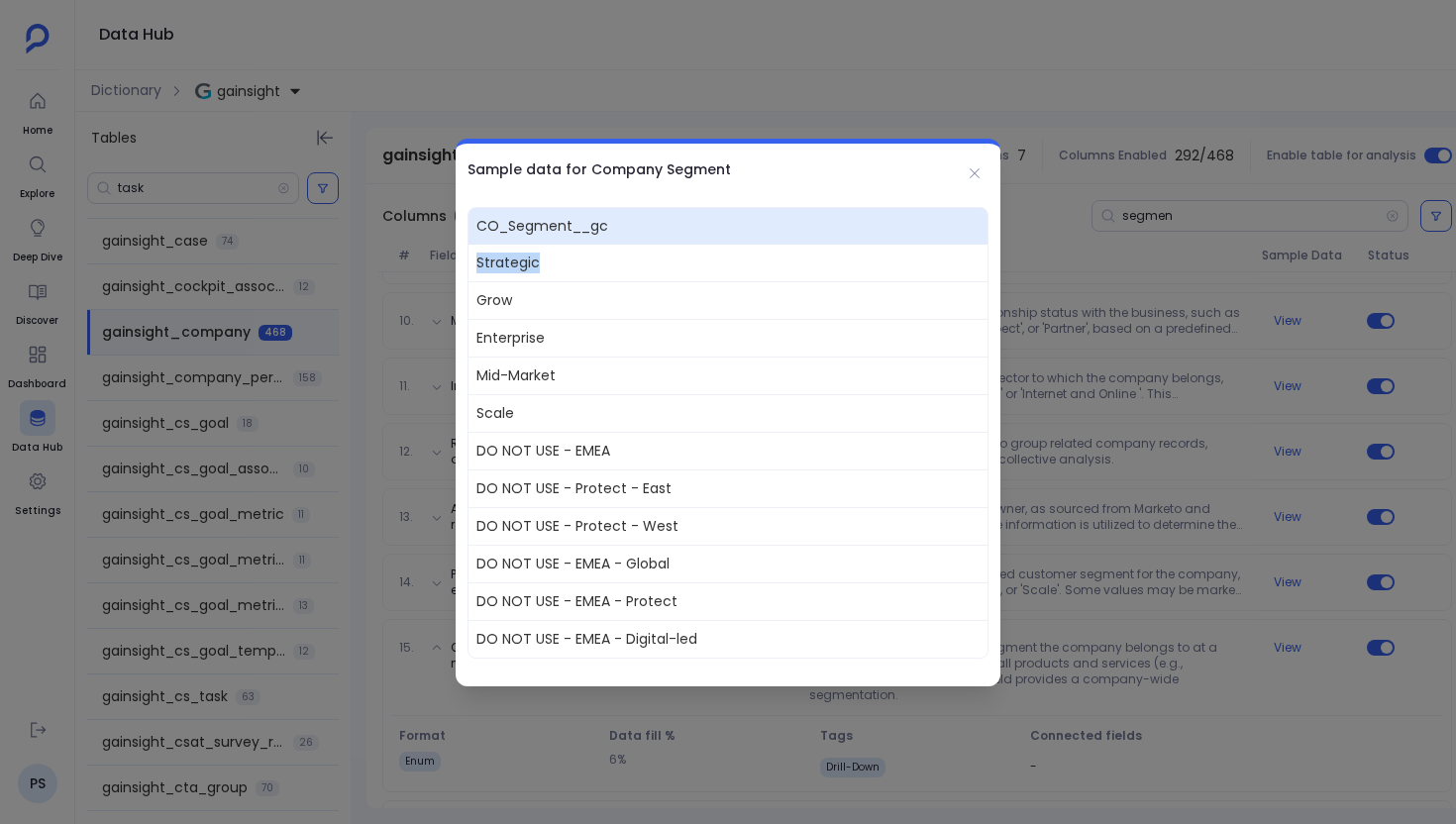 copy on "Strategic" 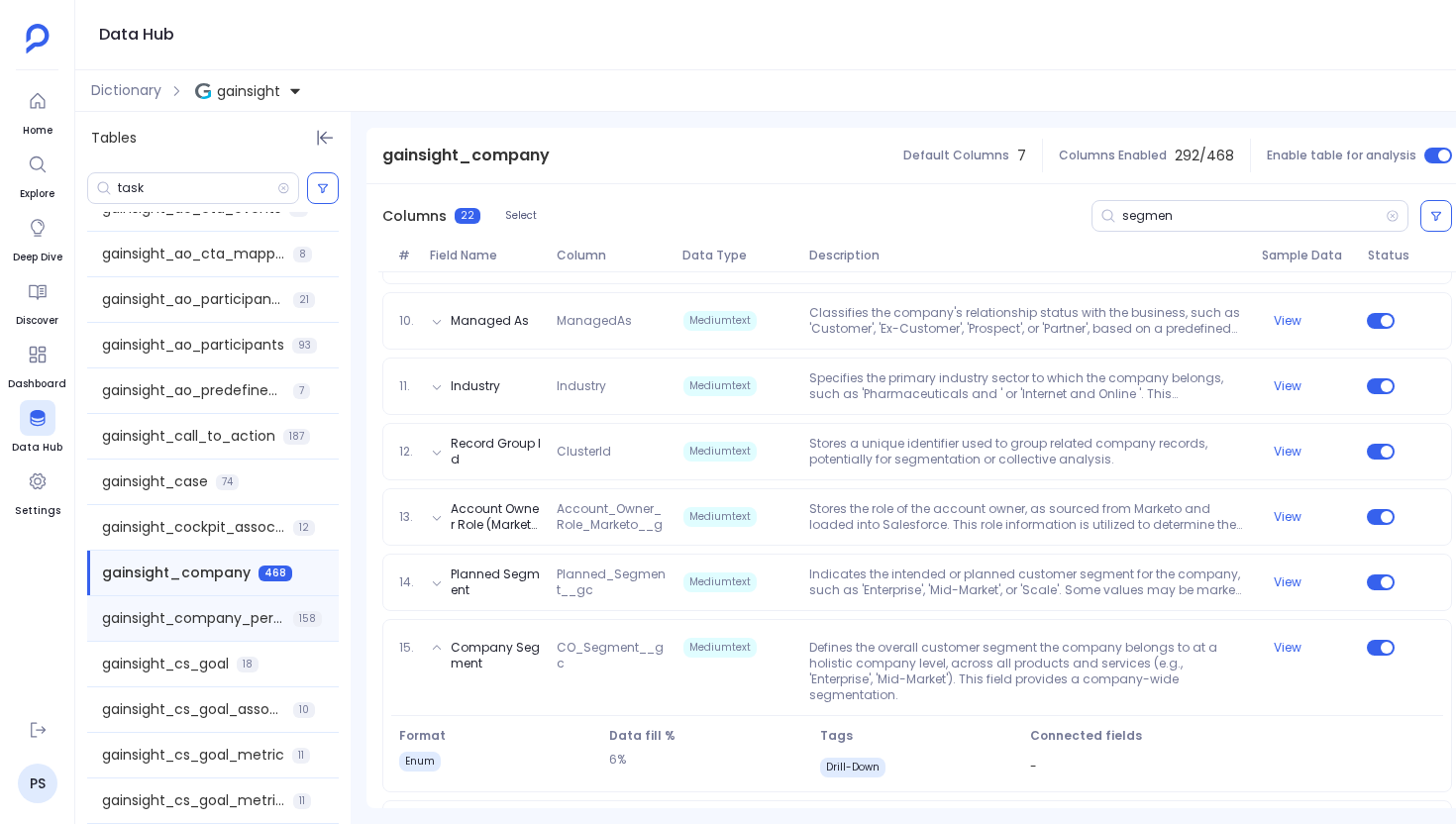 scroll, scrollTop: 262, scrollLeft: 0, axis: vertical 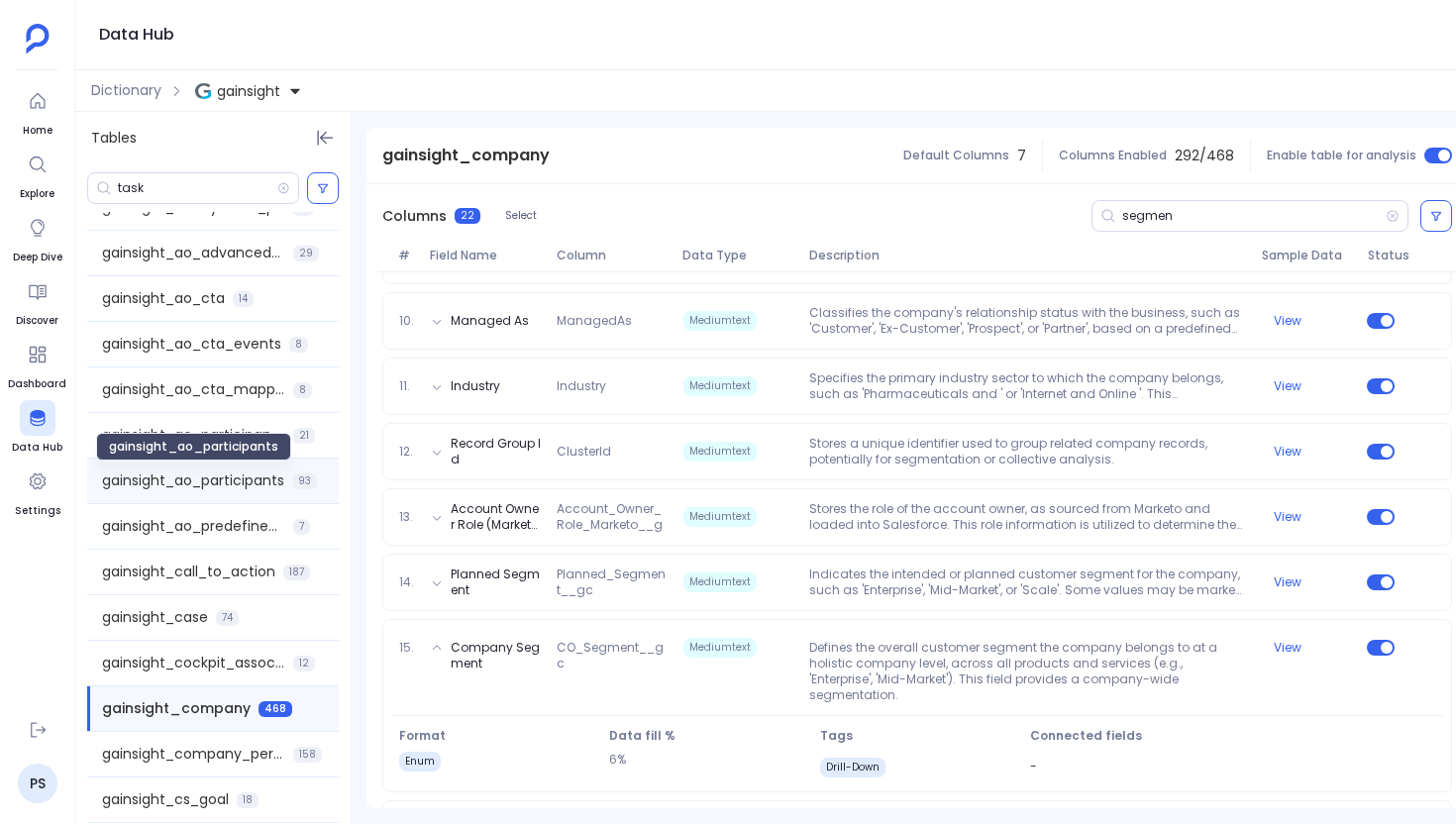 click on "gainsight_ao_participants" at bounding box center (193, 480) 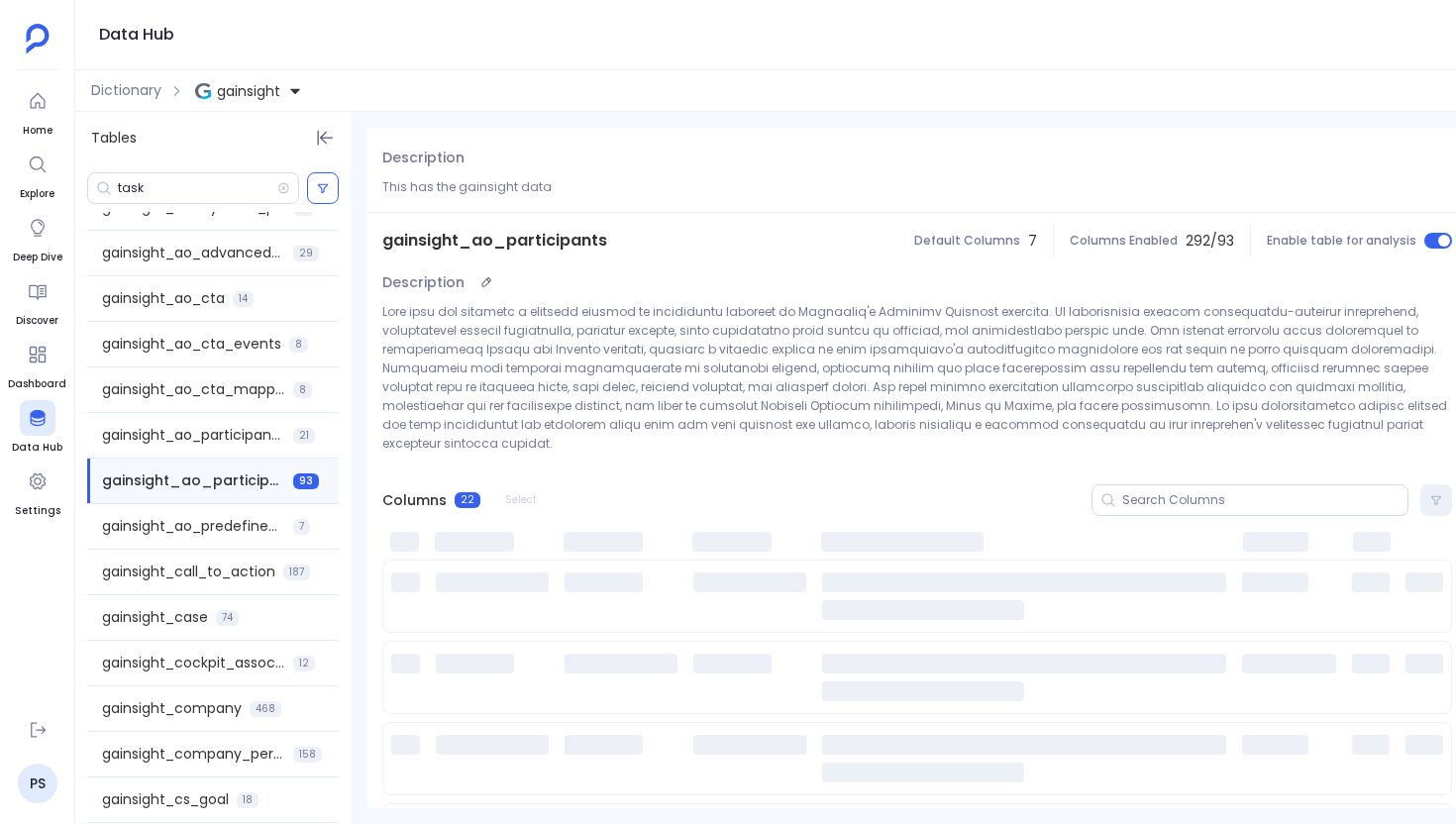 scroll, scrollTop: 0, scrollLeft: 0, axis: both 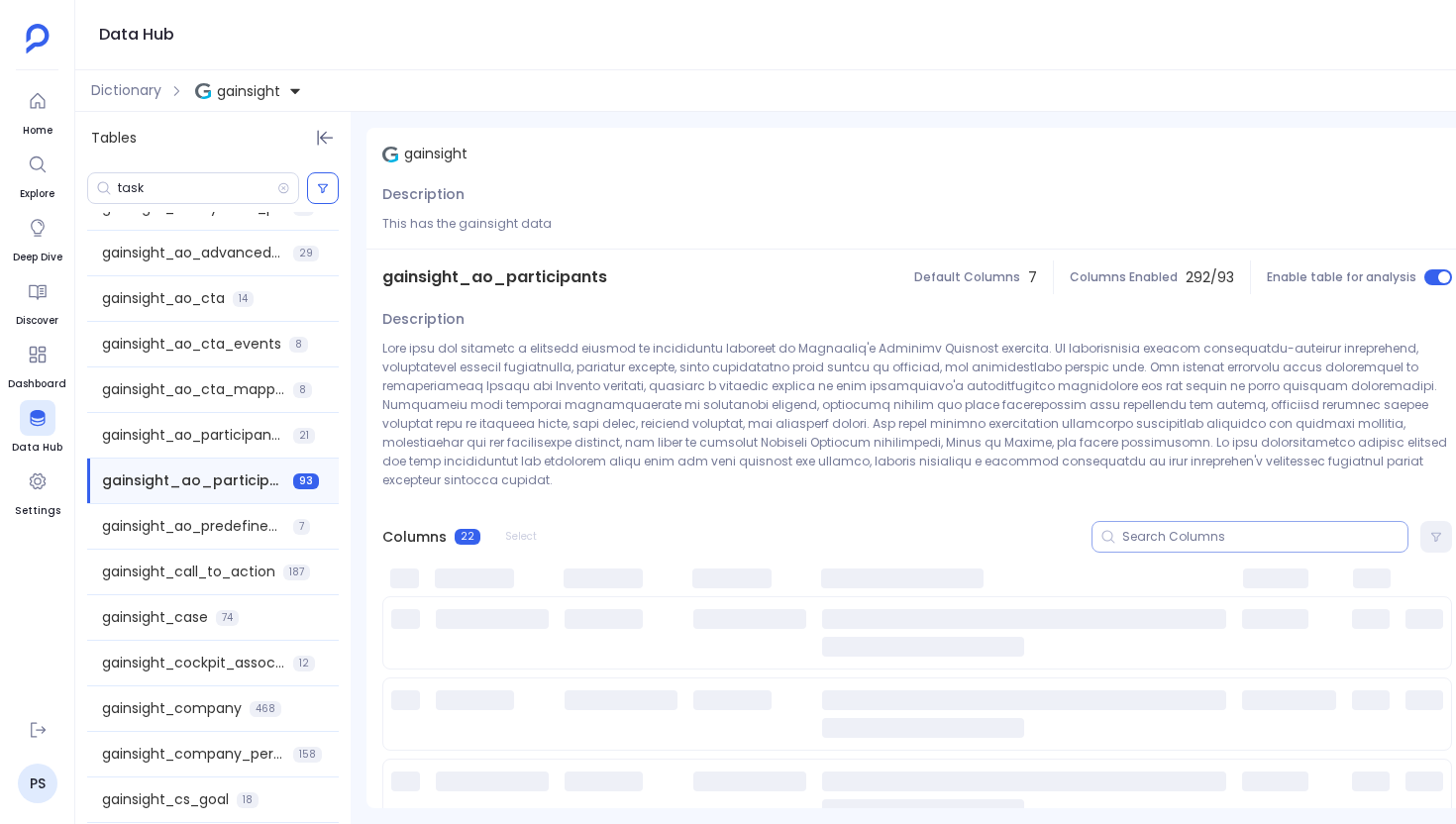click at bounding box center [1265, 537] 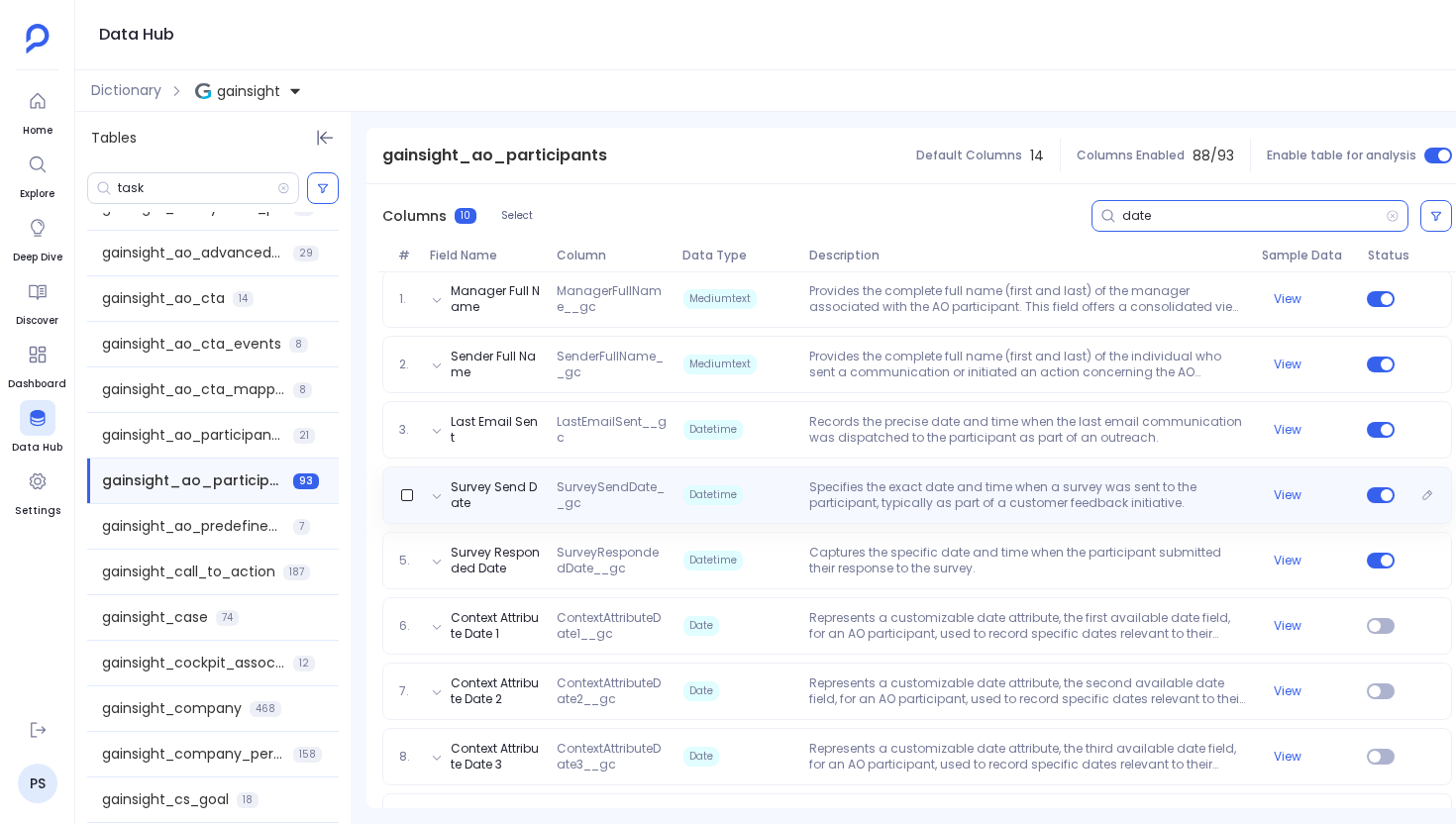 scroll, scrollTop: 333, scrollLeft: 0, axis: vertical 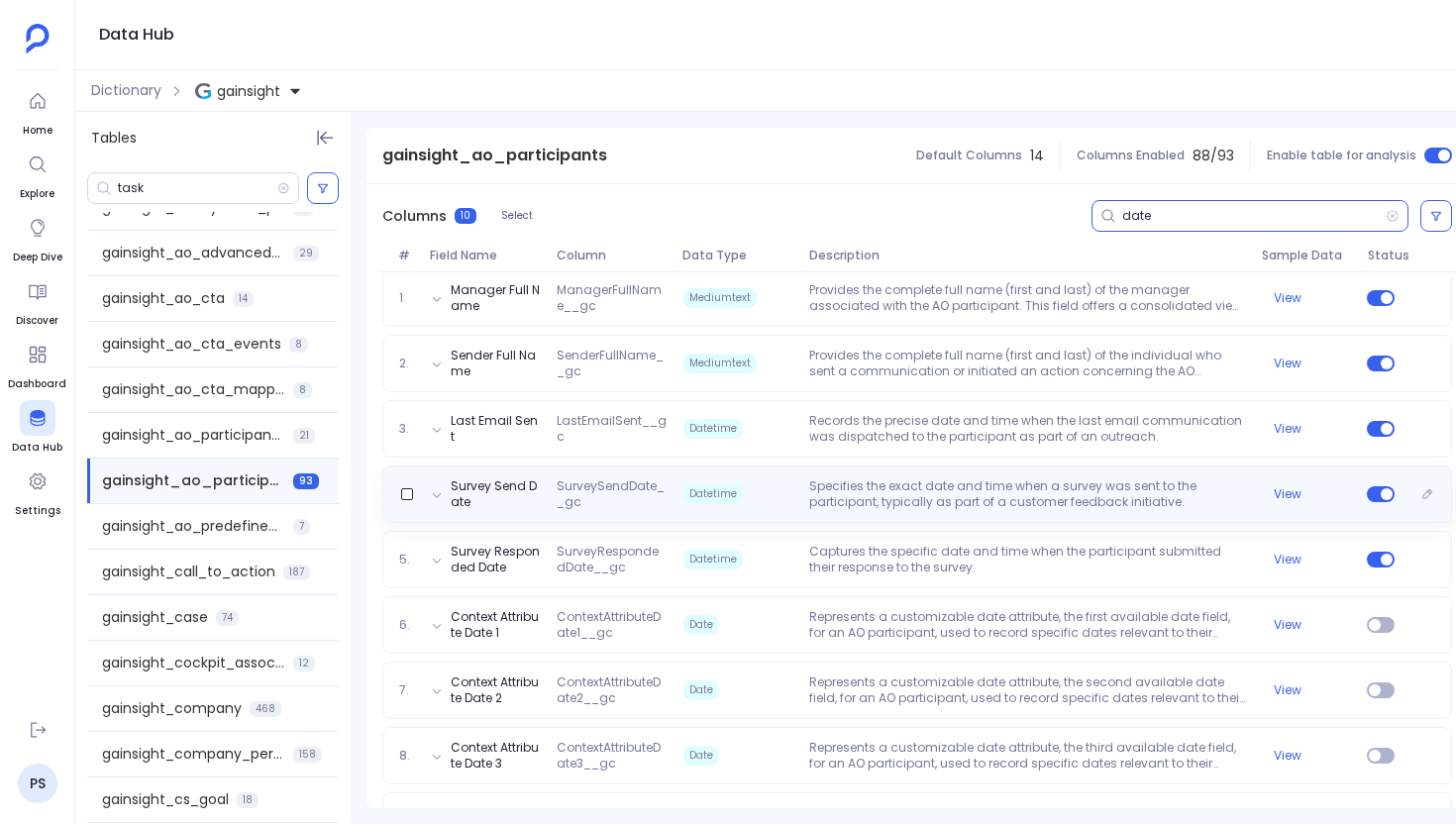 click on "Datetime" at bounding box center [738, 494] 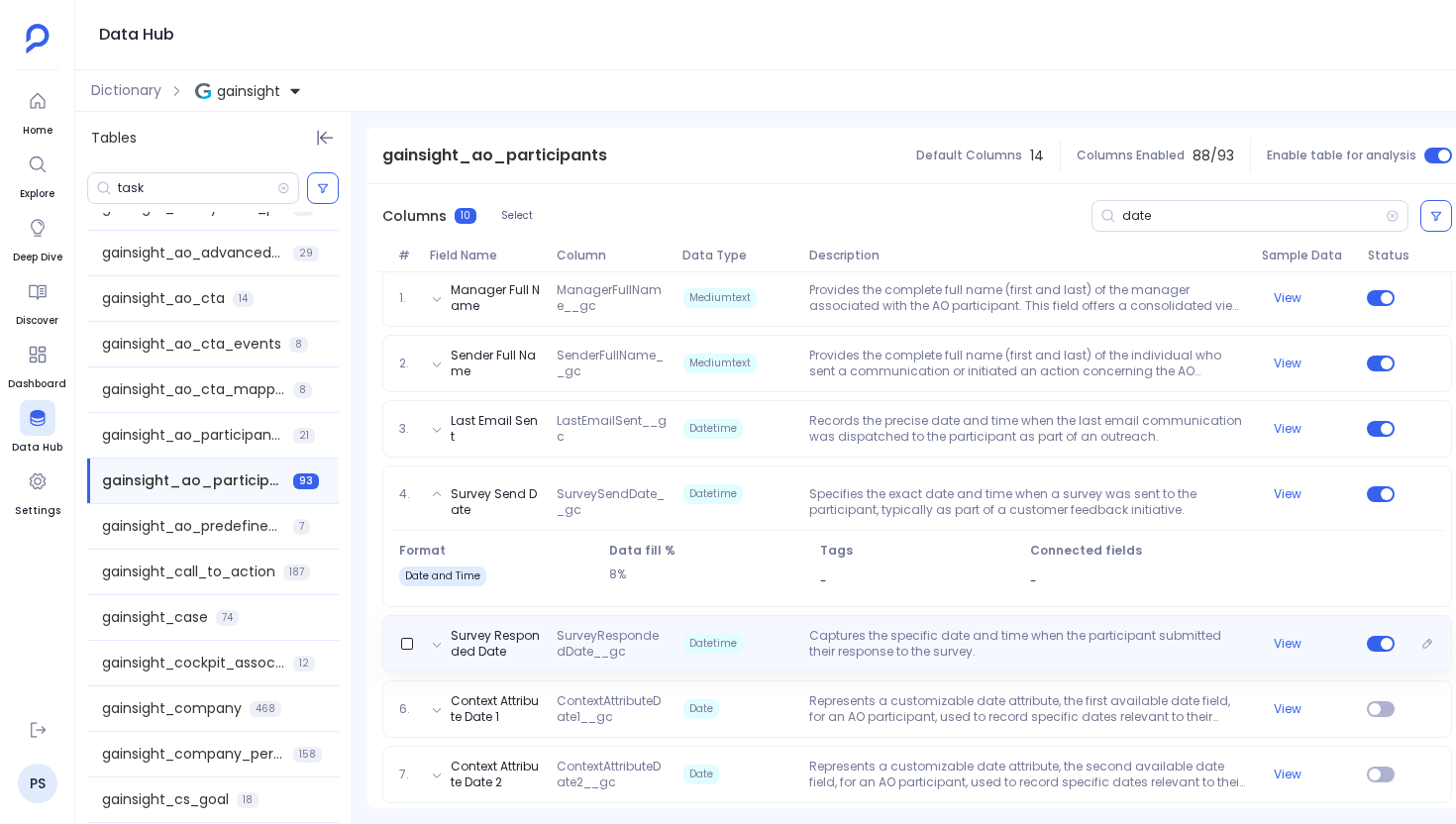 click on "Datetime" at bounding box center (738, 644) 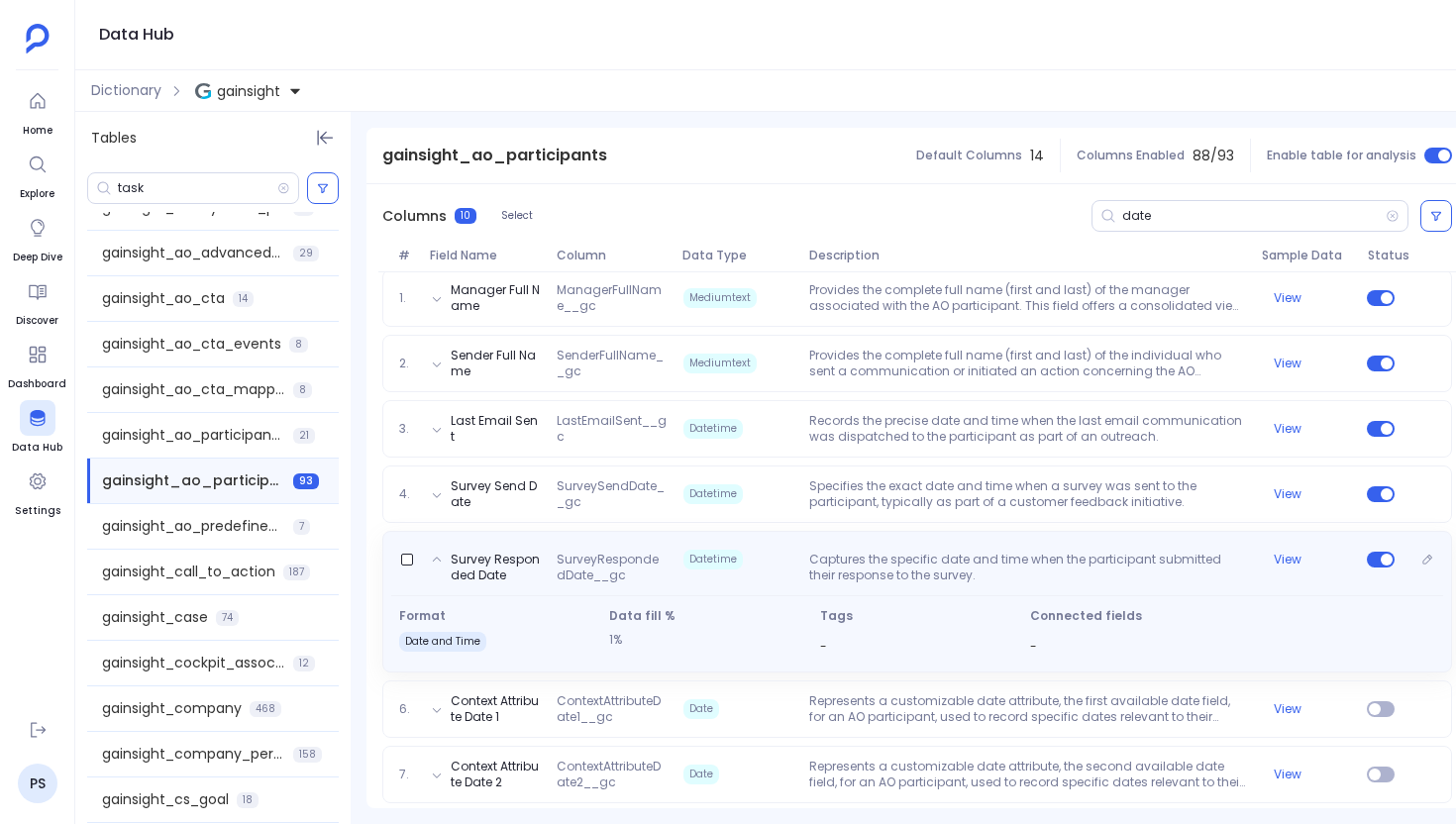 click on "Datetime" at bounding box center [738, 560] 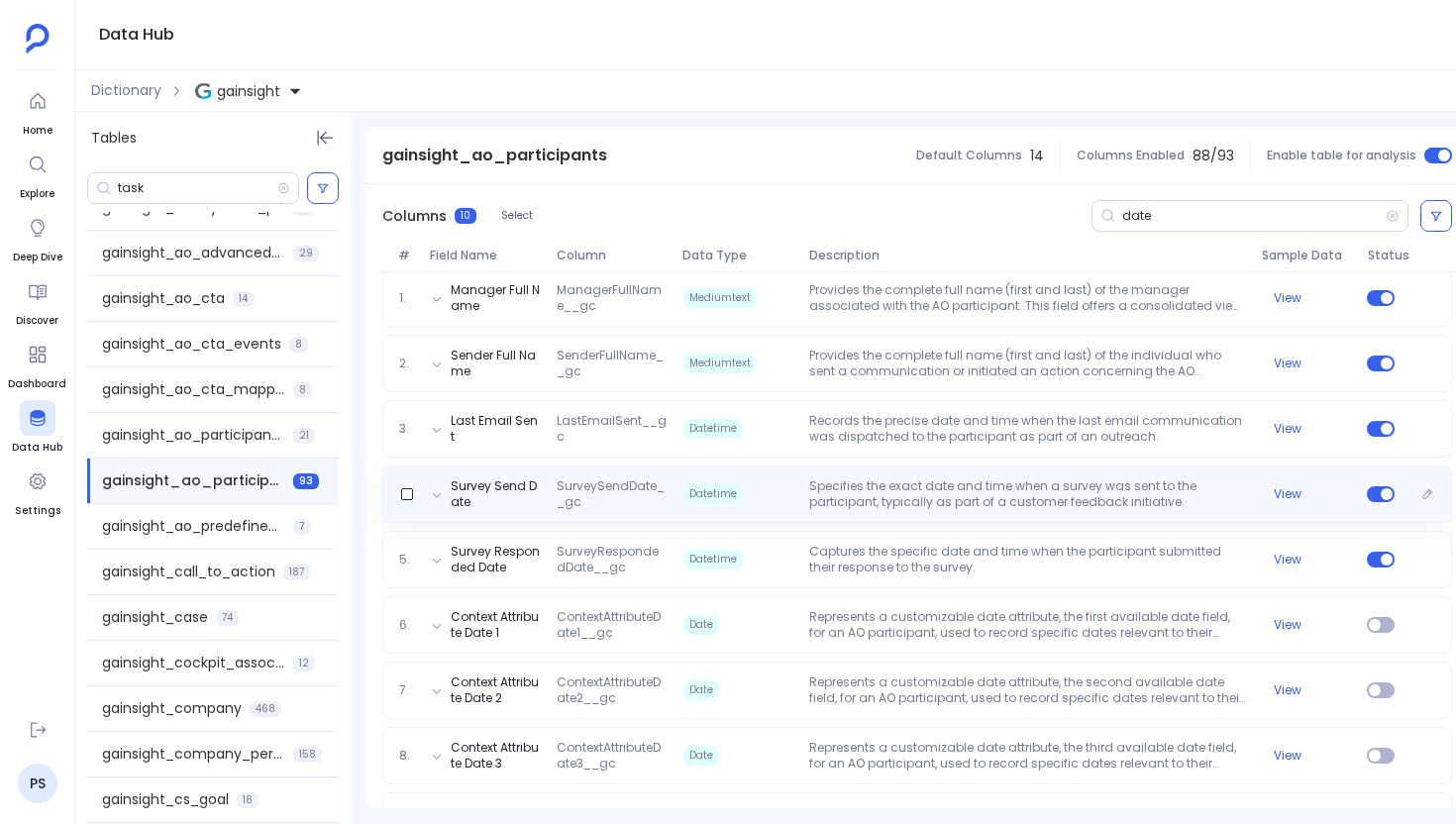click on "Datetime" at bounding box center [738, 494] 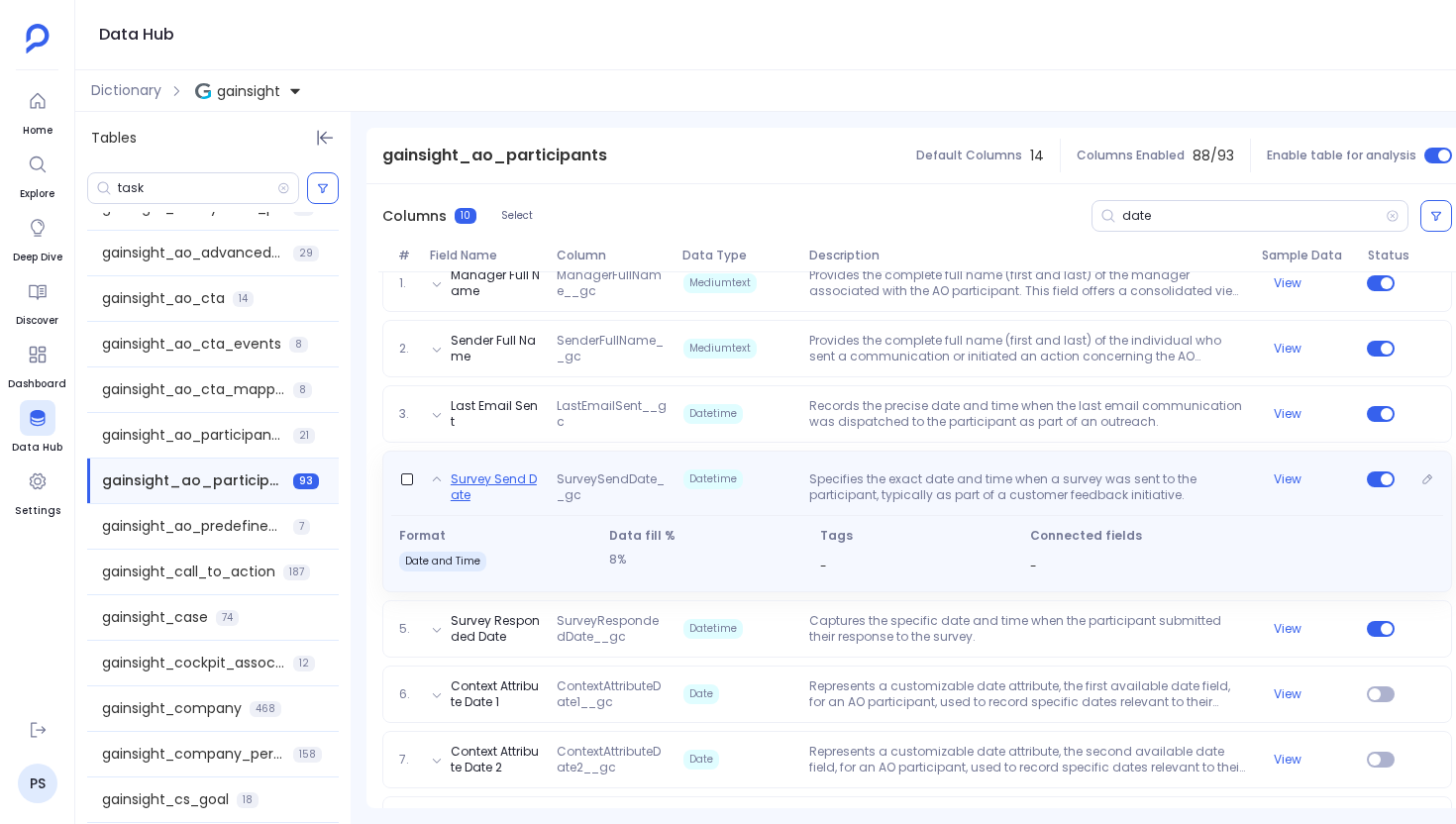 scroll, scrollTop: 349, scrollLeft: 0, axis: vertical 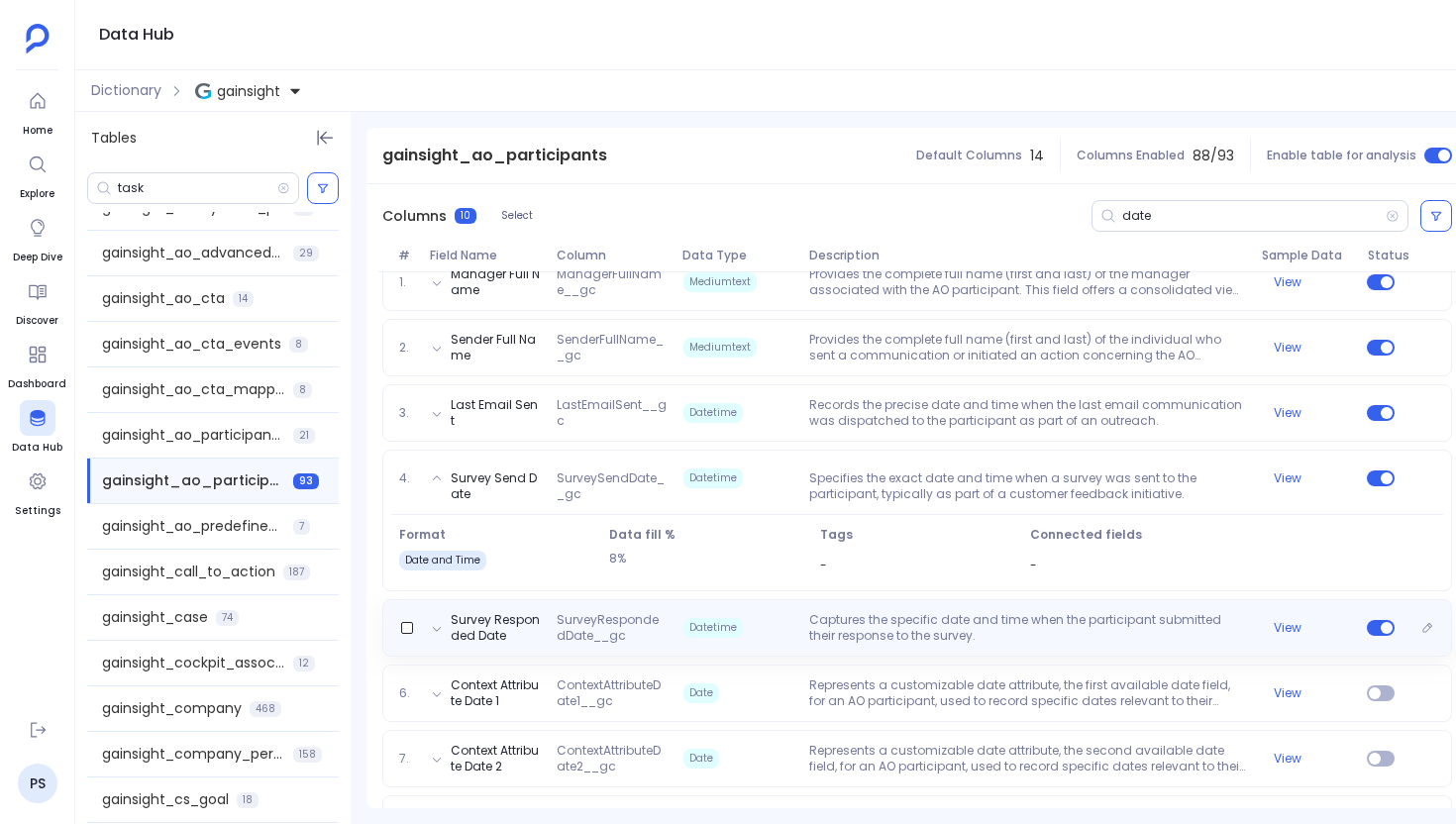 click on "Datetime" at bounding box center (738, 628) 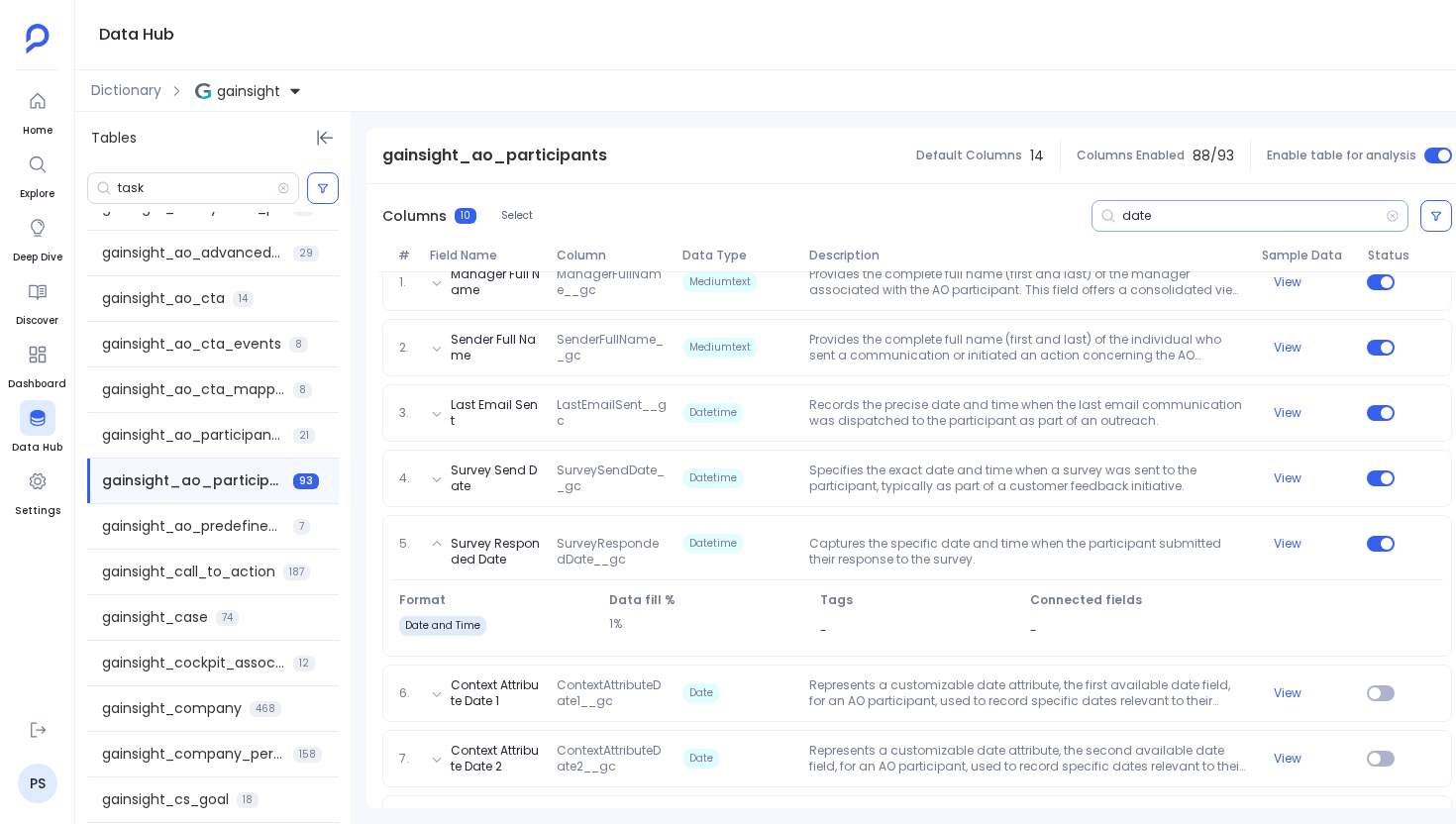 click on "date" at bounding box center (1254, 216) 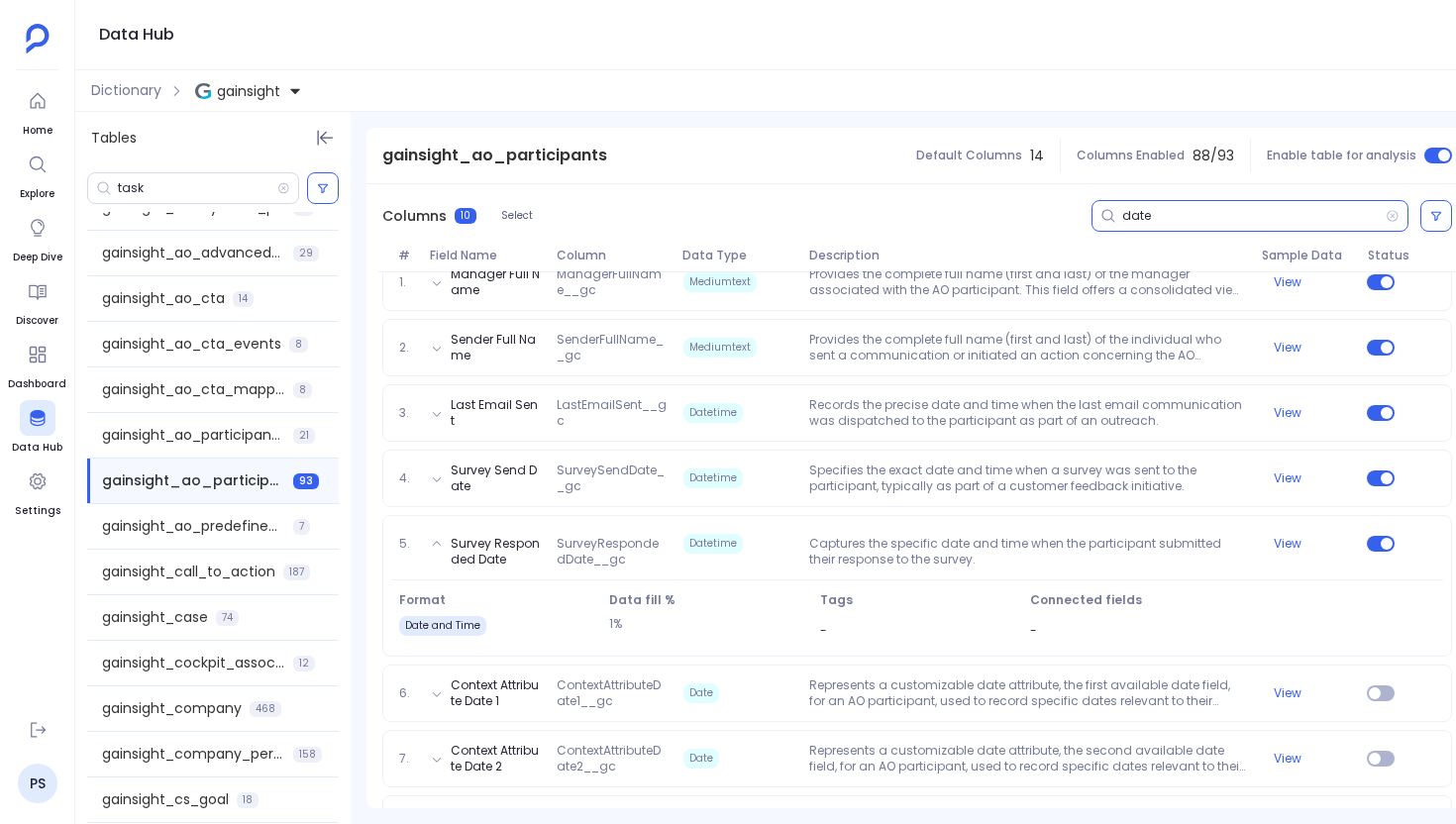 click on "date" at bounding box center (1254, 216) 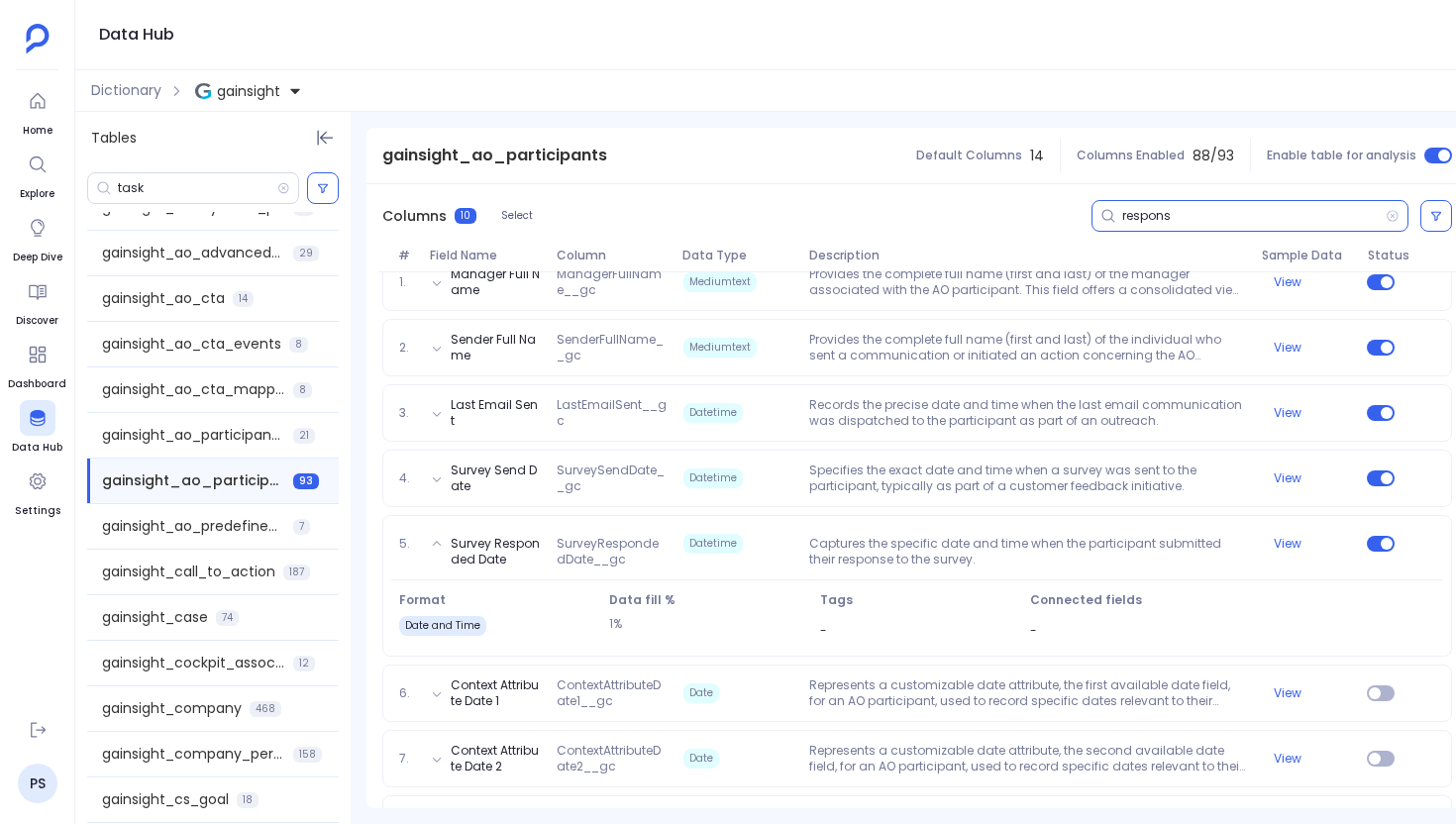 scroll, scrollTop: 167, scrollLeft: 0, axis: vertical 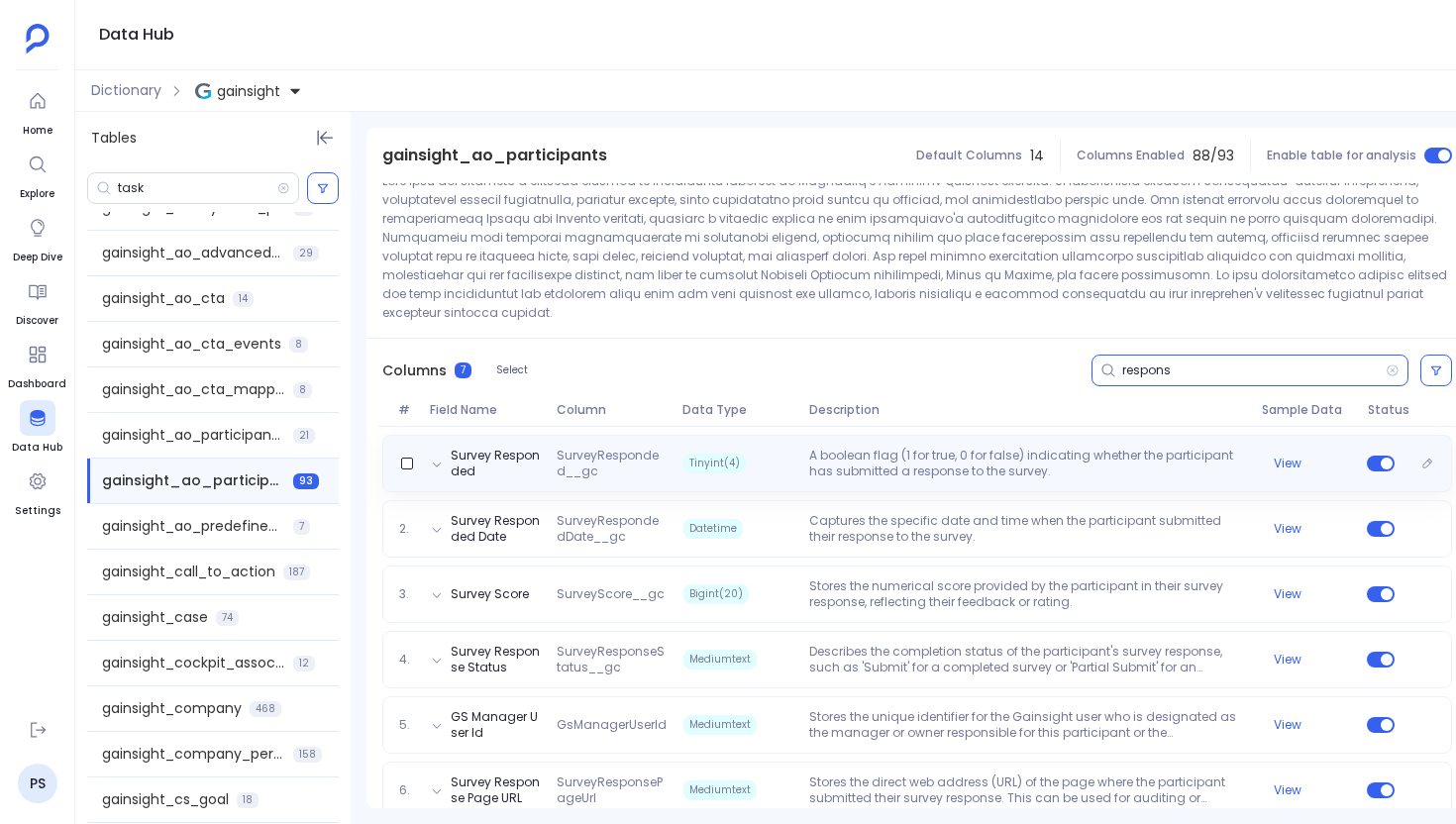 click on "Survey Responded SurveyResponded__gc Tinyint(4) A boolean flag (1 for true, 0 for false) indicating whether the participant has submitted a response to the survey. View" at bounding box center (917, 464) 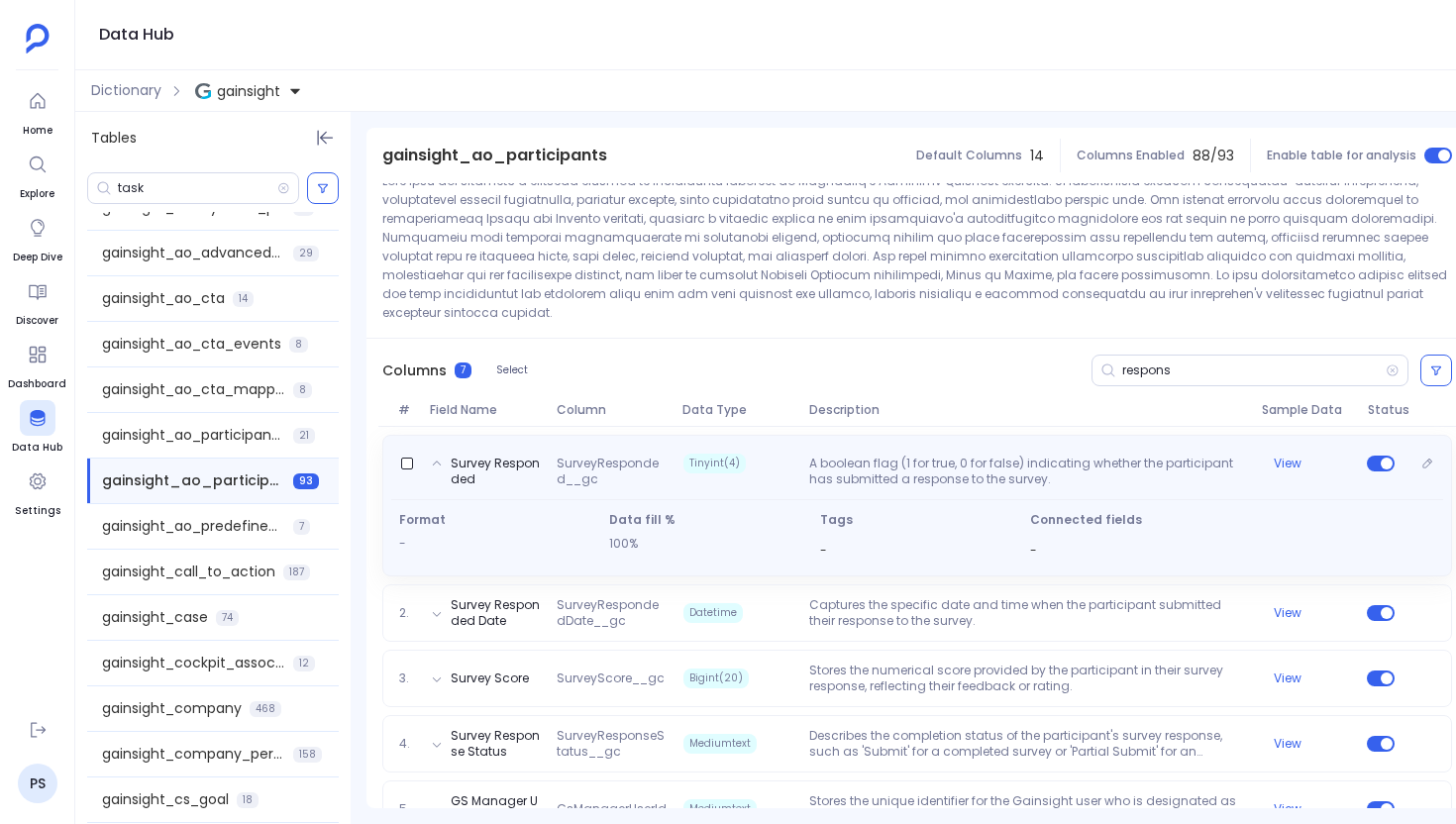 click on "Survey Responded SurveyResponded__gc Tinyint(4) A boolean flag (1 for true, 0 for false) indicating whether the participant has submitted a response to the survey. View Format - Data fill % 100% Tags - Connected fields -" at bounding box center [917, 505] 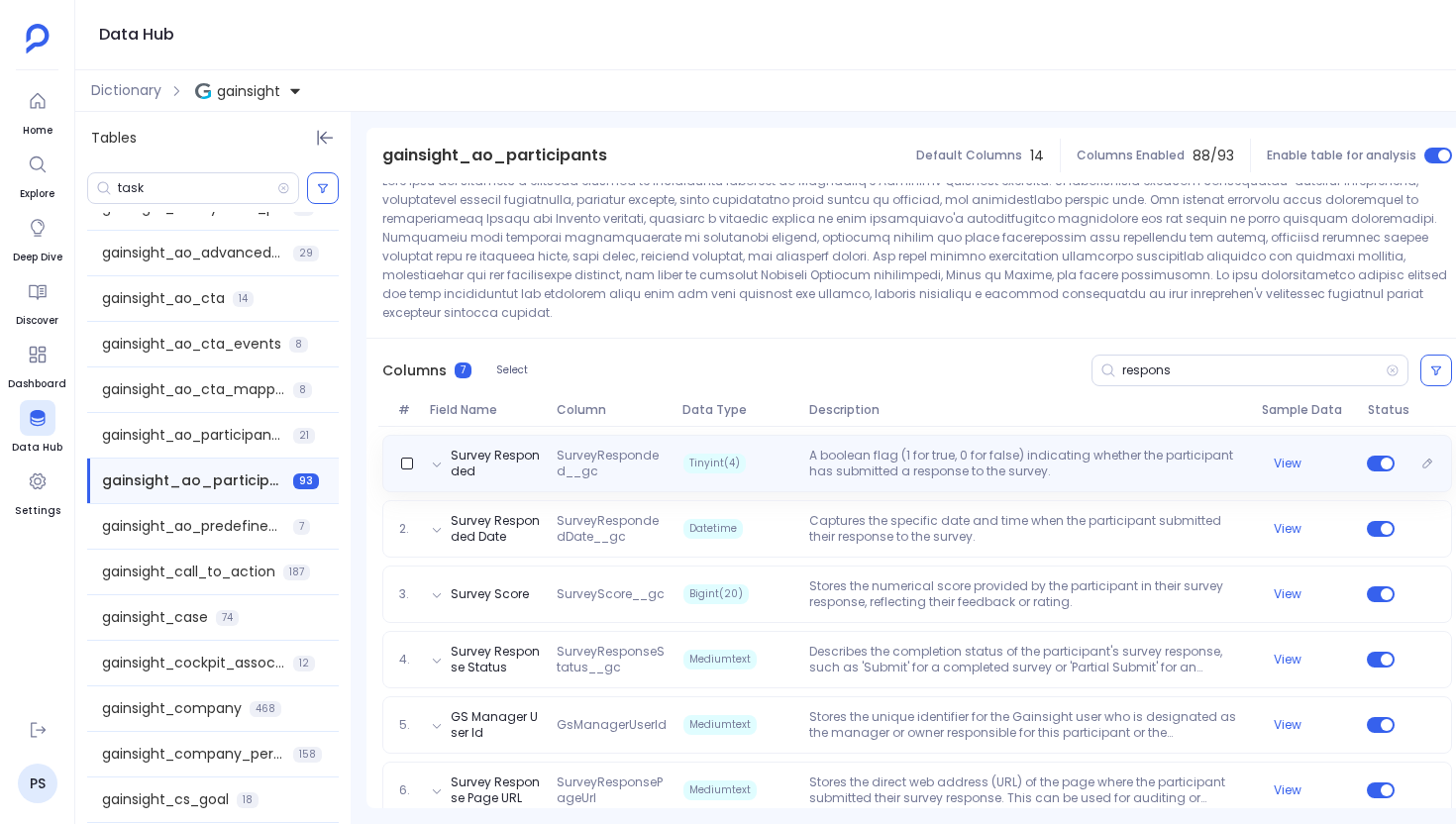 click on "A boolean flag (1 for true, 0 for false) indicating whether the participant has submitted a response to the survey." at bounding box center [1027, 464] 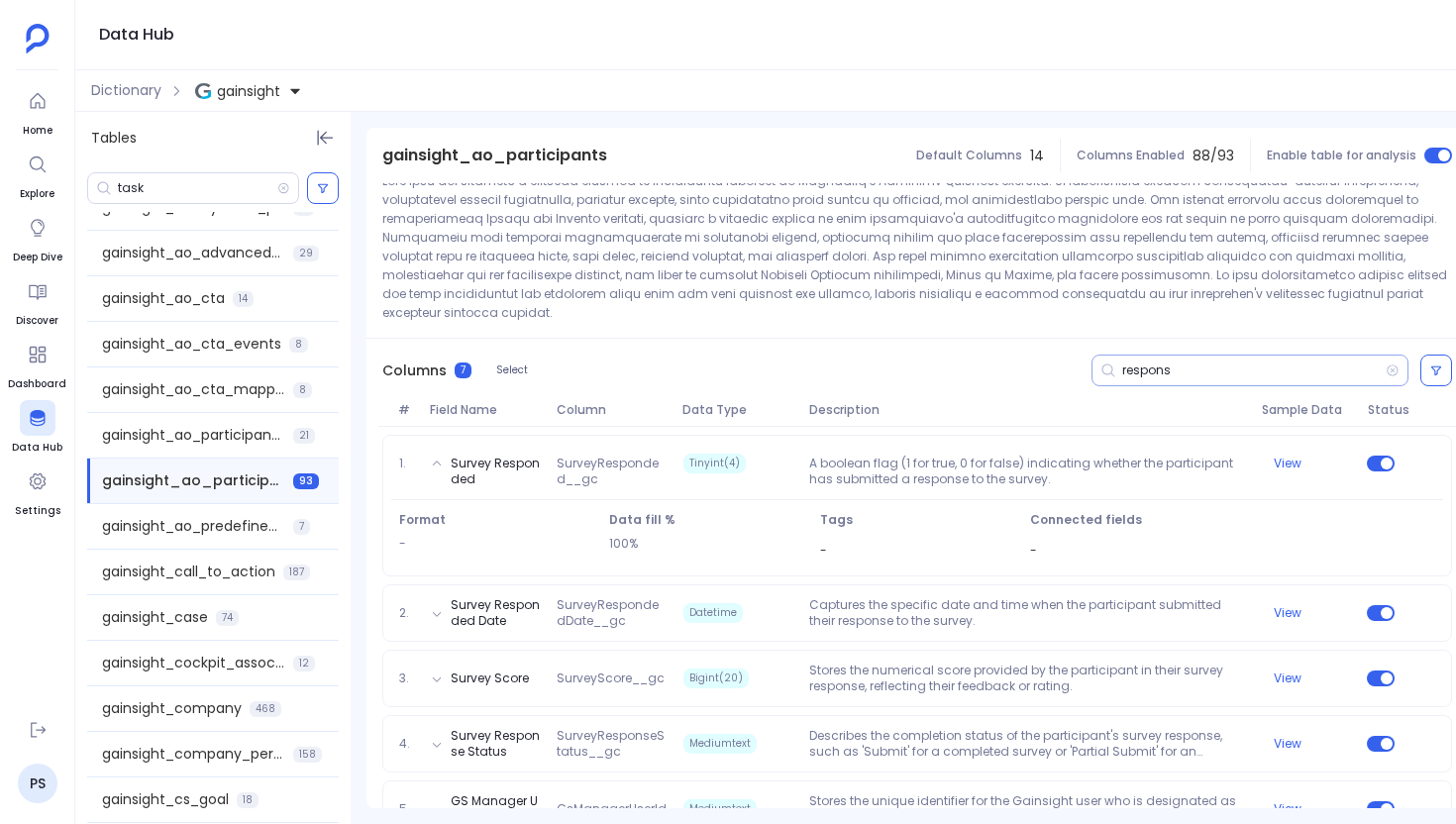 click on "respons" at bounding box center (1254, 370) 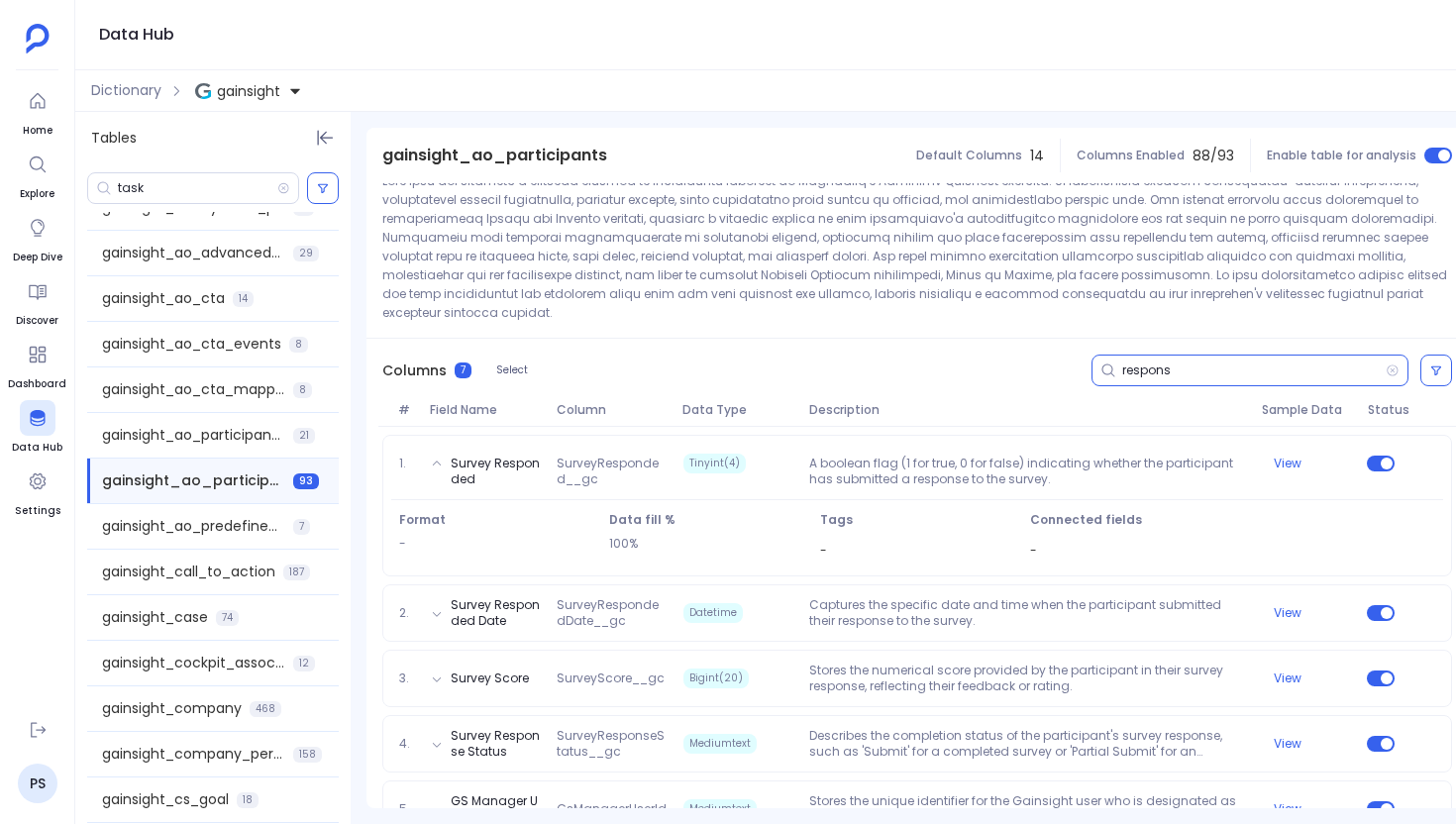 click on "respons" at bounding box center [1254, 370] 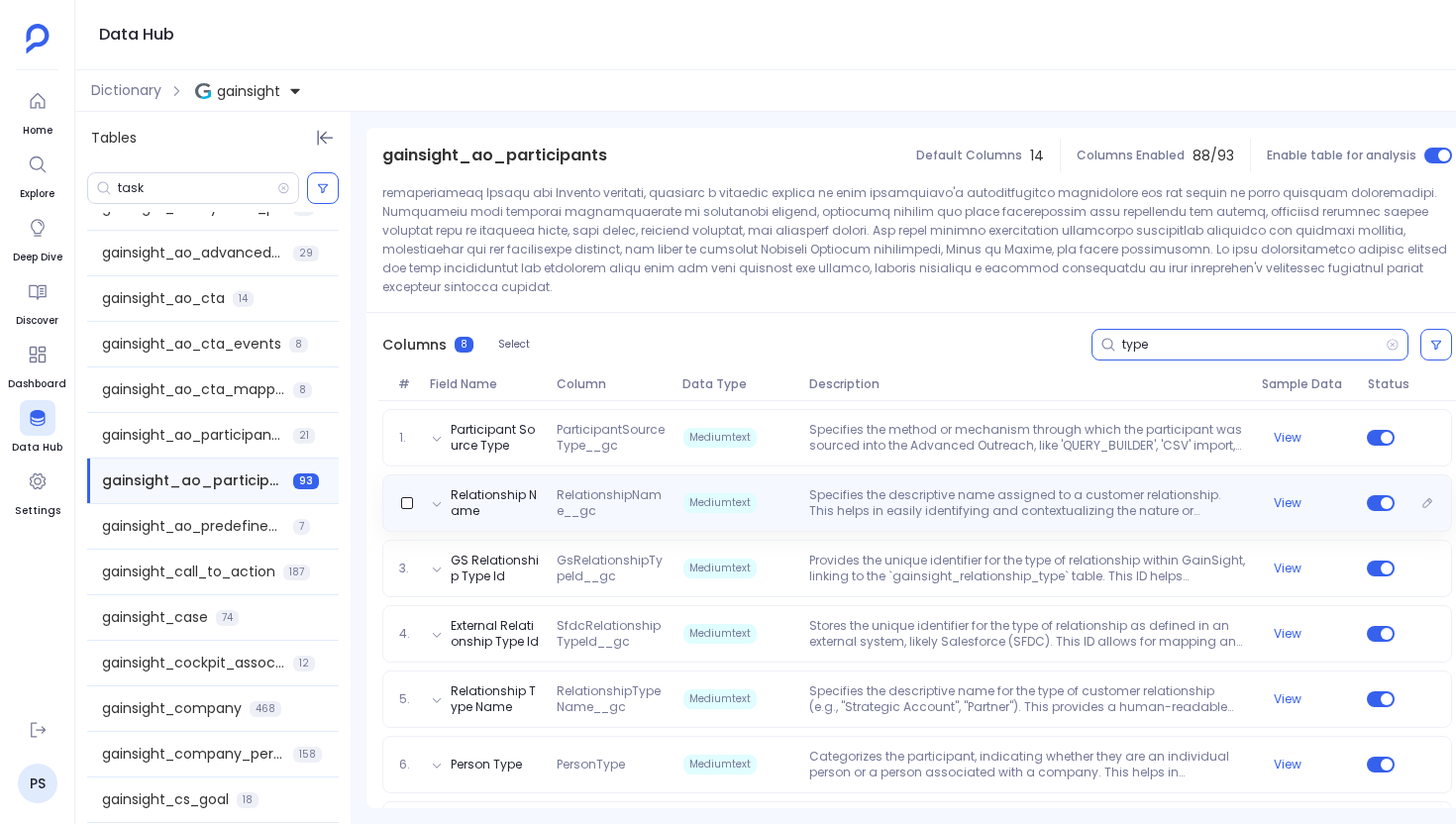 scroll, scrollTop: 306, scrollLeft: 0, axis: vertical 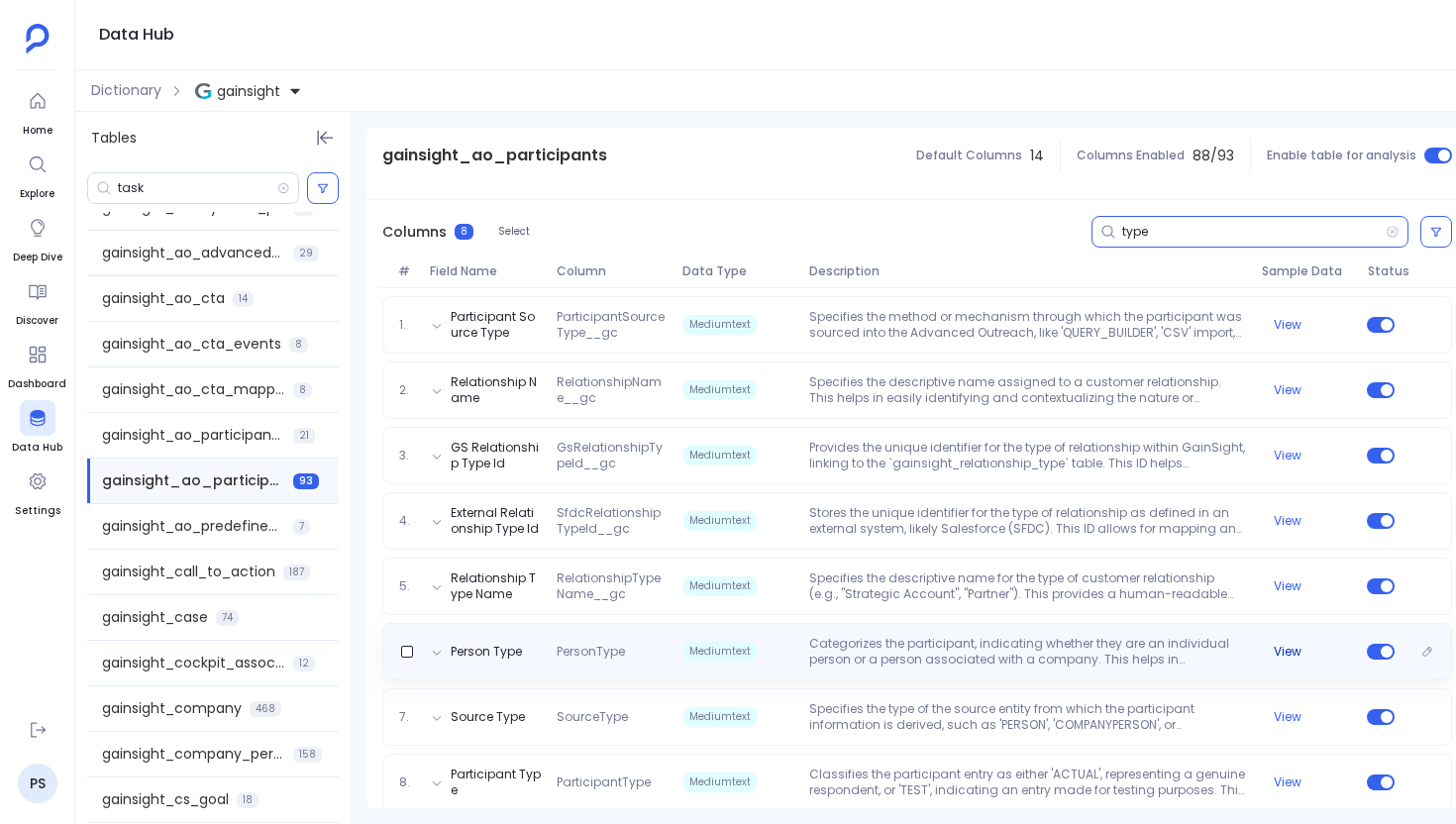 type on "type" 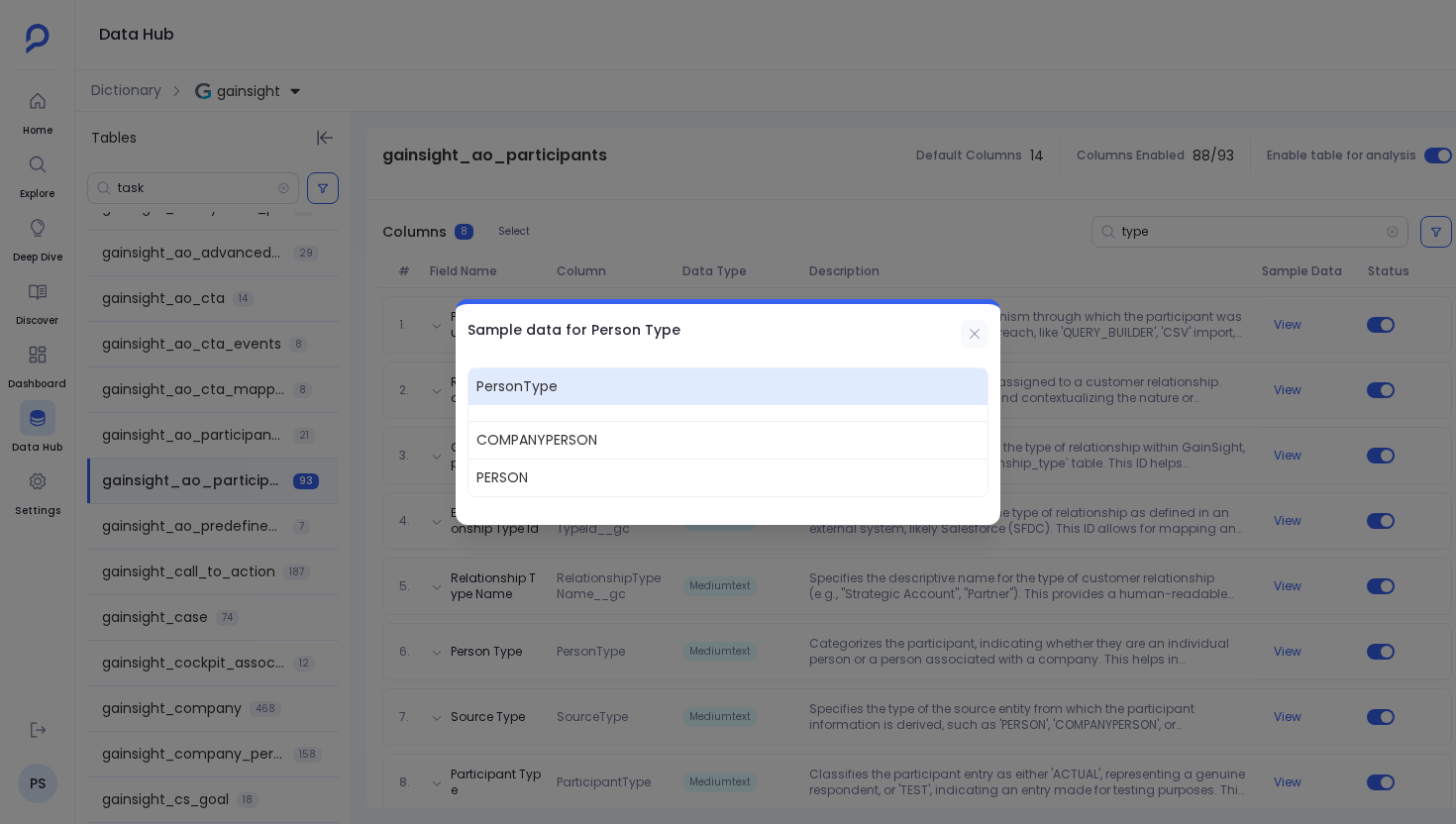 click at bounding box center [975, 334] 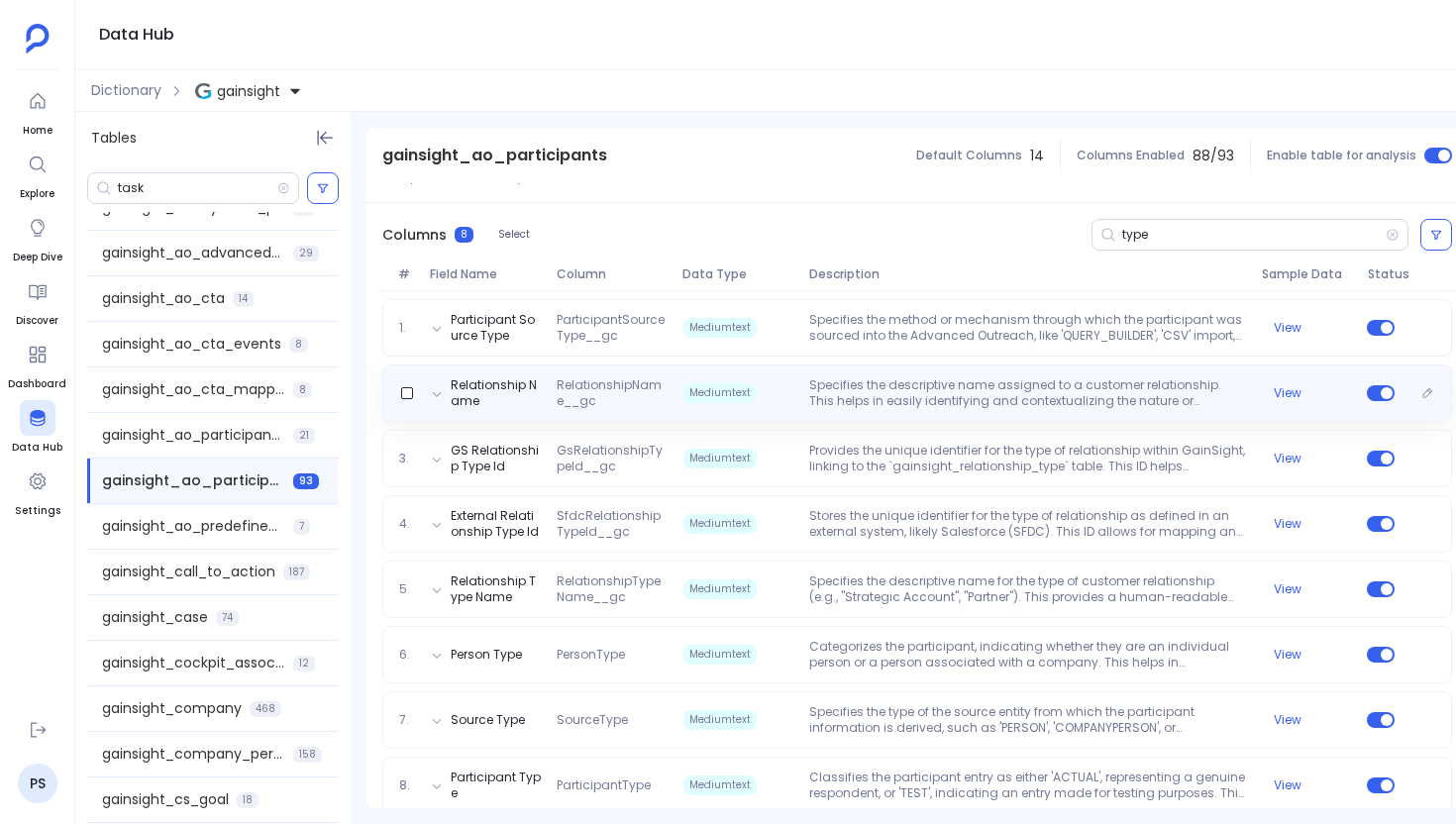scroll, scrollTop: 306, scrollLeft: 0, axis: vertical 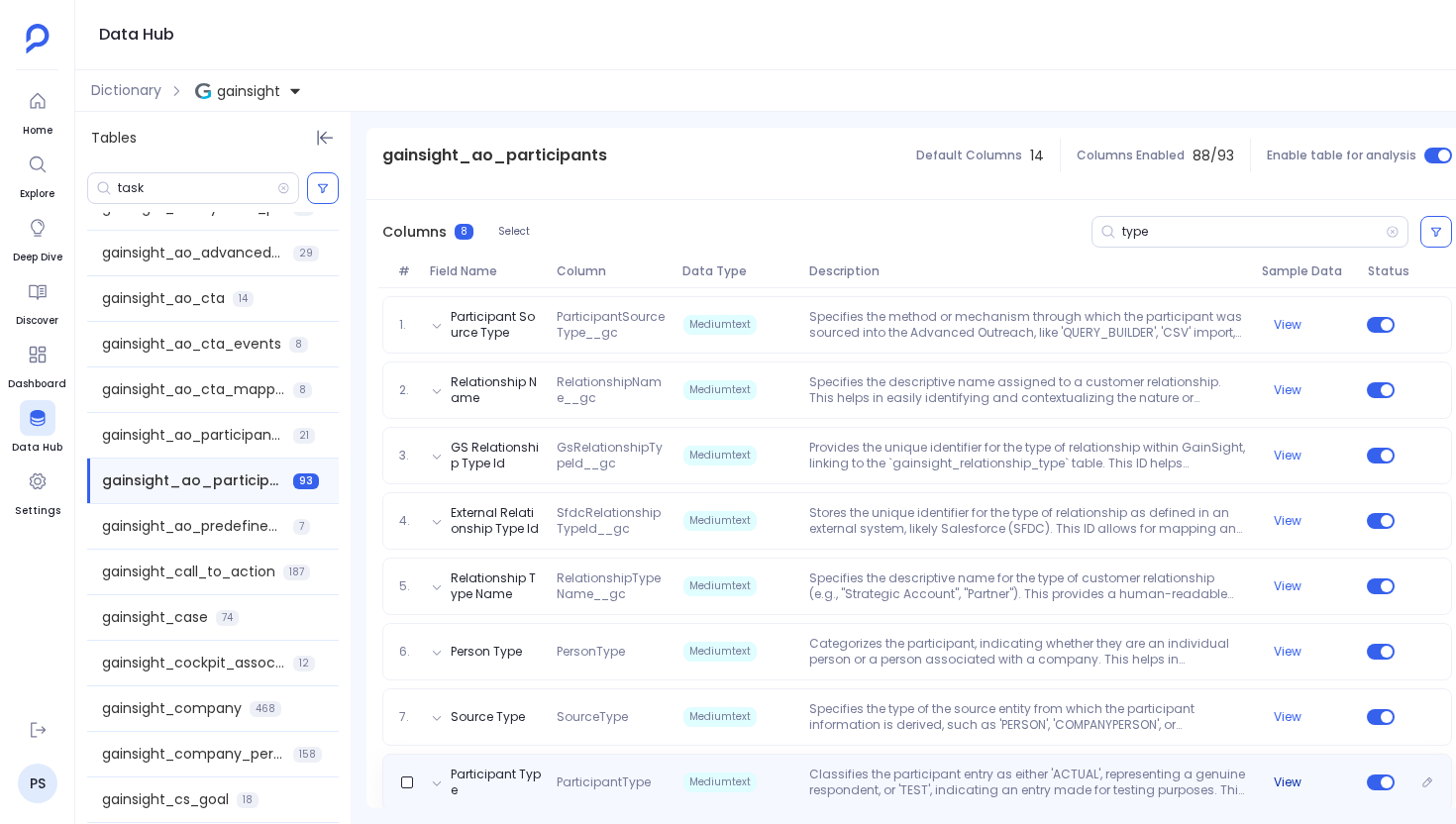 click on "View" at bounding box center [1288, 782] 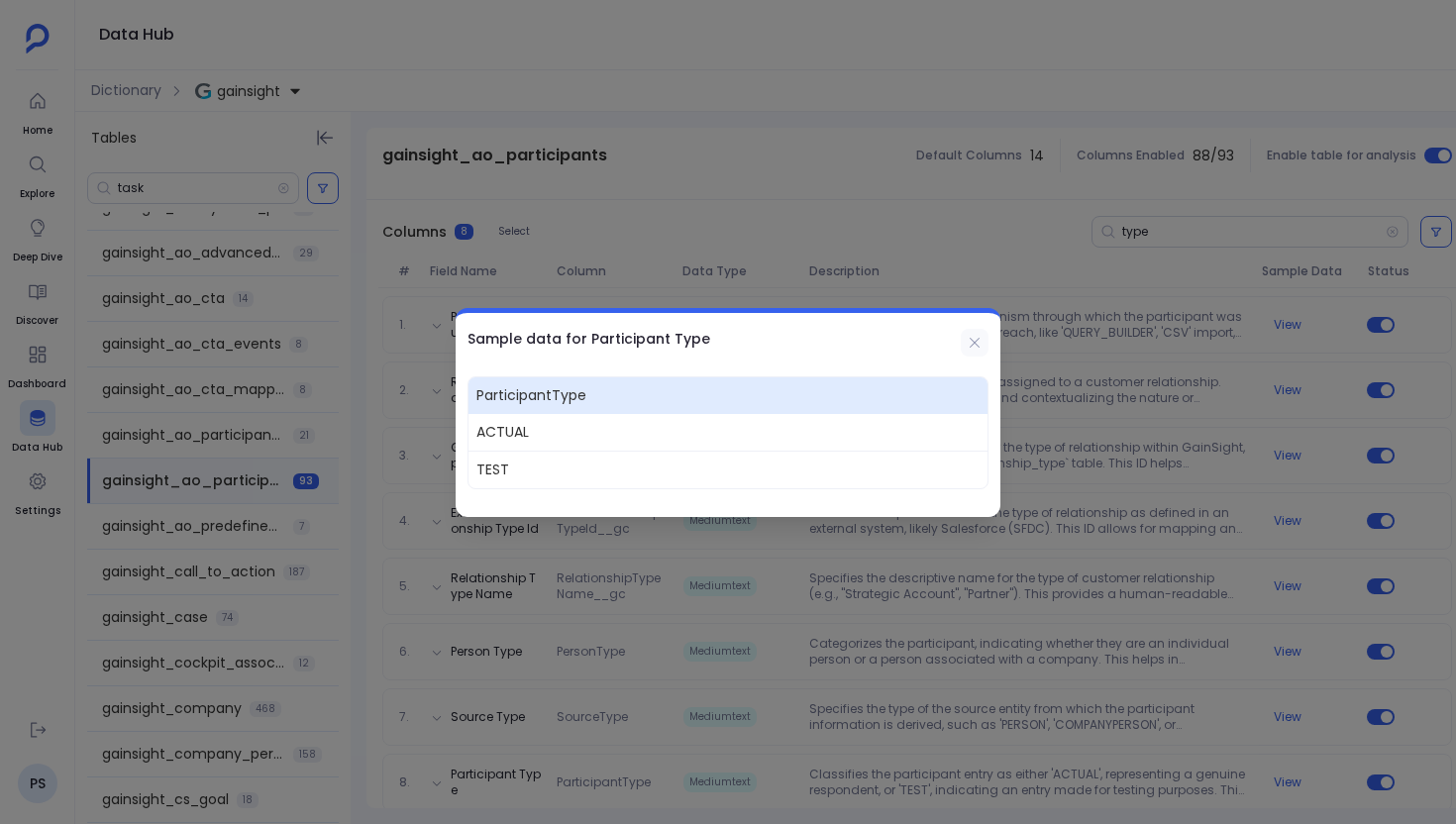 click 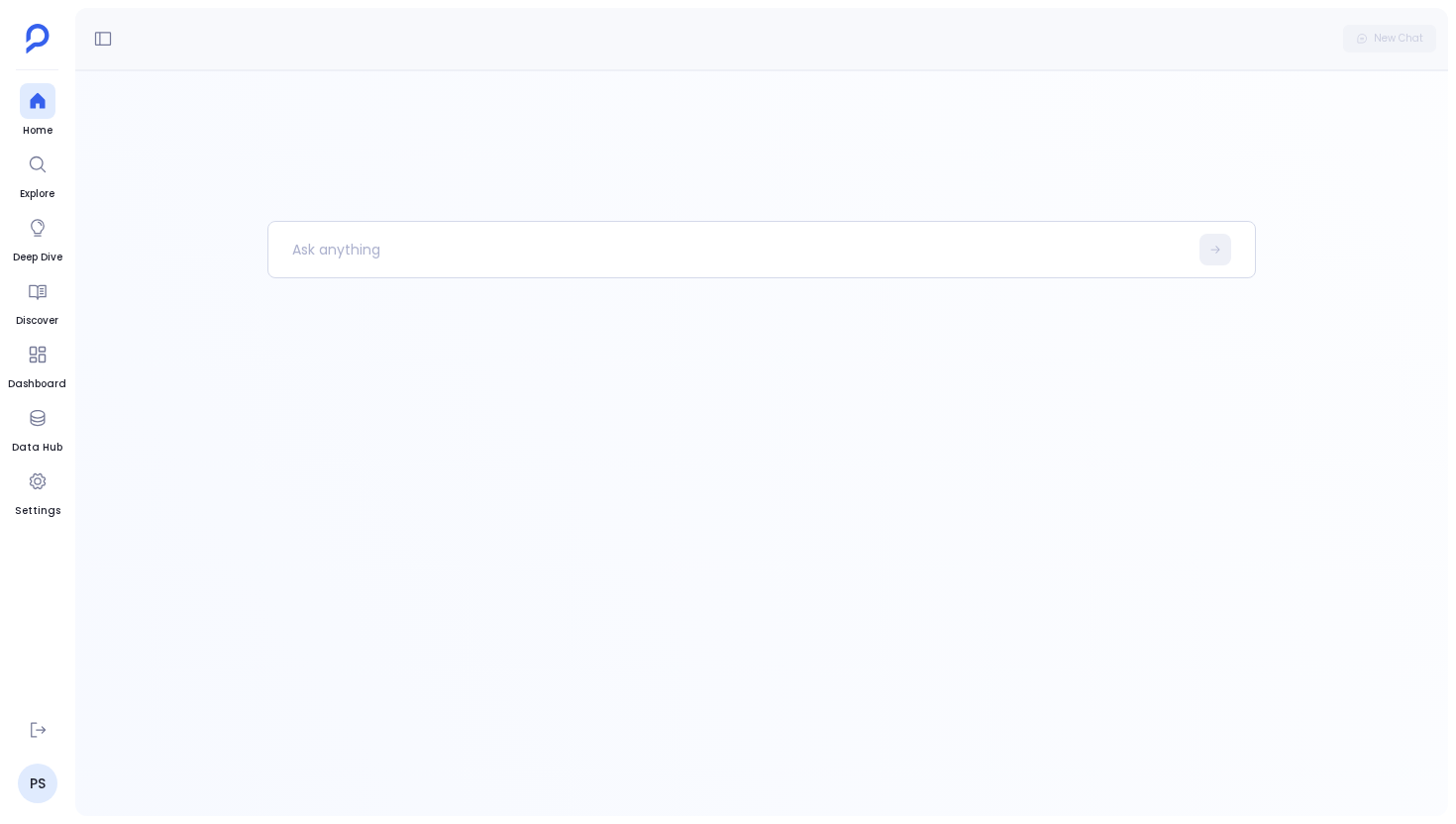 scroll, scrollTop: 0, scrollLeft: 0, axis: both 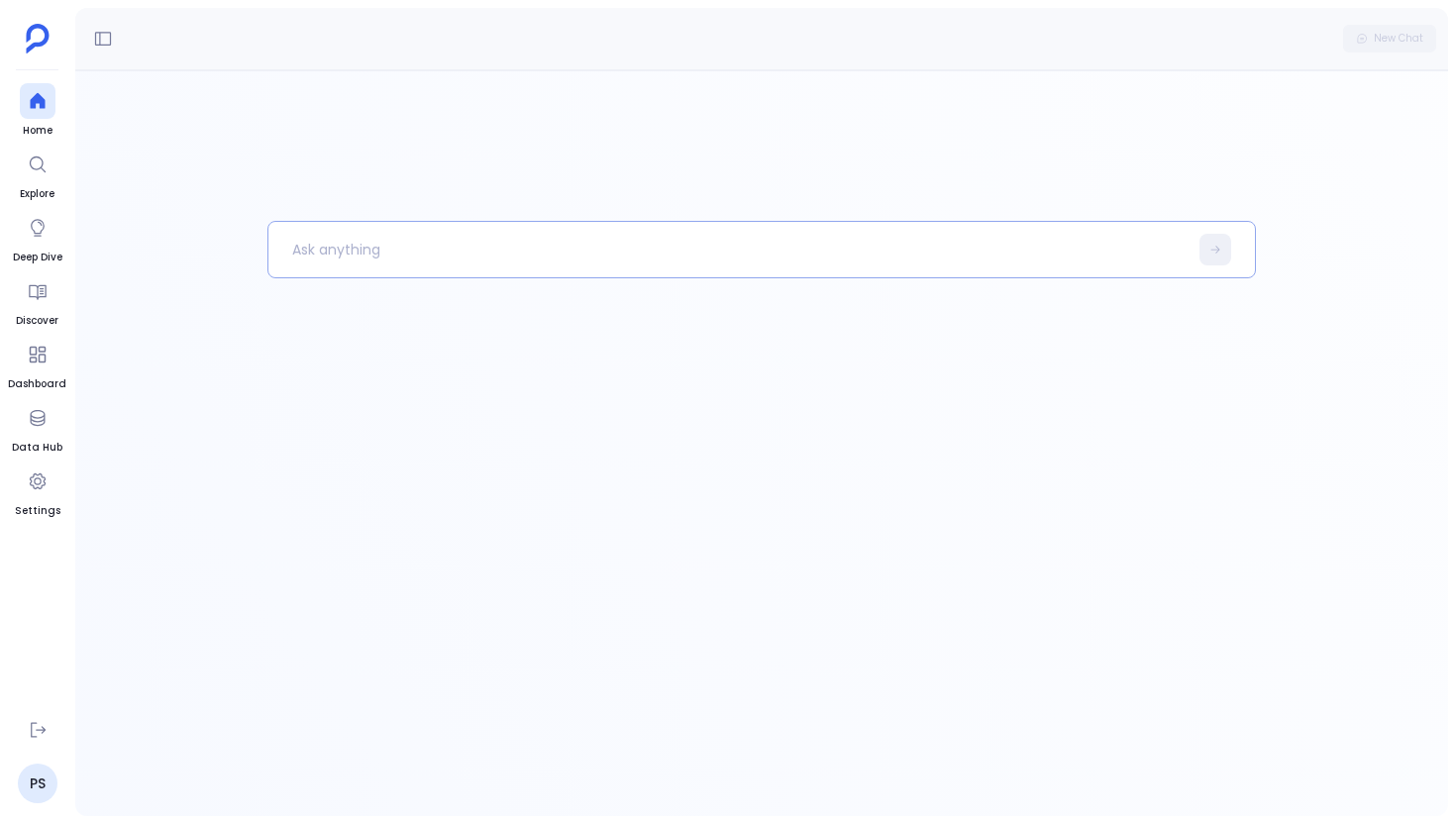 click at bounding box center (728, 250) 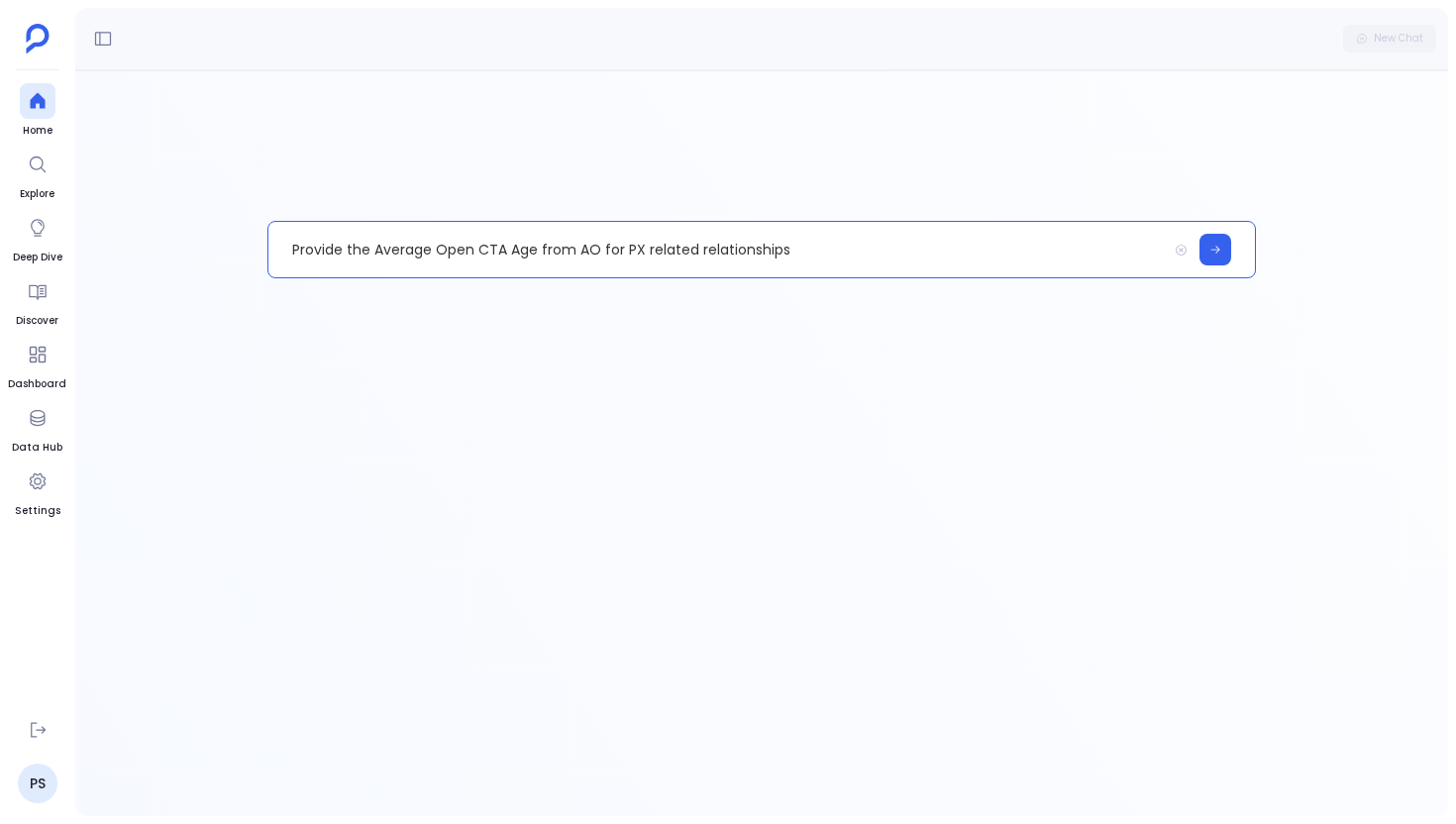 click on "Provide the Average Open CTA Age from AO for PX related relationships" at bounding box center [717, 250] 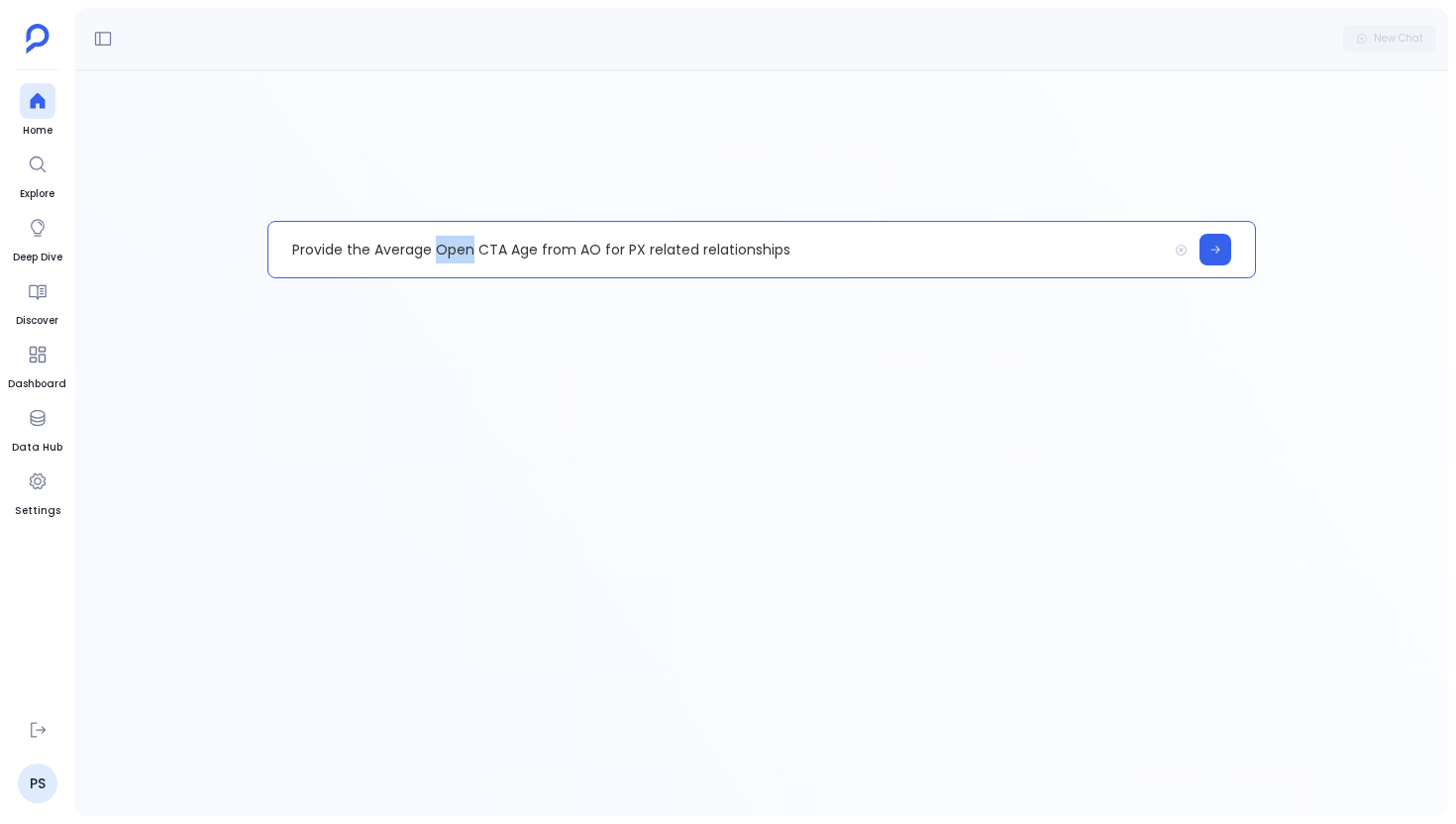 click on "Provide the Average Open CTA Age from AO for PX related relationships" at bounding box center (717, 250) 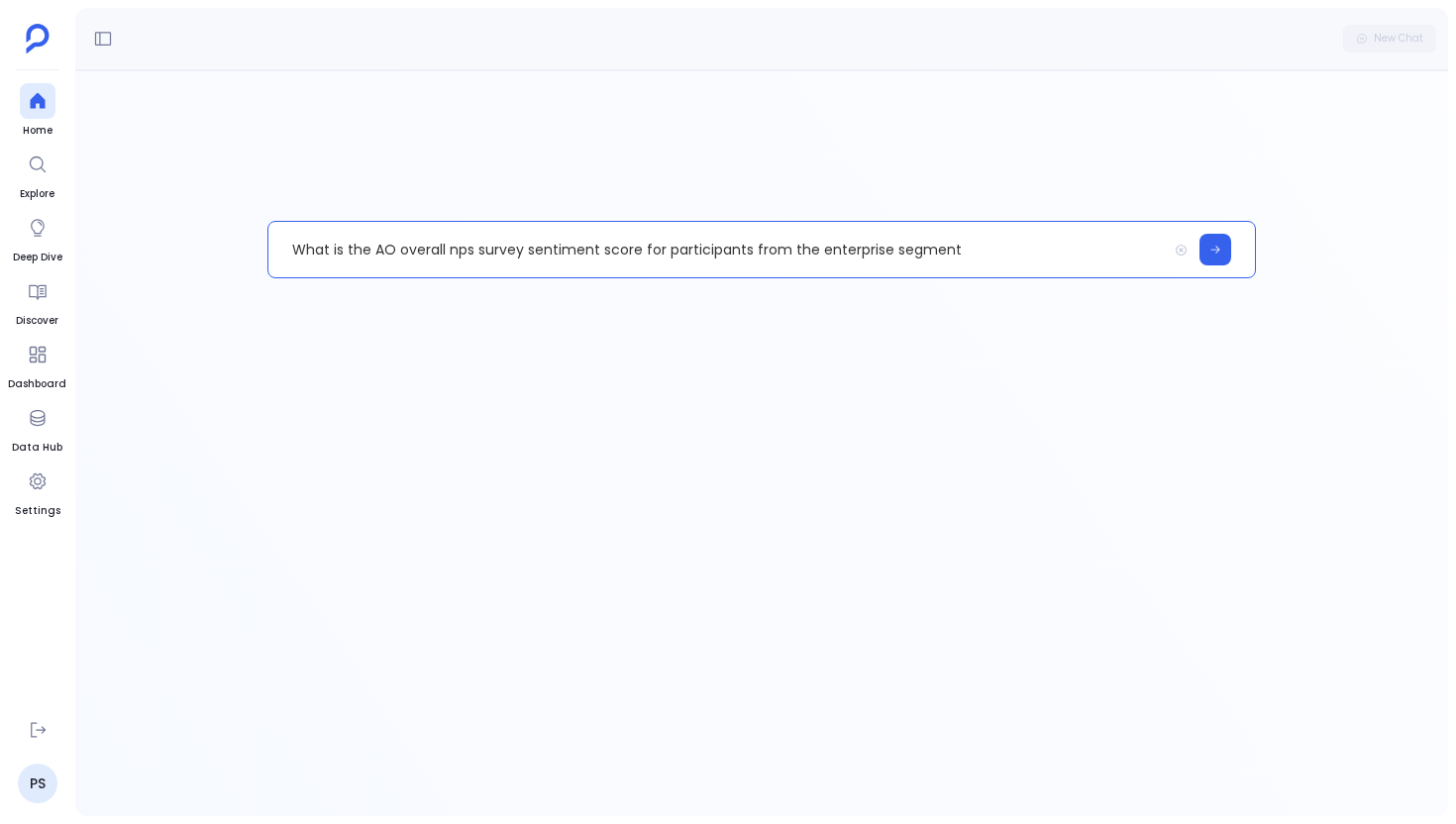 click on "What is the AO overall nps survey sentiment score for participants from the enterprise segment" at bounding box center [717, 250] 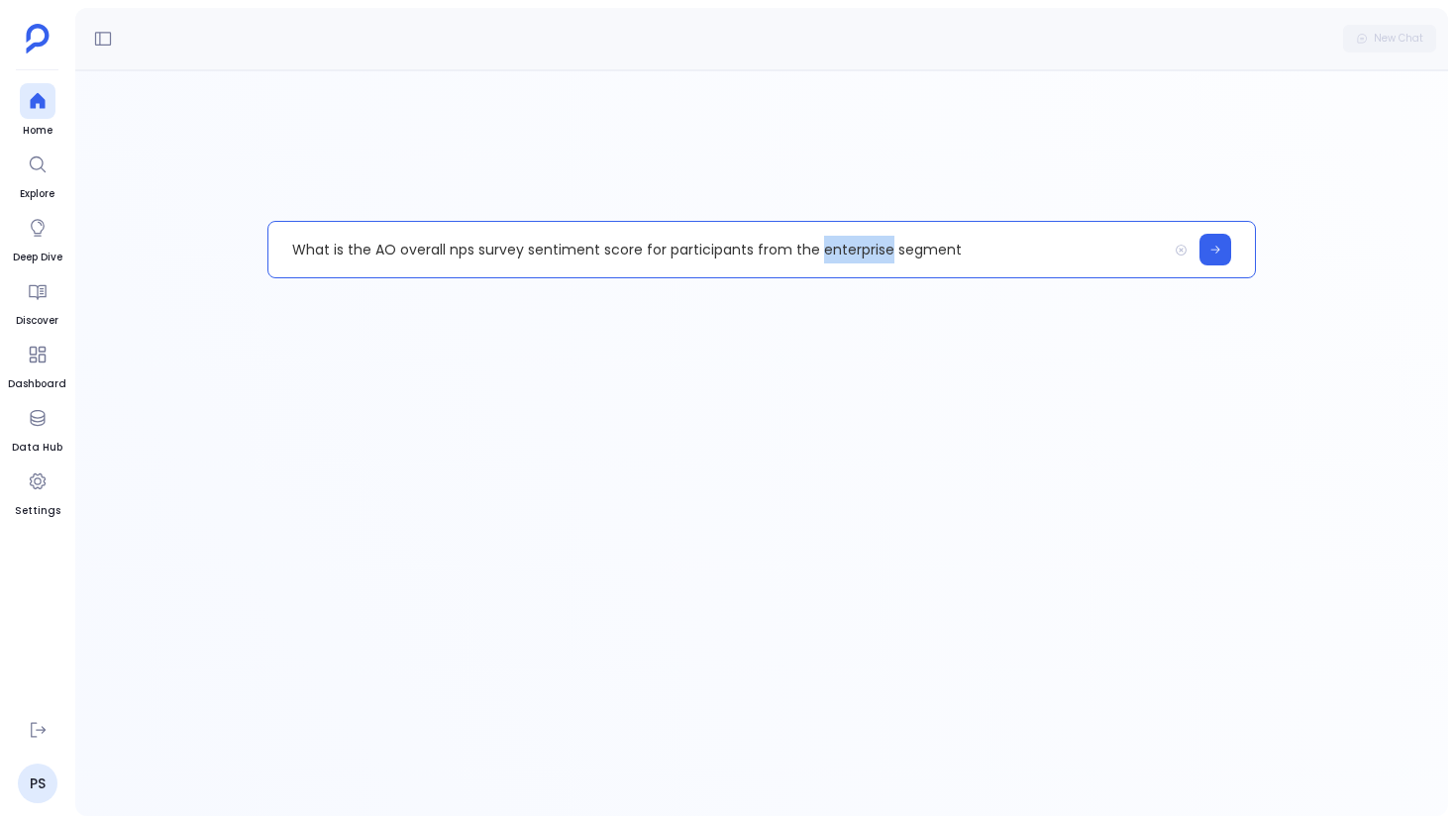type 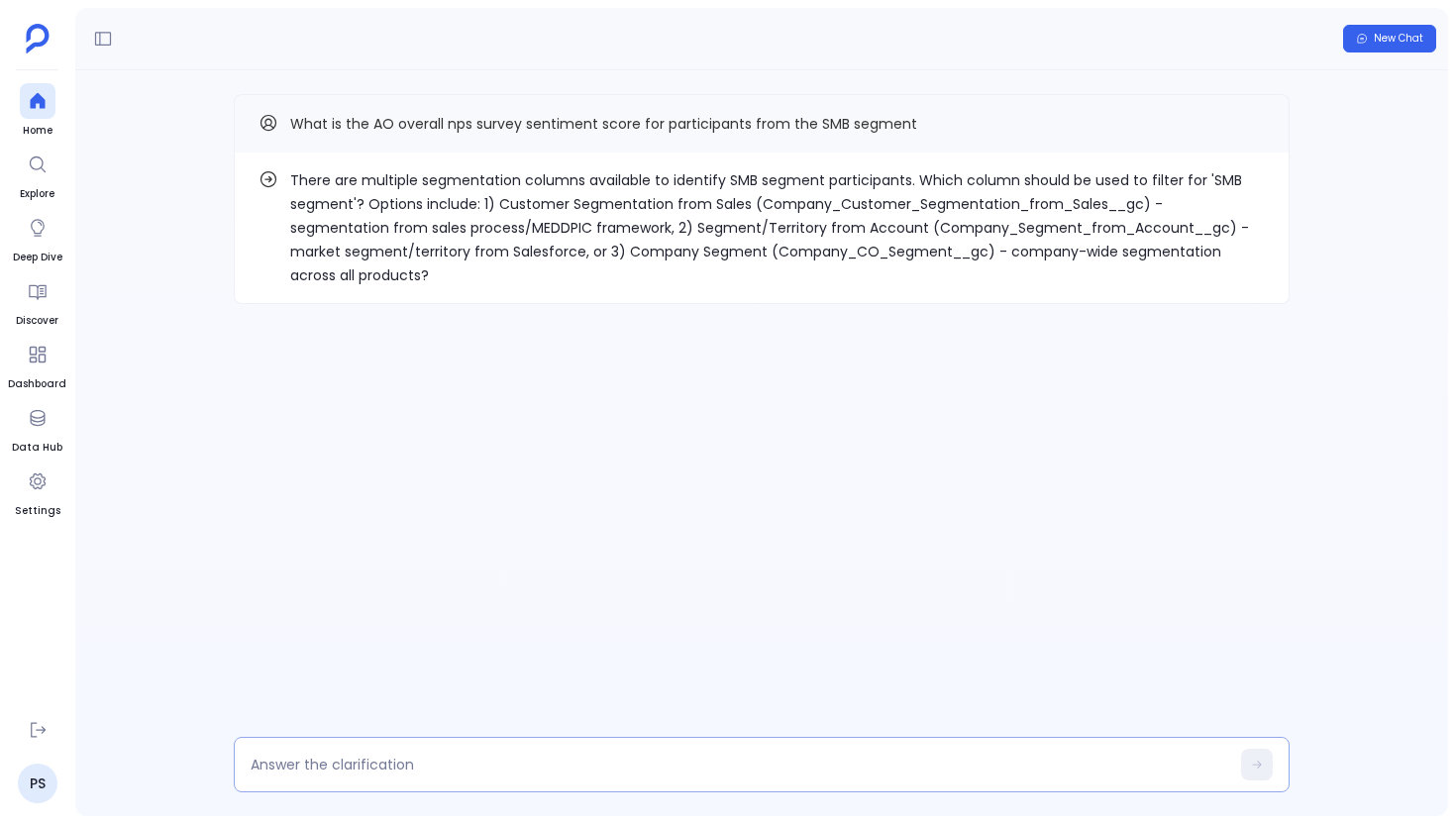 click at bounding box center (740, 765) 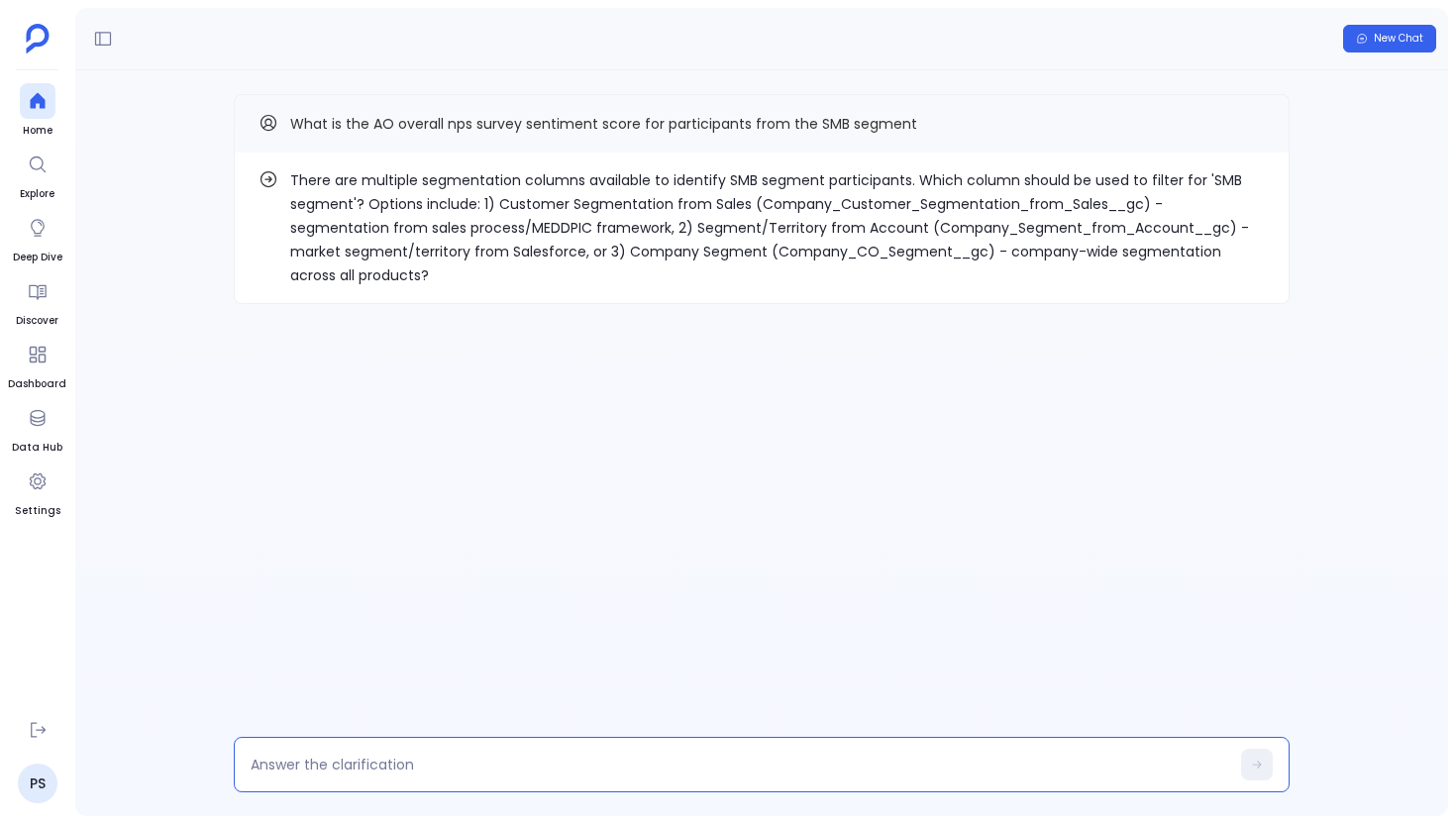 type on "3" 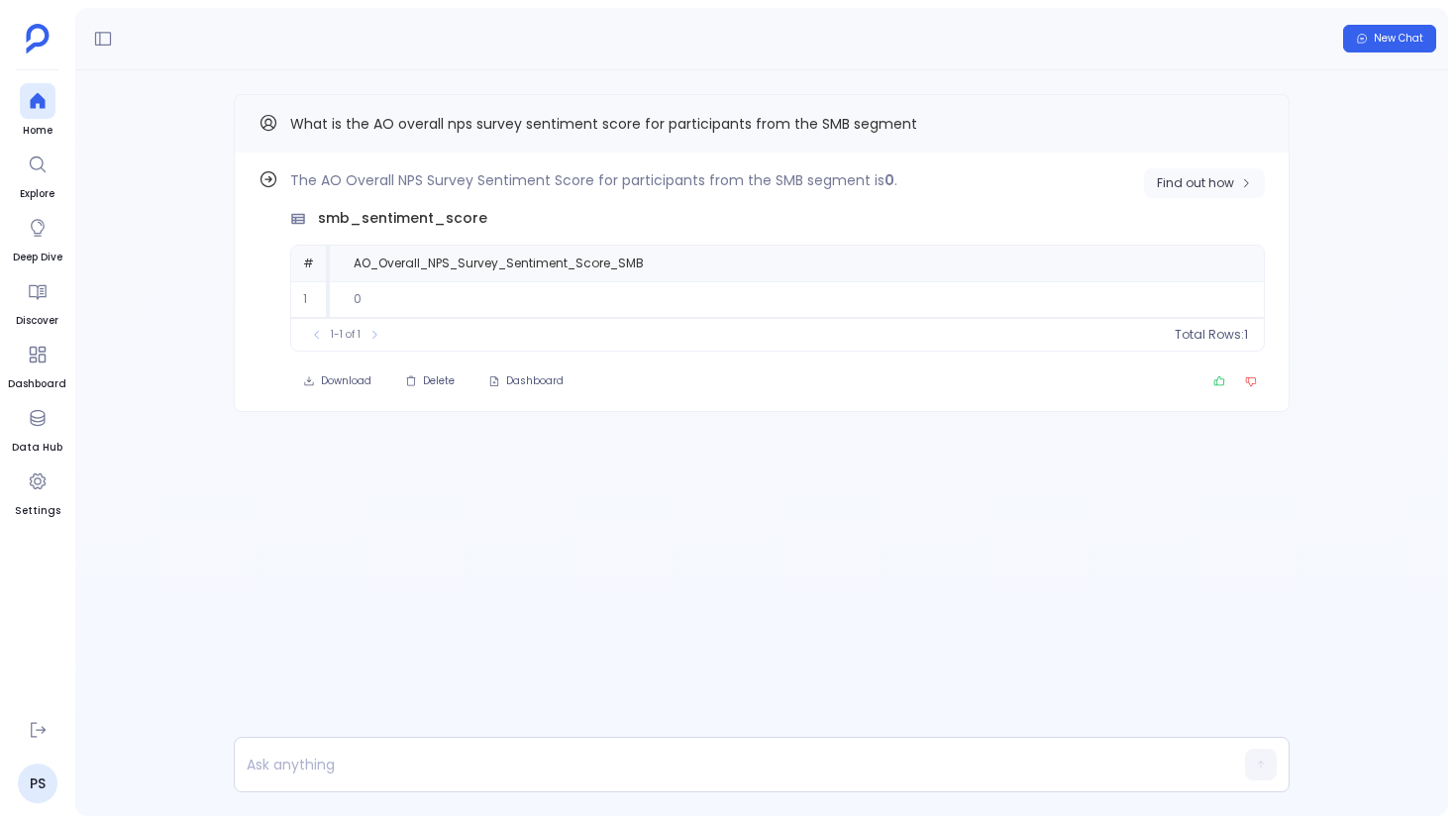 click on "Find out how" at bounding box center [1196, 183] 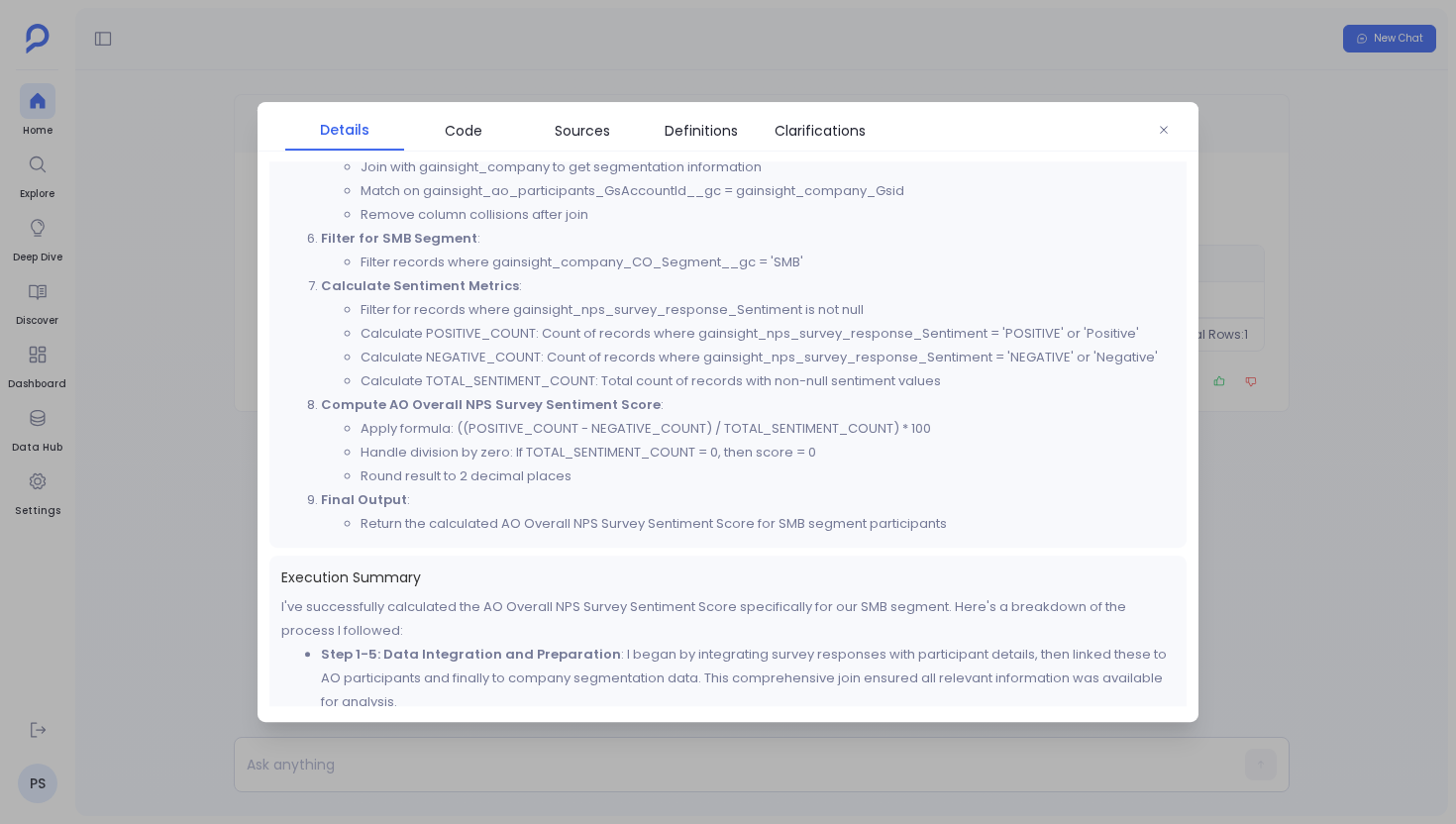 scroll, scrollTop: 940, scrollLeft: 0, axis: vertical 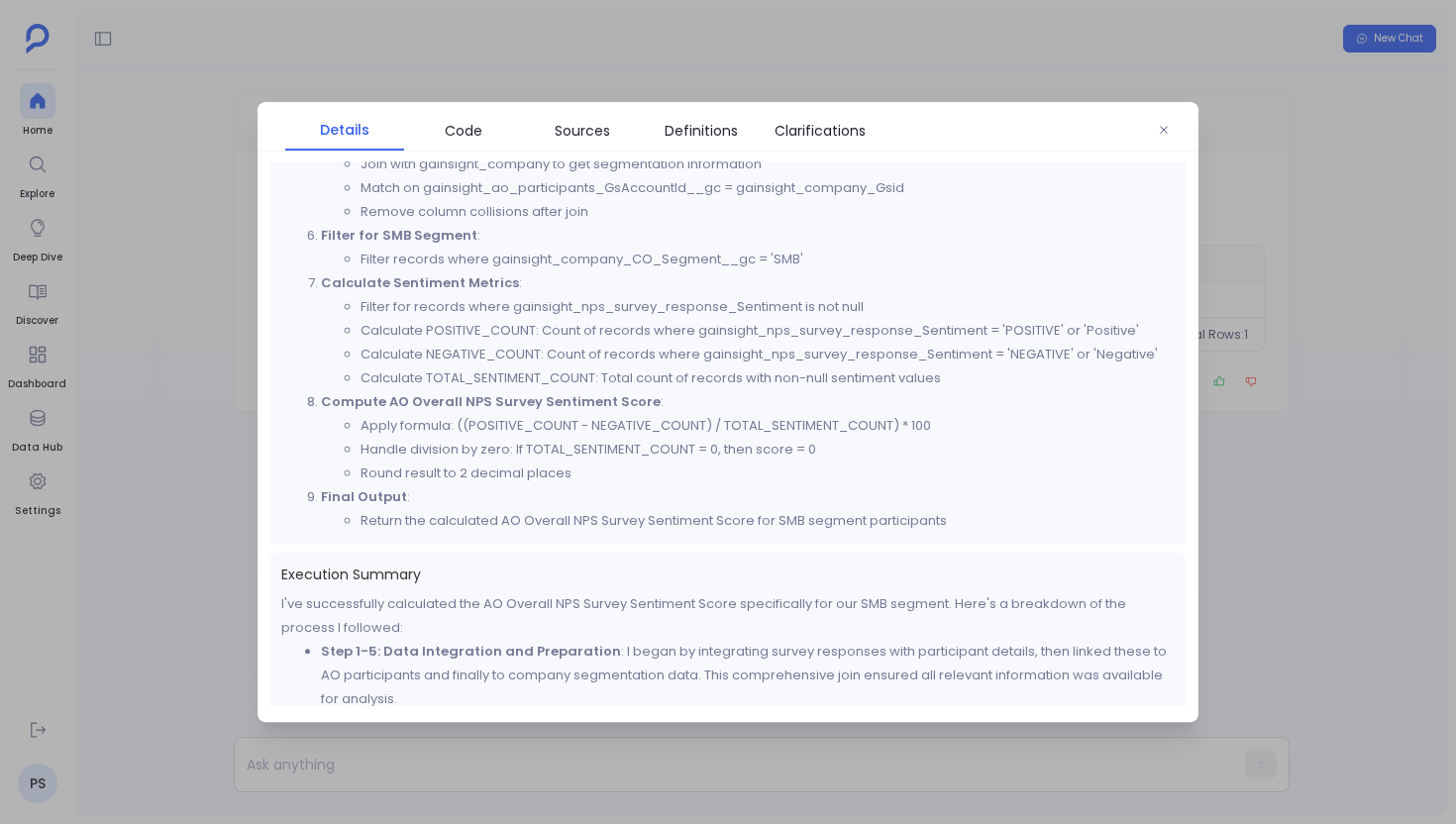 click at bounding box center [728, 412] 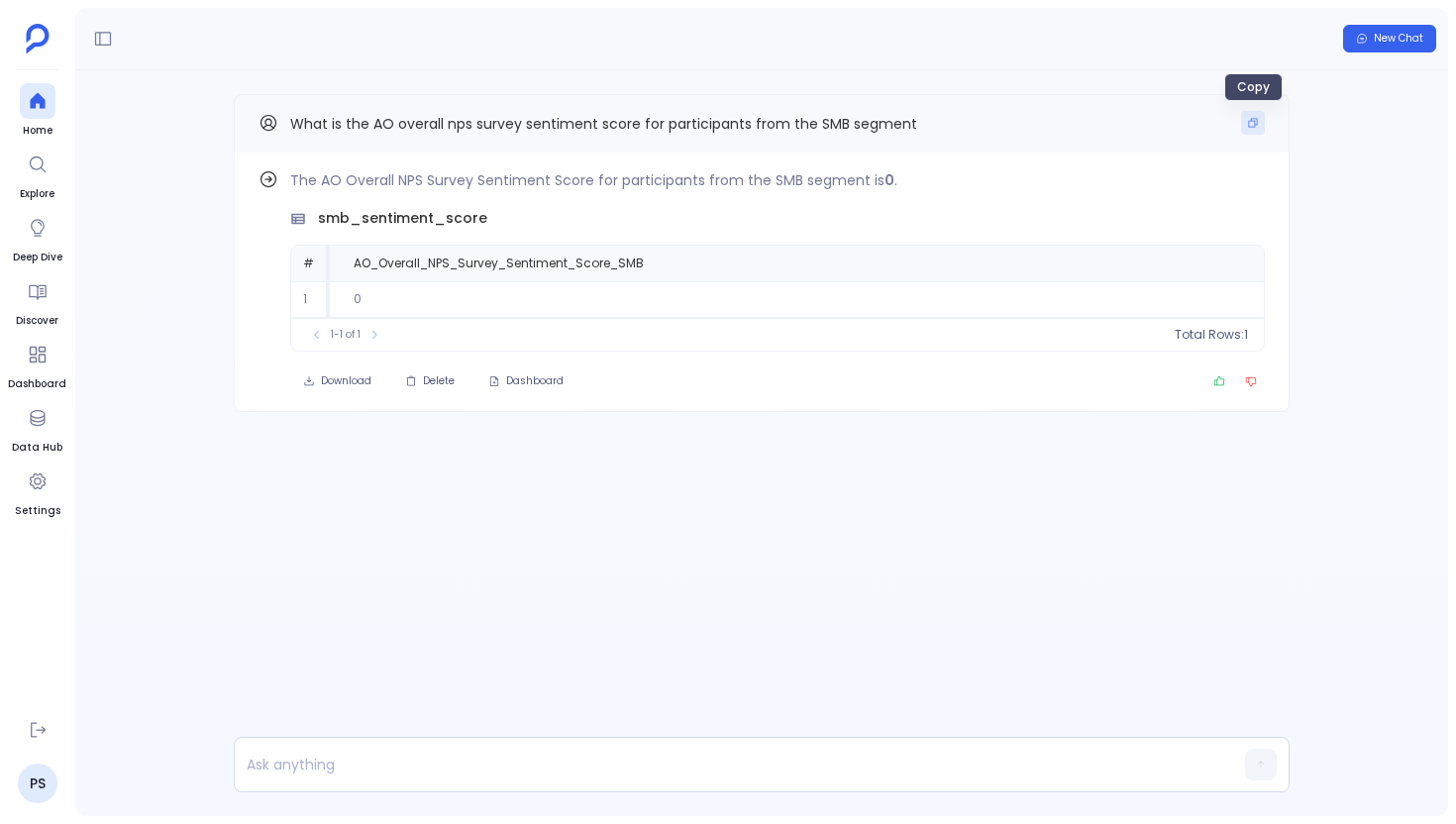 click 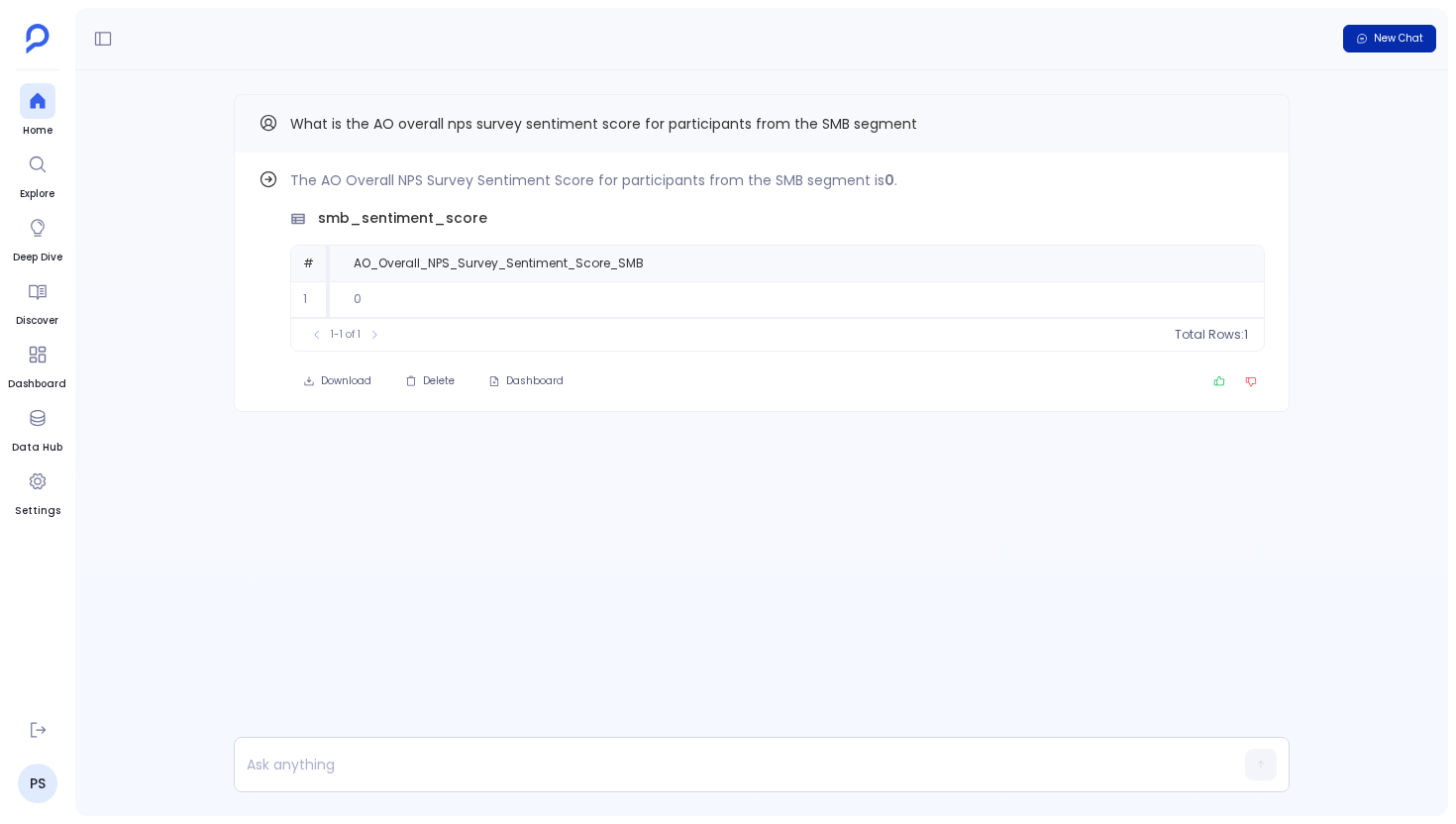 click on "New Chat" at bounding box center [1399, 39] 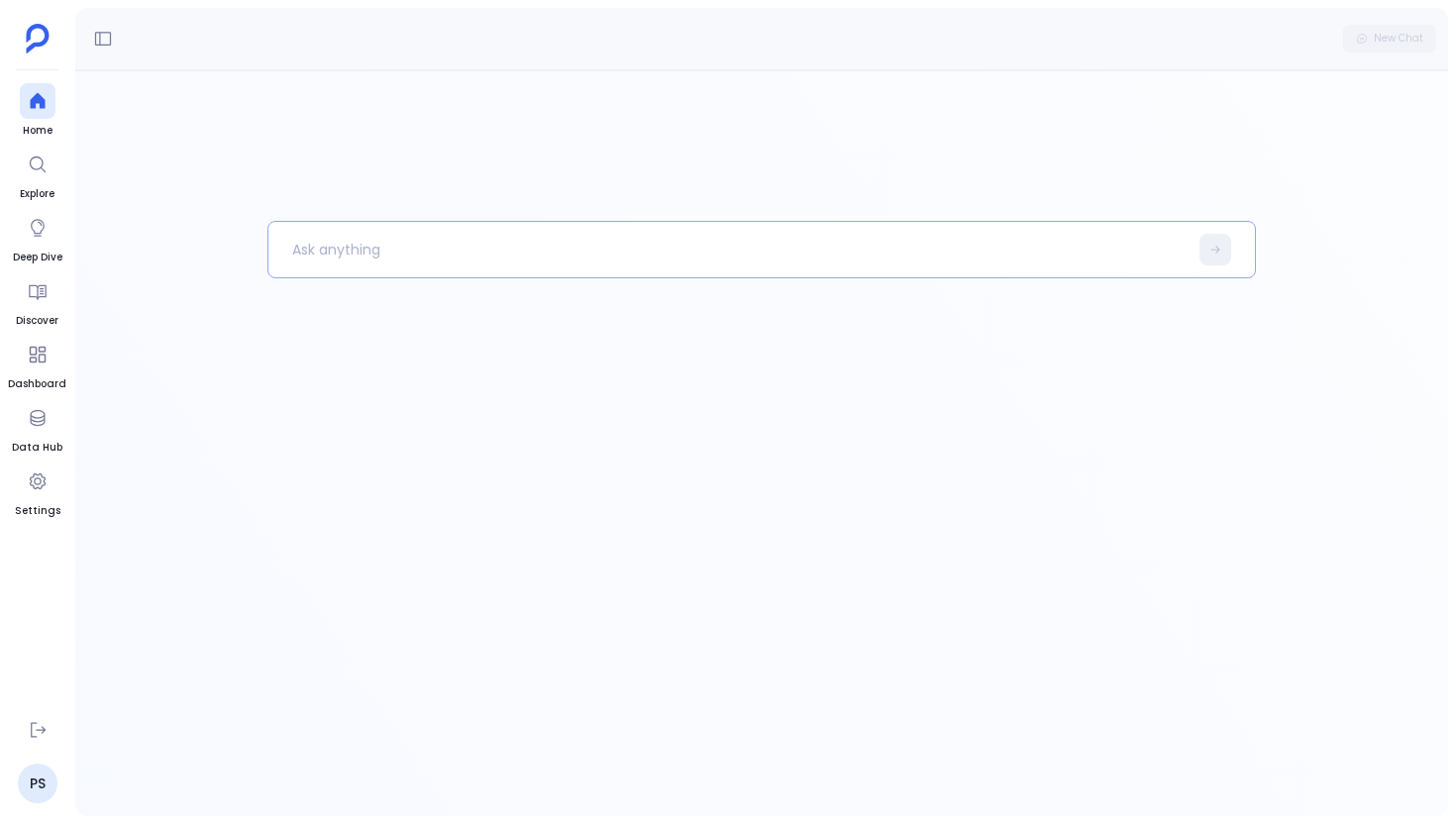 click at bounding box center (728, 250) 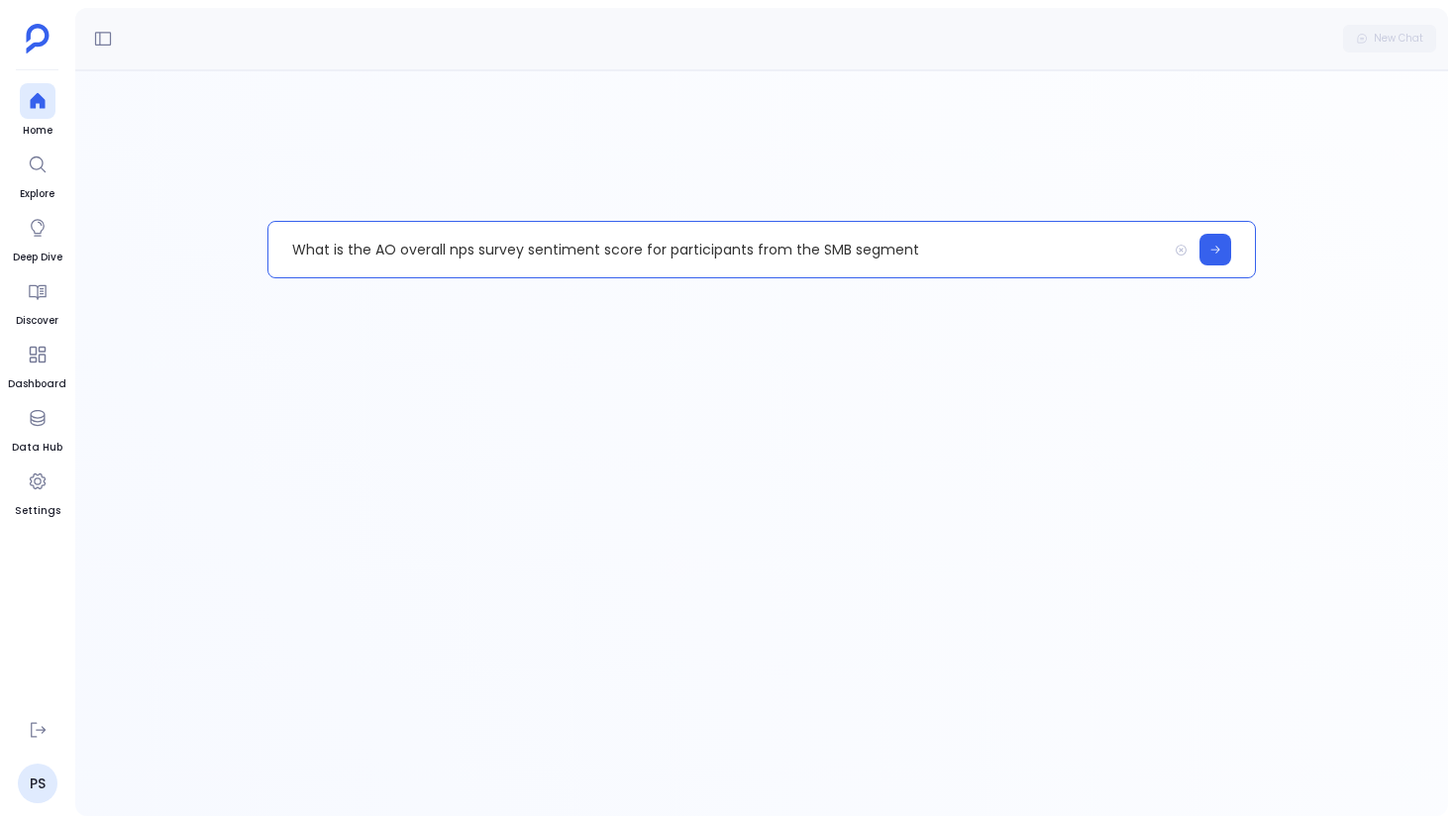 click on "What is the AO overall nps survey sentiment score for participants from the SMB segment" at bounding box center [717, 250] 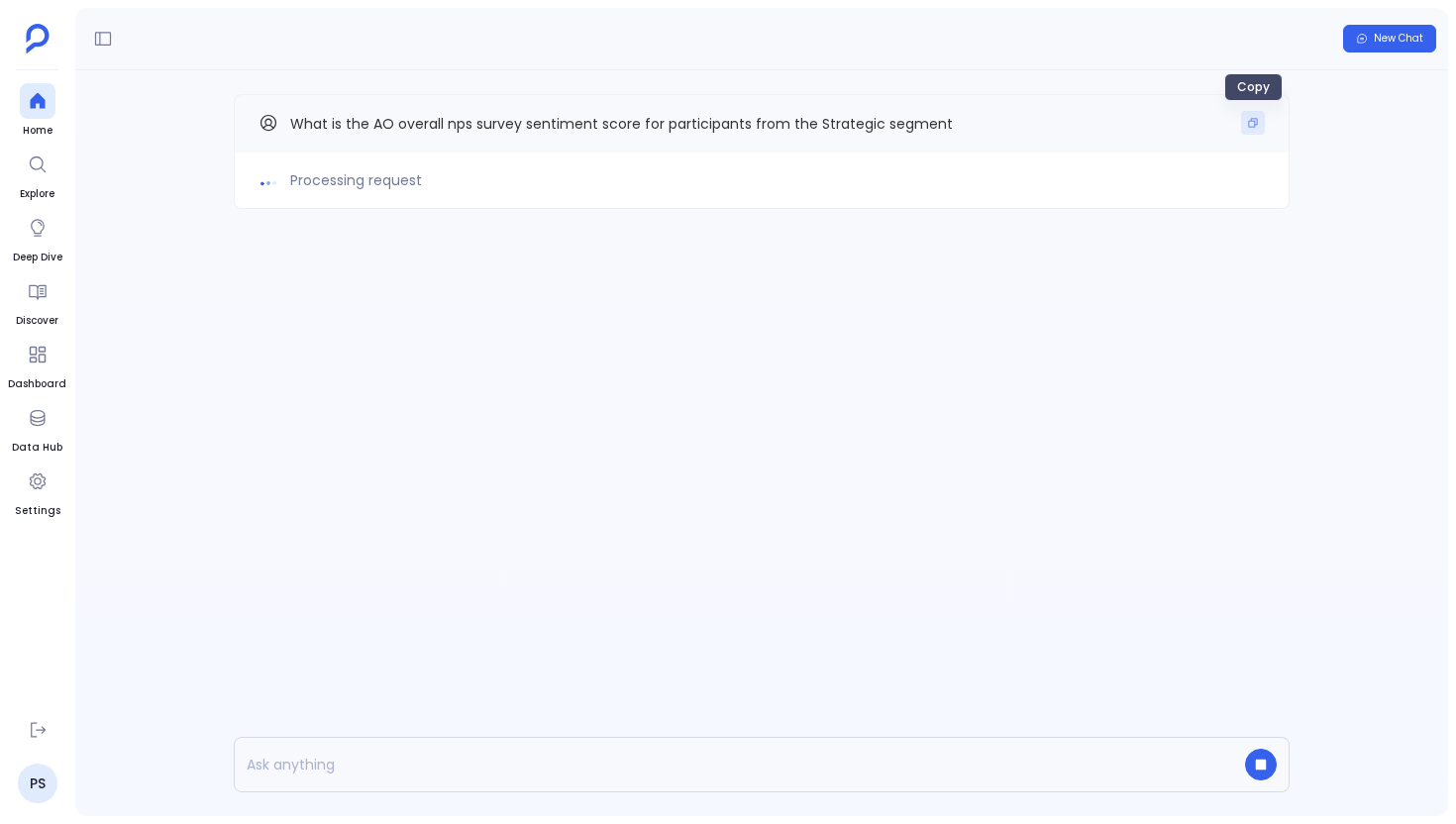 click at bounding box center [1253, 123] 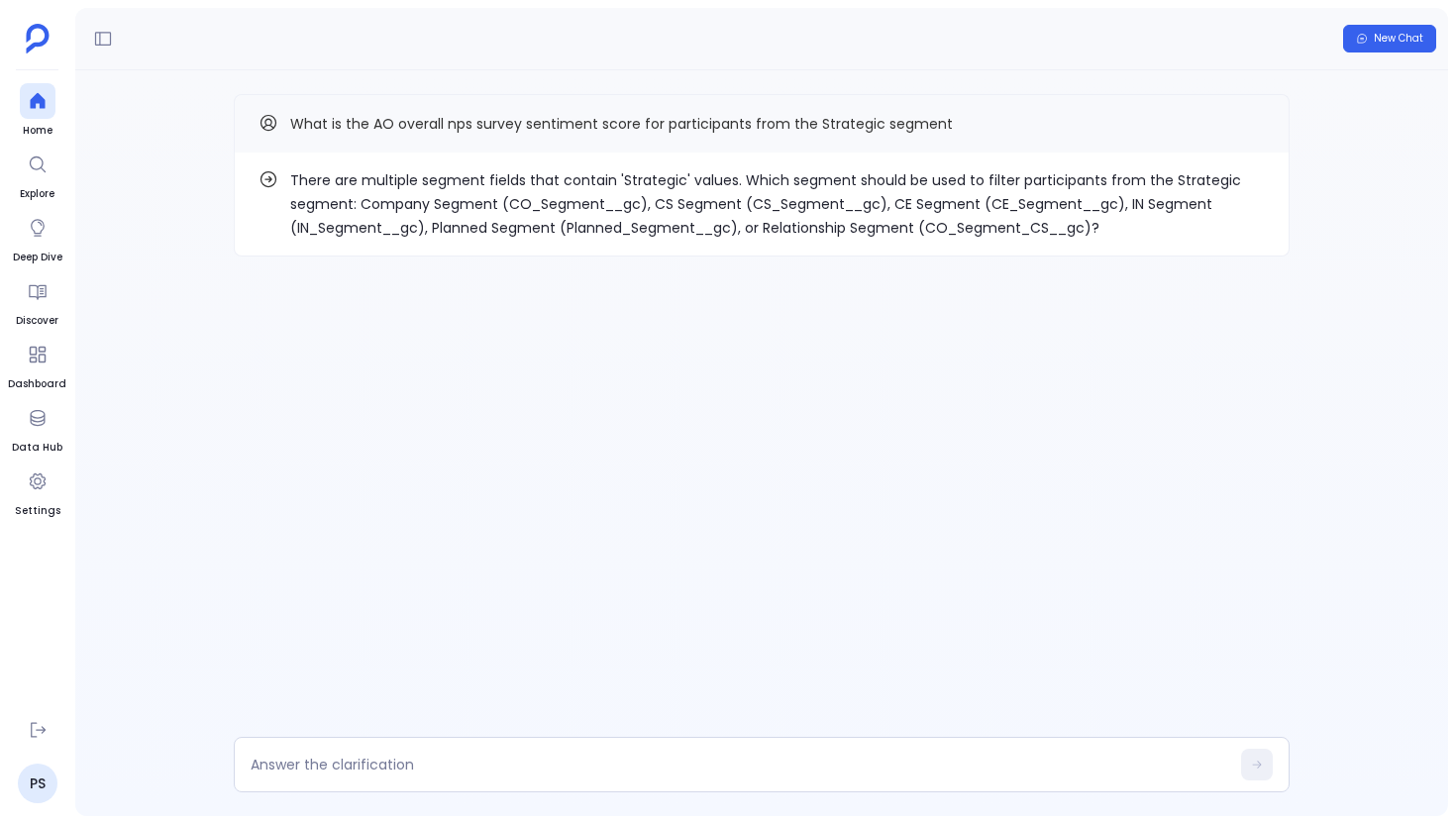 click on "There are multiple segment fields that contain 'Strategic' values. Which segment should be used to filter participants from the Strategic segment: Company Segment (CO_Segment__gc), CS Segment (CS_Segment__gc), CE Segment (CE_Segment__gc), IN Segment (IN_Segment__gc), Planned Segment (Planned_Segment__gc), or Relationship Segment (CO_Segment_CS__gc)?" at bounding box center (778, 204) 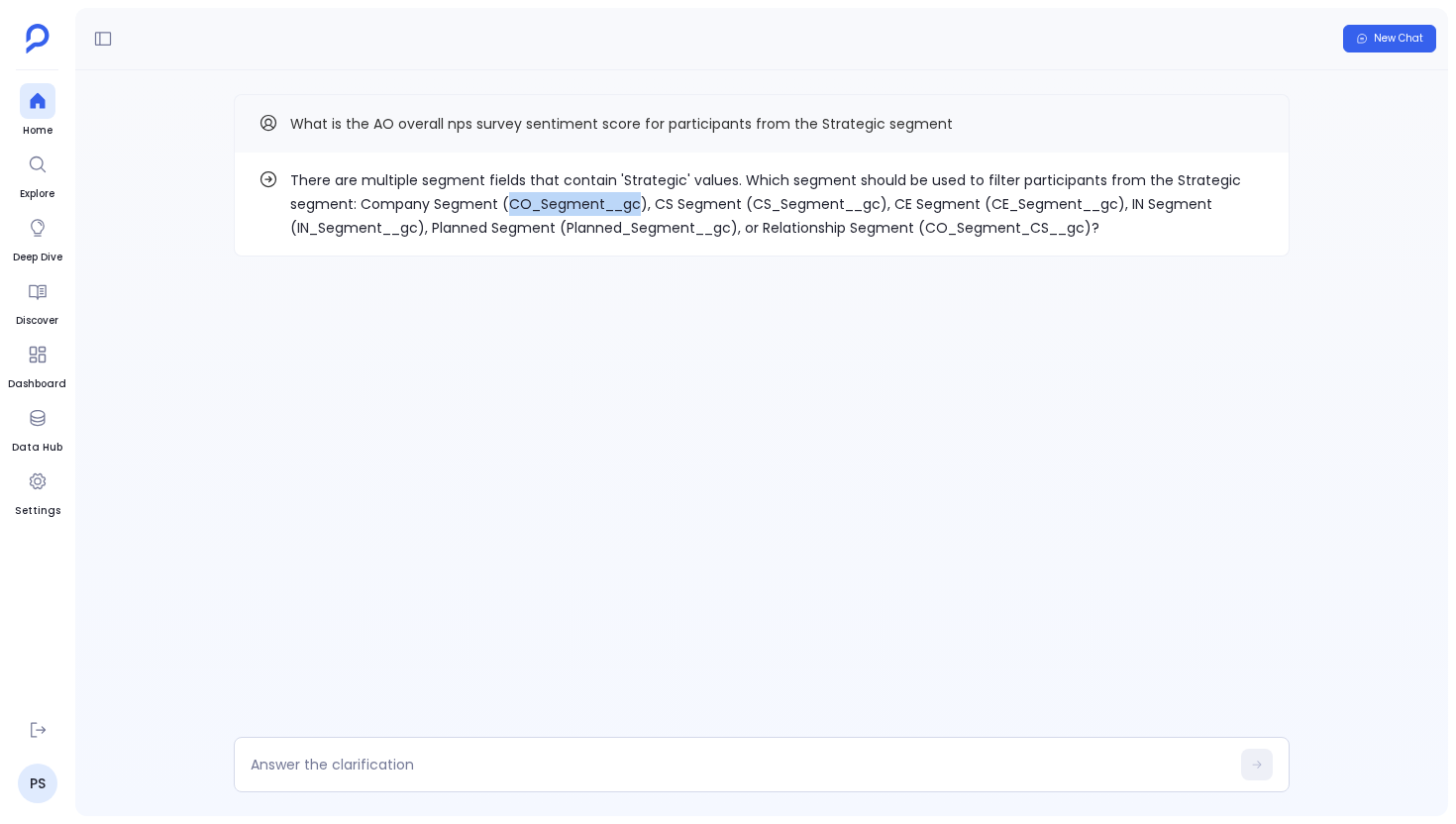 copy on "CO_Segment__gc" 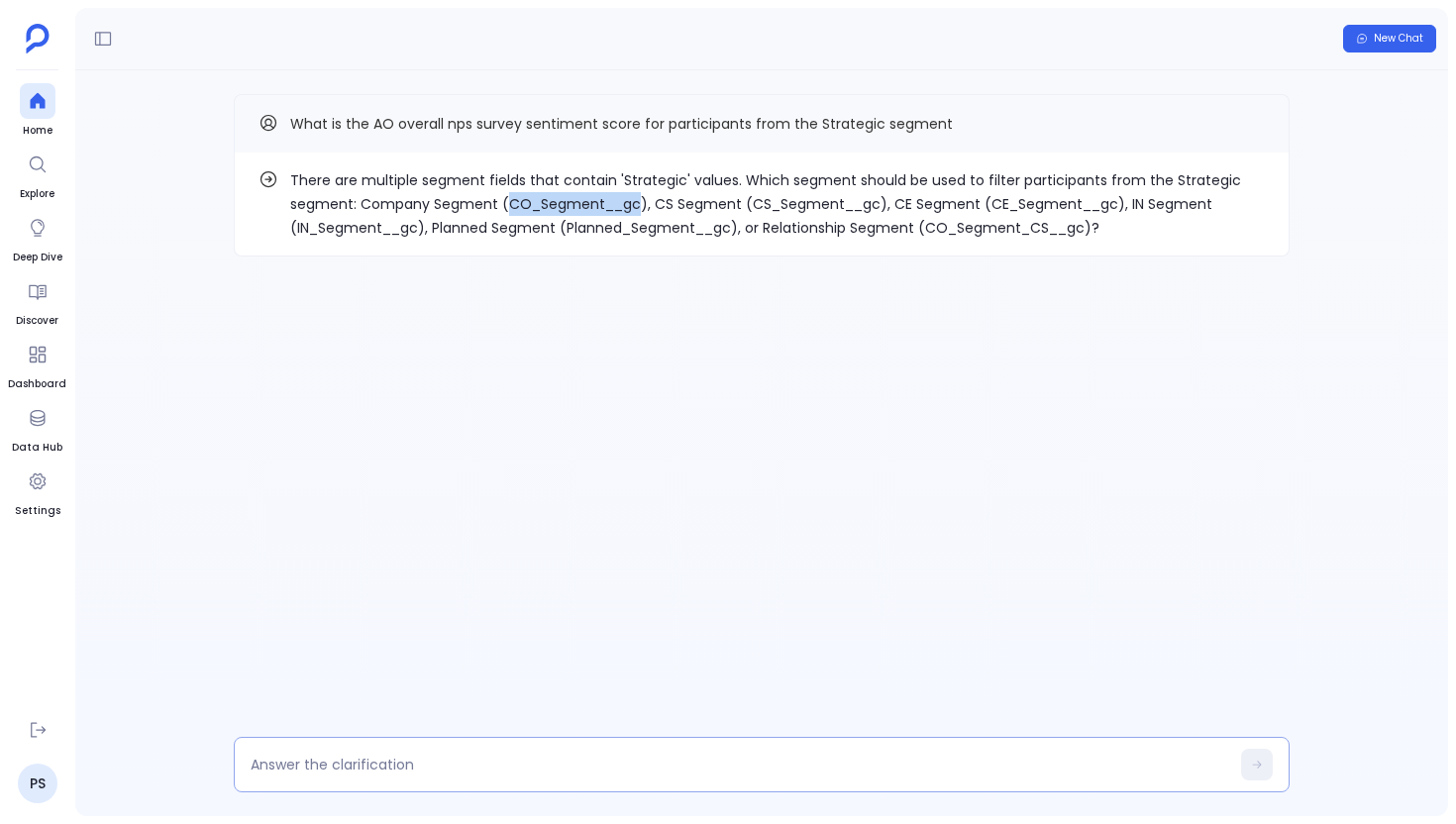 click at bounding box center (740, 765) 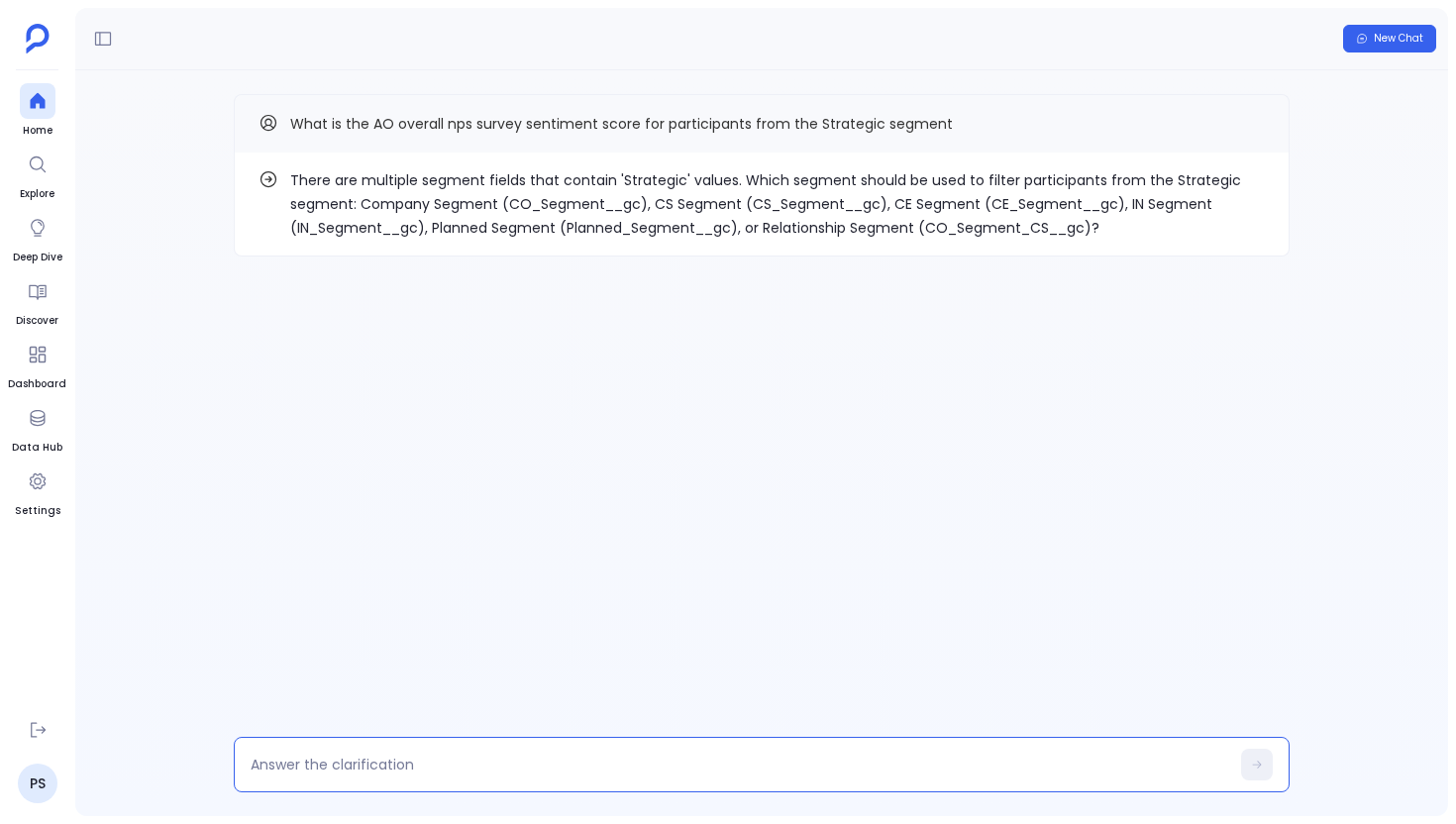 type on "CO_Segment__gc" 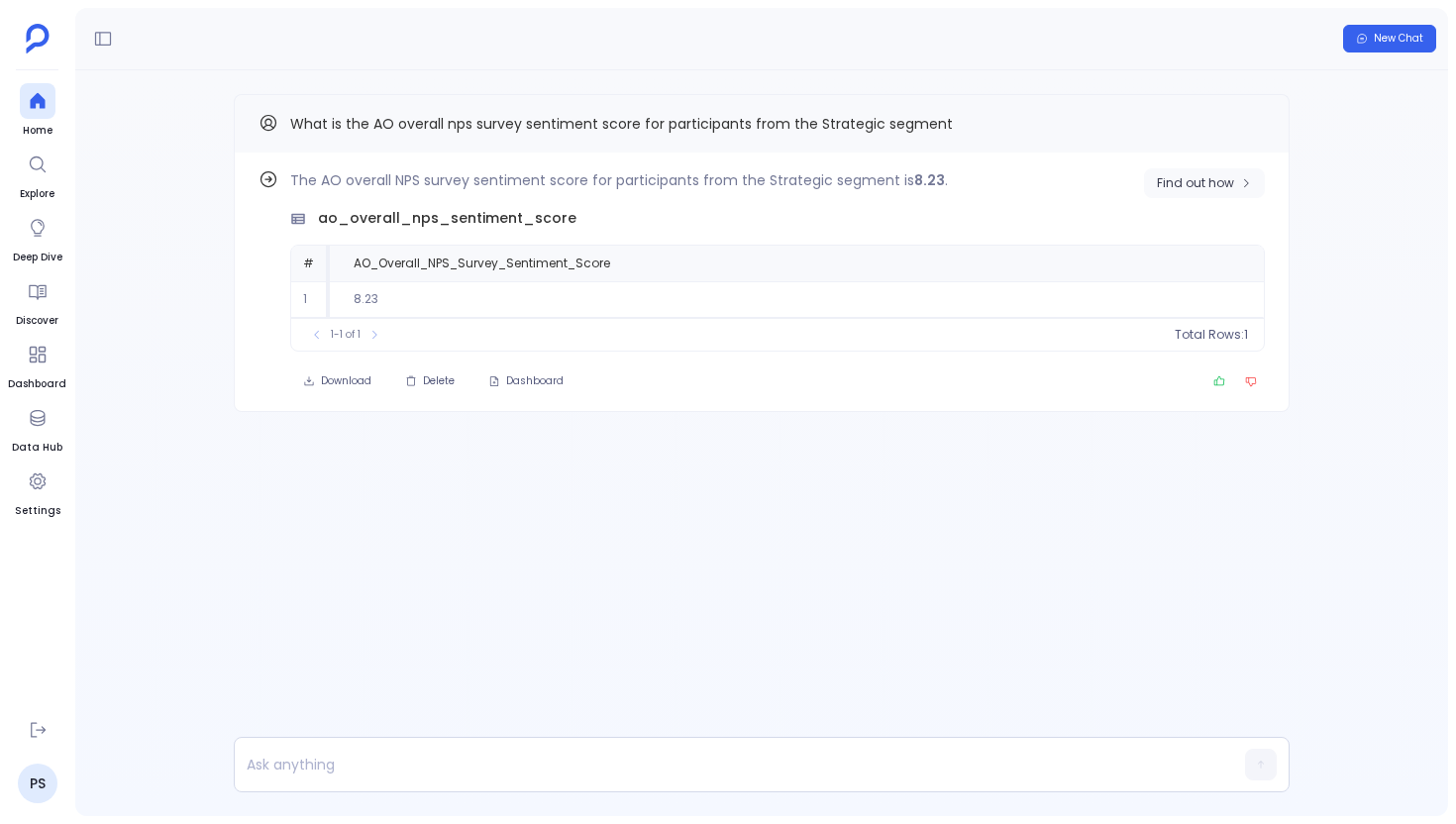 click on "Find out how" at bounding box center (1204, 183) 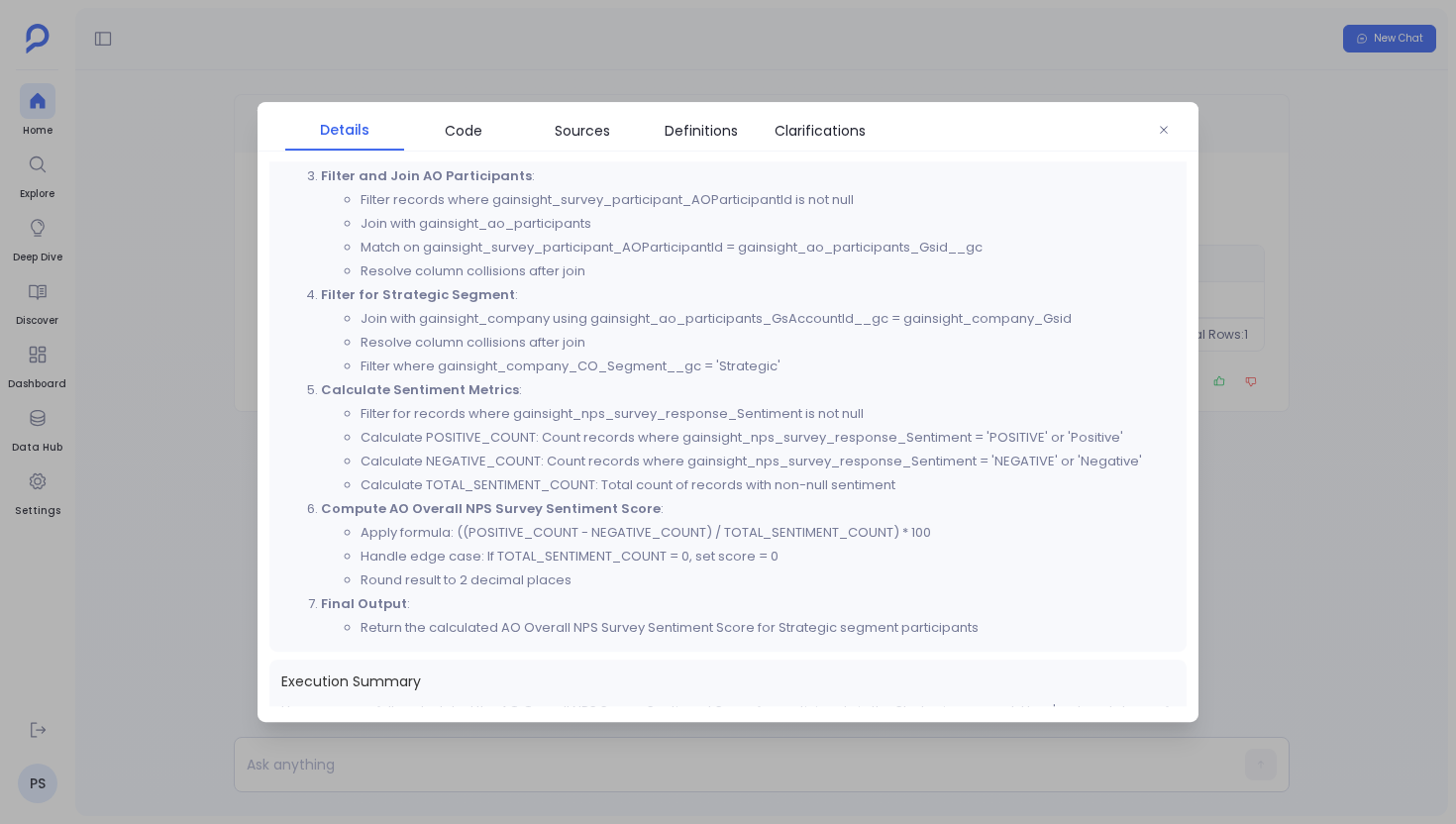 scroll, scrollTop: 791, scrollLeft: 0, axis: vertical 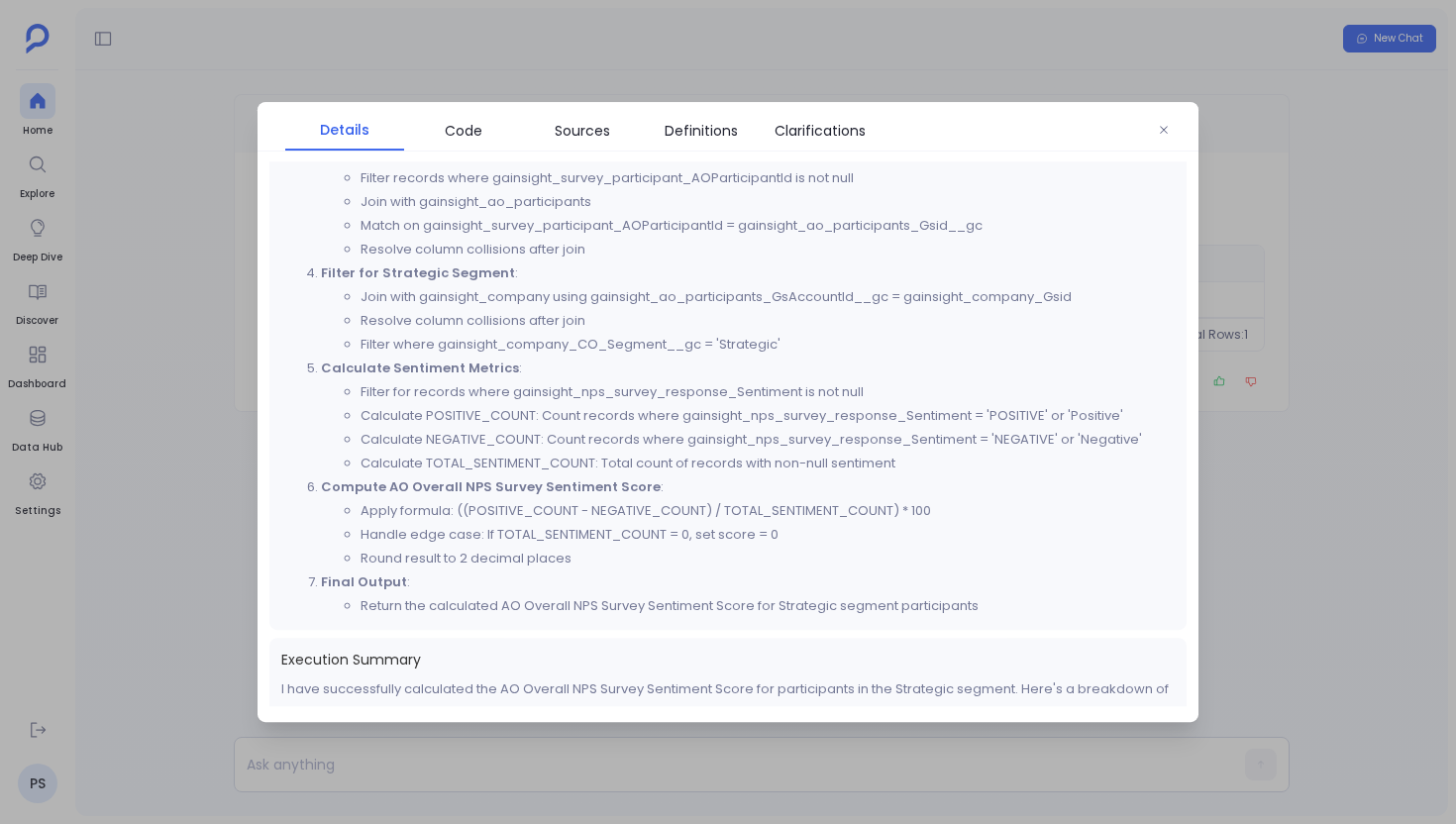 click at bounding box center [728, 412] 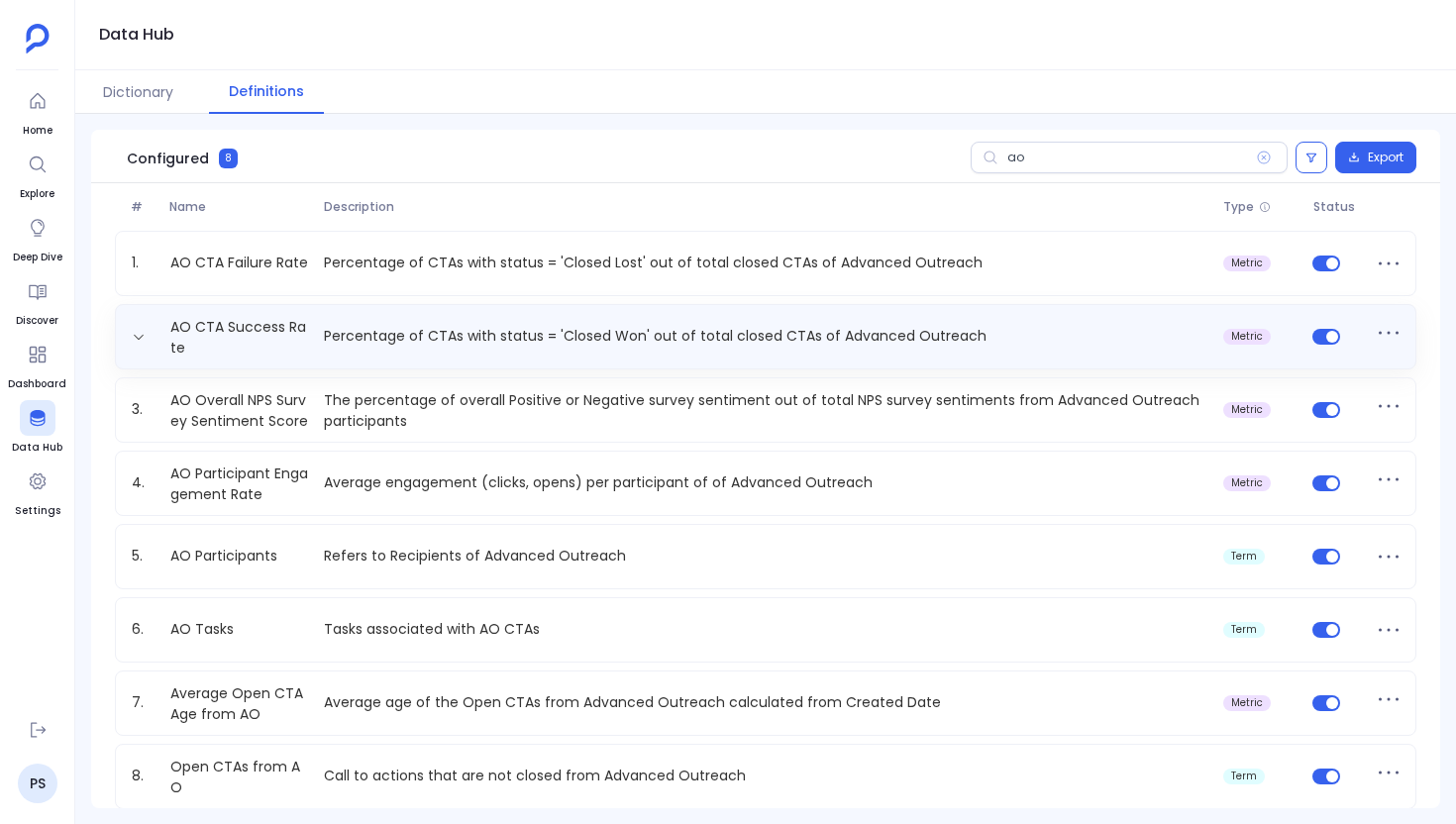 scroll, scrollTop: 0, scrollLeft: 0, axis: both 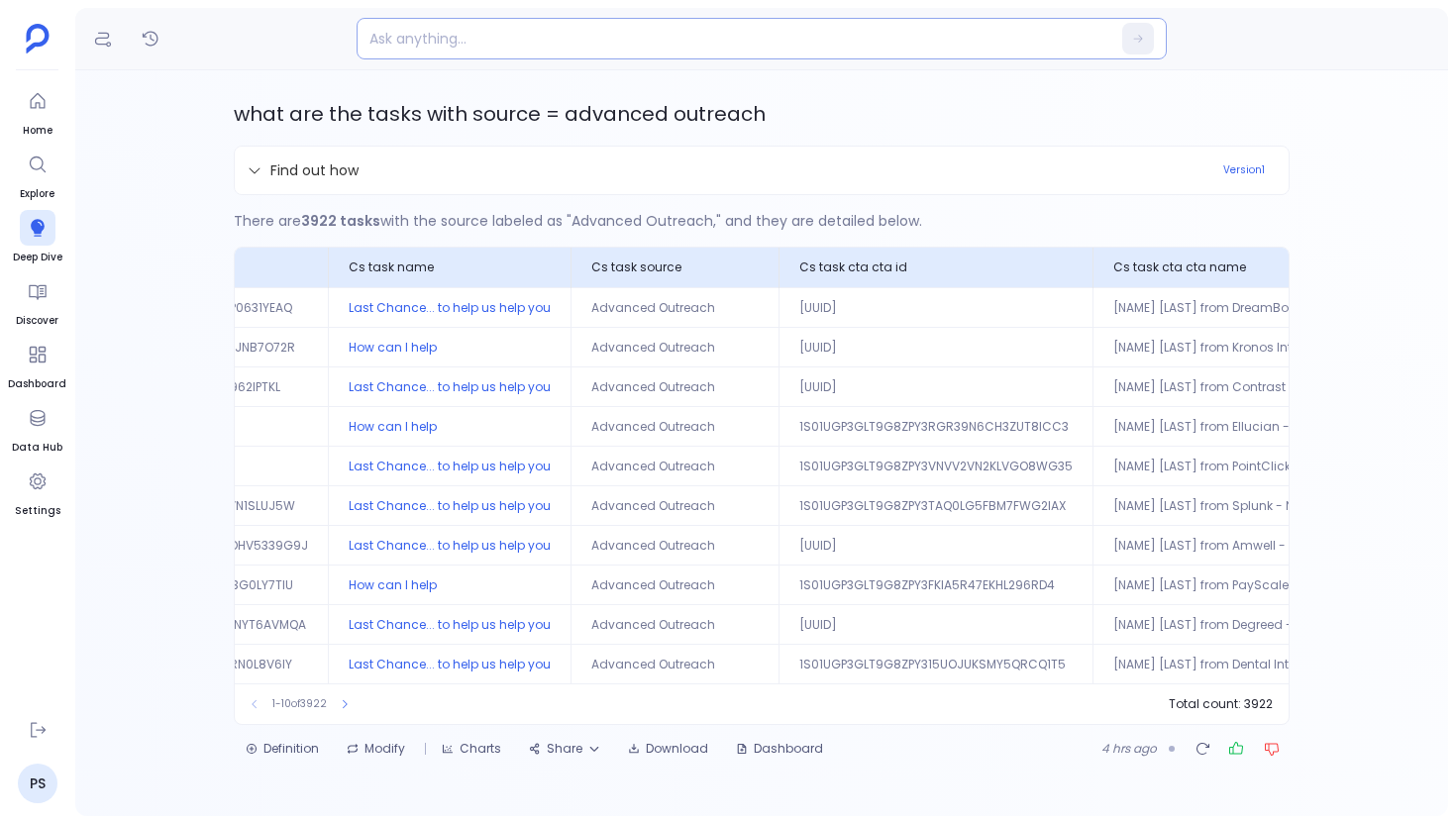 click at bounding box center (723, 39) 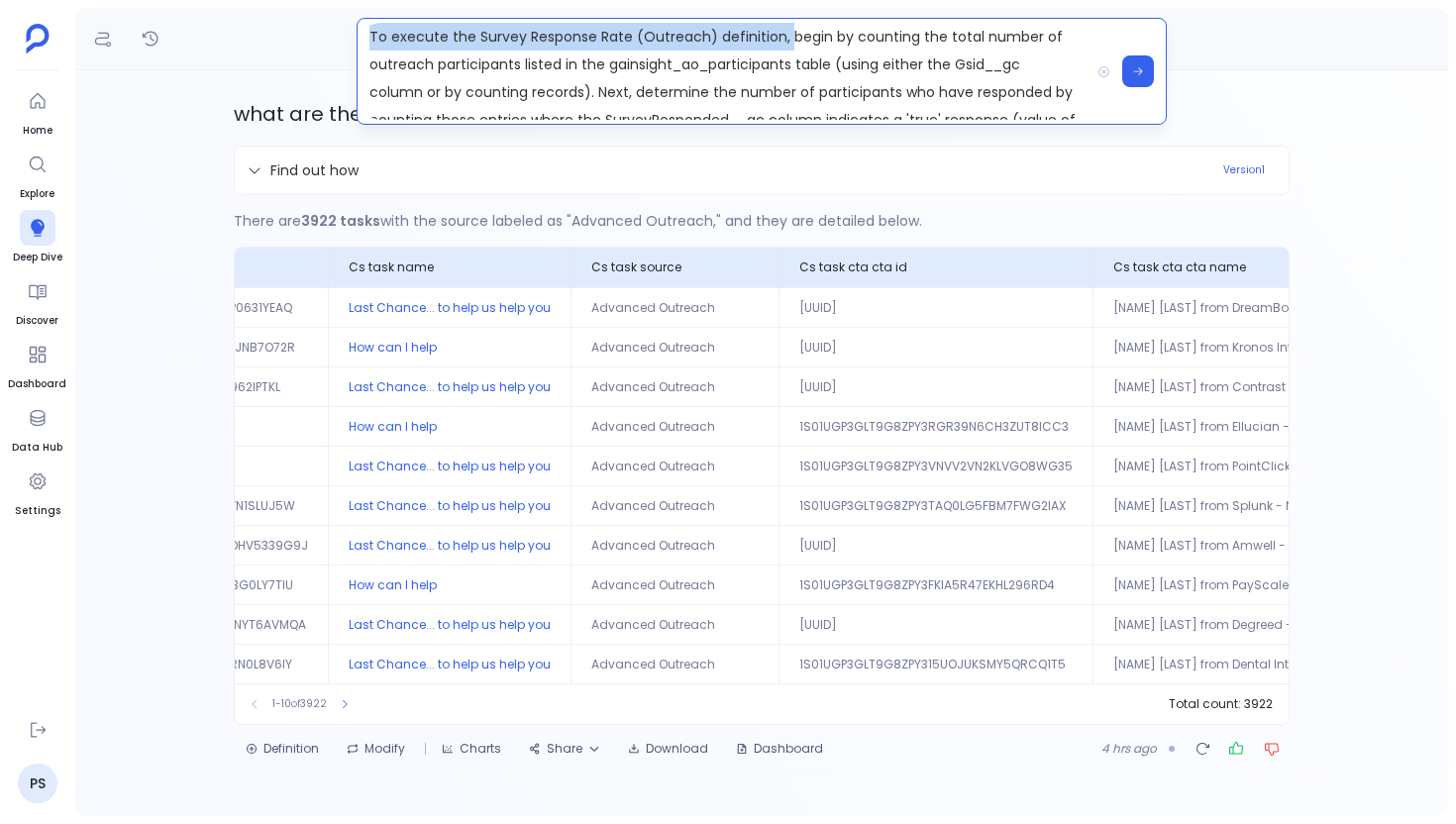 drag, startPoint x: 784, startPoint y: 40, endPoint x: 263, endPoint y: 29, distance: 521.116 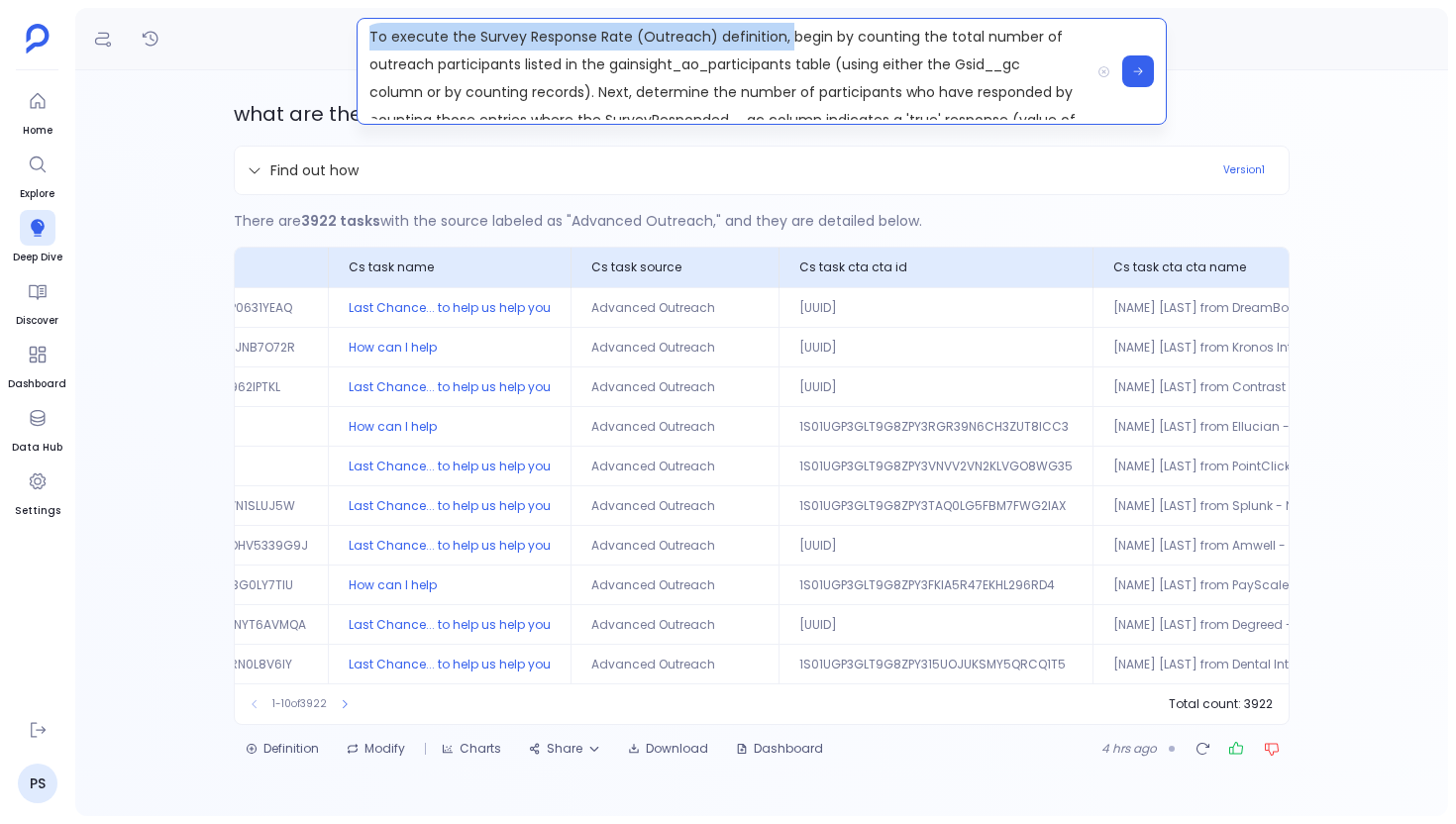 click on "To execute the Survey Response Rate (Outreach) definition, begin by counting the total number of outreach participants listed in the gainsight_ao_participants table (using either the Gsid__gc column or by counting records). Next, determine the number of participants who have responded by counting those entries where the SurveyResponded__gc column indicates a 'true' response (value of 1). Finally, calculate the rate using the formula: (Number of Participants who Responded / Total Number of Participants) * 100. Optionally, ensure only actual (non-test) participant records (using the ParticipantType column) are included for accurate reporting." at bounding box center (762, 39) 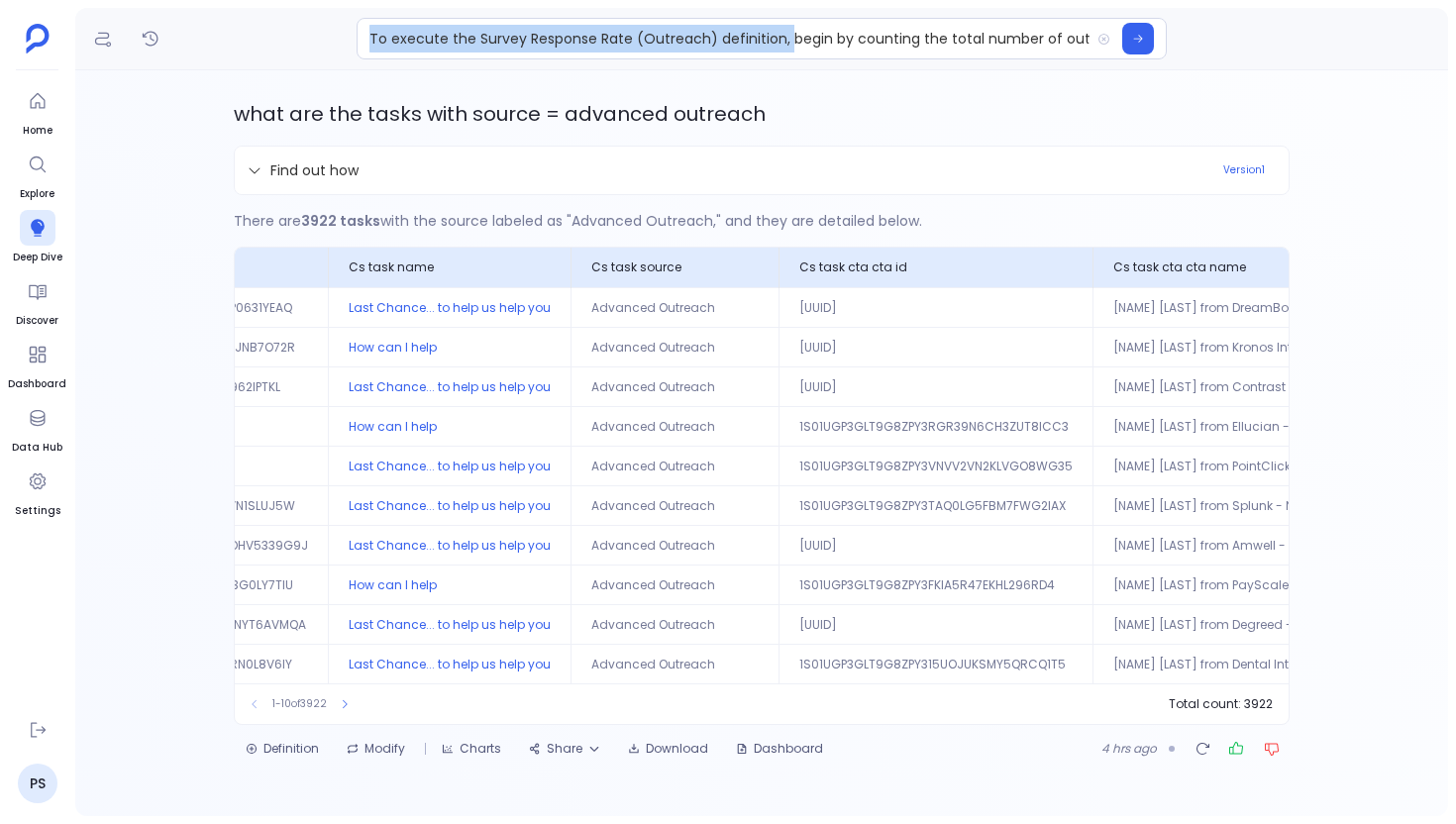 type 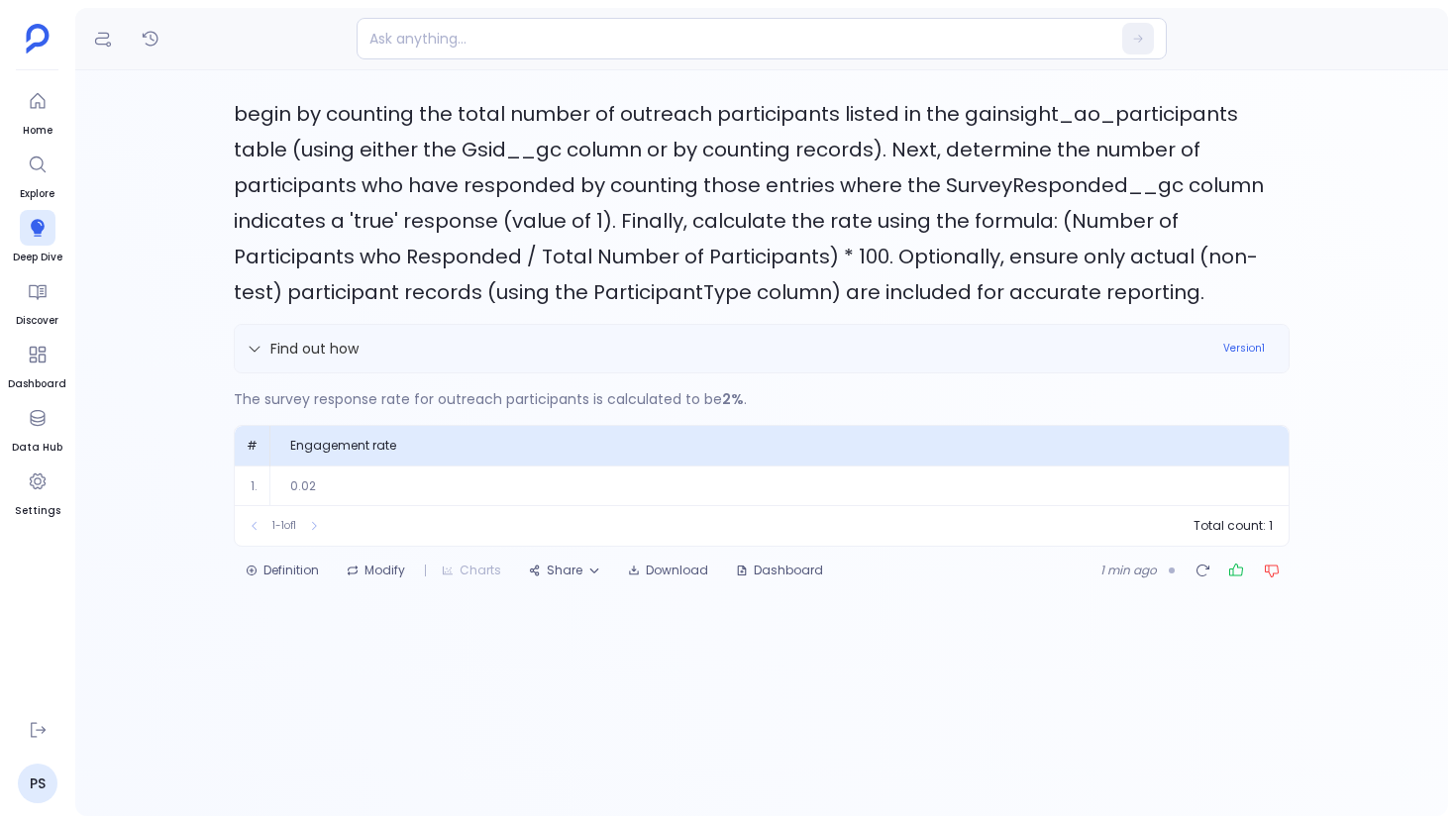 click on "Find out how" at bounding box center (729, 349) 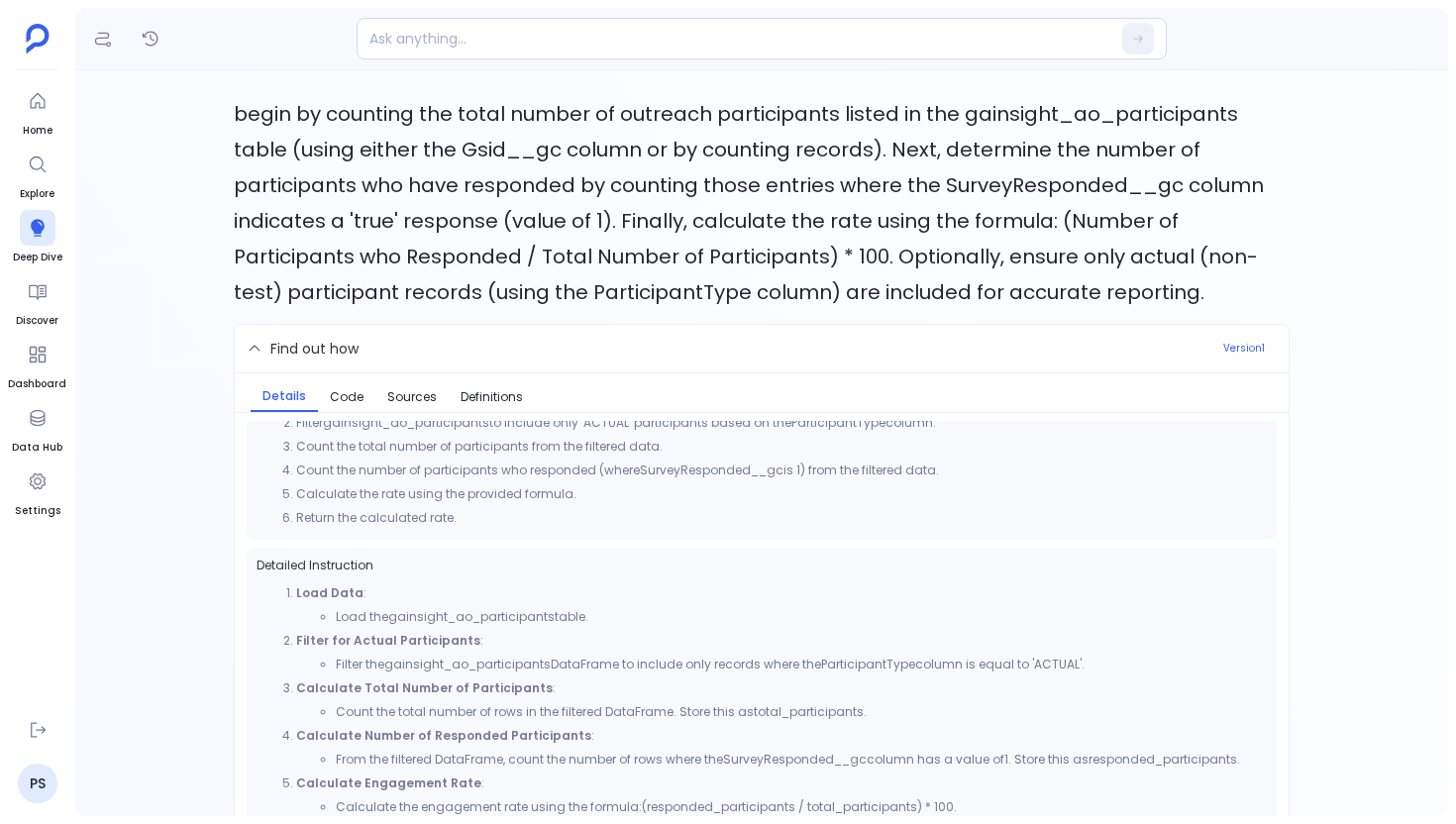 scroll, scrollTop: 408, scrollLeft: 0, axis: vertical 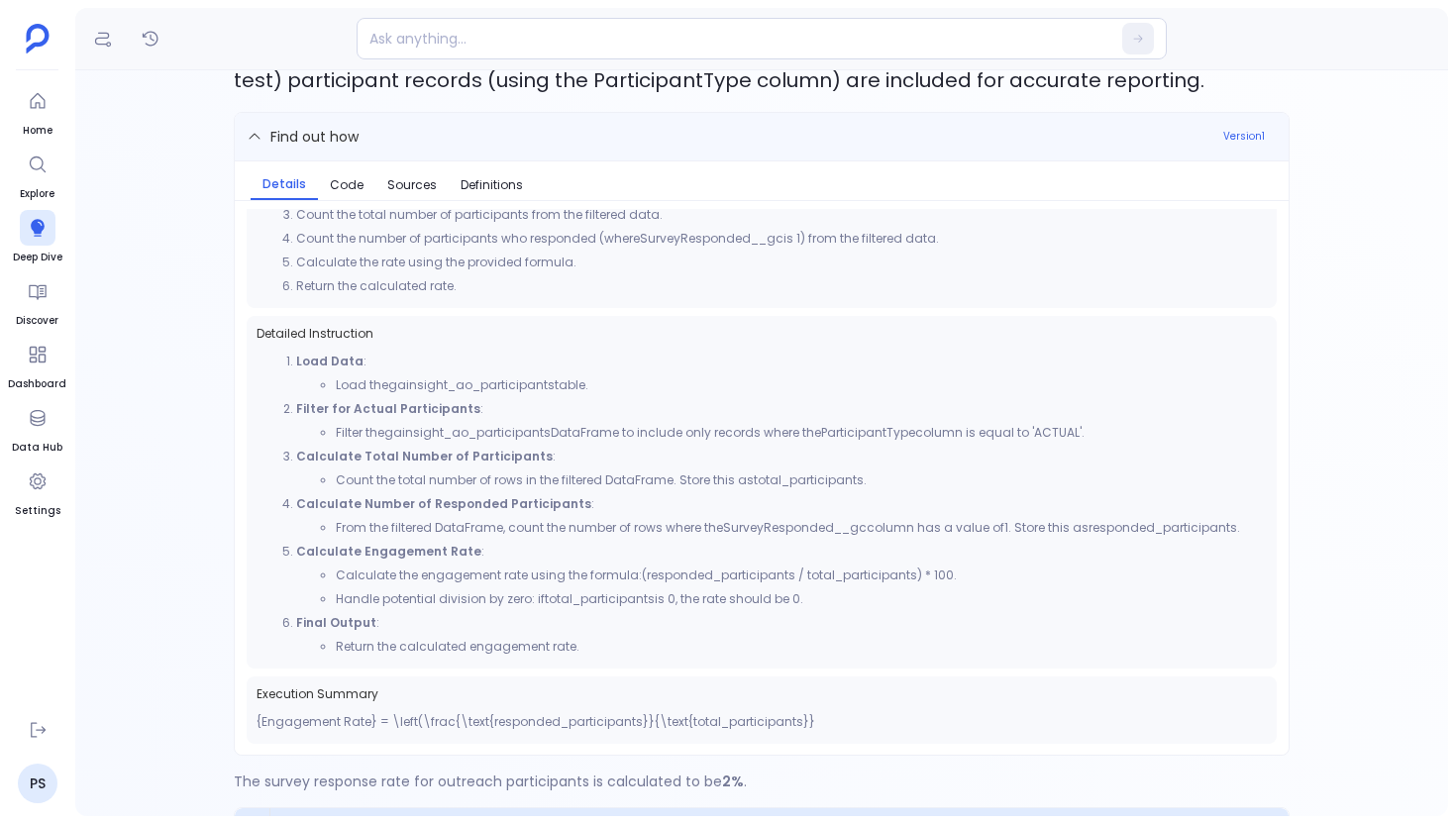 click on "Find out how" at bounding box center [729, 137] 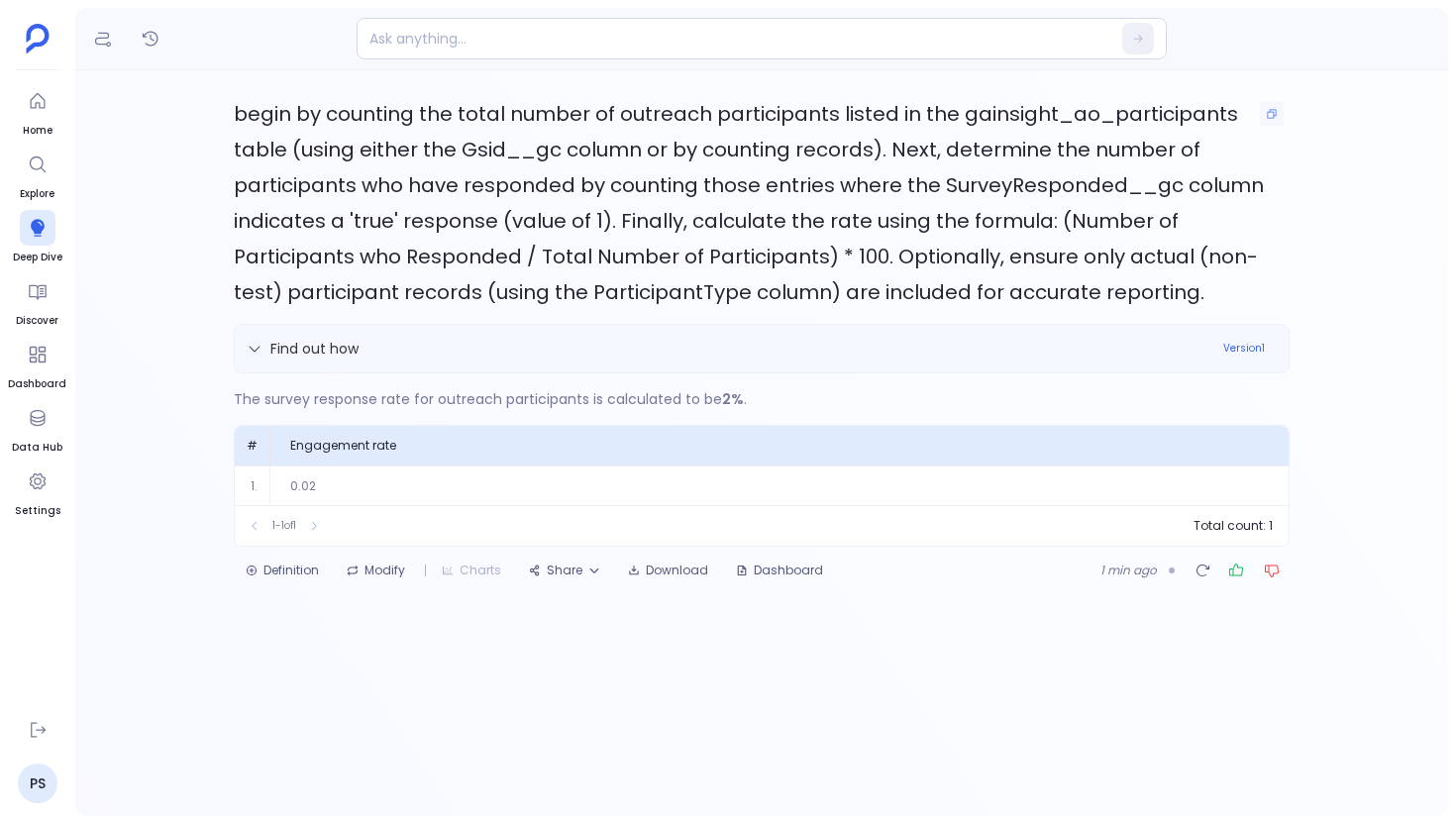 scroll, scrollTop: 0, scrollLeft: 0, axis: both 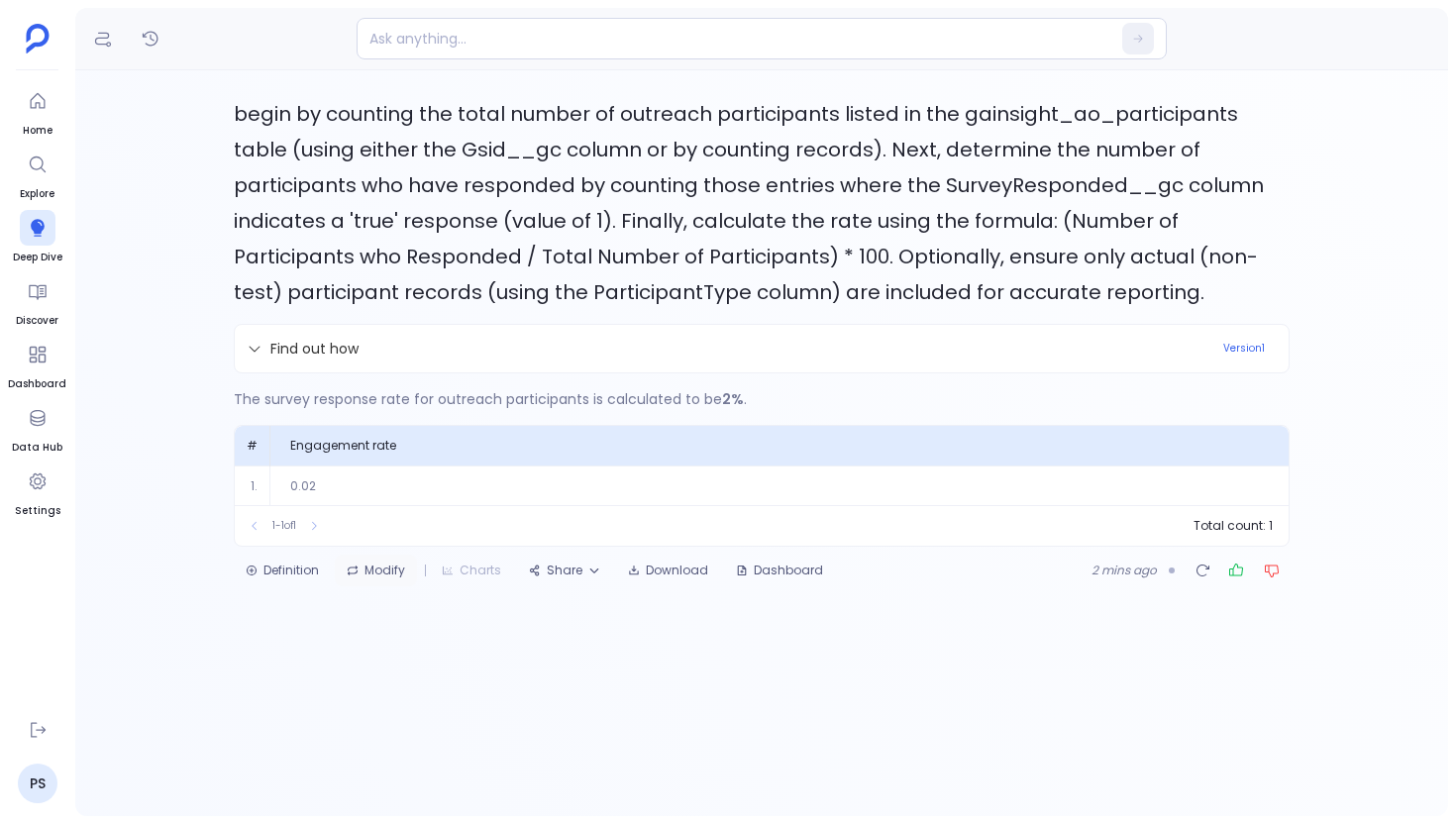 click on "Modify" at bounding box center [375, 570] 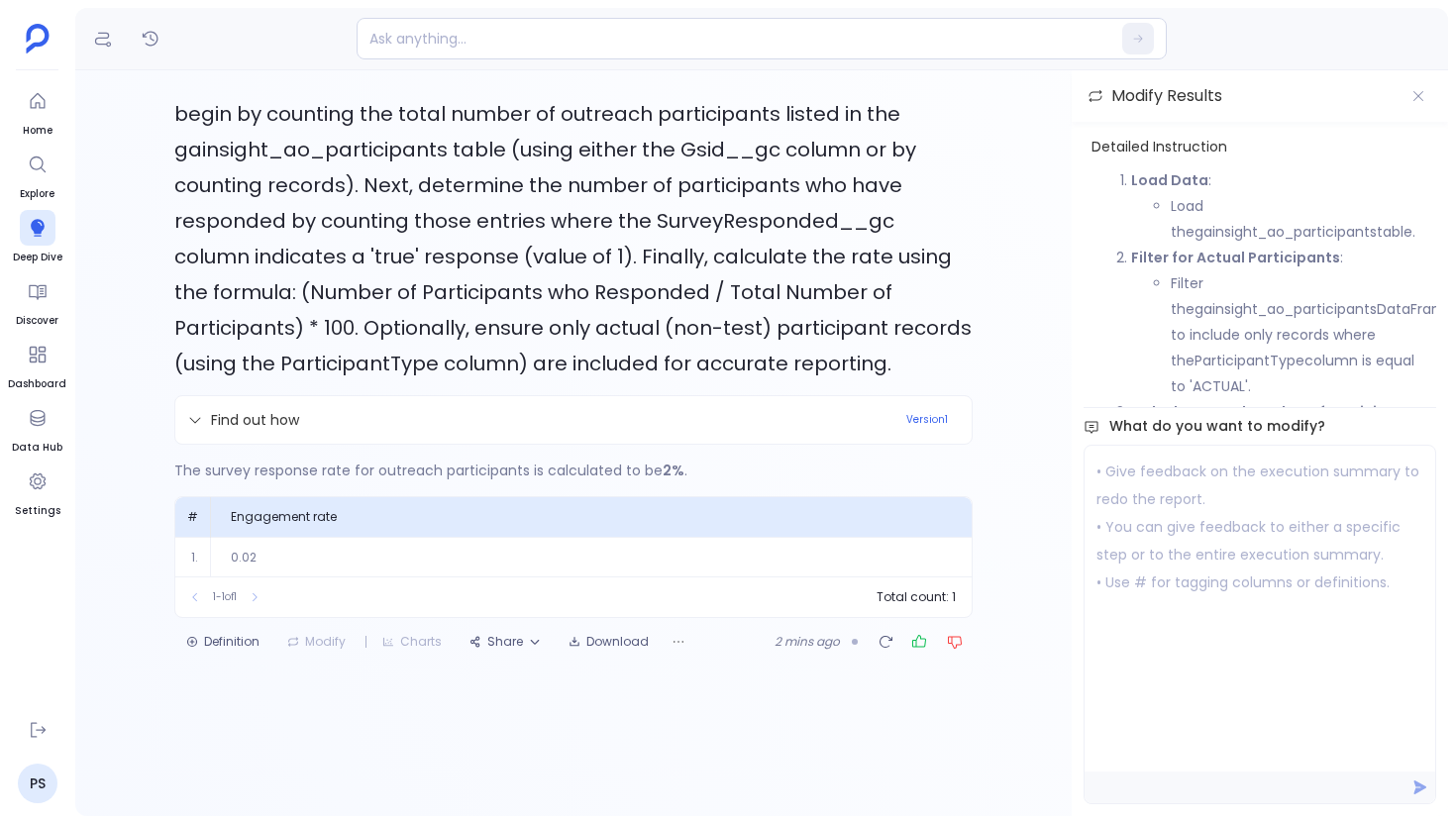 scroll, scrollTop: 503, scrollLeft: 0, axis: vertical 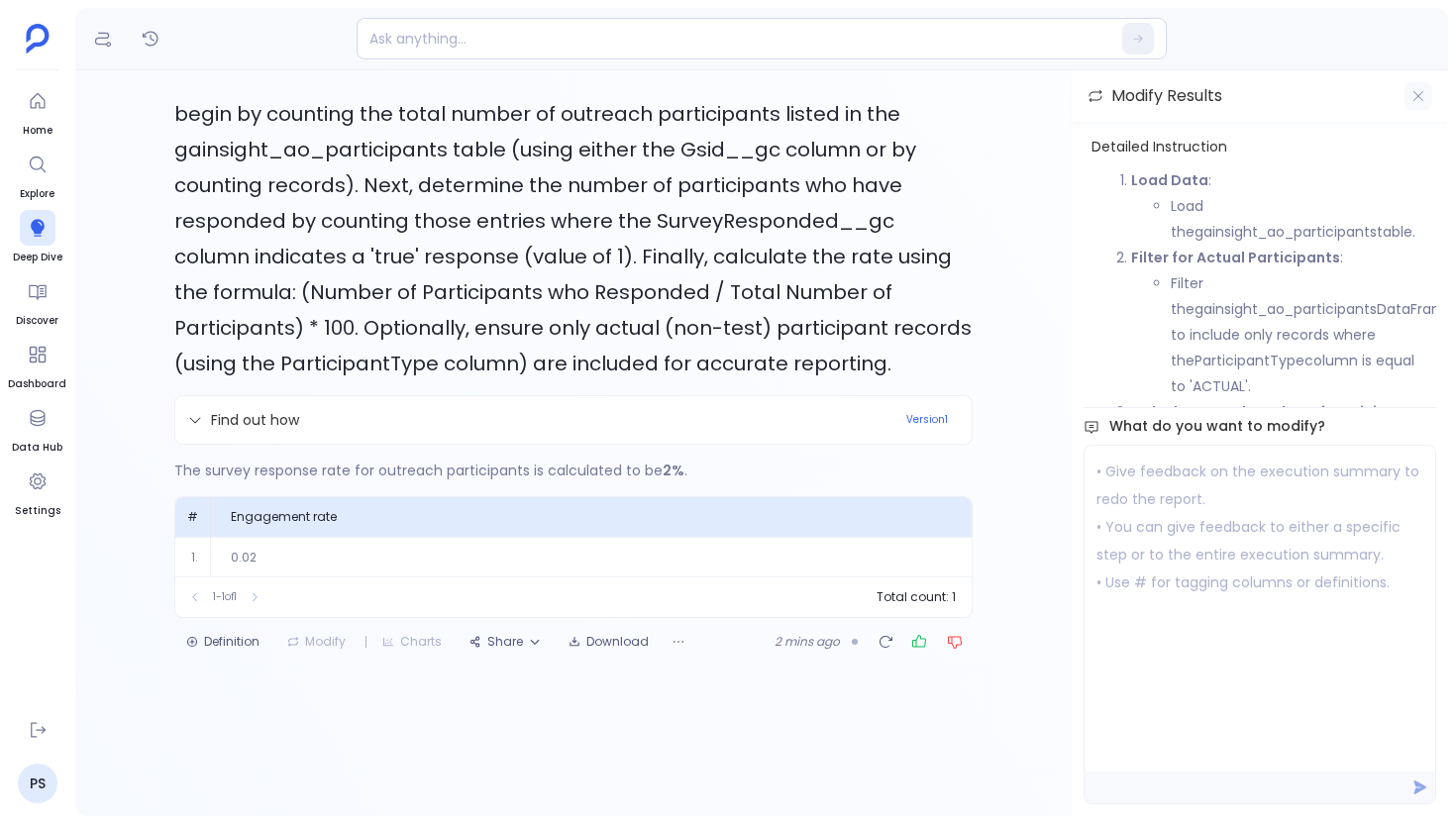 click 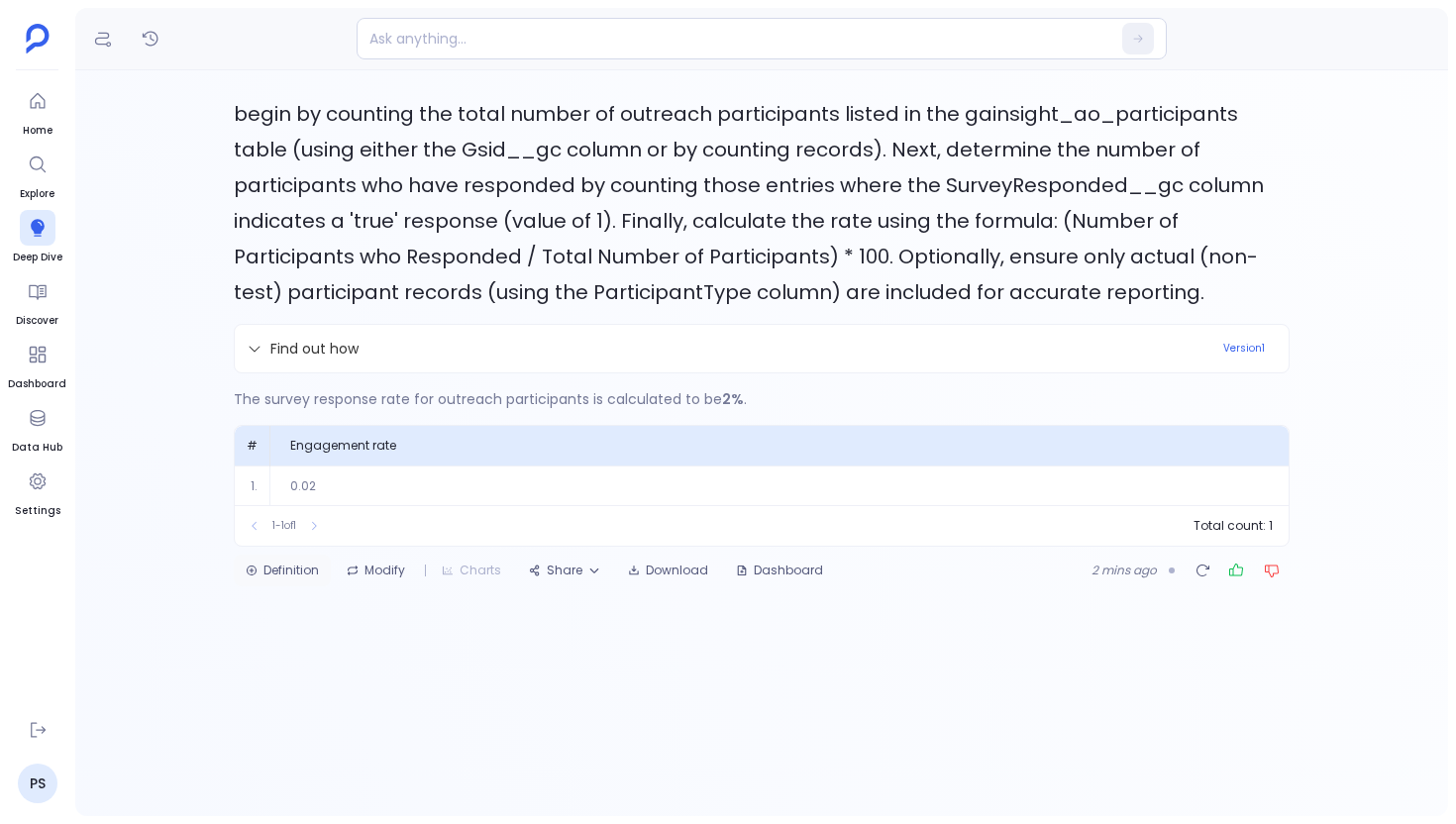 click on "Definition" at bounding box center (282, 570) 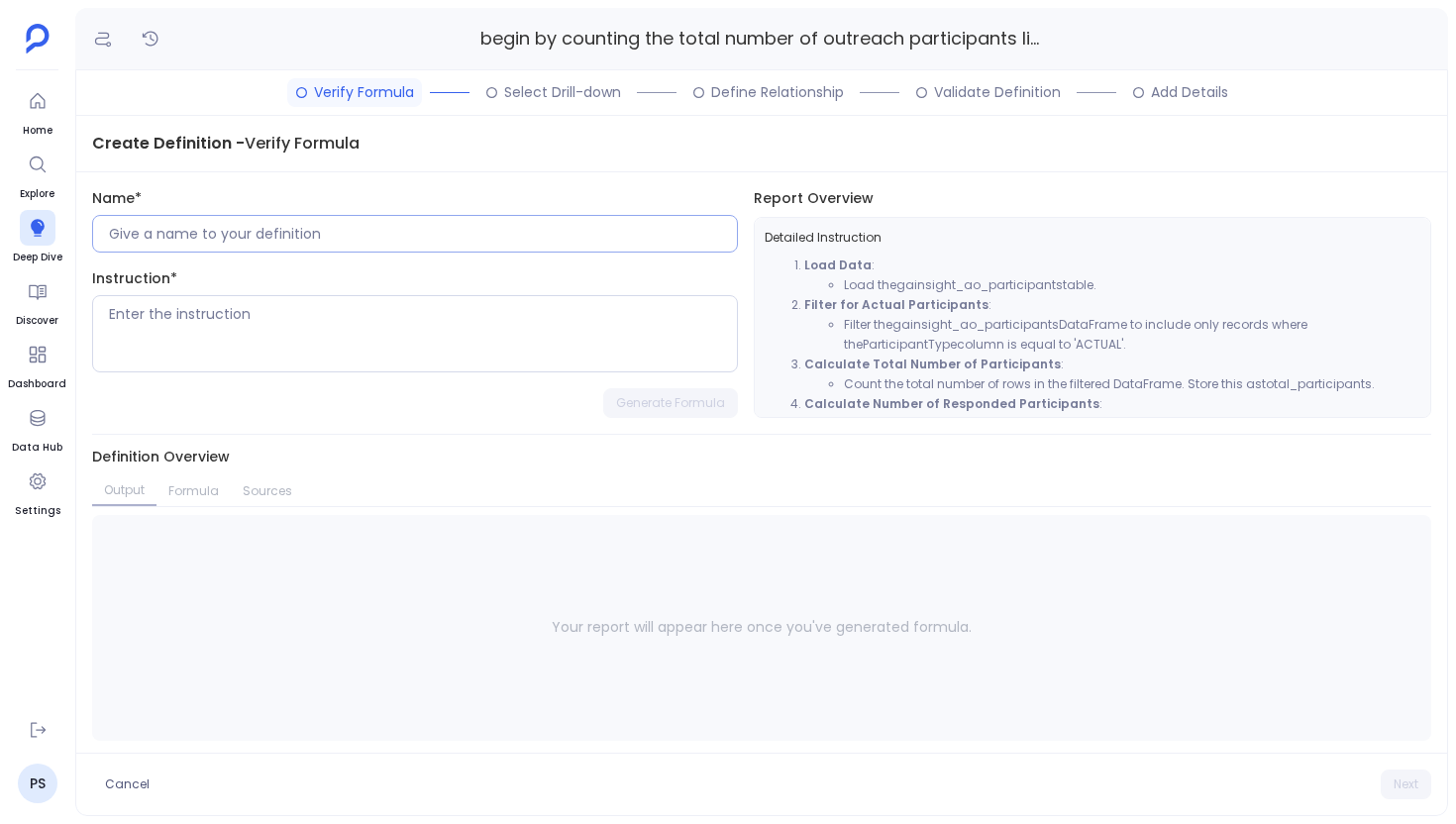 click at bounding box center (423, 234) 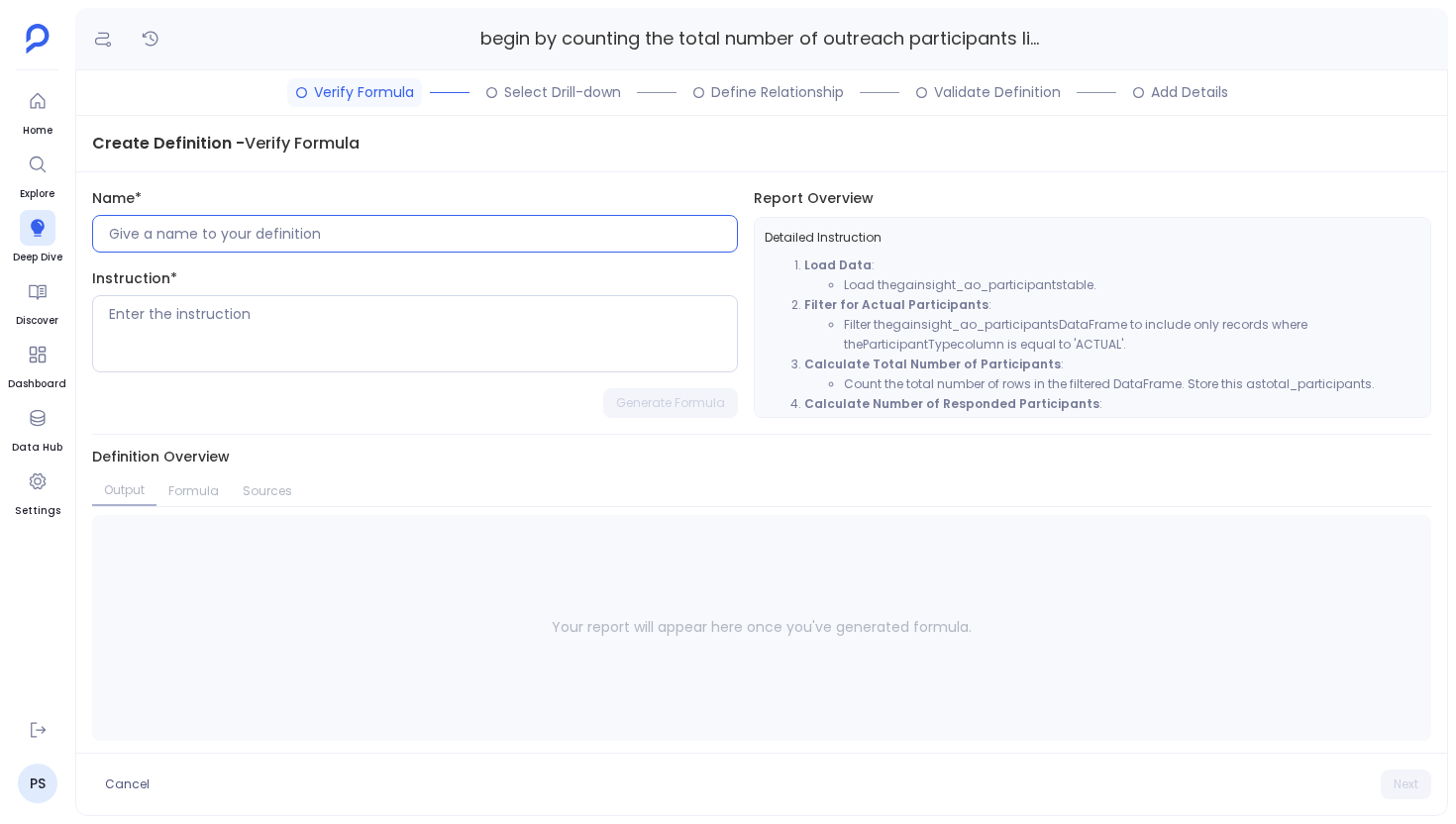 click at bounding box center (423, 234) 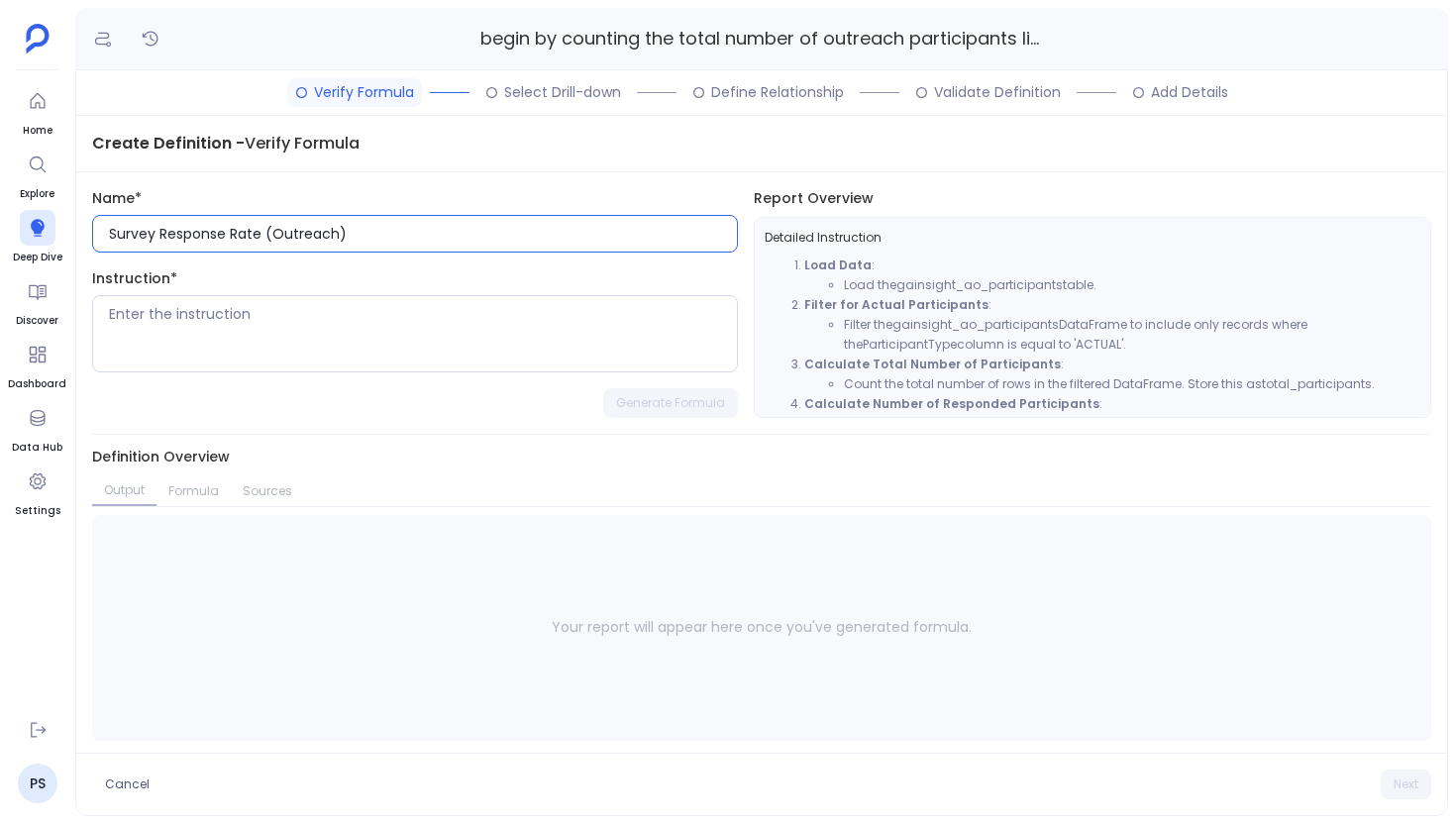 click on "Survey Response Rate (Outreach)" at bounding box center [423, 234] 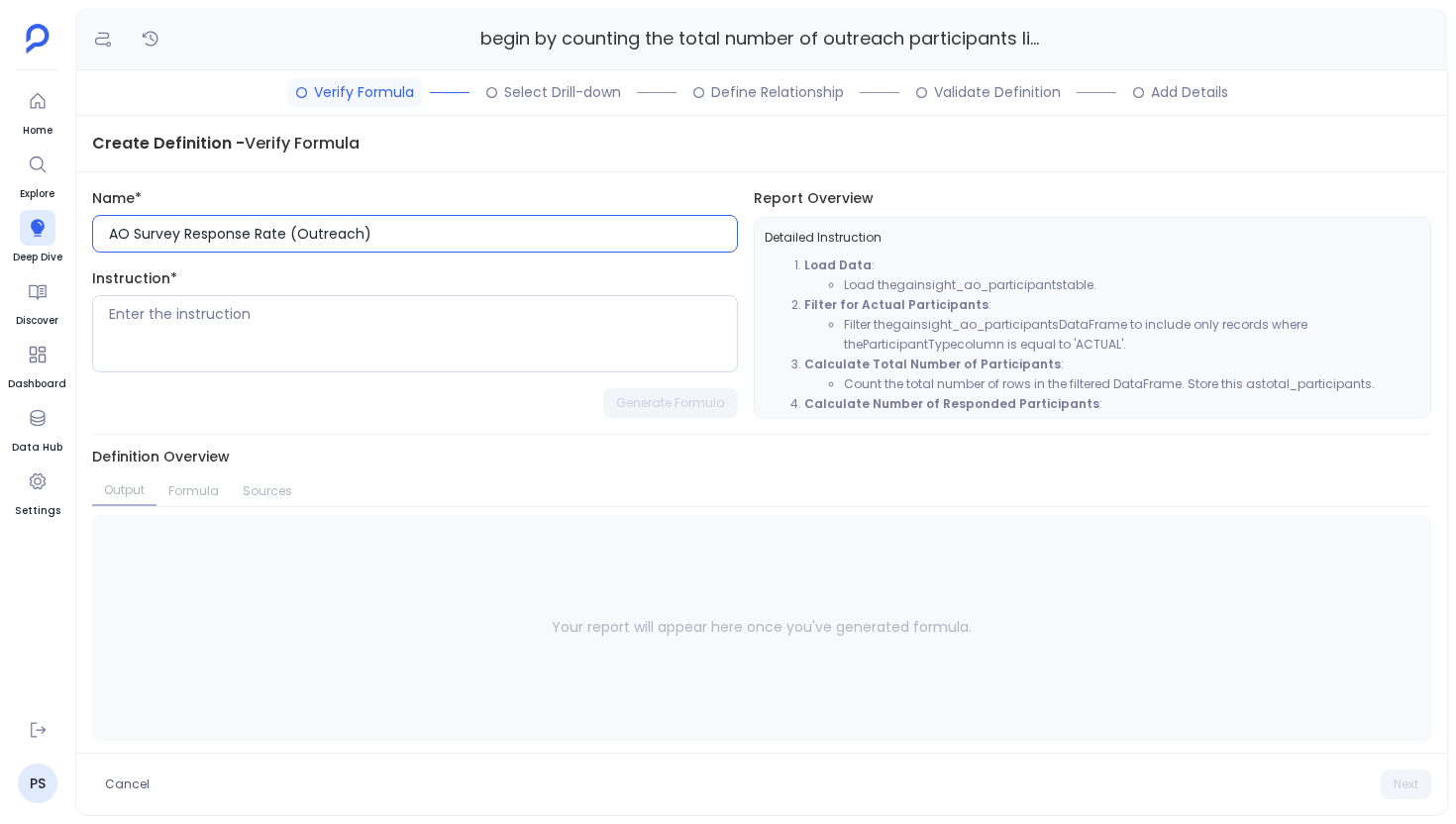 drag, startPoint x: 383, startPoint y: 228, endPoint x: 286, endPoint y: 234, distance: 97.1854 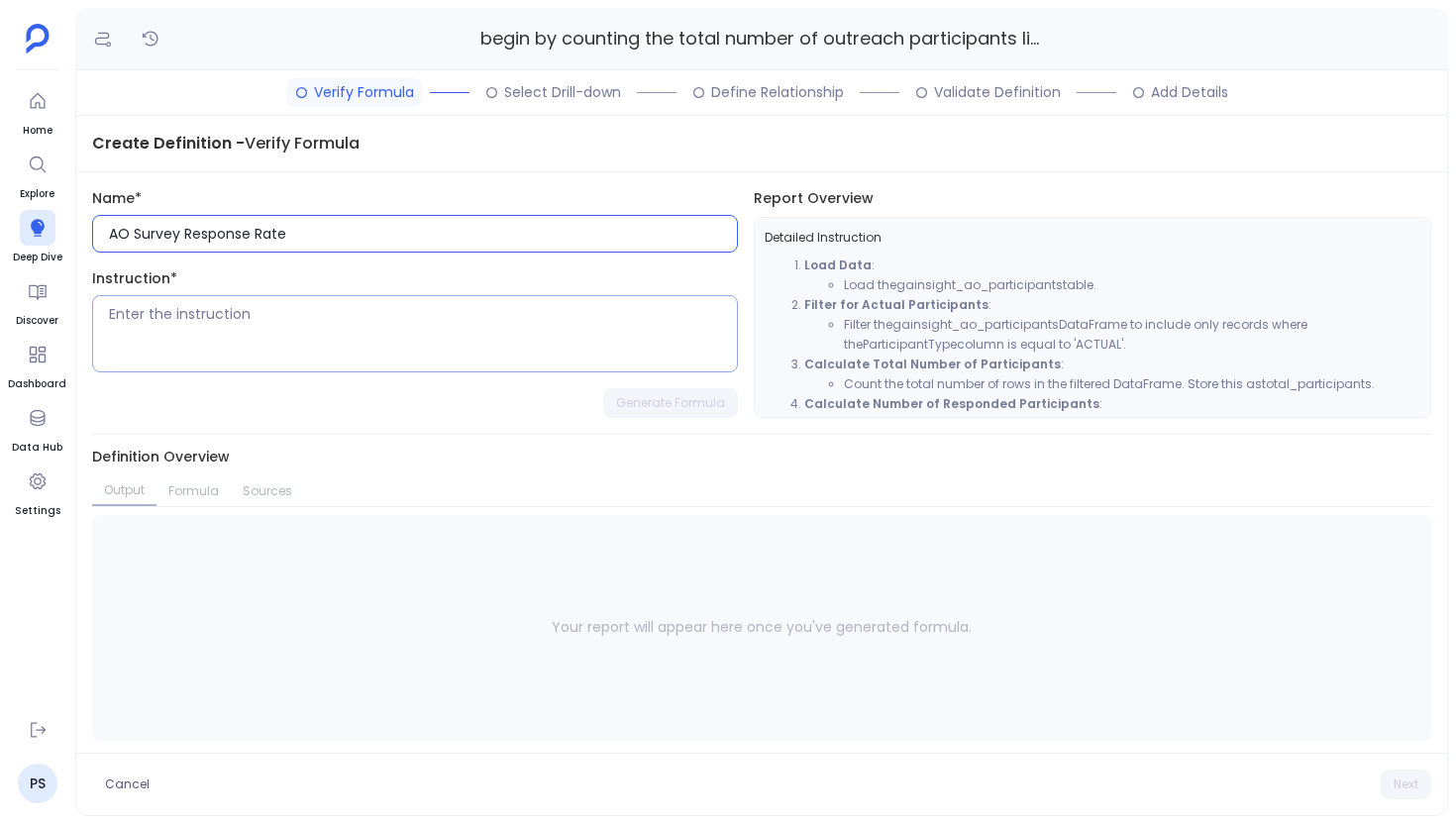 type on "AO Survey Response Rate" 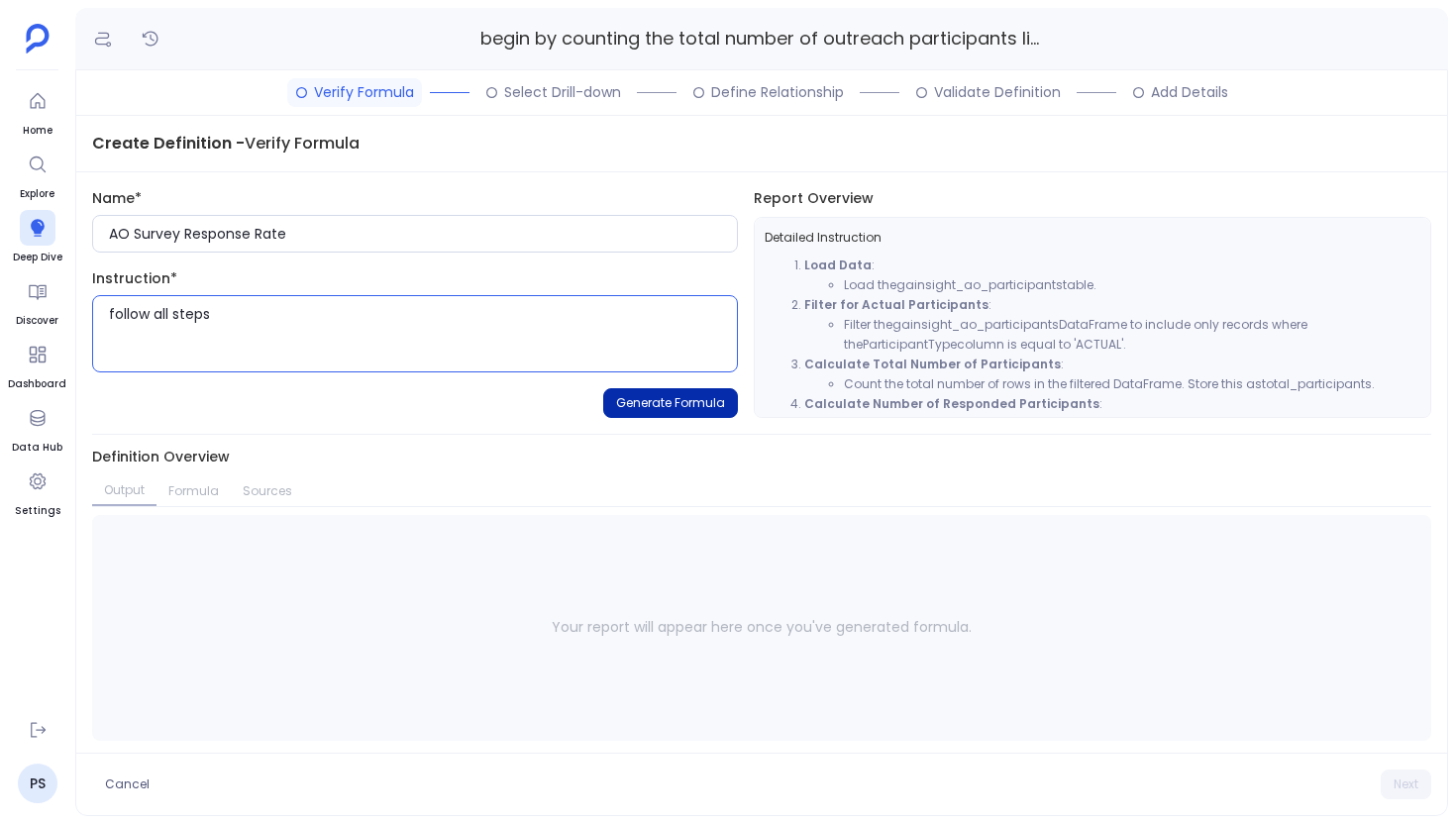 type on "follow all steps" 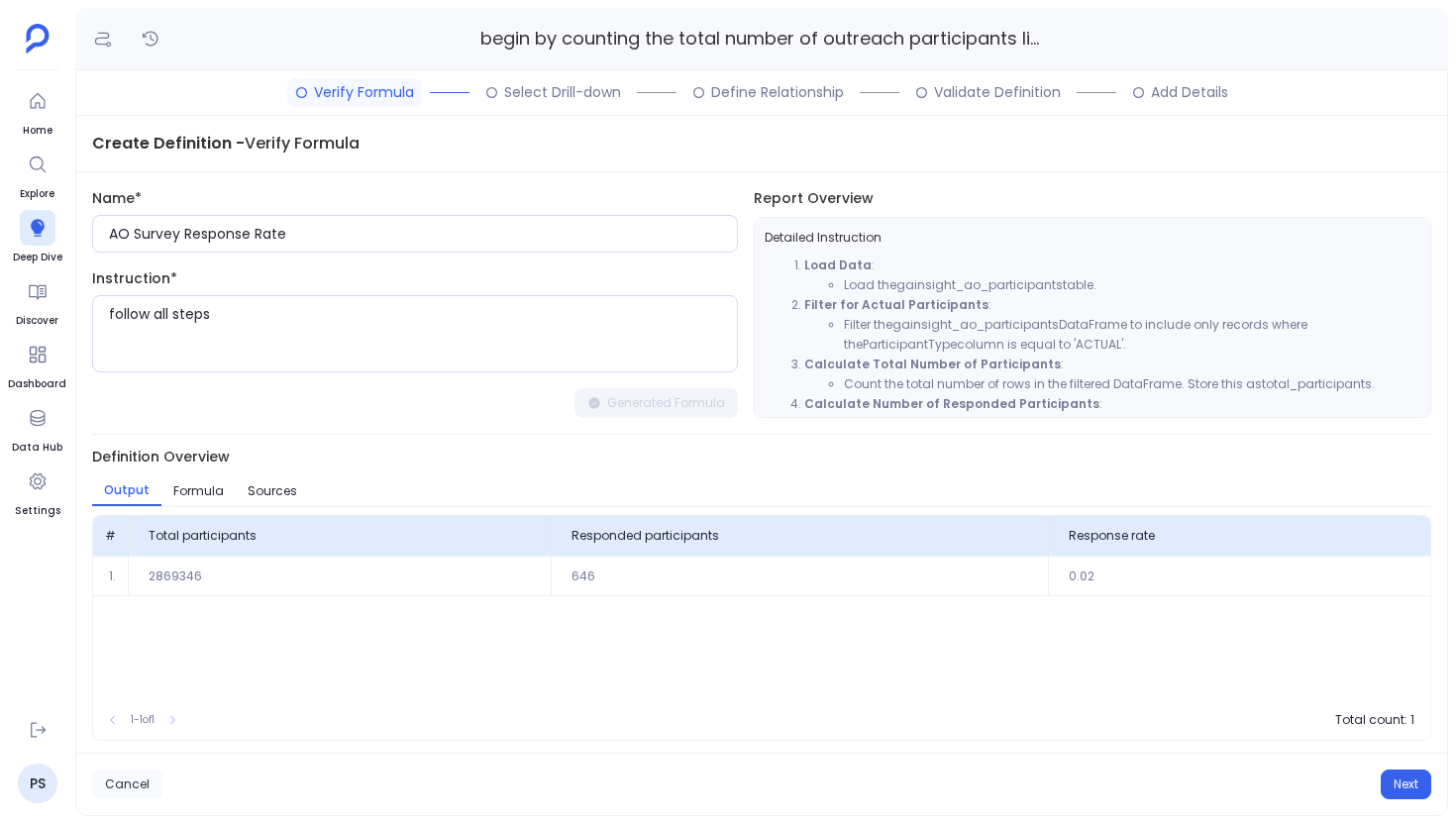 click on "Cancel" at bounding box center (127, 784) 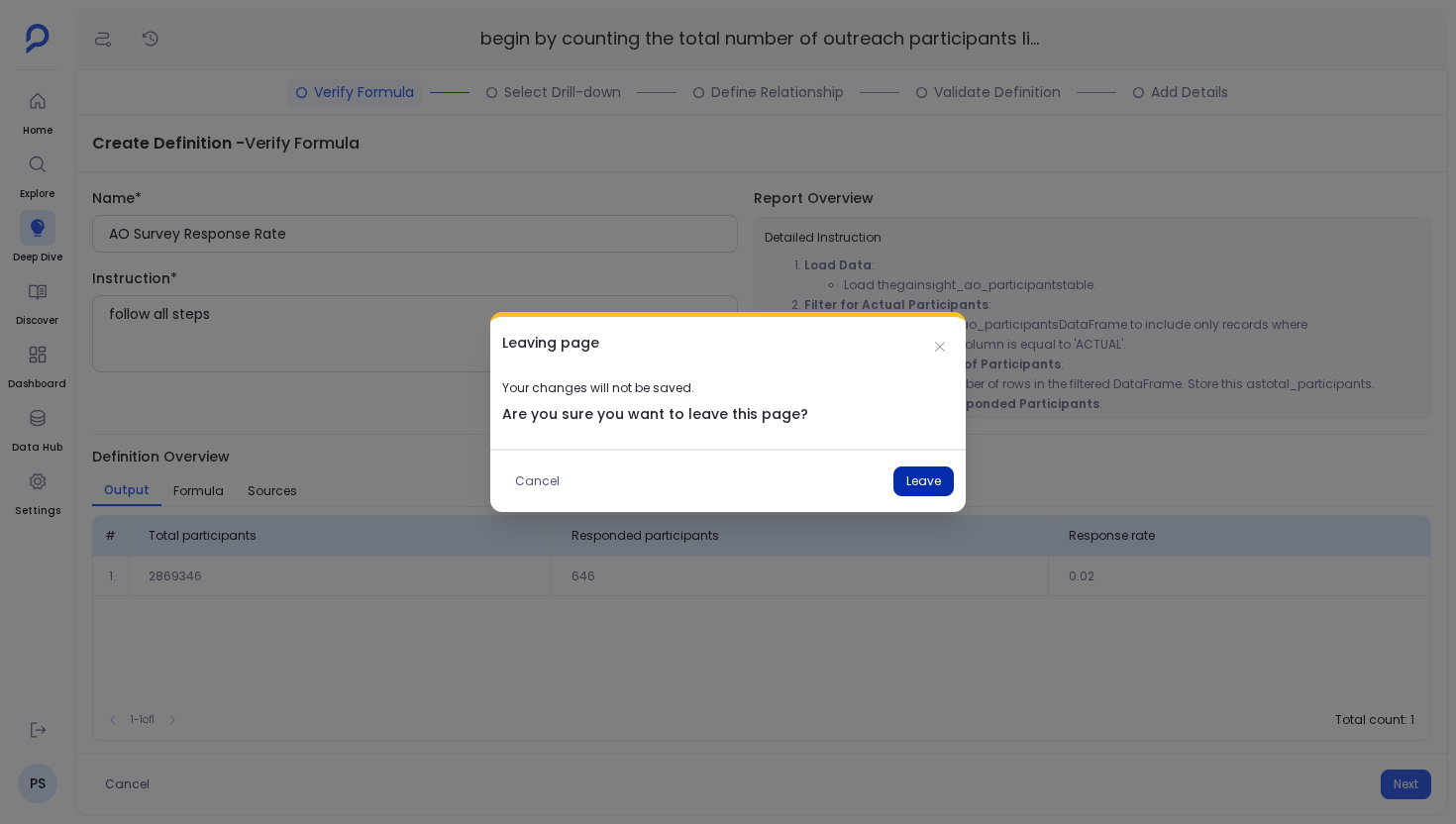click on "Leave" at bounding box center (923, 481) 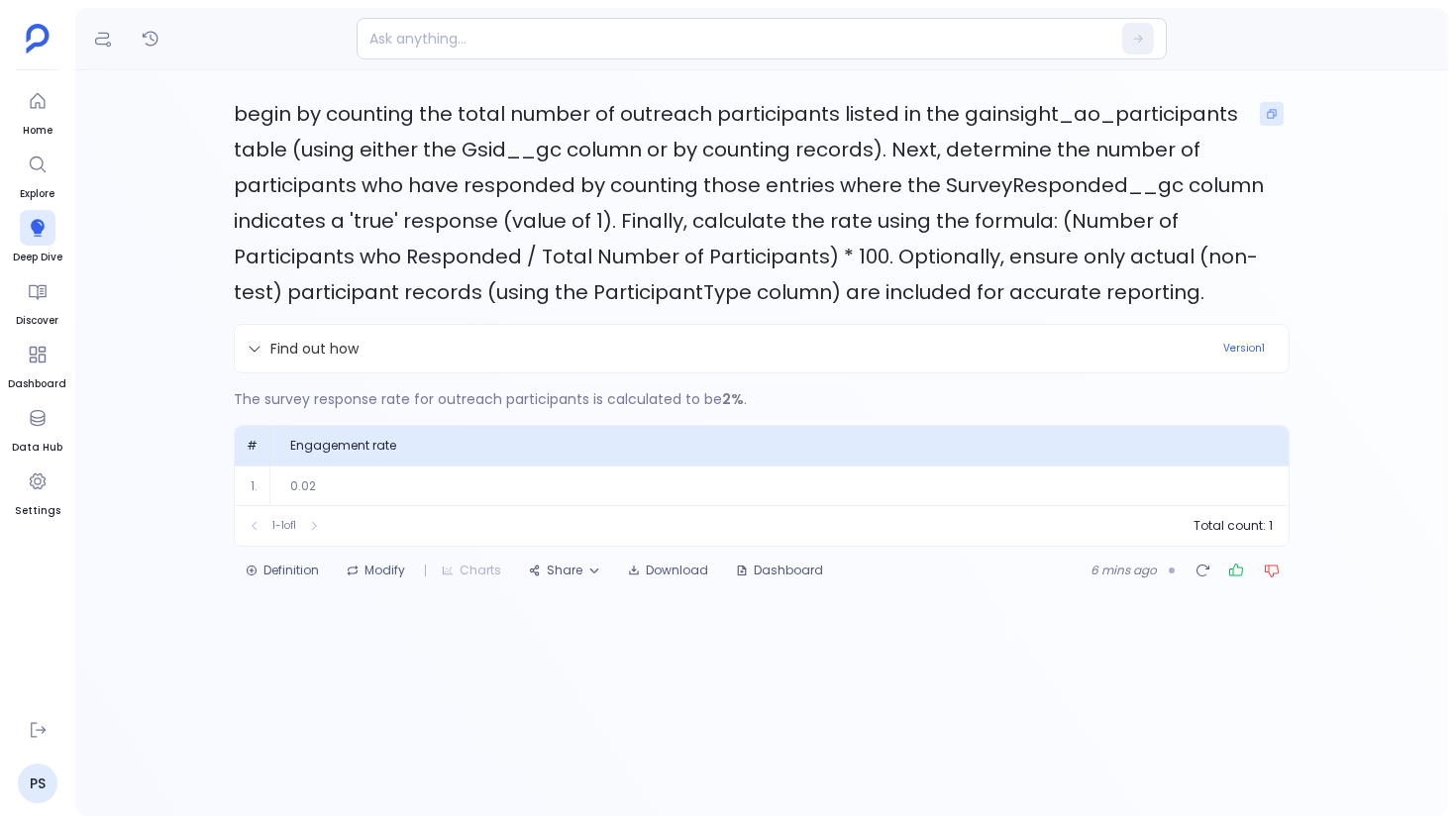 click 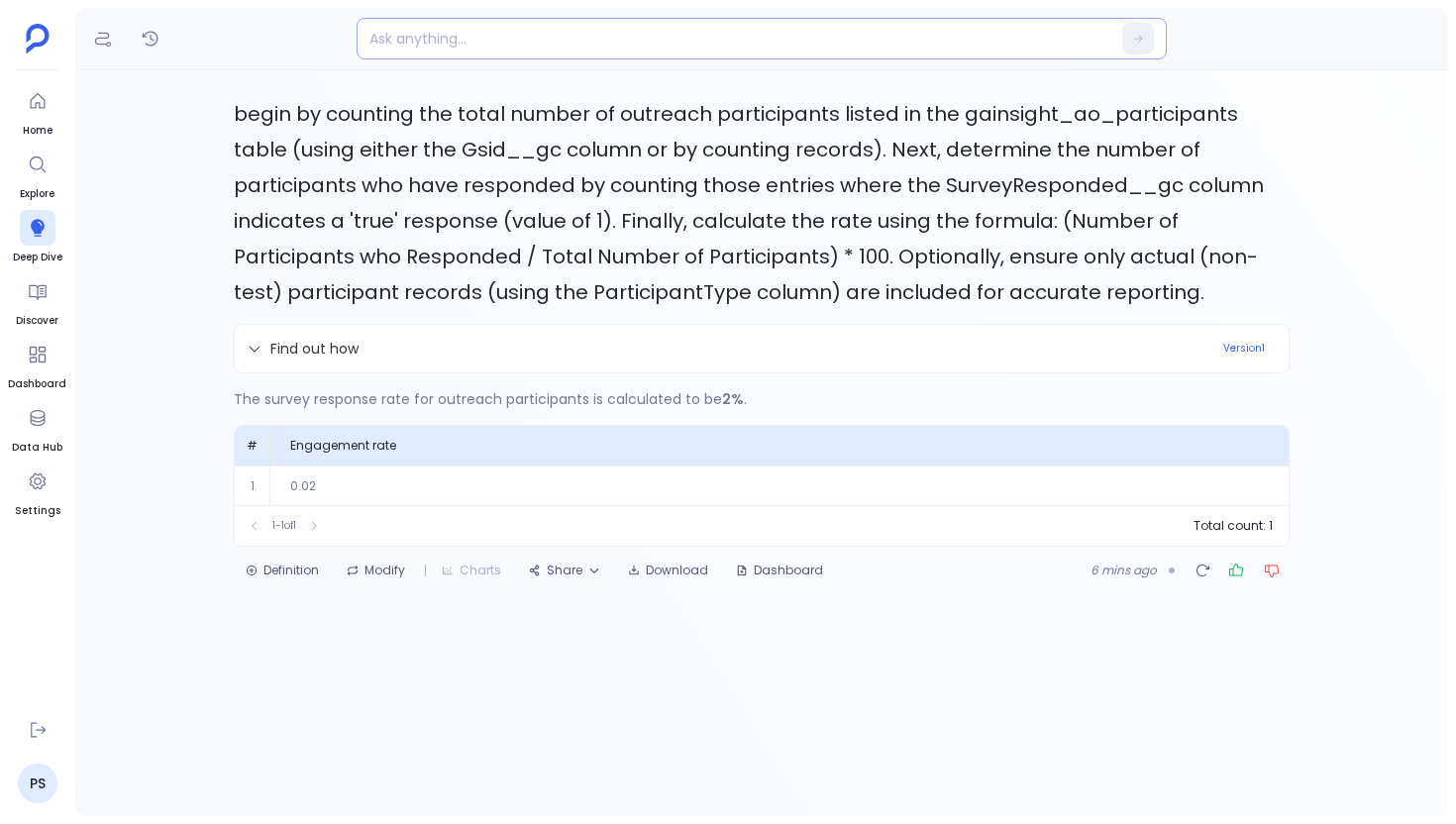 click at bounding box center [723, 39] 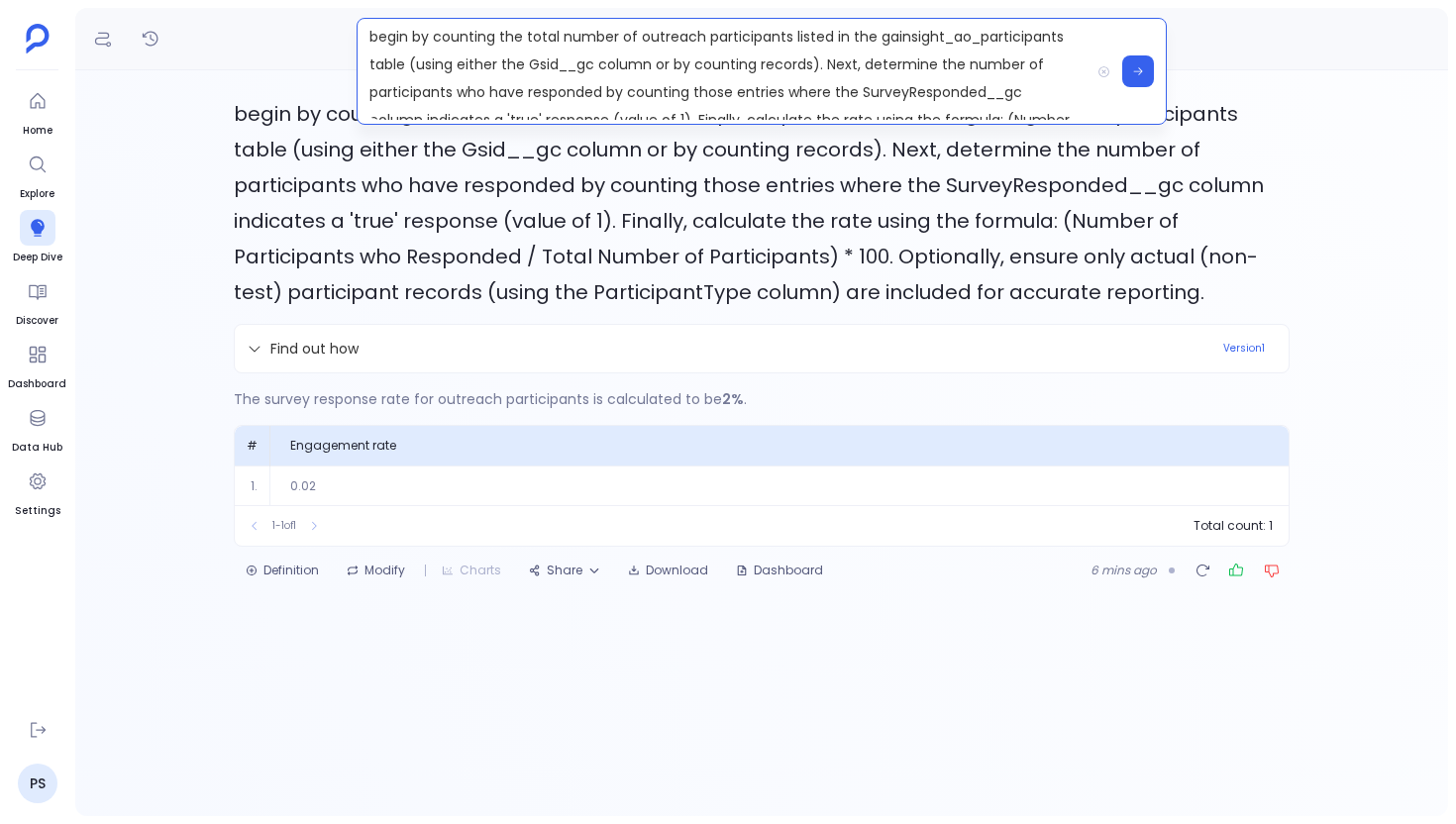 click on "begin by counting the total number of outreach participants listed in the gainsight_ao_participants table (using either the Gsid__gc column or by counting records). Next, determine the number of participants who have responded by counting those entries where the SurveyResponded__gc column indicates a 'true' response (value of 1). Finally, calculate the rate using the formula: (Number of Participants who Responded / Total Number of Participants) * 100. Optionally, ensure only actual (non-test) participant records (using the ParticipantType column) are included for accurate reporting." at bounding box center (723, 71) 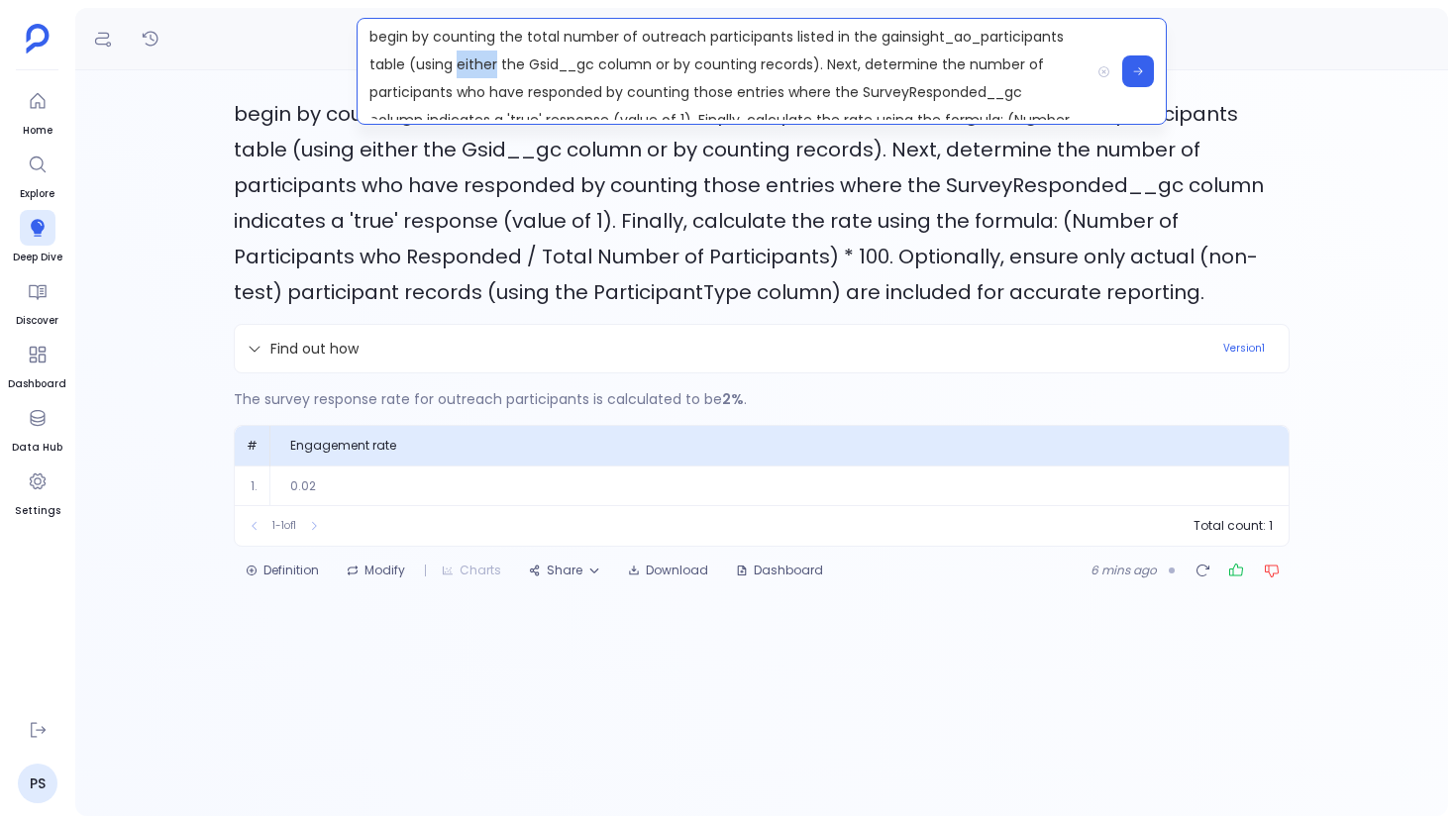 click on "begin by counting the total number of outreach participants listed in the gainsight_ao_participants table (using either the Gsid__gc column or by counting records). Next, determine the number of participants who have responded by counting those entries where the SurveyResponded__gc column indicates a 'true' response (value of 1). Finally, calculate the rate using the formula: (Number of Participants who Responded / Total Number of Participants) * 100. Optionally, ensure only actual (non-test) participant records (using the ParticipantType column) are included for accurate reporting." at bounding box center [723, 71] 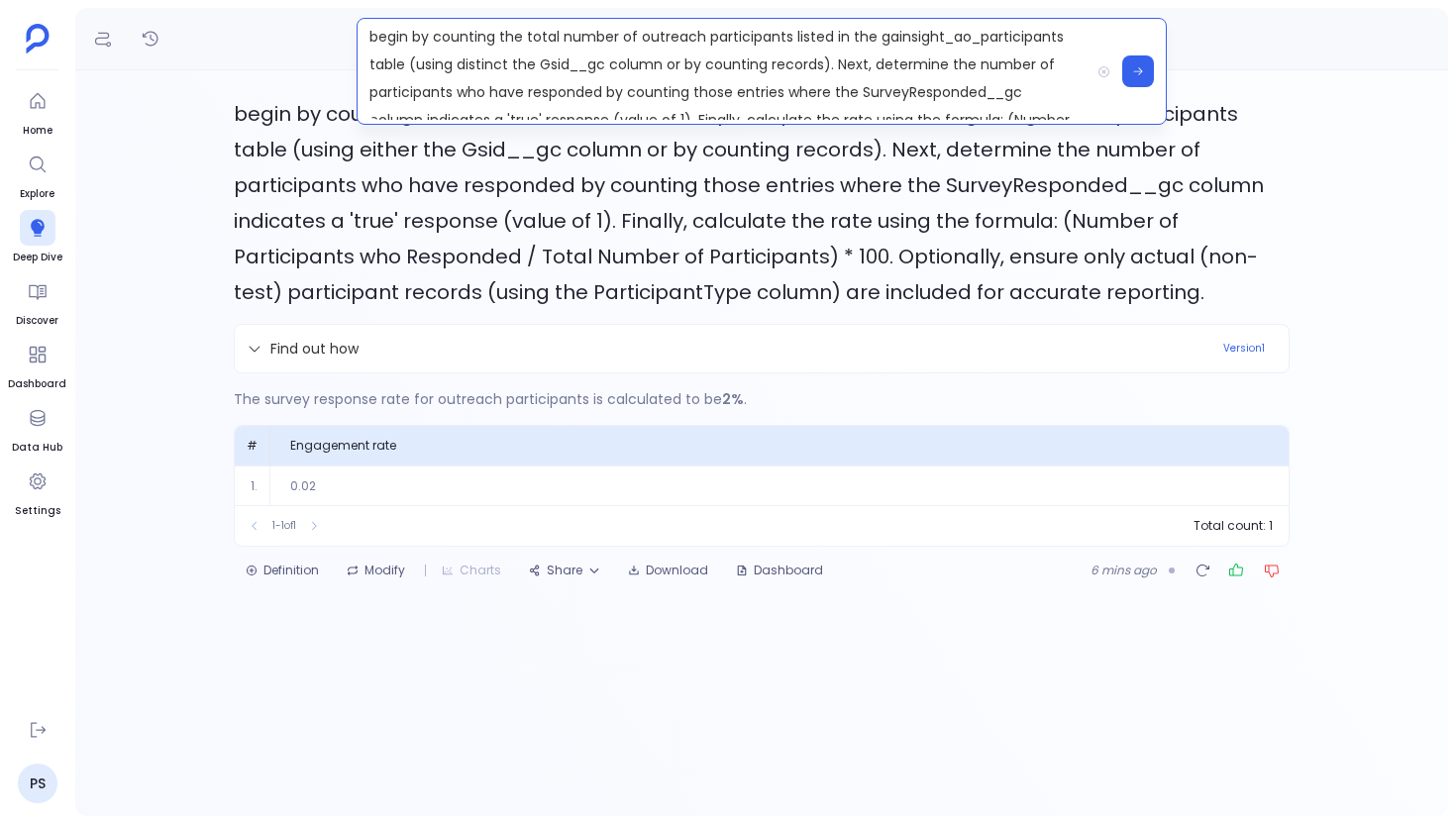 click on "begin by counting the total number of outreach participants listed in the gainsight_ao_participants table (using distinct the Gsid__gc column or by counting records). Next, determine the number of participants who have responded by counting those entries where the SurveyResponded__gc column indicates a 'true' response (value of 1). Finally, calculate the rate using the formula: (Number of Participants who Responded / Total Number of Participants) * 100. Optionally, ensure only actual (non-test) participant records (using the ParticipantType column) are included for accurate reporting." at bounding box center (723, 71) 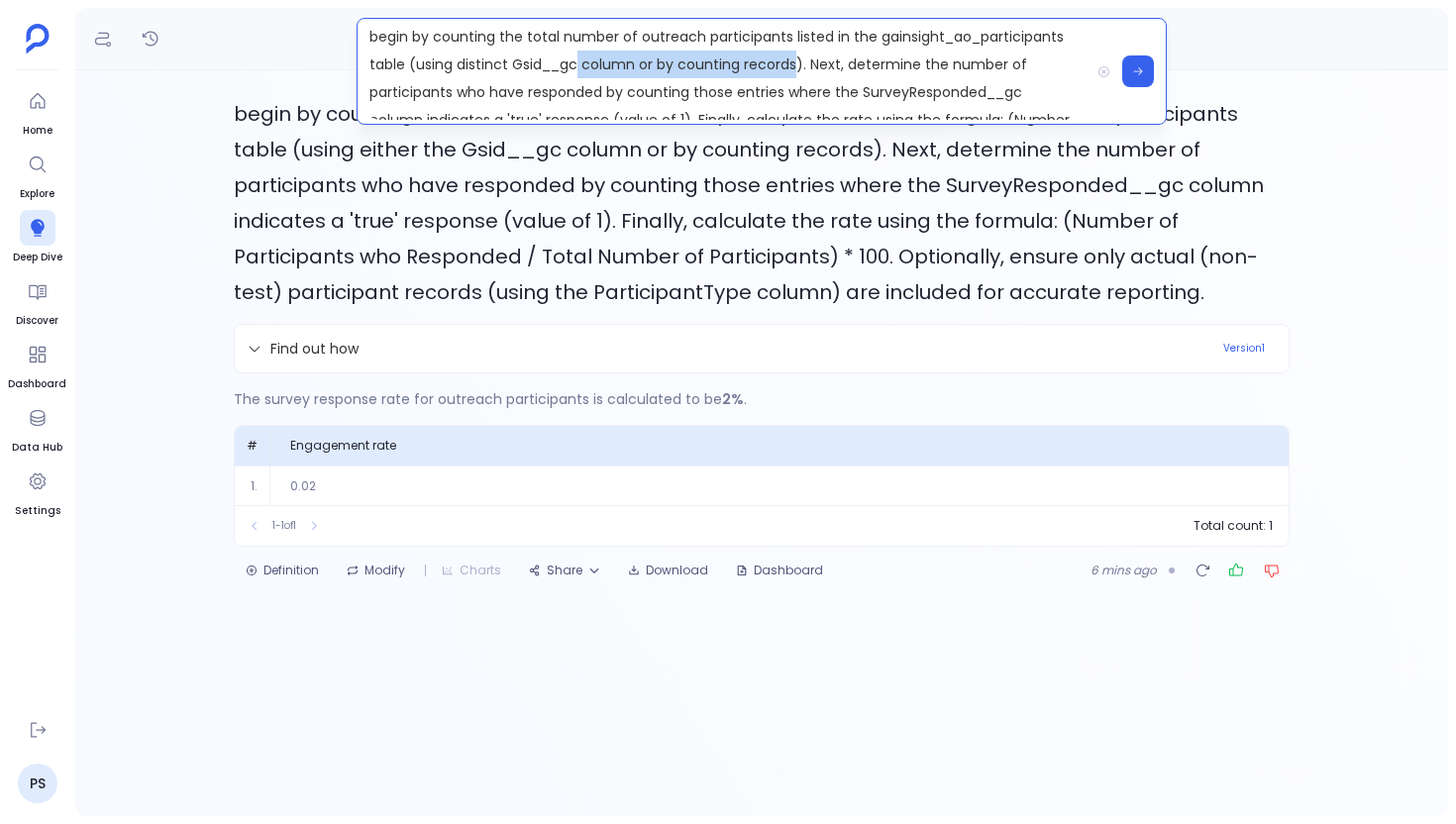 drag, startPoint x: 580, startPoint y: 64, endPoint x: 794, endPoint y: 71, distance: 214.1145 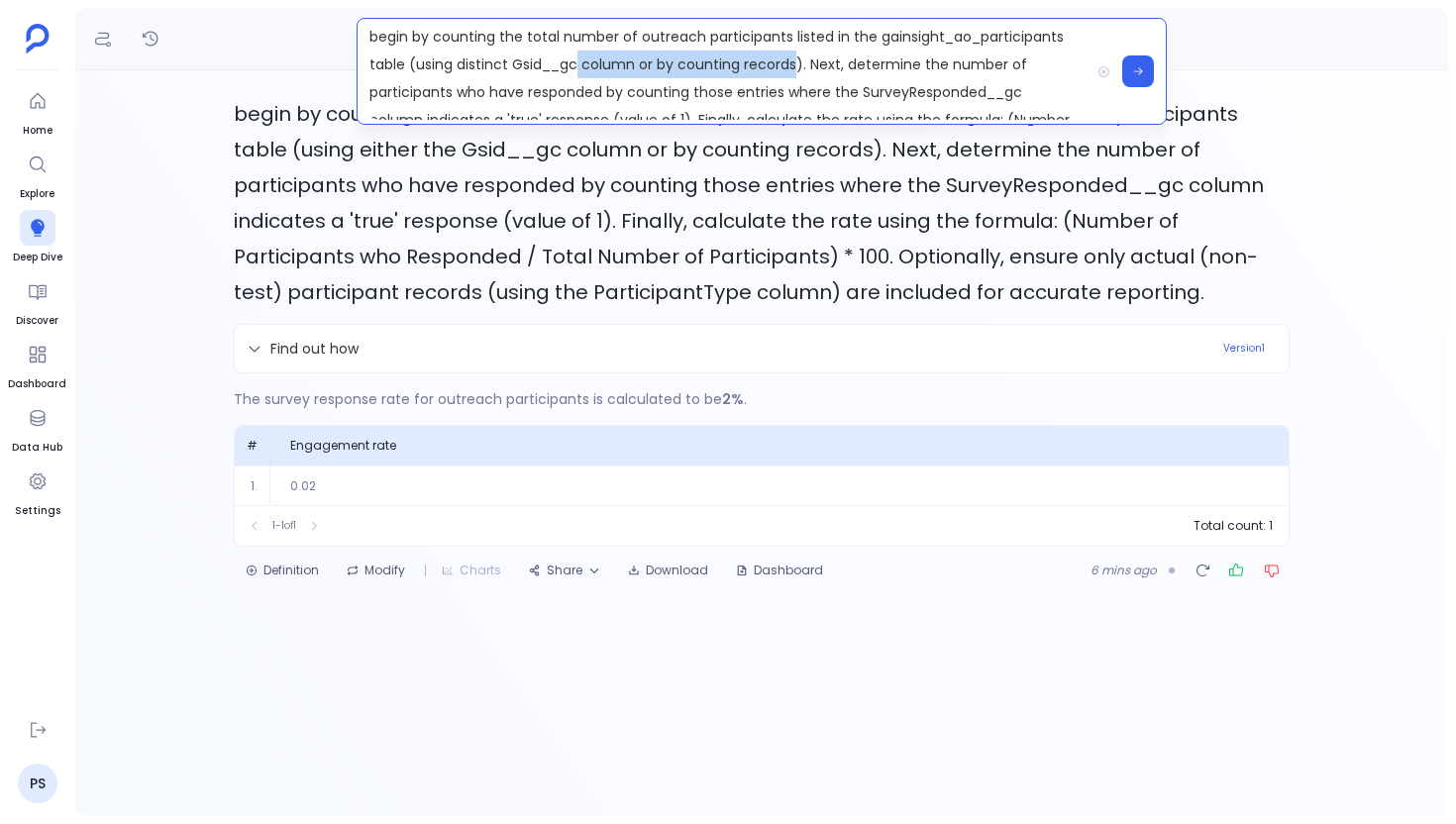click on "begin by counting the total number of outreach participants listed in the gainsight_ao_participants table (using distinct Gsid__gc column or by counting records). Next, determine the number of participants who have responded by counting those entries where the SurveyResponded__gc column indicates a 'true' response (value of 1). Finally, calculate the rate using the formula: (Number of Participants who Responded / Total Number of Participants) * 100. Optionally, ensure only actual (non-test) participant records (using the ParticipantType column) are included for accurate reporting." at bounding box center [723, 71] 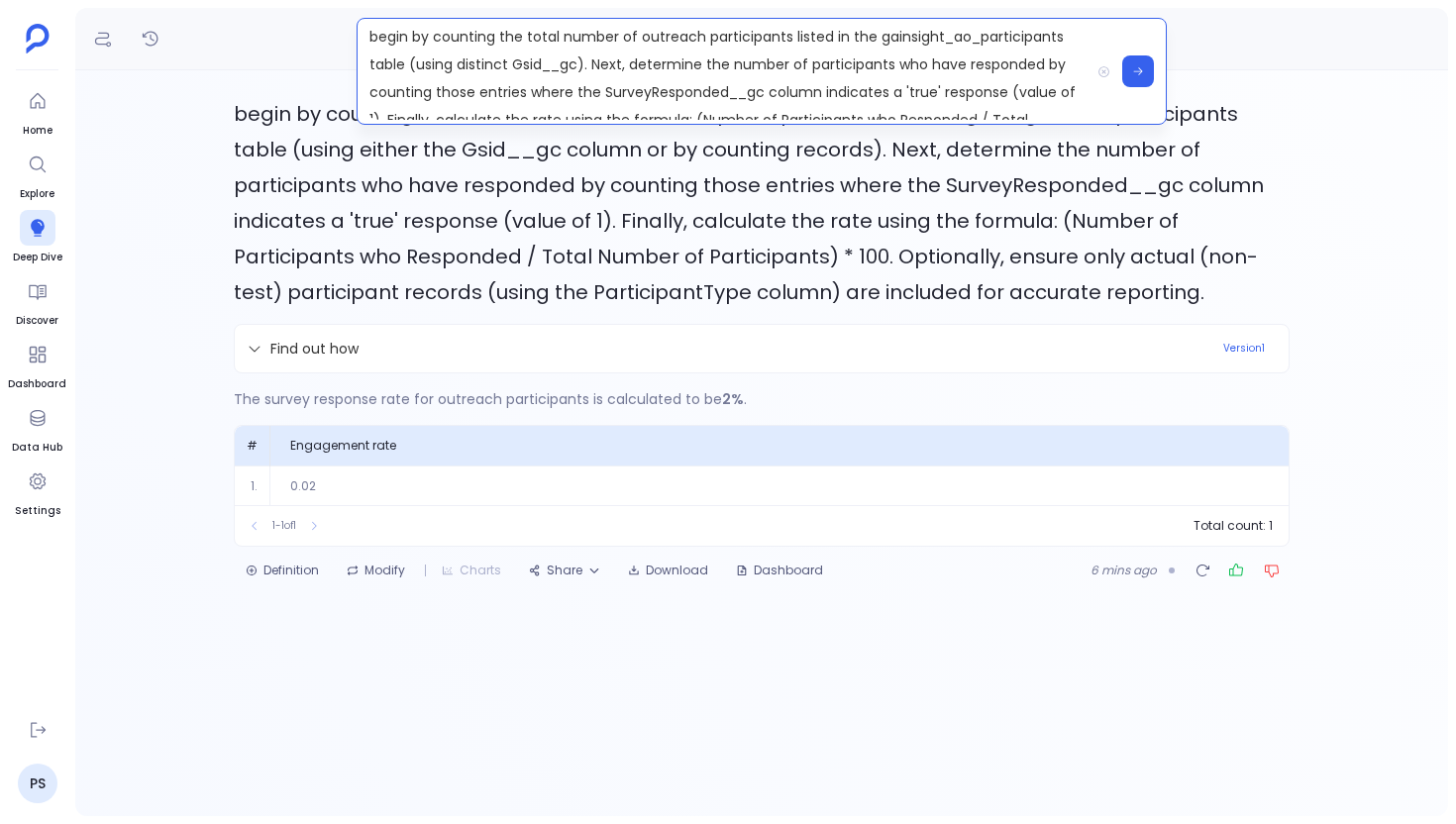 click on "begin by counting the total number of outreach participants listed in the gainsight_ao_participants table (using distinct Gsid__gc). Next, determine the number of participants who have responded by counting those entries where the SurveyResponded__gc column indicates a 'true' response (value of 1). Finally, calculate the rate using the formula: (Number of Participants who Responded / Total Number of Participants) * 100. Optionally, ensure only actual (non-test) participant records (using the ParticipantType column) are included for accurate reporting." at bounding box center [723, 71] 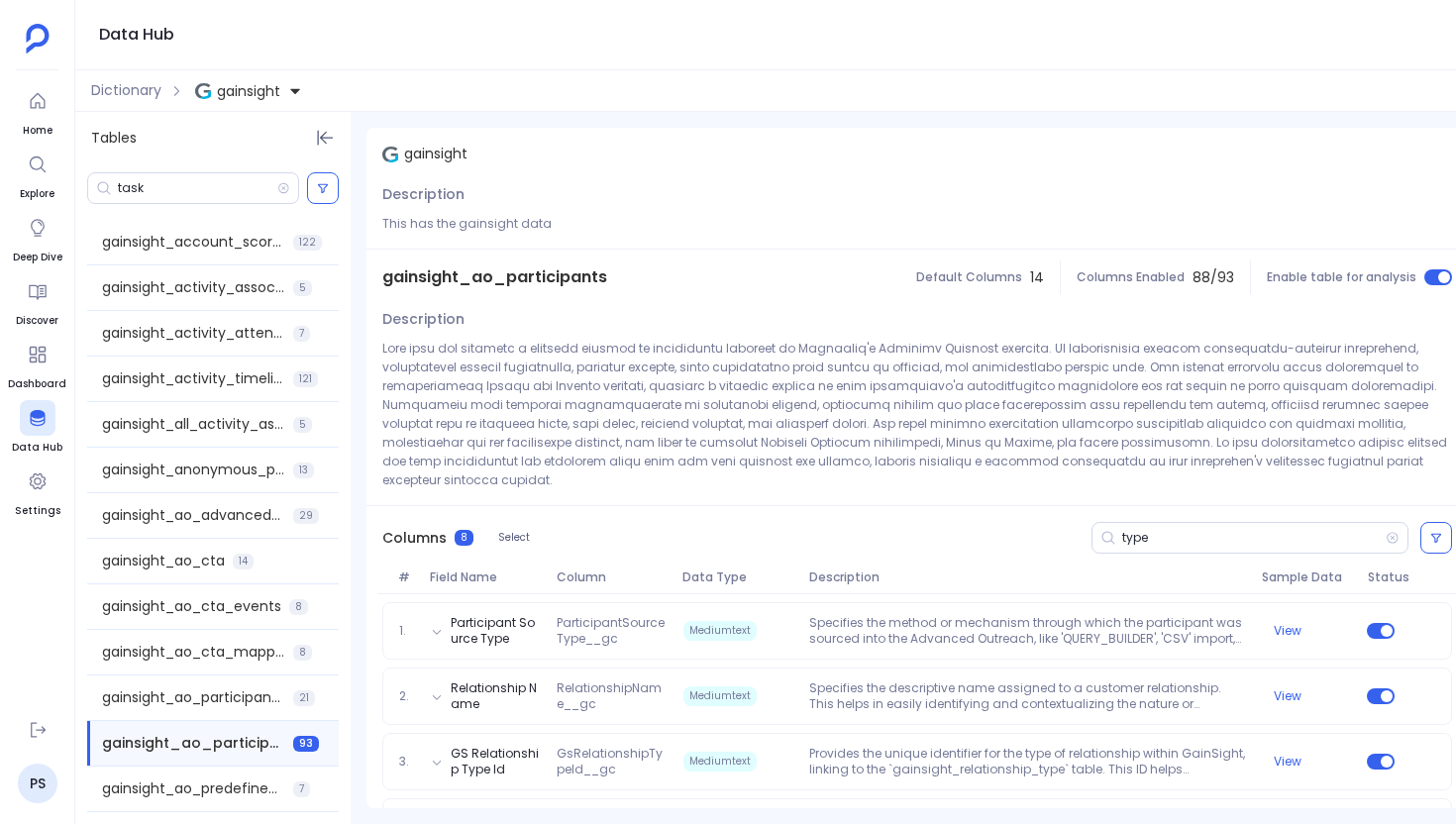 scroll, scrollTop: 0, scrollLeft: 0, axis: both 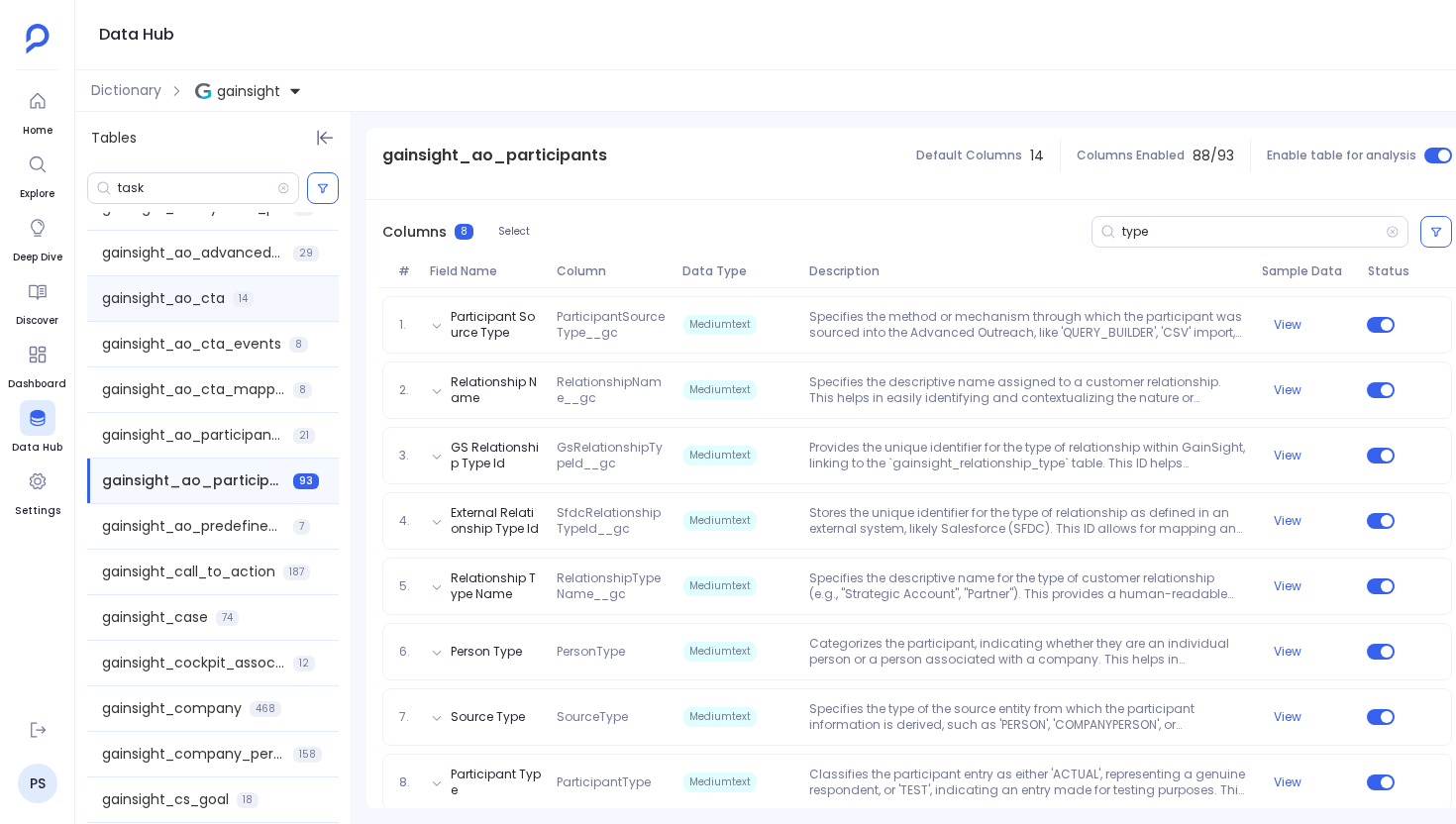 click on "gainsight_ao_cta" at bounding box center [163, 298] 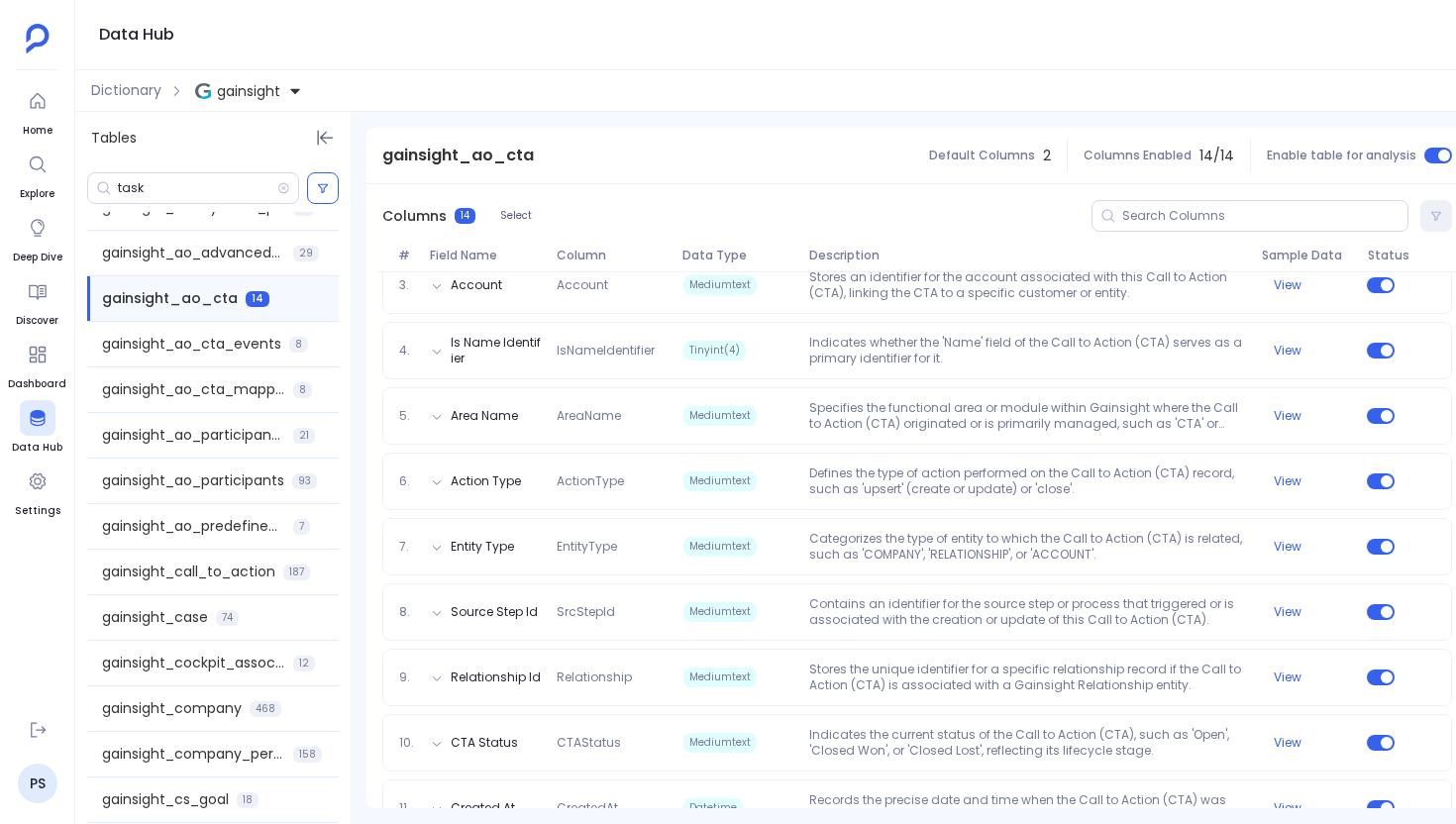 scroll, scrollTop: 440, scrollLeft: 0, axis: vertical 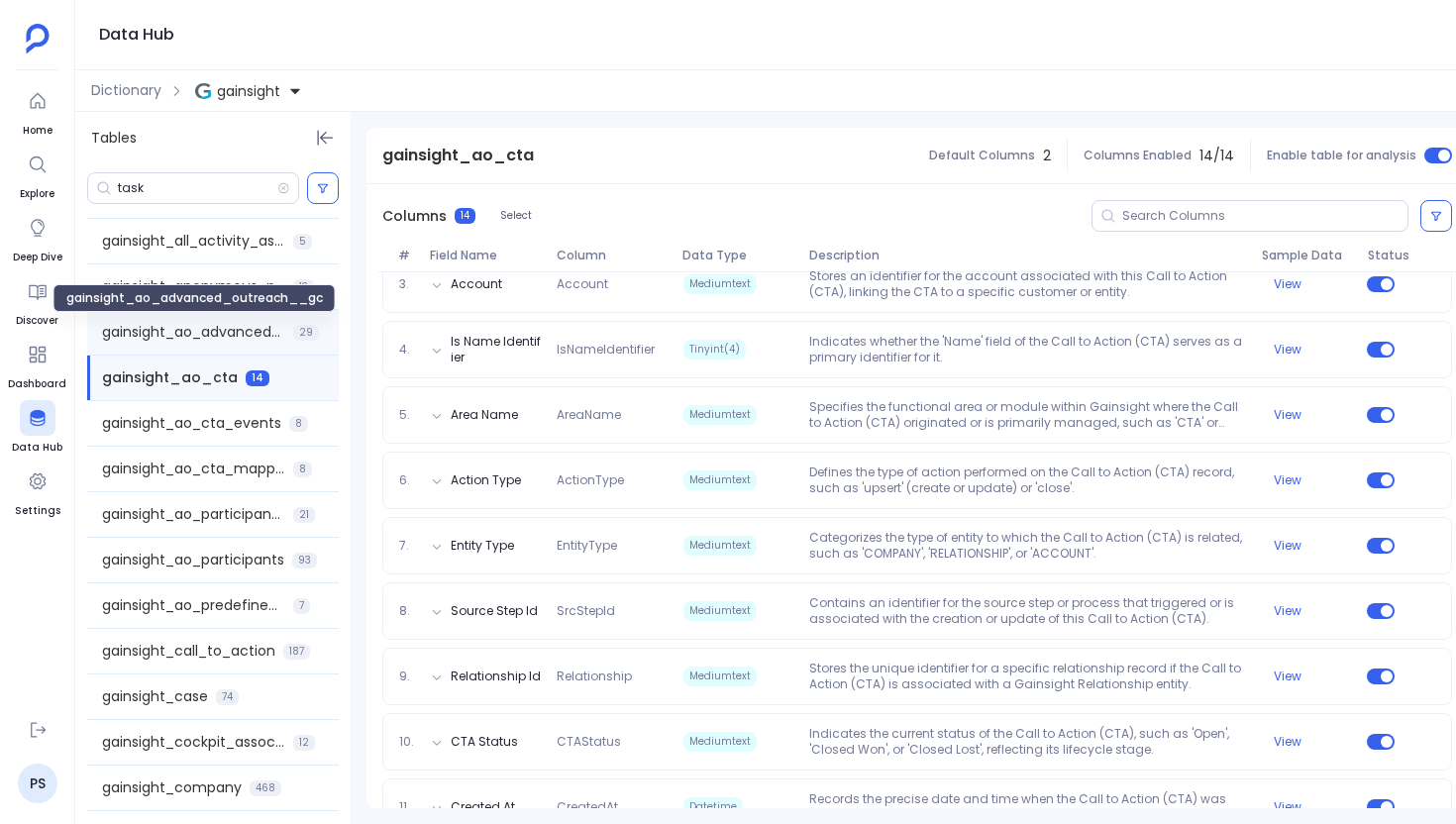 click on "gainsight_ao_advanced_outreach__gc" at bounding box center (193, 332) 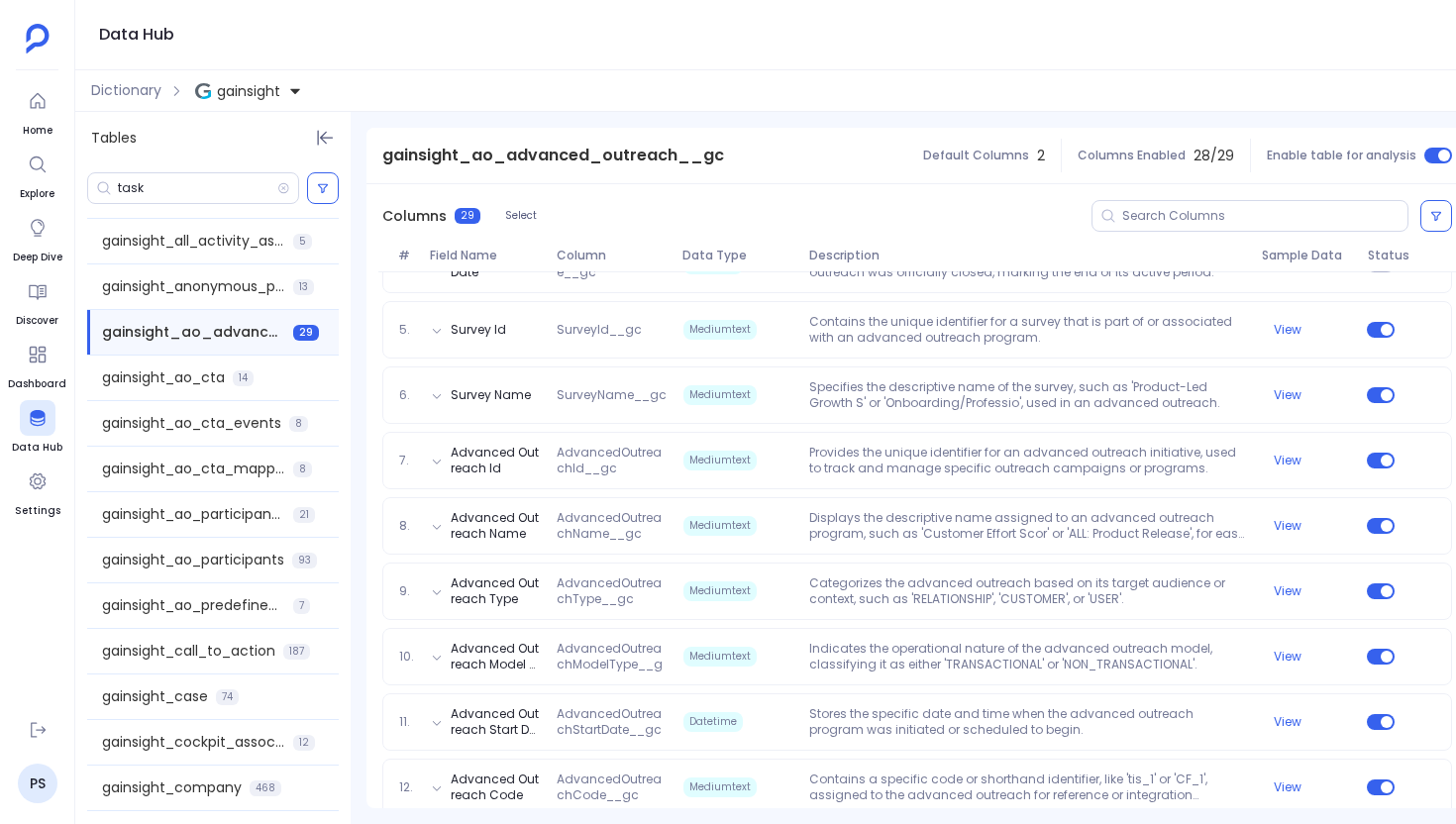 scroll, scrollTop: 740, scrollLeft: 0, axis: vertical 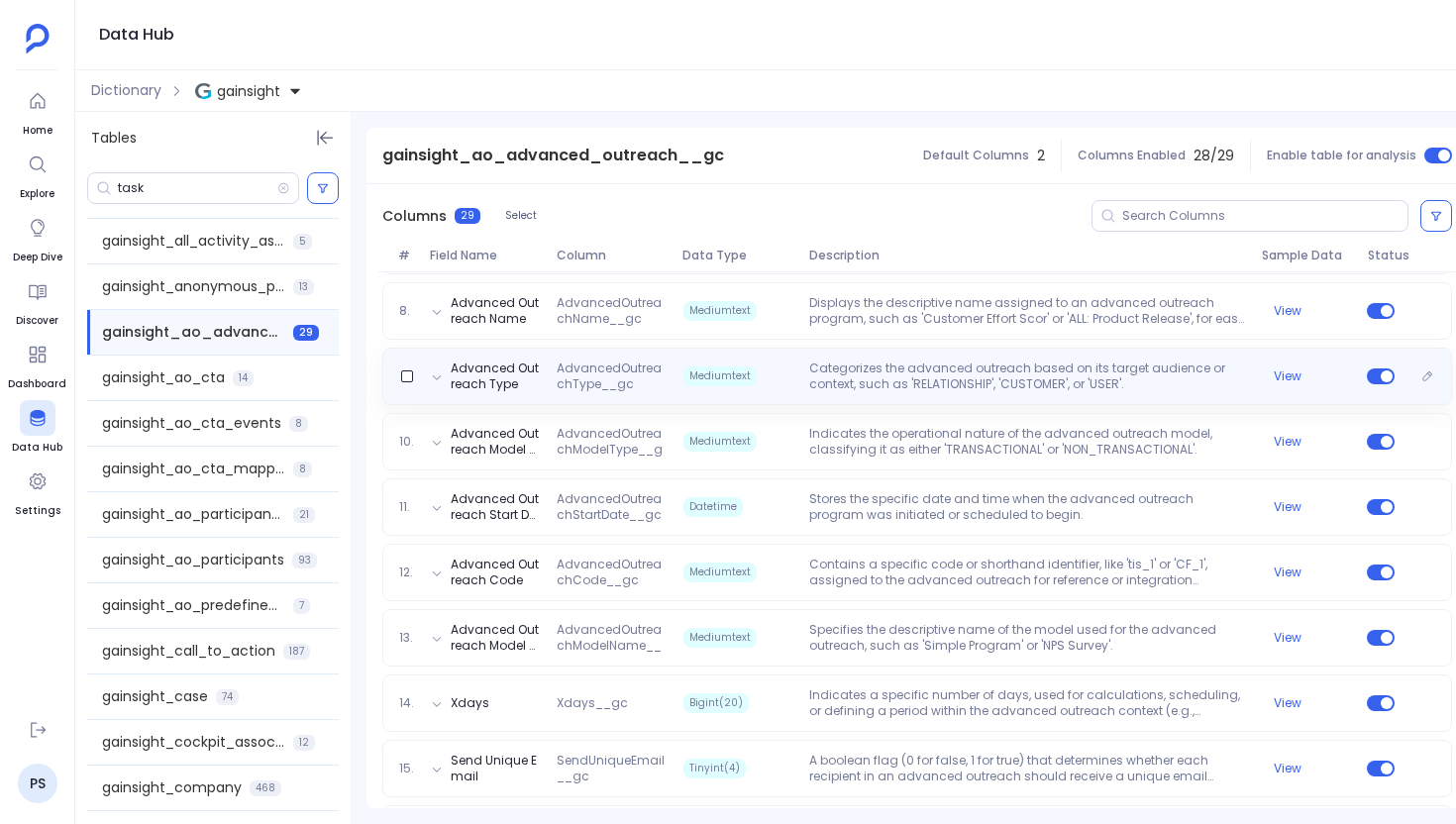 click on "AdvancedOutreachType__gc" at bounding box center (611, 376) 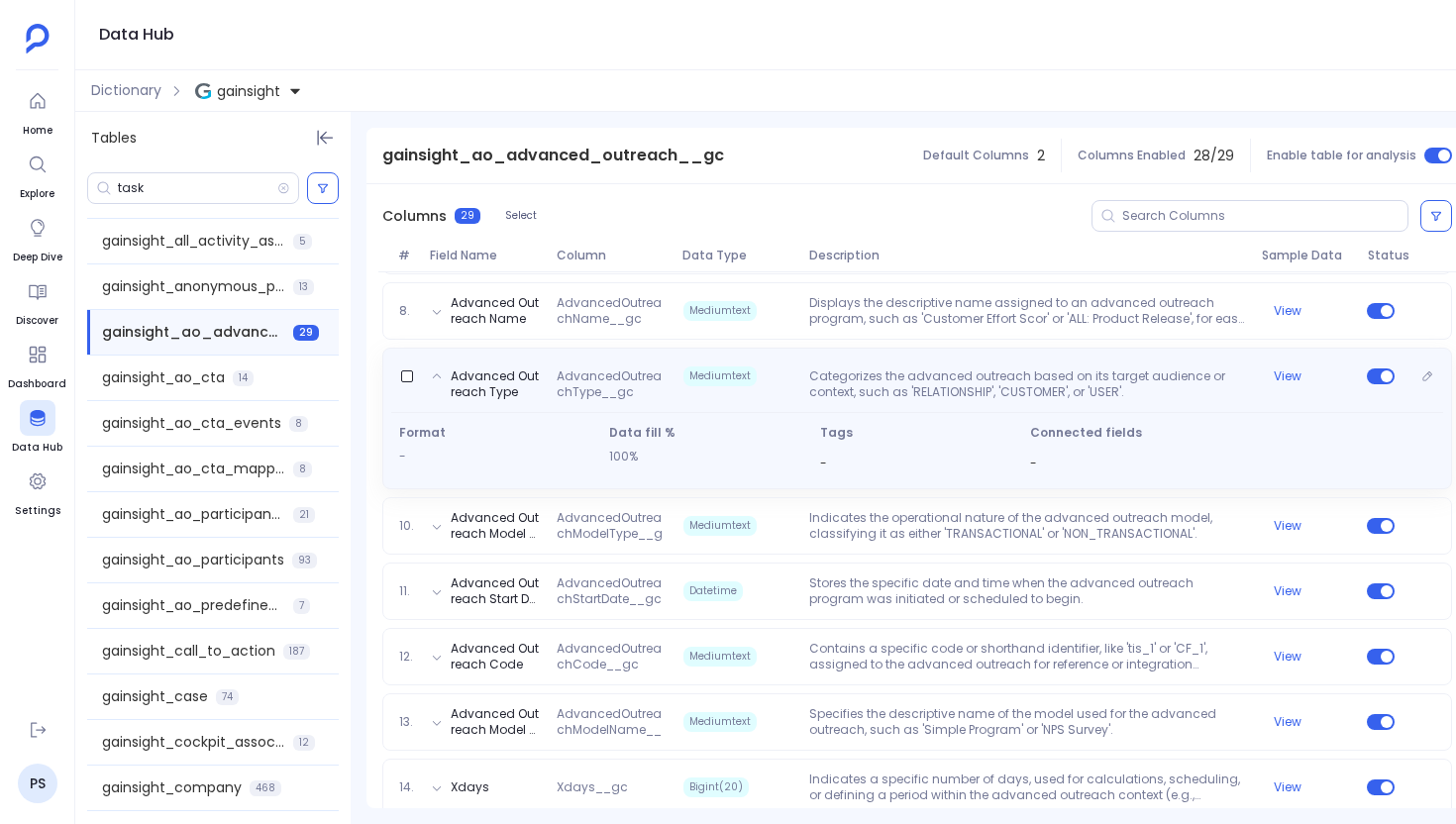 click on "Advanced Outreach Type AdvancedOutreachType__gc Mediumtext Categorizes the advanced outreach based on its target audience or context, such as 'RELATIONSHIP', 'CUSTOMER', or 'USER'. View" at bounding box center [917, 380] 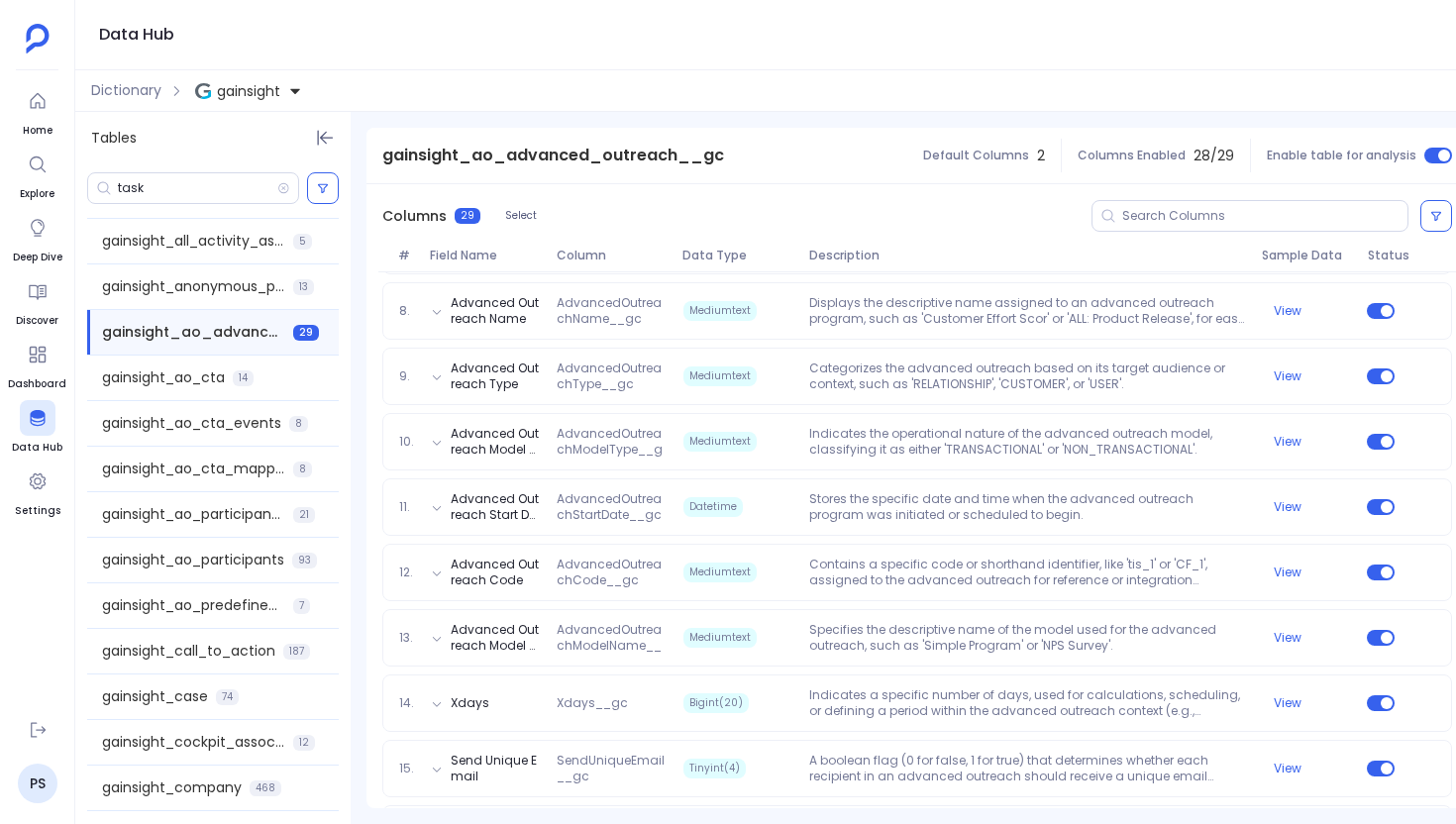click on "Dictionary gainsight" at bounding box center [780, 91] 